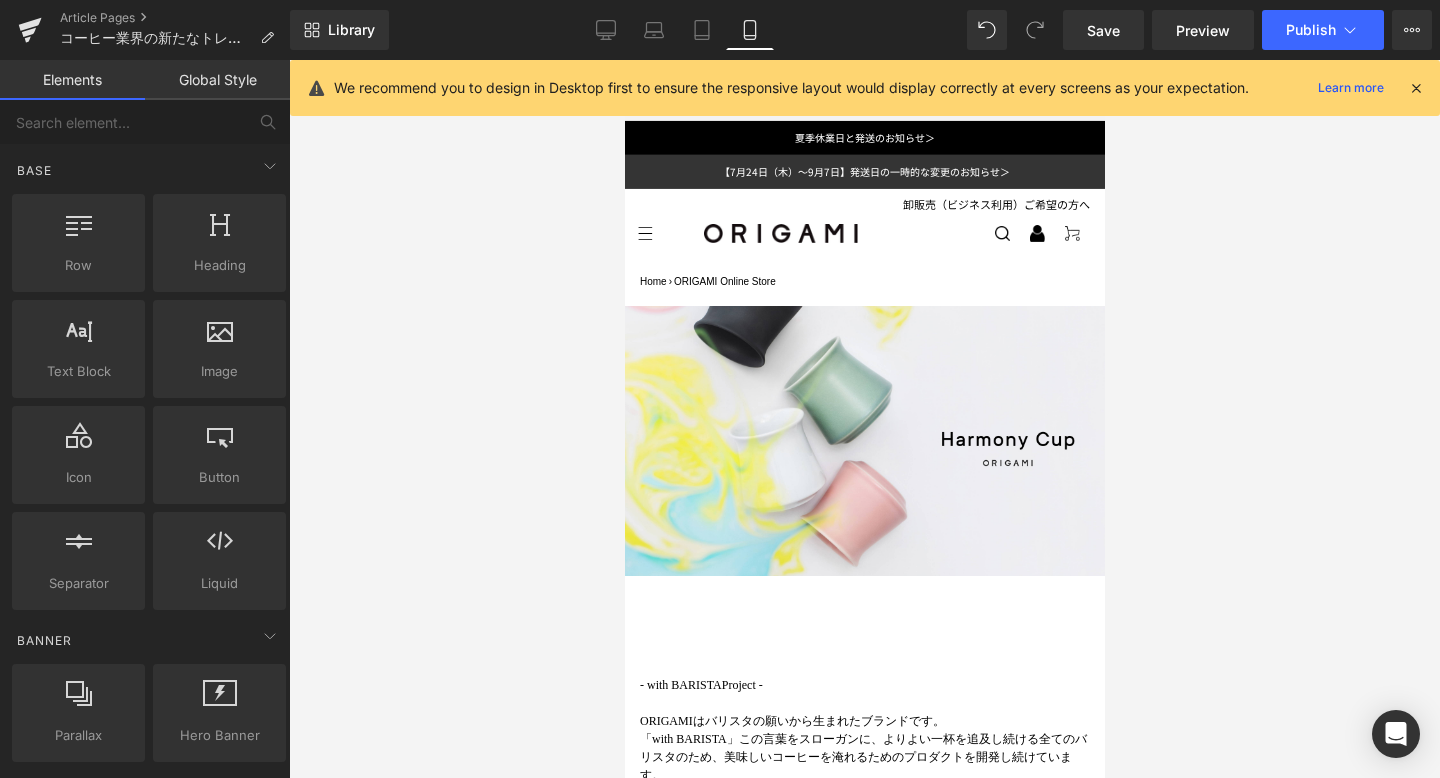 scroll, scrollTop: 5237, scrollLeft: 0, axis: vertical 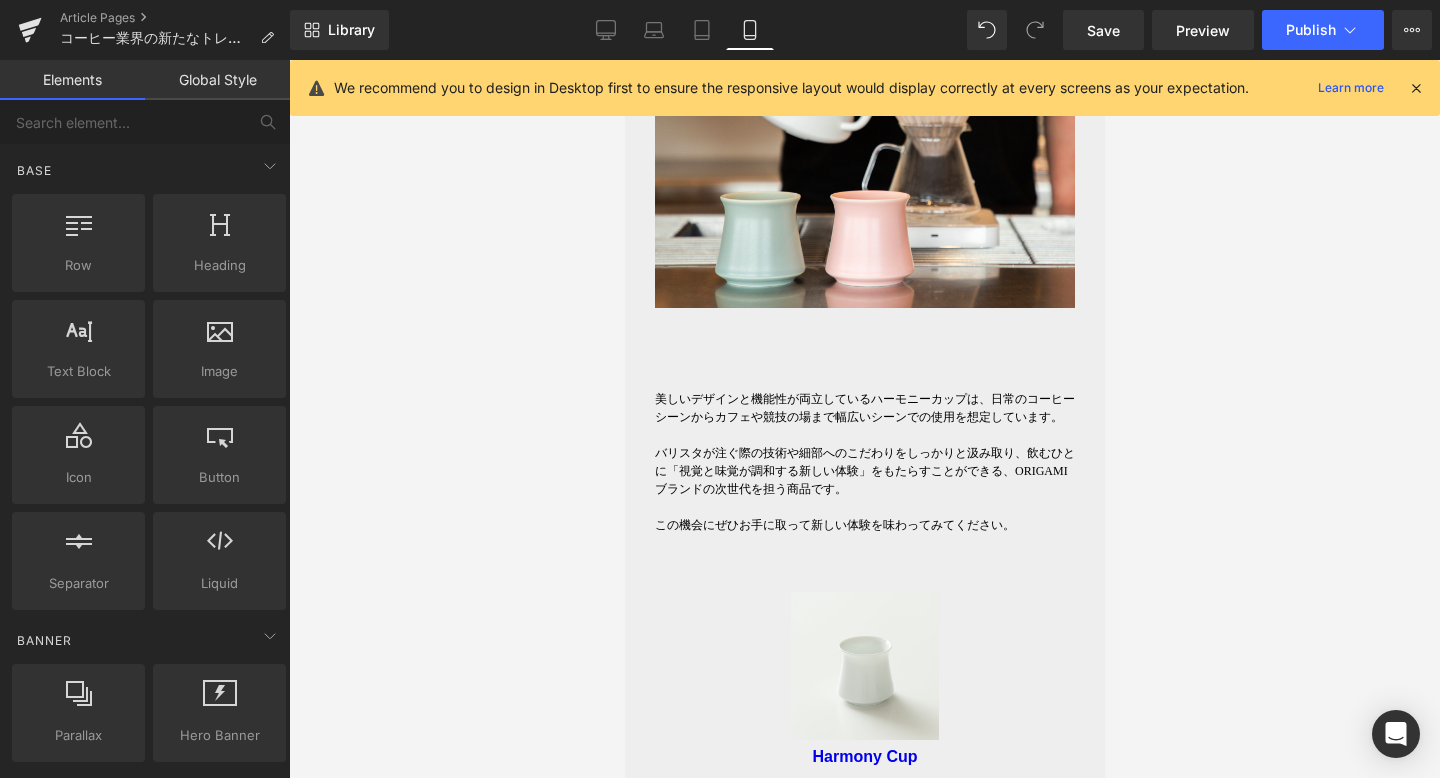 click at bounding box center (864, 419) 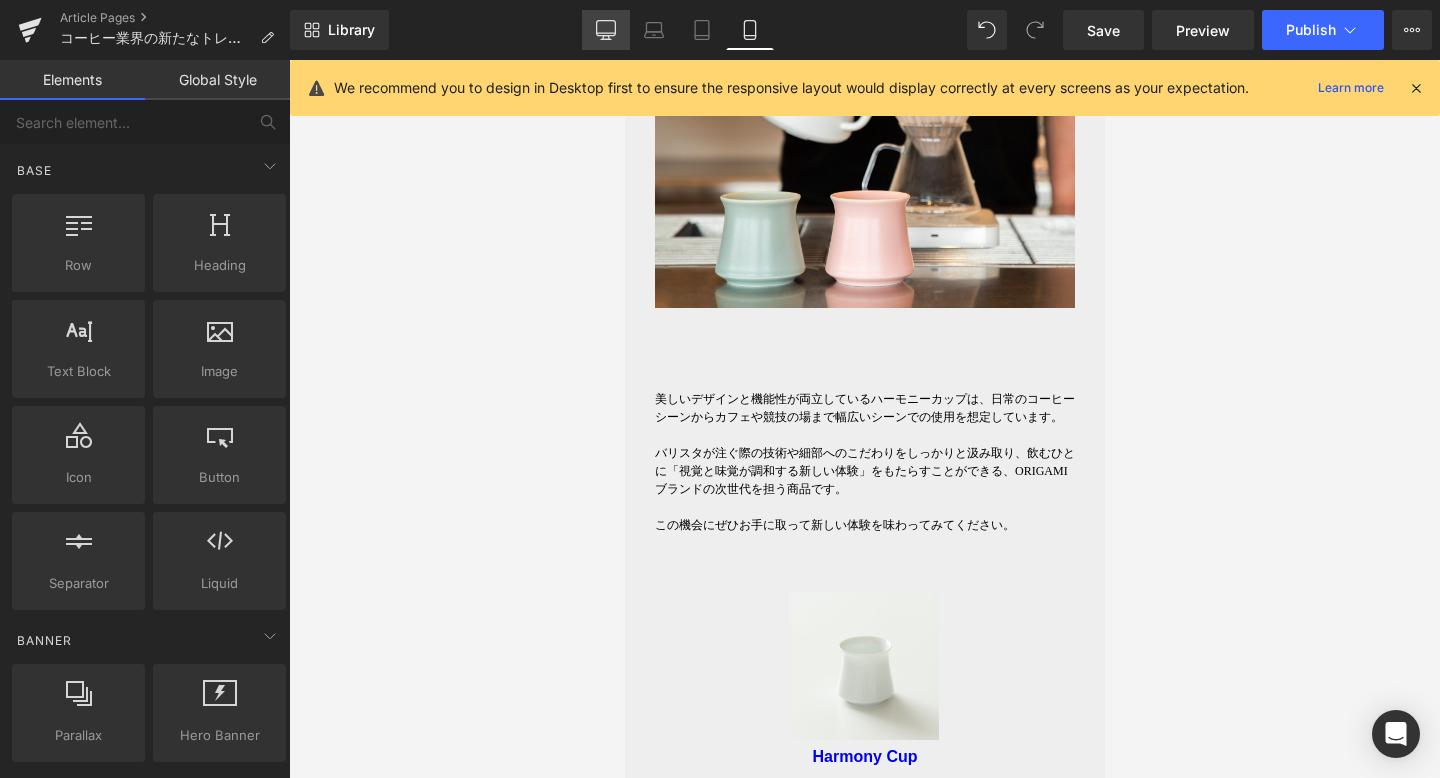 click 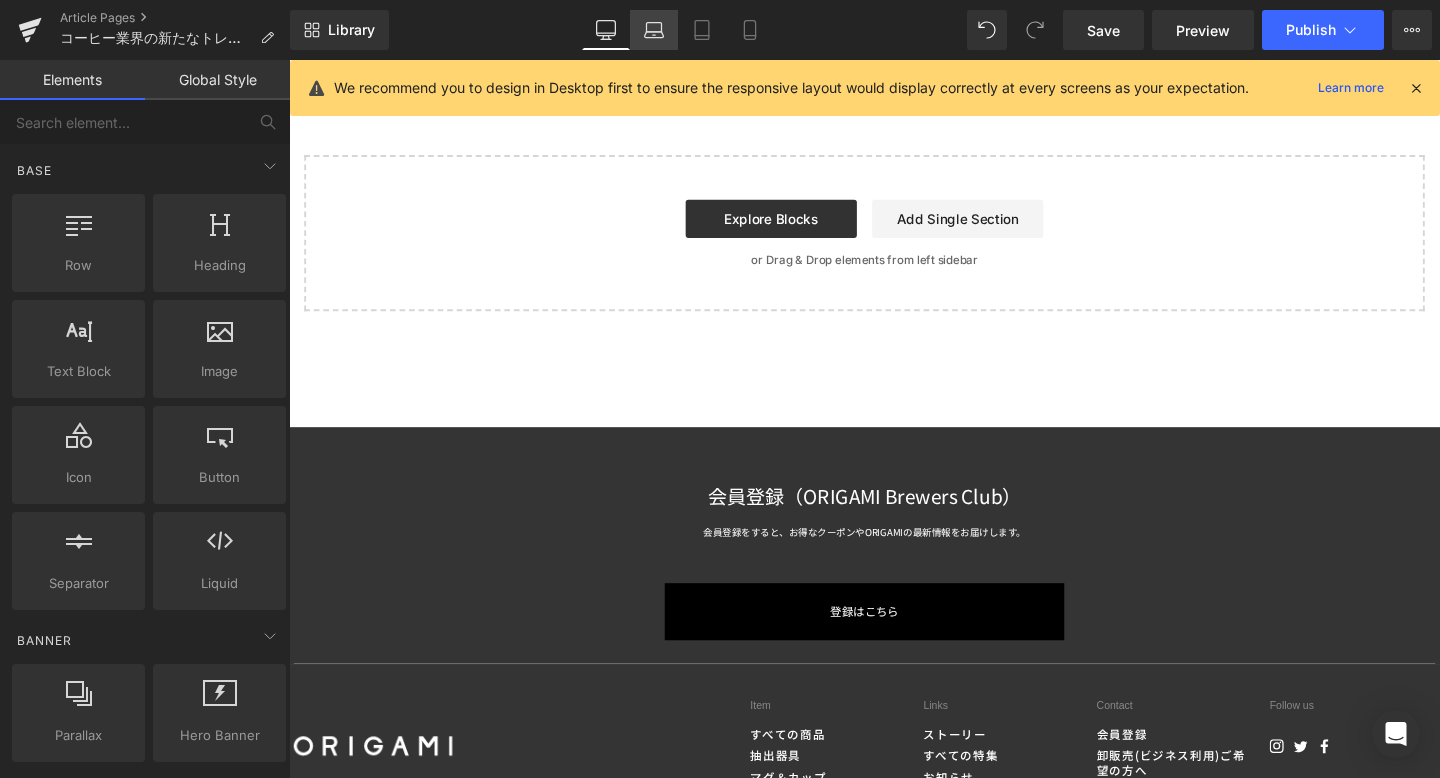 click 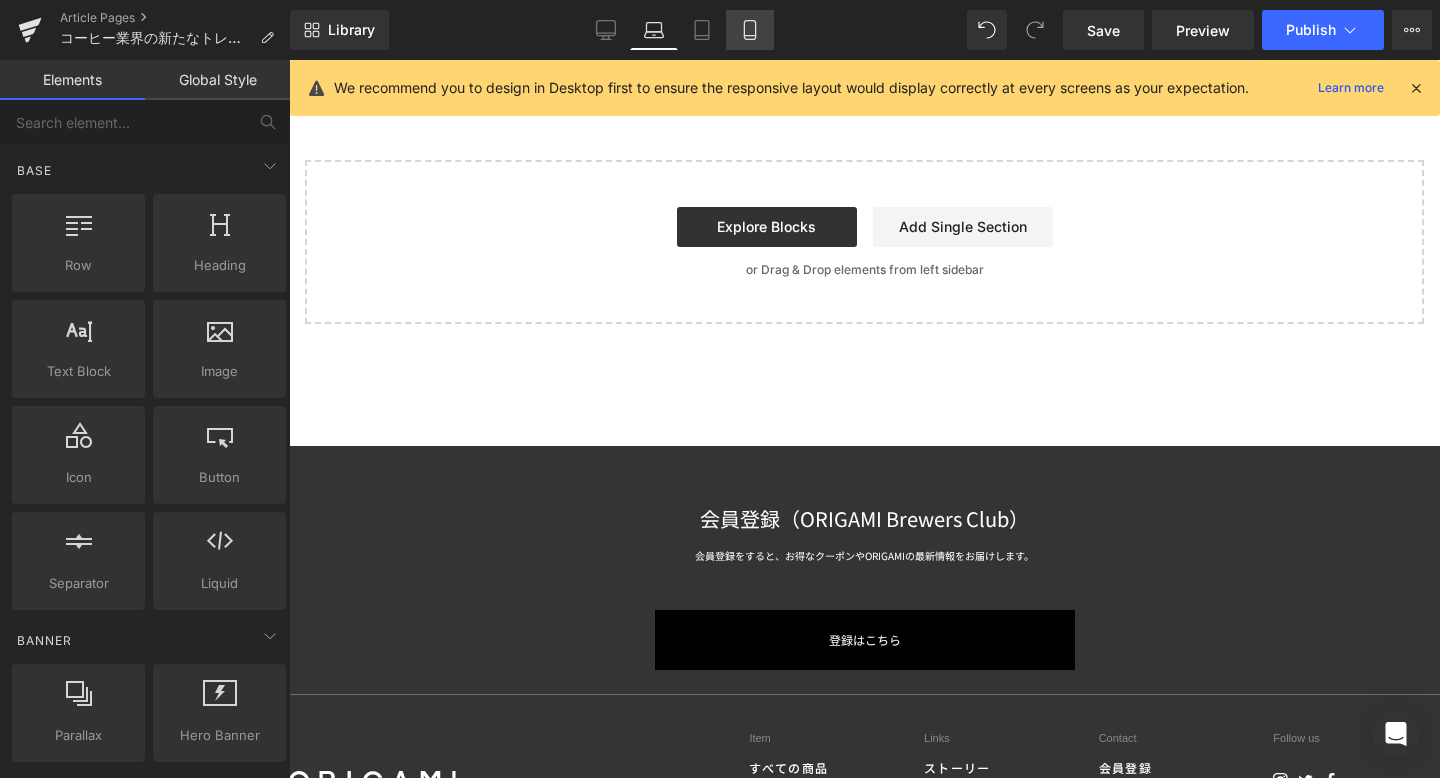 click on "Mobile" at bounding box center (750, 30) 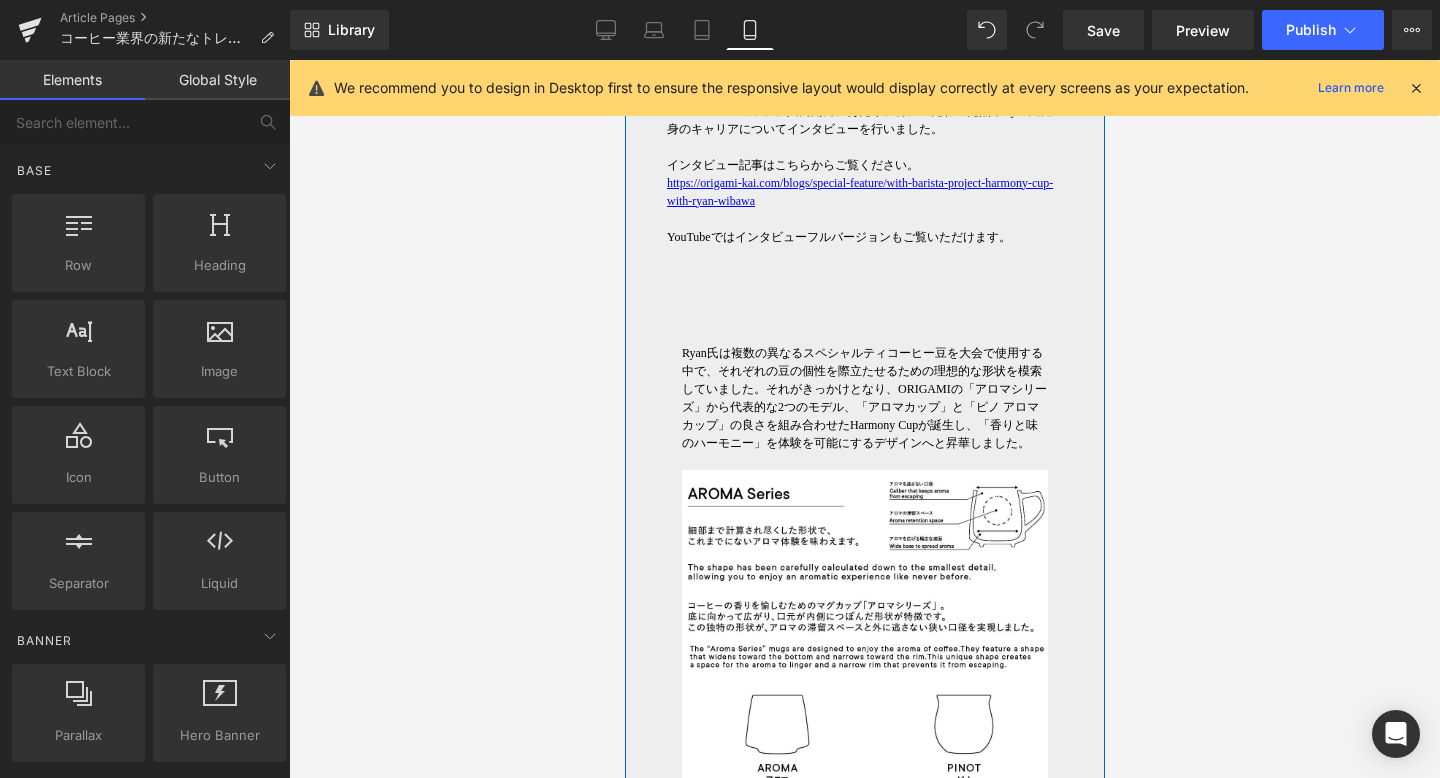 scroll, scrollTop: 2290, scrollLeft: 0, axis: vertical 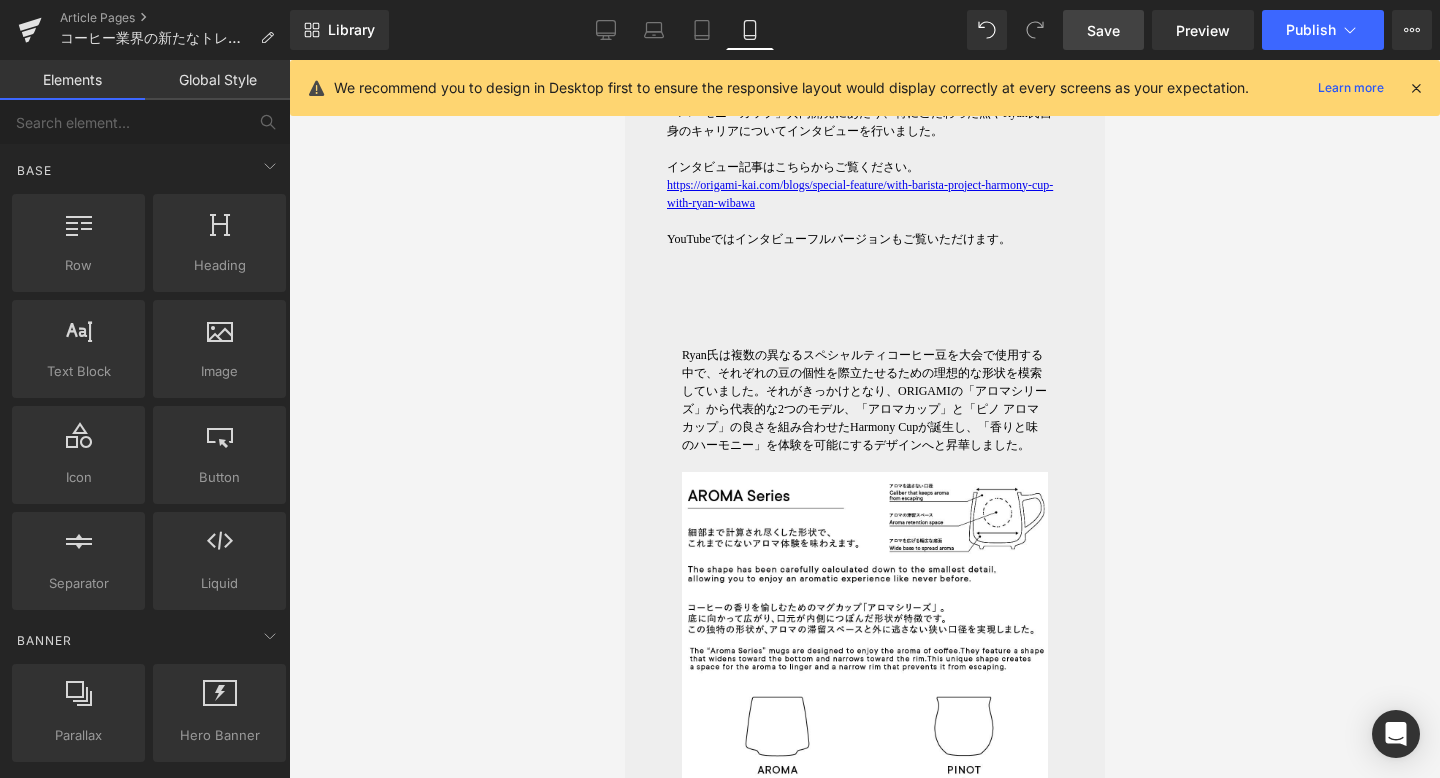 click on "Save" at bounding box center (1103, 30) 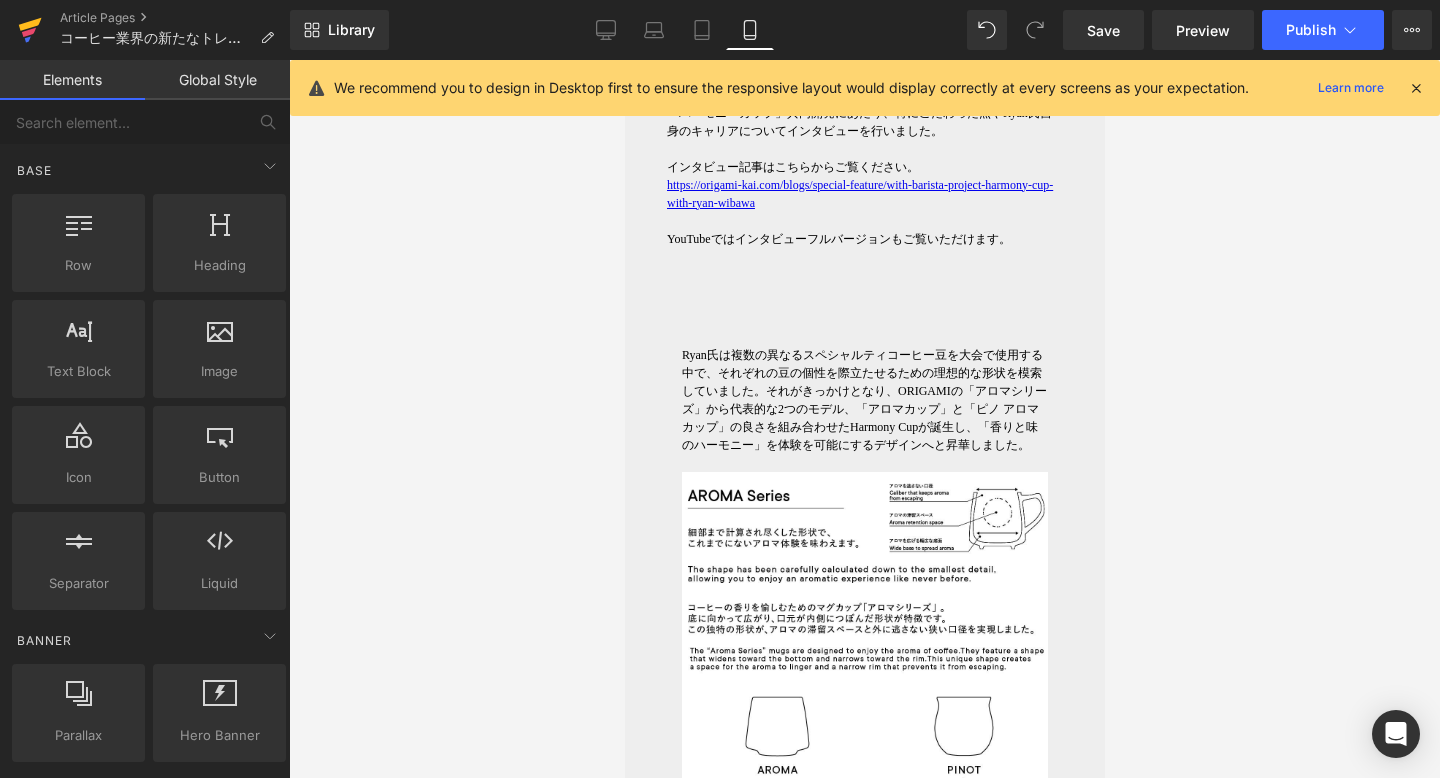 click 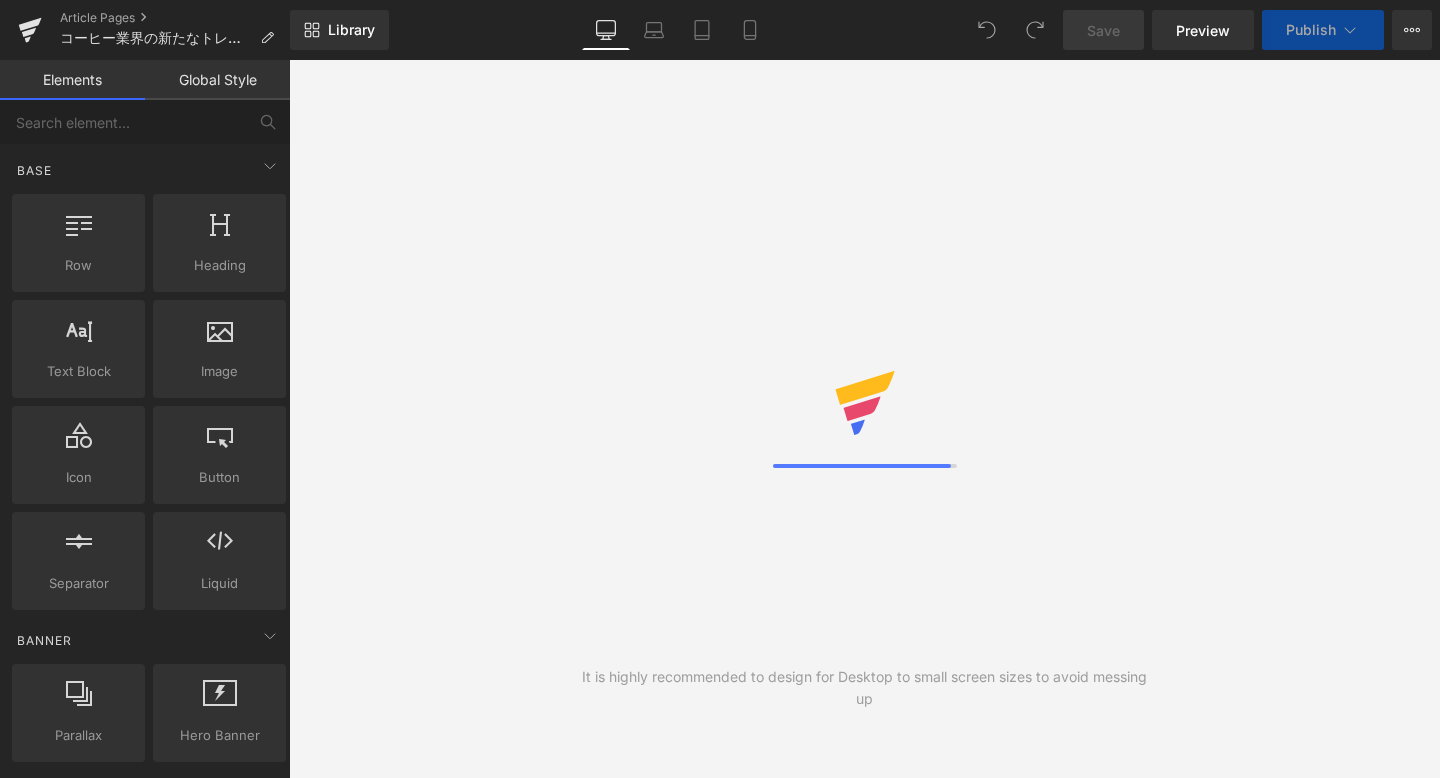 scroll, scrollTop: 0, scrollLeft: 0, axis: both 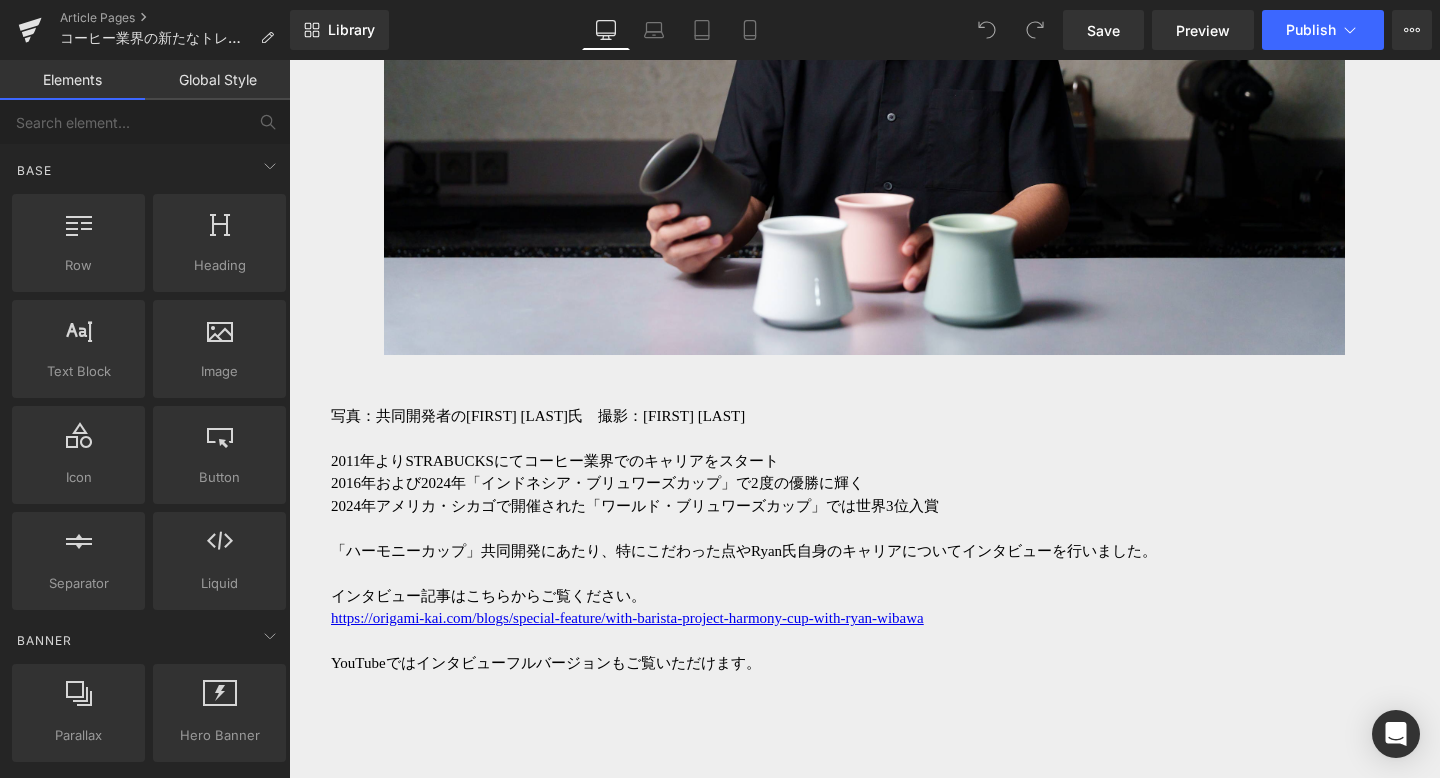 click on "2016年および2024年「インドネシア・ブリュワーズカップ」で2度の優勝に輝く" at bounding box center (864, 483) 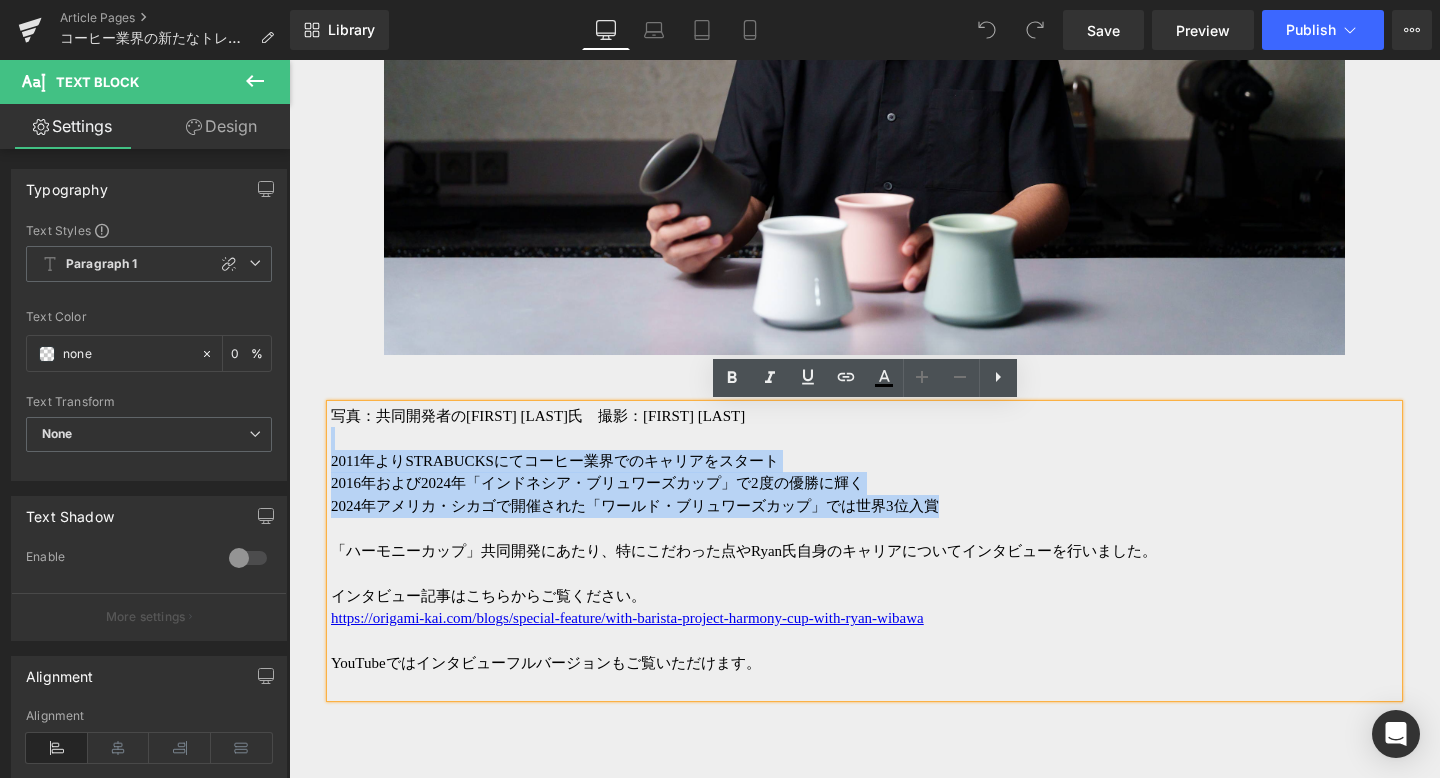 drag, startPoint x: 333, startPoint y: 447, endPoint x: 1139, endPoint y: 525, distance: 809.7654 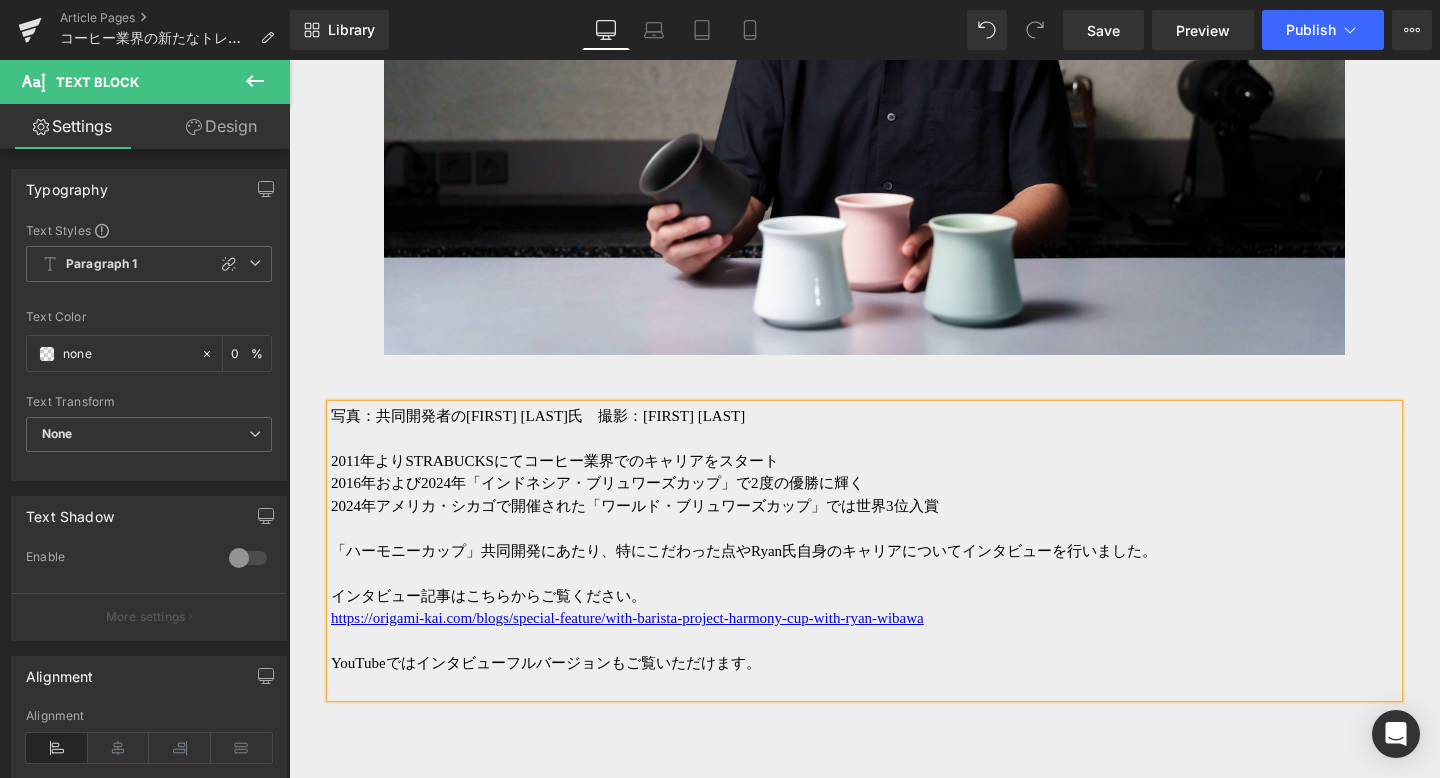 click at bounding box center [864, 573] 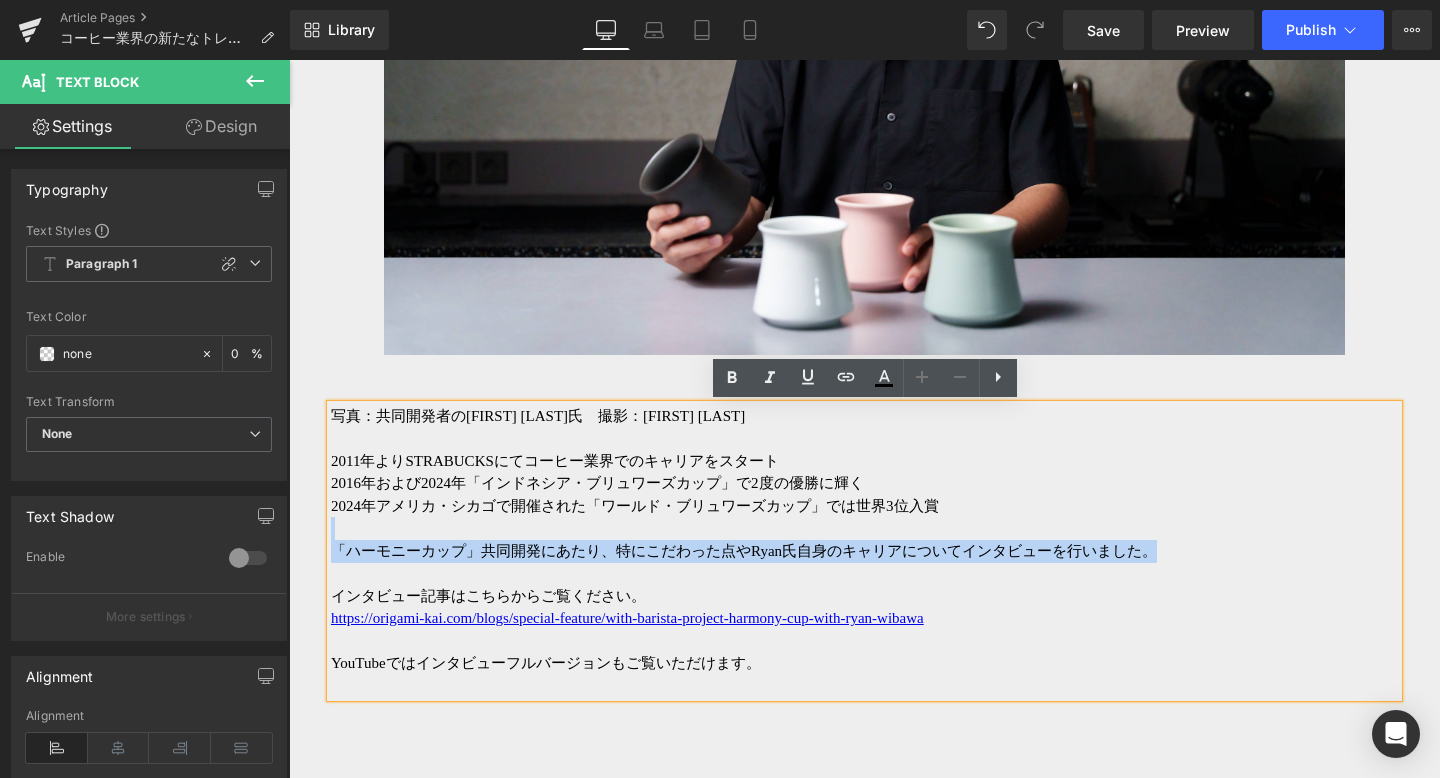 drag, startPoint x: 338, startPoint y: 524, endPoint x: 1250, endPoint y: 578, distance: 913.5973 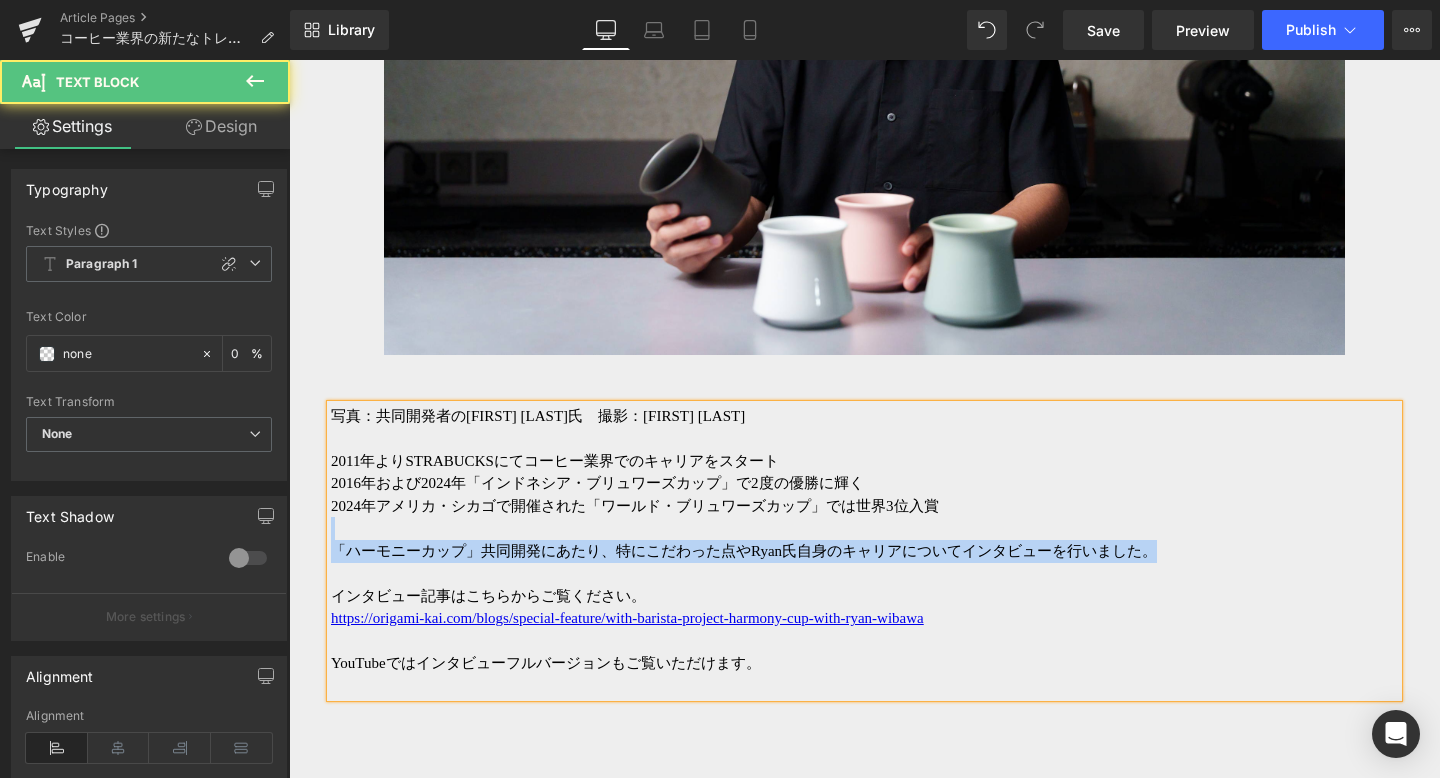 click on "「ハーモニーカップ」共同開発にあたり、特にこだわった点やRyan氏自身のキャリアについてインタビューを行いました。" at bounding box center (744, 551) 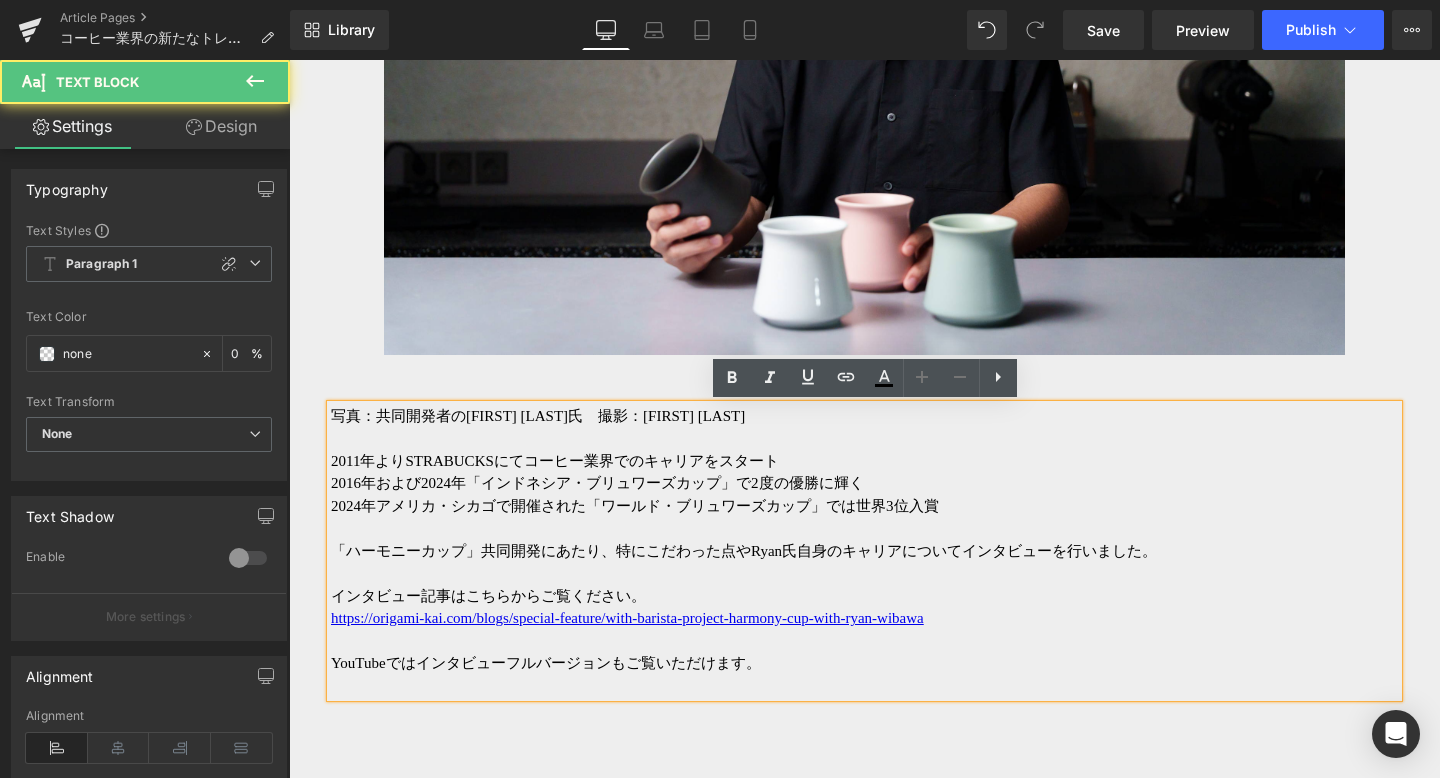 type 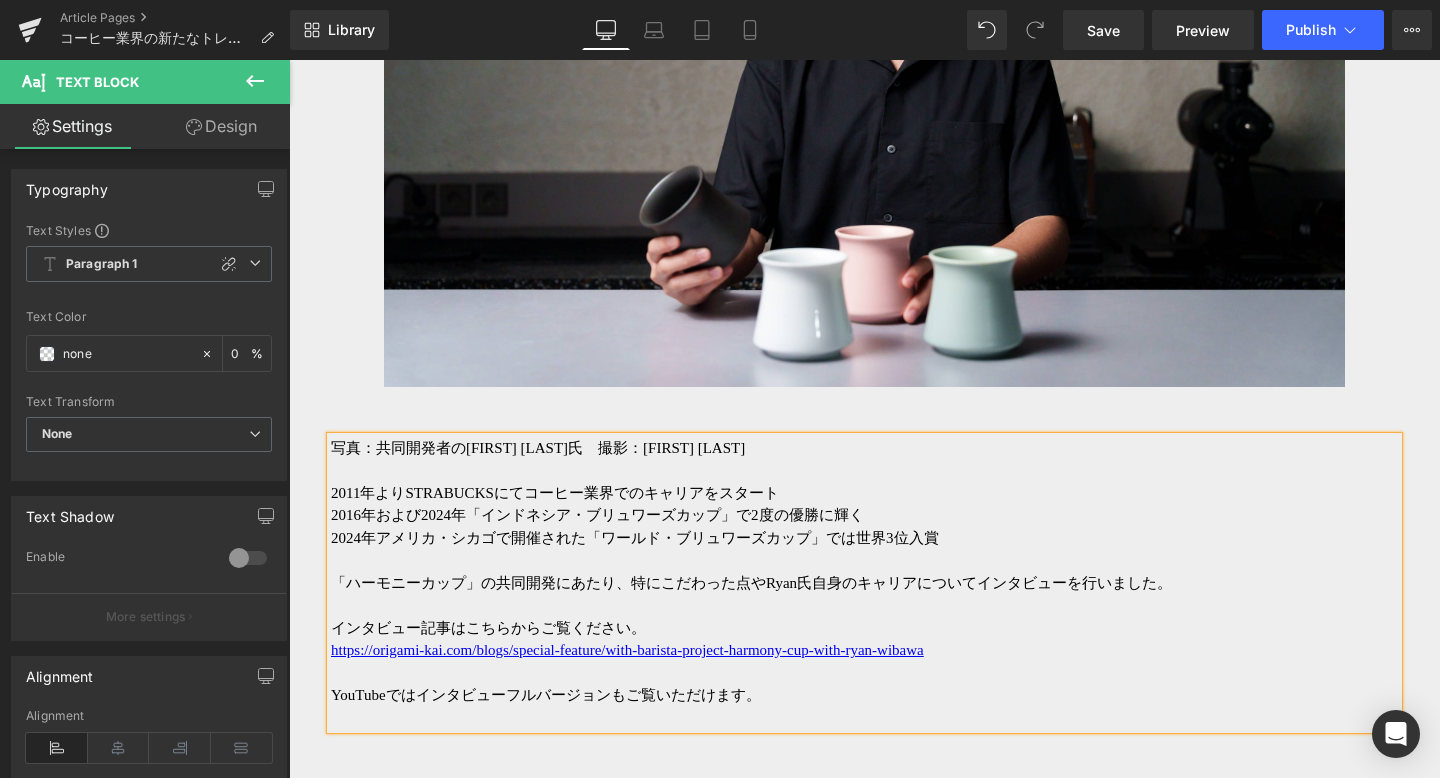 scroll, scrollTop: 3319, scrollLeft: 0, axis: vertical 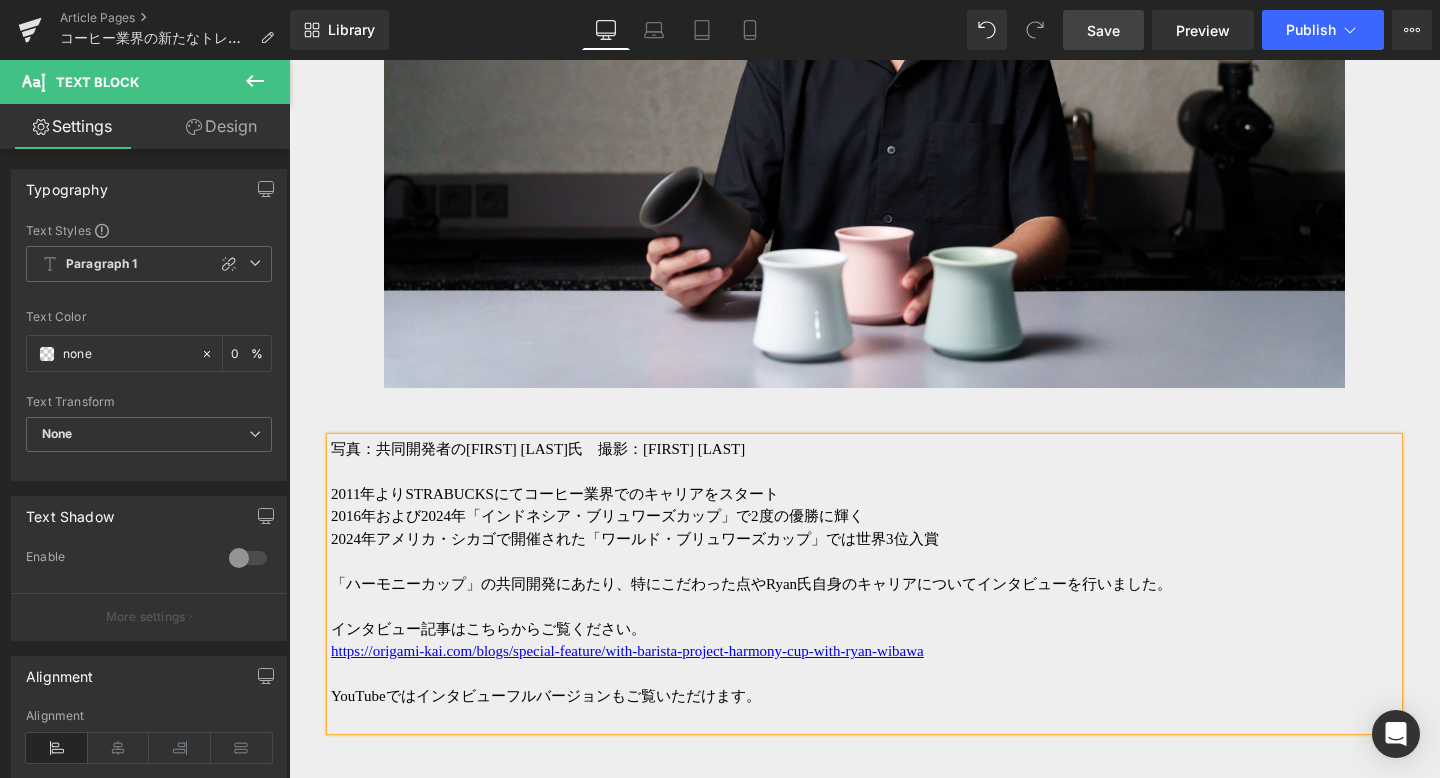 click on "Save" at bounding box center (1103, 30) 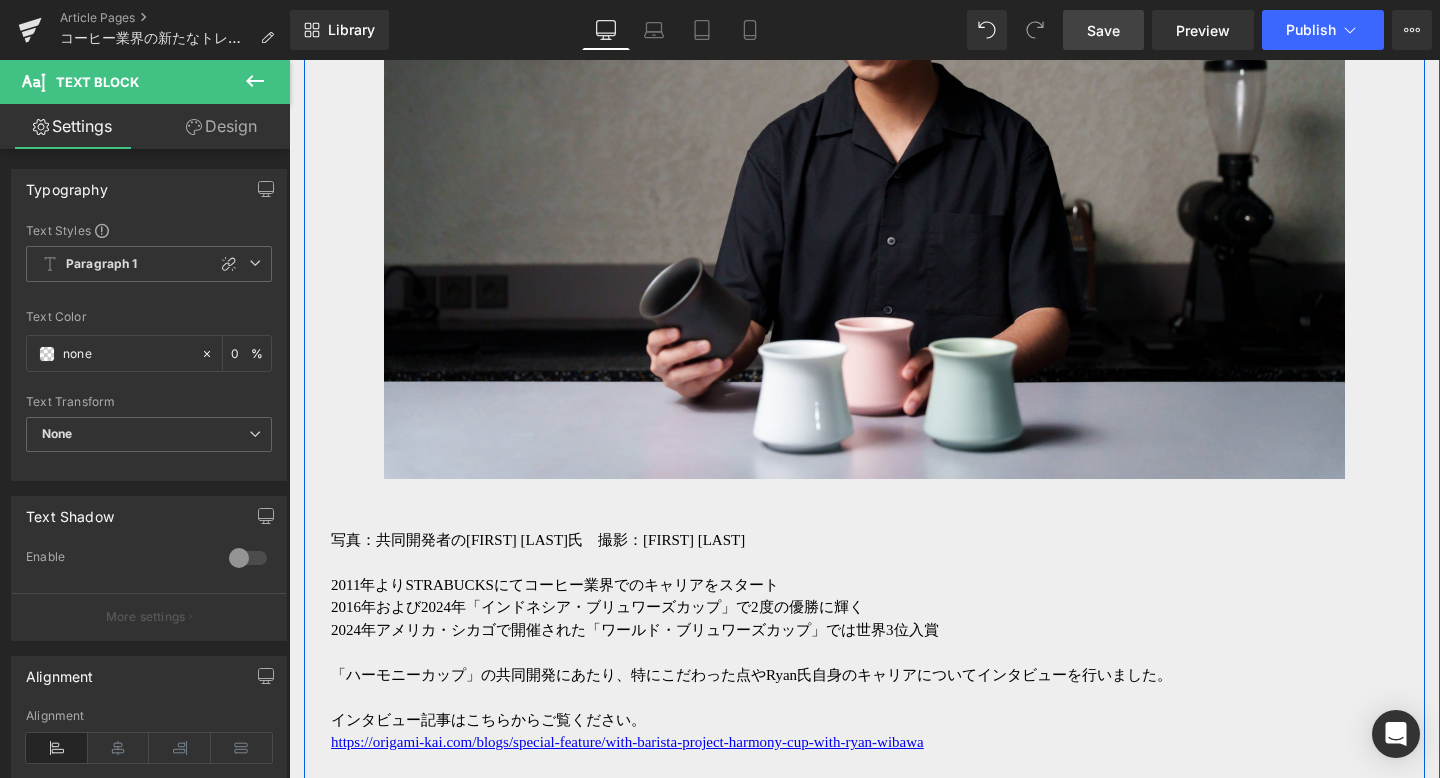 scroll, scrollTop: 3235, scrollLeft: 0, axis: vertical 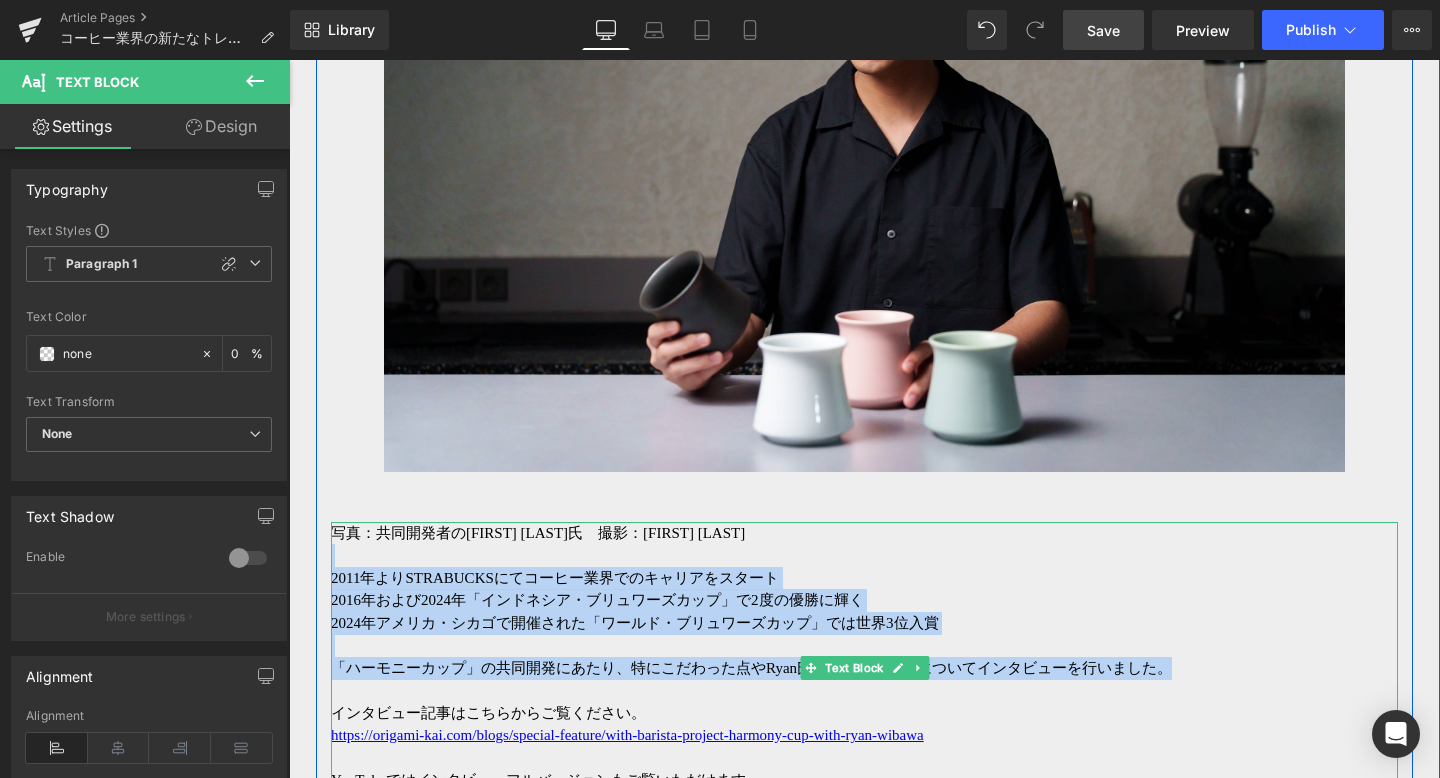drag, startPoint x: 350, startPoint y: 558, endPoint x: 1138, endPoint y: 696, distance: 799.9925 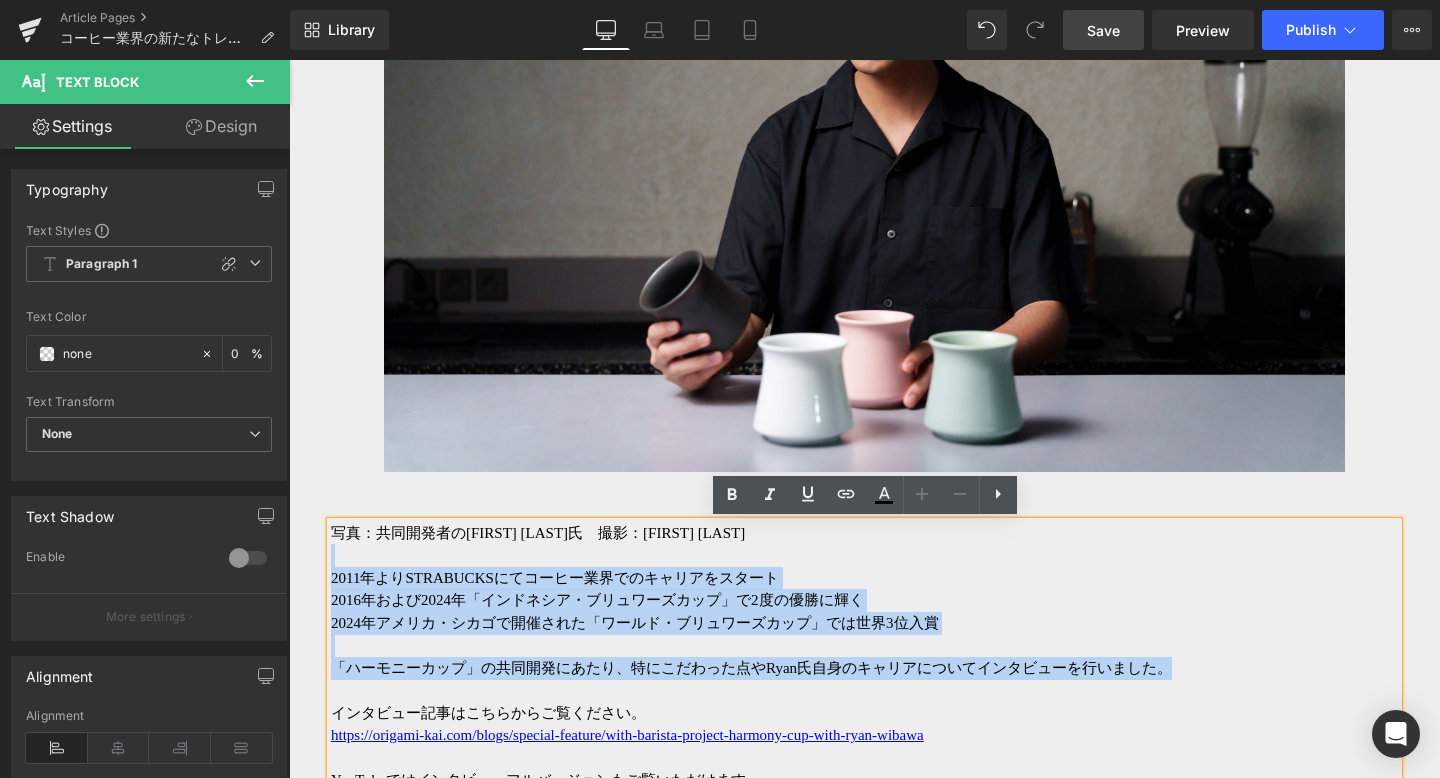copy on "2011年よりSTRABUCKSにてコーヒー業界でのキャリアをスタート 2016年および2024年「インドネシア・ブリュワーズカップ」で2度の優勝に輝く 2024年アメリカ・シカゴで開催された「ワールド・ブリュワーズカップ」では世界3位入賞 「ハーモニーカップ」の共同開発にあたり、特にこだわった点やRyan氏自身のキャリアについてインタビューを行いました。" 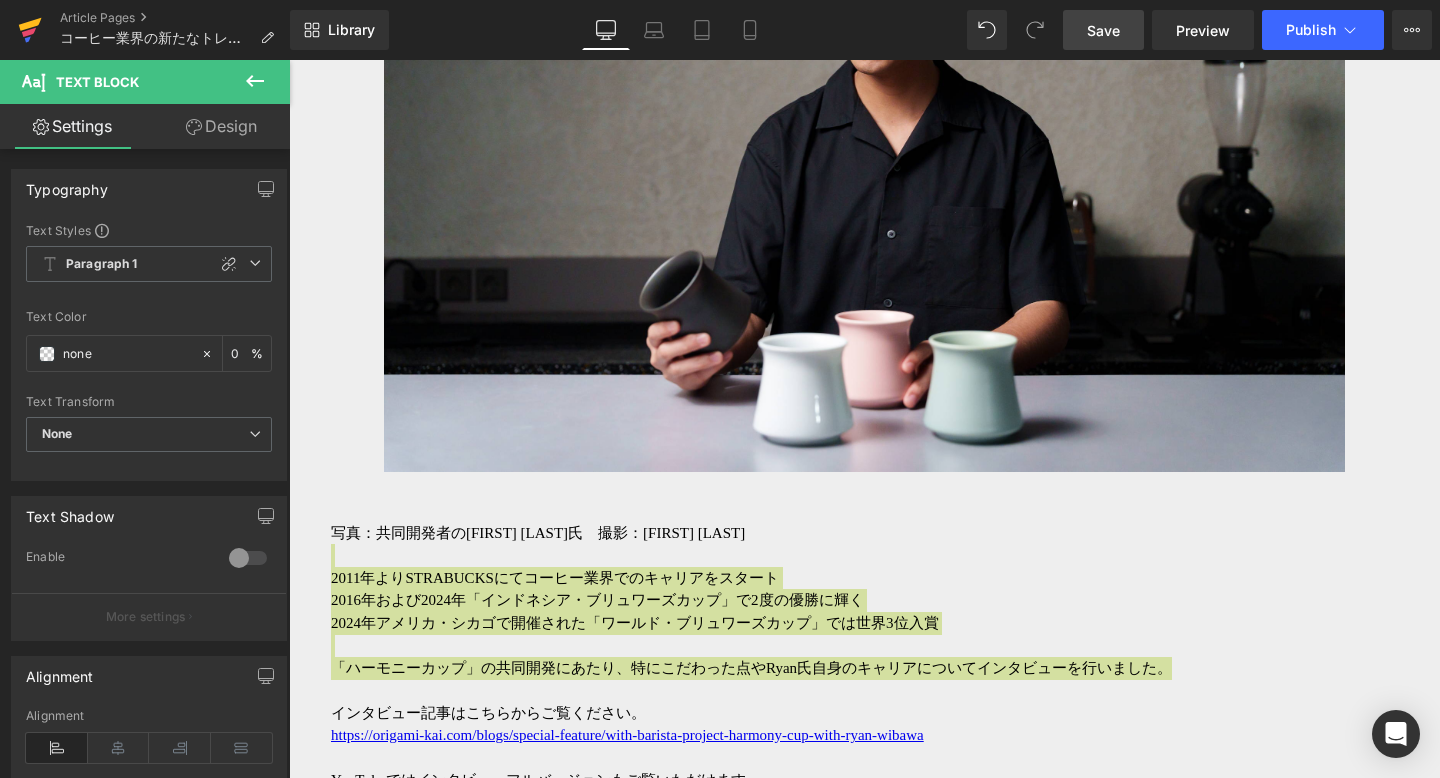 click 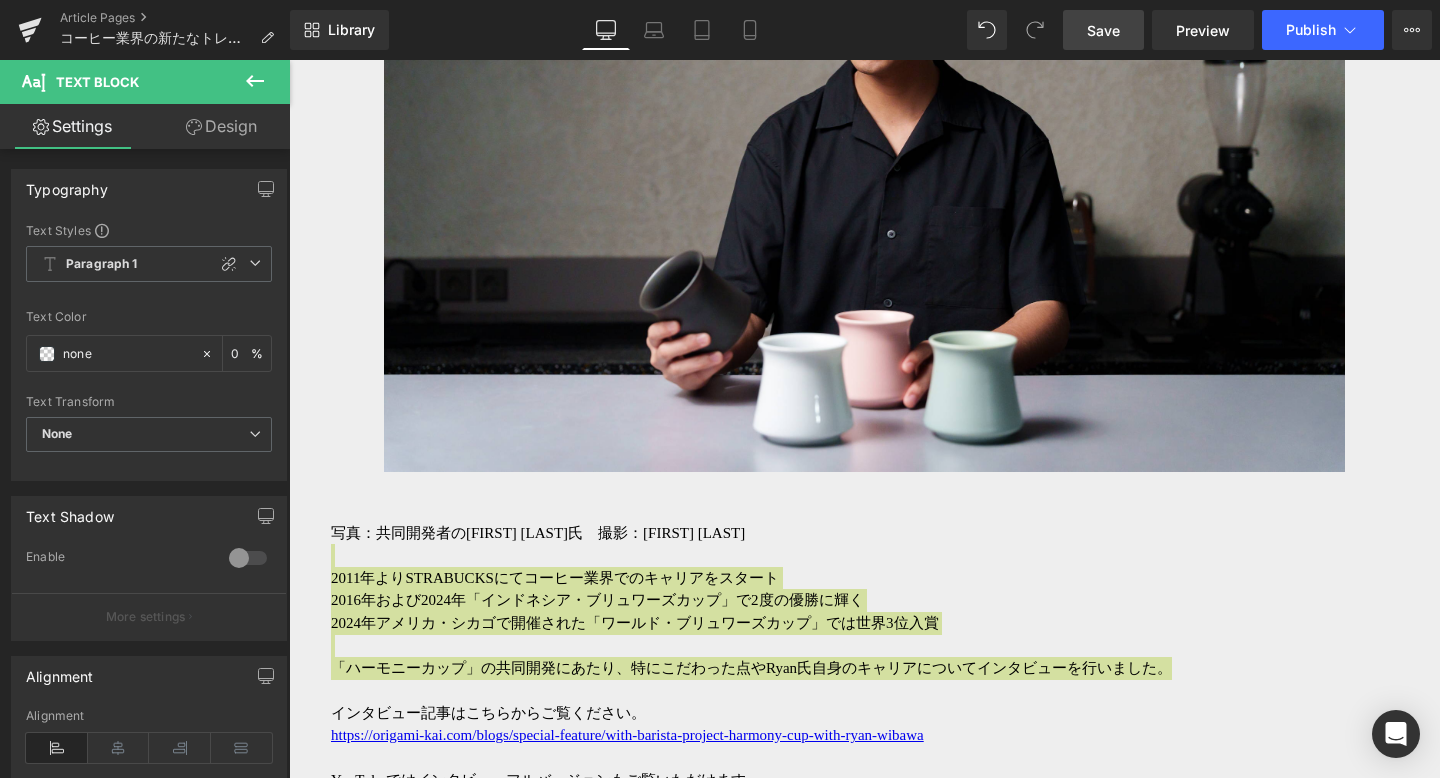 click on "Save" at bounding box center [1103, 30] 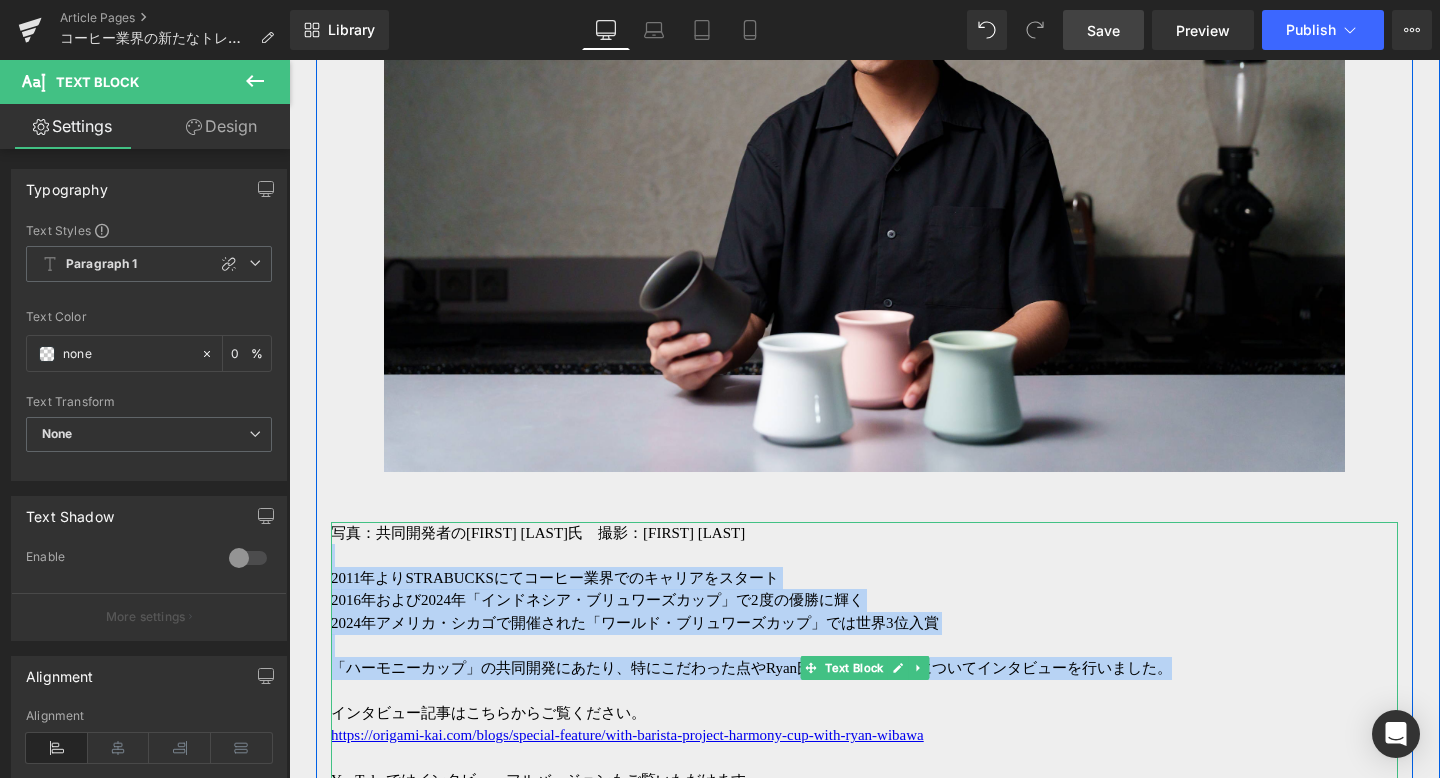 click on "2011年よりSTRABUCKSにてコーヒー業界でのキャリアをスタート" at bounding box center [864, 578] 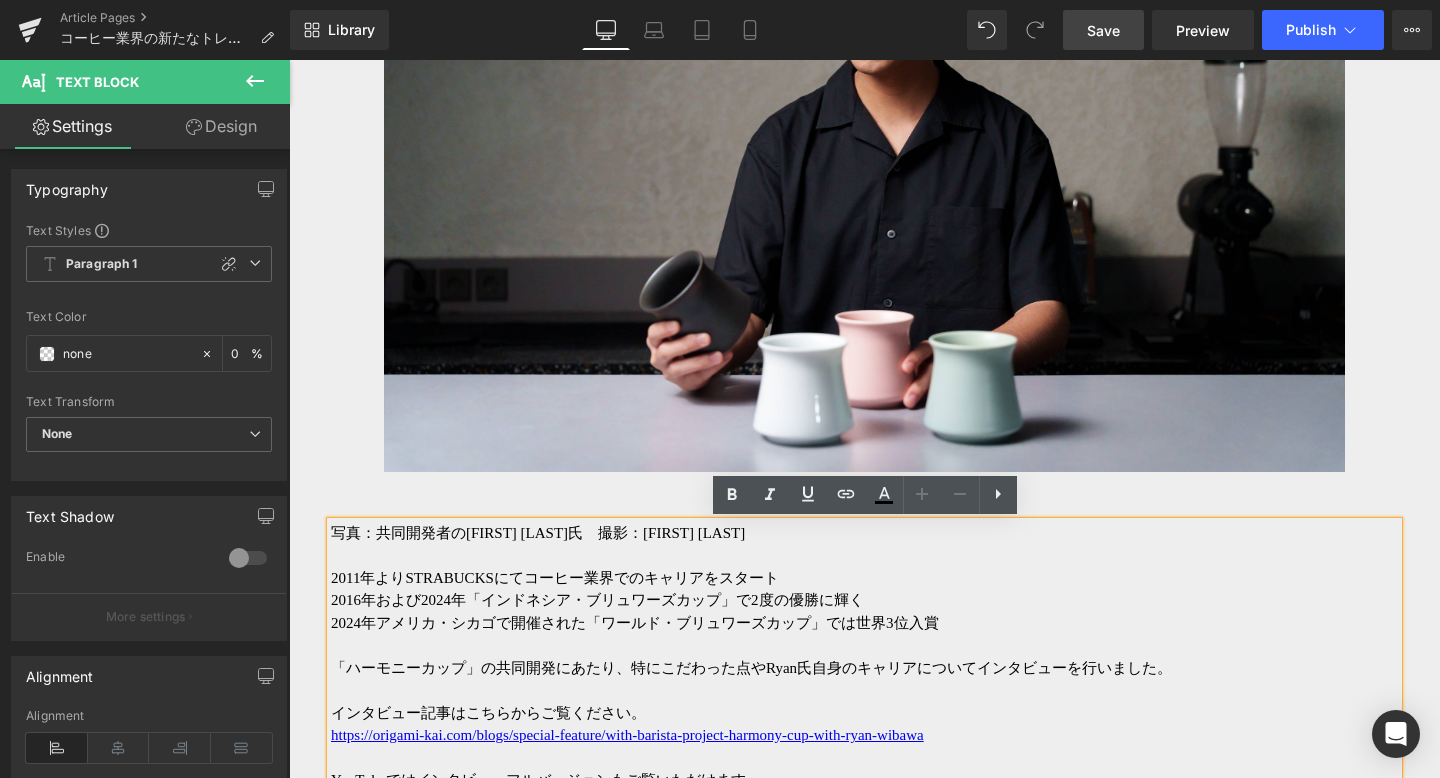 click on "Library Desktop Desktop Laptop Tablet Mobile Save Preview Publish Scheduled View Live Page View with current Template Save Template to Library Schedule Publish  Optimize  Publish Settings Shortcuts  Your page can’t be published   You've reached the maximum number of published pages on your plan  (116/999999).  You need to upgrade your plan or unpublish all your pages to get 1 publish slot.   Unpublish pages   Upgrade plan" at bounding box center [865, 30] 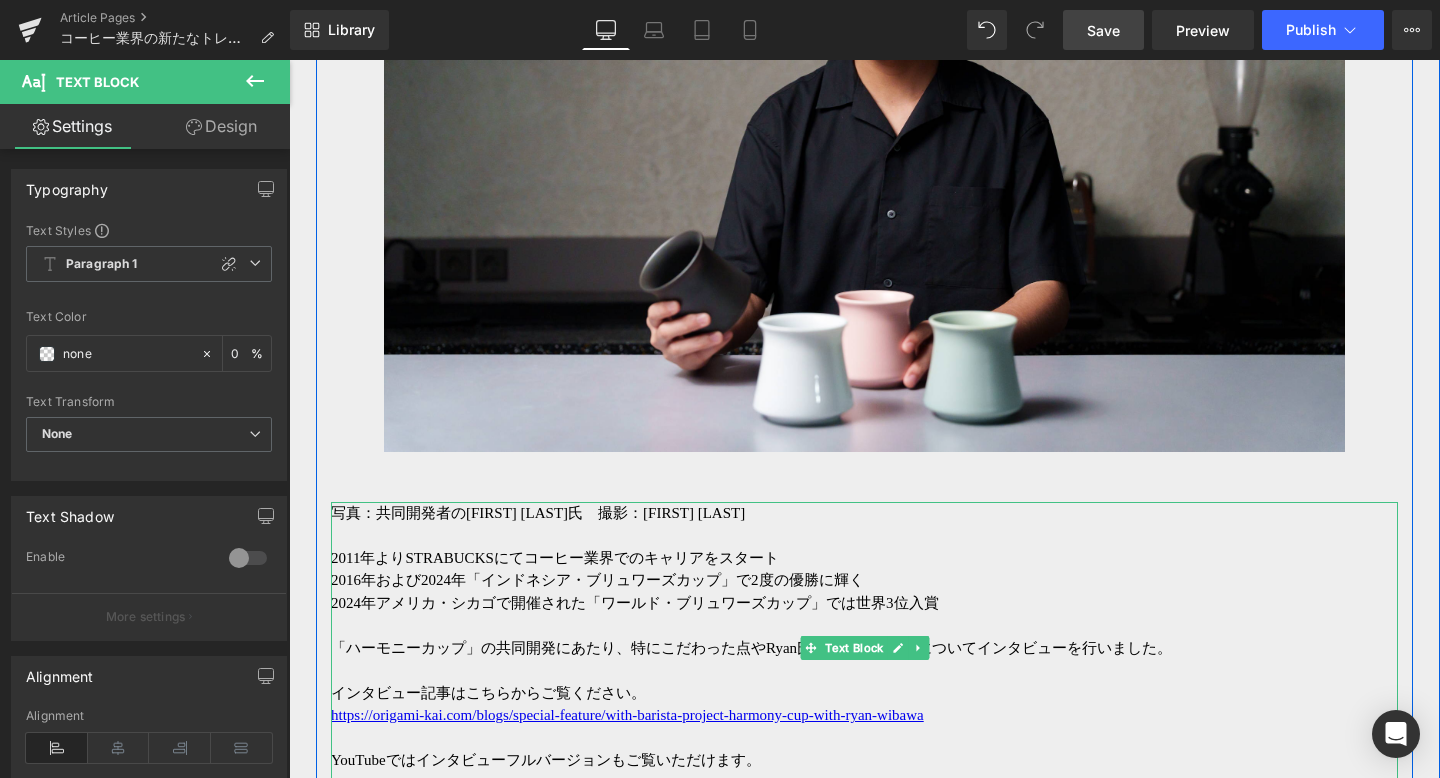 scroll, scrollTop: 3266, scrollLeft: 0, axis: vertical 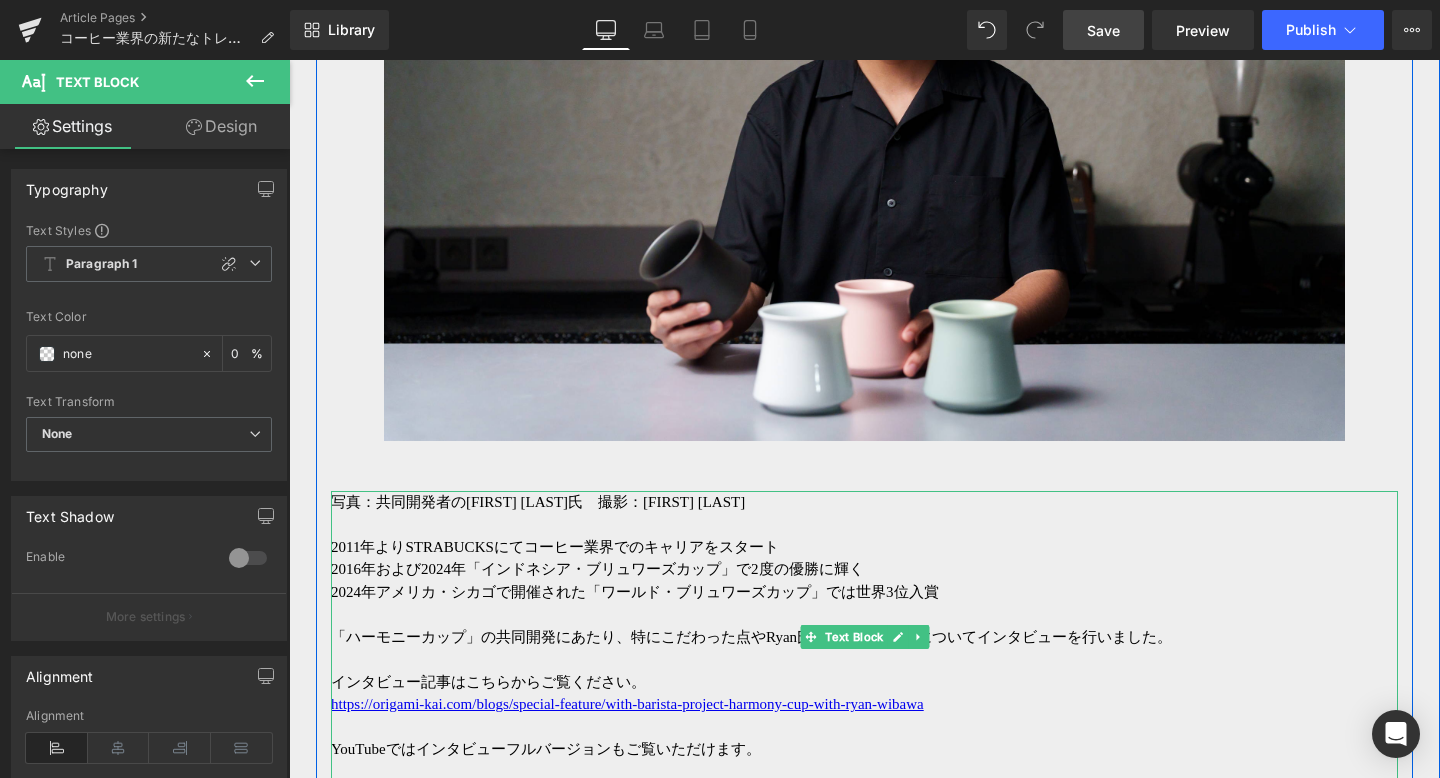 click at bounding box center (864, 524) 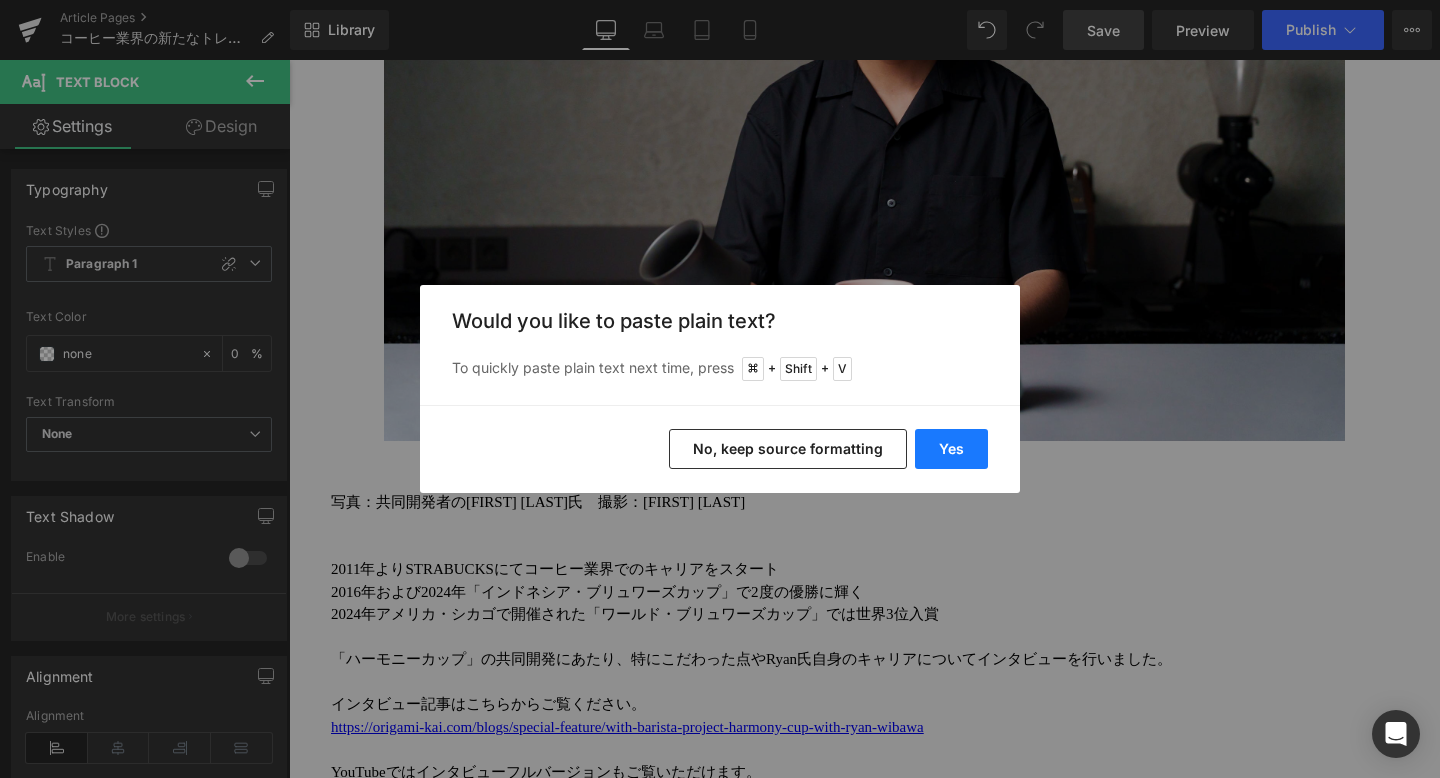 click on "Yes" at bounding box center [951, 449] 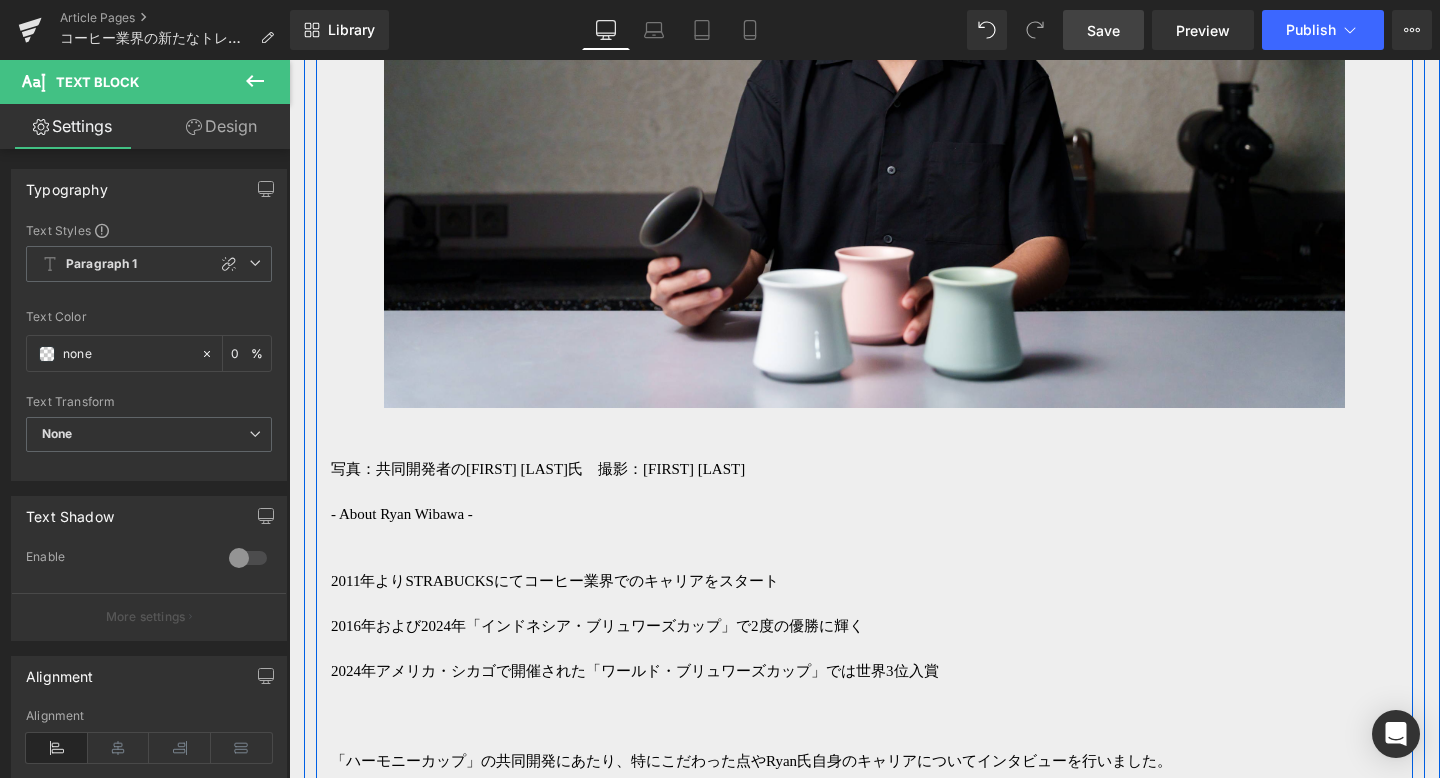 scroll, scrollTop: 3316, scrollLeft: 0, axis: vertical 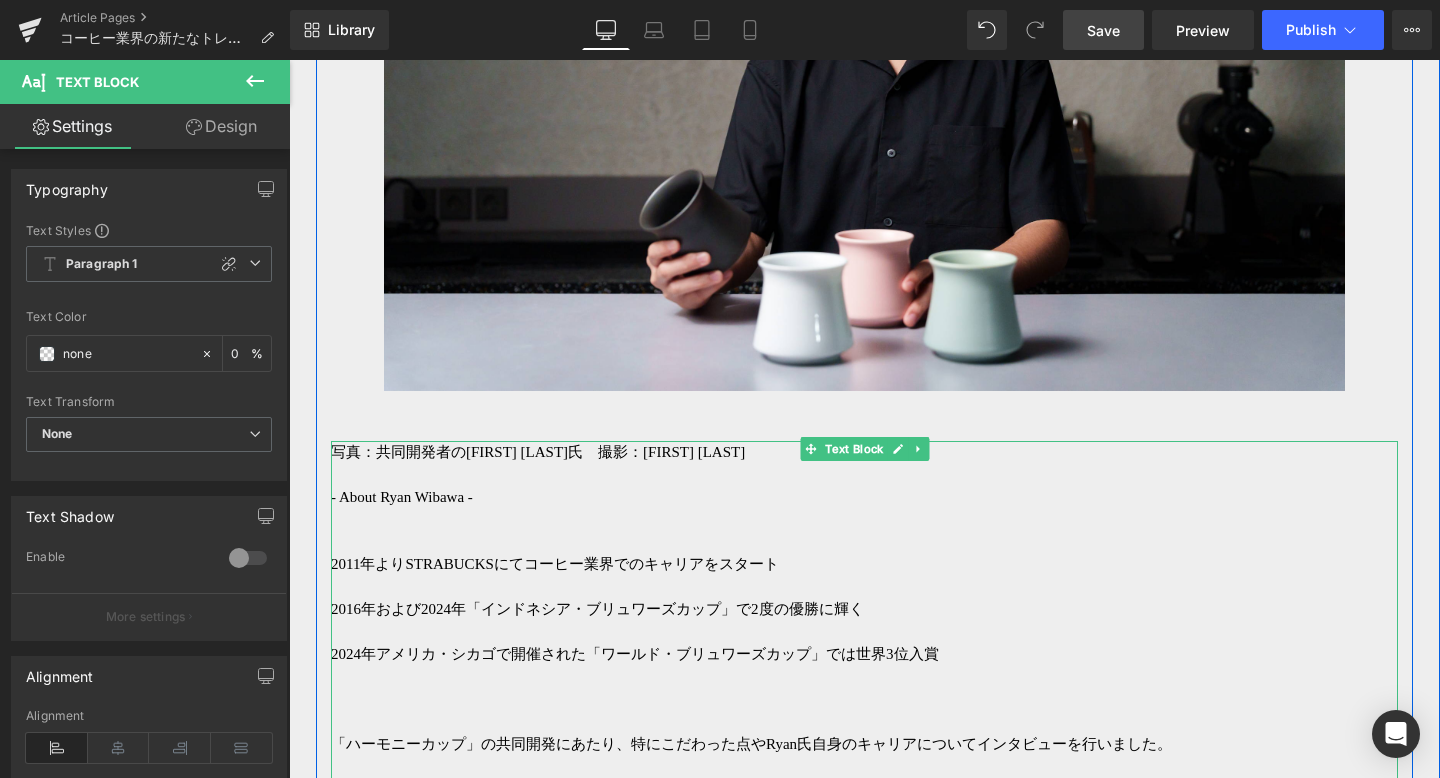 click at bounding box center [864, 542] 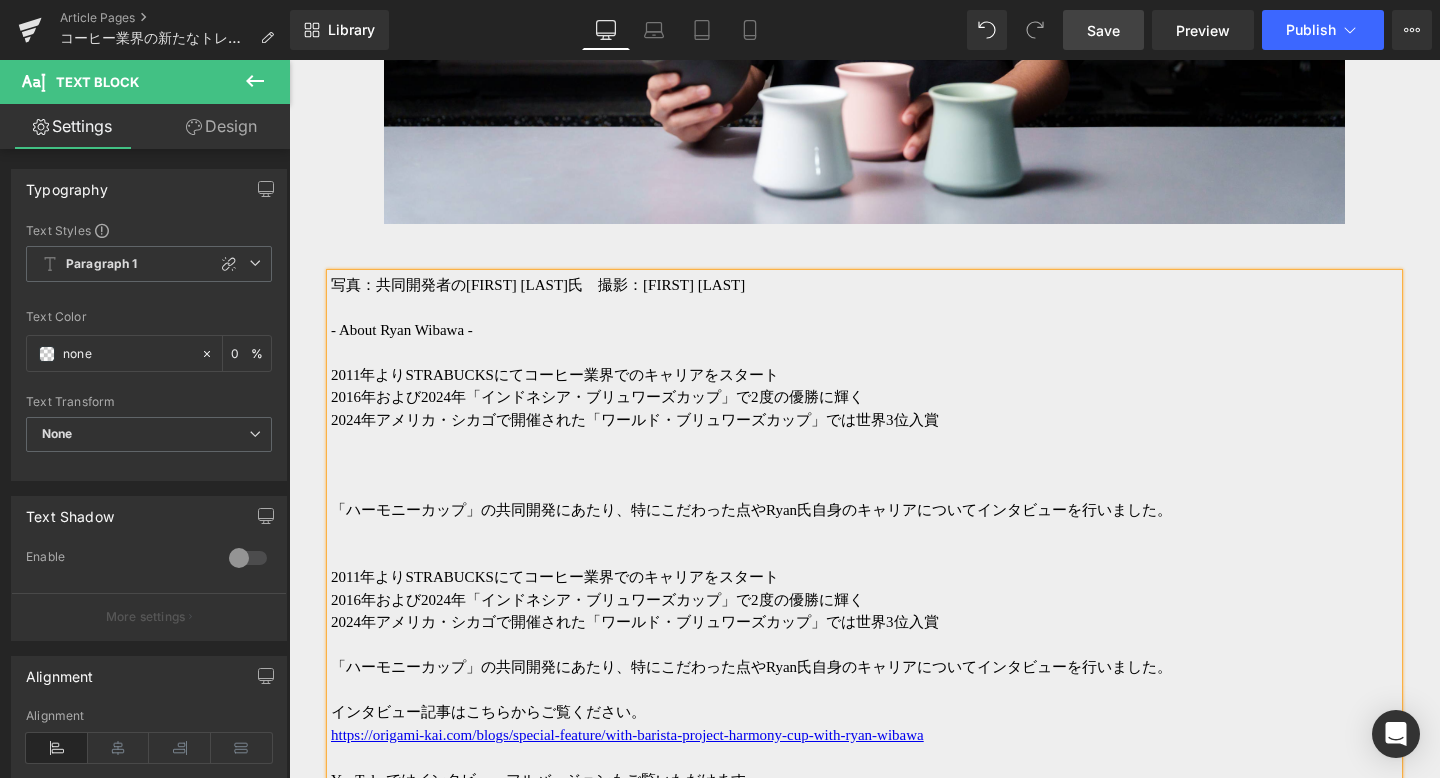 scroll, scrollTop: 3490, scrollLeft: 0, axis: vertical 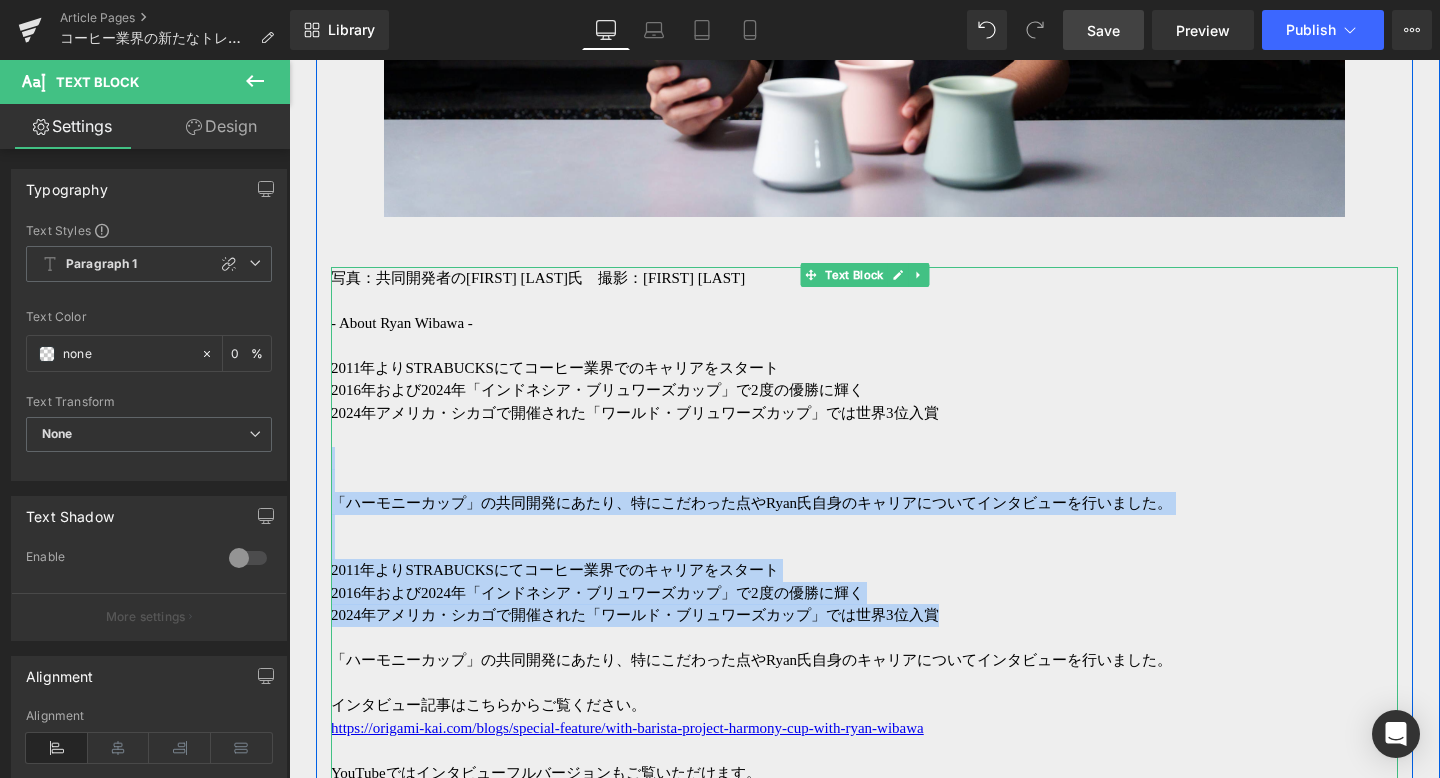 drag, startPoint x: 354, startPoint y: 454, endPoint x: 1008, endPoint y: 614, distance: 673.2875 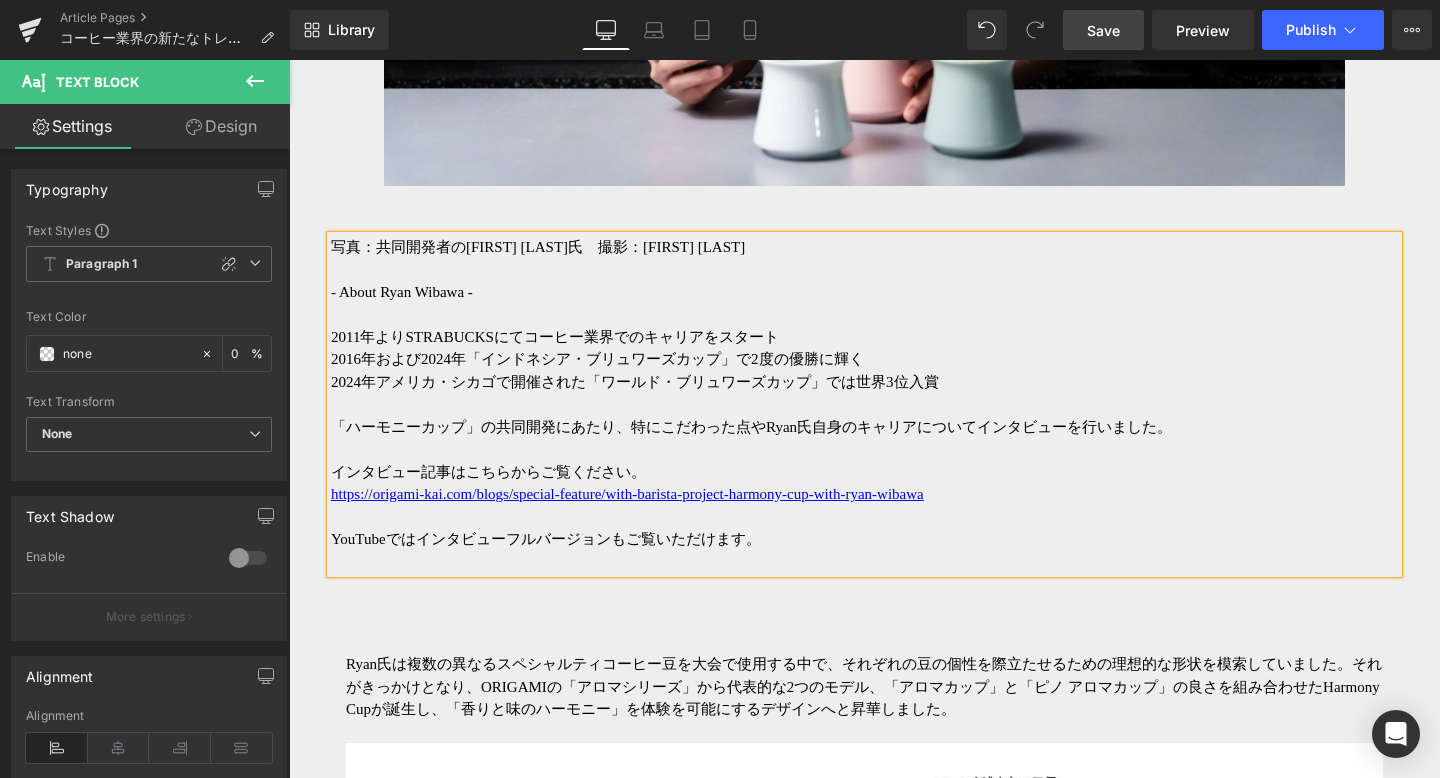 scroll, scrollTop: 3531, scrollLeft: 0, axis: vertical 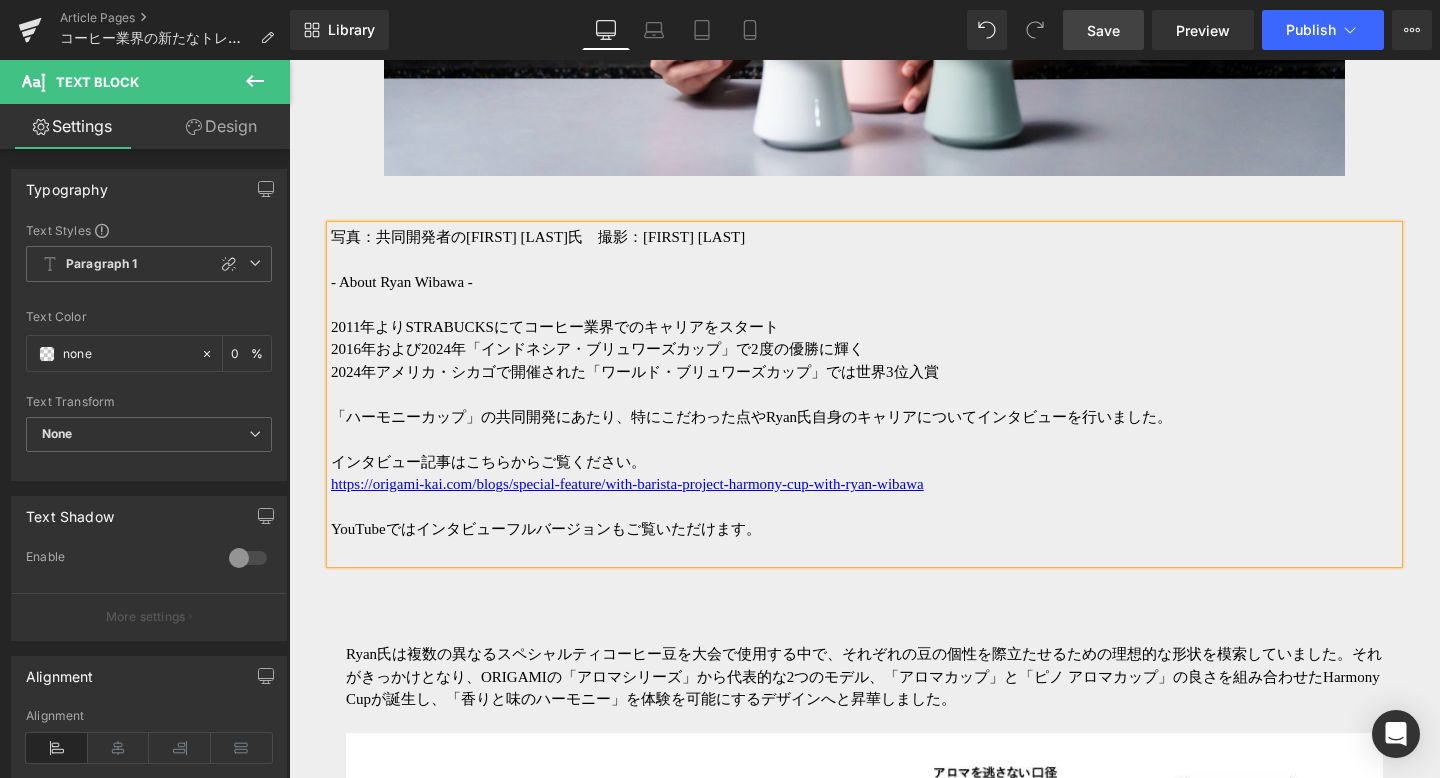 click on "Save" at bounding box center [1103, 30] 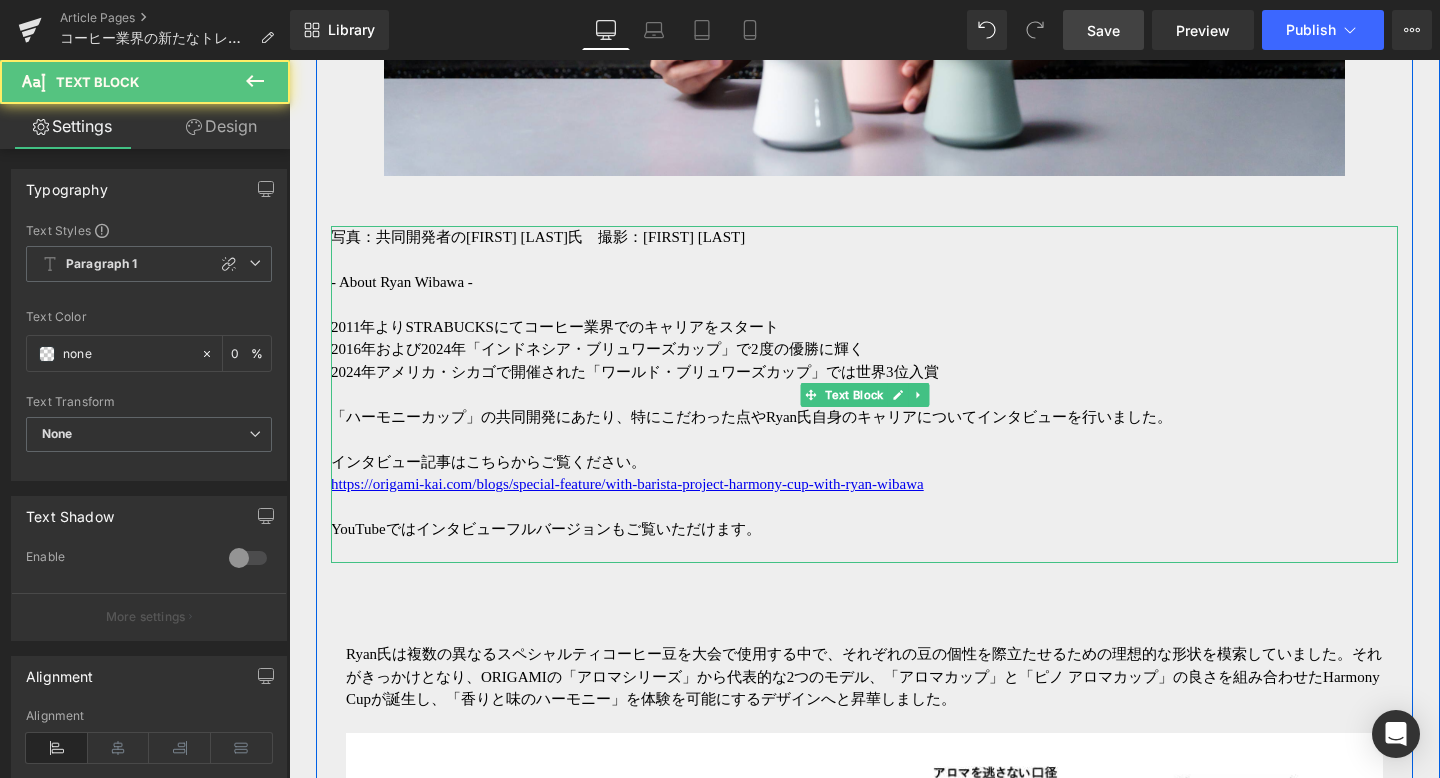 click at bounding box center [864, 552] 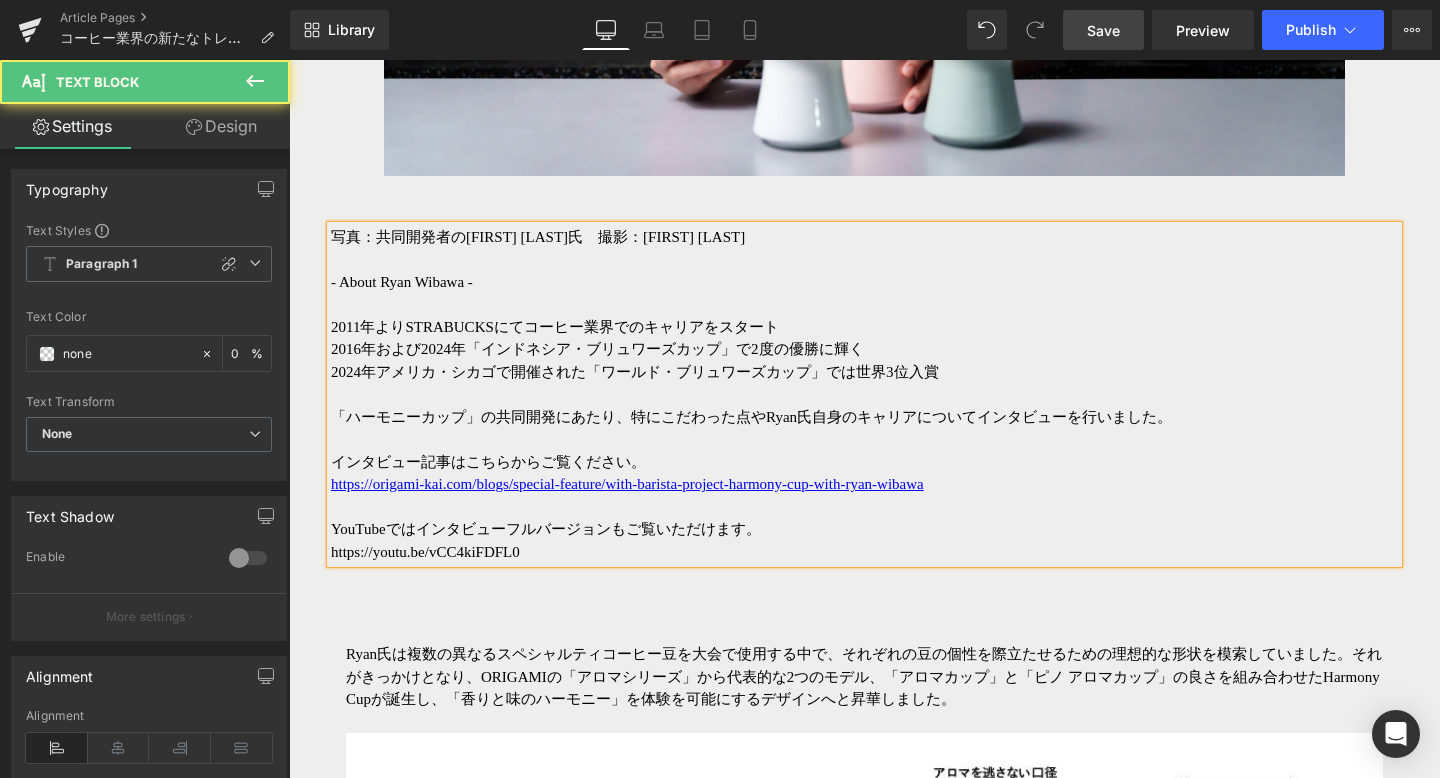 drag, startPoint x: 571, startPoint y: 552, endPoint x: 330, endPoint y: 543, distance: 241.16798 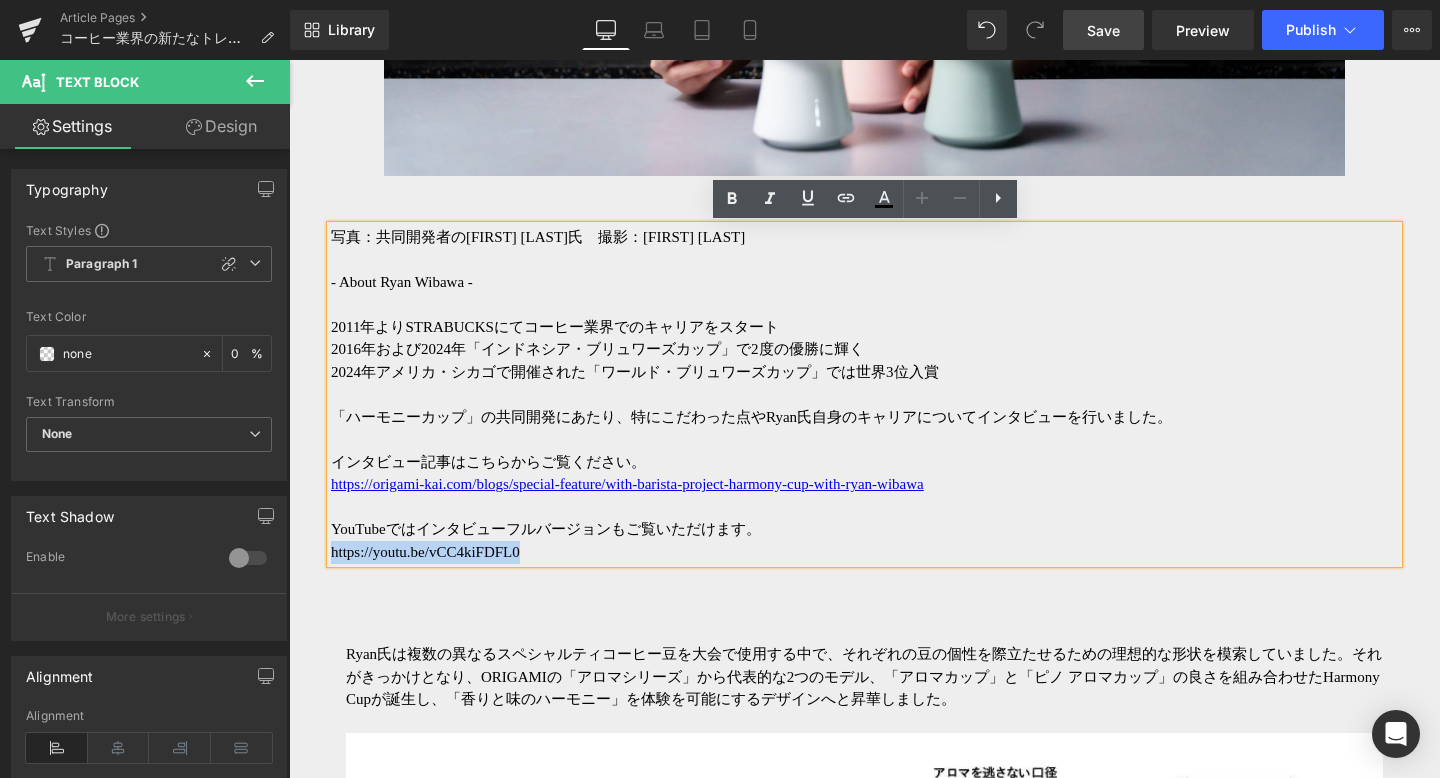 drag, startPoint x: 579, startPoint y: 553, endPoint x: 331, endPoint y: 554, distance: 248.00201 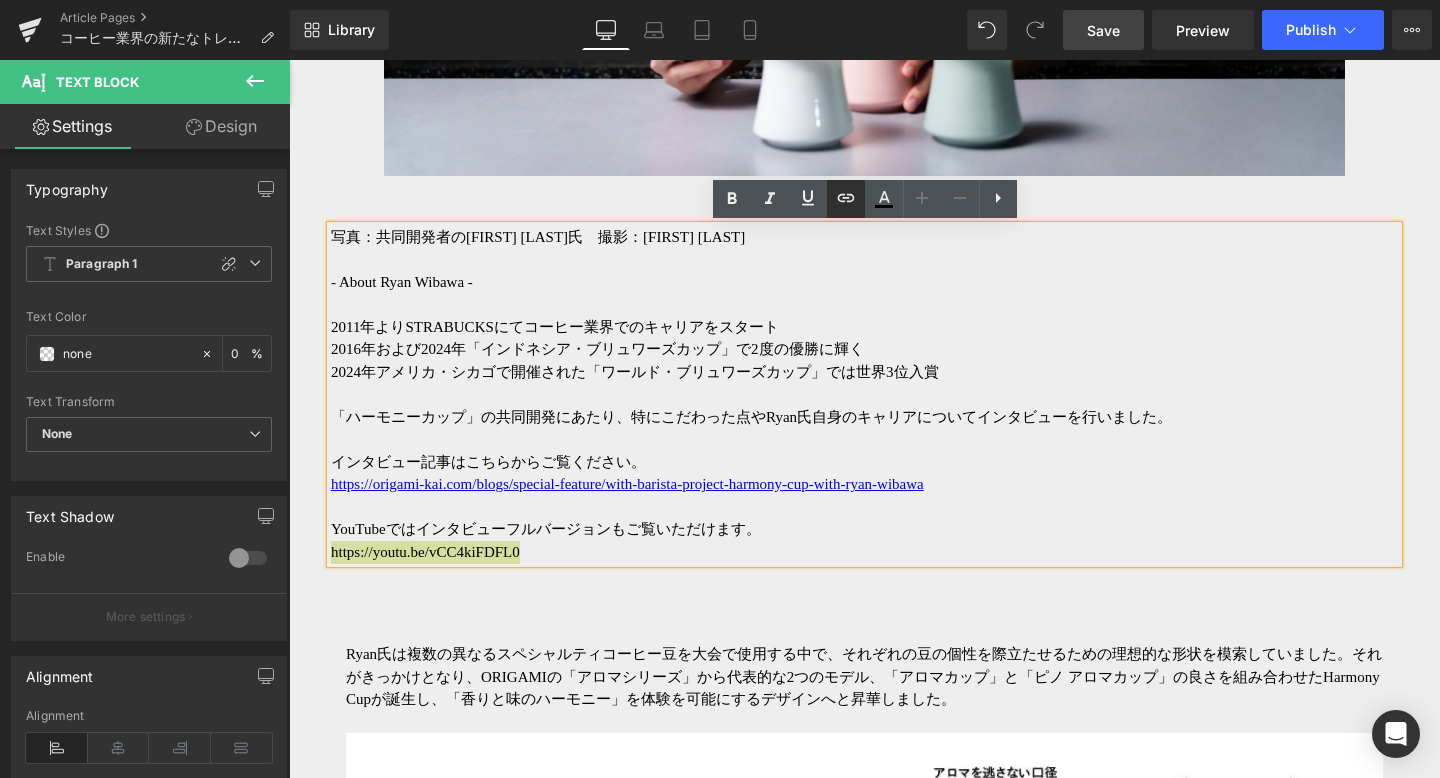 click 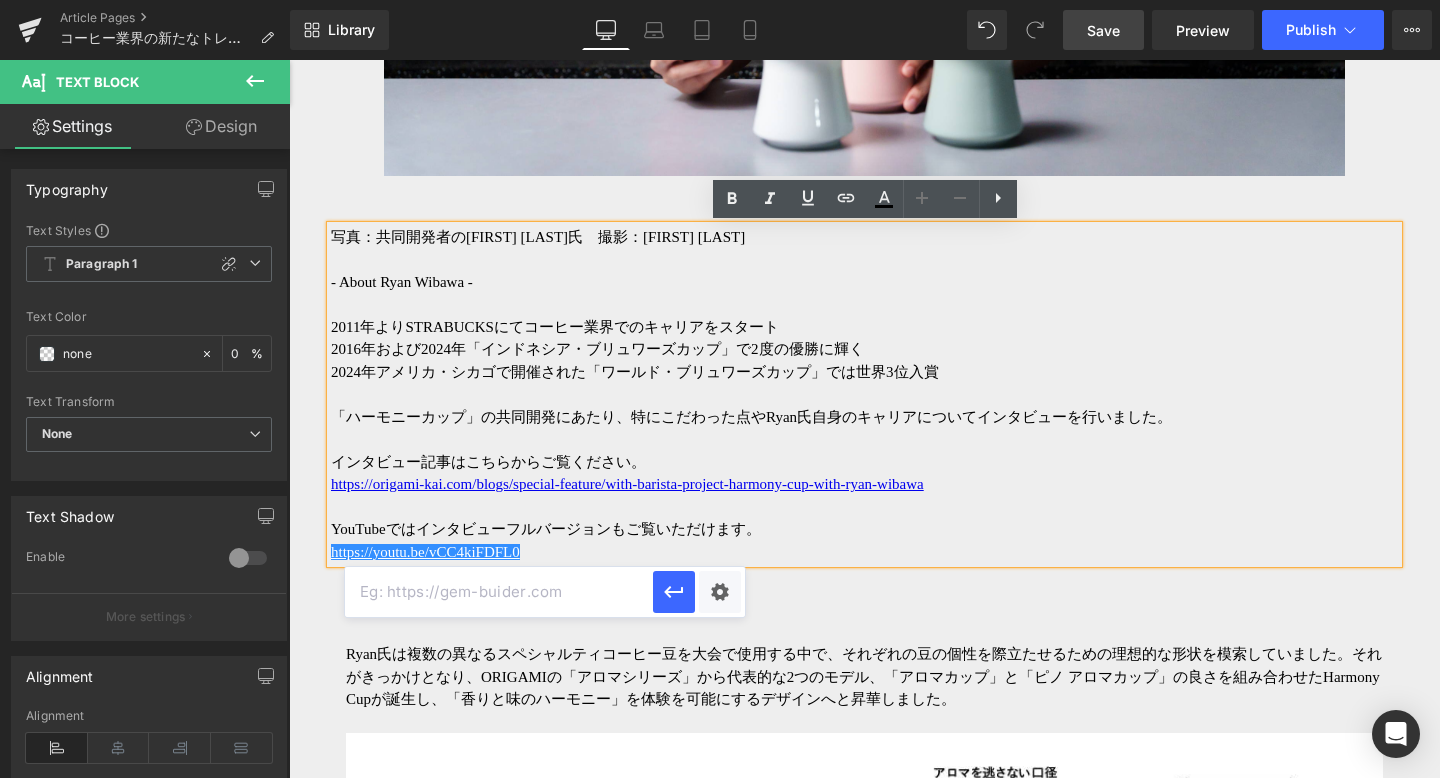 click at bounding box center [499, 592] 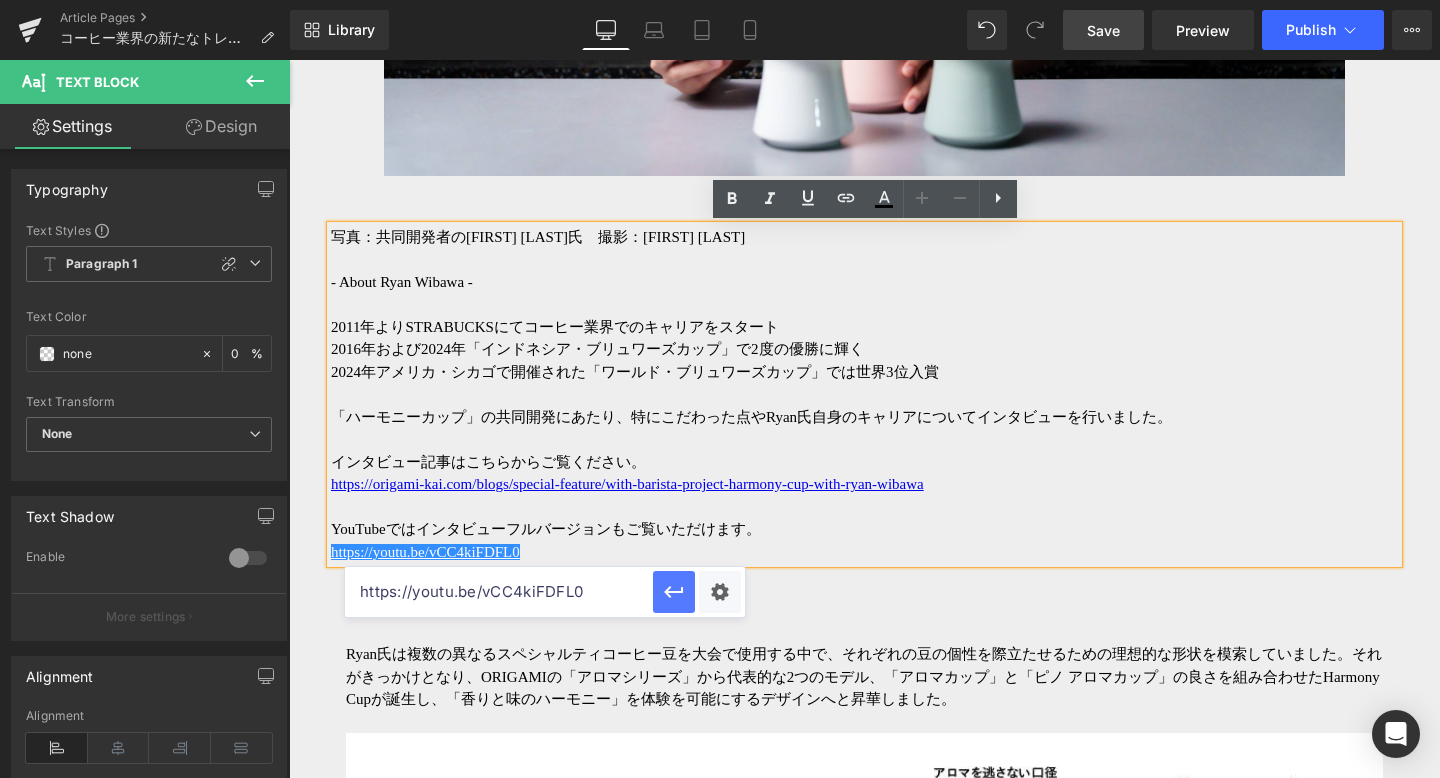 click 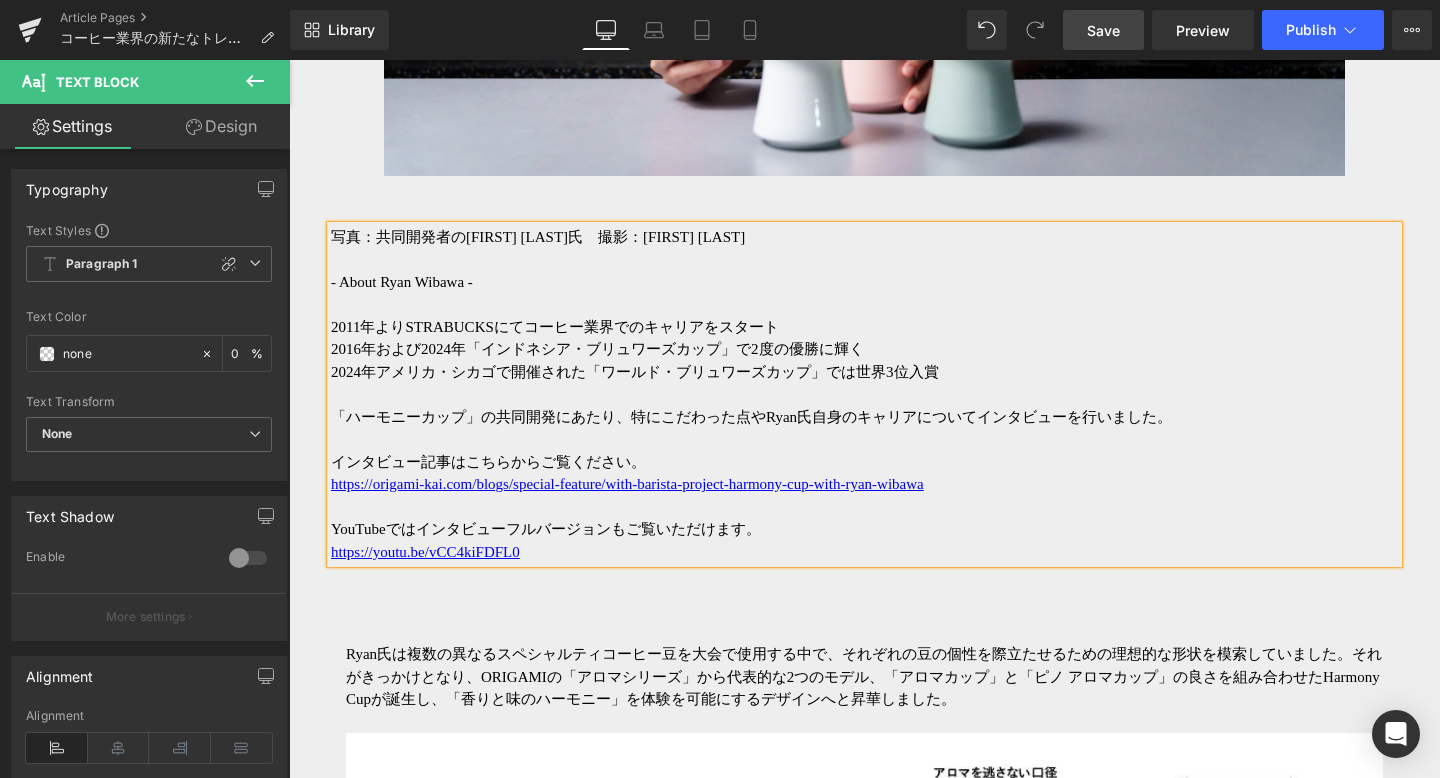 click on "Save" at bounding box center [1103, 30] 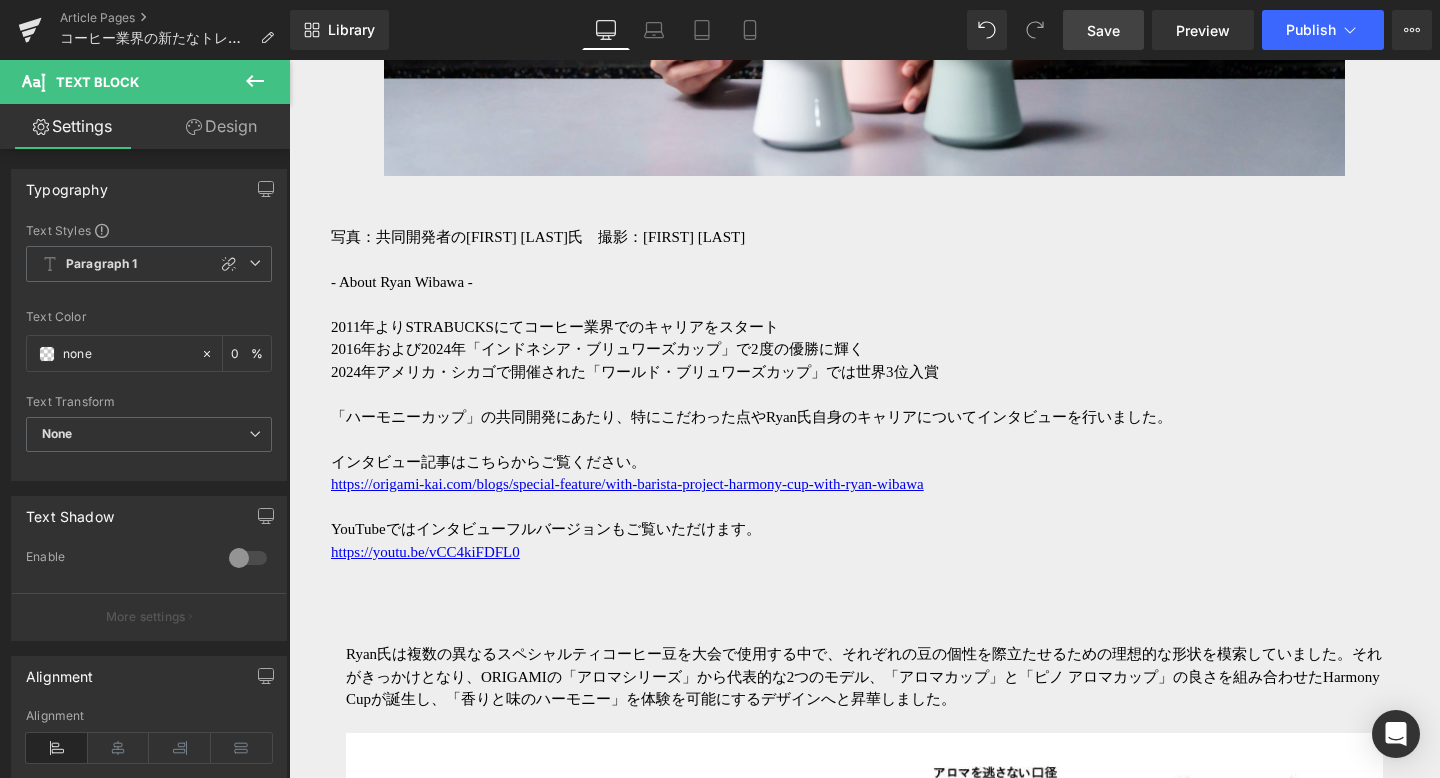 click on "Save" at bounding box center (1103, 30) 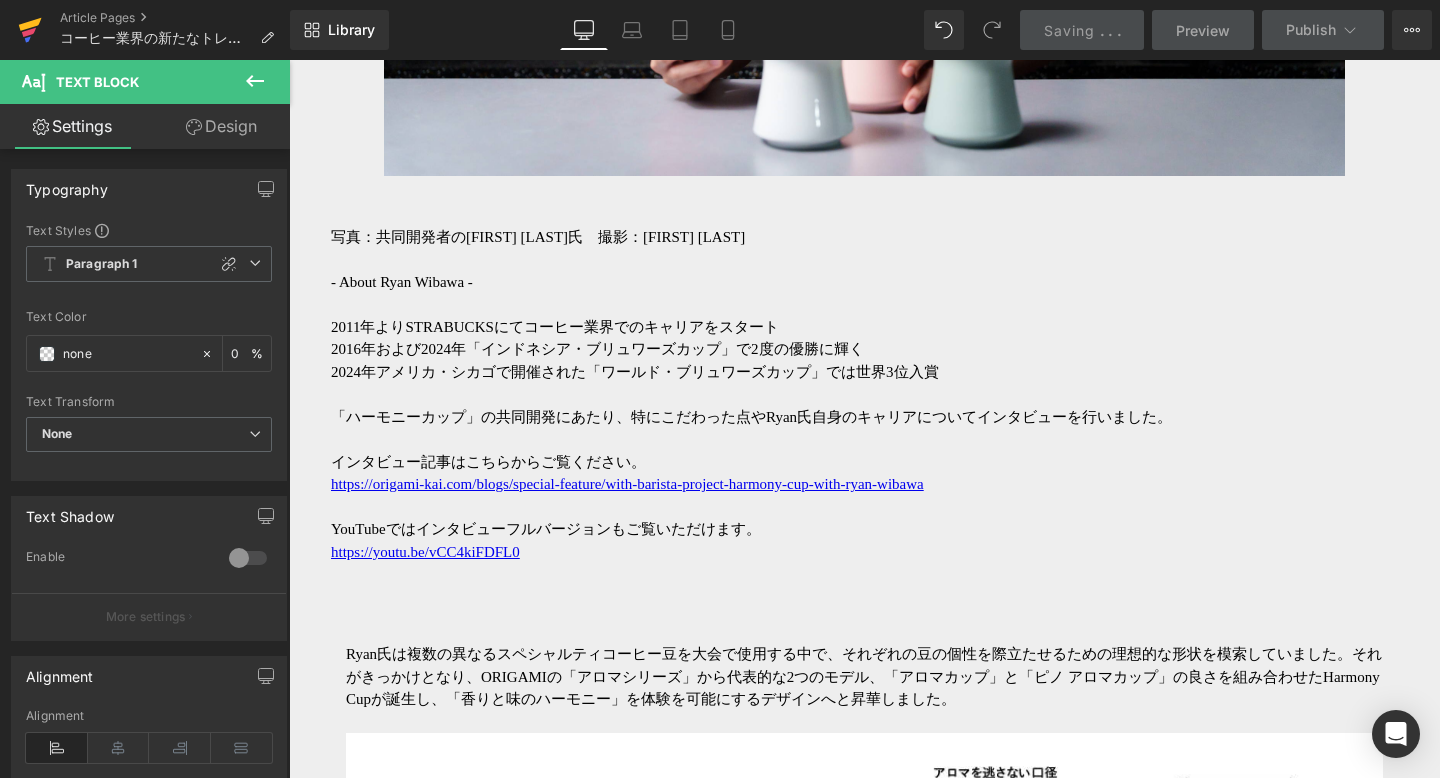 click 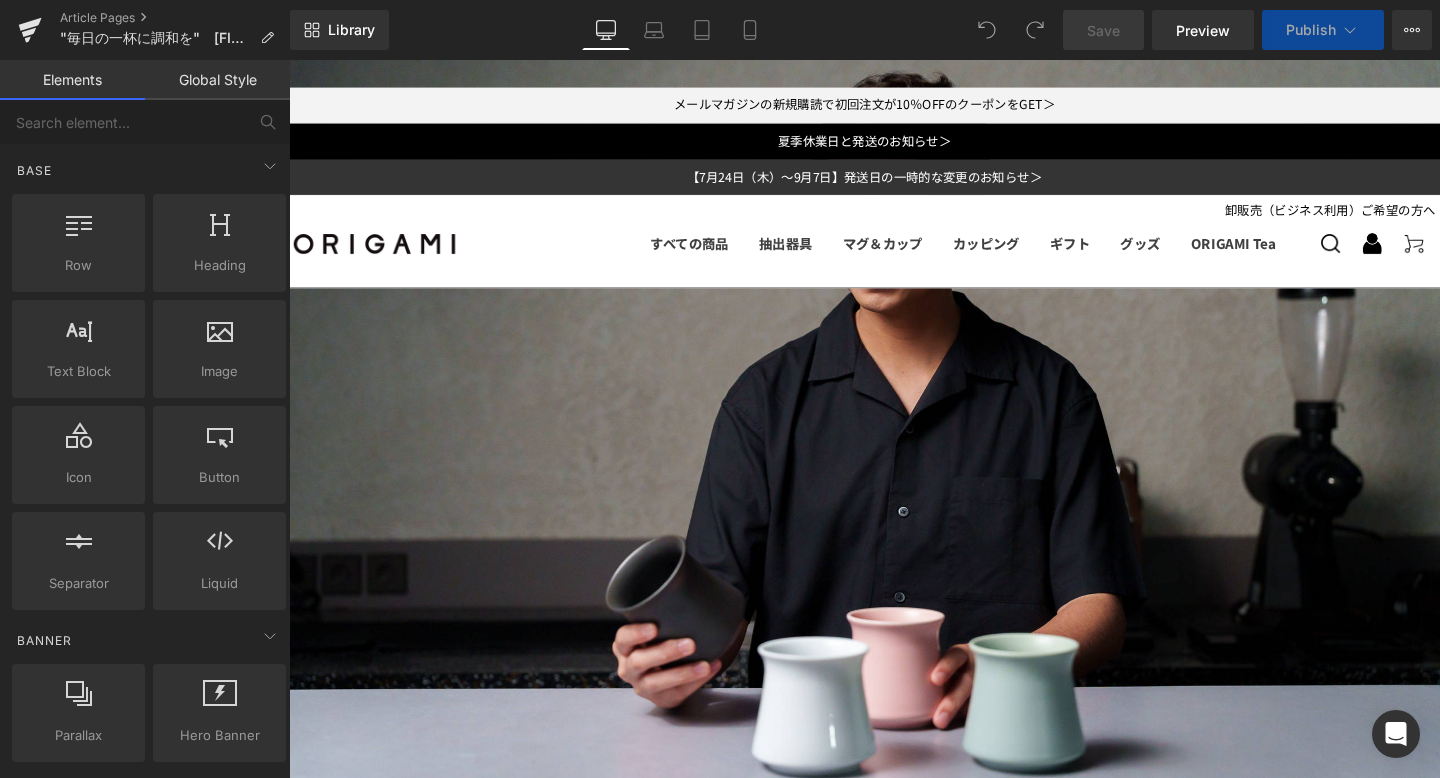 scroll, scrollTop: 0, scrollLeft: 0, axis: both 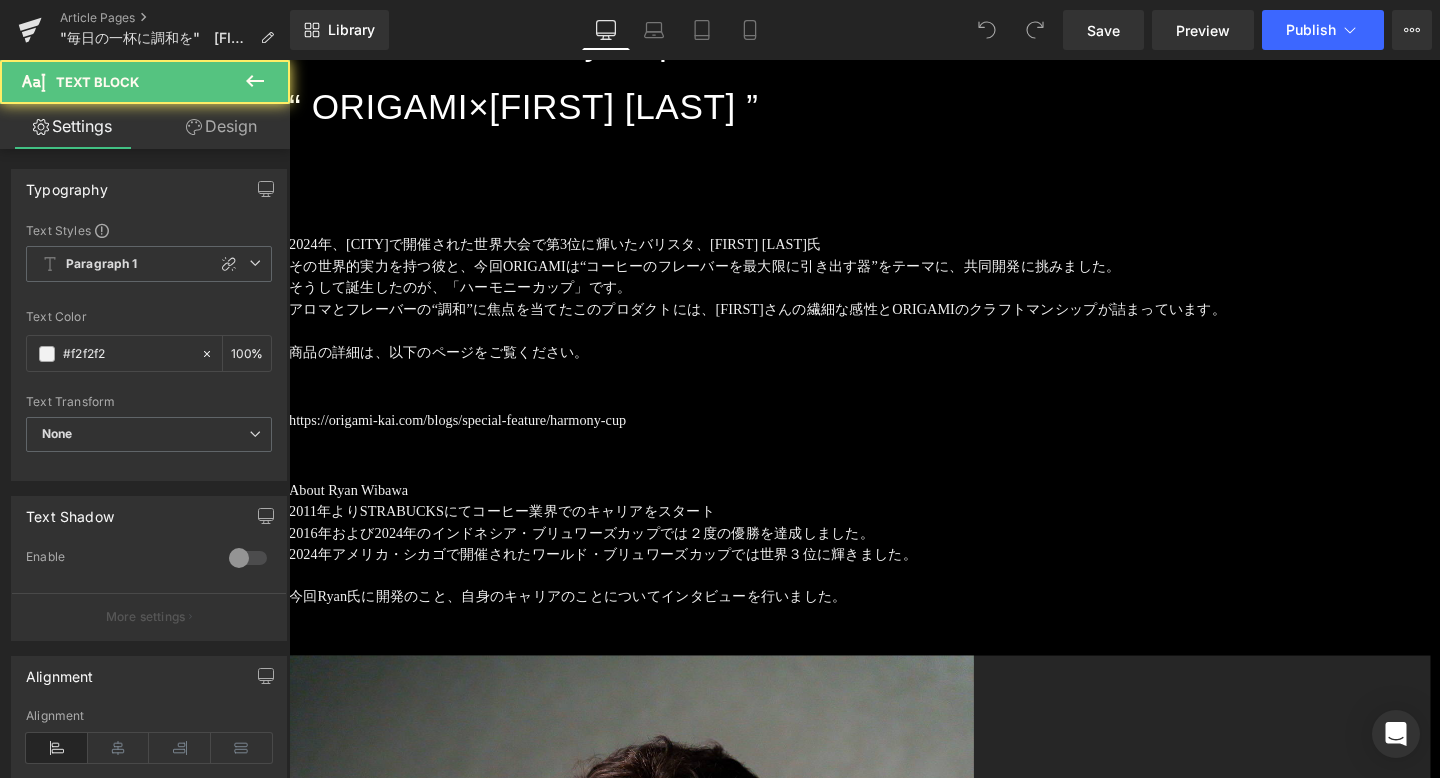 click on "商品の詳細は、以下のページをご覧ください。" at bounding box center (889, 367) 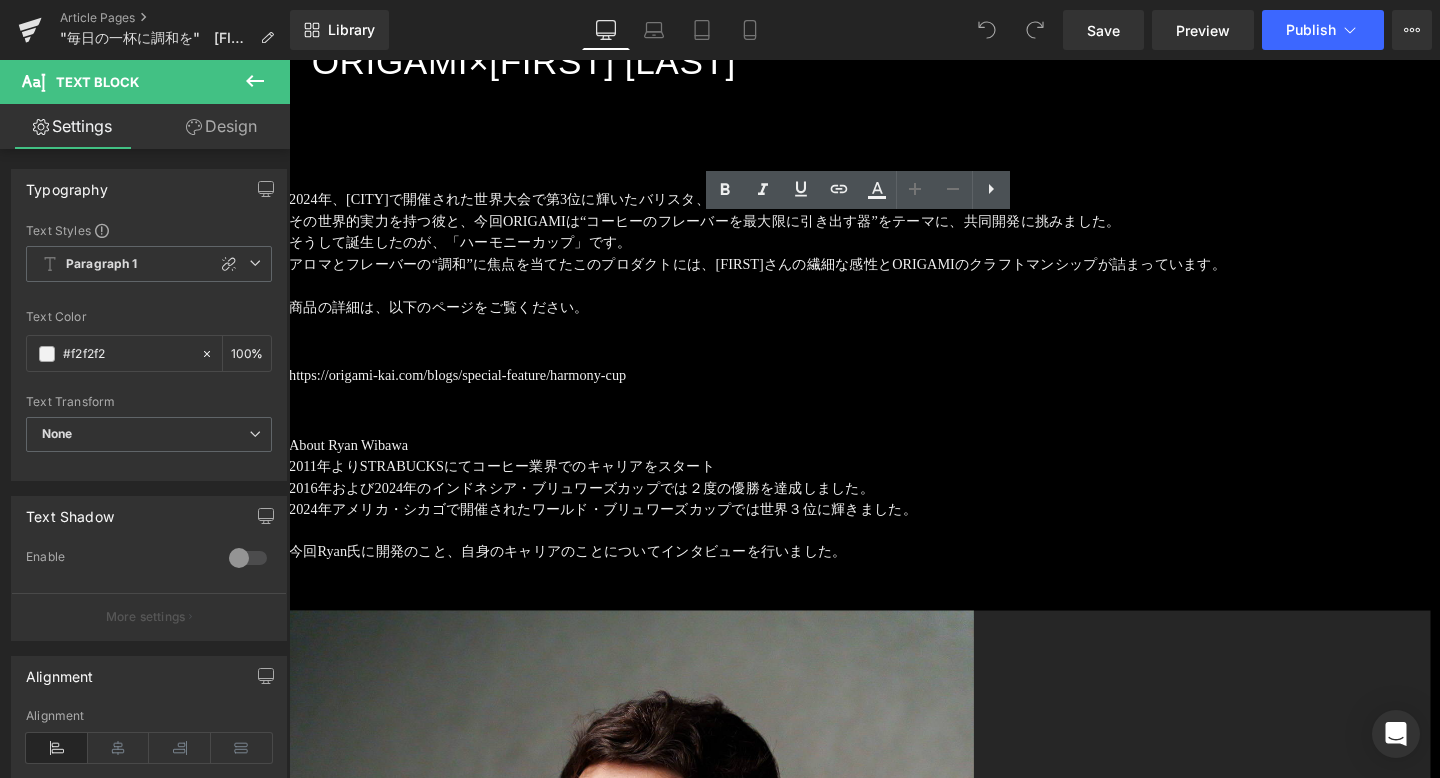 scroll, scrollTop: 1155, scrollLeft: 0, axis: vertical 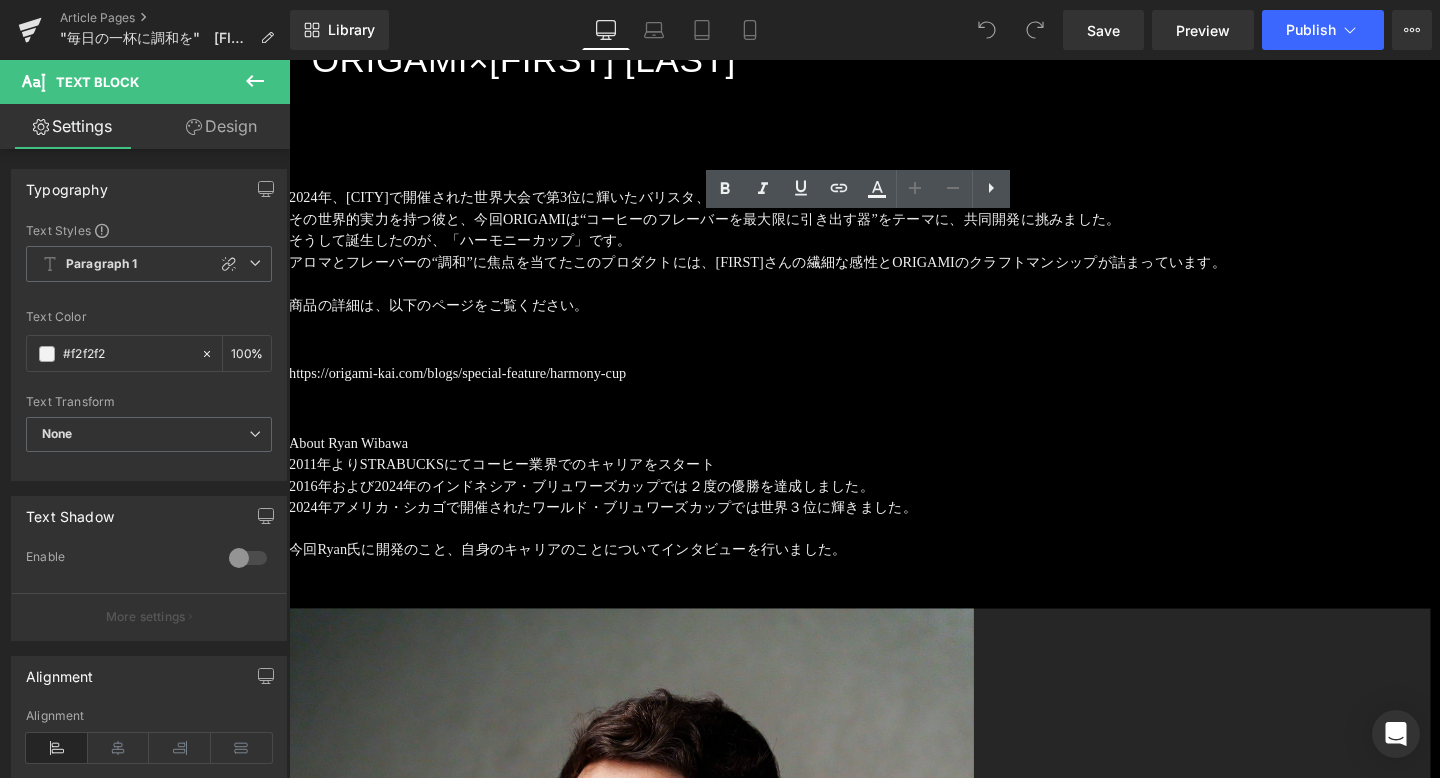 click on "2016年および2024年のインドネシア・ブリュワーズカップでは２度の優勝を達成しました。" at bounding box center [889, 508] 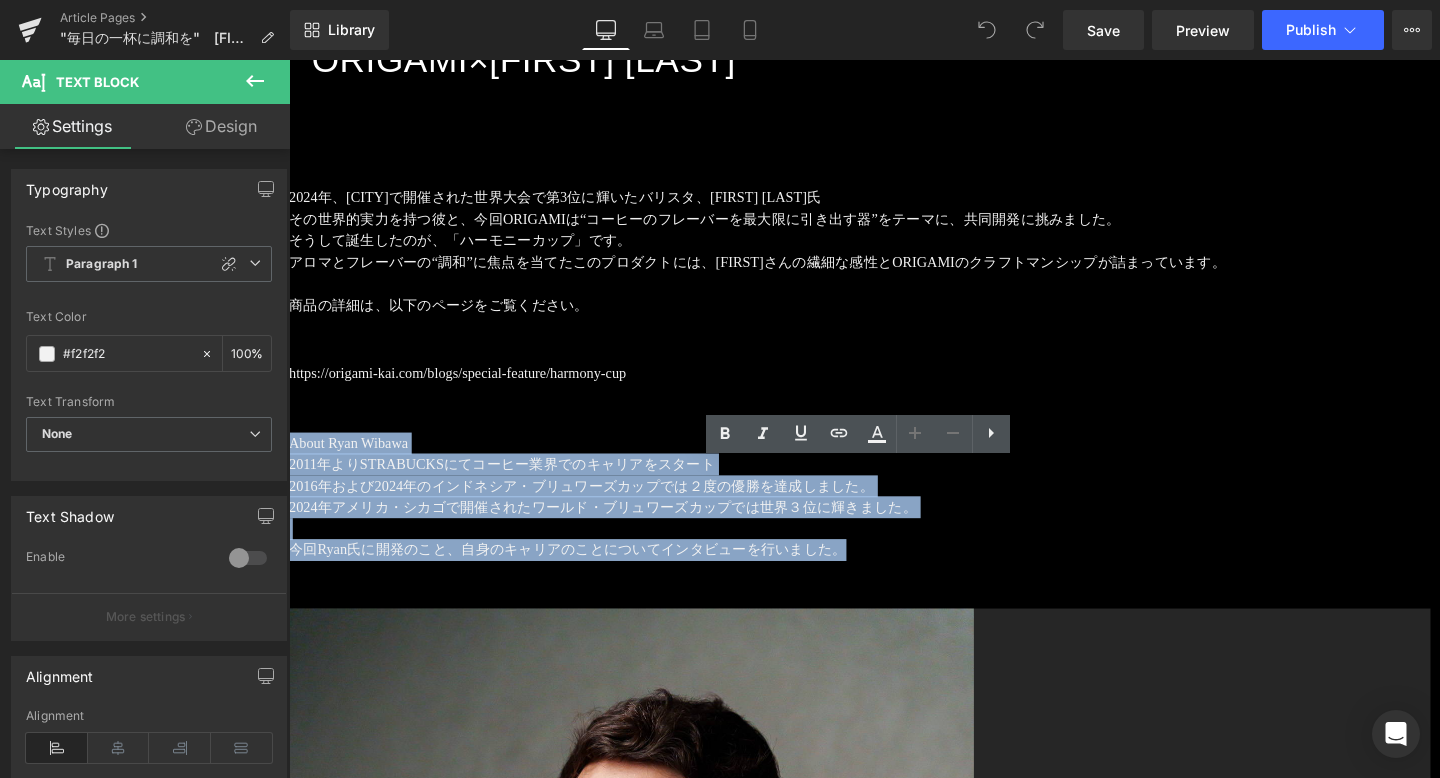drag, startPoint x: 317, startPoint y: 492, endPoint x: 943, endPoint y: 600, distance: 635.248 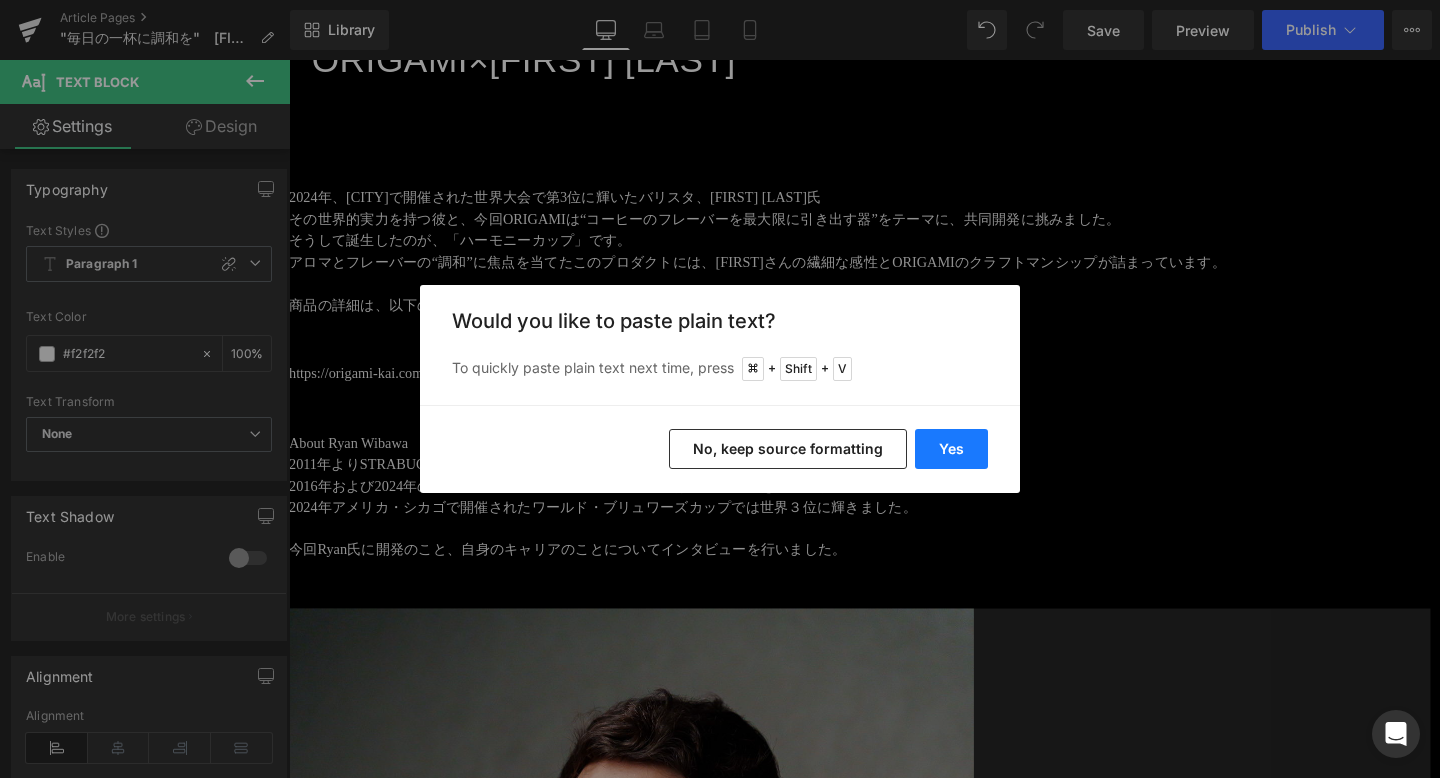 click on "Yes" at bounding box center (951, 449) 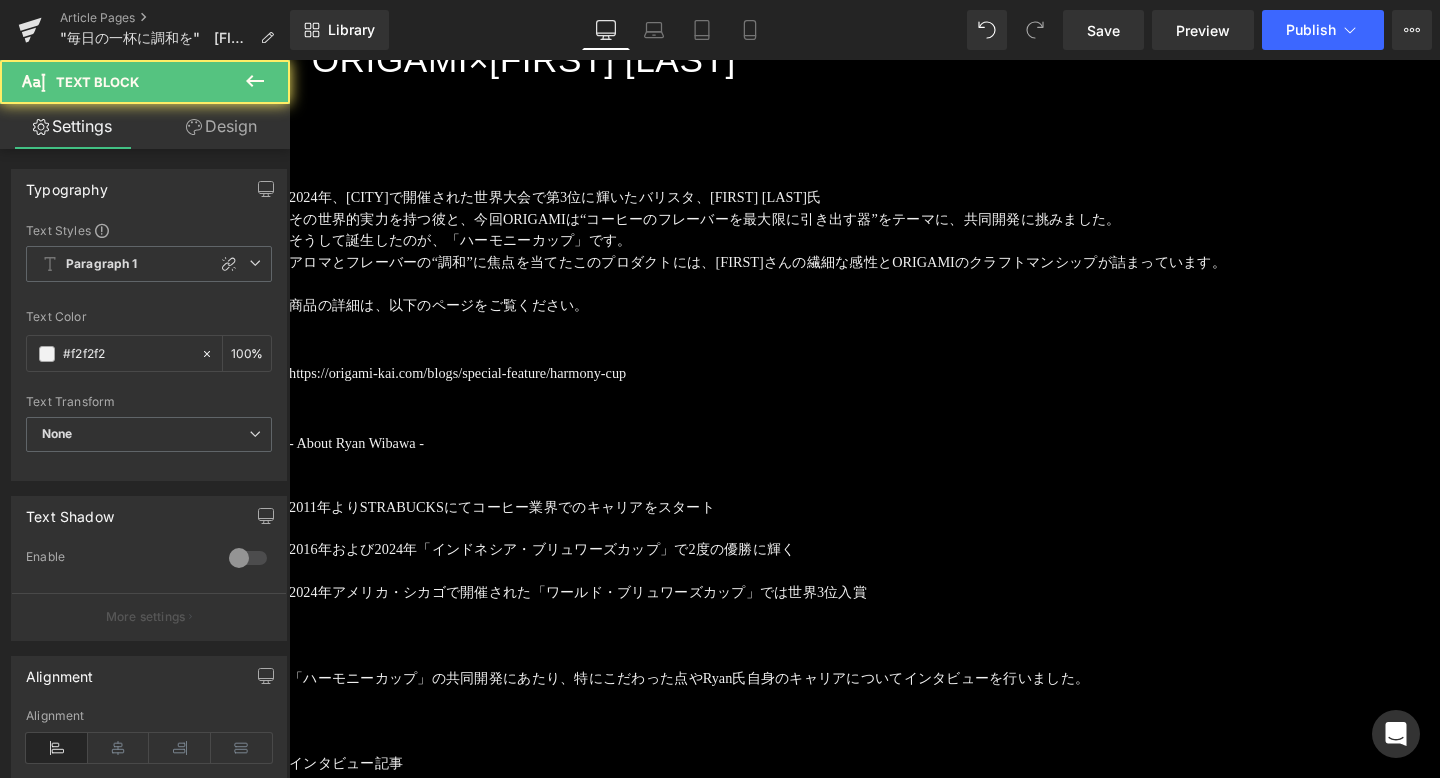 click at bounding box center (889, 508) 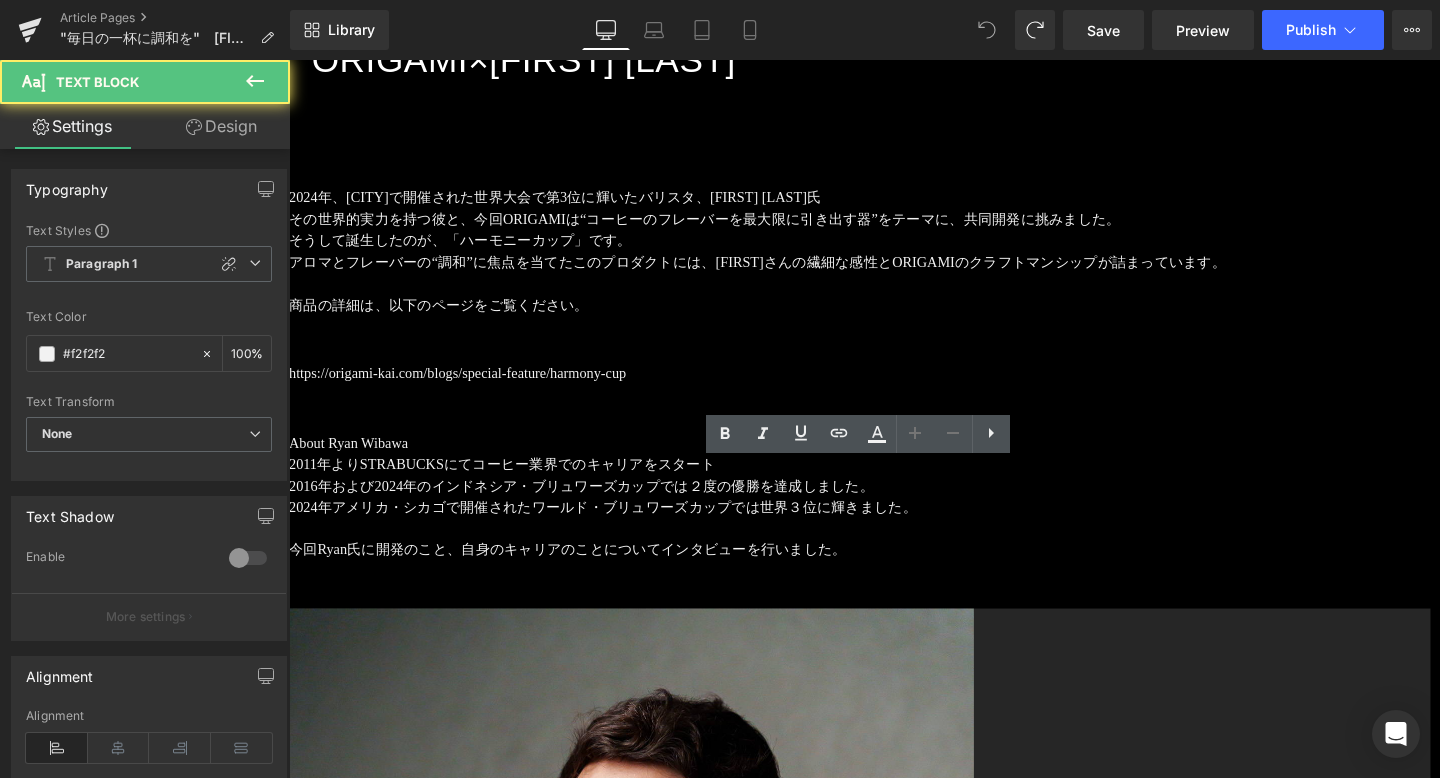 click on "今回Ryan氏に開発のこと、自身のキャリアのことについてインタビューを行いました。" at bounding box center (889, 575) 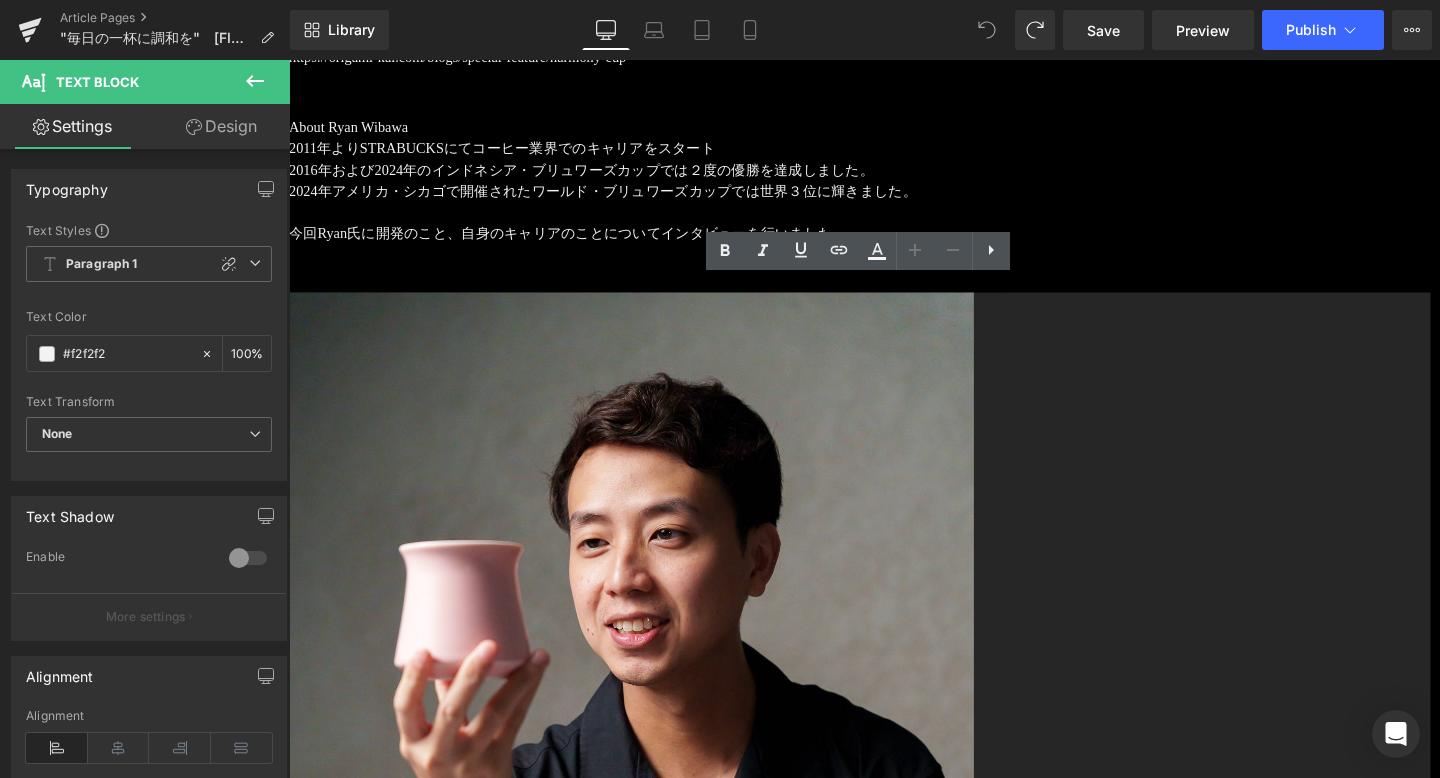 scroll, scrollTop: 1308, scrollLeft: 0, axis: vertical 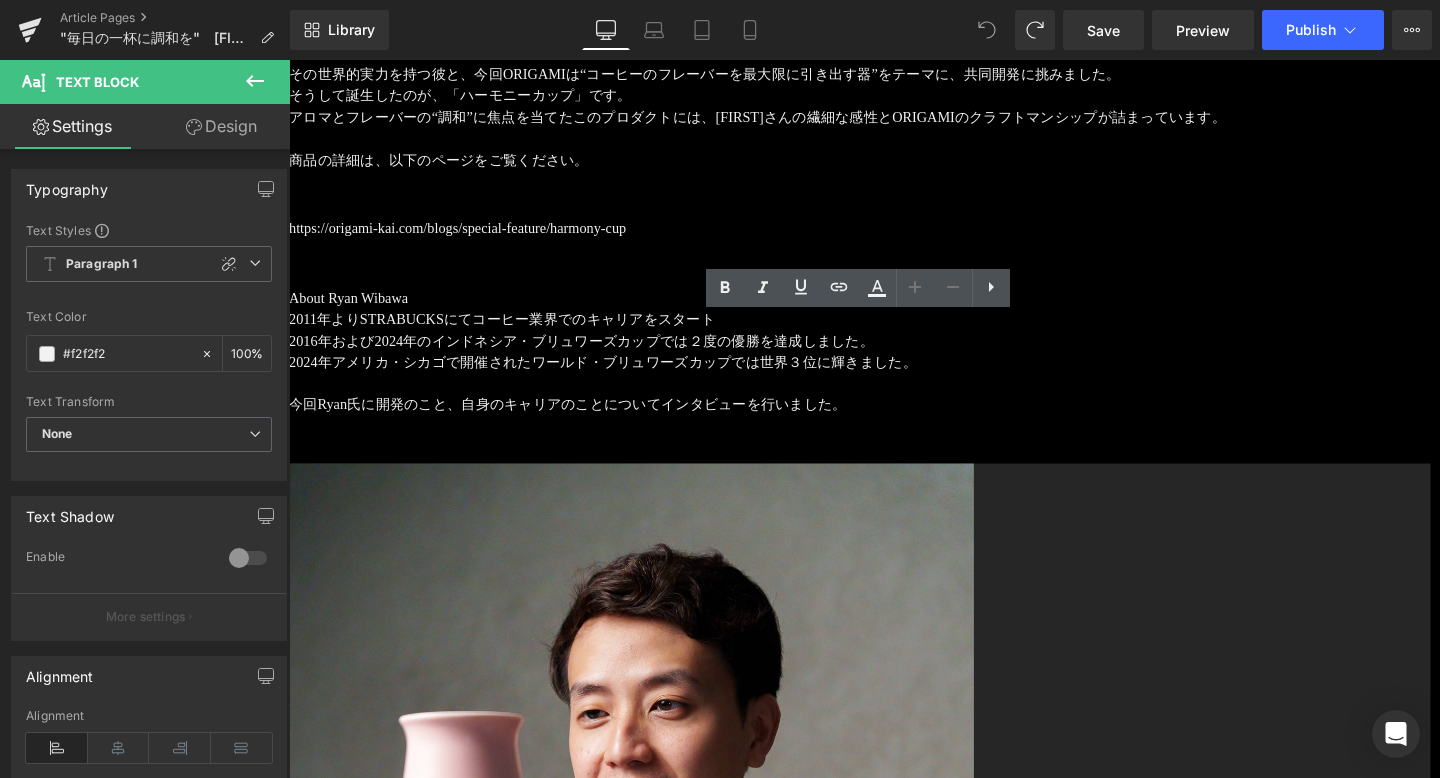 drag, startPoint x: 913, startPoint y: 461, endPoint x: 315, endPoint y: 340, distance: 610.11884 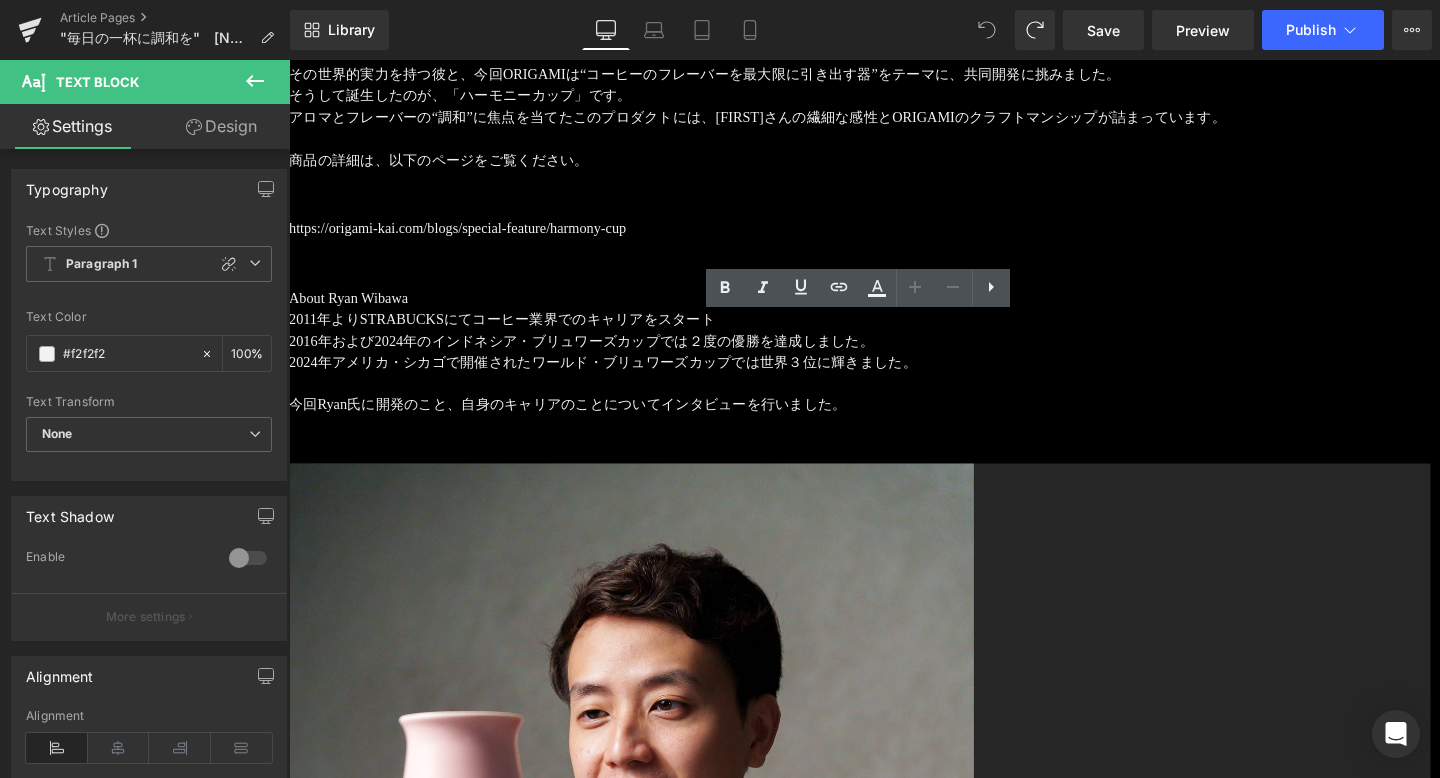 click on "About Ryan Wibawa 2011年よりSTRABUCKSにてコーヒー業界でのキャリアをスタート 2016年および2024年のインドネシア・ブリュワーズカップでは２度の優勝を達成しました。 2024年アメリカ・シカゴで開催されたワールド・ブリュワーズカップでは世界３位に輝きました。 今回Ryan氏に開発のこと、自身のキャリアのことについてインタビューを行いました。" 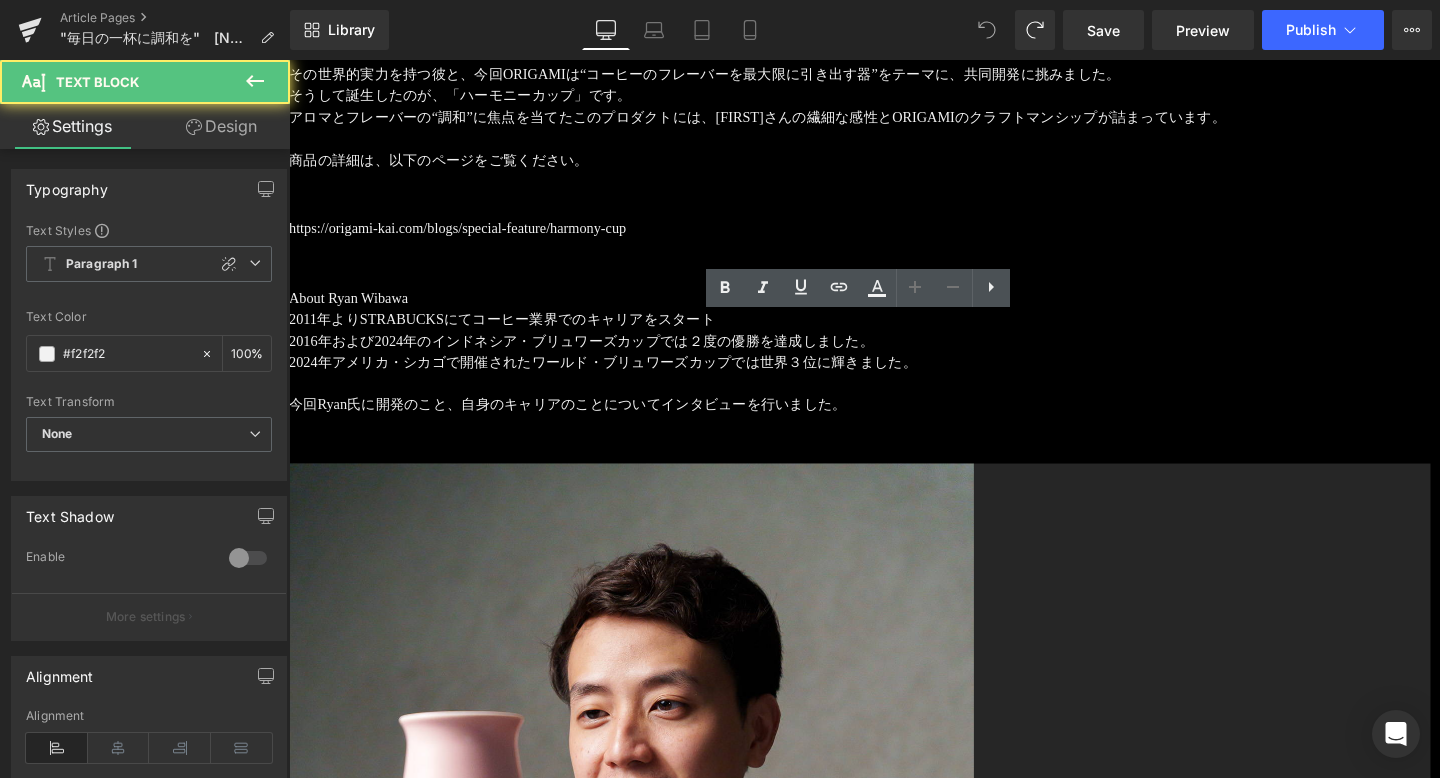 click on "About Ryan Wibawa" 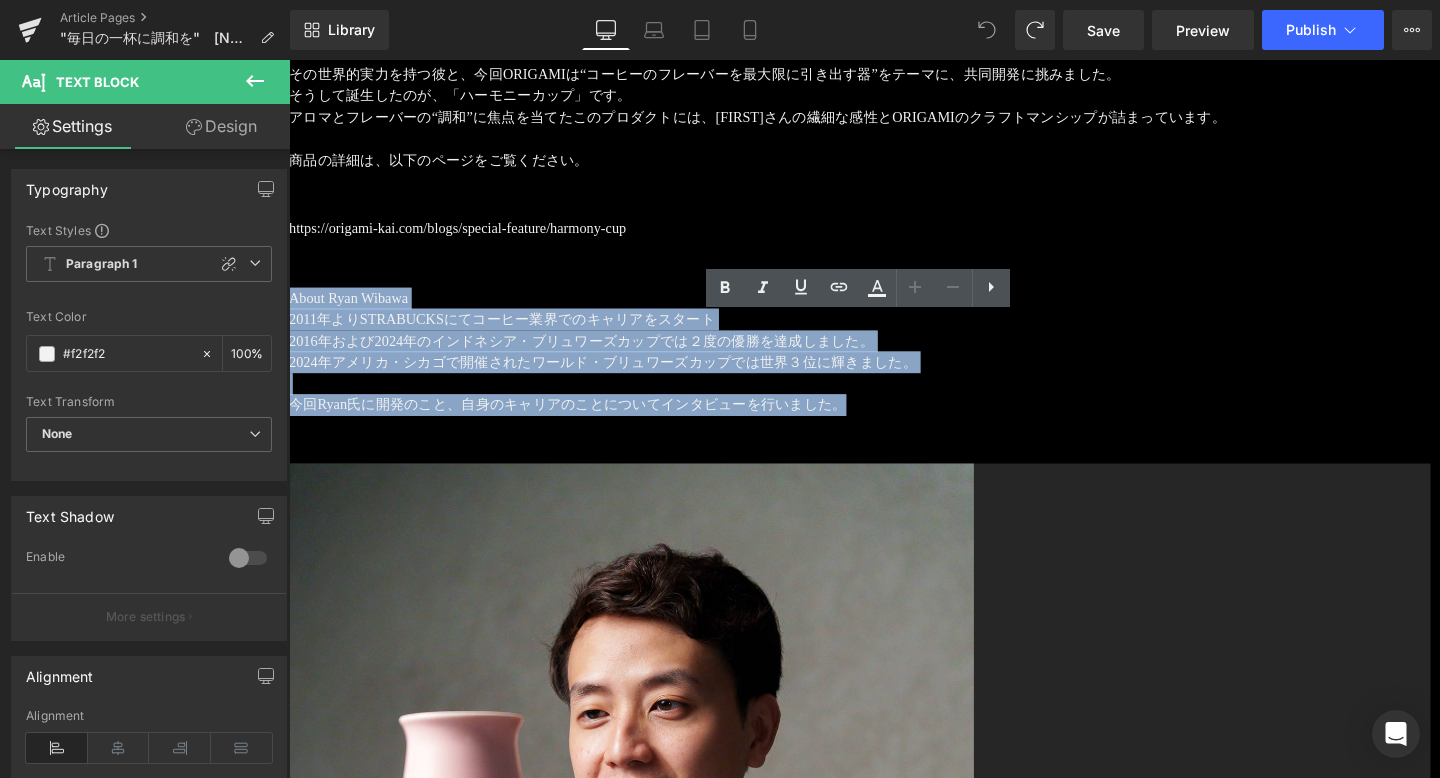 drag, startPoint x: 28, startPoint y: 278, endPoint x: 669, endPoint y: 390, distance: 650.7111 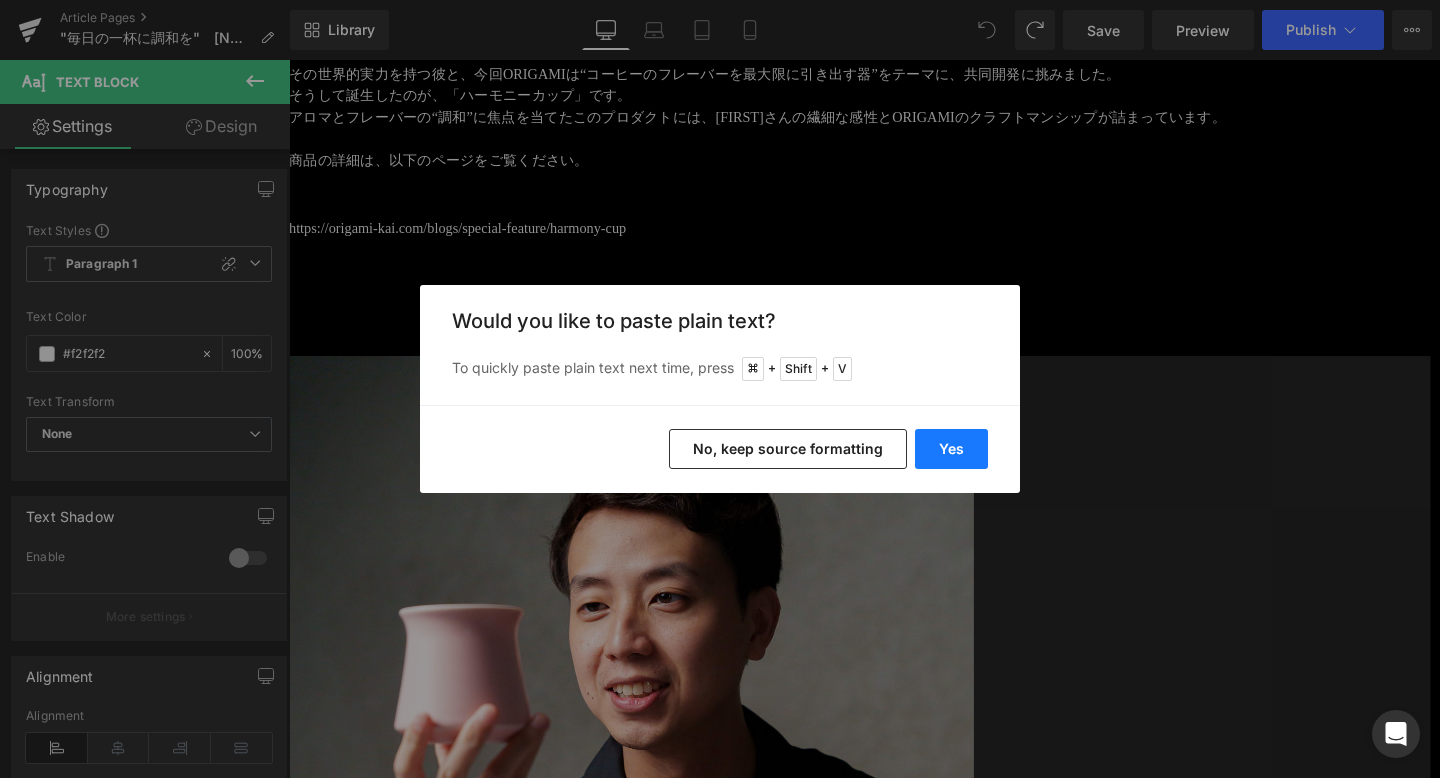 click on "Yes" 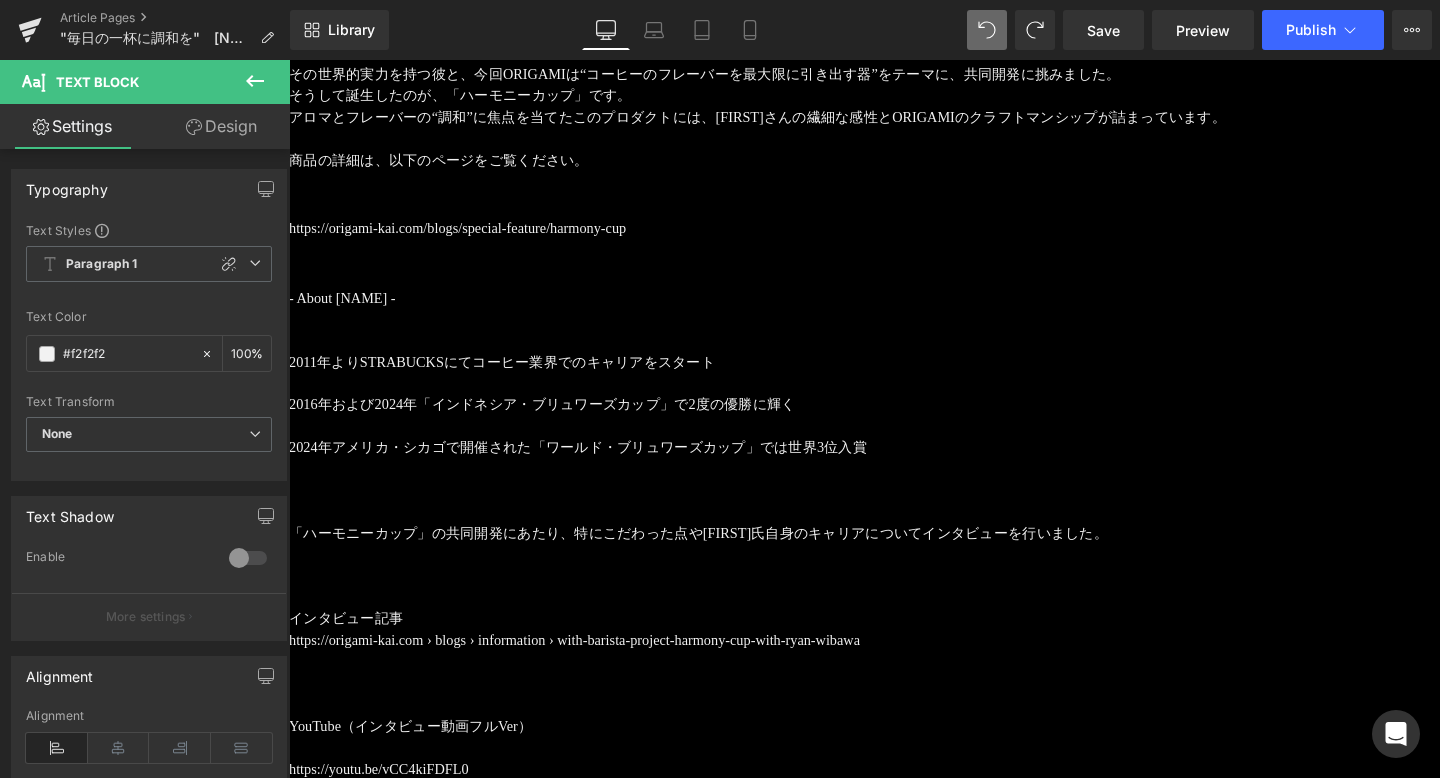 click 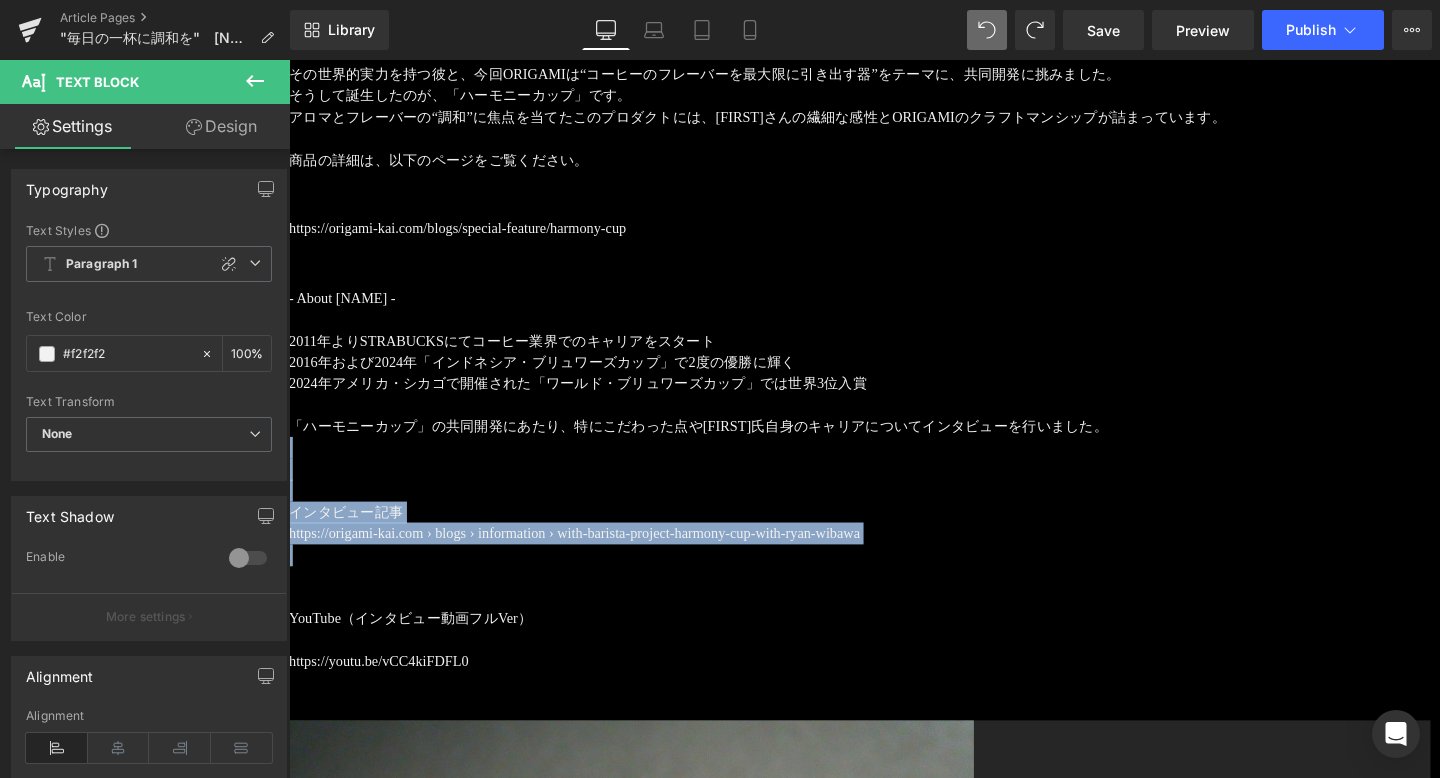 drag, startPoint x: 70, startPoint y: 443, endPoint x: 800, endPoint y: 543, distance: 736.8175 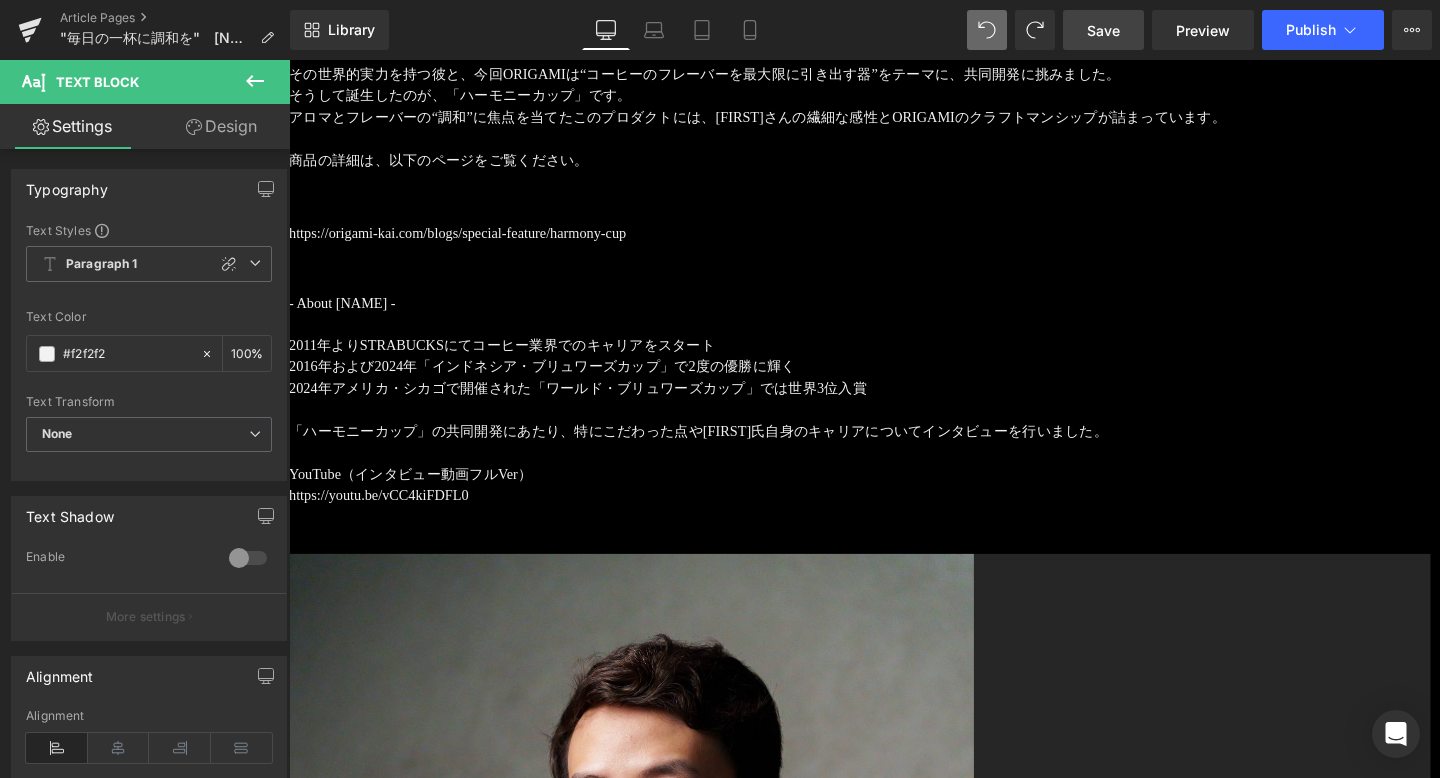 click on "Save" 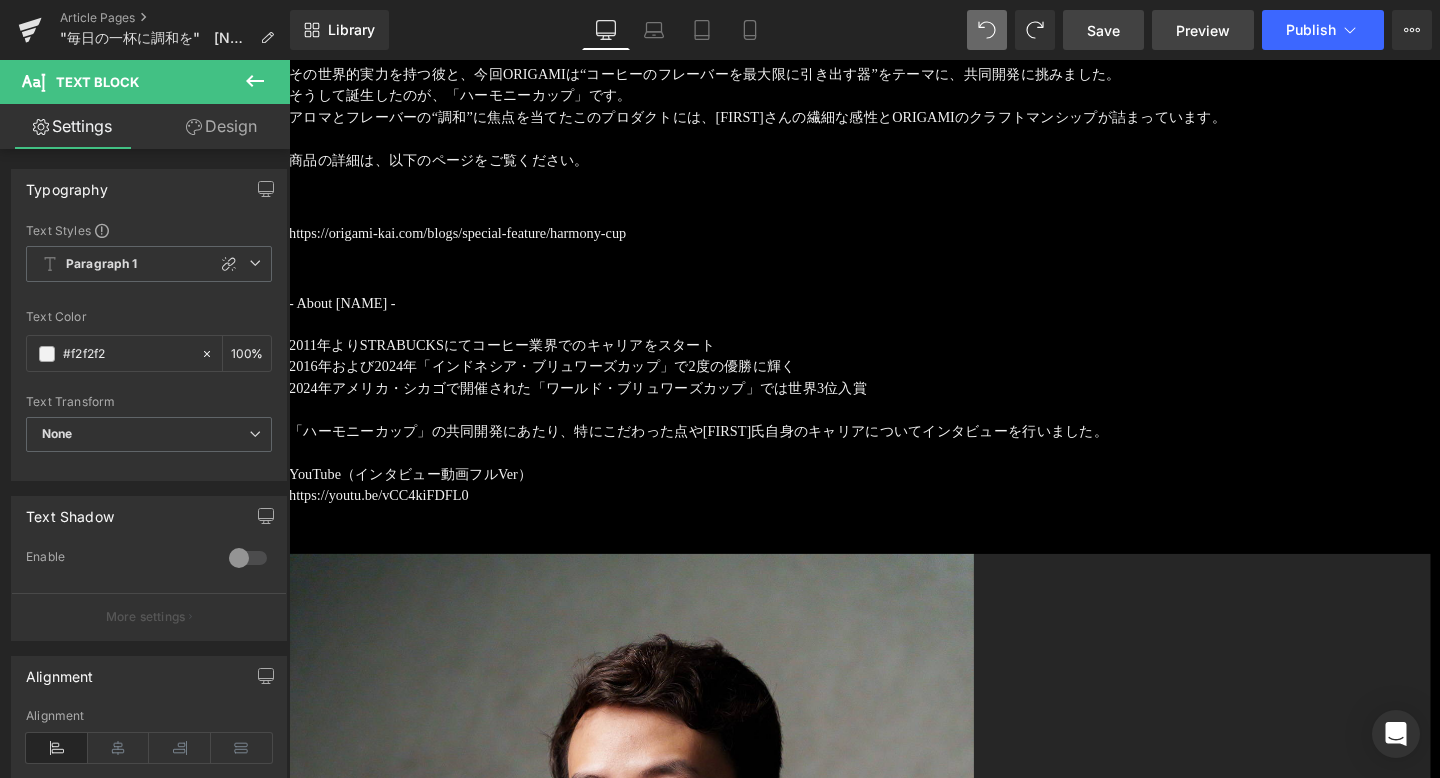 click on "Preview" 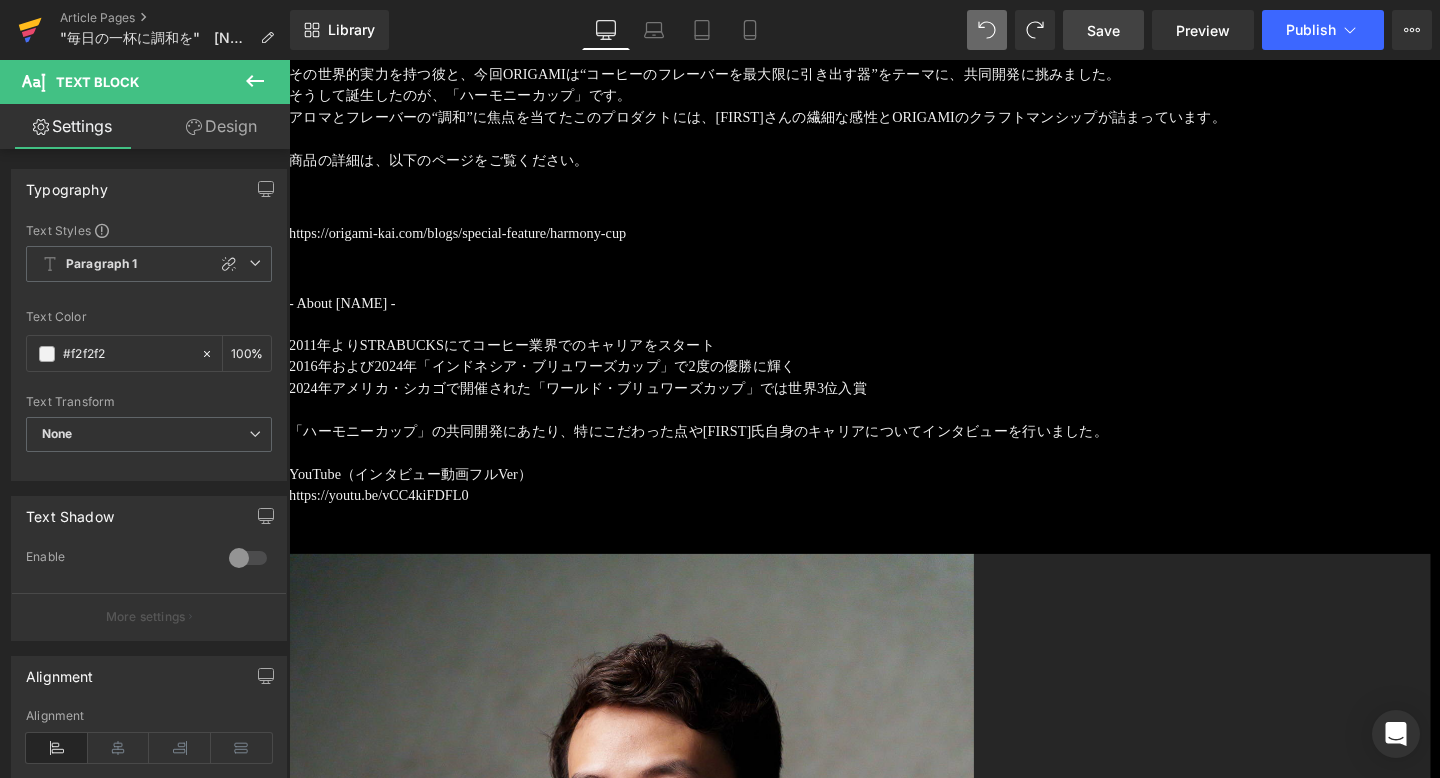 click 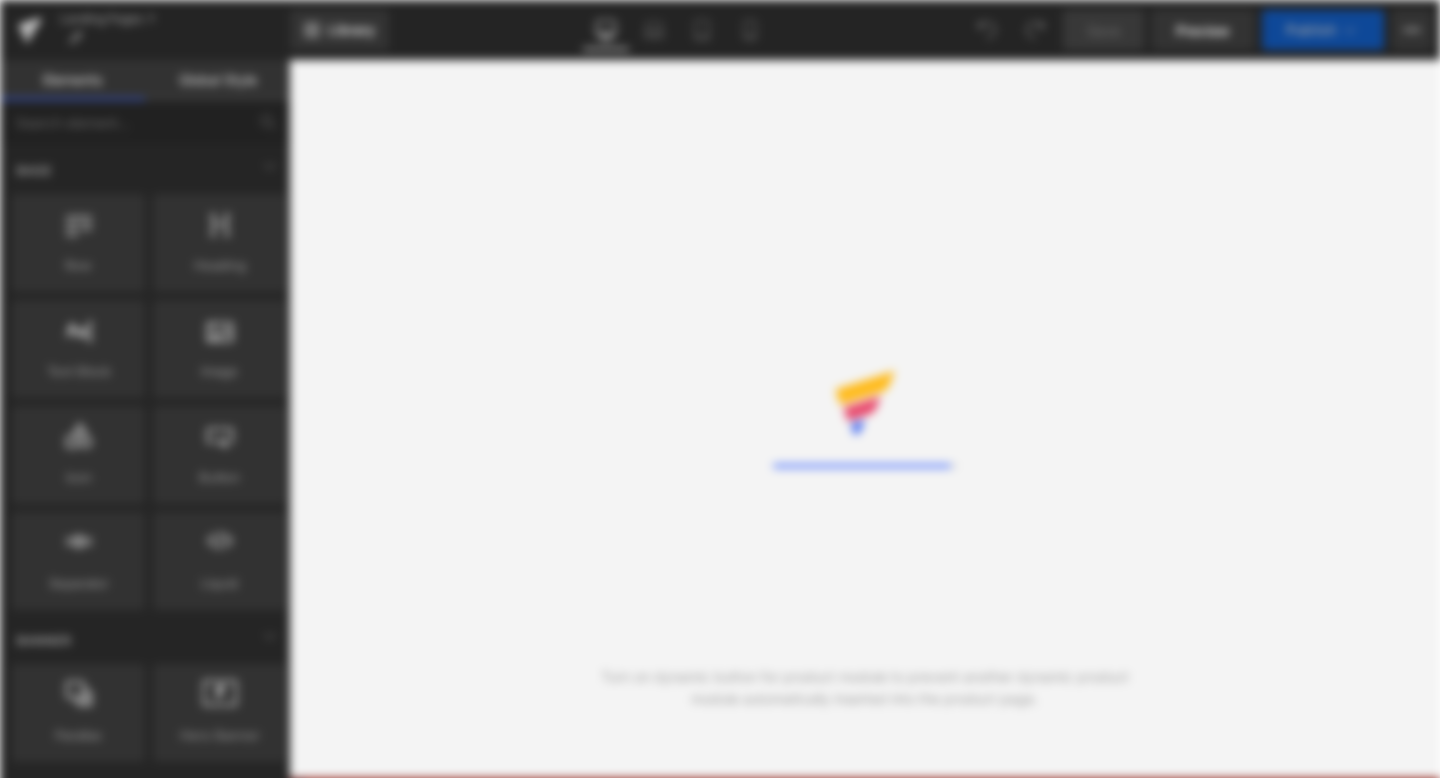 scroll, scrollTop: 0, scrollLeft: 0, axis: both 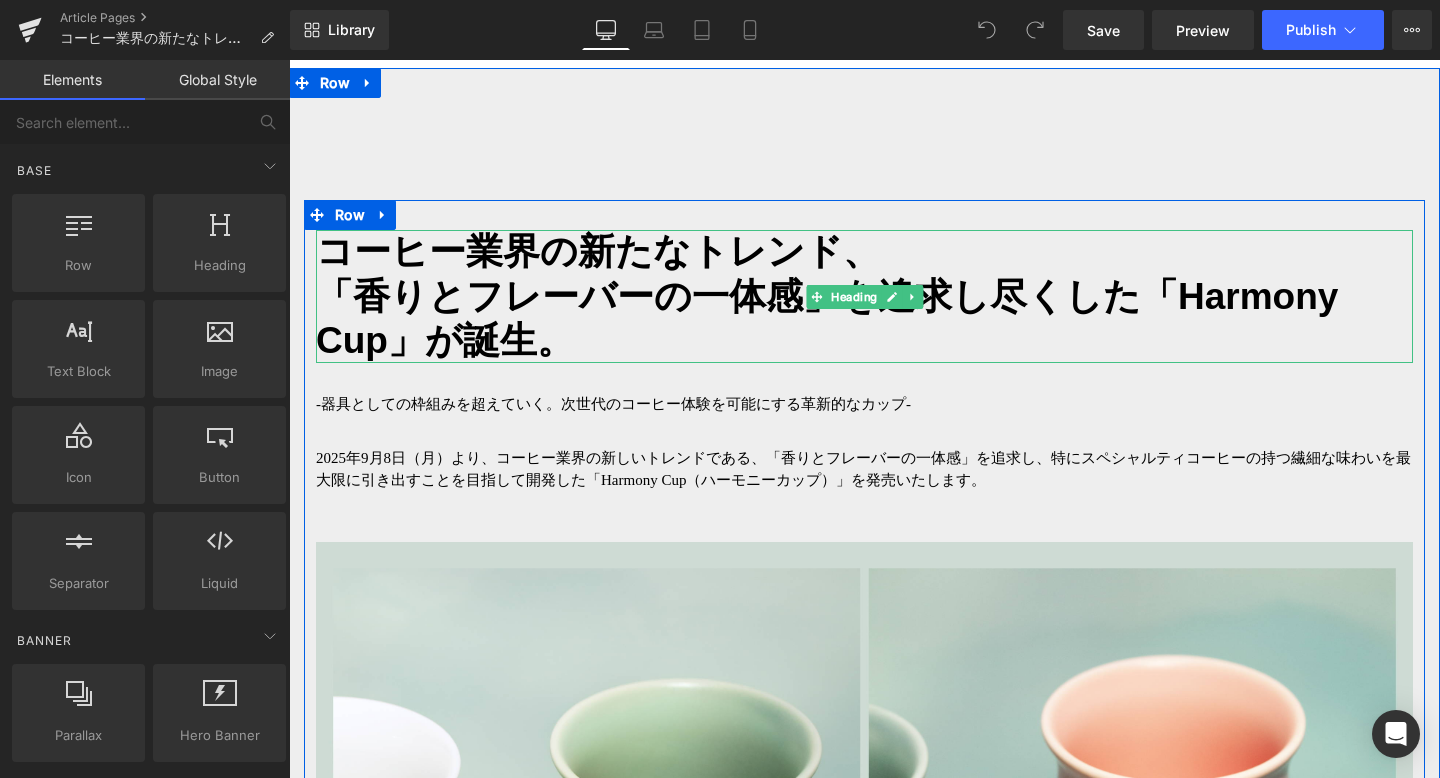 click on "「香りとフレーバーの一体感」を追求し尽くした「Harmony Cup」が誕生。" at bounding box center (827, 318) 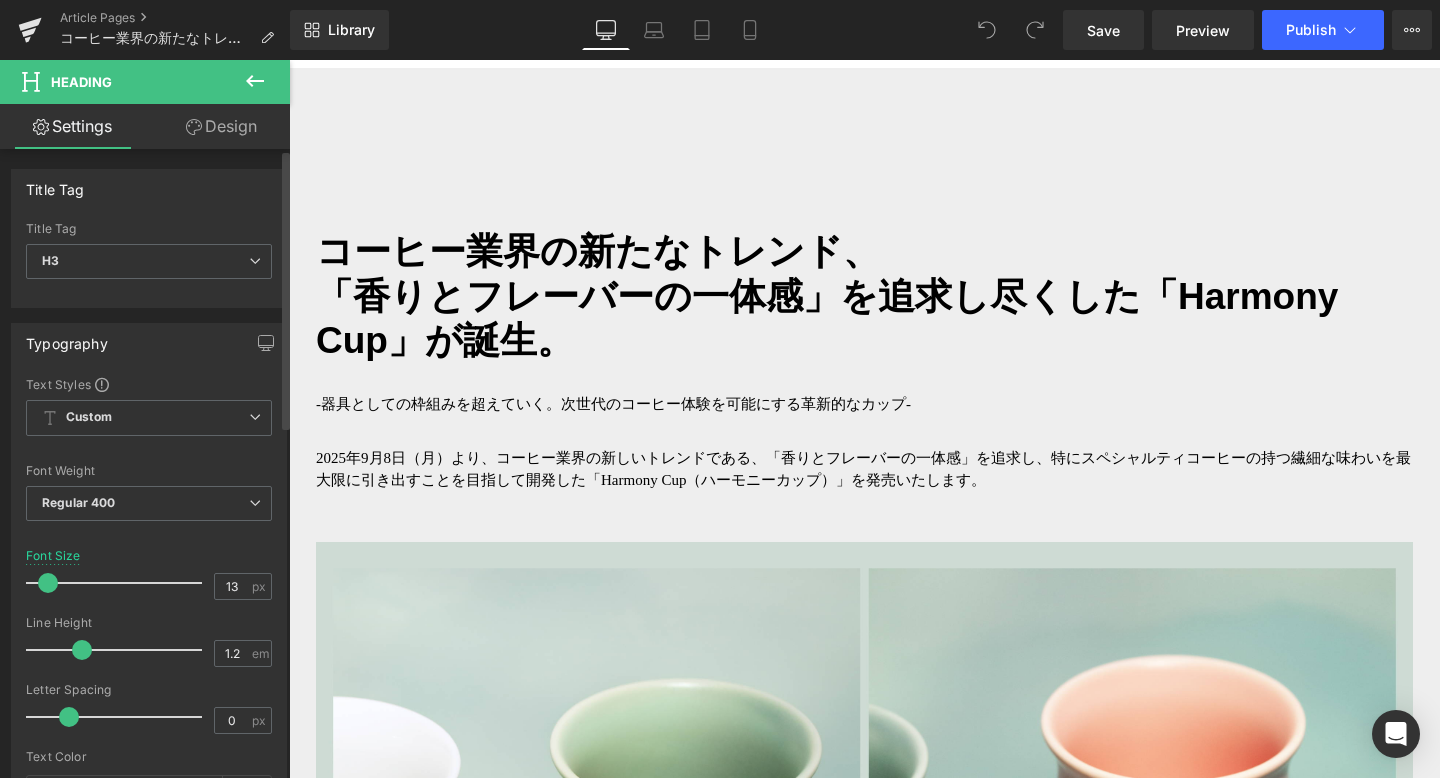drag, startPoint x: 59, startPoint y: 583, endPoint x: 48, endPoint y: 583, distance: 11 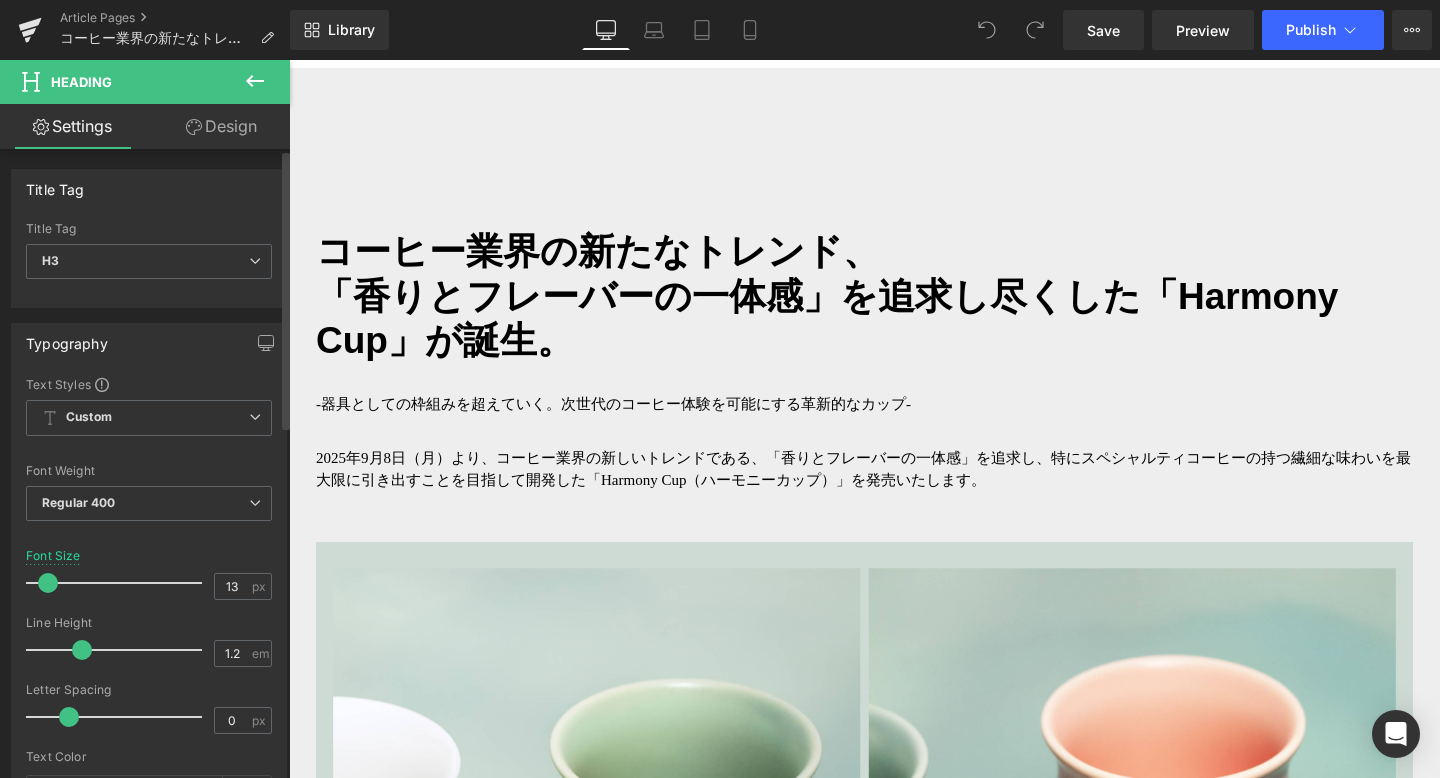 click at bounding box center [48, 583] 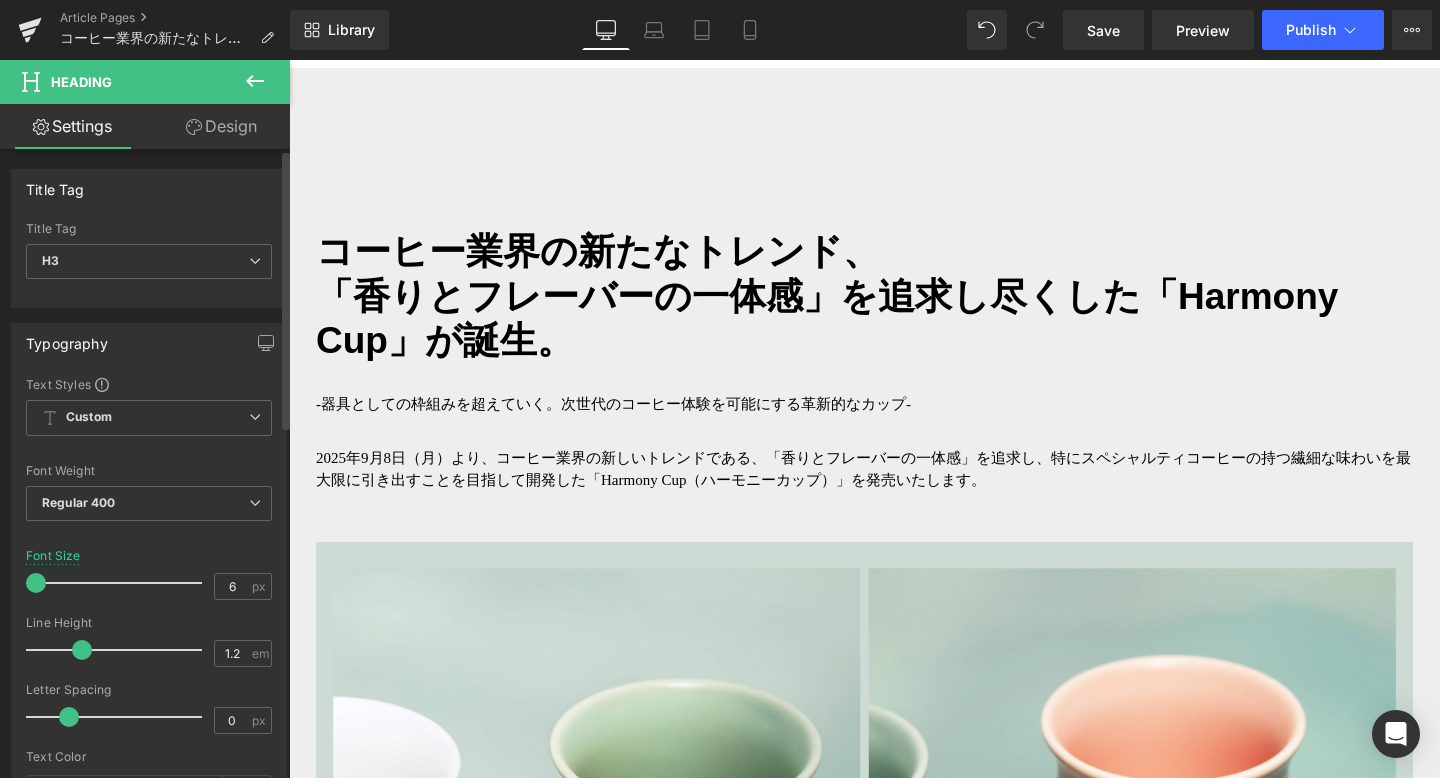drag, startPoint x: 48, startPoint y: 583, endPoint x: 10, endPoint y: 583, distance: 38 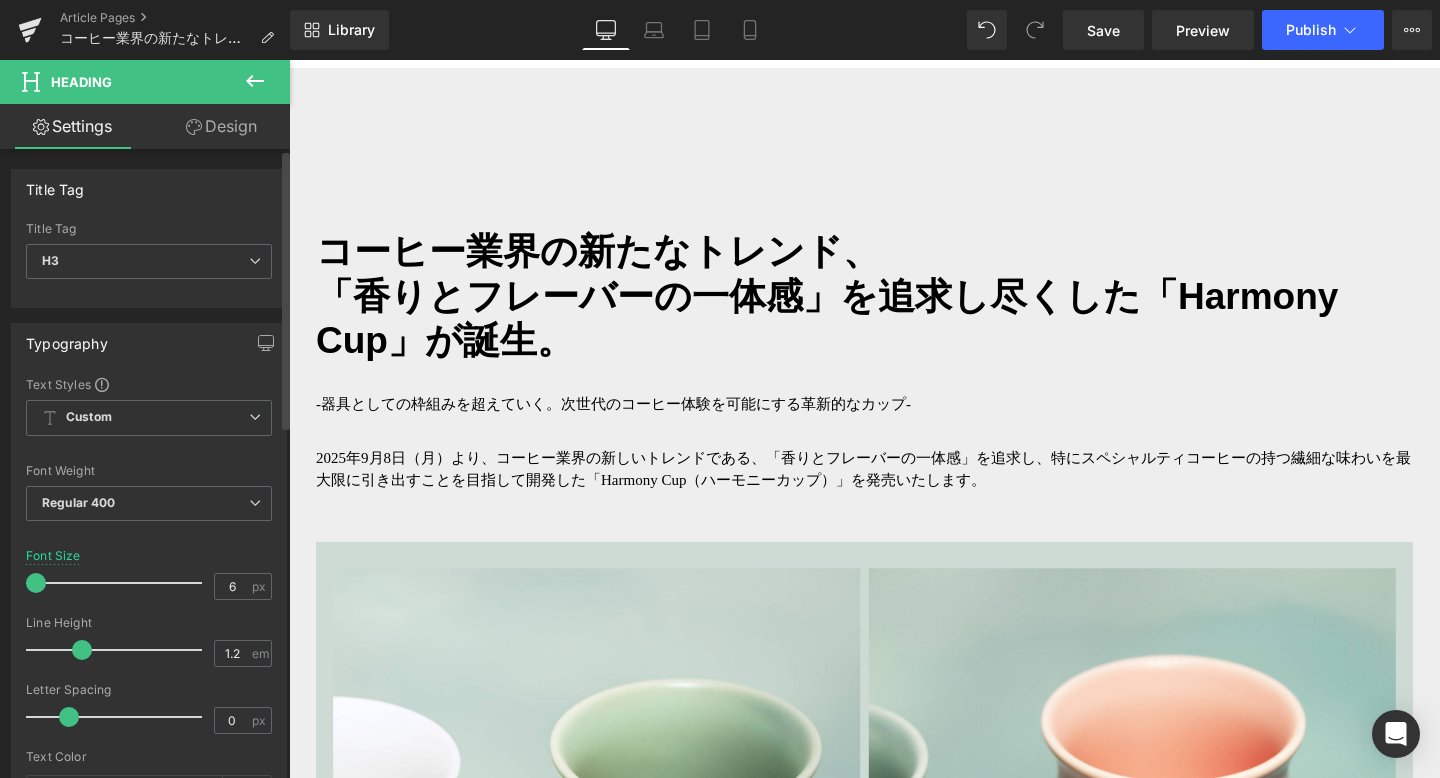 click on "Typography Text Styles Custom Heading 1 Heading 2 Heading 3 Heading 4 Heading 5 Heading 6
Custom
Custom
Heading 1
Heading 2
Heading 3
Heading 4
Heading 5
Heading 6 Thin 100 Semi Thin 200 Light 300 Regular 400 Medium 500 Semi Bold 600 Super Bold 800 Boldest 900 Bold 700 Lighter Bolder Font Weight
Regular 400
Thin 100 Semi Thin 200 Light 300 Regular 400 Medium 500 Semi Bold 600 Super Bold 800 Boldest 900 Bold 700 Lighter Bolder 6px Font Size 6 px 1.2em Line Height 1.2 em 0px Letter Spacing 0 px #000000 Text Color #000000 100 % inherit
Font
Default" at bounding box center [149, 659] 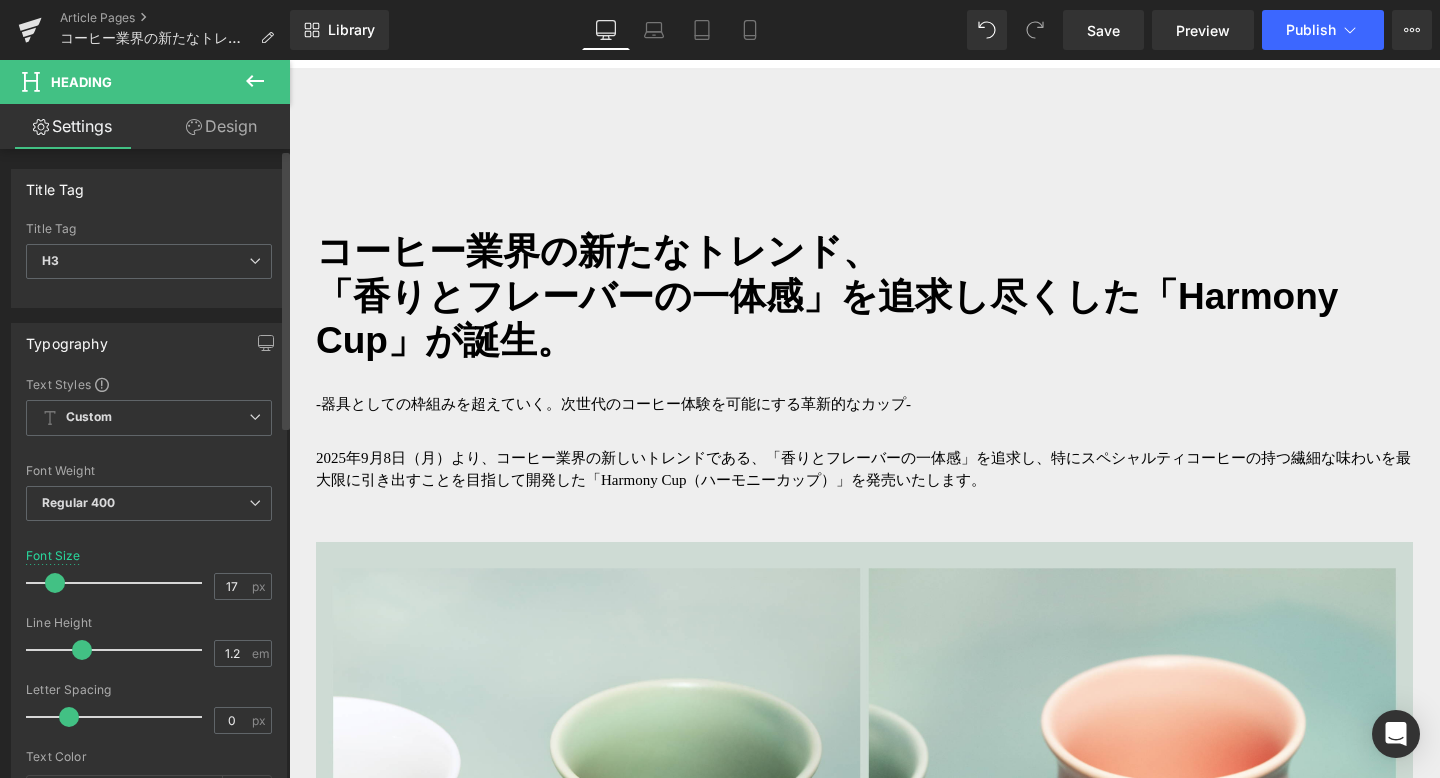 type on "16" 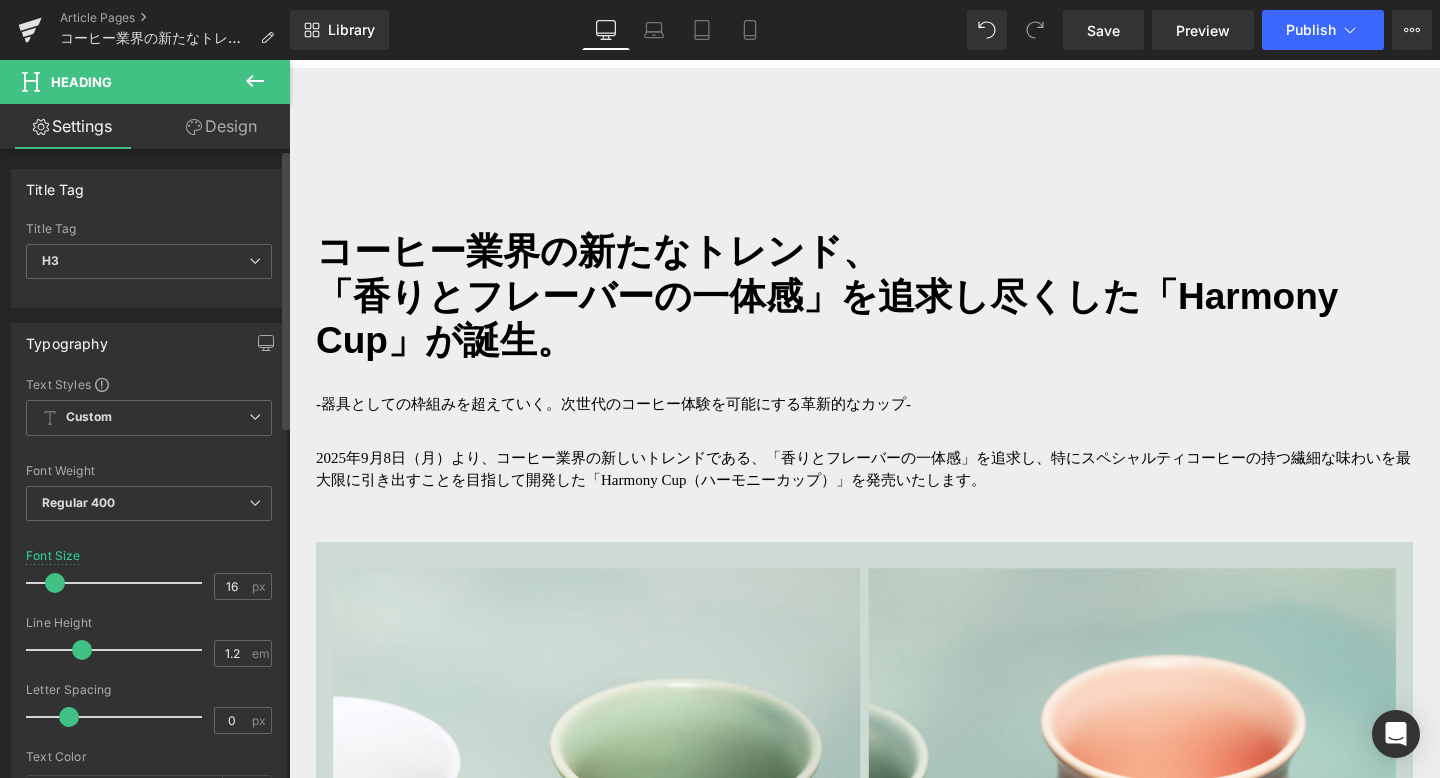 drag, startPoint x: 39, startPoint y: 582, endPoint x: 56, endPoint y: 578, distance: 17.464249 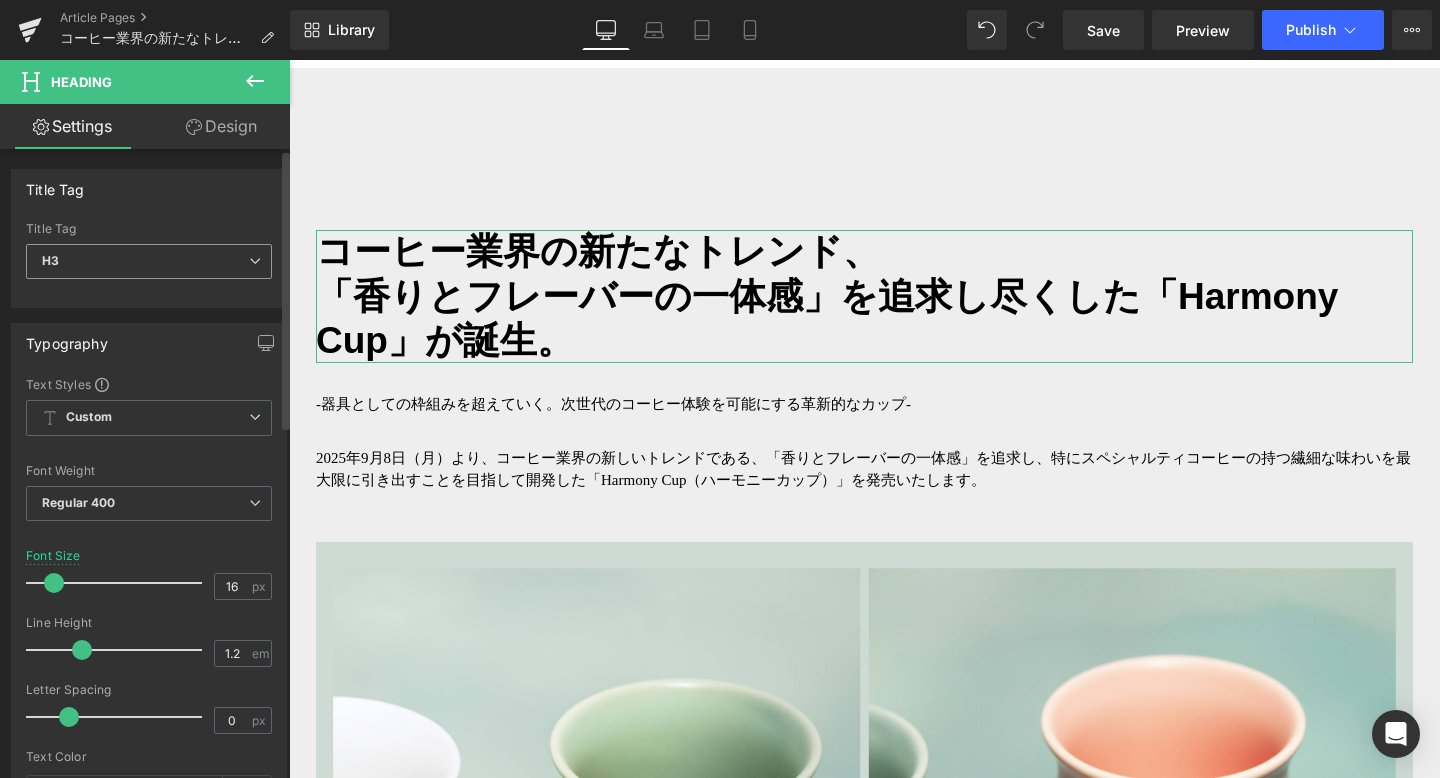 click on "H3" at bounding box center (149, 261) 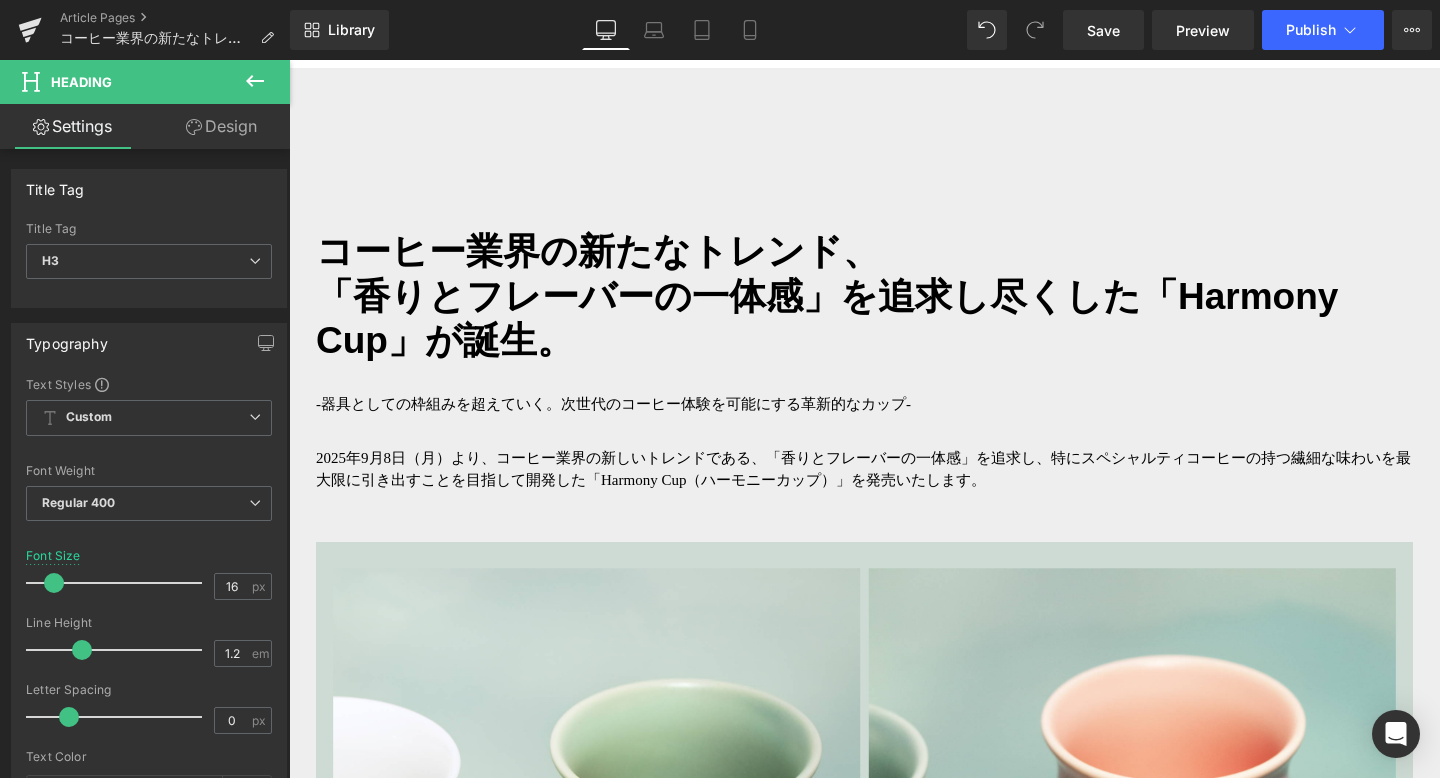 click on "コンテンツに進む
メールマガジンの新規購読で初回注文が10％OFFのクーポンをGET 　＞
夏季休業日と発送のお知らせ 　＞
【7月24日（木）～9月7日】発送日の一時的な変更のお知らせ 　＞
卸販売（ビジネス利用）ご希望の方へ" at bounding box center [864, 3808] 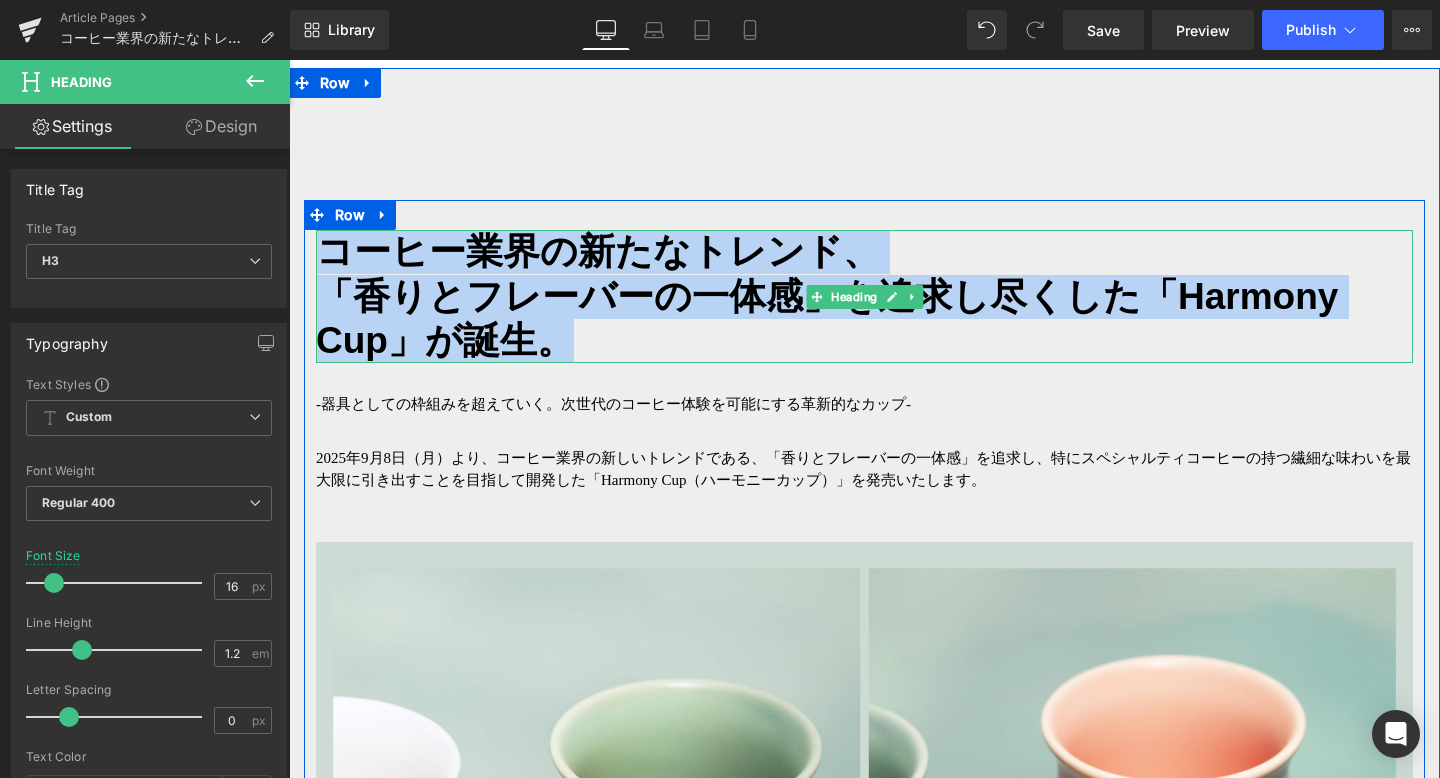 drag, startPoint x: 560, startPoint y: 345, endPoint x: 321, endPoint y: 251, distance: 256.82095 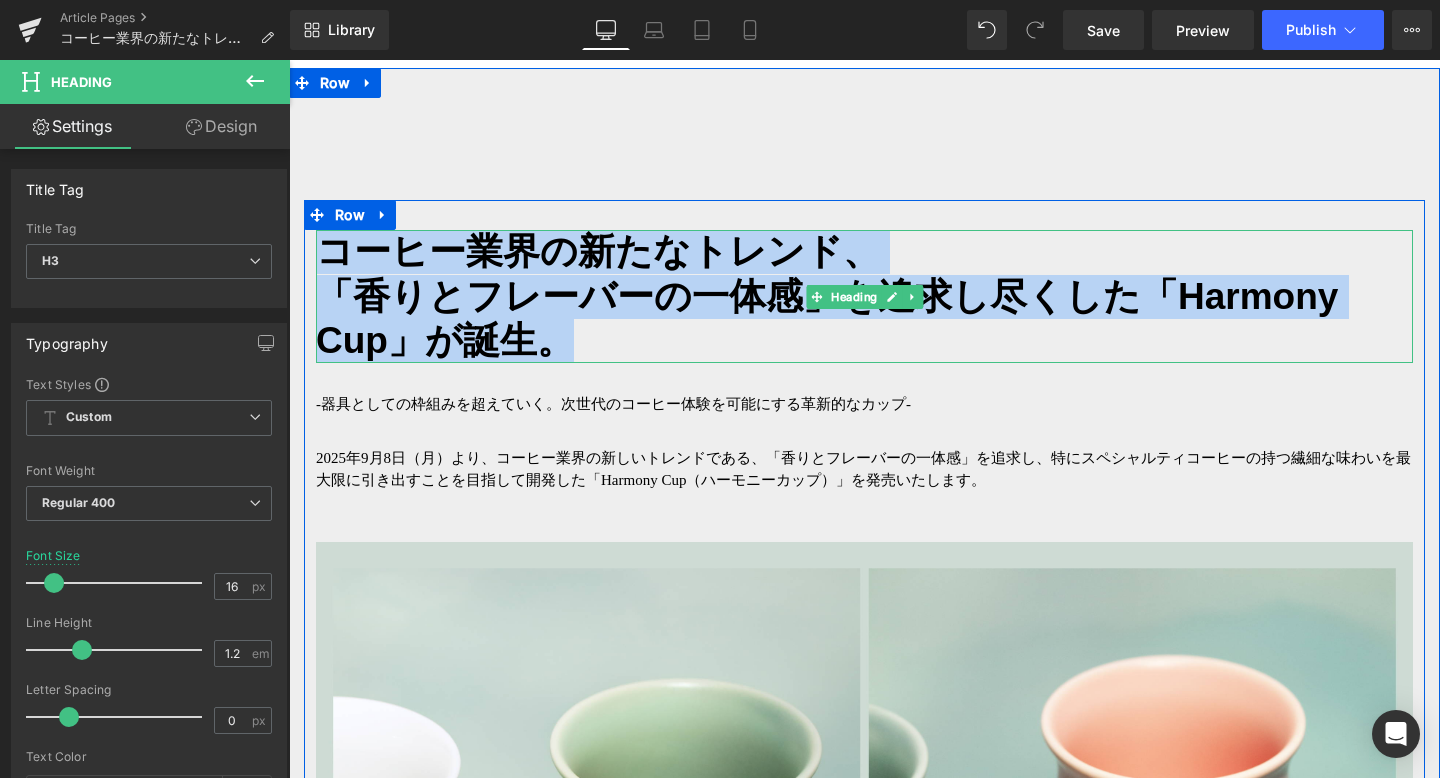 click on "コーヒー業界の新たなトレンド、 「香りとフレーバーの一体感」を追求し尽くした「Harmony Cup」が誕生。" at bounding box center [864, 296] 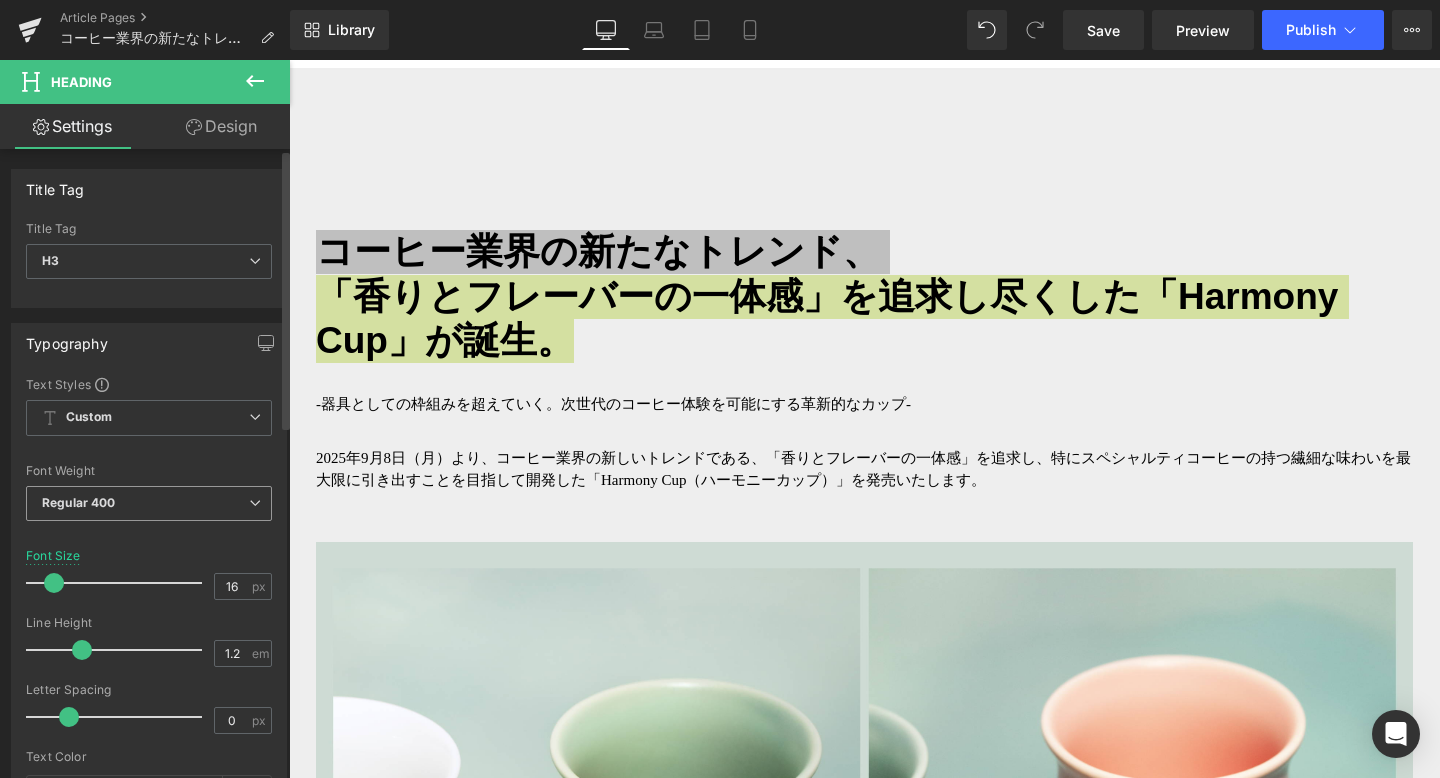 click on "Regular 400" at bounding box center [149, 503] 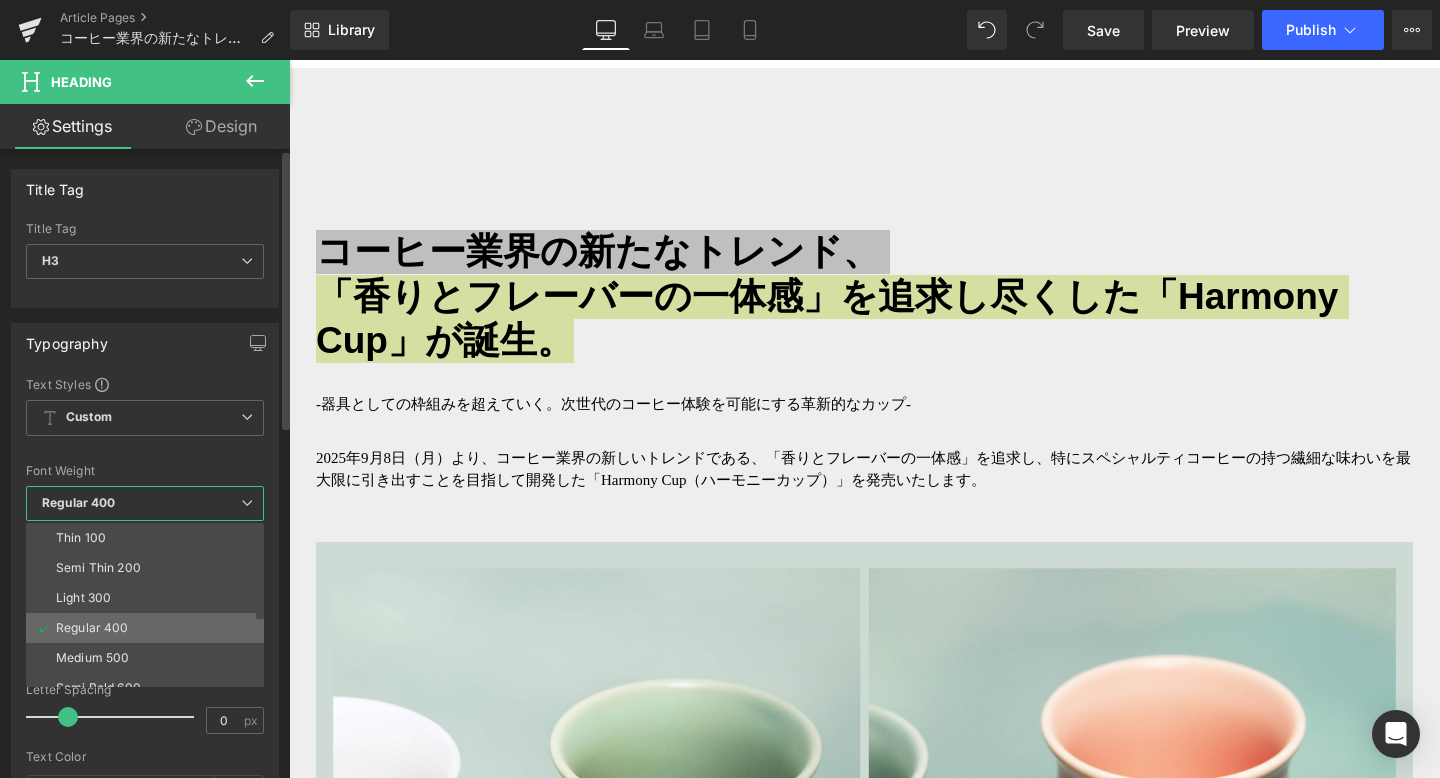 scroll, scrollTop: 166, scrollLeft: 0, axis: vertical 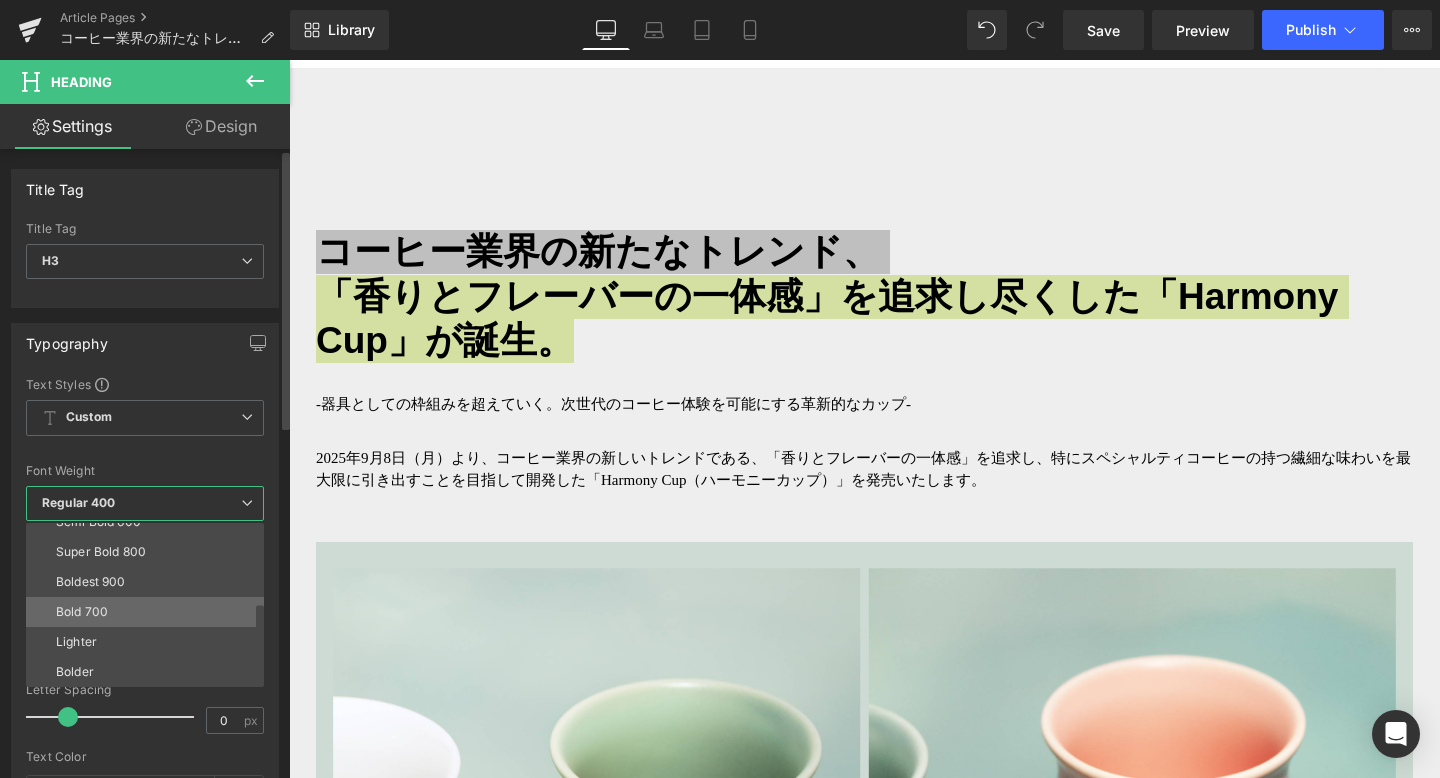 click on "Bold 700" at bounding box center [149, 612] 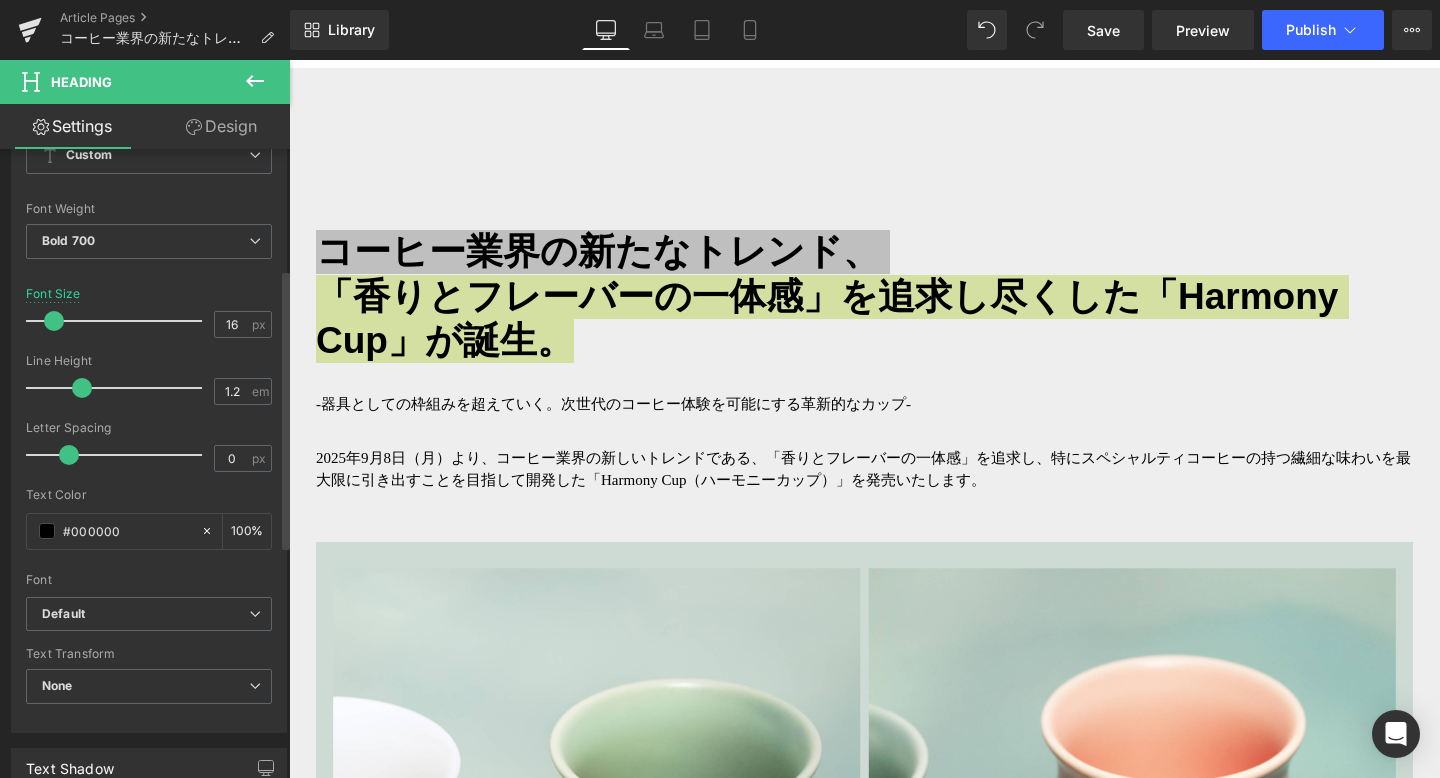 scroll, scrollTop: 272, scrollLeft: 0, axis: vertical 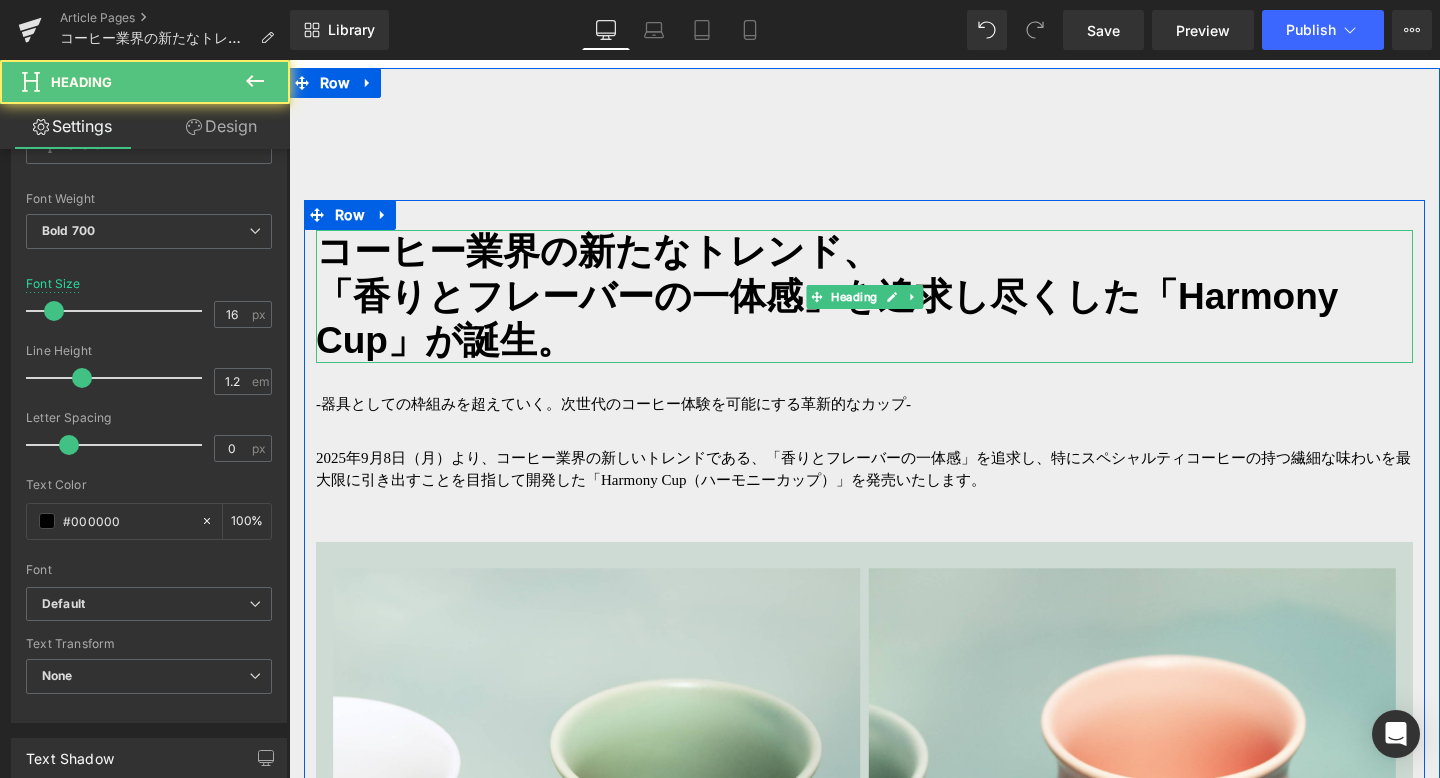 click on "「香りとフレーバーの一体感」を追求し尽くした「Harmony Cup」が誕生。" at bounding box center [864, 319] 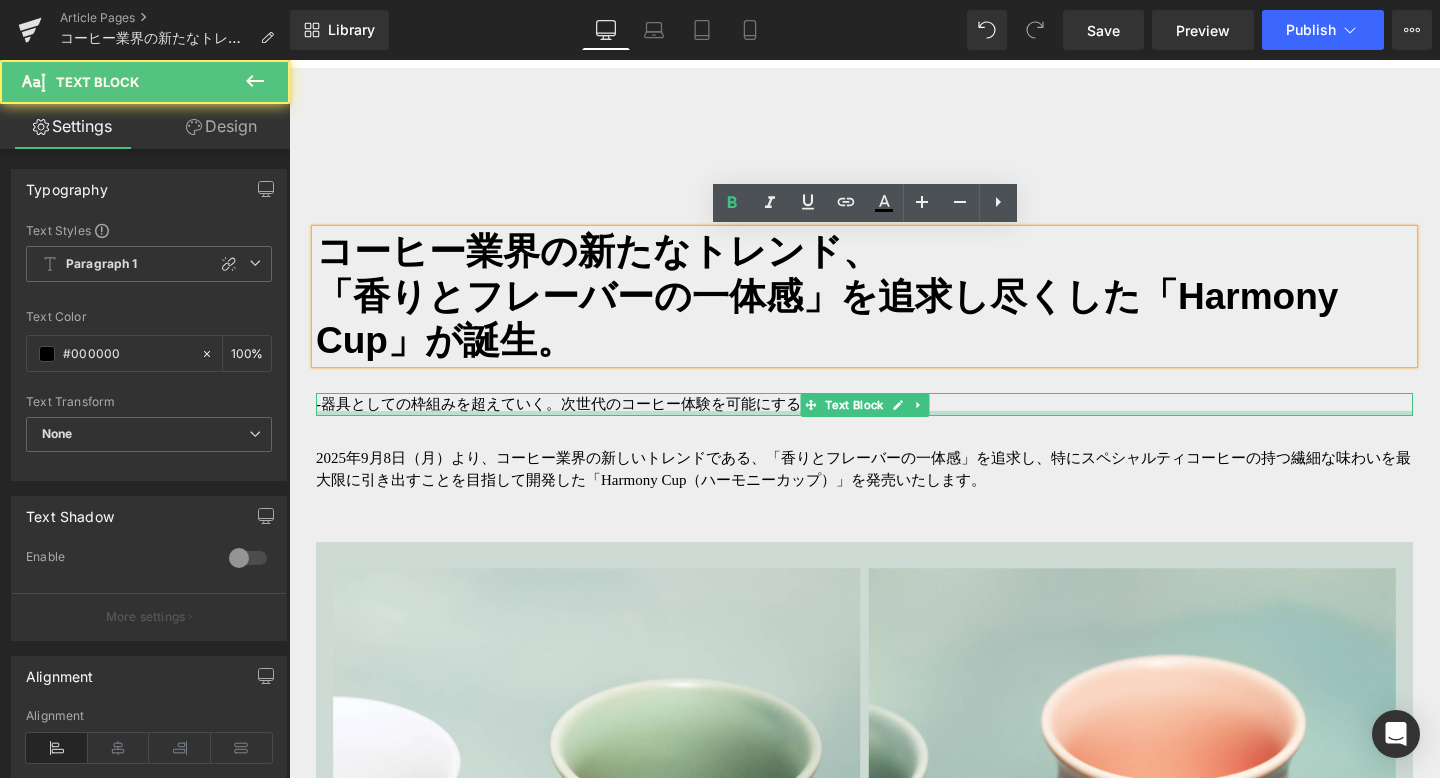 click at bounding box center (864, 413) 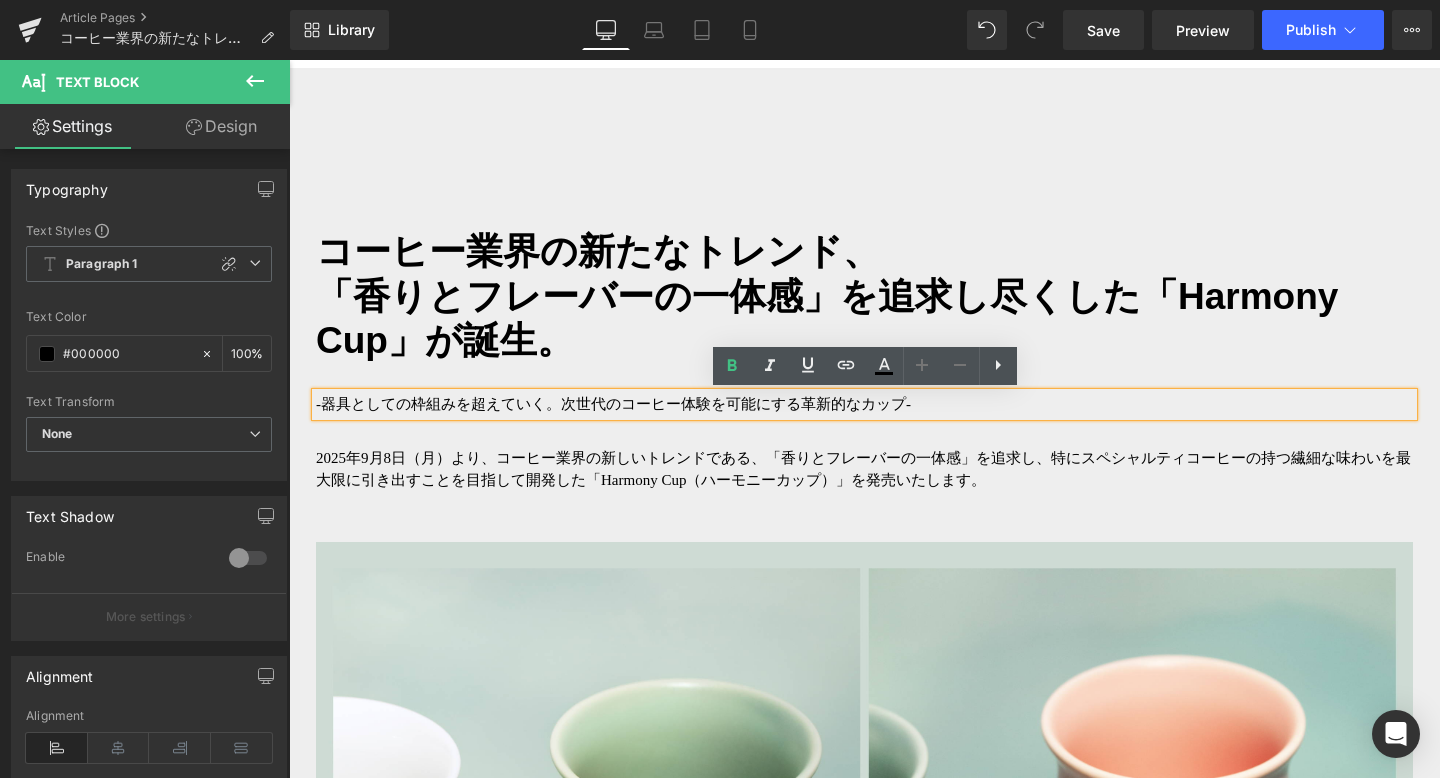 scroll, scrollTop: 1492, scrollLeft: 0, axis: vertical 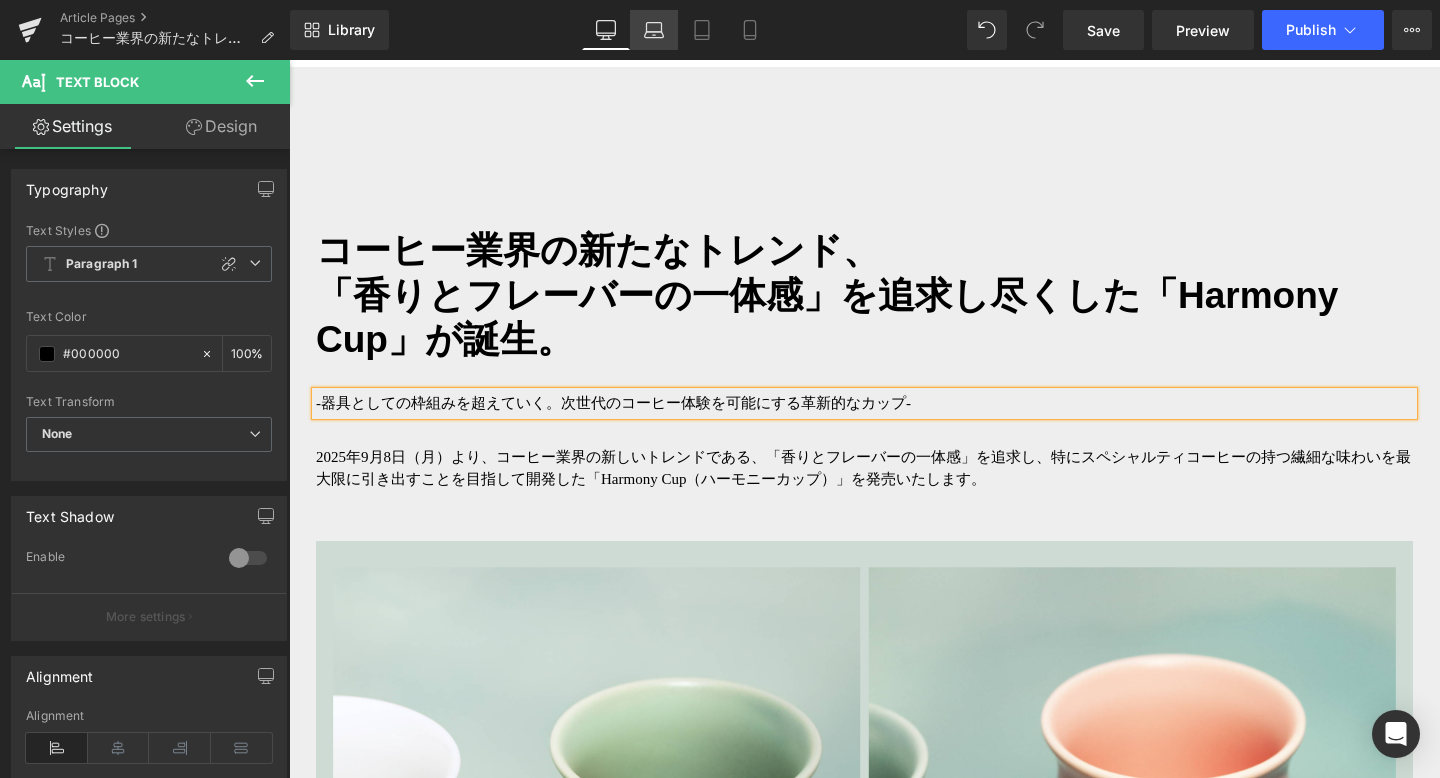 click 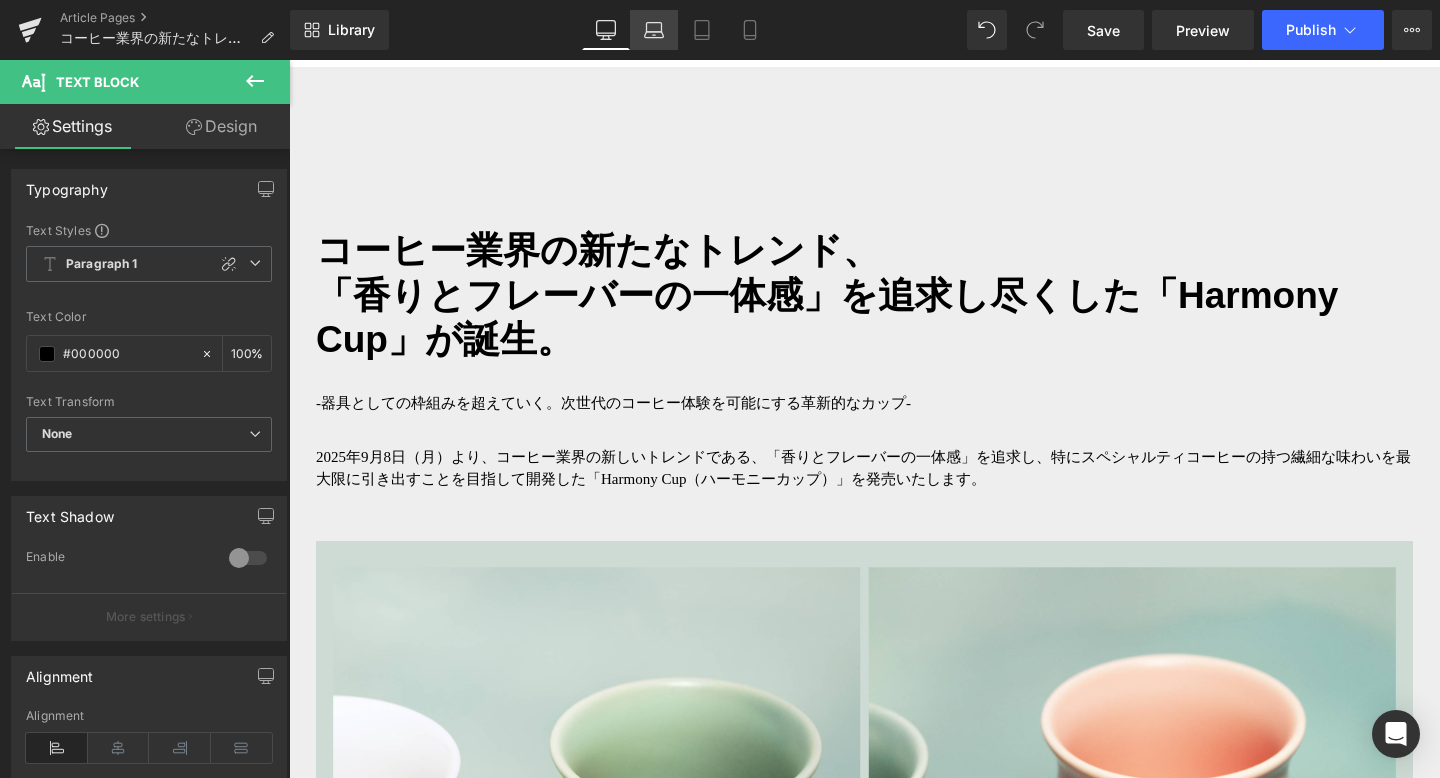 scroll, scrollTop: 1581, scrollLeft: 0, axis: vertical 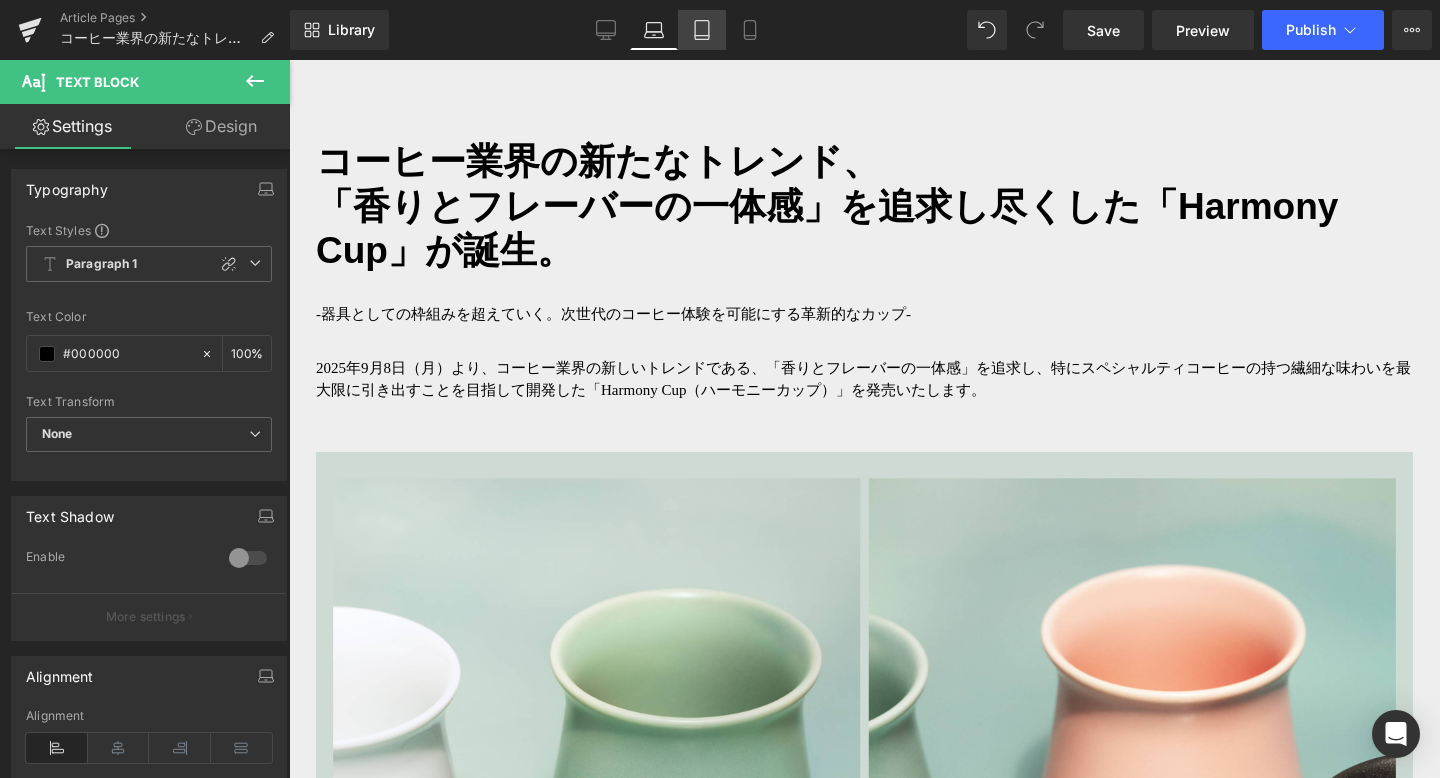 click 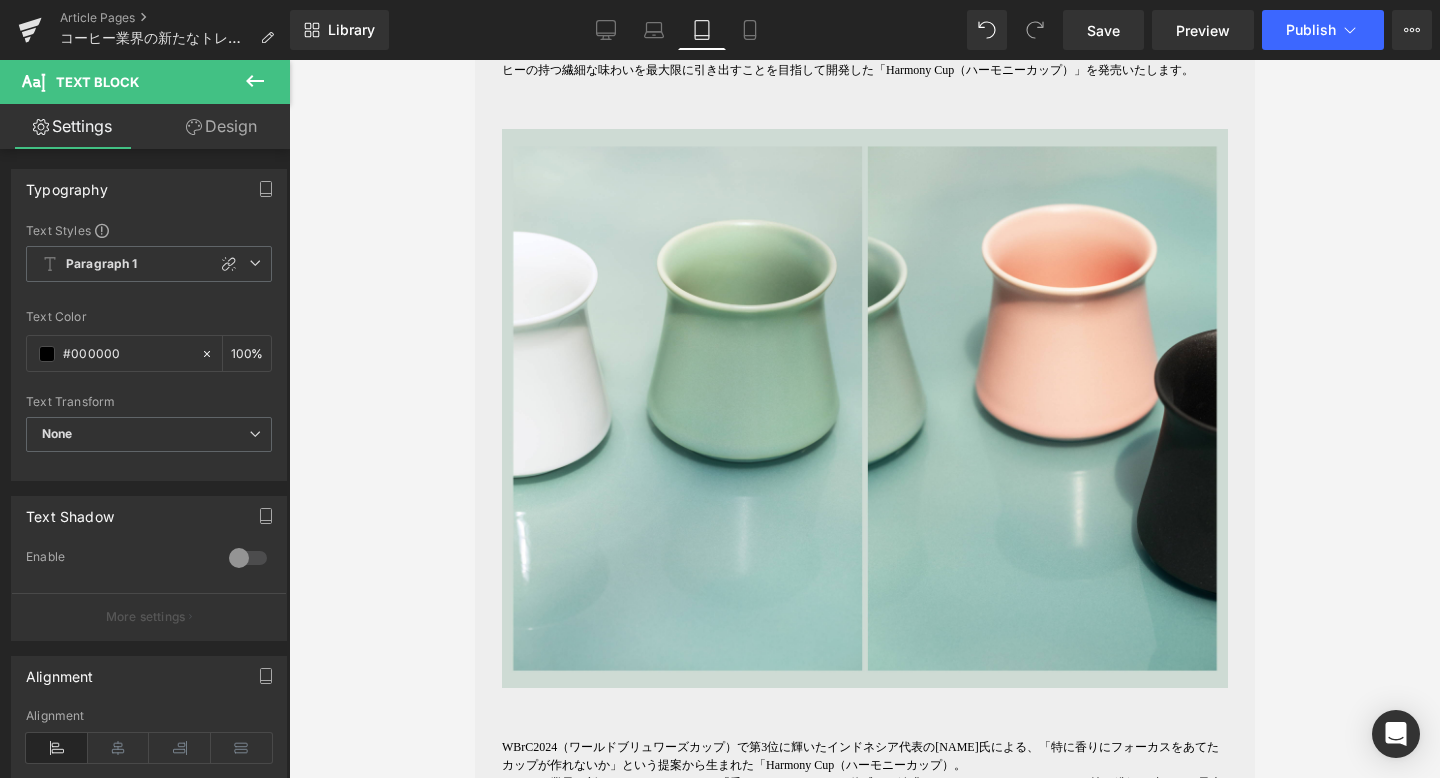 scroll, scrollTop: 1272, scrollLeft: 0, axis: vertical 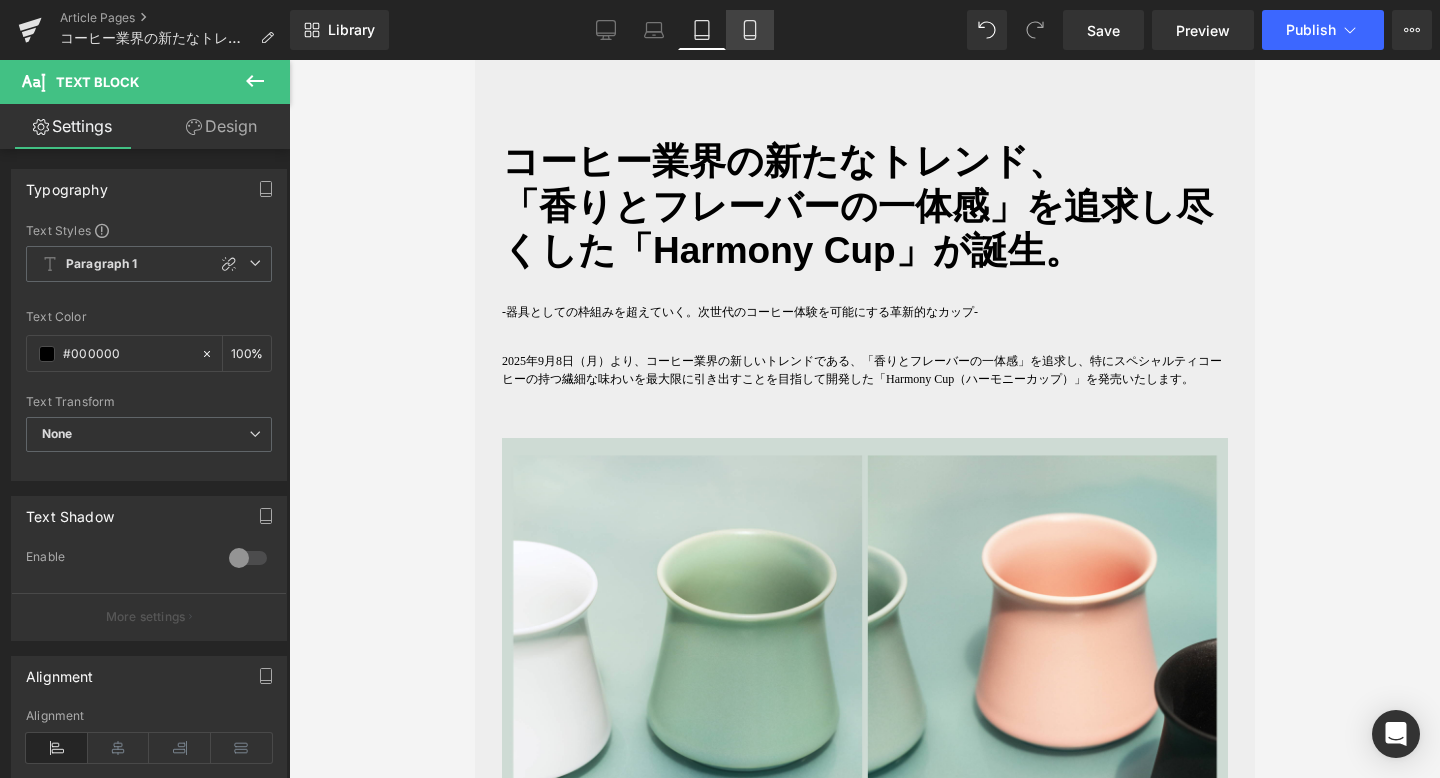 click 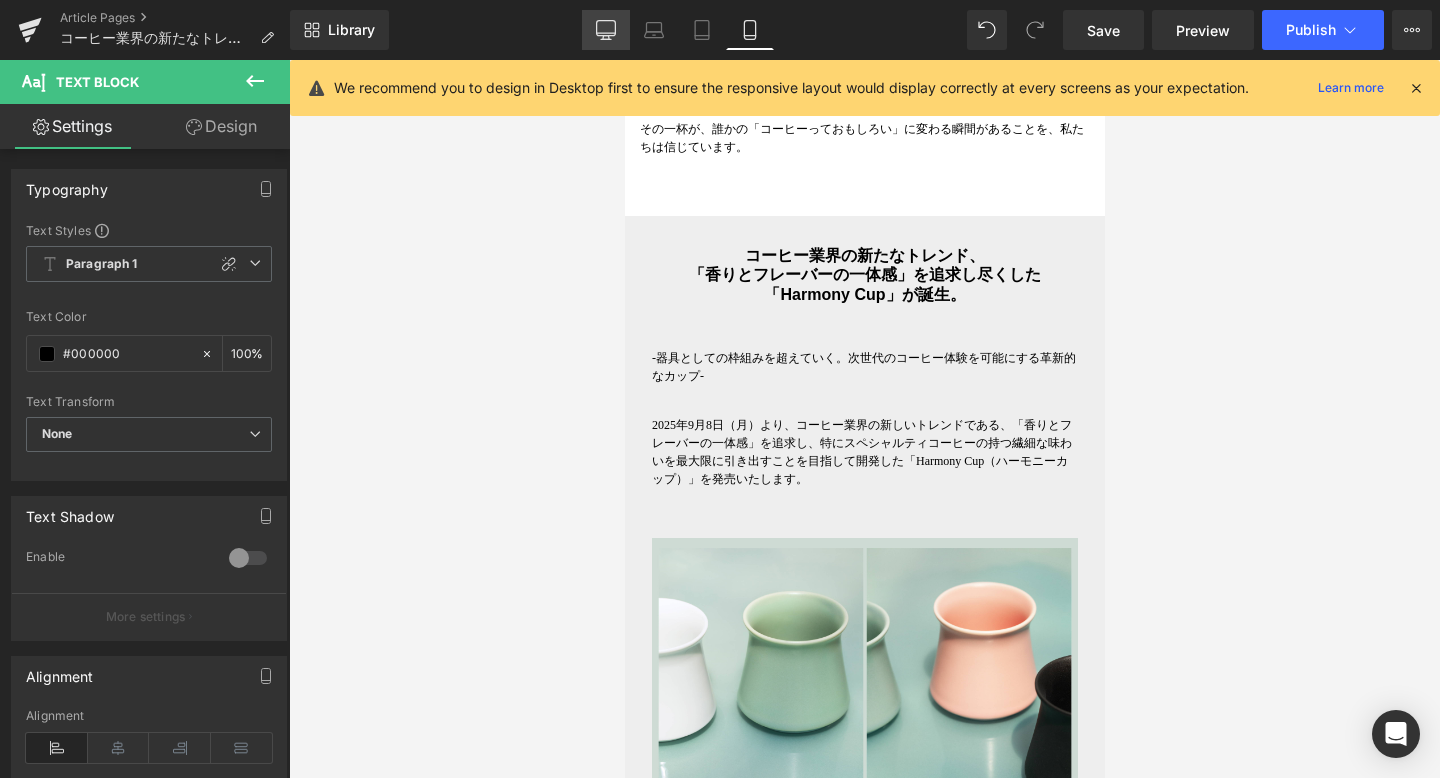 click 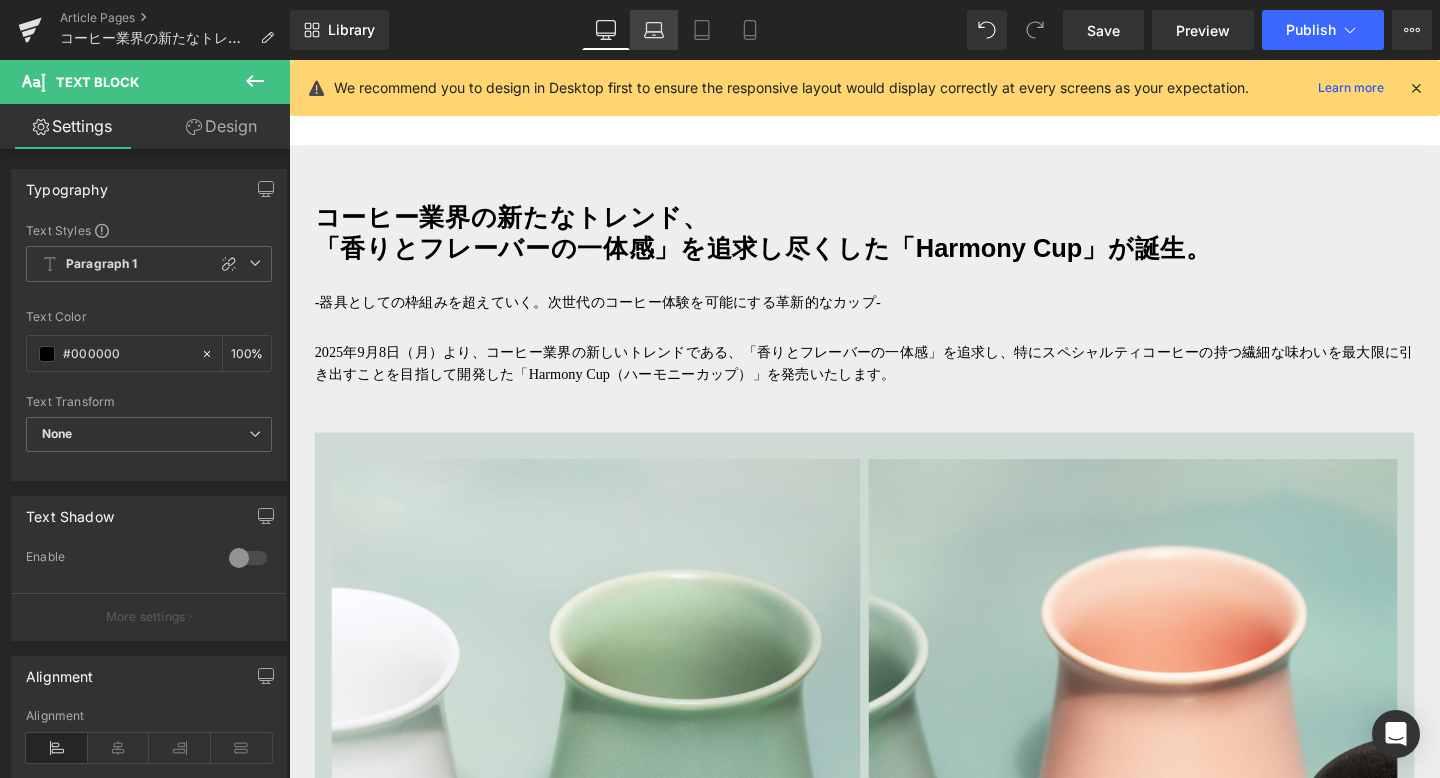 click 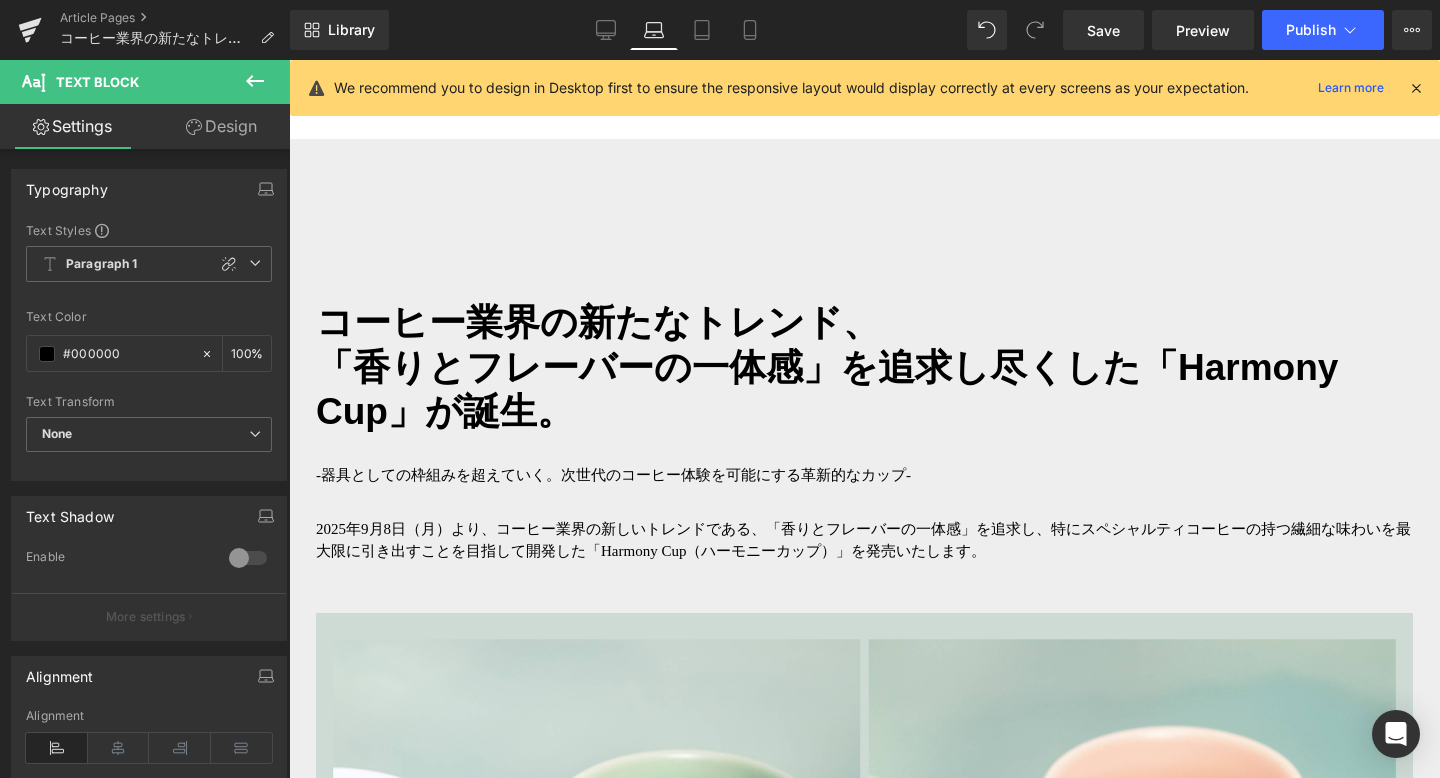 scroll, scrollTop: 1581, scrollLeft: 0, axis: vertical 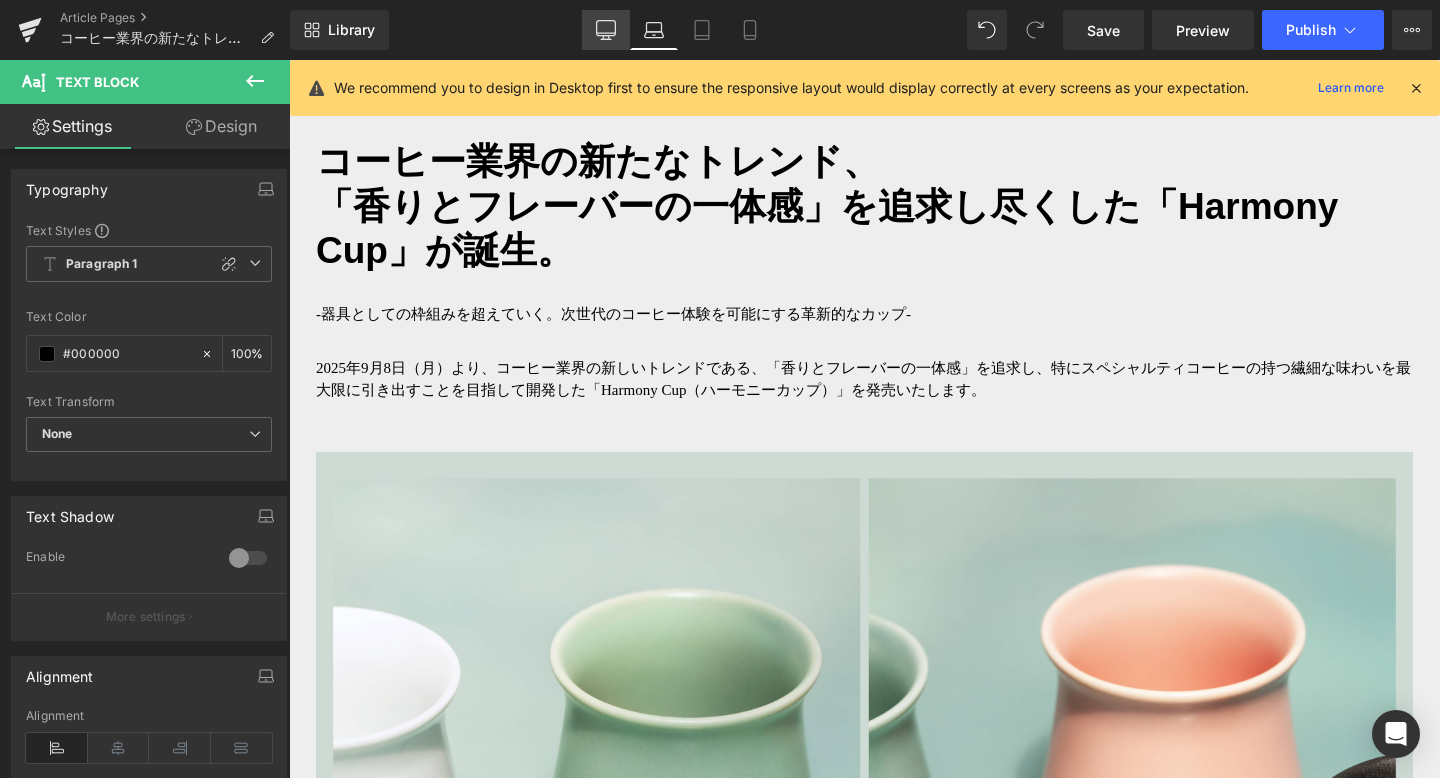 click 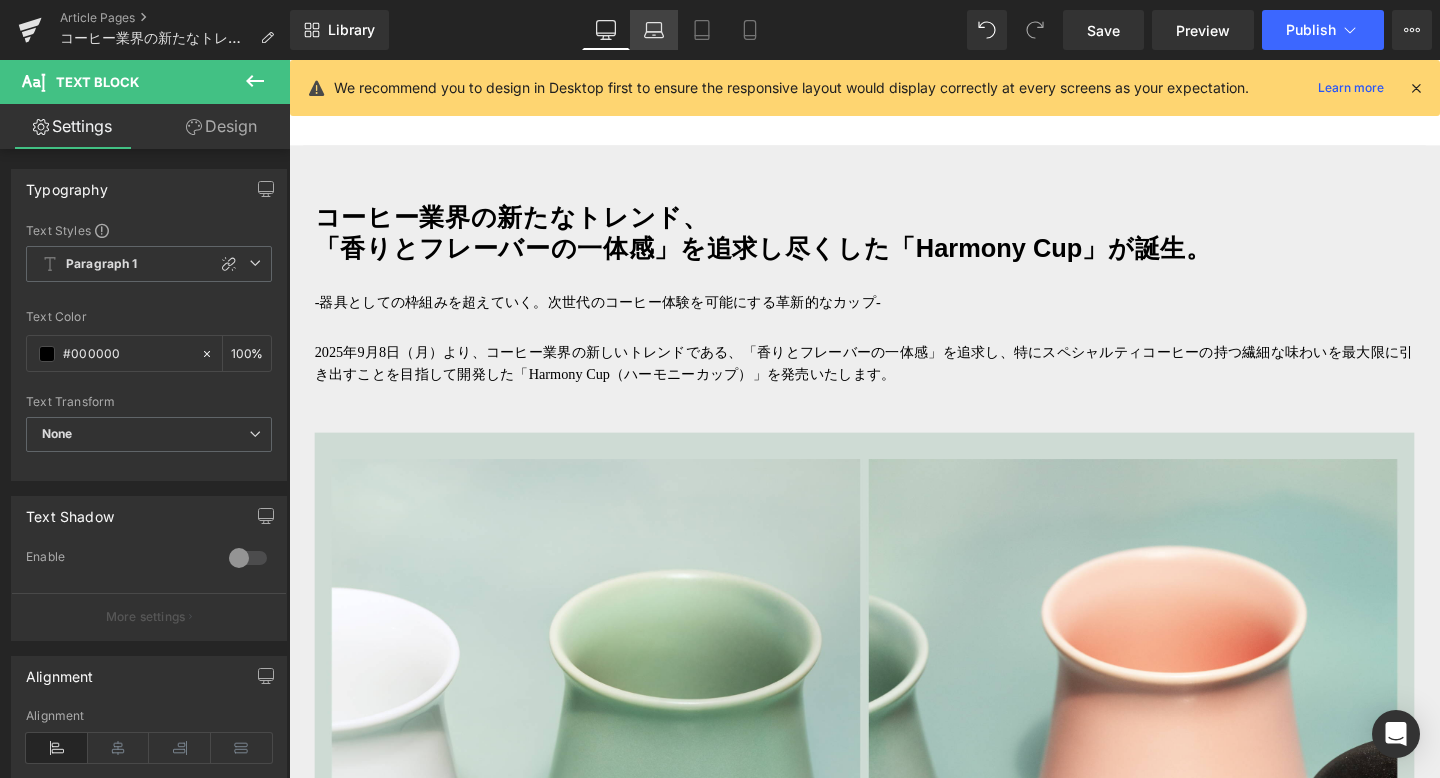 click 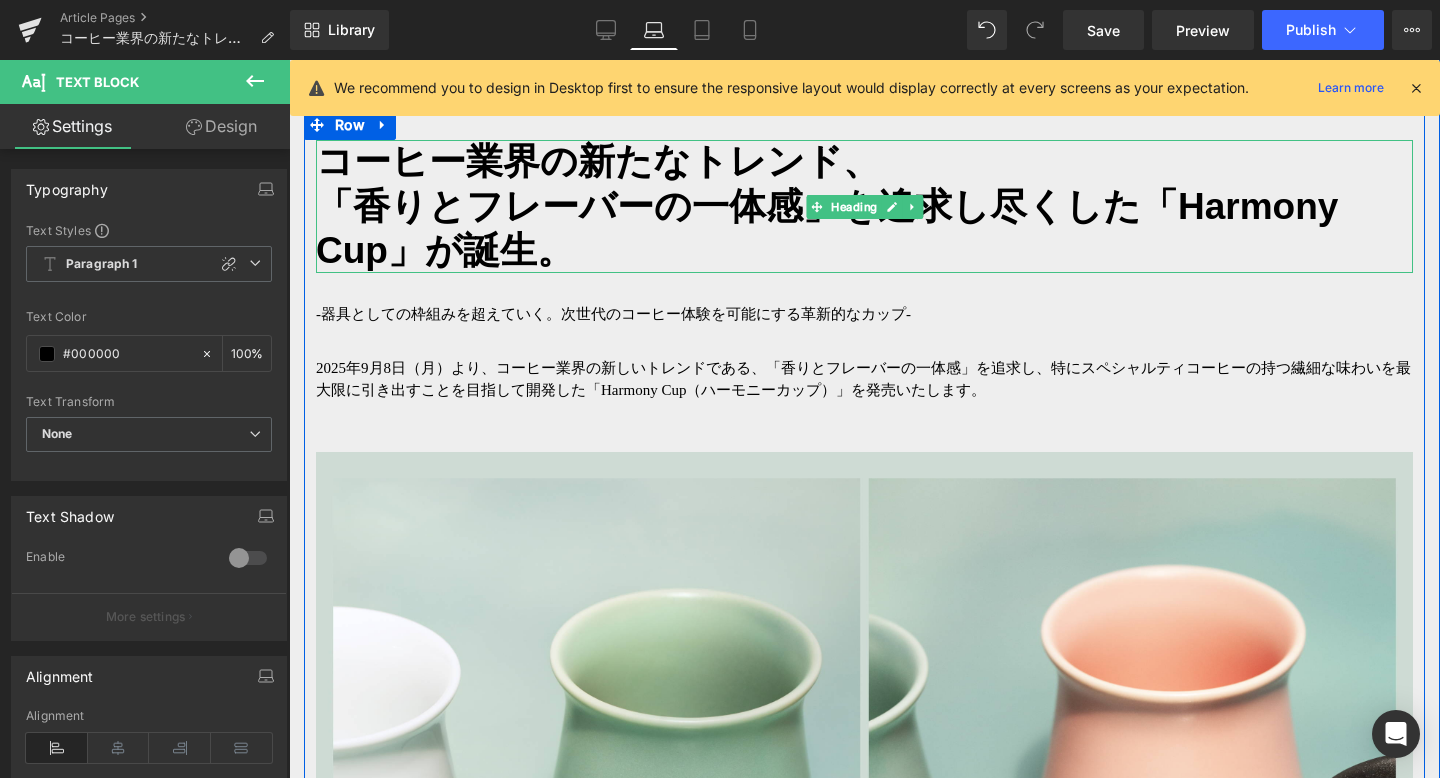 click on "「香りとフレーバーの一体感」を追求し尽くした「Harmony Cup」が誕生。" at bounding box center [827, 228] 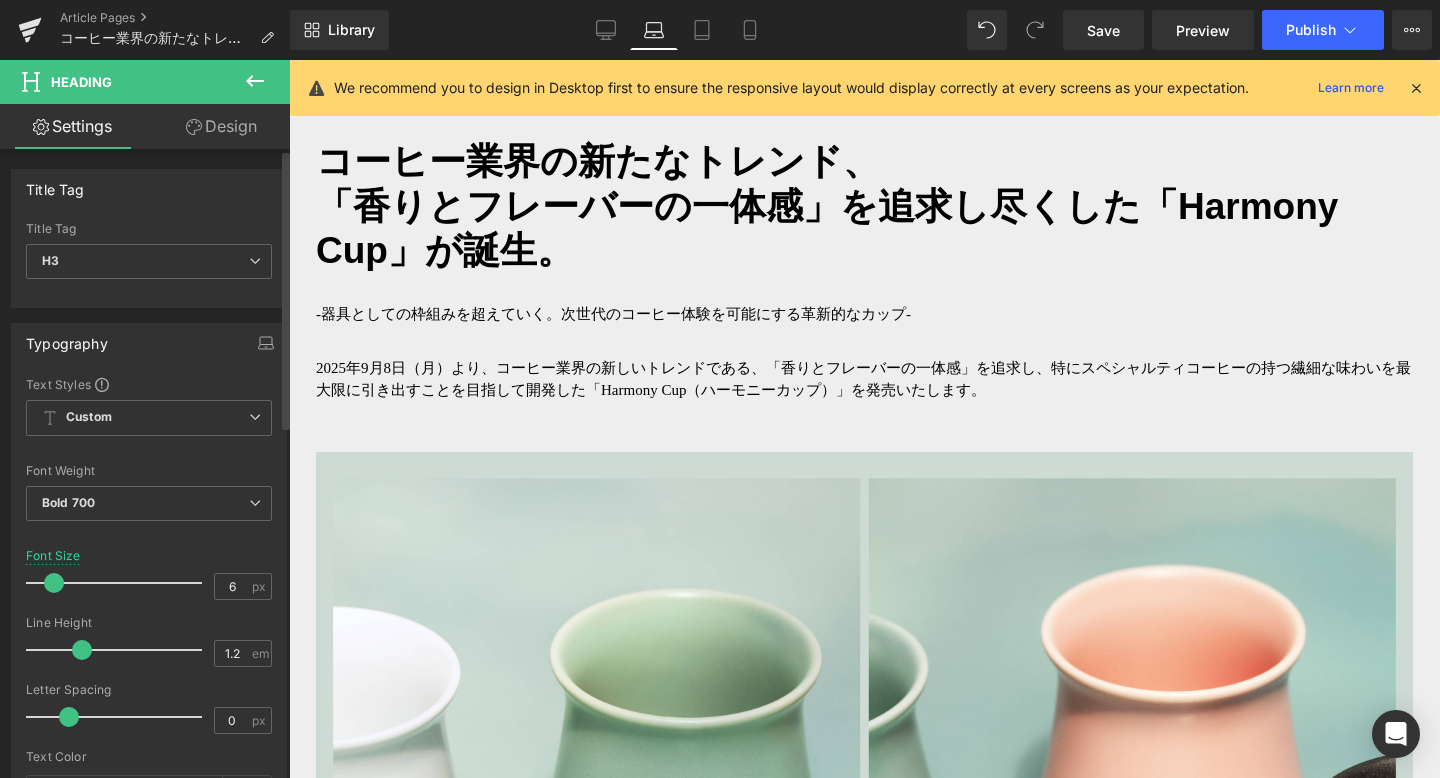 drag, startPoint x: 54, startPoint y: 585, endPoint x: 0, endPoint y: 584, distance: 54.00926 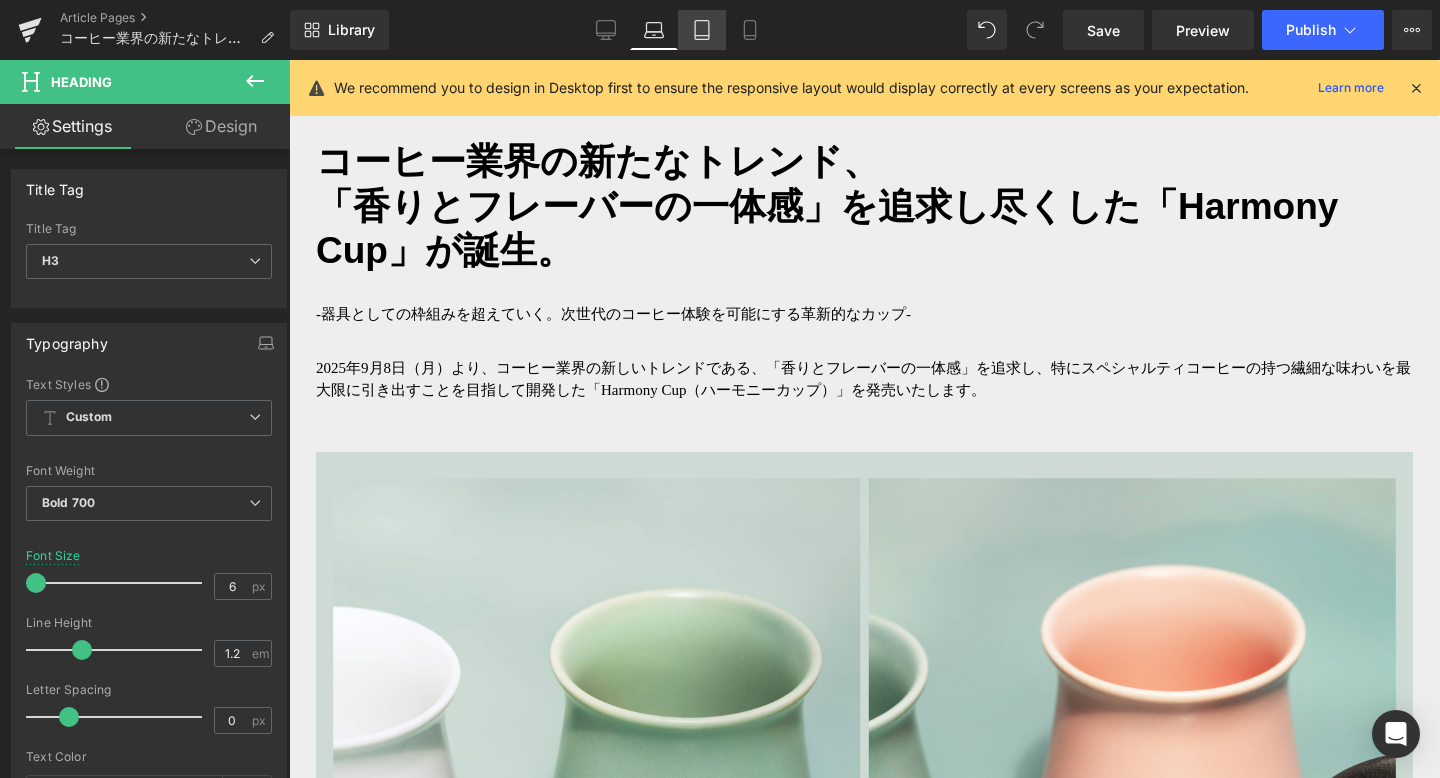 click 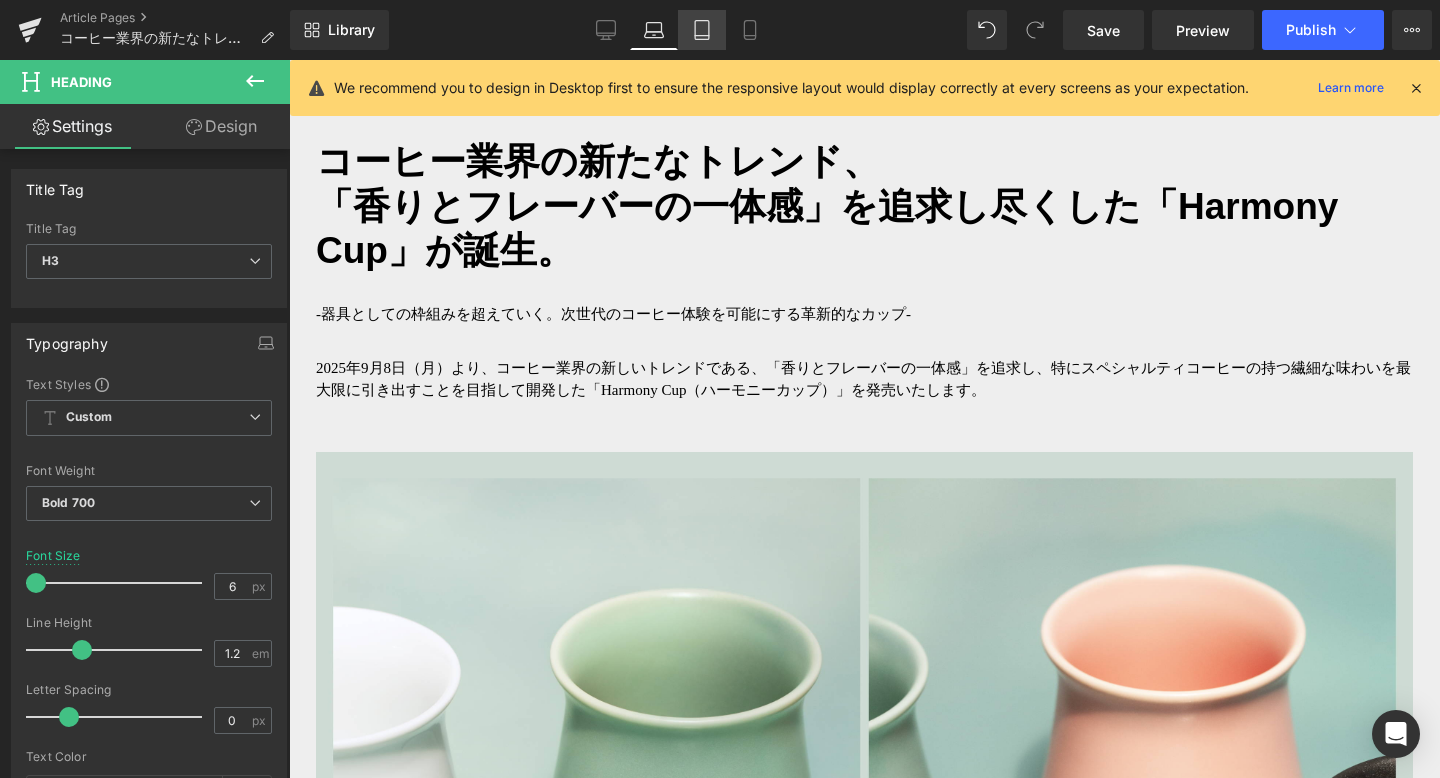 type on "15" 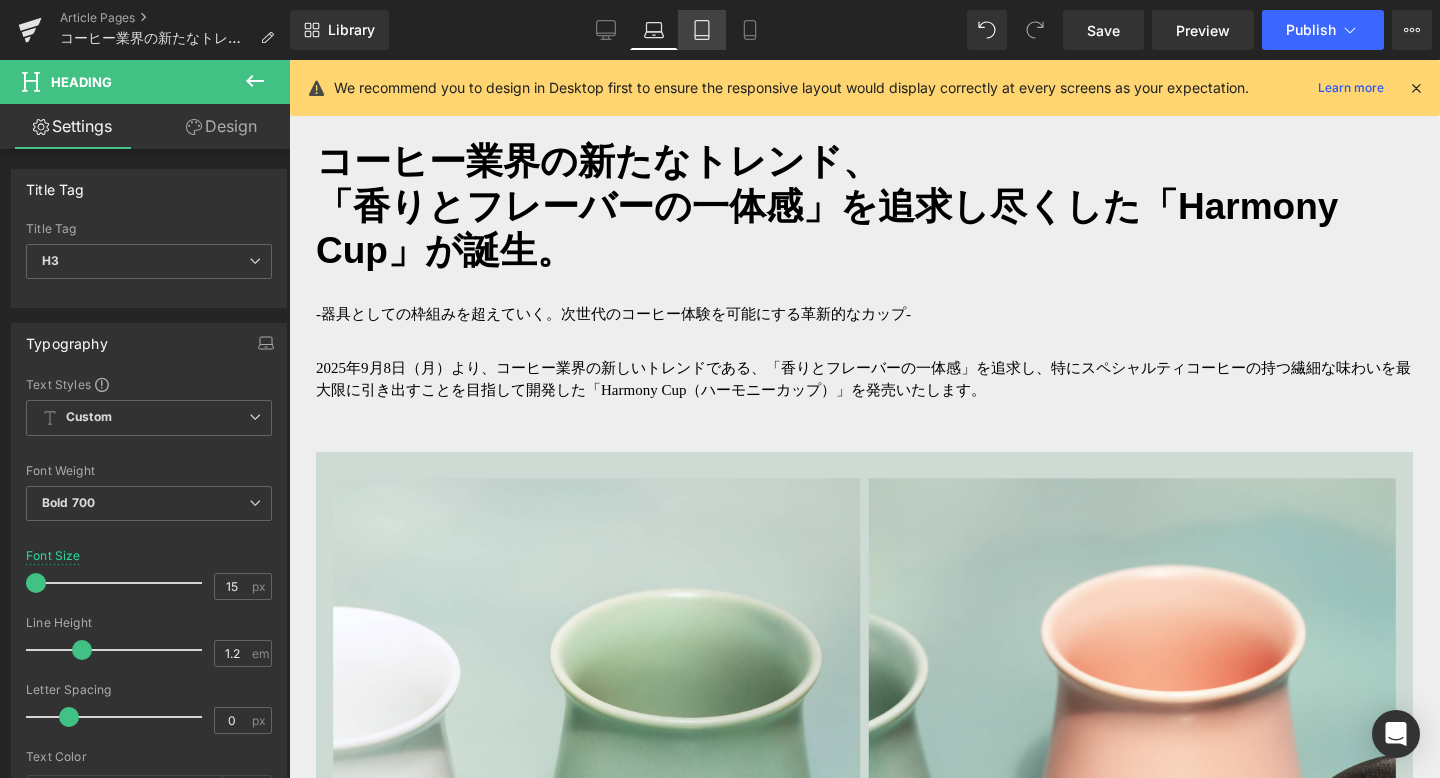 scroll, scrollTop: 1271, scrollLeft: 0, axis: vertical 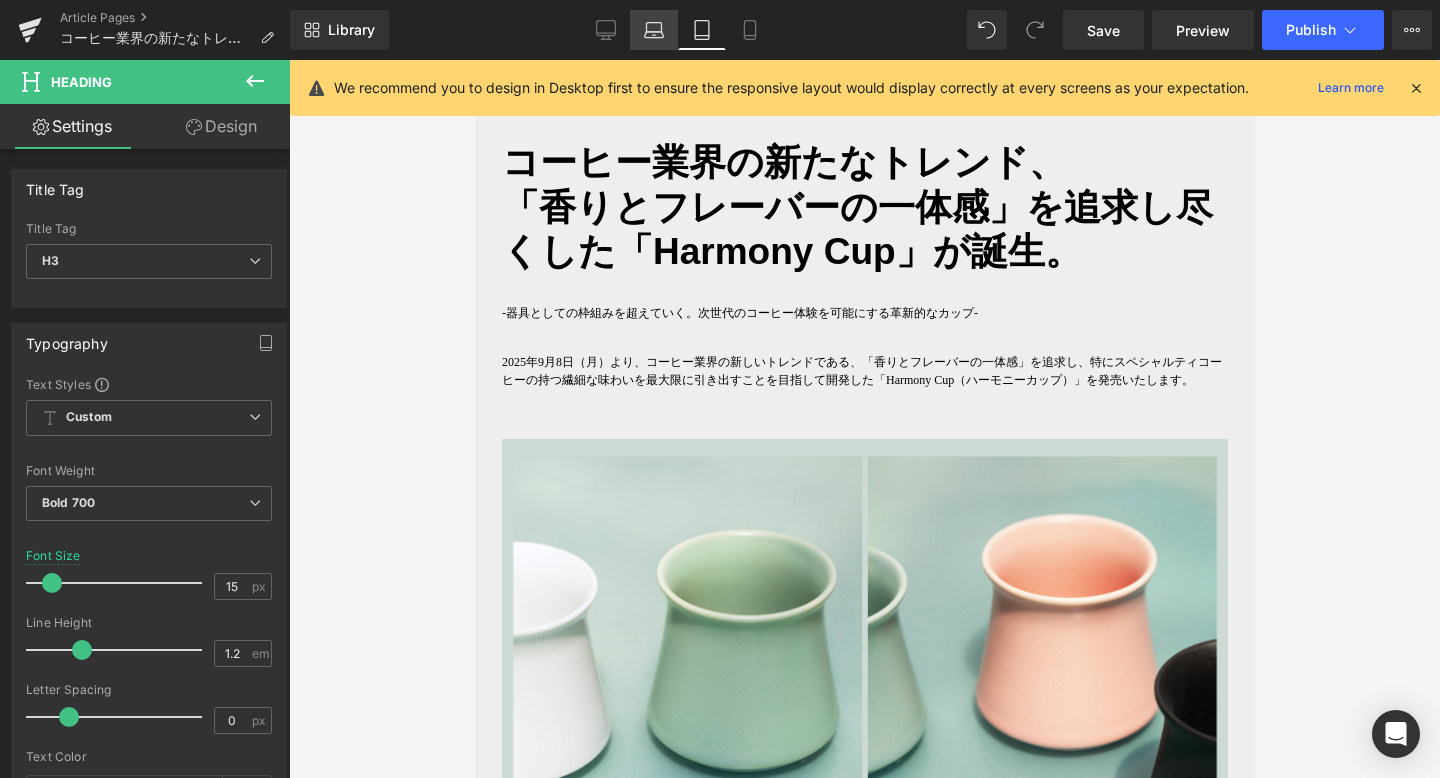 click on "Laptop" at bounding box center (654, 30) 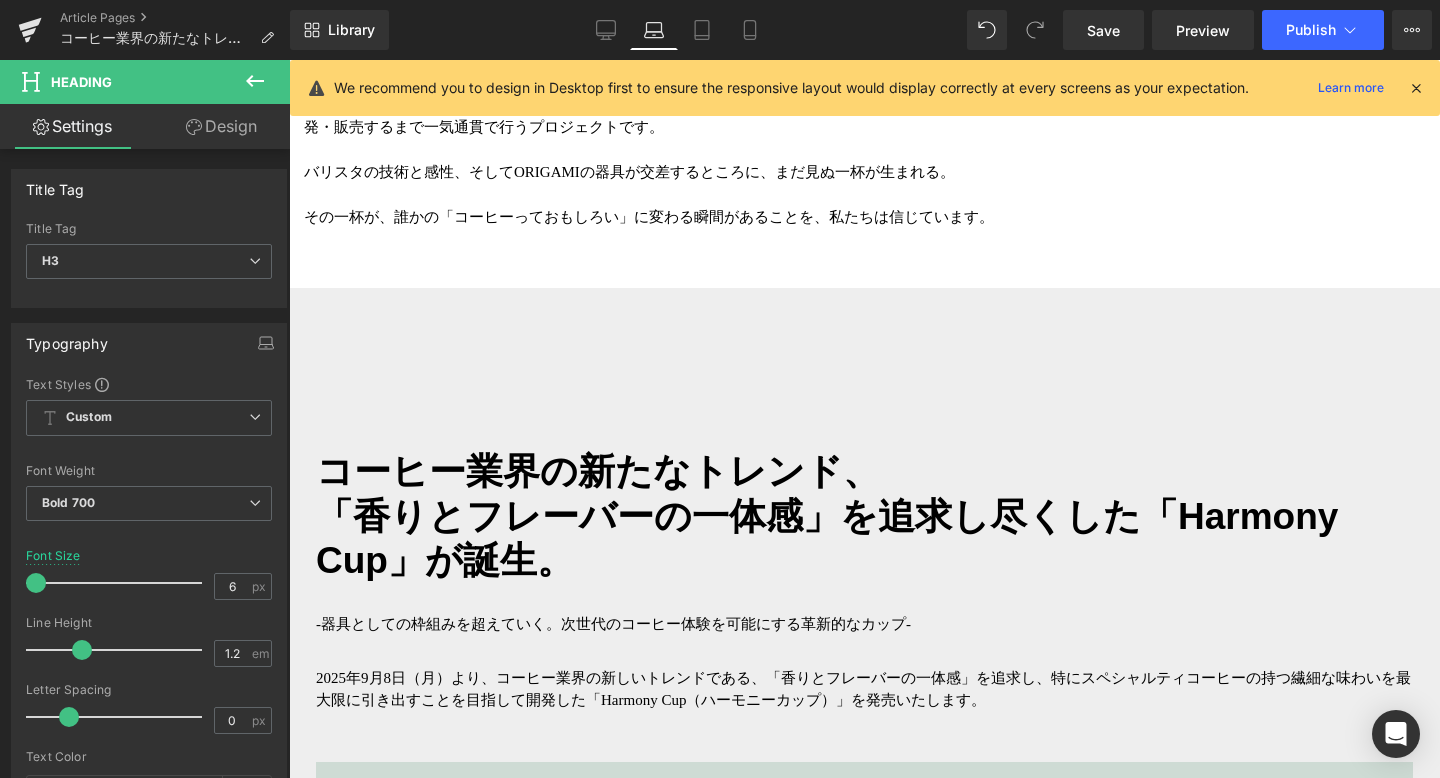 scroll, scrollTop: 1581, scrollLeft: 0, axis: vertical 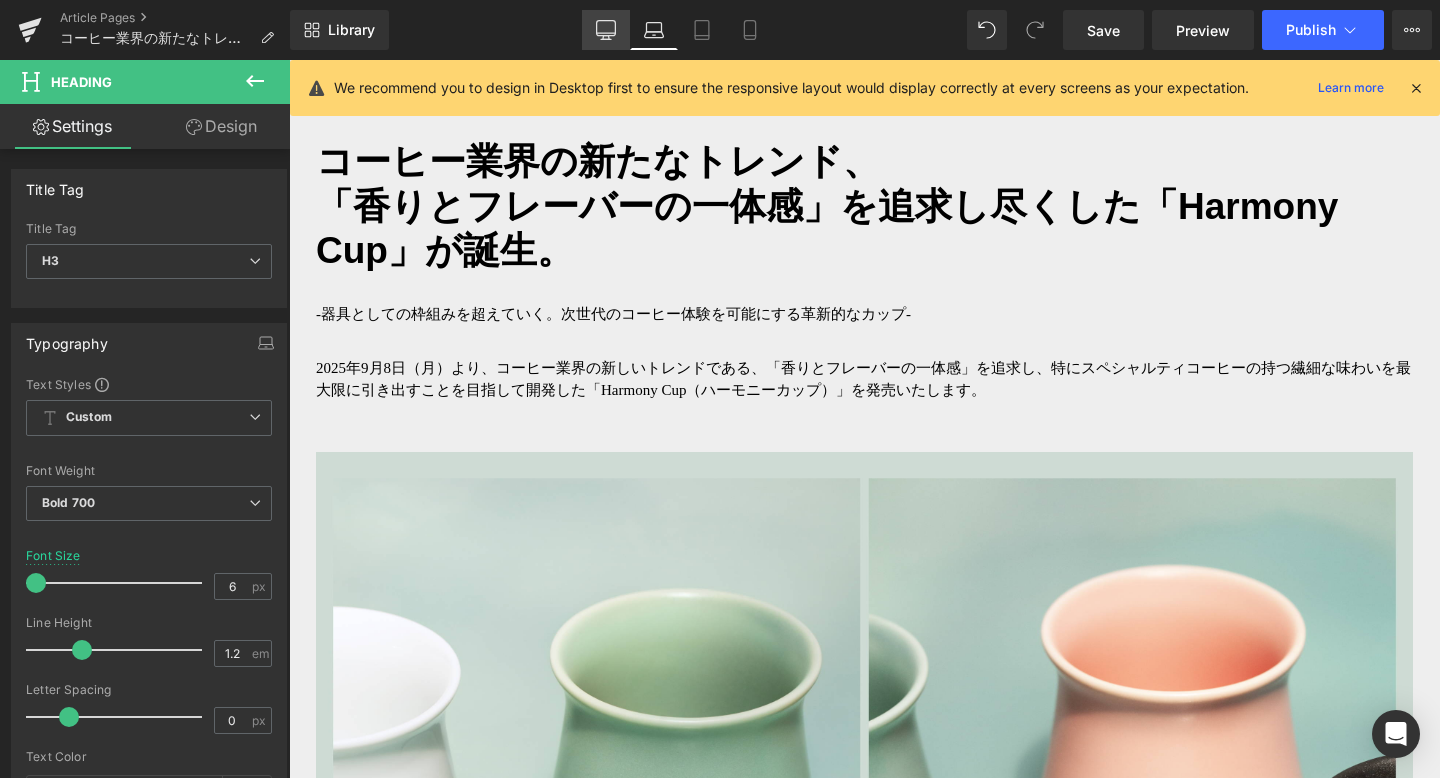 click on "Desktop" at bounding box center (606, 30) 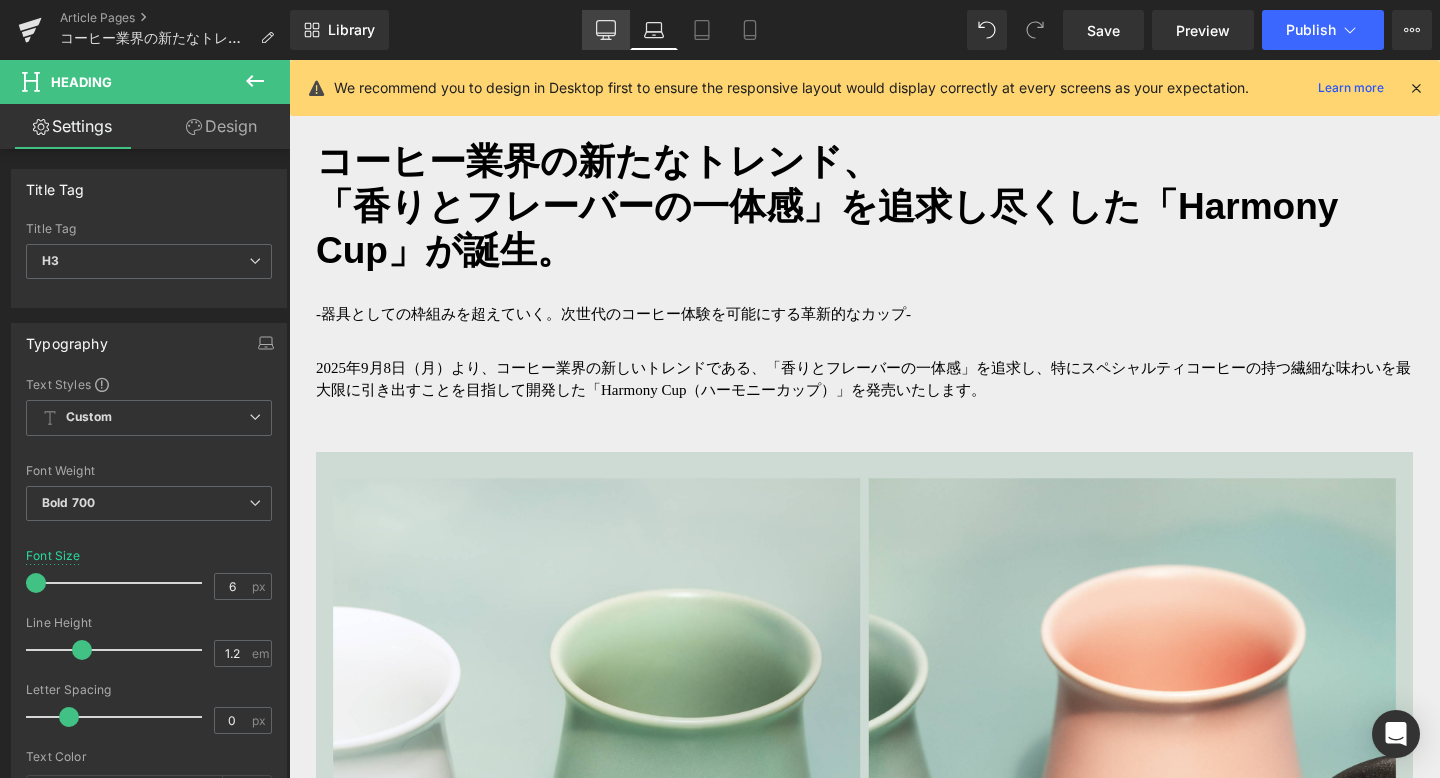type on "16" 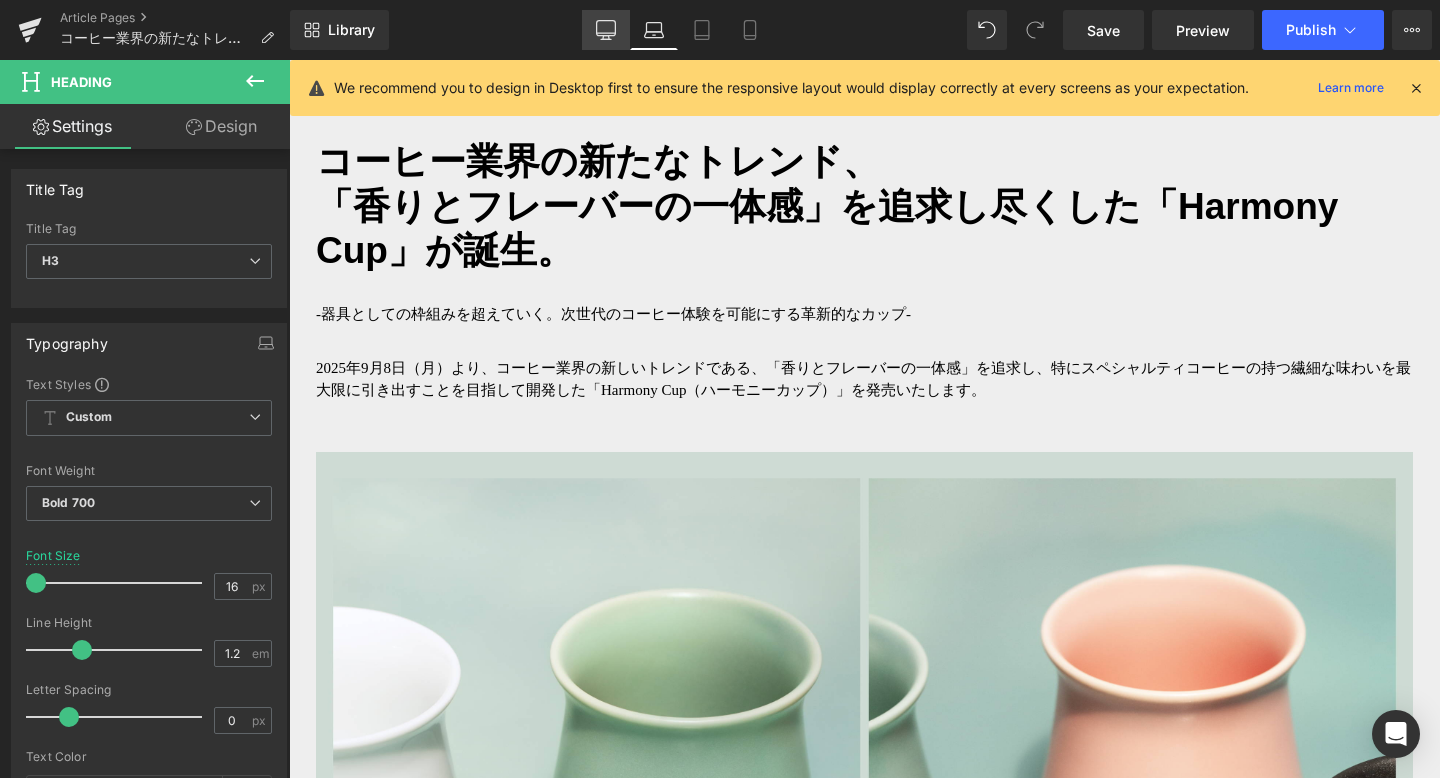 scroll, scrollTop: 1489, scrollLeft: 0, axis: vertical 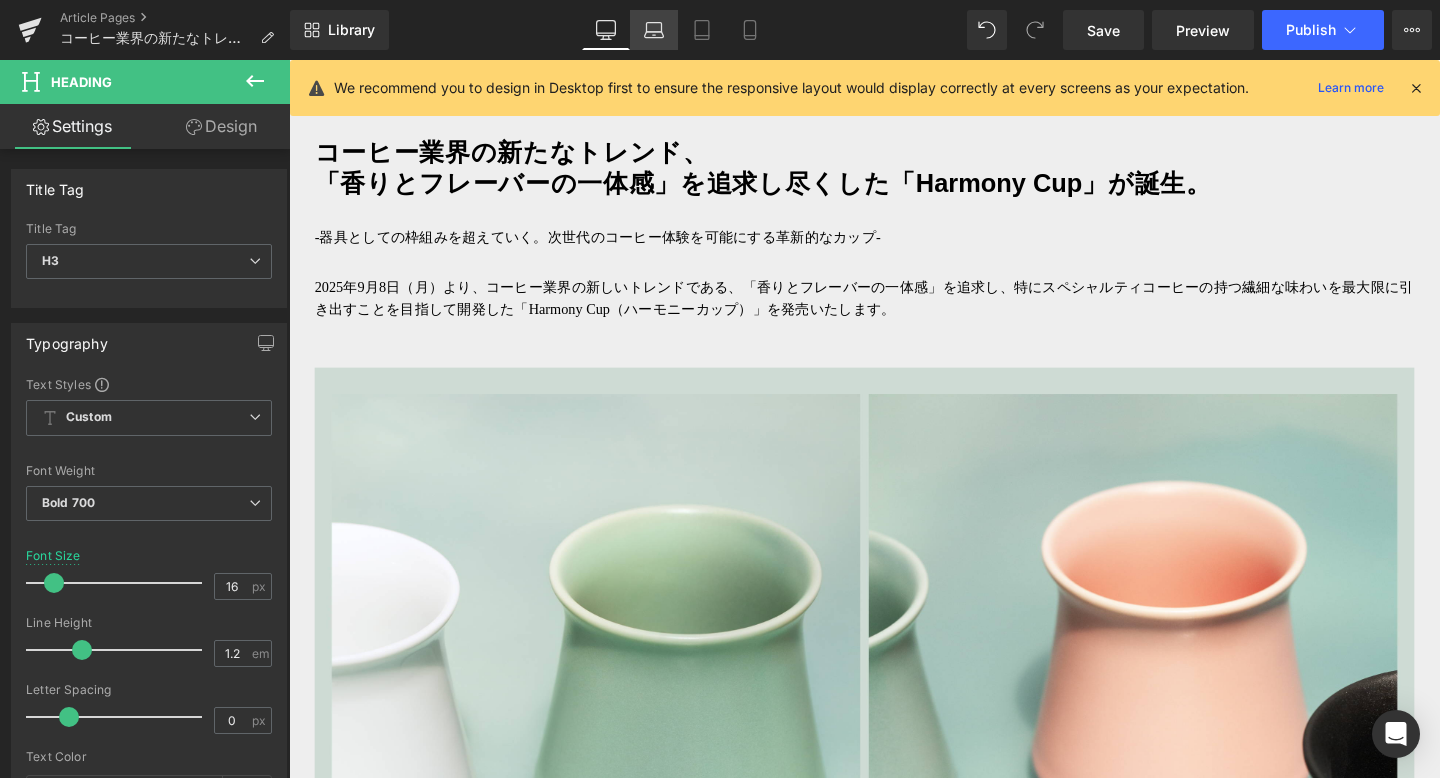 click 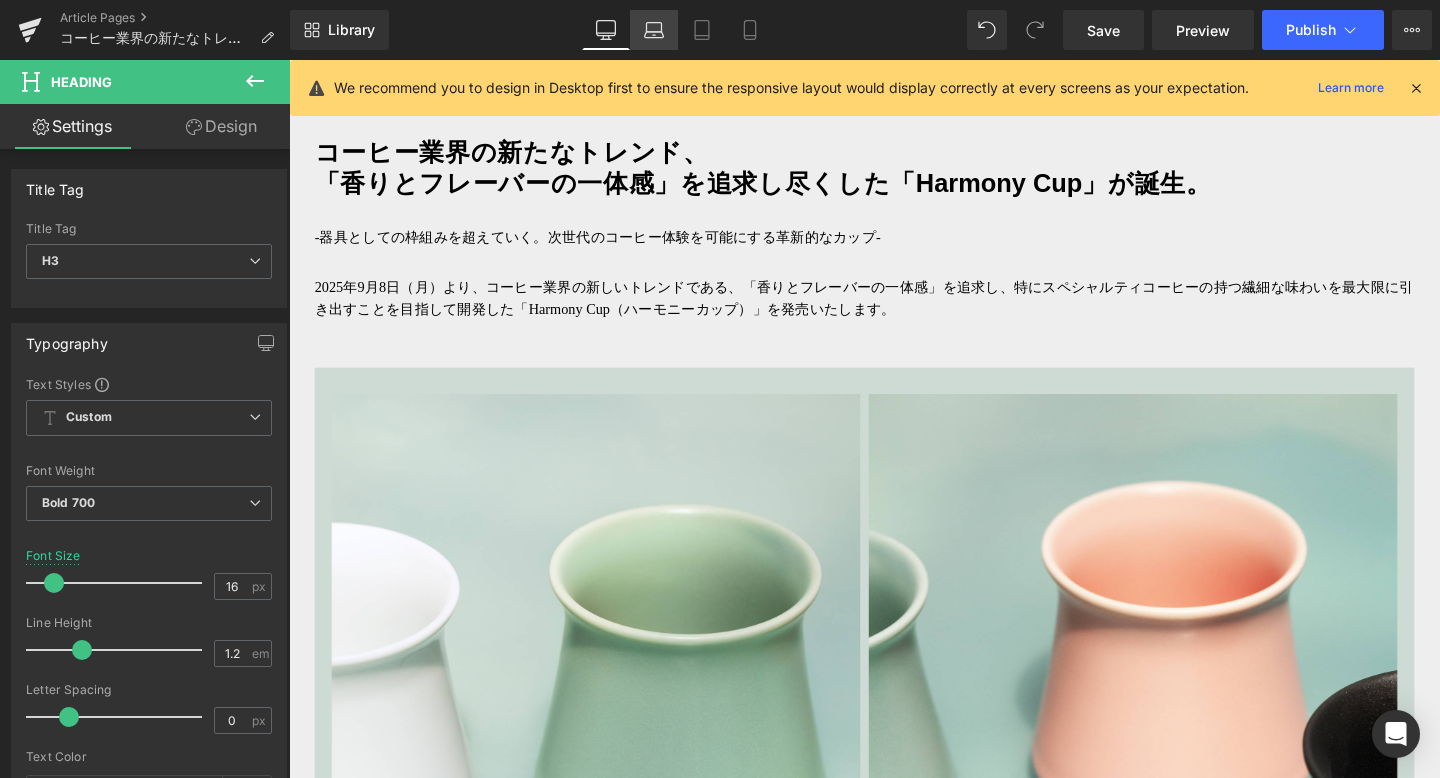 type on "6" 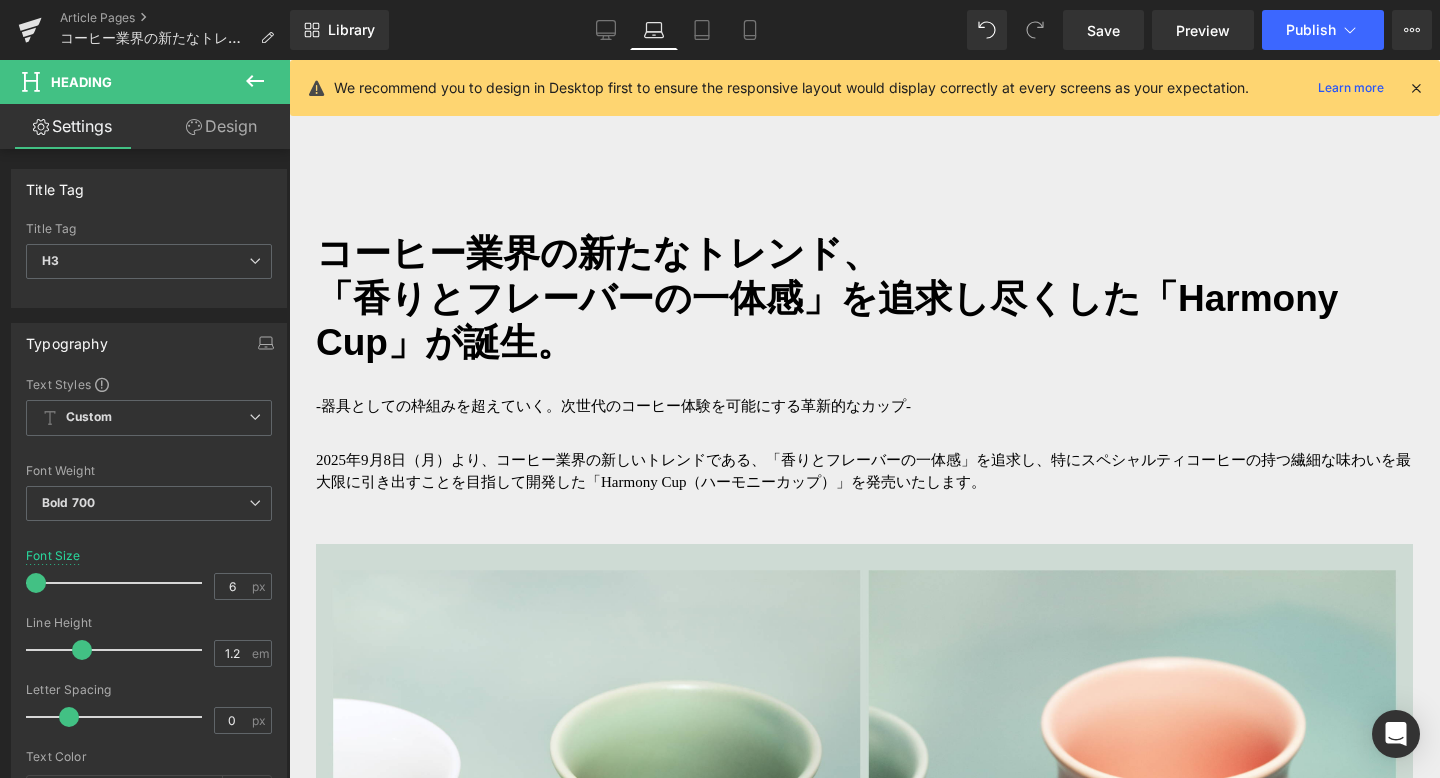 scroll, scrollTop: 1581, scrollLeft: 0, axis: vertical 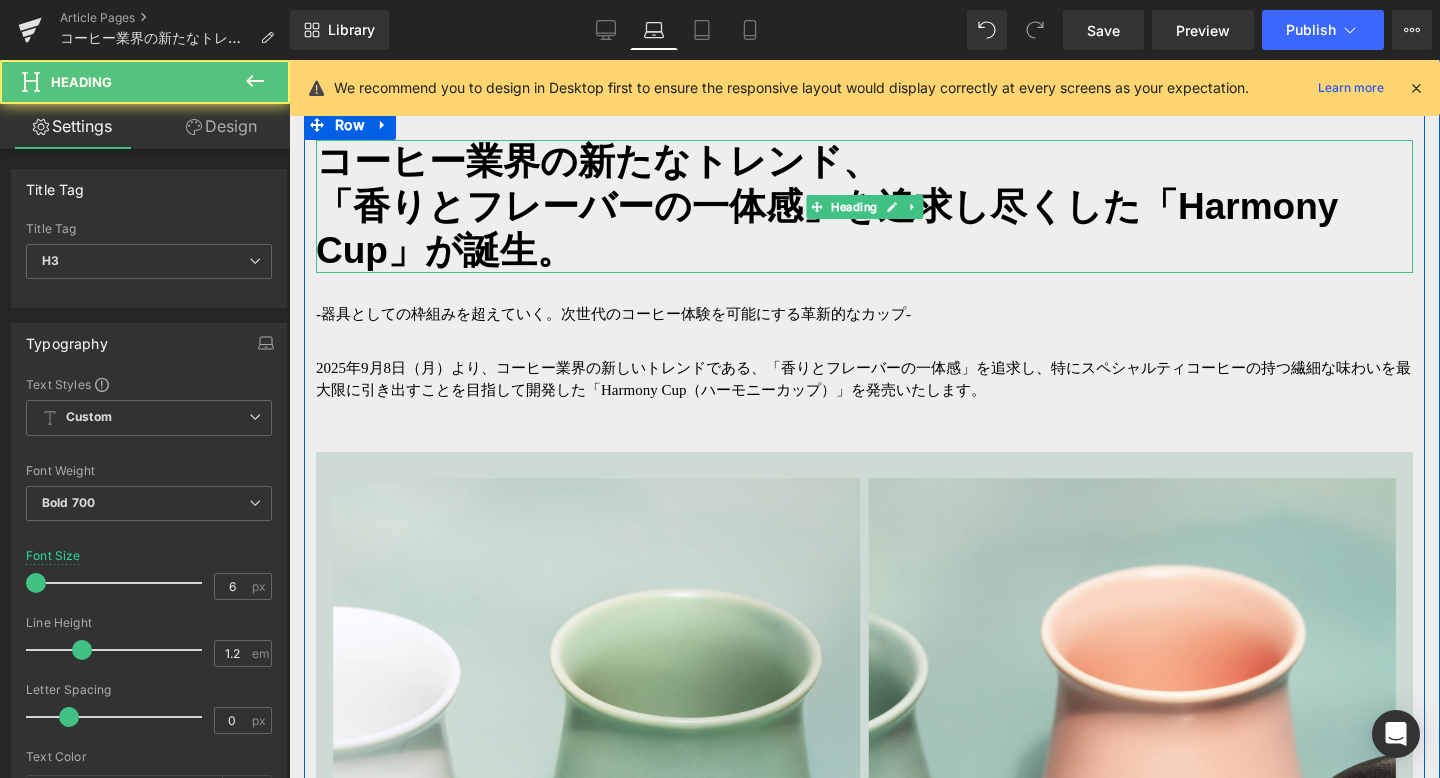 click on "「香りとフレーバーの一体感」を追求し尽くした「Harmony Cup」が誕生。" at bounding box center [827, 228] 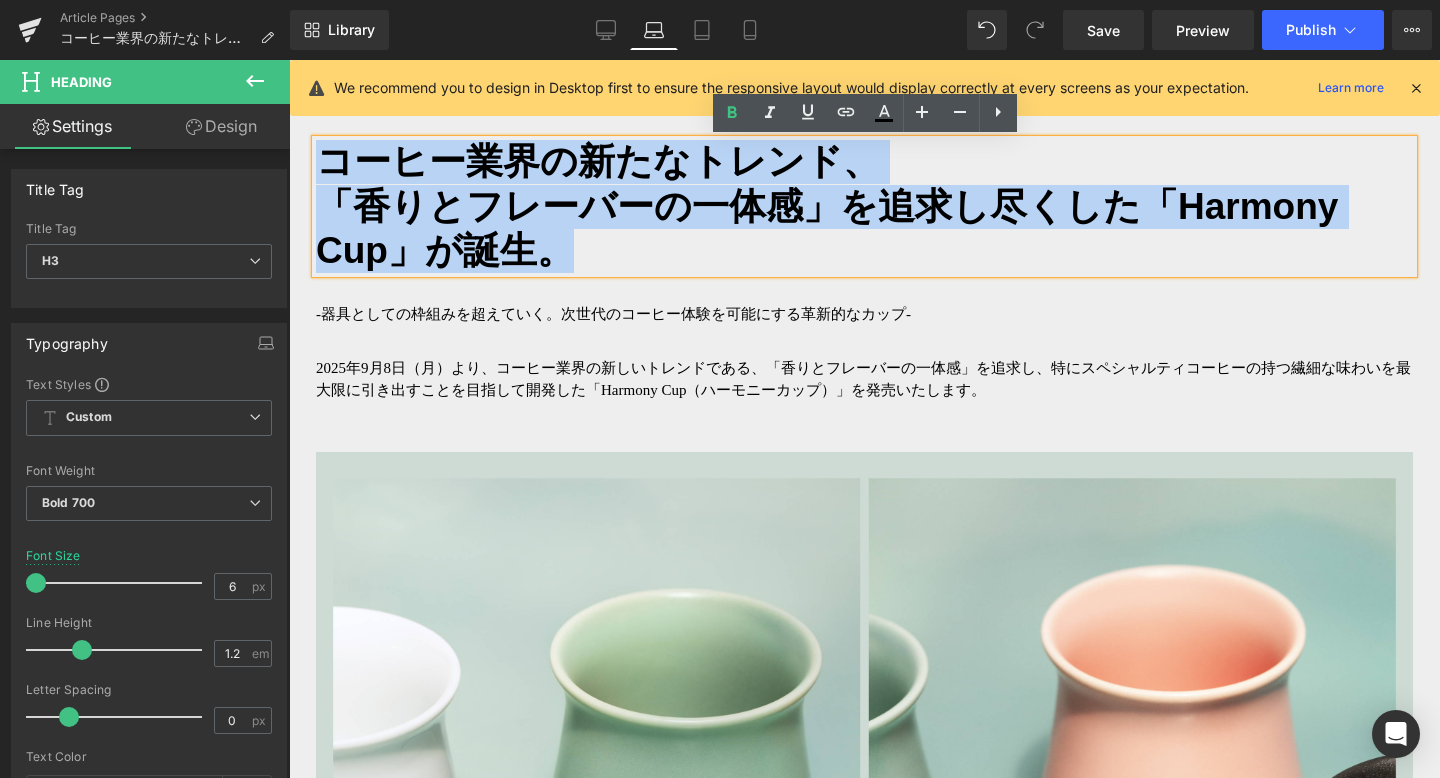 drag, startPoint x: 558, startPoint y: 263, endPoint x: 325, endPoint y: 168, distance: 251.62273 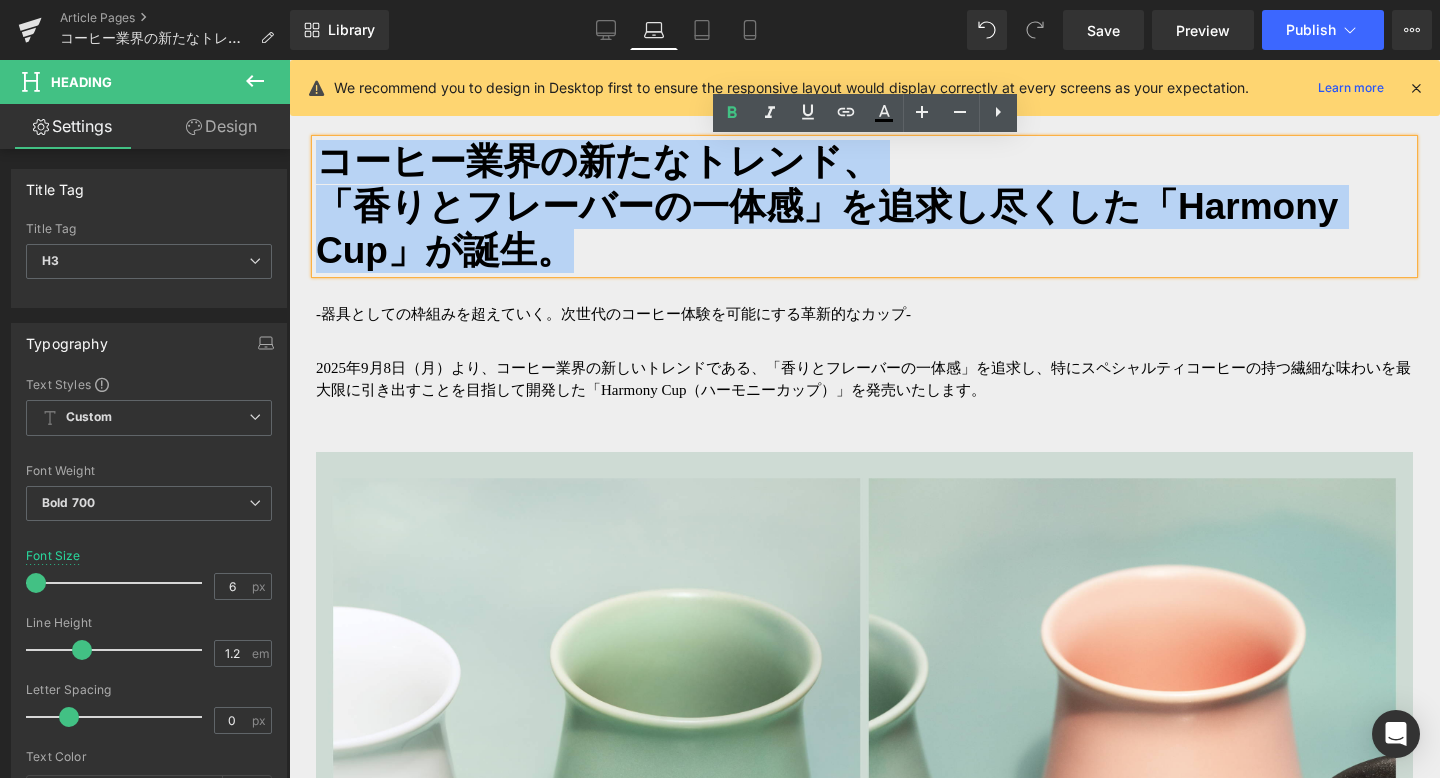 click on "コーヒー業界の新たなトレンド、 「香りとフレーバーの一体感」を追求し尽くした「Harmony Cup」が誕生。" at bounding box center [864, 206] 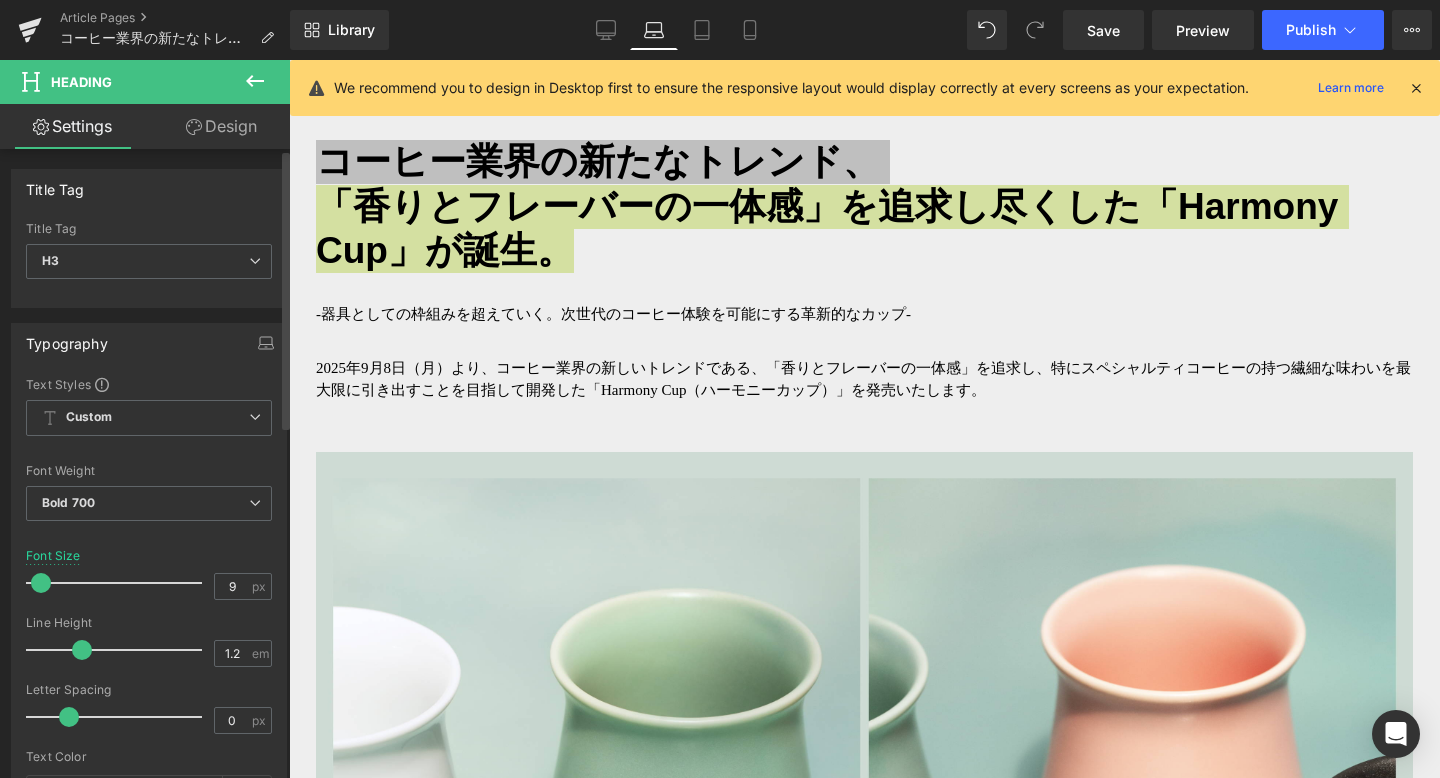 click at bounding box center (41, 583) 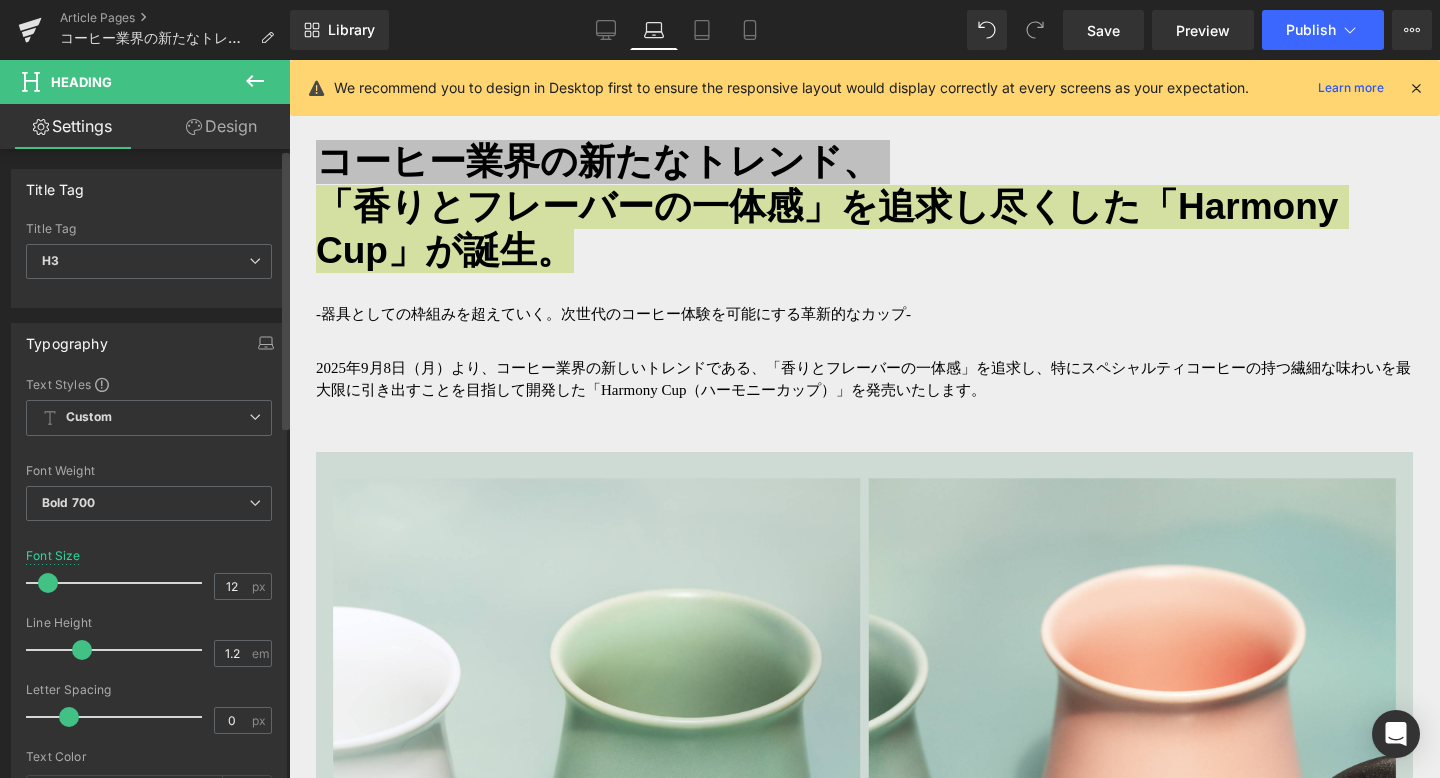 type on "11" 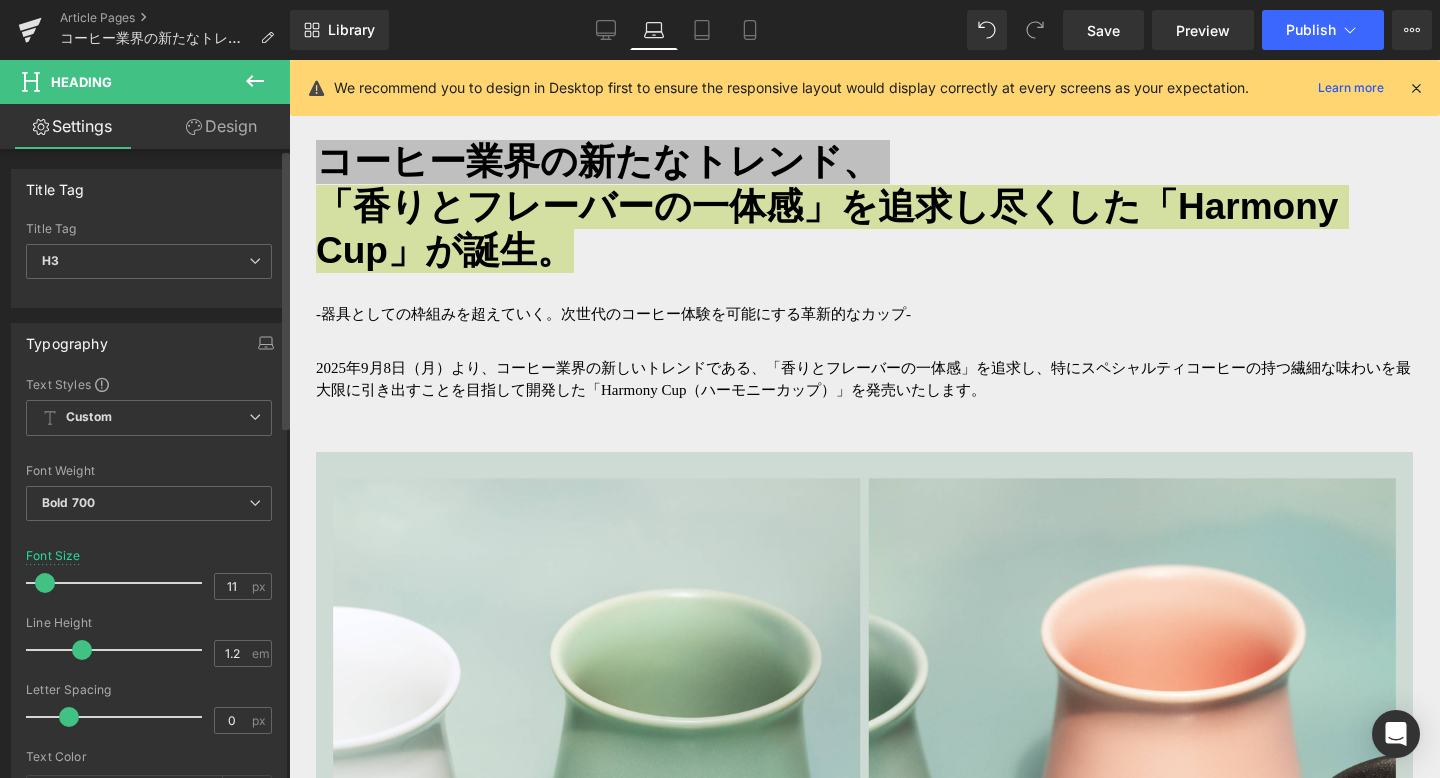 click at bounding box center [45, 583] 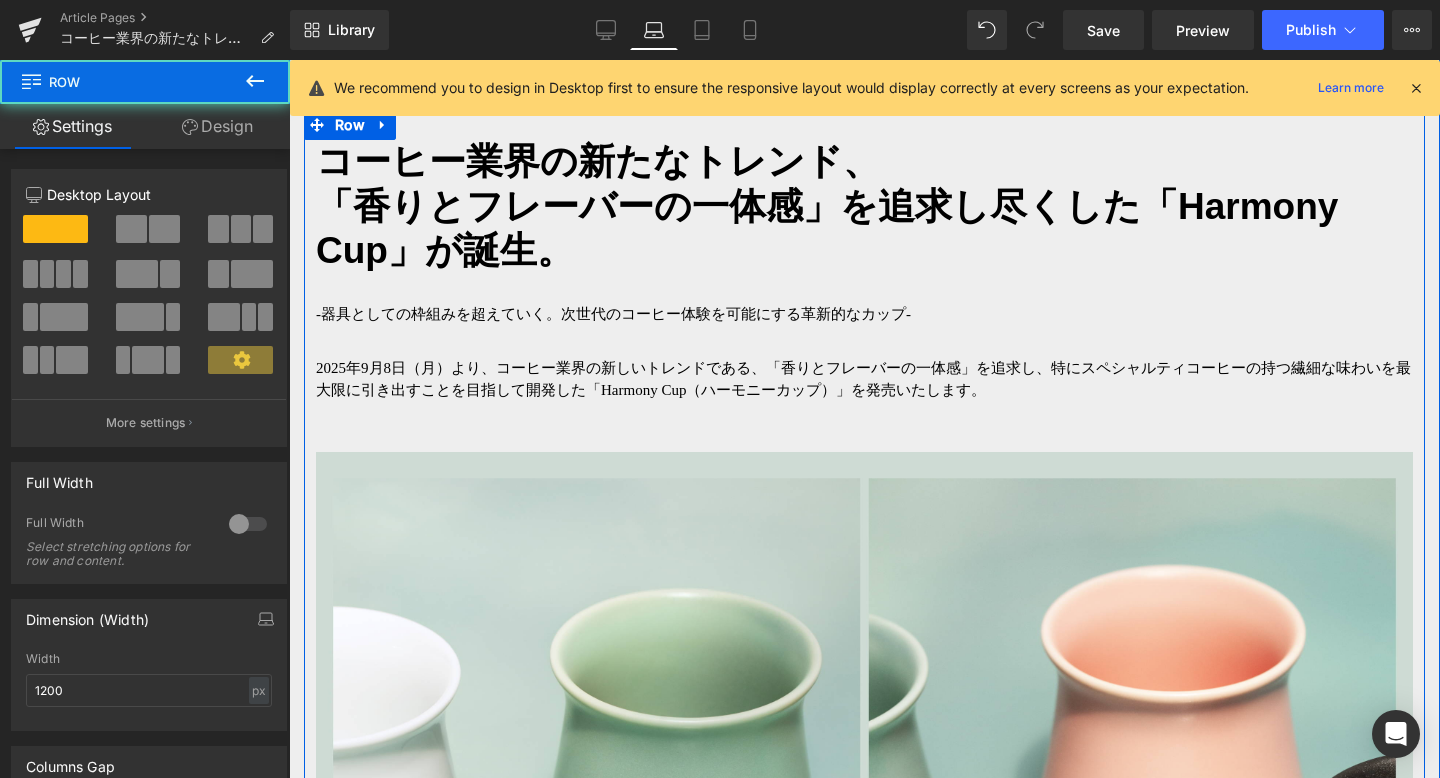 click on "コーヒー業界の新たなトレンド、 「香りとフレーバーの一体感」を追求し尽くした「Harmony Cup」が誕生。 Heading         コーヒー業界の新たなトレンド、 「香りとフレーバーの一体感 」を追求し尽くした「Harmony Cup」が誕生。 Heading         -器具としての枠組みを超えていく。次世代のコーヒー体験を可能にする革新的なカップ- Text Block         2025年9月8日（月）より、コーヒー業界の新しいトレンドである、「香りとフレーバーの一体感」を追求し、特にスペシャルティコーヒーの持つ繊細な味わいを最大限に引き出すことを目指して開発した「Harmony Cup（ハーモニーカップ）」を発売いたします。 Text Block         Image         Text Block         Image         写真：共同開発者のRyan Wibawa氏　撮影：Ryohei Tomita - About Ryan Wibawa - https://youtu.be/vCC4kiFDFL0 Text Block" at bounding box center [864, 2839] 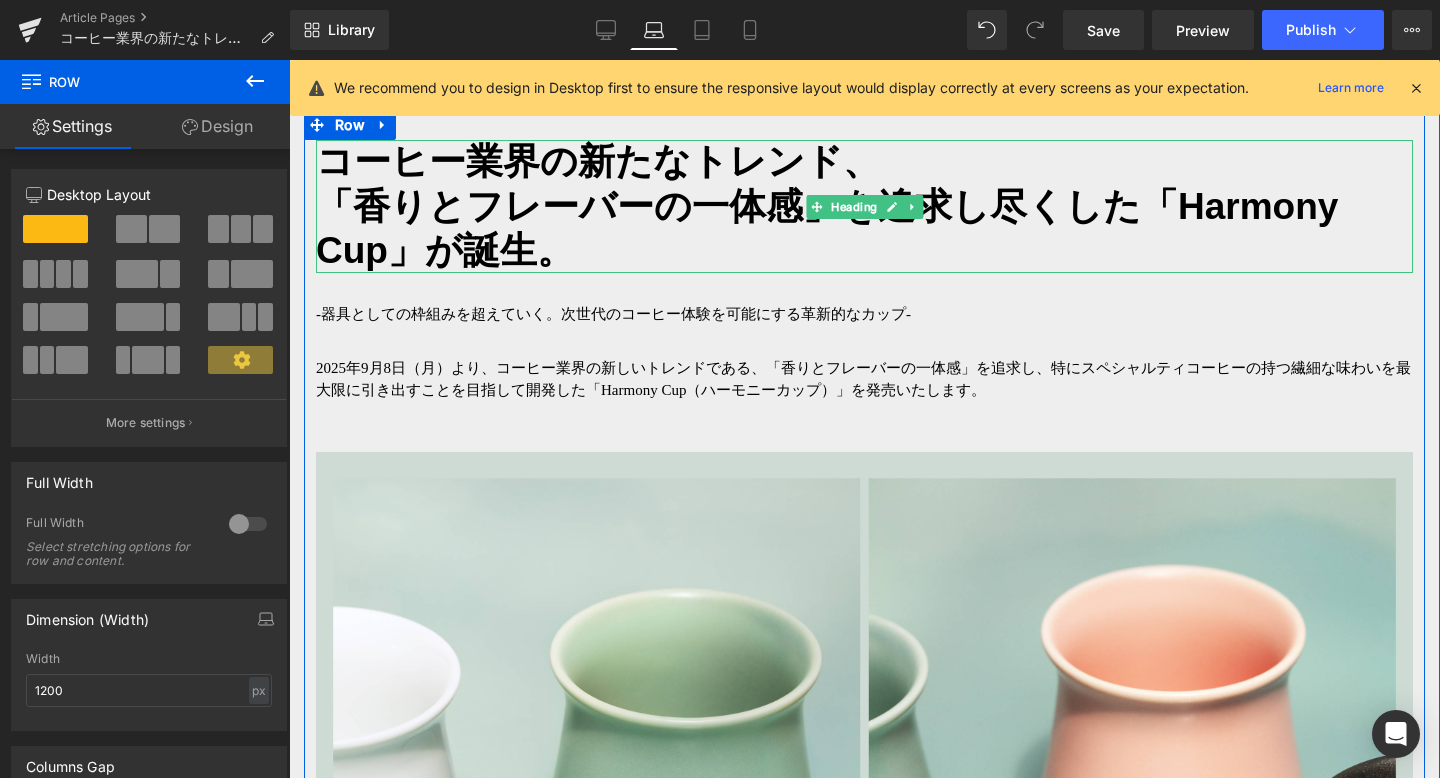 click on "「香りとフレーバーの一体感」を追求し尽くした「Harmony Cup」が誕生。" at bounding box center (827, 228) 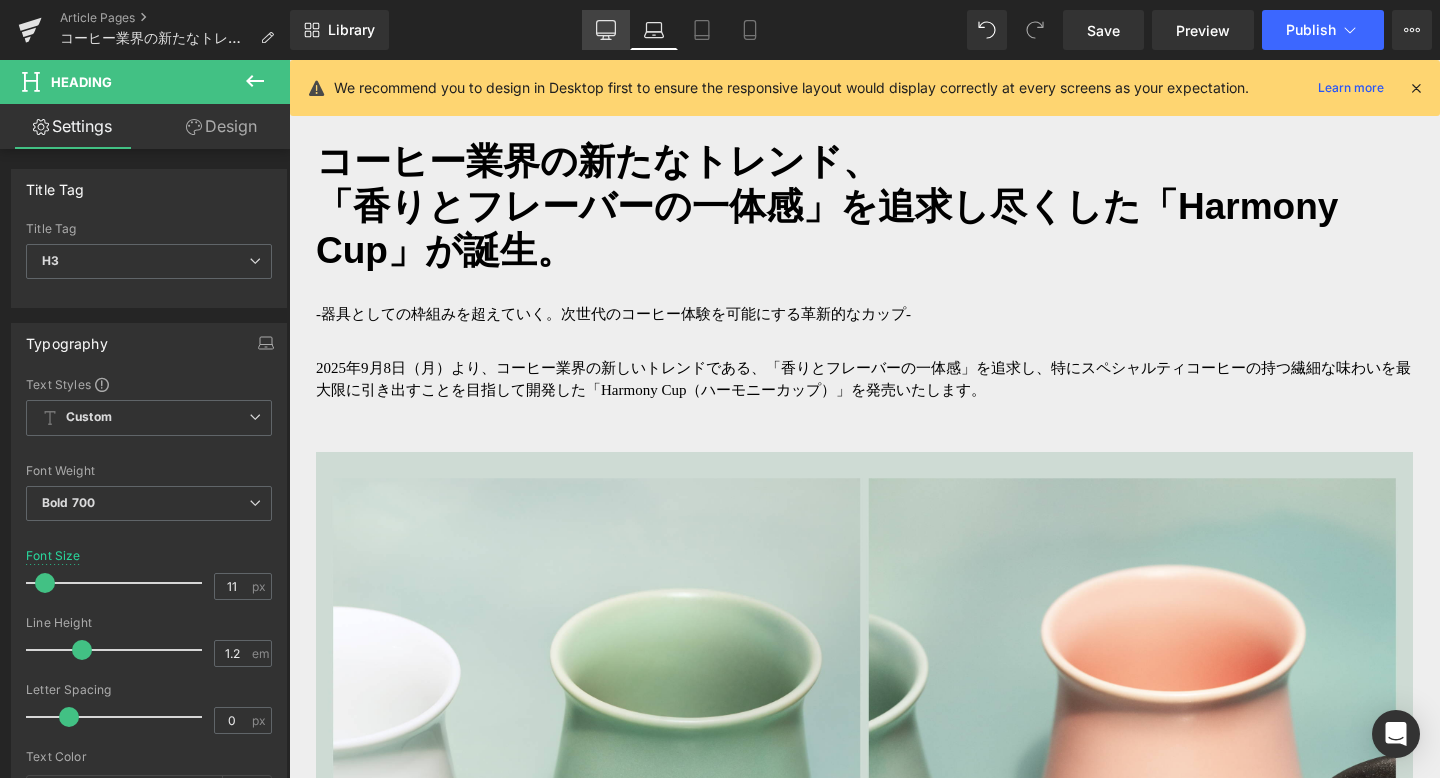 click 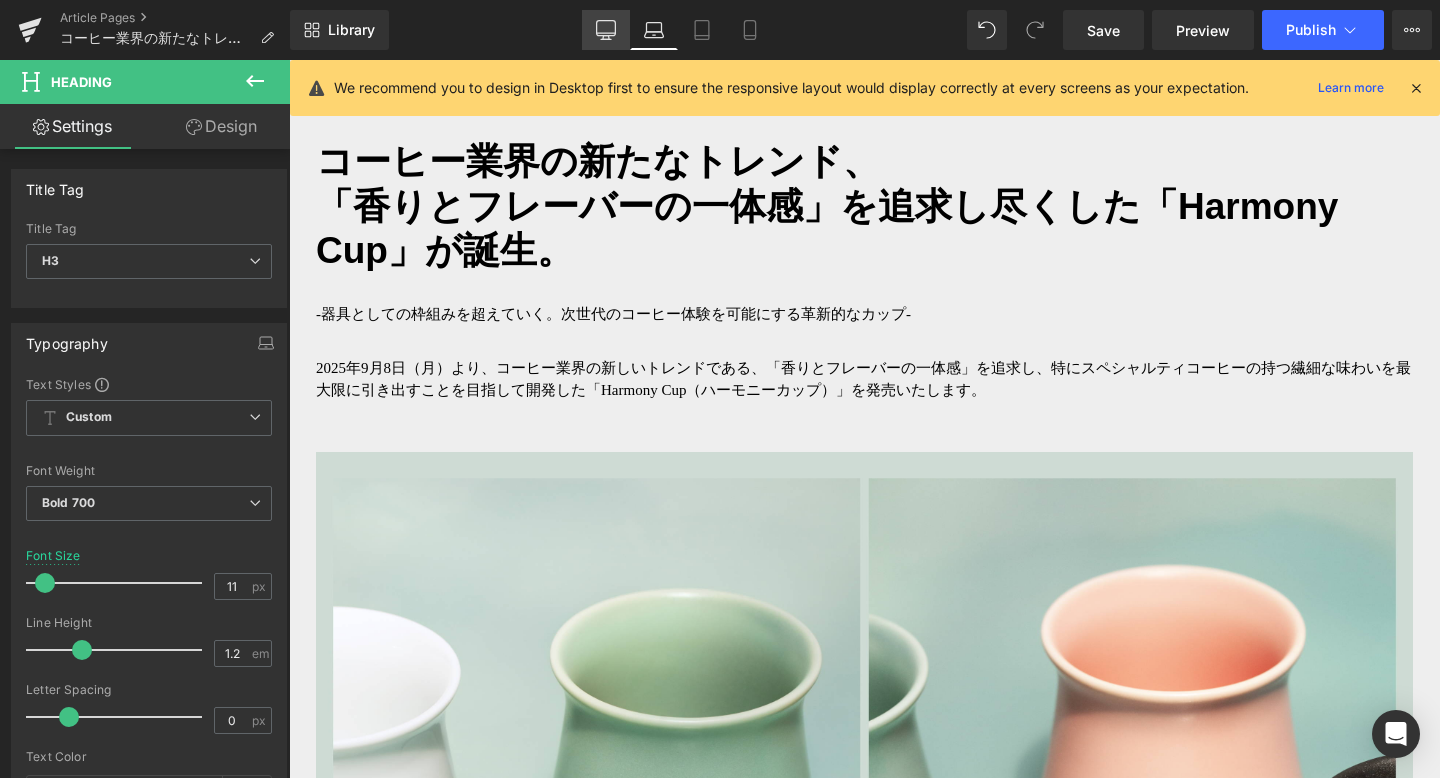 type on "16" 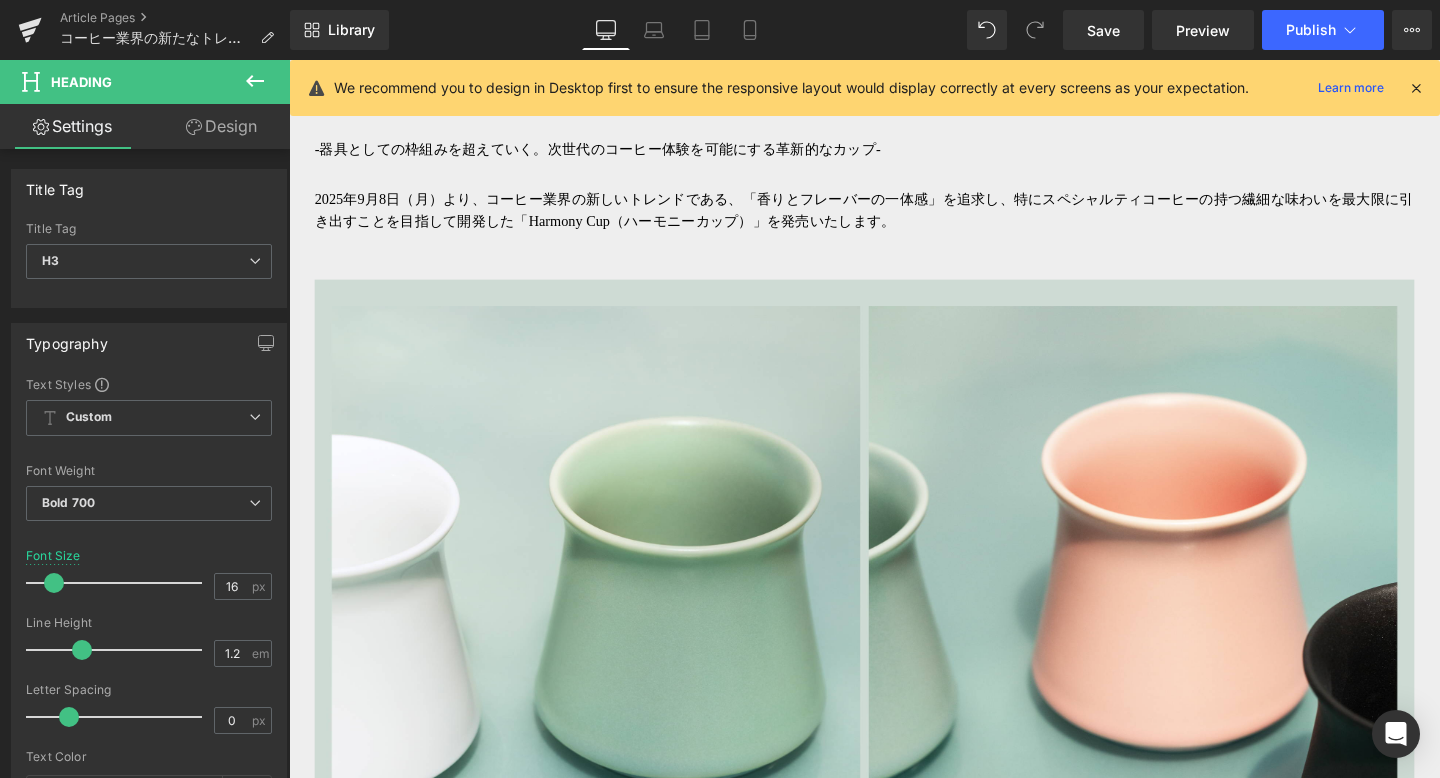 scroll, scrollTop: 1489, scrollLeft: 0, axis: vertical 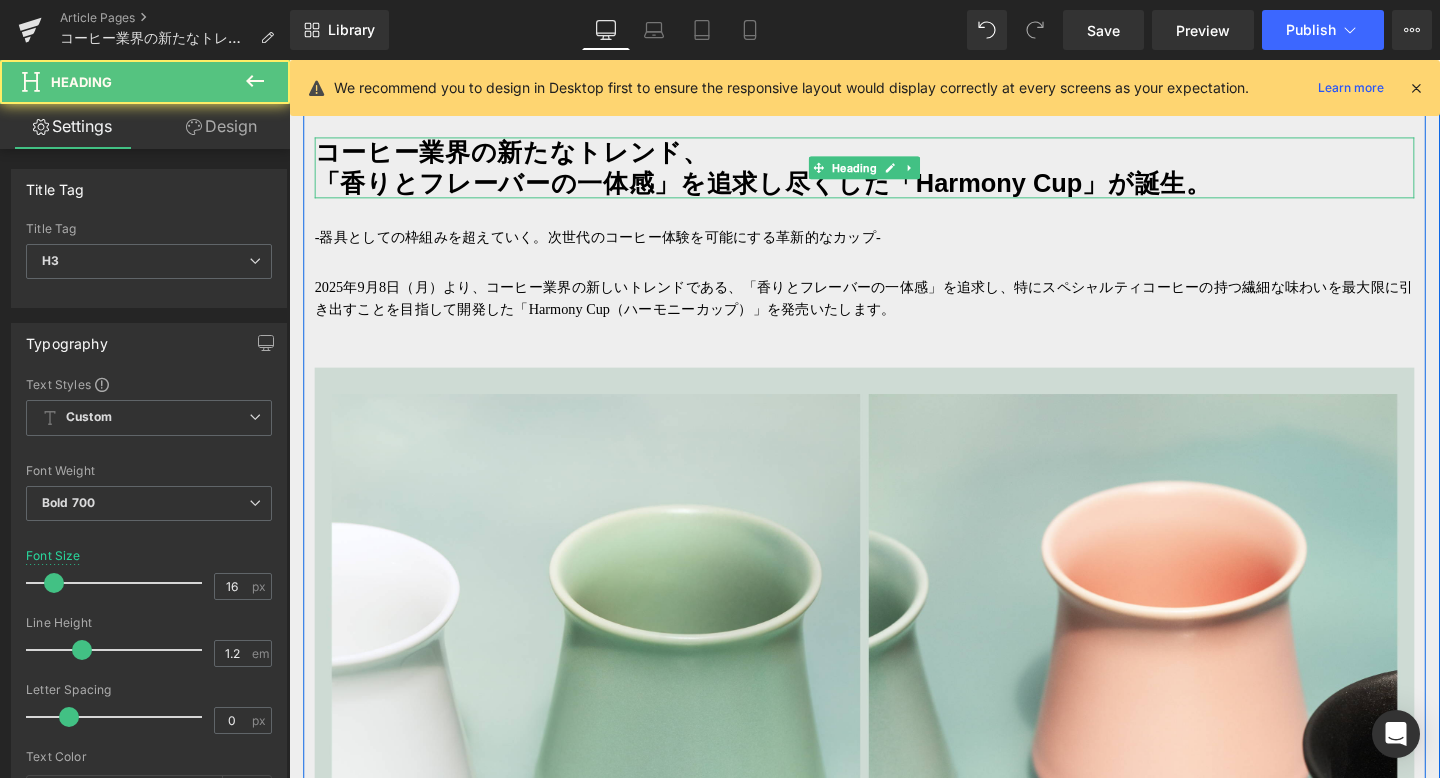 click on "コーヒー業界の新たなトレンド、 「香りとフレーバーの一体感」を追求し尽くした「Harmony Cup」が誕生。" at bounding box center [894, 173] 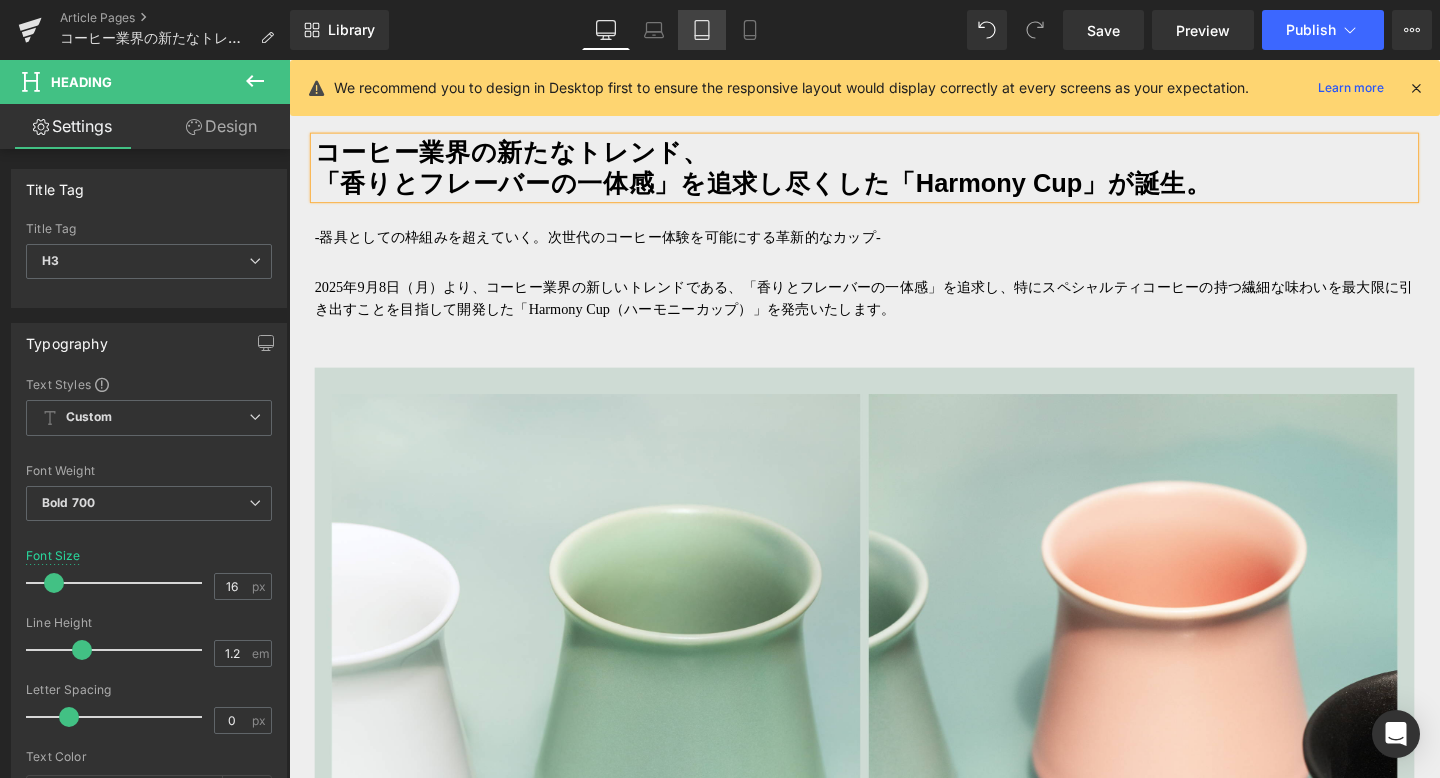 click on "Tablet" at bounding box center (702, 30) 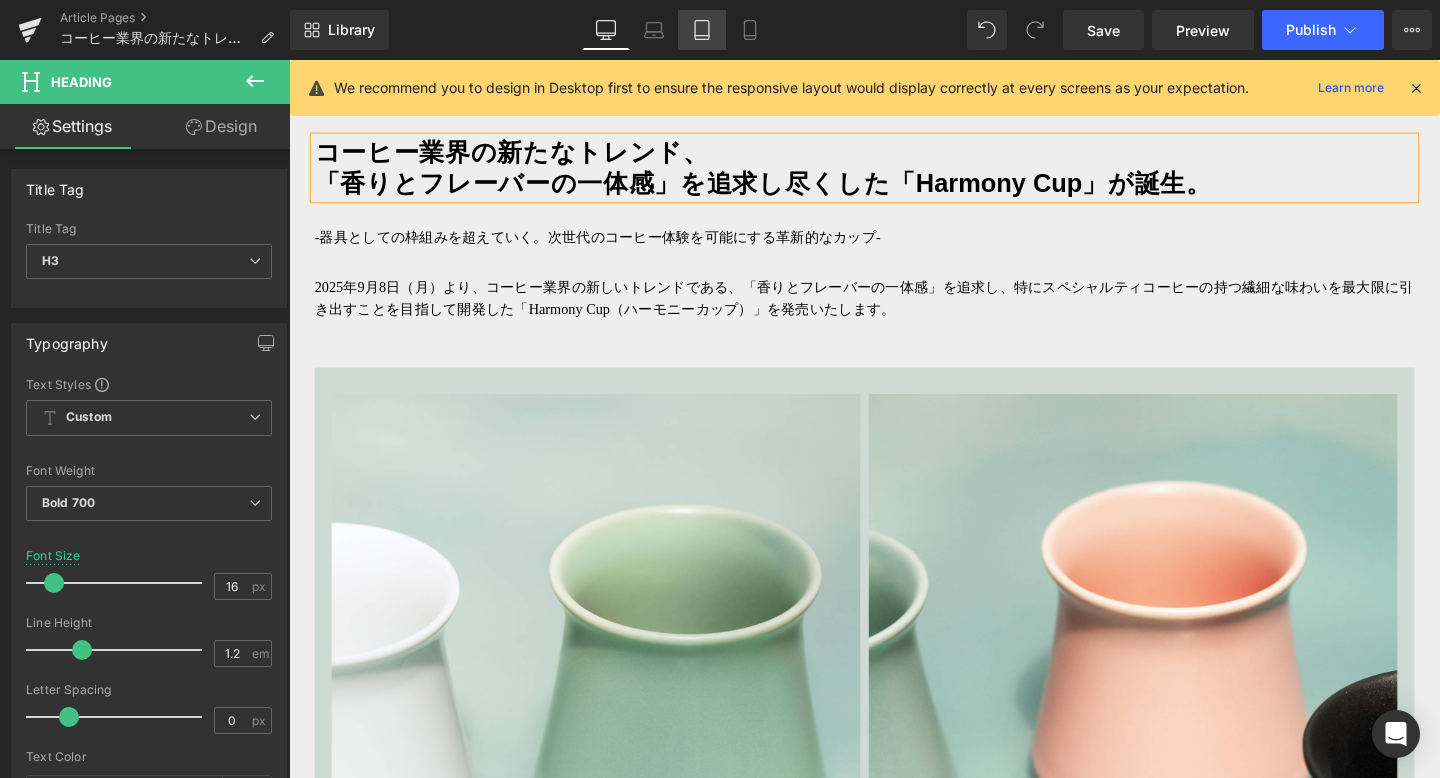 type on "15" 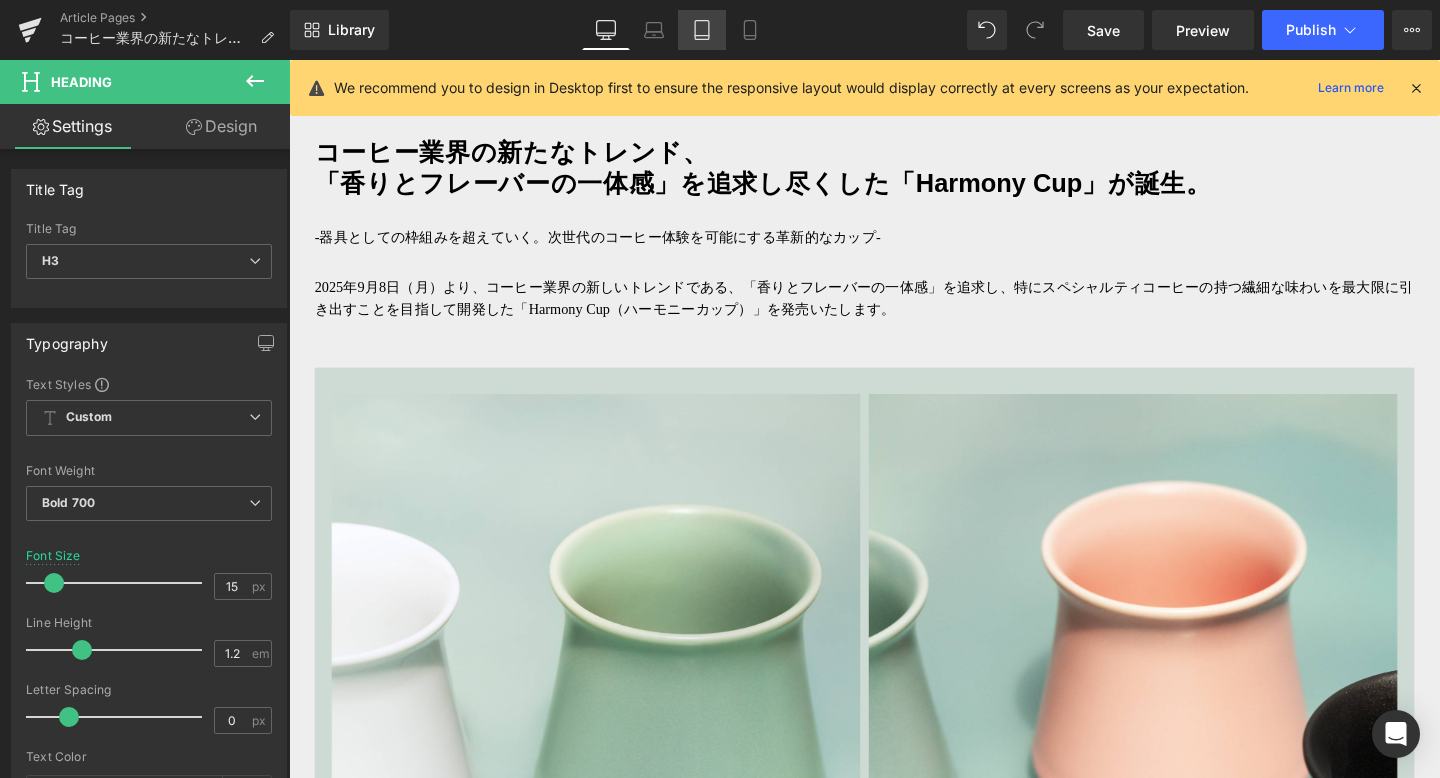 scroll, scrollTop: 1271, scrollLeft: 0, axis: vertical 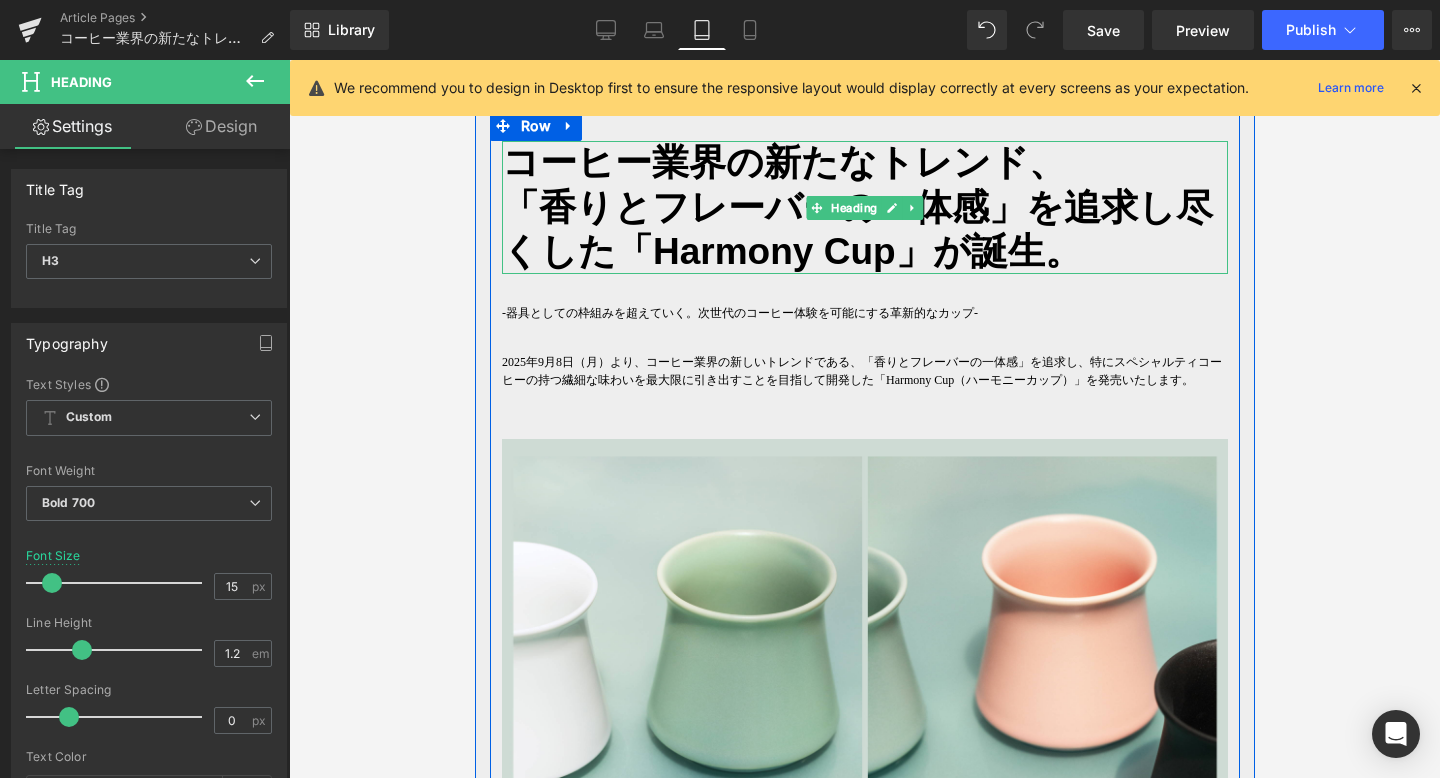 click on "「香りとフレーバーの一体感」を追求し尽くした「Harmony Cup」が誕生。" at bounding box center [856, 229] 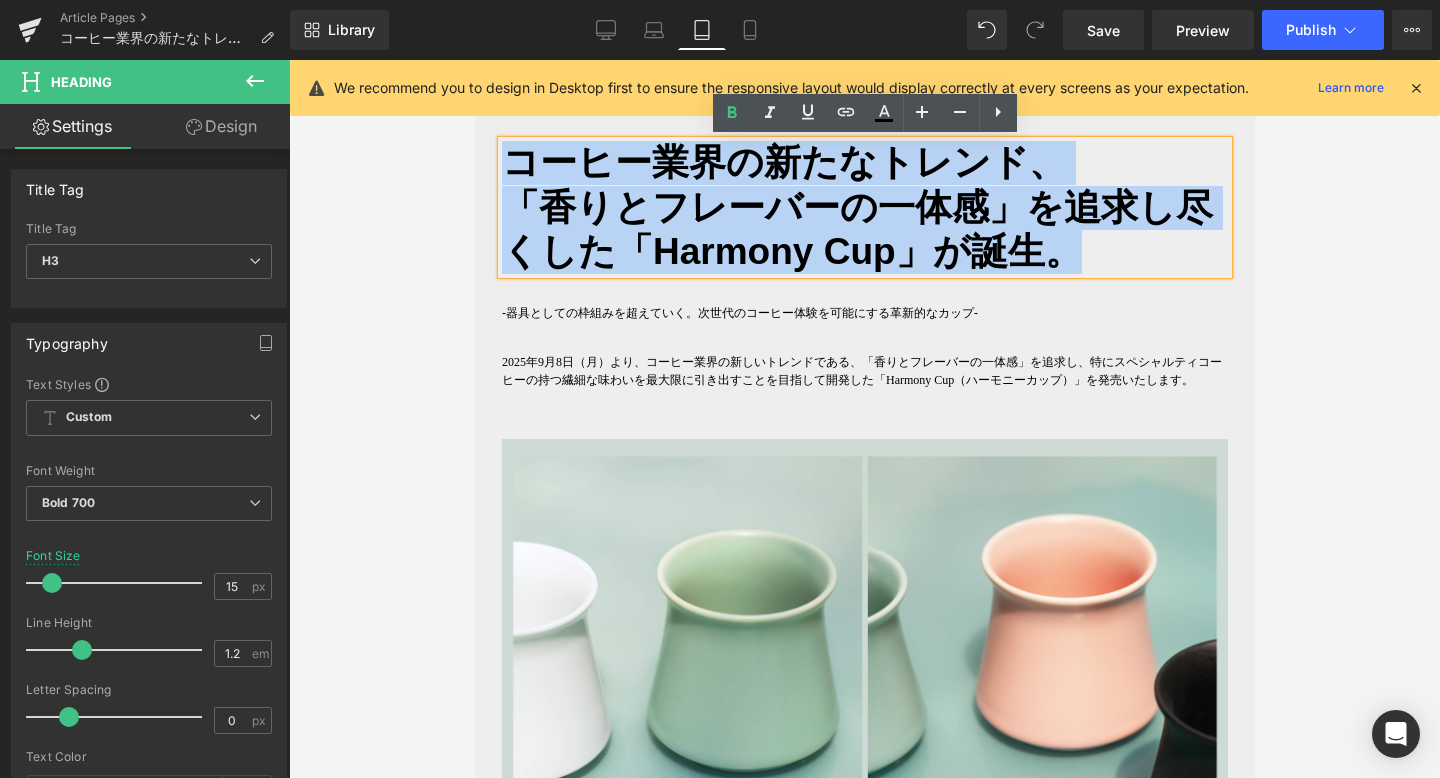 drag, startPoint x: 1070, startPoint y: 259, endPoint x: 504, endPoint y: 177, distance: 571.90906 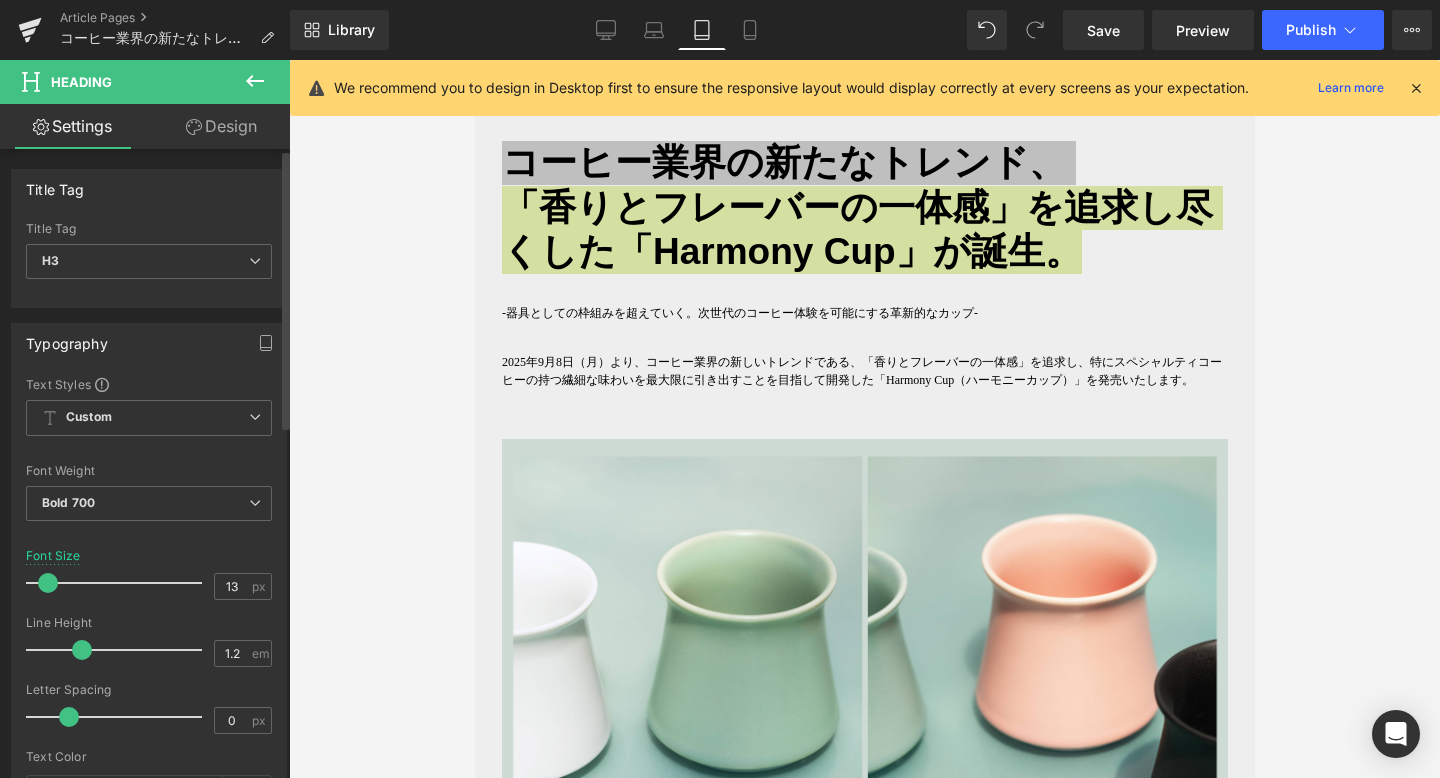 click at bounding box center [48, 583] 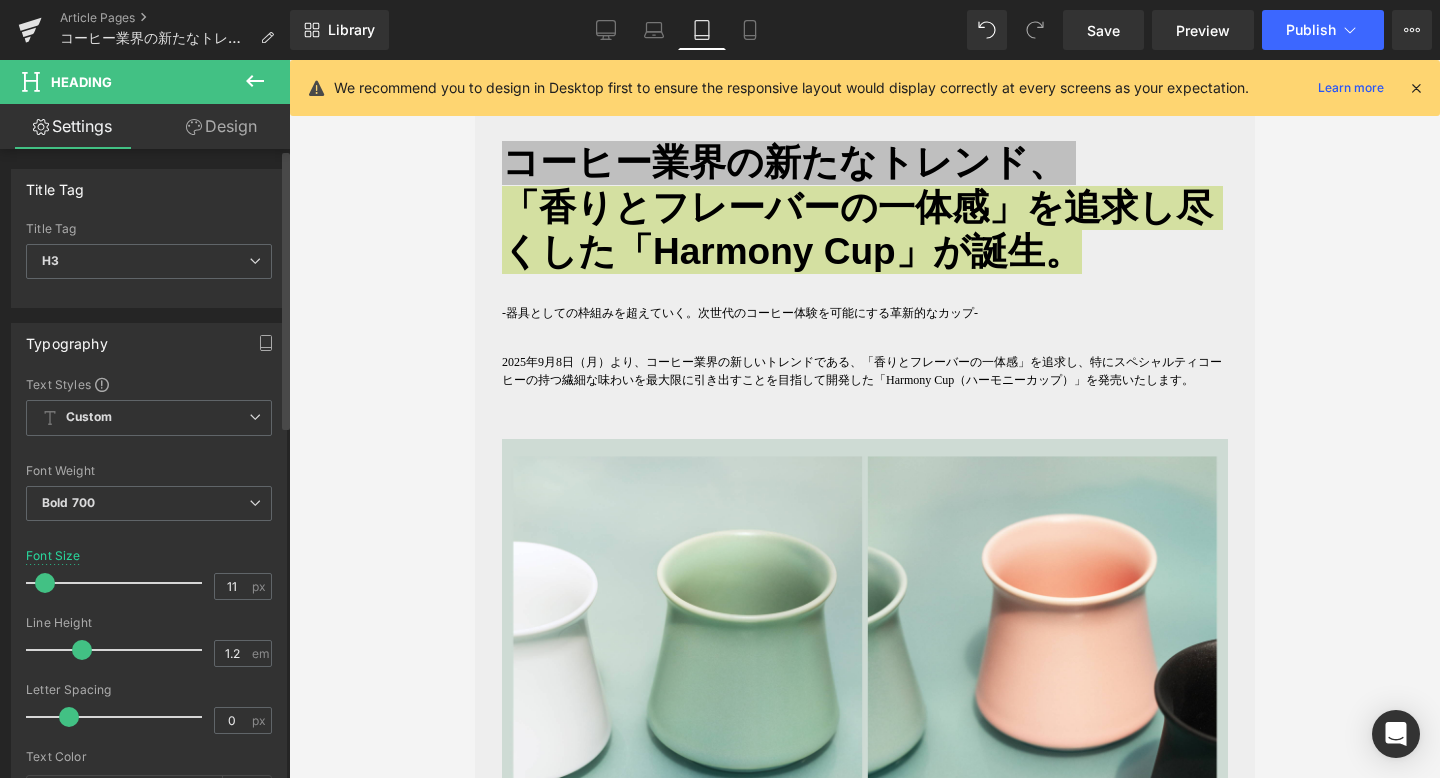 click at bounding box center (45, 583) 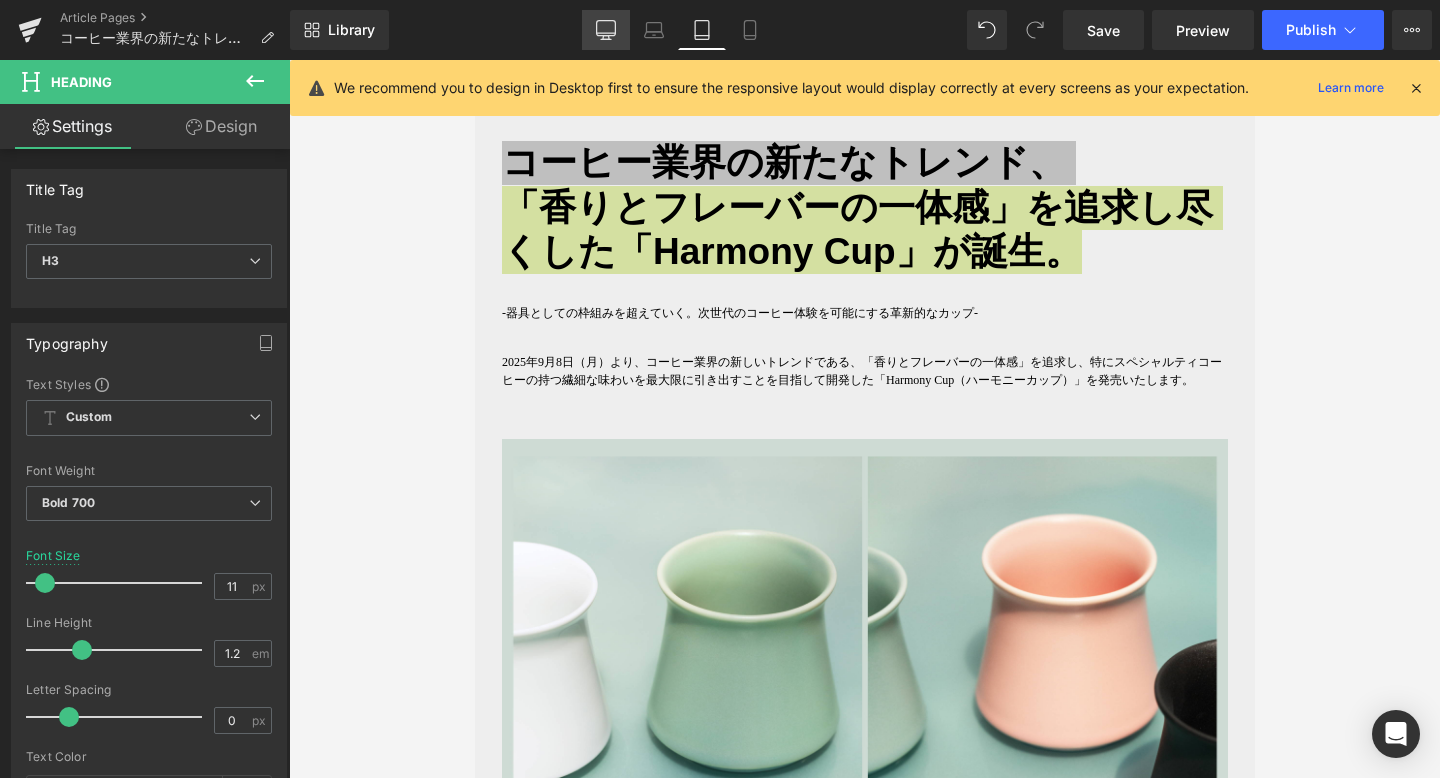 click on "Desktop" at bounding box center [606, 30] 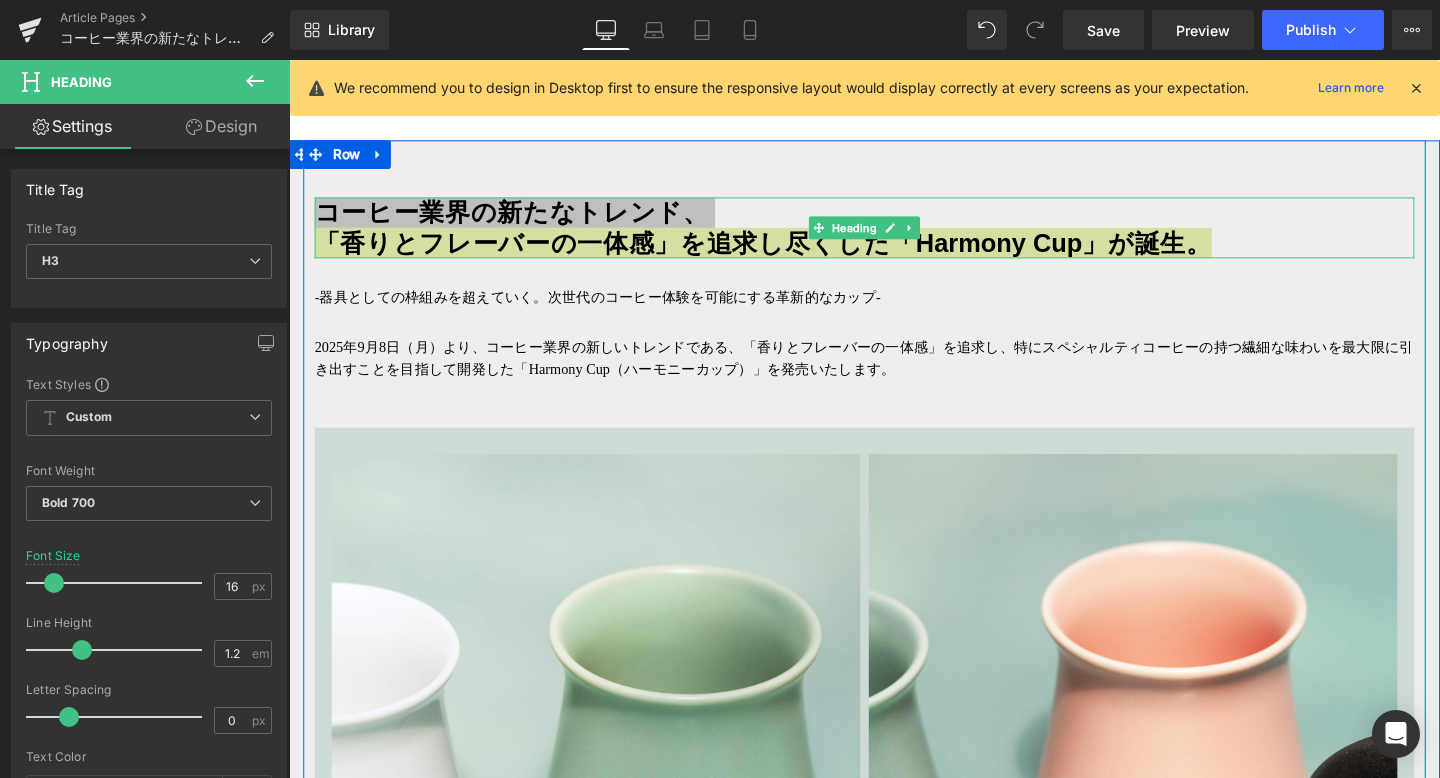 scroll, scrollTop: 1419, scrollLeft: 0, axis: vertical 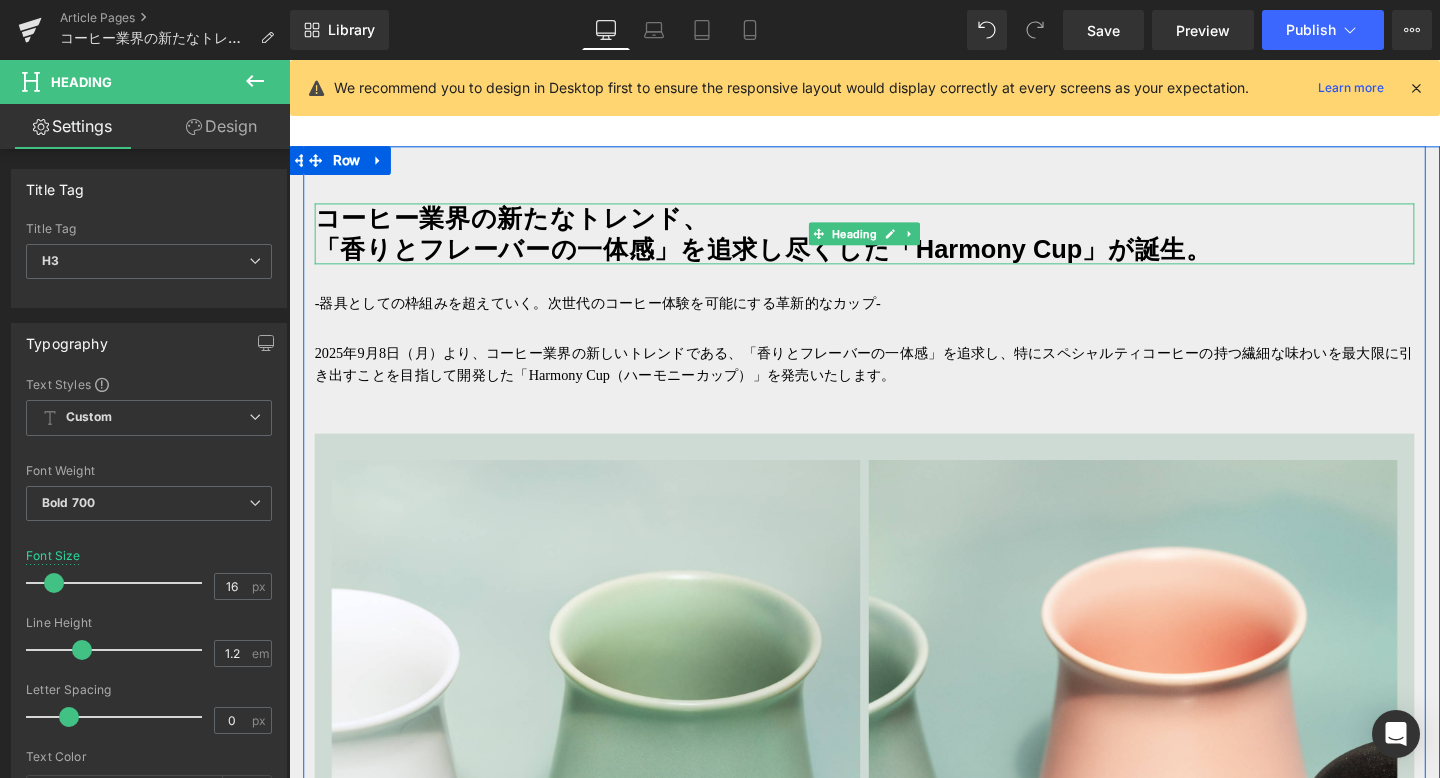 click on "コーヒー業界の新たなトレンド、 「香りとフレーバーの一体感」を追求し尽くした「Harmony Cup」が誕生。" at bounding box center [894, 243] 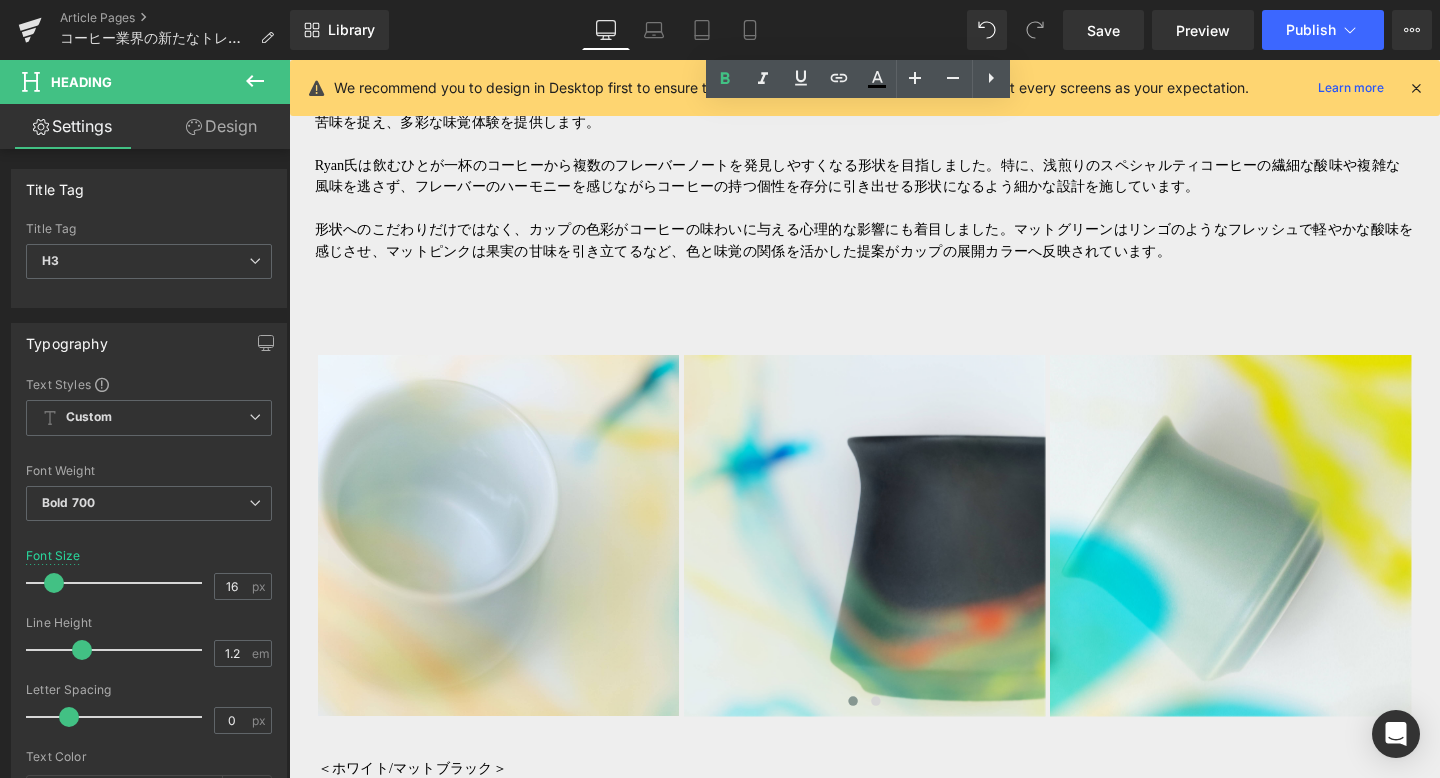 scroll, scrollTop: 6953, scrollLeft: 0, axis: vertical 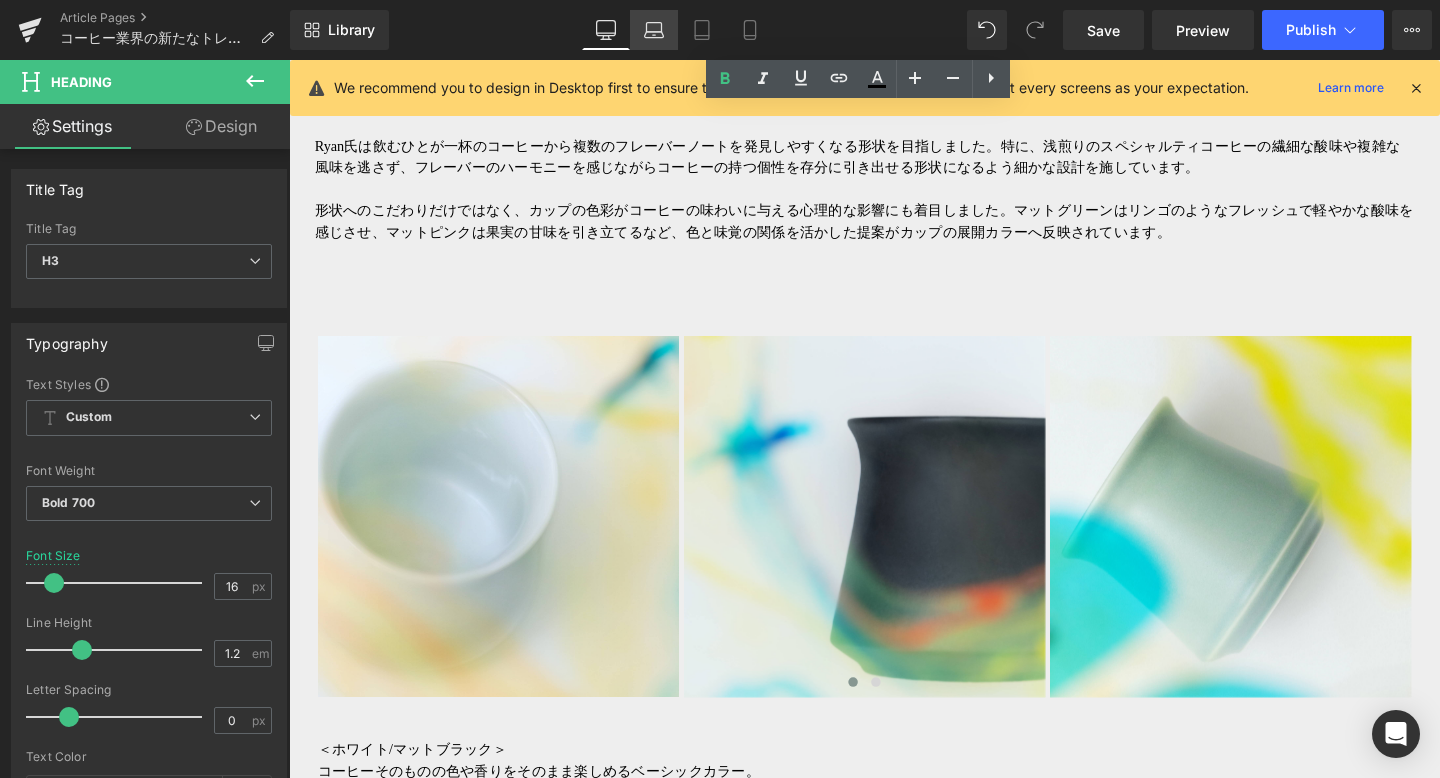 click 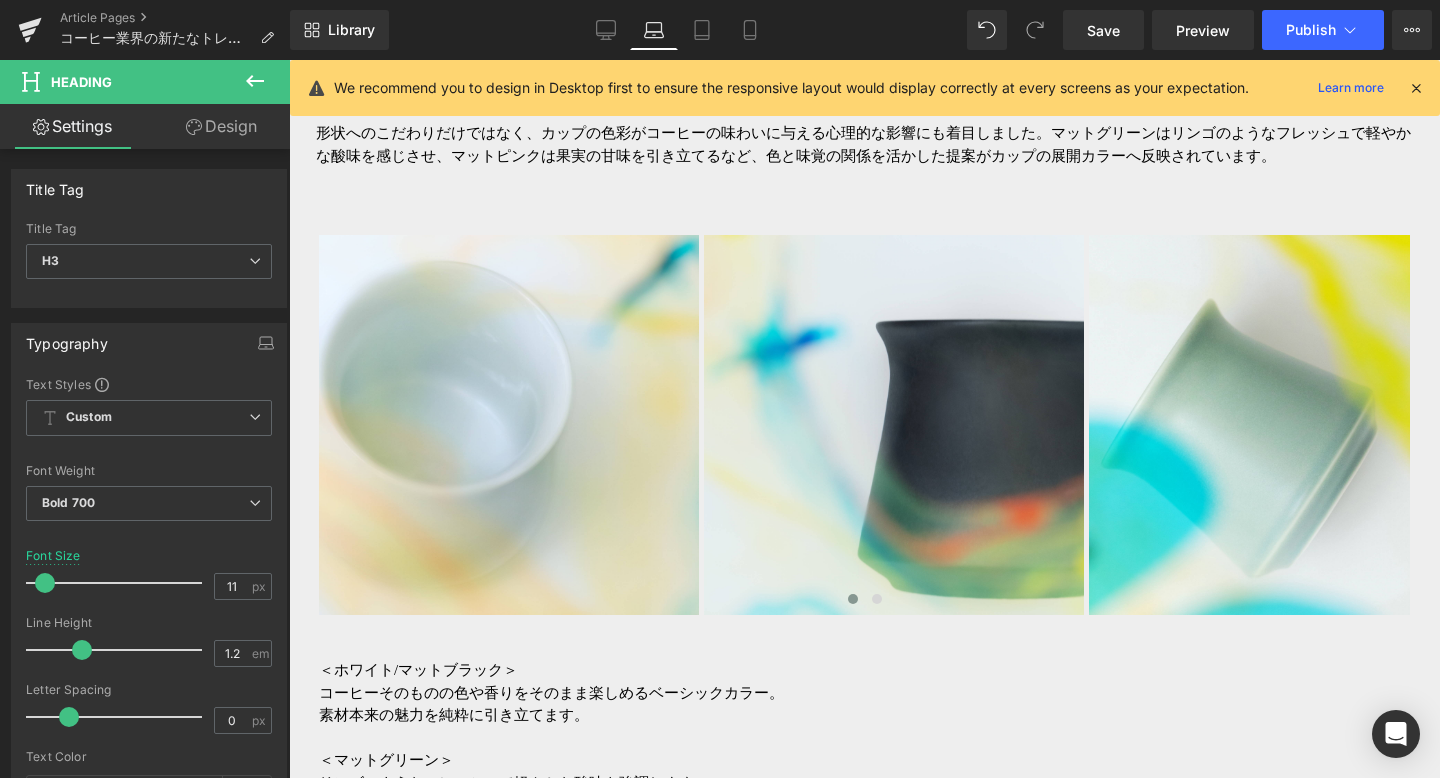 scroll, scrollTop: 1418, scrollLeft: 0, axis: vertical 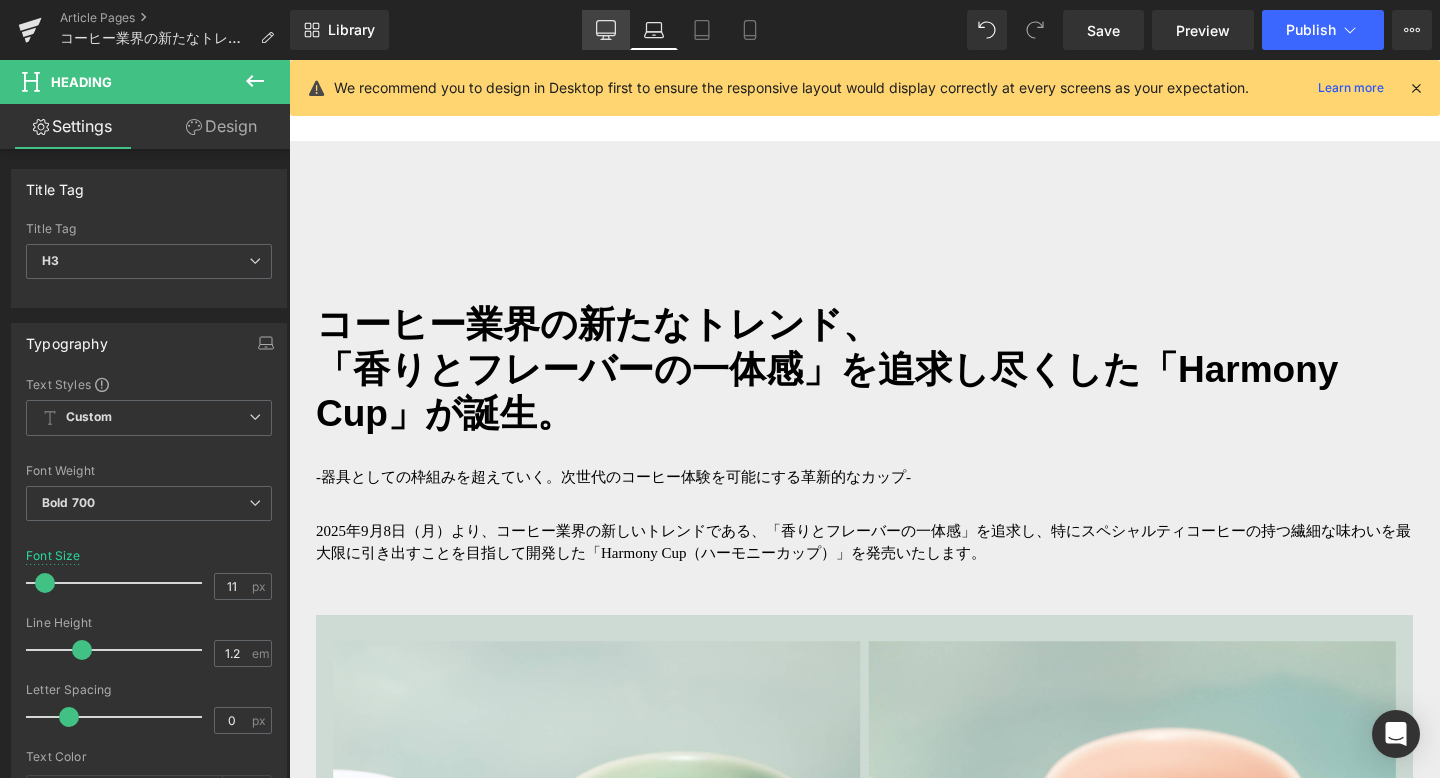 click 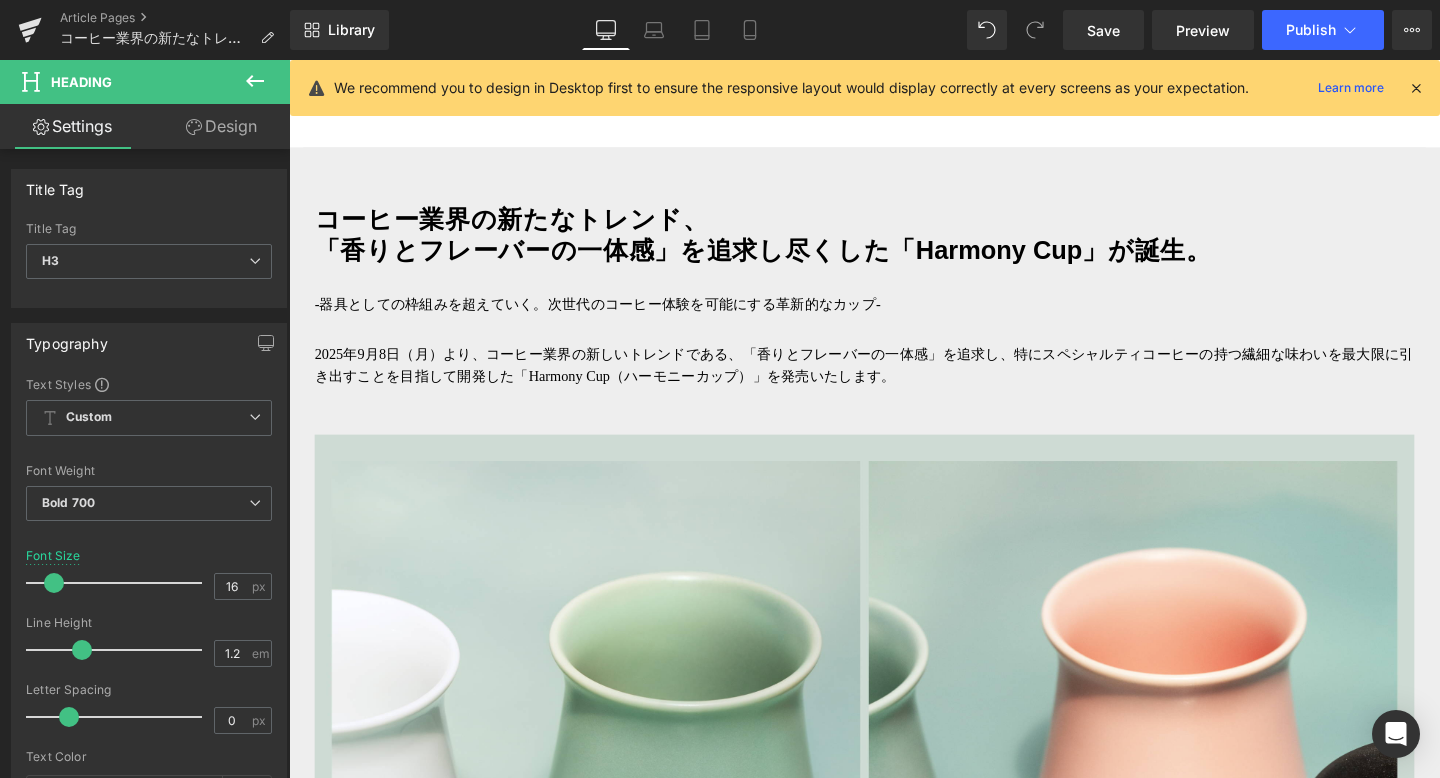 scroll, scrollTop: 1327, scrollLeft: 0, axis: vertical 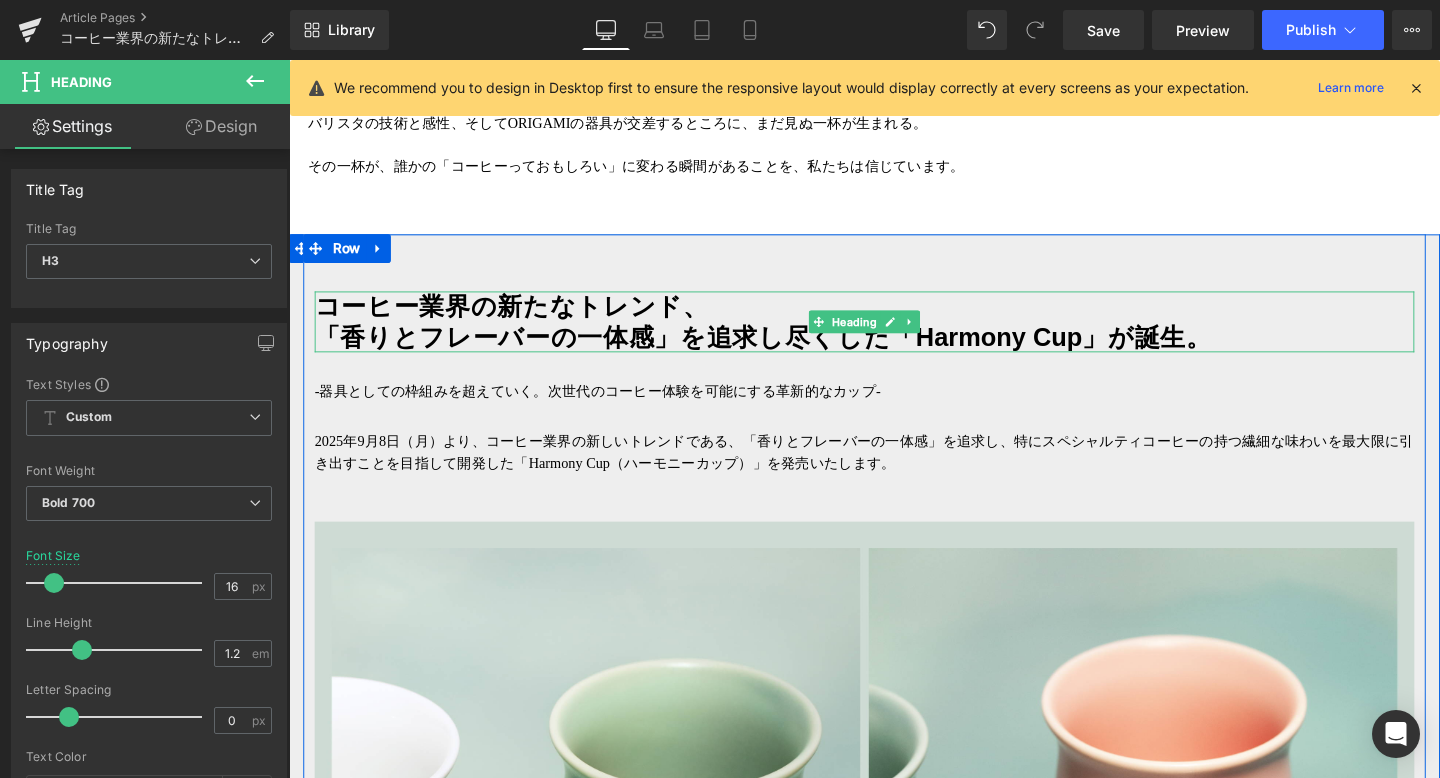 click on "「香りとフレーバーの一体感」を追求し尽くした「Harmony Cup」が誕生。" at bounding box center (787, 351) 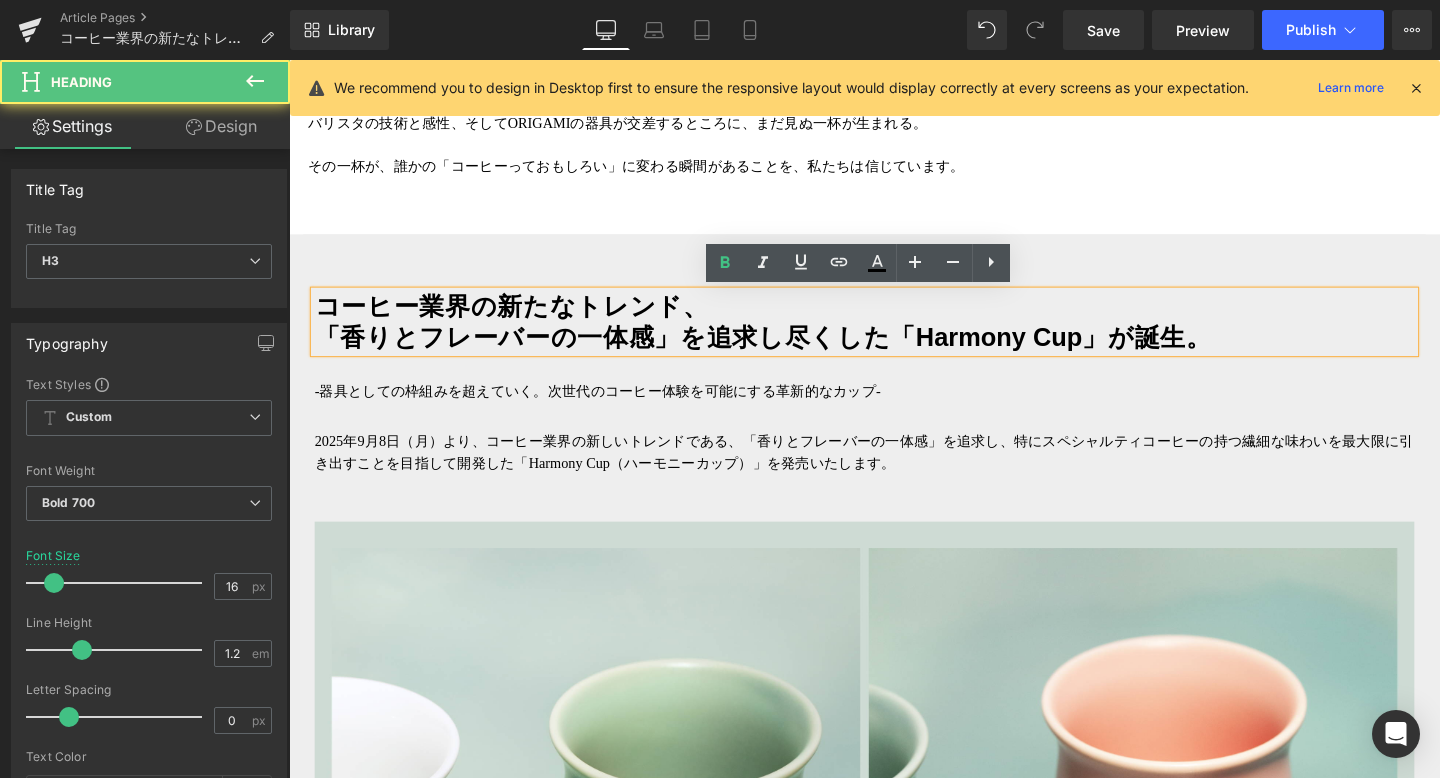 click on "「香りとフレーバーの一体感」を追求し尽くした「Harmony Cup」が誕生。" at bounding box center [787, 351] 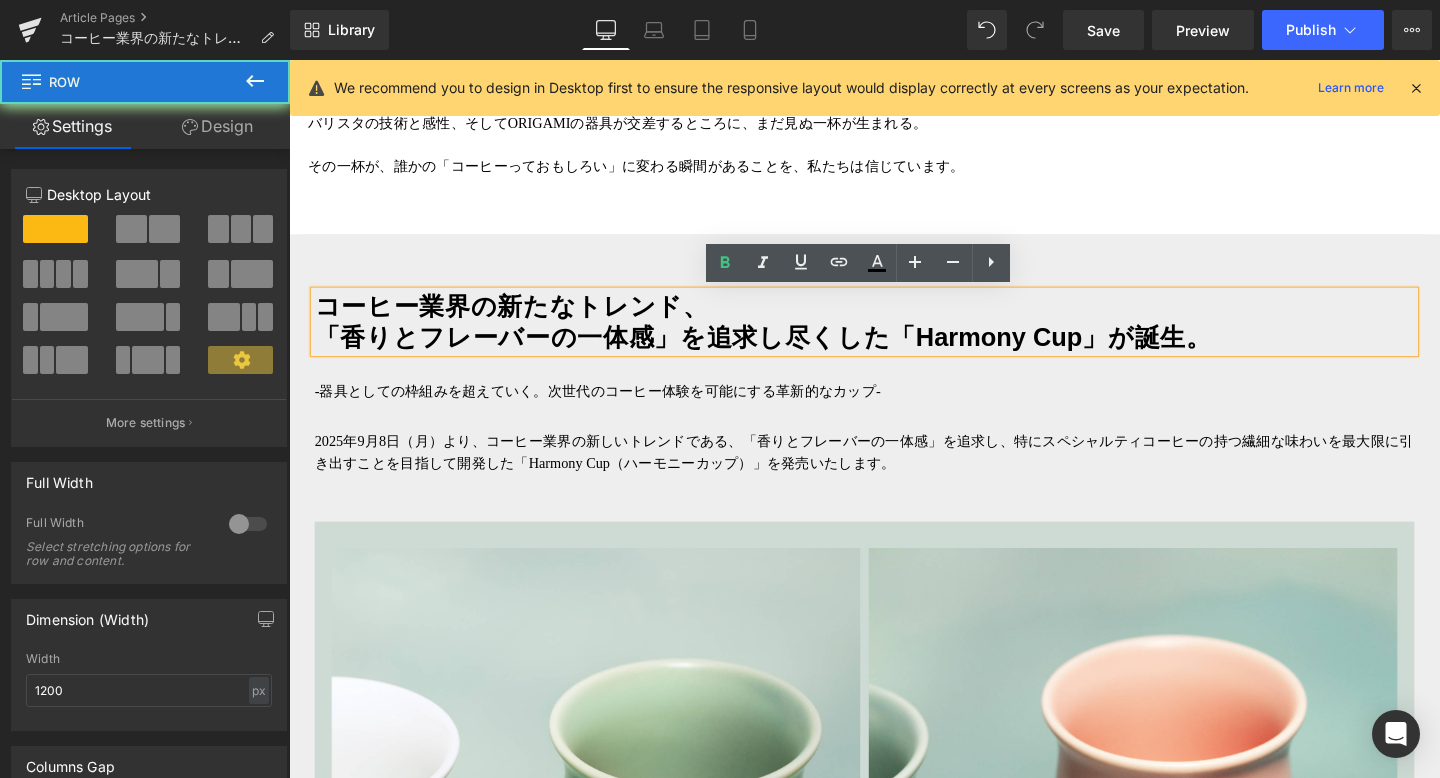 click on "コーヒー業界の新たなトレンド、 「香りとフレーバーの一体感」を追求し尽くした「Harmony Cup」が誕生。 Heading         コーヒー業界の新たなトレンド、 「香りとフレーバーの一体感 」を追求し尽くした「Harmony Cup」が誕生。 Heading         -器具としての枠組みを超えていく。次世代のコーヒー体験を可能にする革新的なカップ- Text Block         2025年9月8日（月）より、コーヒー業界の新しいトレンドである、「香りとフレーバーの一体感」を追求し、特にスペシャルティコーヒーの持つ繊細な味わいを最大限に引き出すことを目指して開発した「Harmony Cup（ハーモニーカップ）」を発売いたします。 Text Block         Image         Text Block         Image         写真：共同開発者のRyan Wibawa氏　撮影：Ryohei Tomita - About Ryan Wibawa - https://youtu.be/vCC4kiFDFL0 Text Block" at bounding box center [894, 3090] 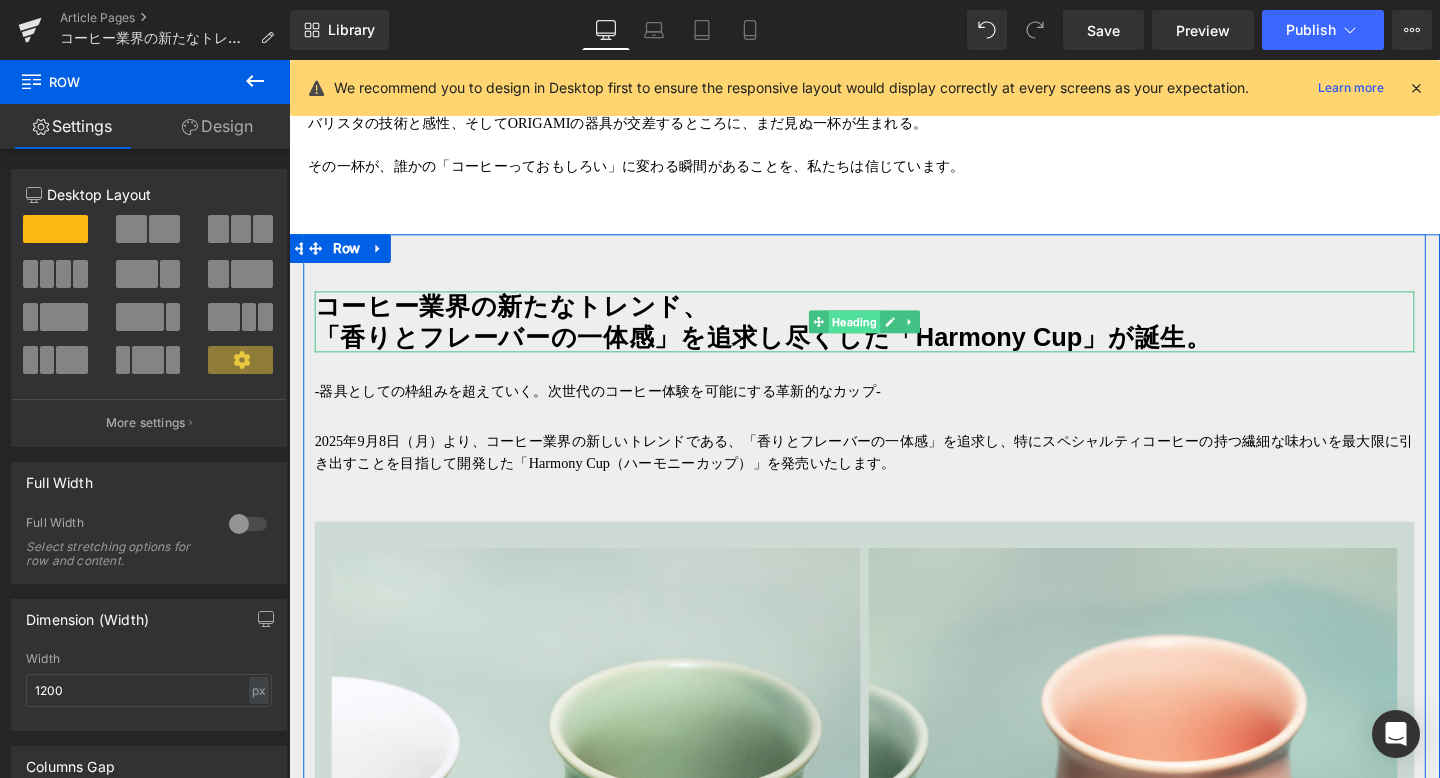 click on "Heading" at bounding box center [883, 335] 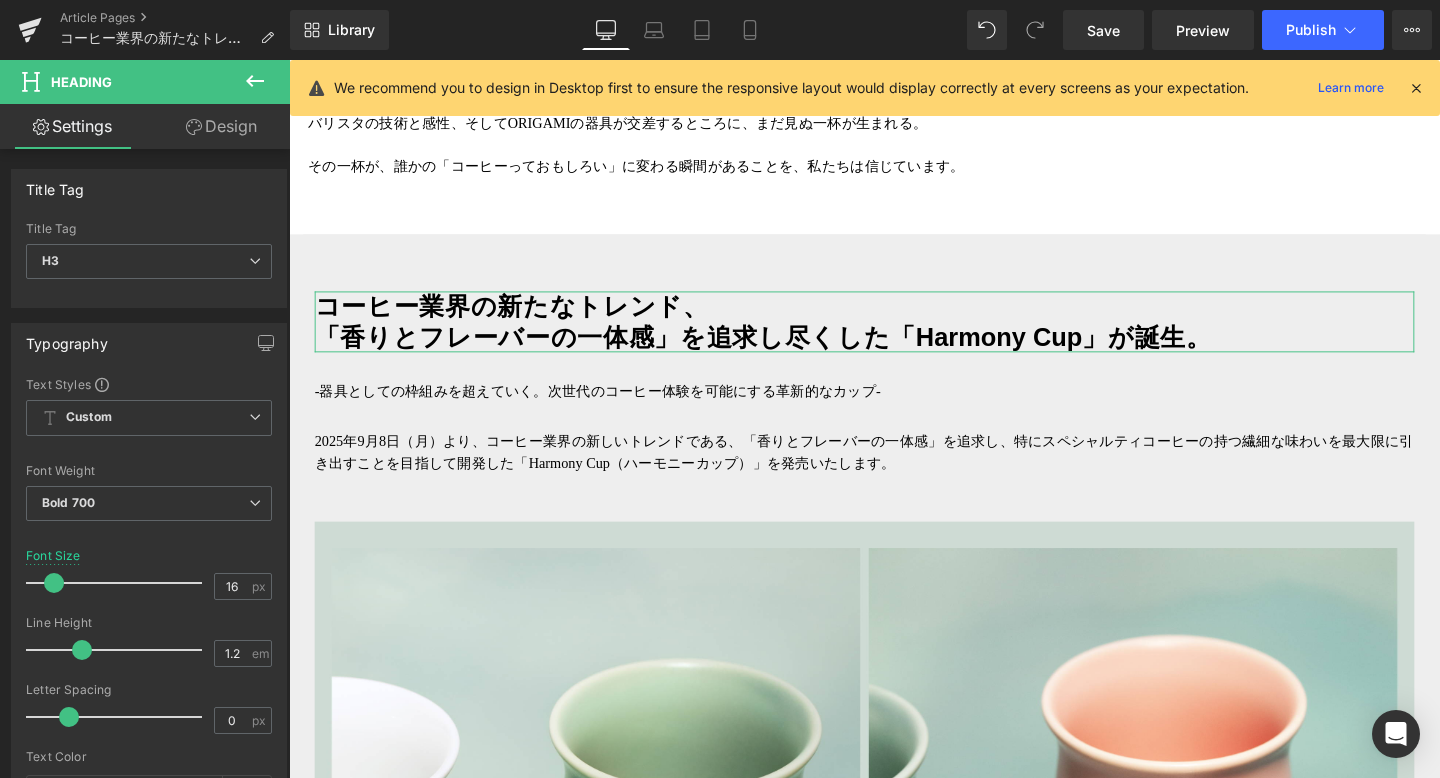 click on "Design" at bounding box center (221, 126) 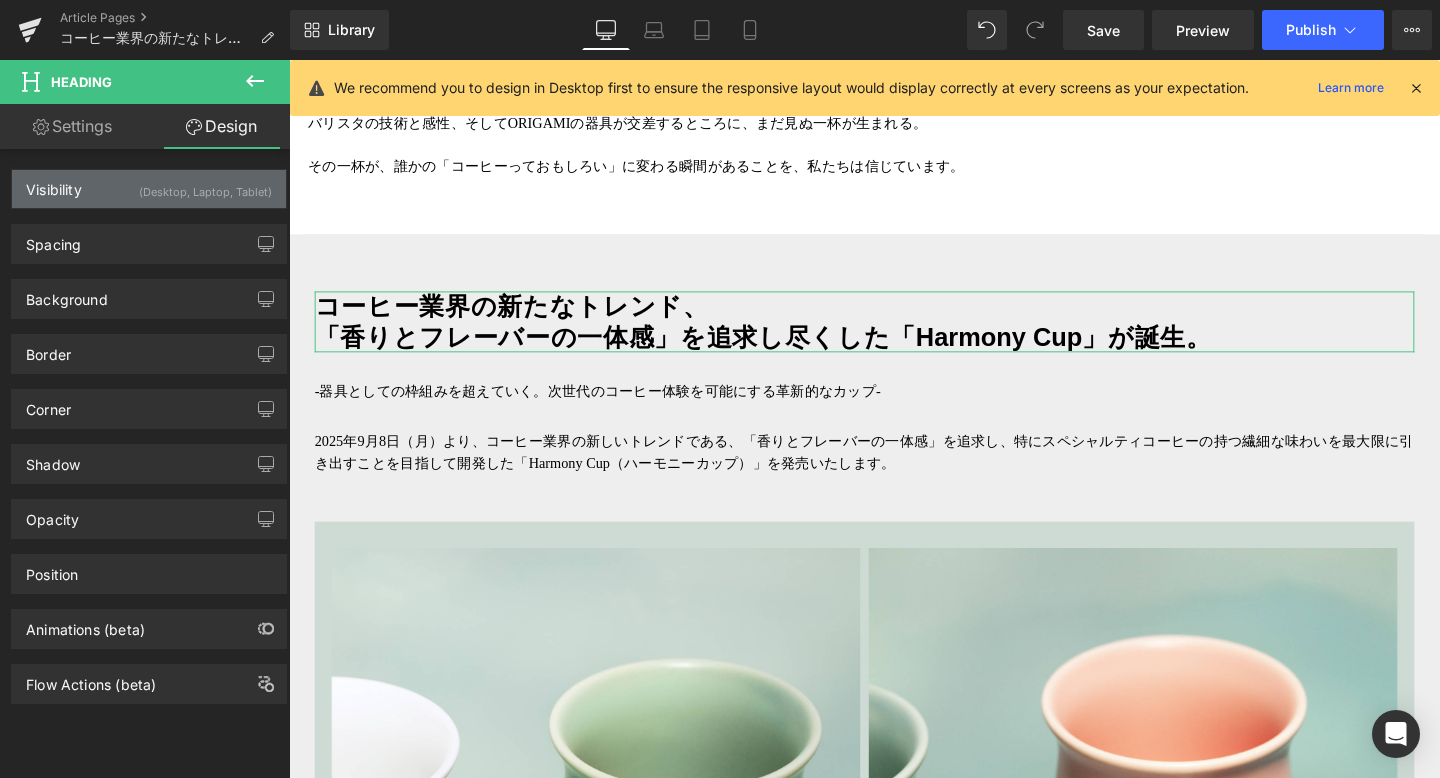 click on "Visibility
(Desktop, Laptop, Tablet)" at bounding box center [149, 189] 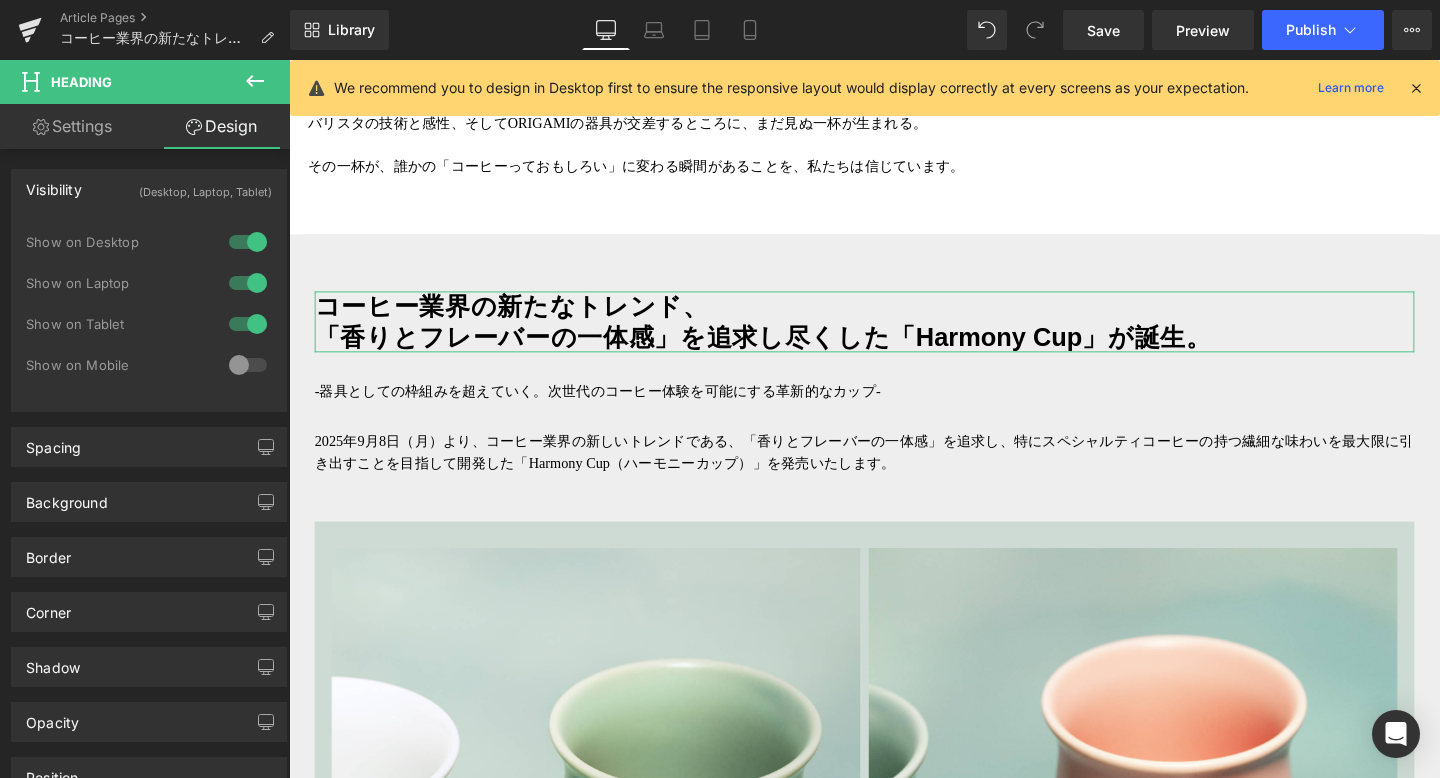 click on "Settings" at bounding box center (72, 126) 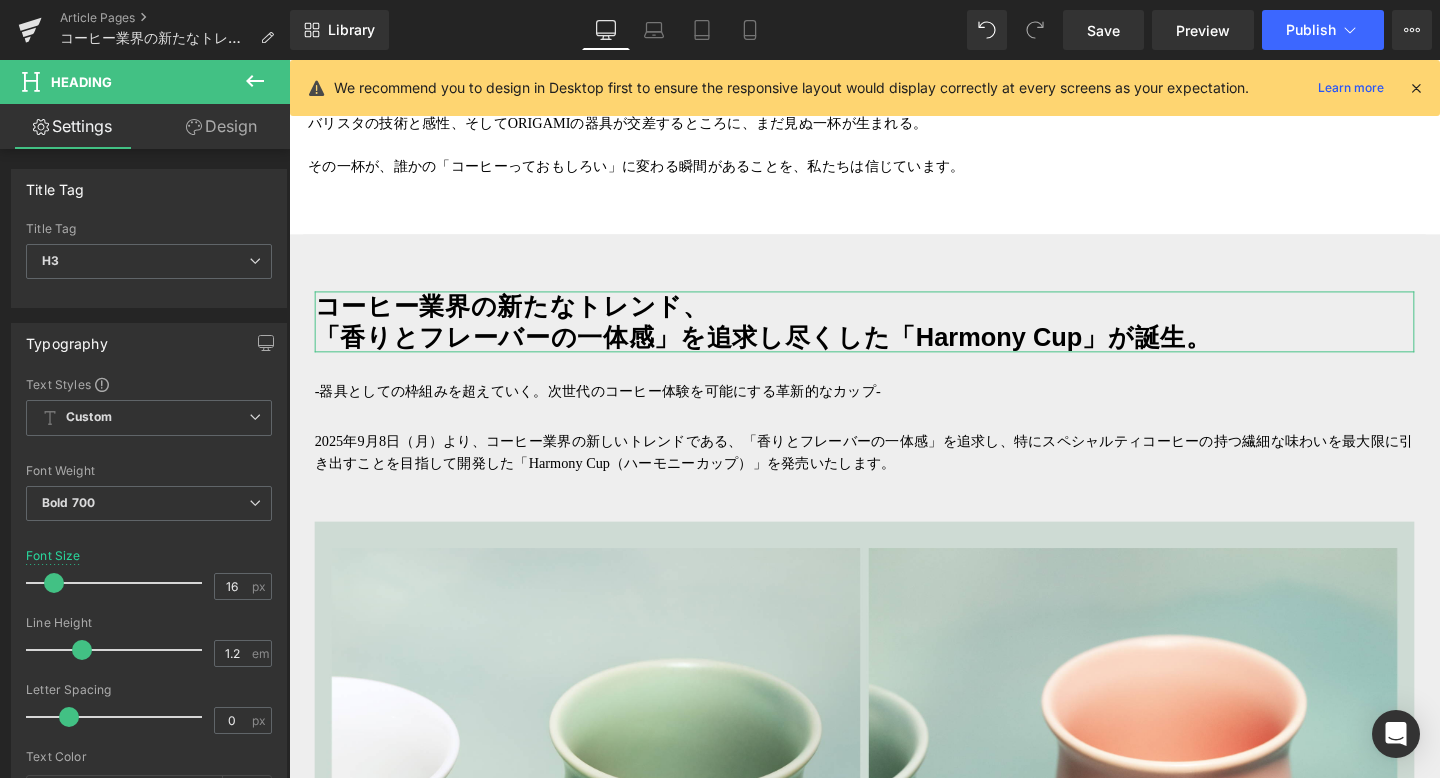 type on "100" 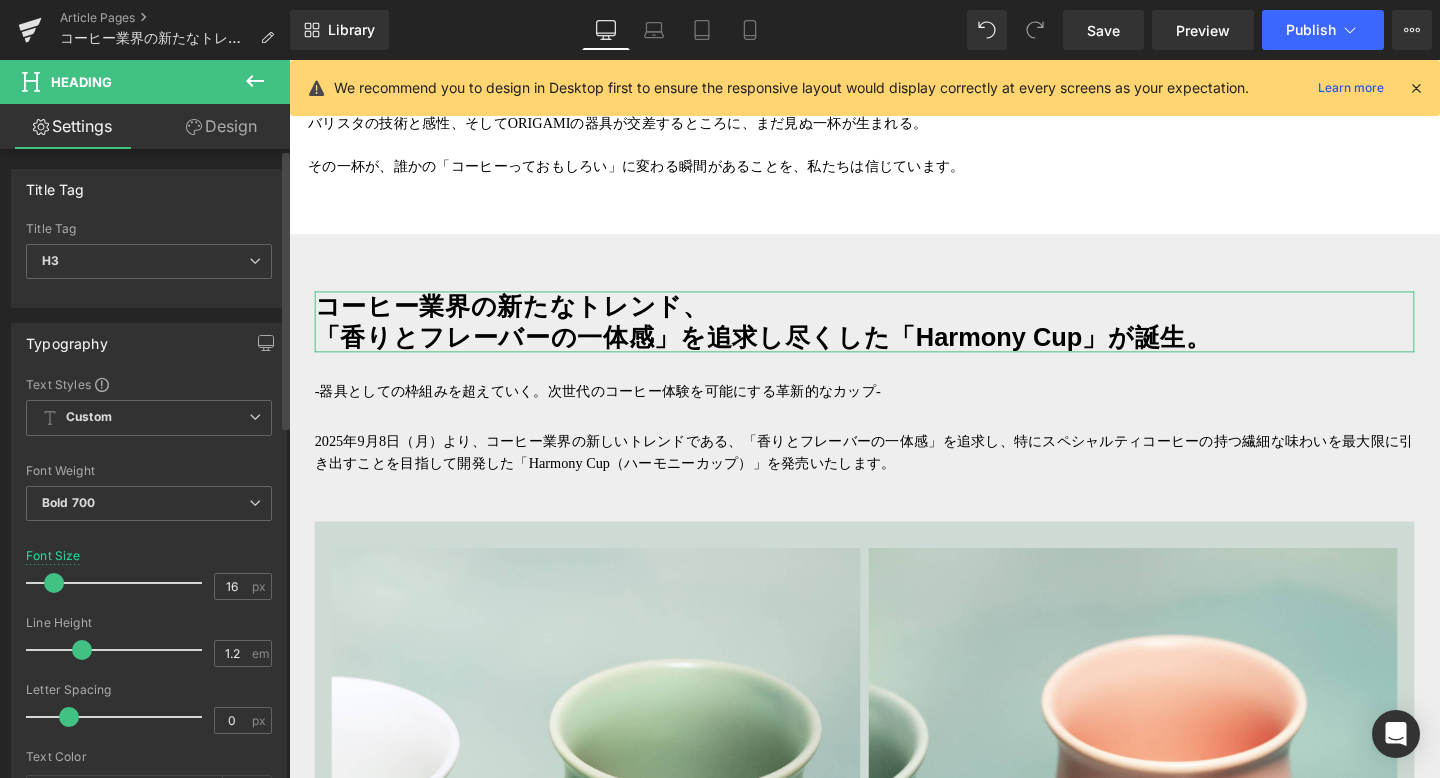 click at bounding box center [54, 583] 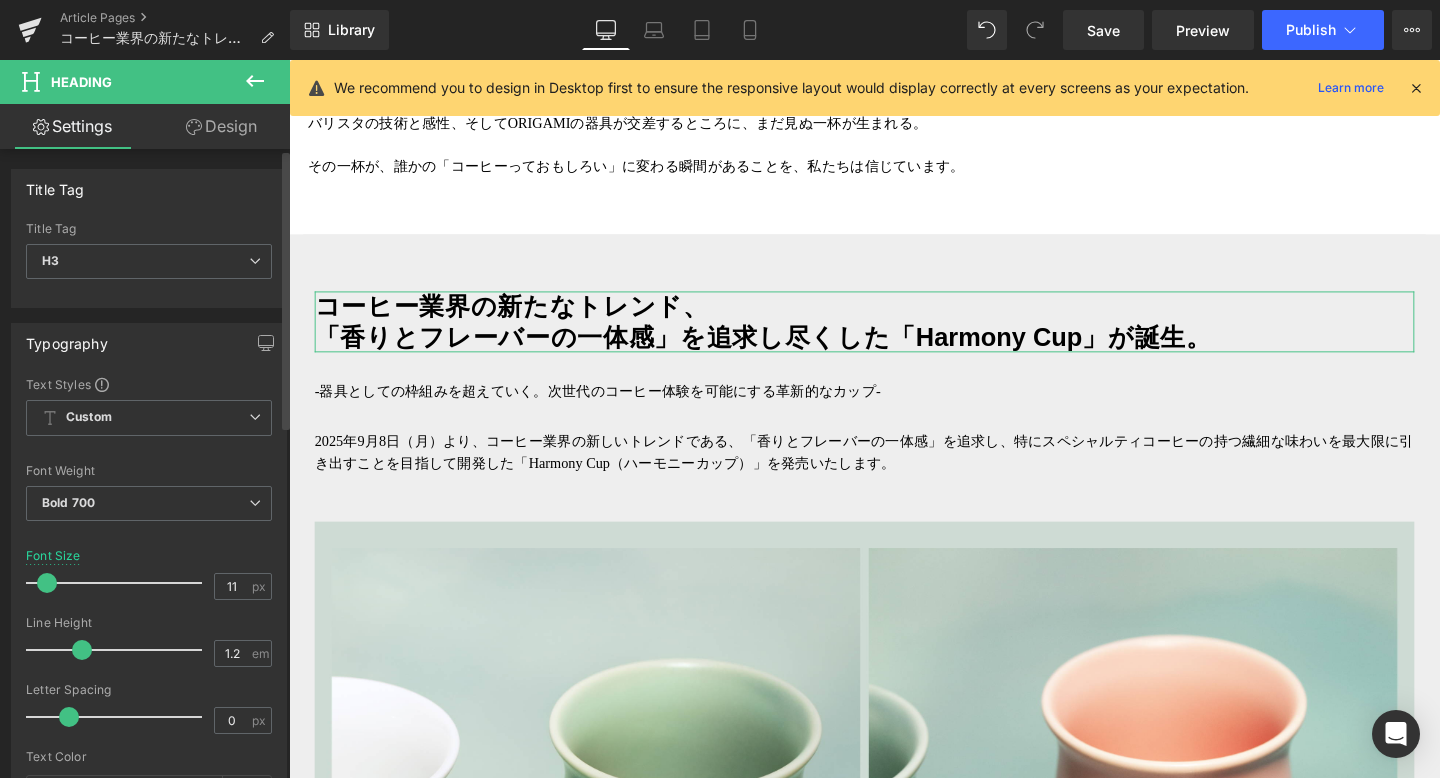 type on "9" 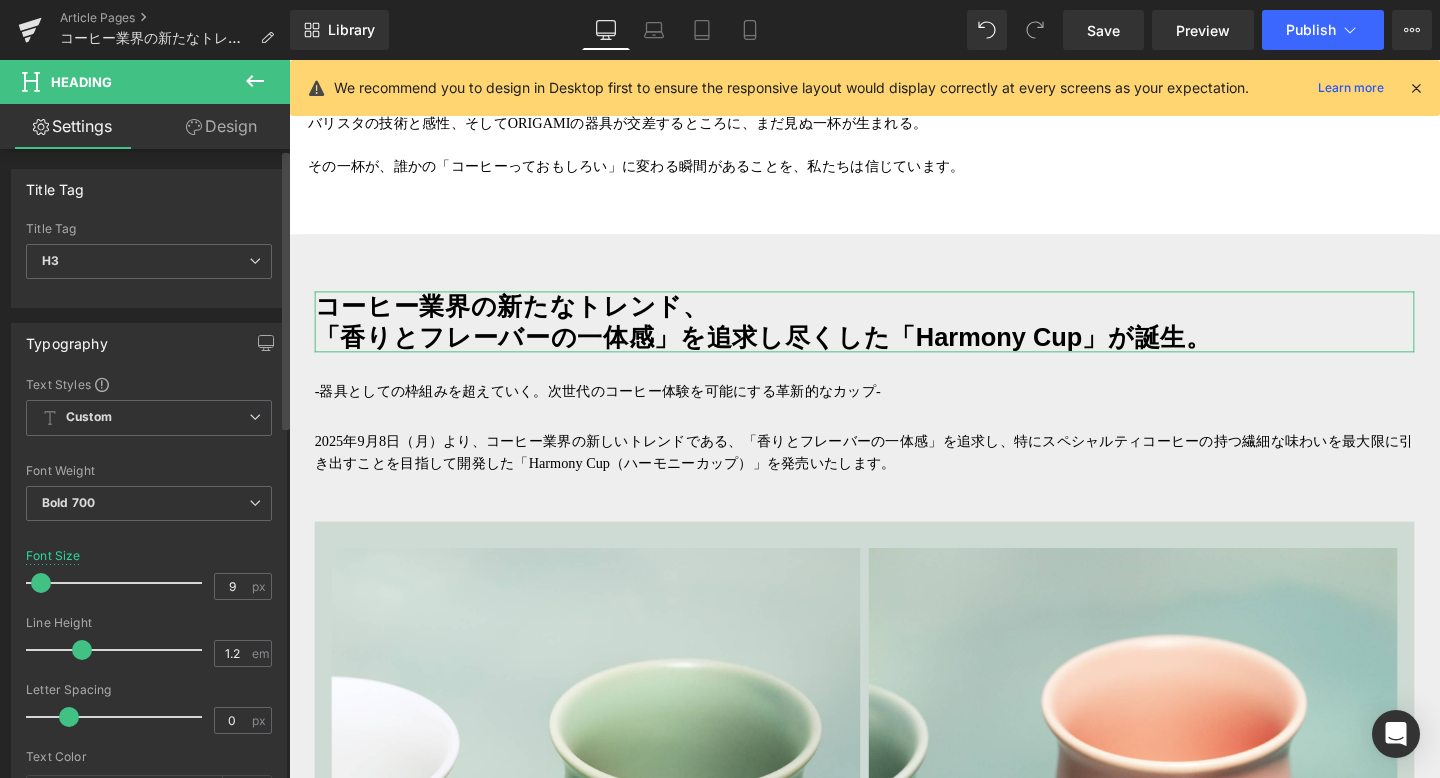 drag, startPoint x: 53, startPoint y: 582, endPoint x: 42, endPoint y: 582, distance: 11 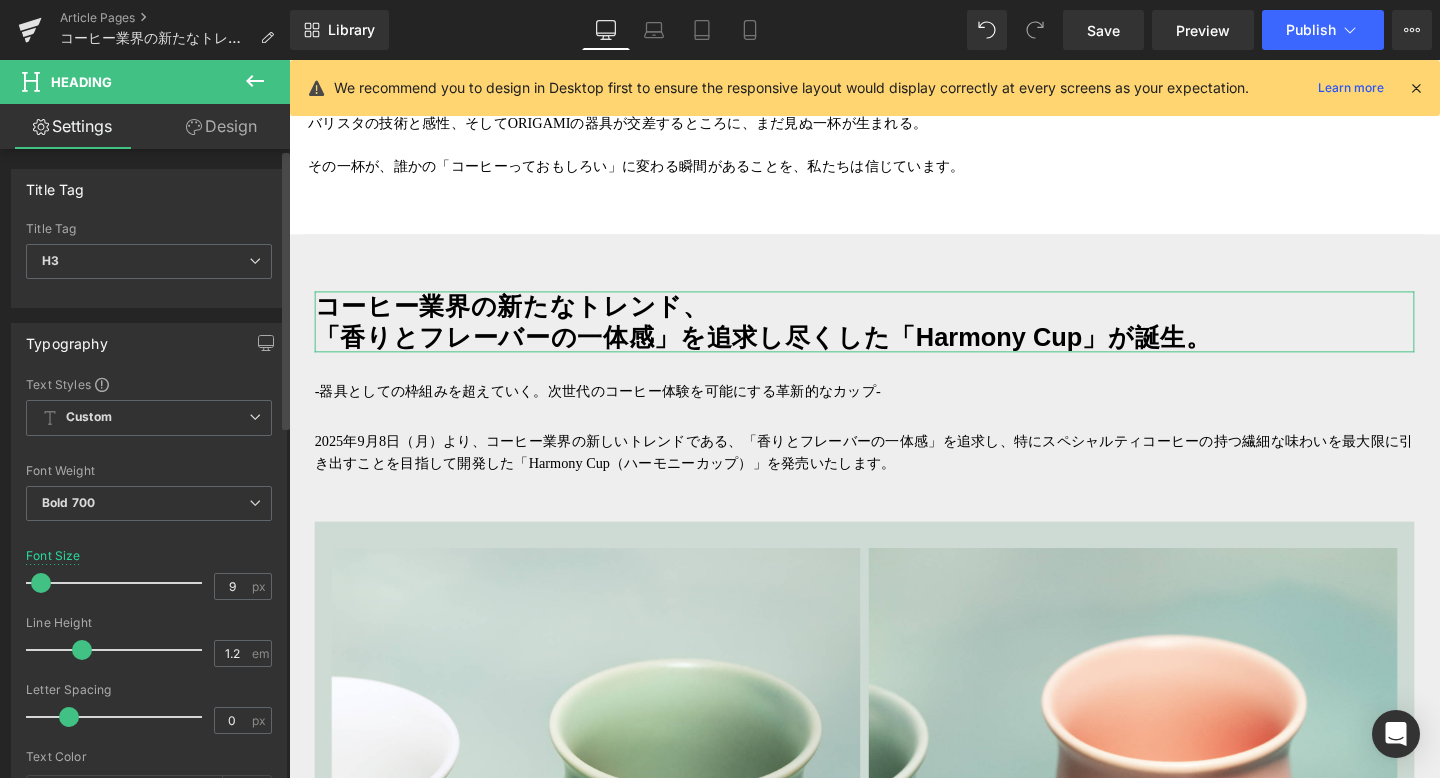 click at bounding box center [41, 583] 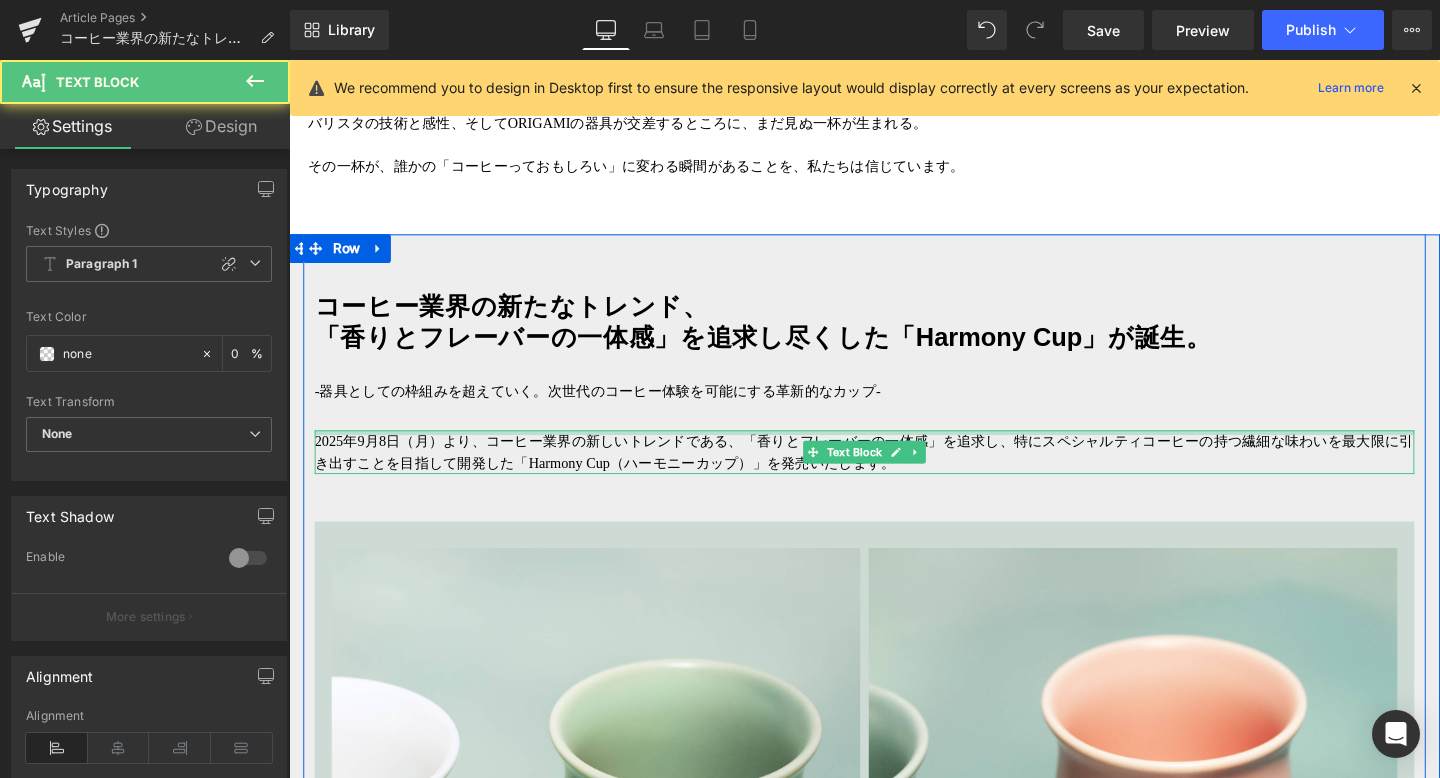 click on "2025年9月8日（月）より、コーヒー業界の新しいトレンドである、「香りとフレーバーの一体感」を追求し、特にスペシャルティコーヒーの持つ繊細な味わいを最大限に引き出すことを目指して開発した「Harmony Cup（ハーモニーカップ）」を発売いたします。 Text Block" at bounding box center [894, 472] 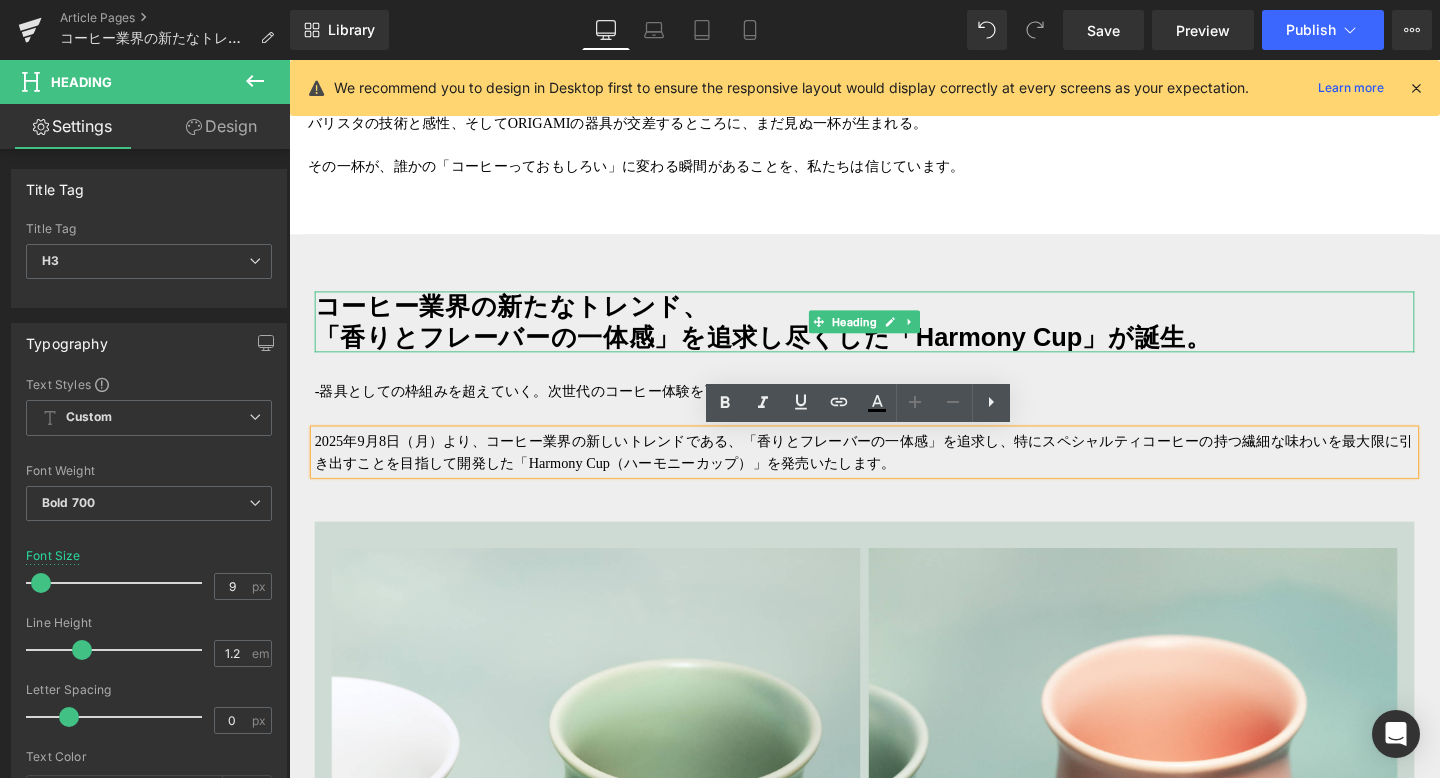 click on "「香りとフレーバーの一体感」を追求し尽くした「Harmony Cup」が誕生。" at bounding box center [787, 351] 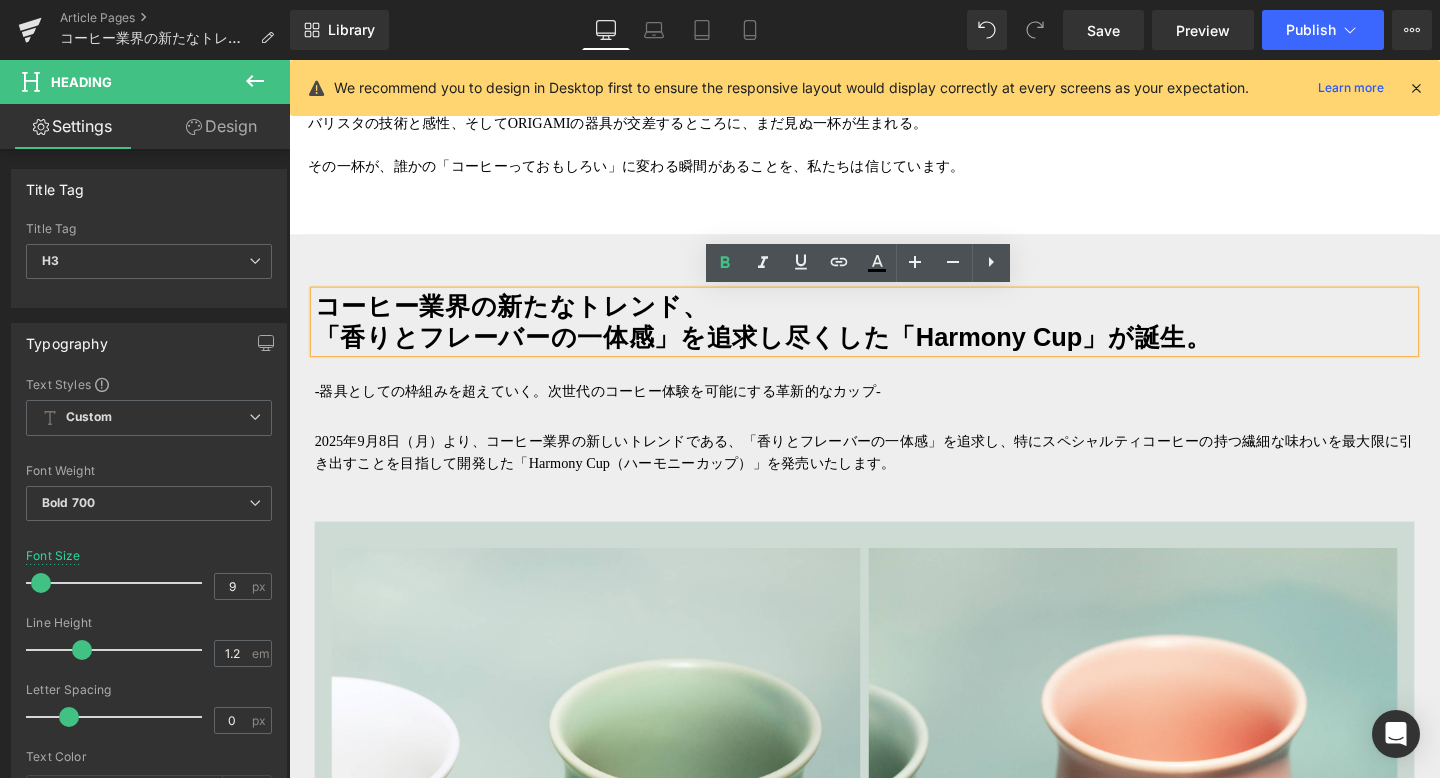 click on "Library Desktop Desktop Laptop Tablet Mobile Save Preview Publish Scheduled View Live Page View with current Template Save Template to Library Schedule Publish  Optimize  Publish Settings Shortcuts We recommend you to design in Desktop first to ensure the responsive layout would display correctly at every screens as your expectation. Learn more  Your page can’t be published   You've reached the maximum number of published pages on your plan  (116/999999).  You need to upgrade your plan or unpublish all your pages to get 1 publish slot.   Unpublish pages   Upgrade plan" at bounding box center (865, 30) 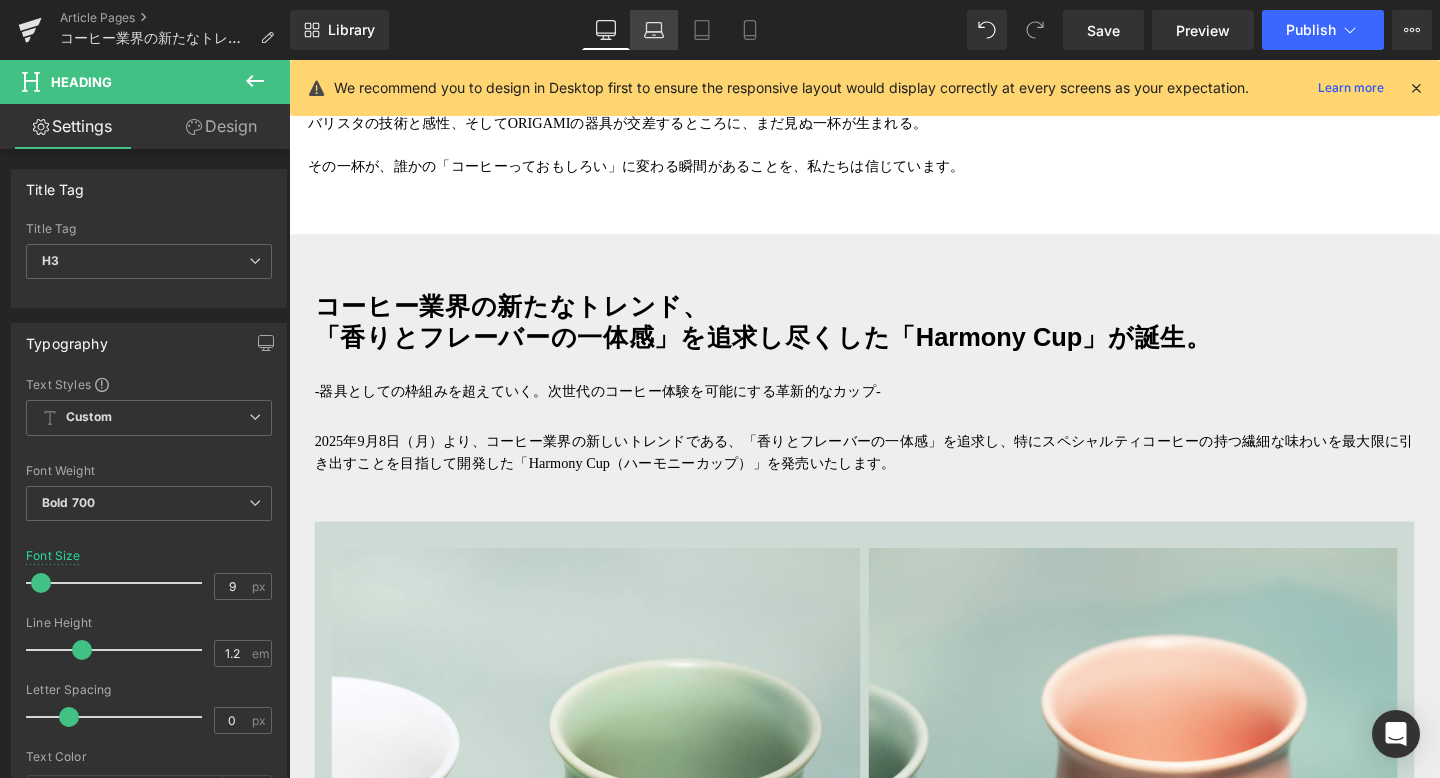 click 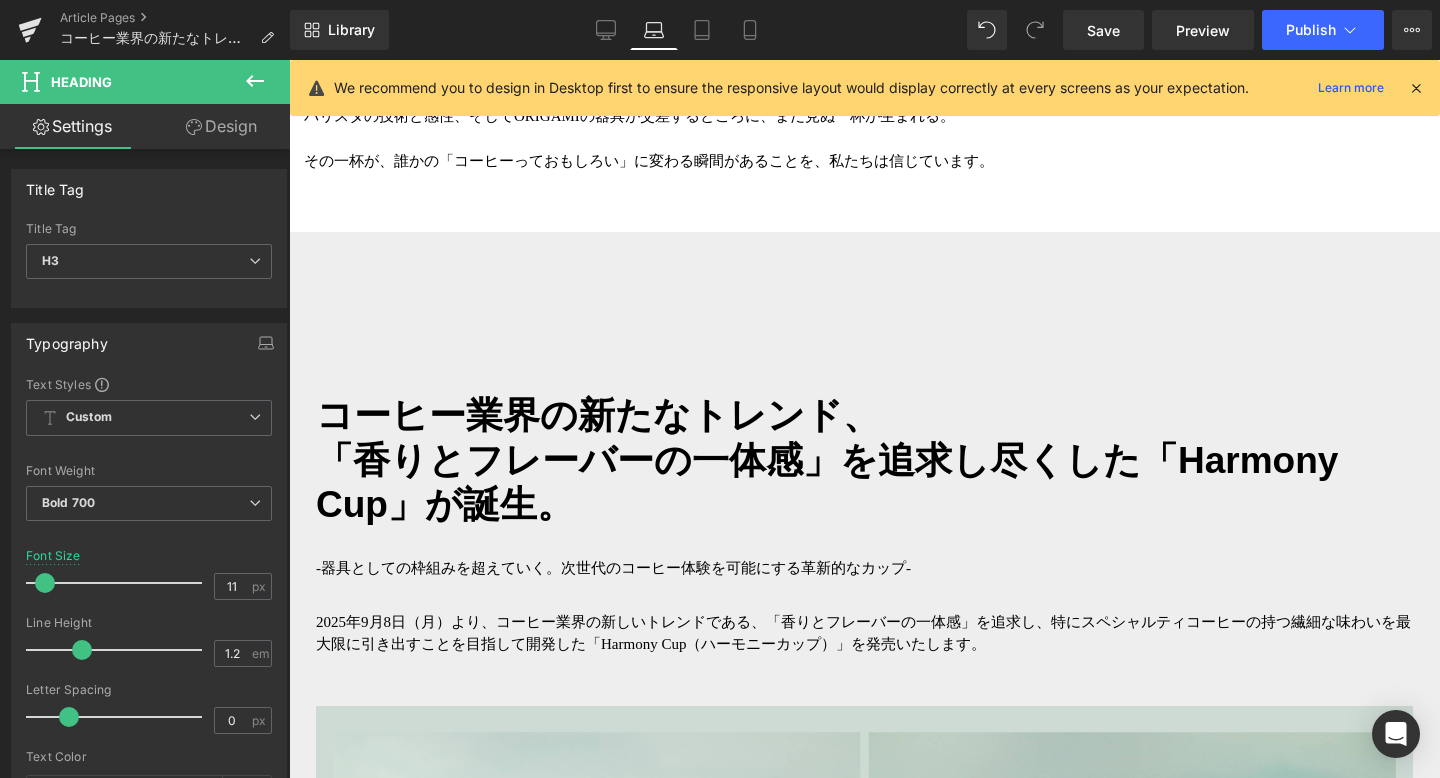 scroll, scrollTop: 1418, scrollLeft: 0, axis: vertical 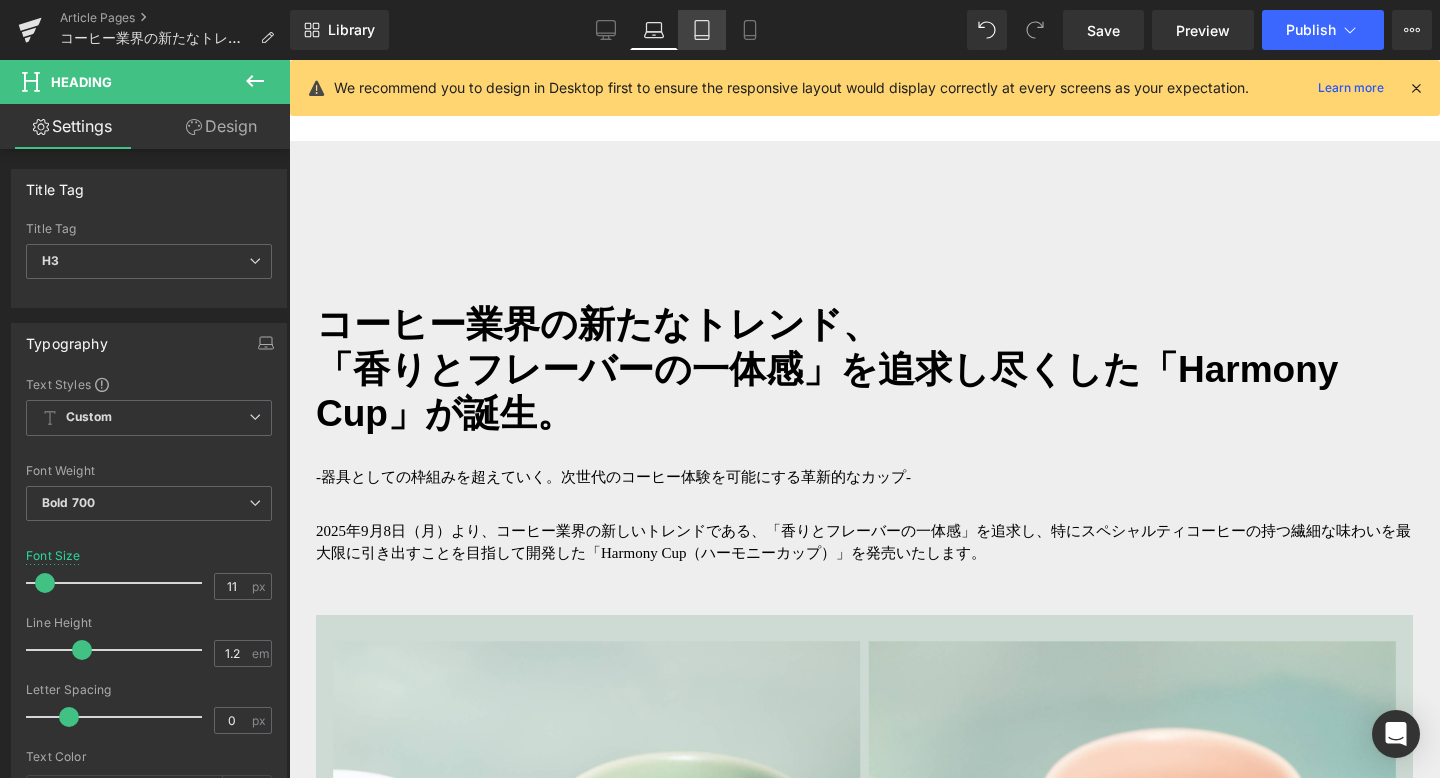 click on "Tablet" at bounding box center (702, 30) 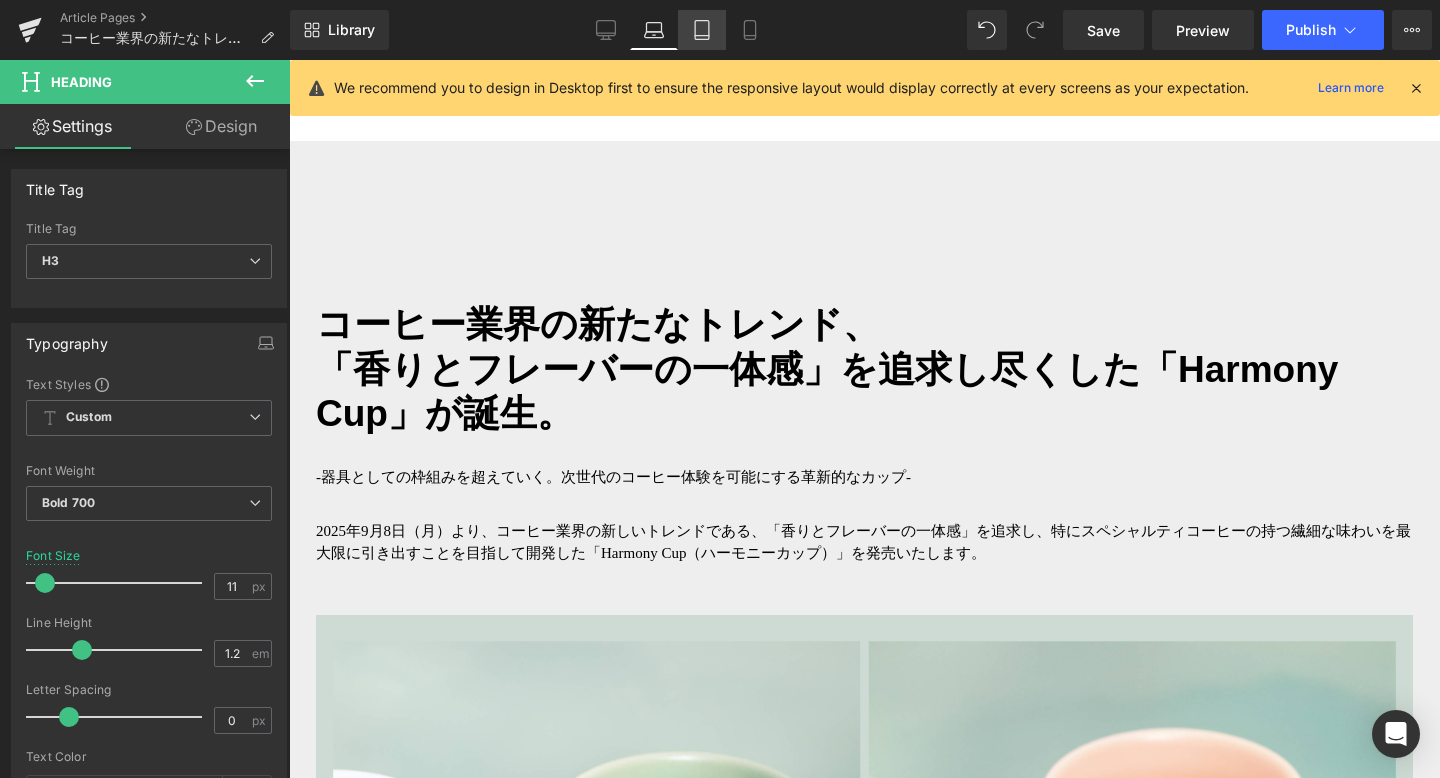 type on "100" 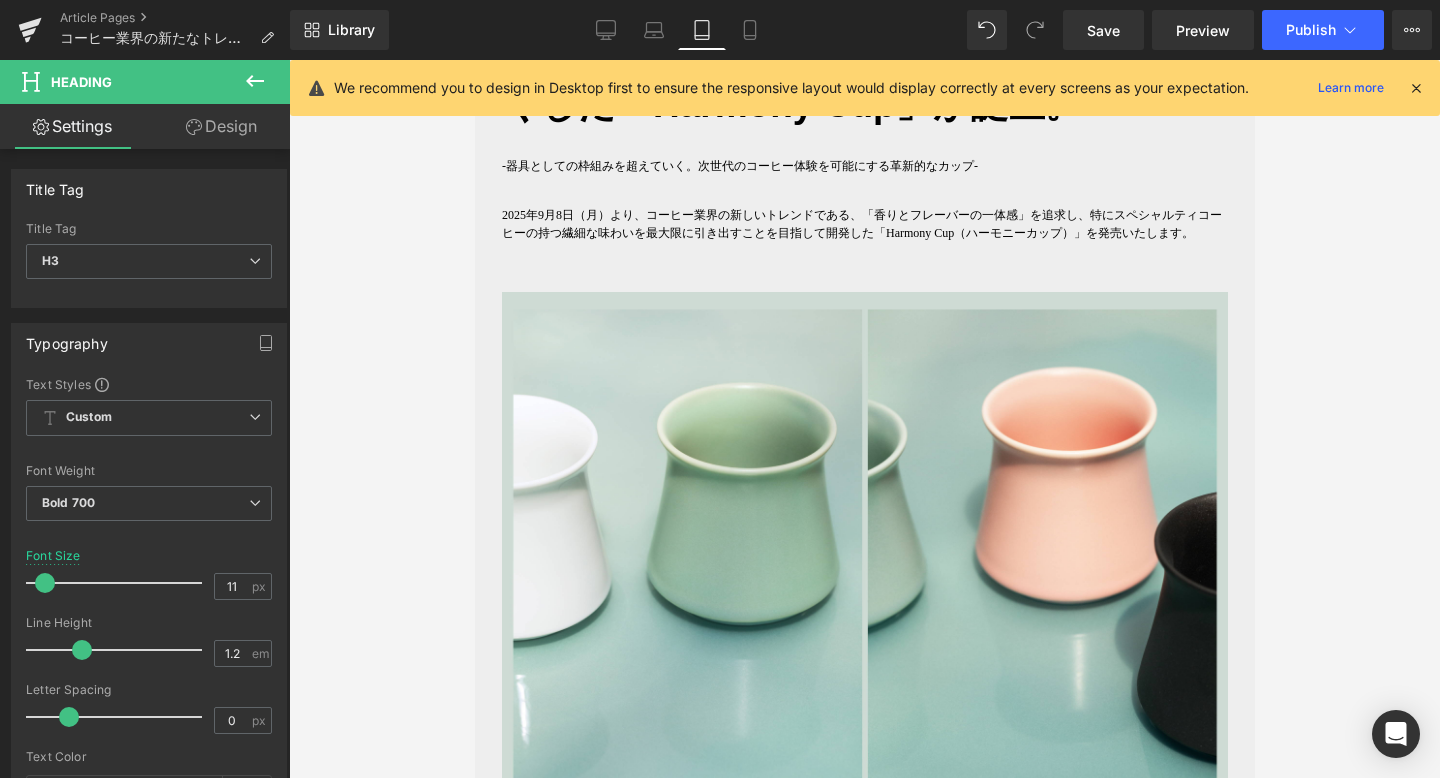 scroll, scrollTop: 1109, scrollLeft: 0, axis: vertical 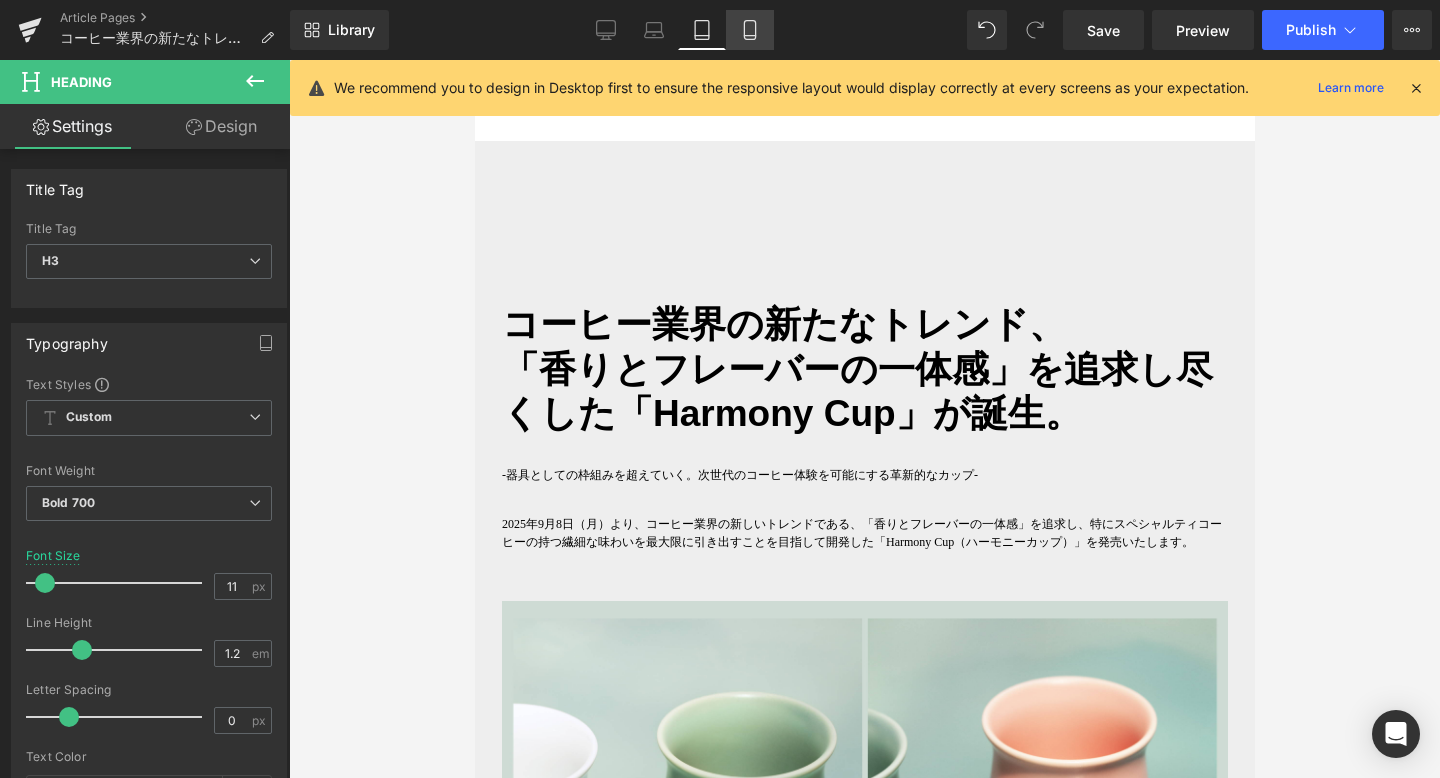 click 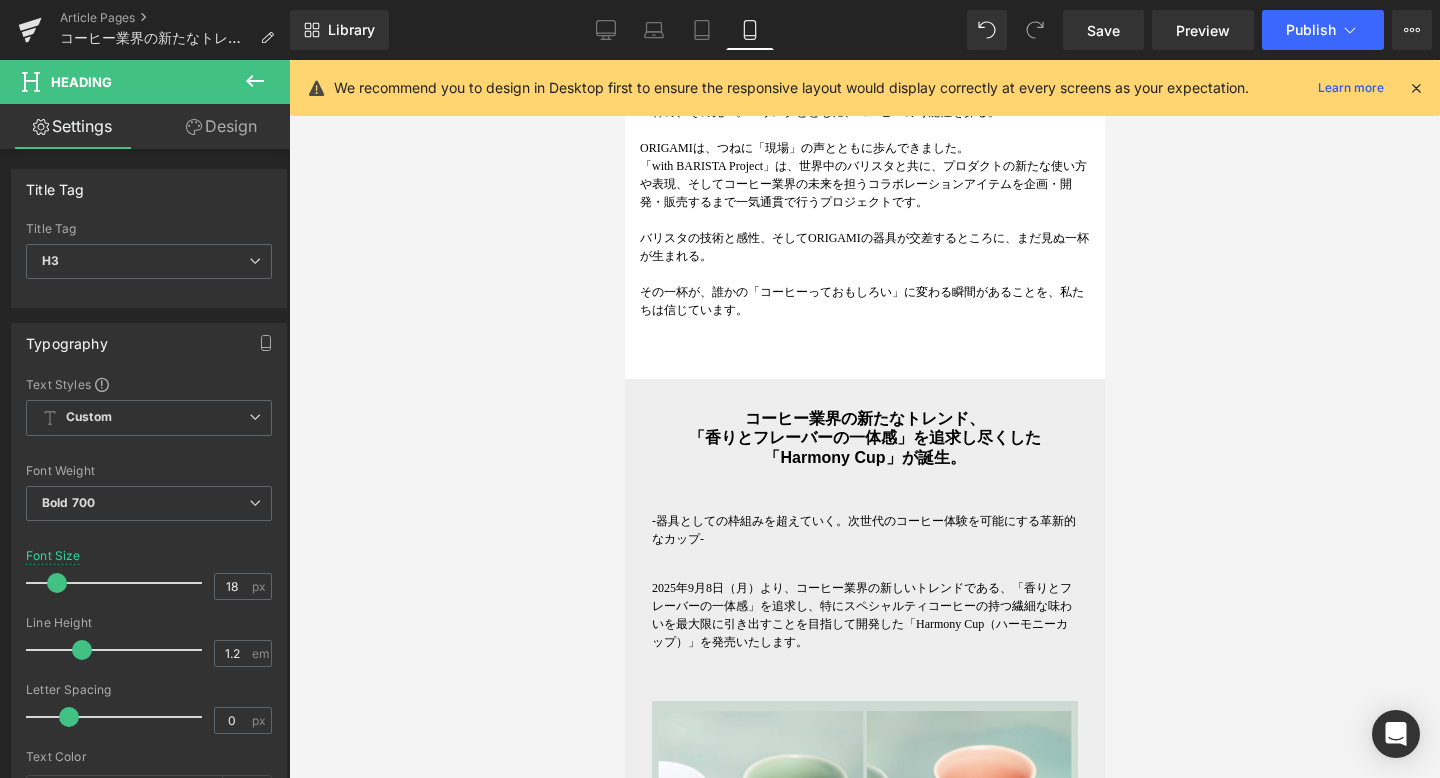scroll, scrollTop: 713, scrollLeft: 0, axis: vertical 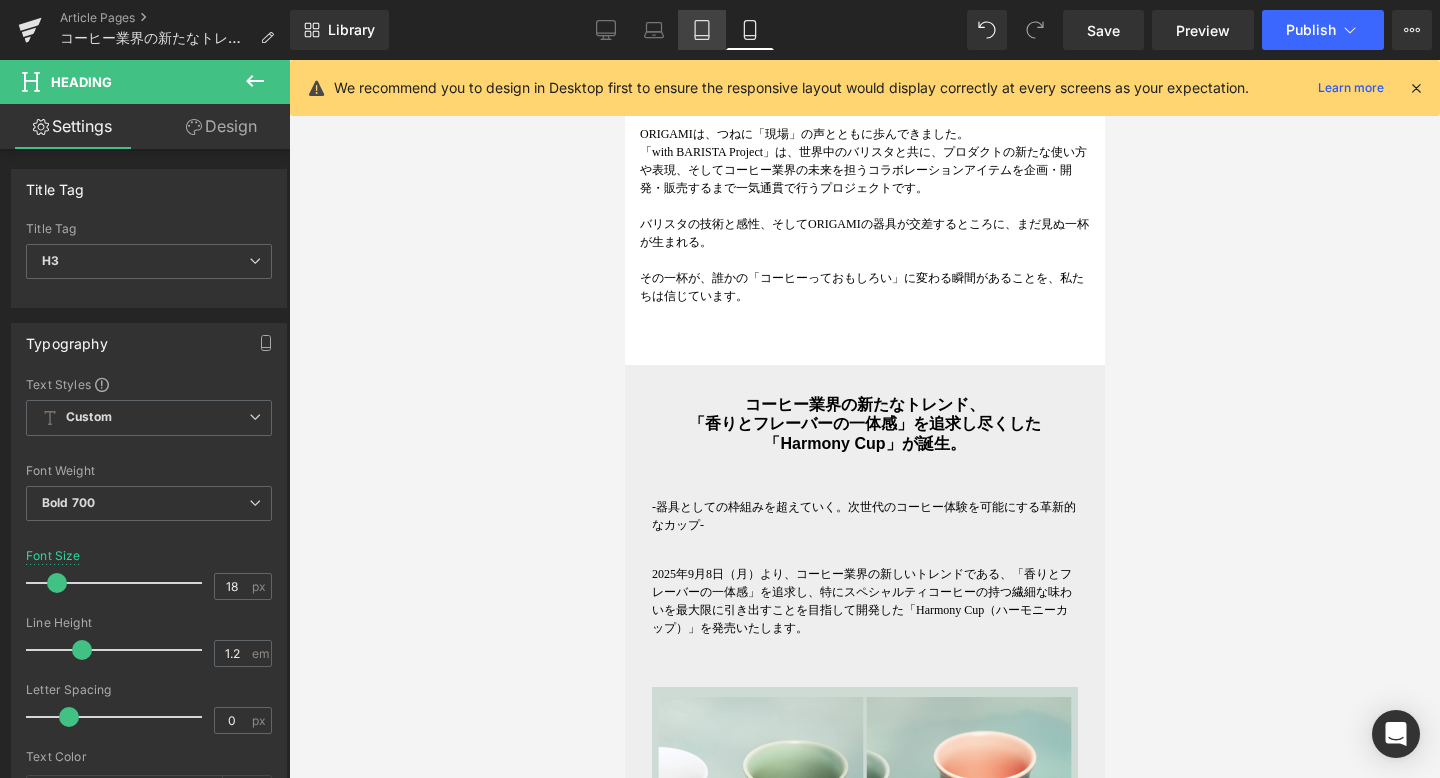 click 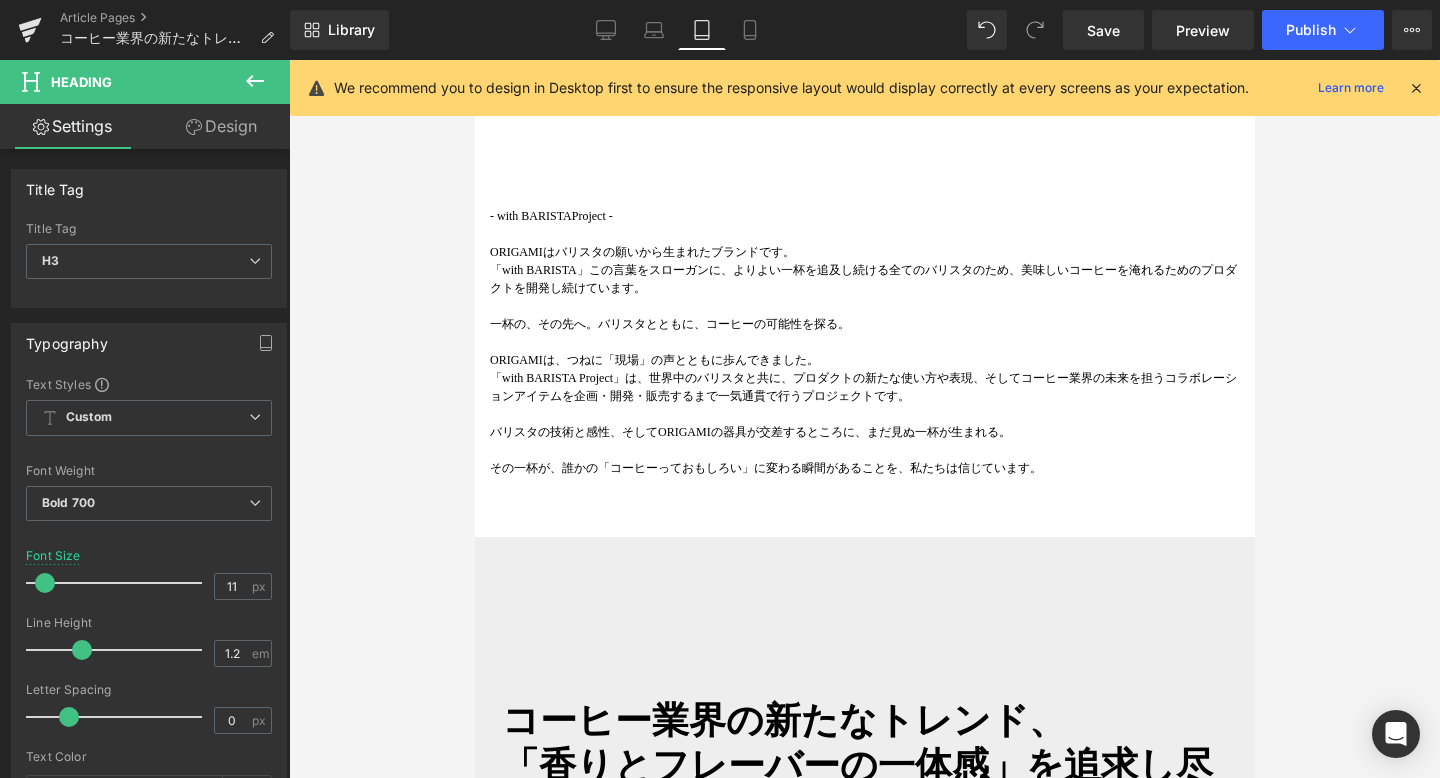 scroll, scrollTop: 1109, scrollLeft: 0, axis: vertical 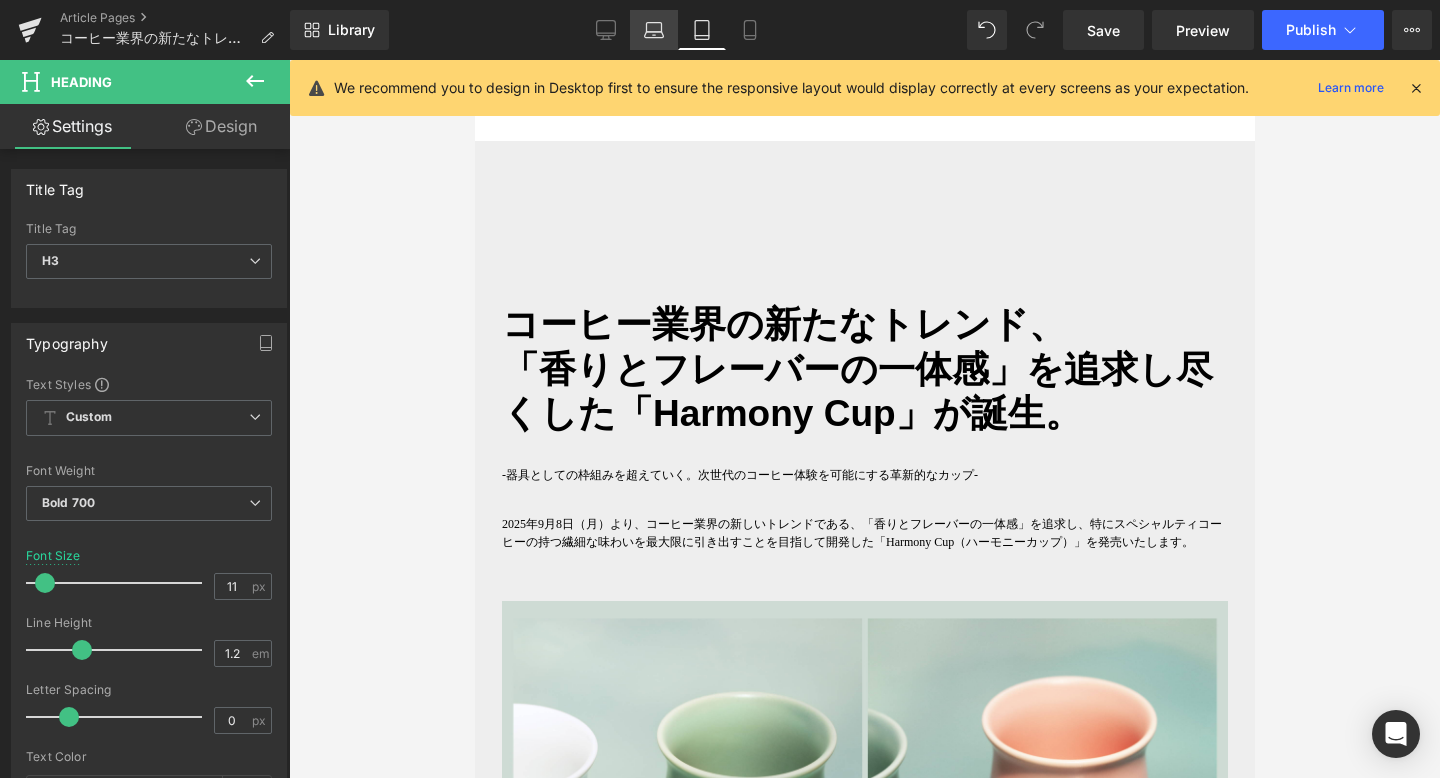 click 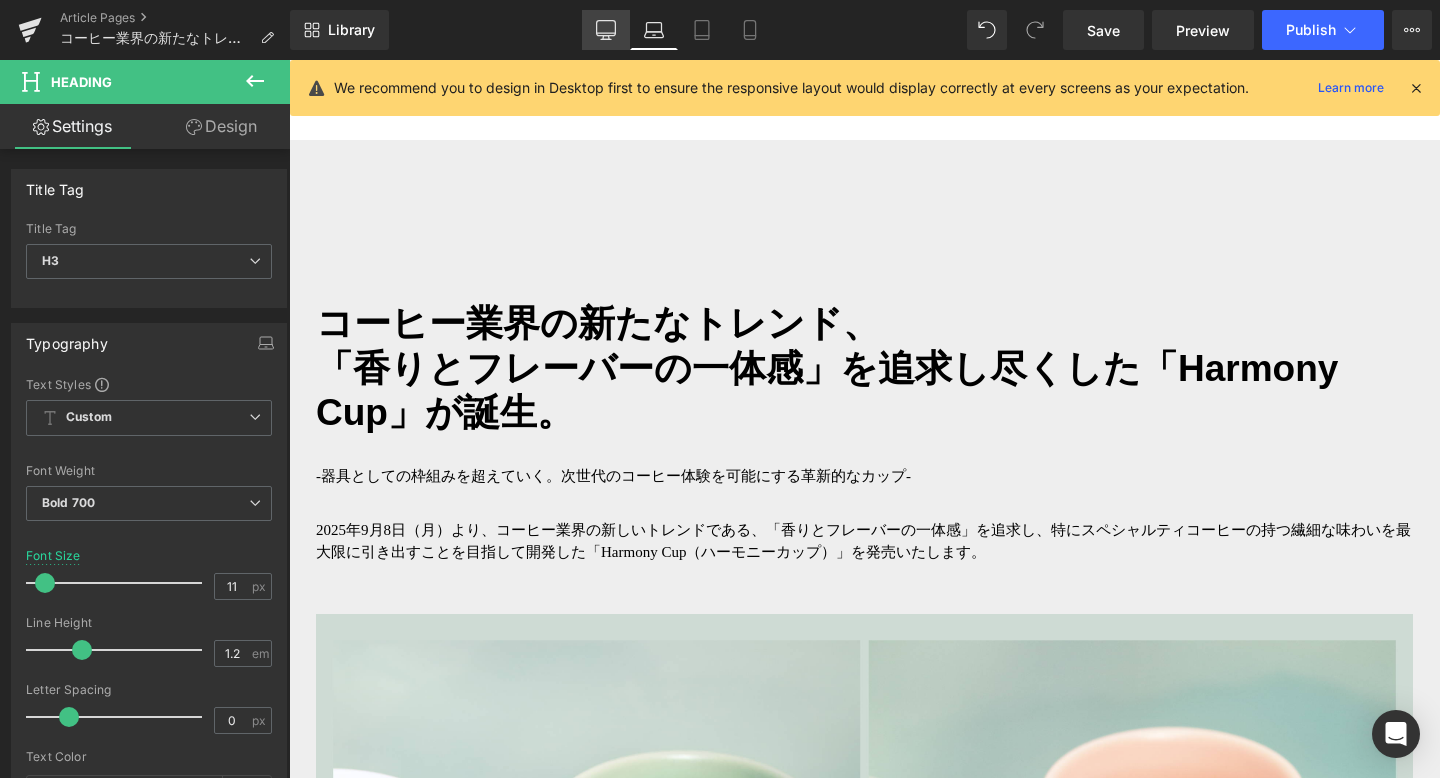 click on "Desktop" at bounding box center (606, 30) 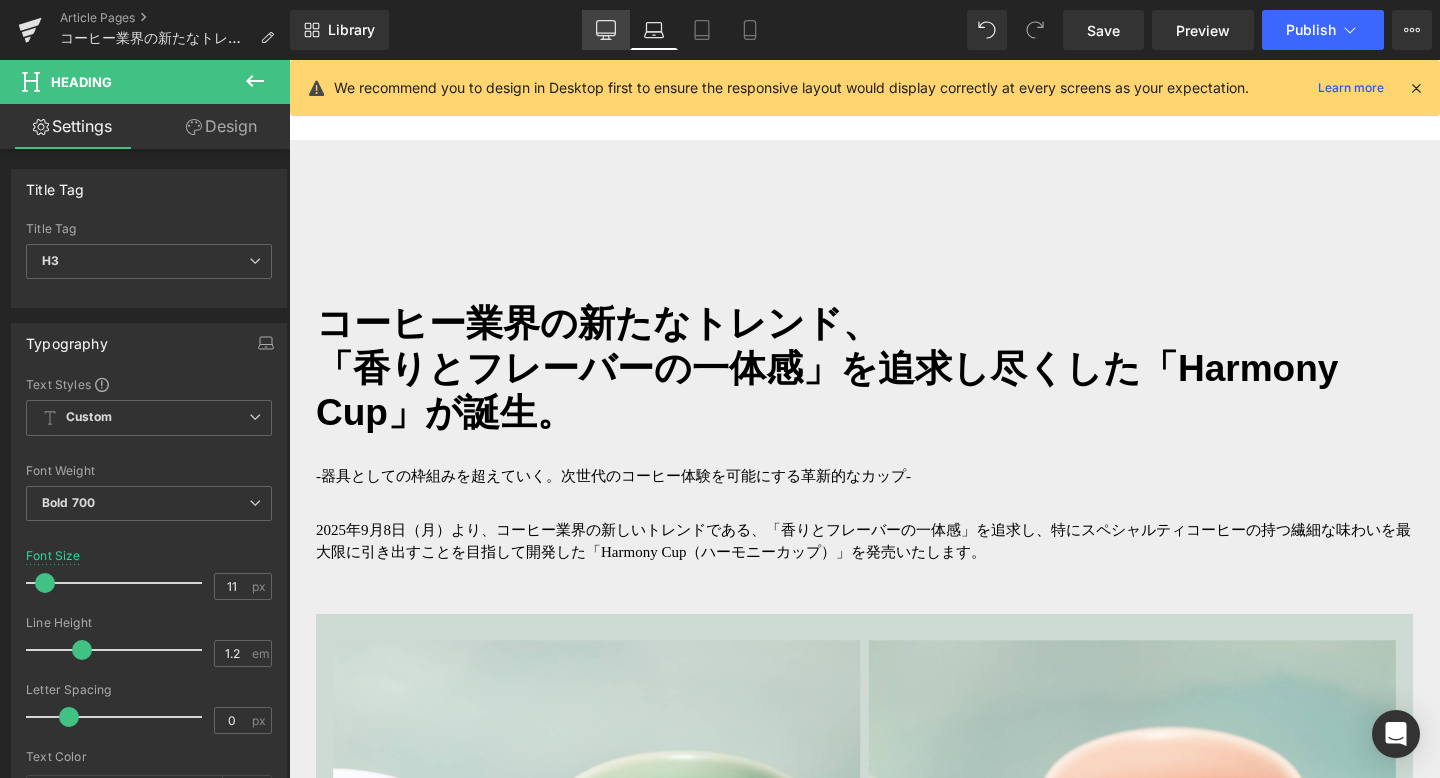 type on "9" 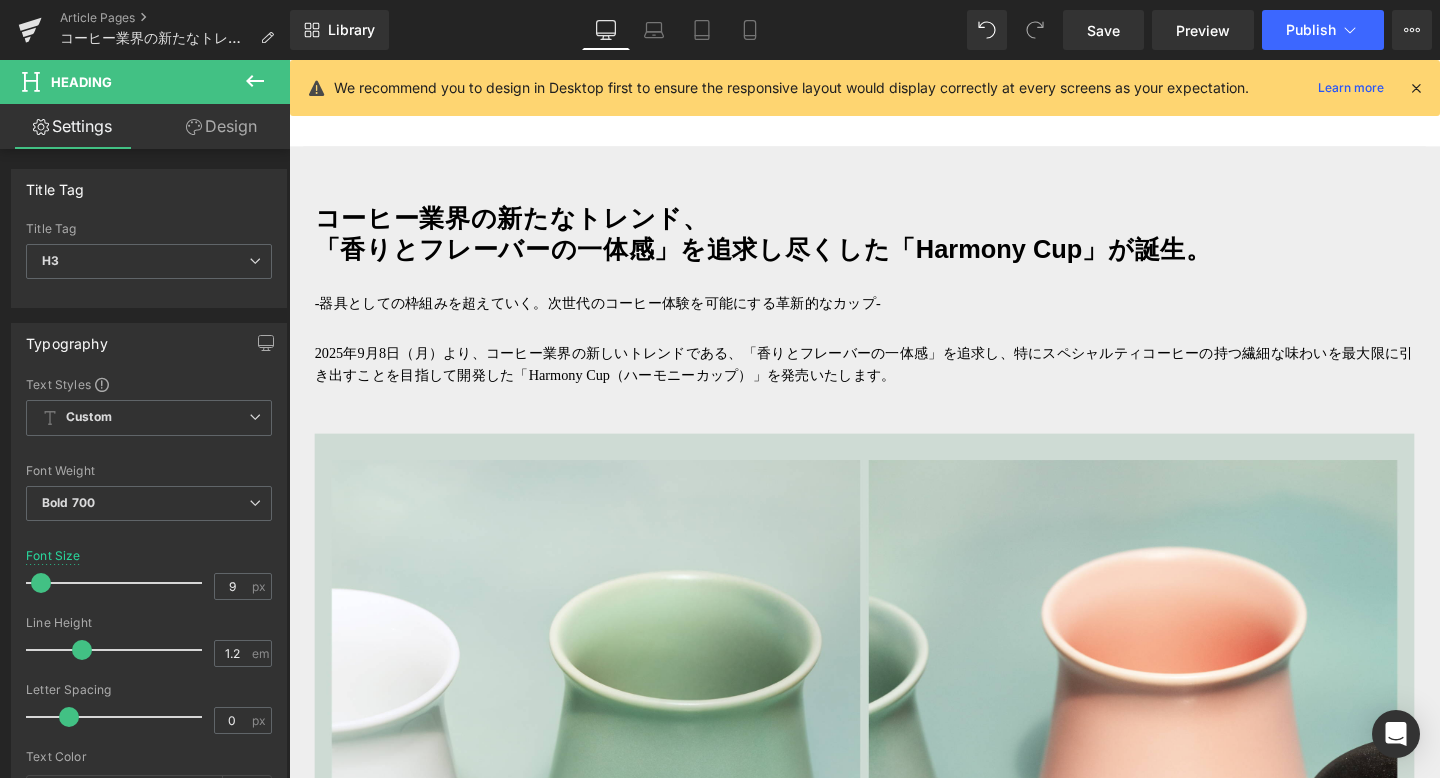 scroll, scrollTop: 1327, scrollLeft: 0, axis: vertical 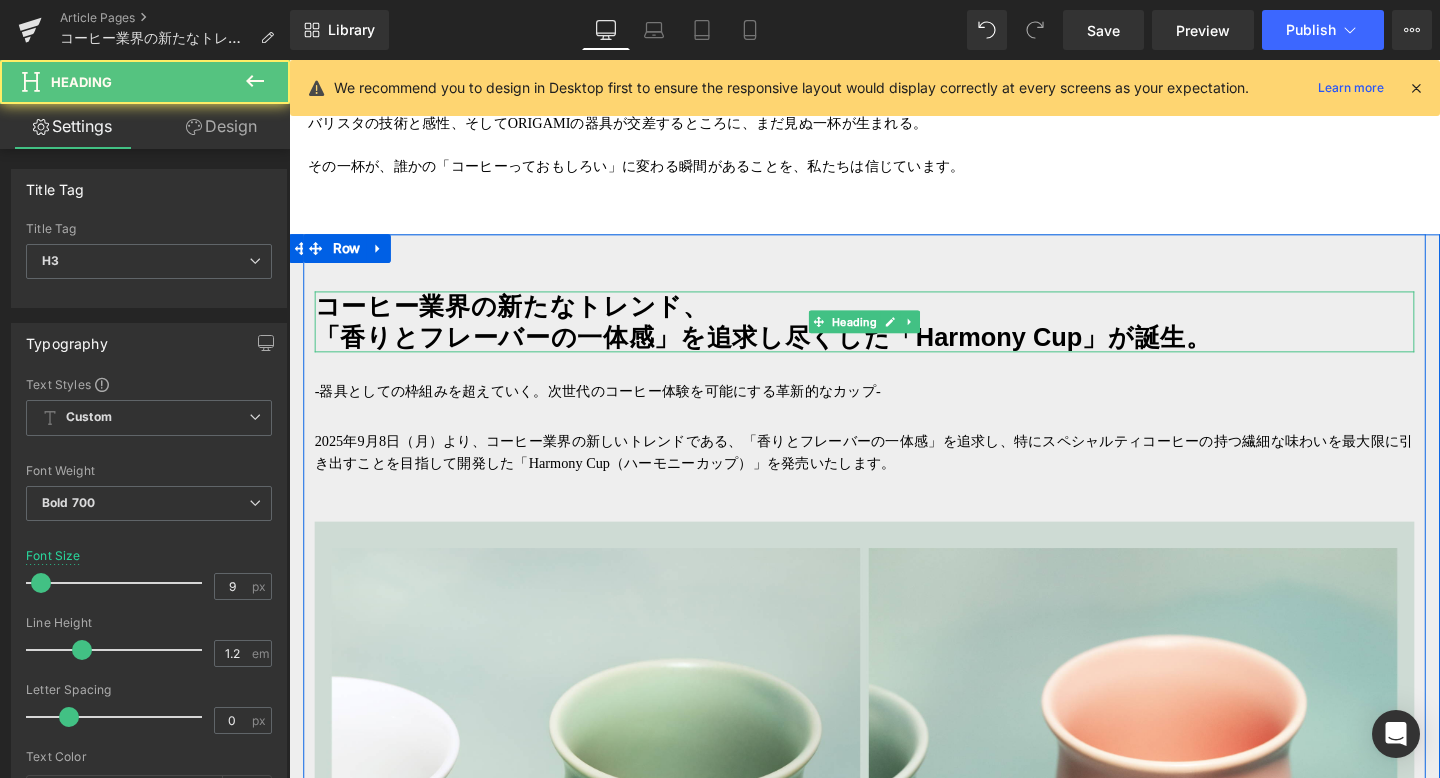 click on "コーヒー業界の新たなトレンド、 「香りとフレーバーの一体感」を追求し尽くした「Harmony Cup」が誕生。" at bounding box center [894, 335] 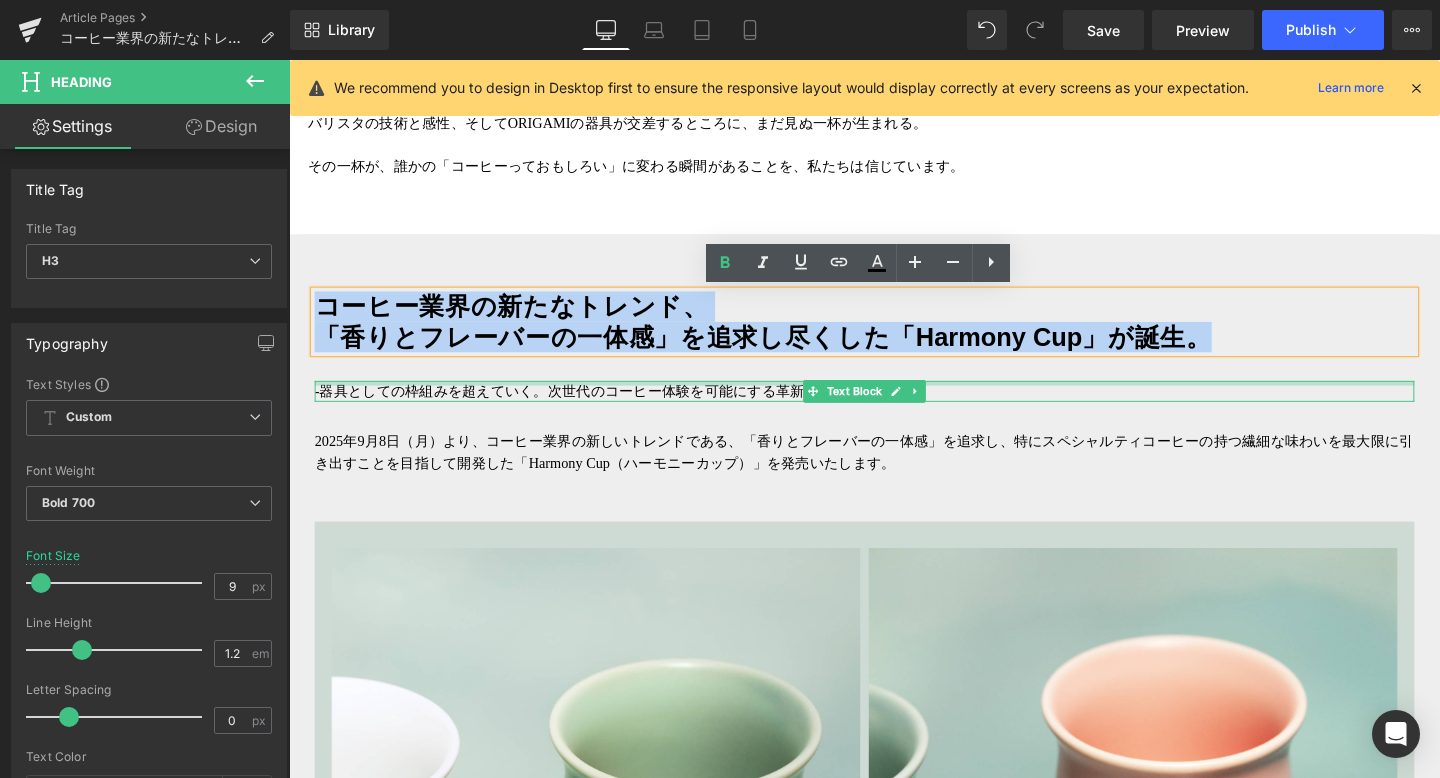 drag, startPoint x: 324, startPoint y: 310, endPoint x: 1153, endPoint y: 396, distance: 833.44885 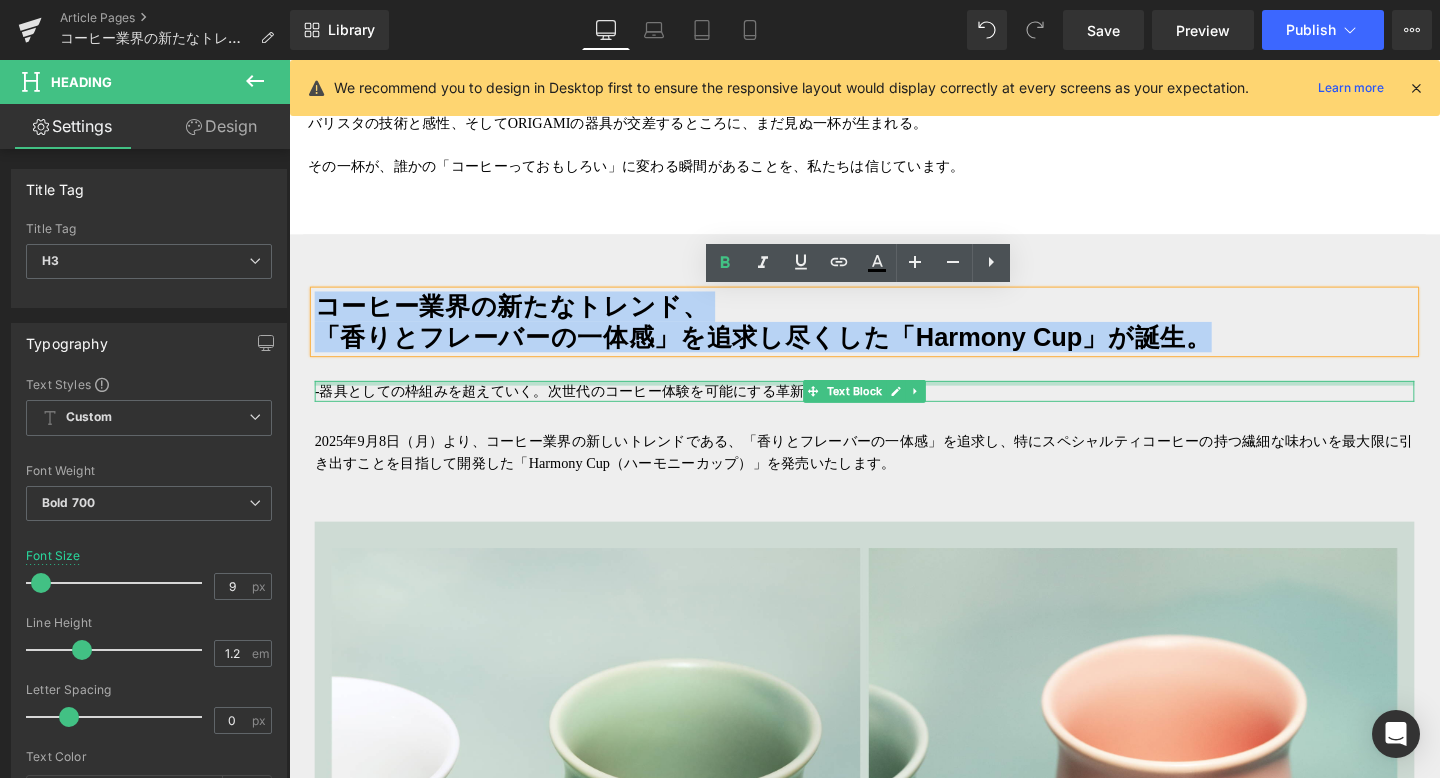 click on "コーヒー業界の新たなトレンド、 「香りとフレーバーの一体感」を追求し尽くした「Harmony Cup」が誕生。 Heading         コーヒー業界の新たなトレンド、 「香りとフレーバーの一体感 」を追求し尽くした「Harmony Cup」が誕生。 Heading         -器具としての枠組みを超えていく。次世代のコーヒー体験を可能にする革新的なカップ- Text Block         2025年9月8日（月）より、コーヒー業界の新しいトレンドである、「香りとフレーバーの一体感」を追求し、特にスペシャルティコーヒーの持つ繊細な味わいを最大限に引き出すことを目指して開発した「Harmony Cup（ハーモニーカップ）」を発売いたします。 Text Block         Image         Text Block         Image         写真：共同開発者のRyan Wibawa氏　撮影：Ryohei Tomita - About Ryan Wibawa - https://youtu.be/vCC4kiFDFL0 Text Block" at bounding box center [894, 3090] 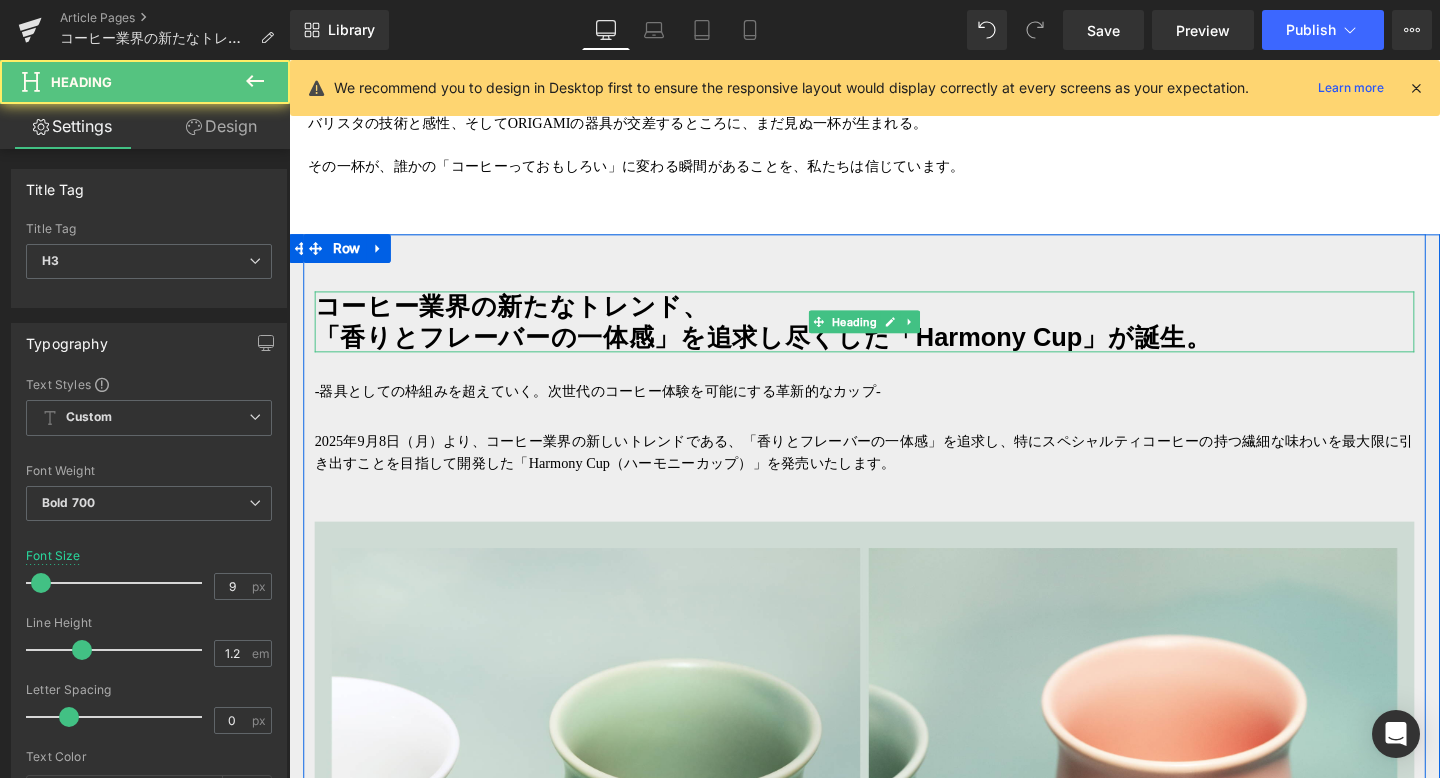 click on "「香りとフレーバーの一体感」を追求し尽くした「Harmony Cup」が誕生。" at bounding box center [787, 351] 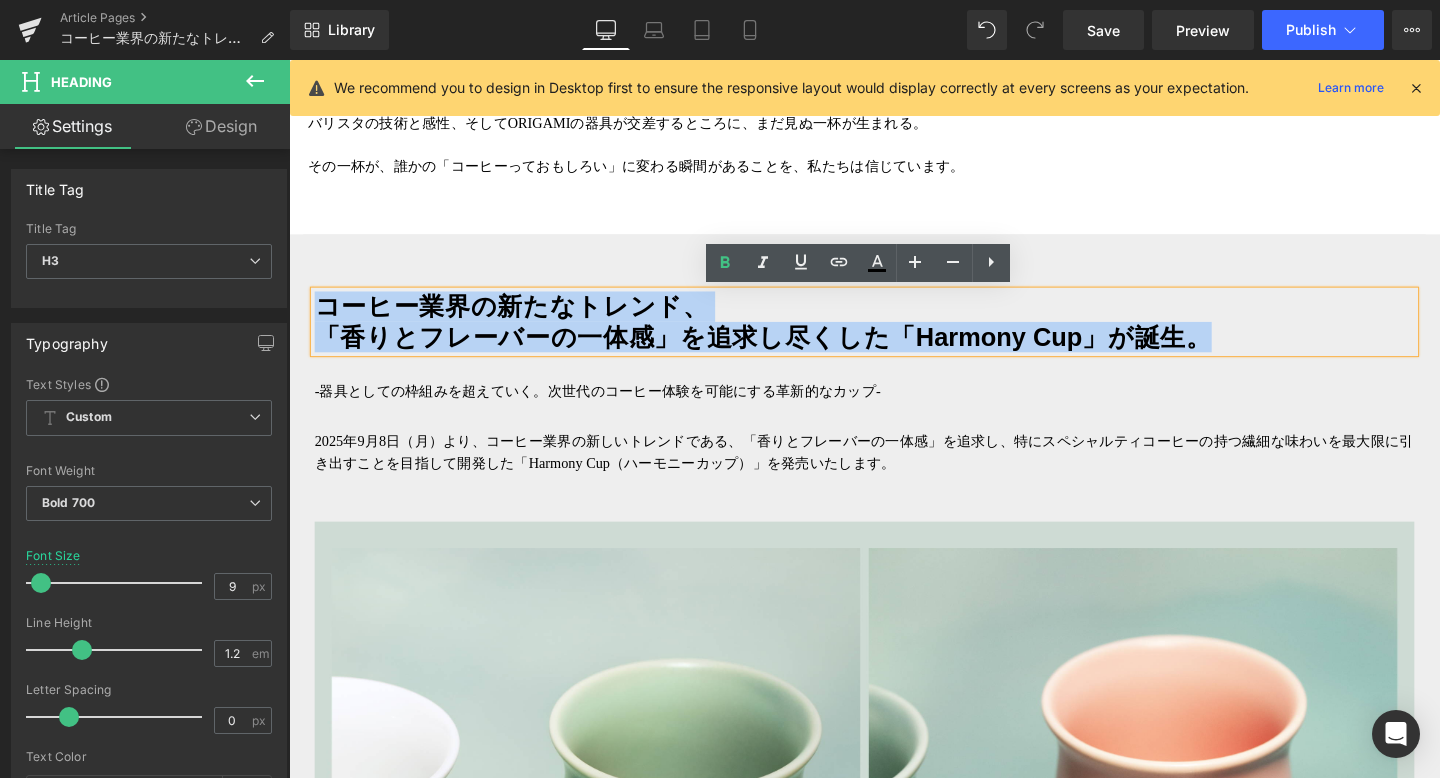 drag, startPoint x: 1236, startPoint y: 343, endPoint x: 322, endPoint y: 303, distance: 914.8749 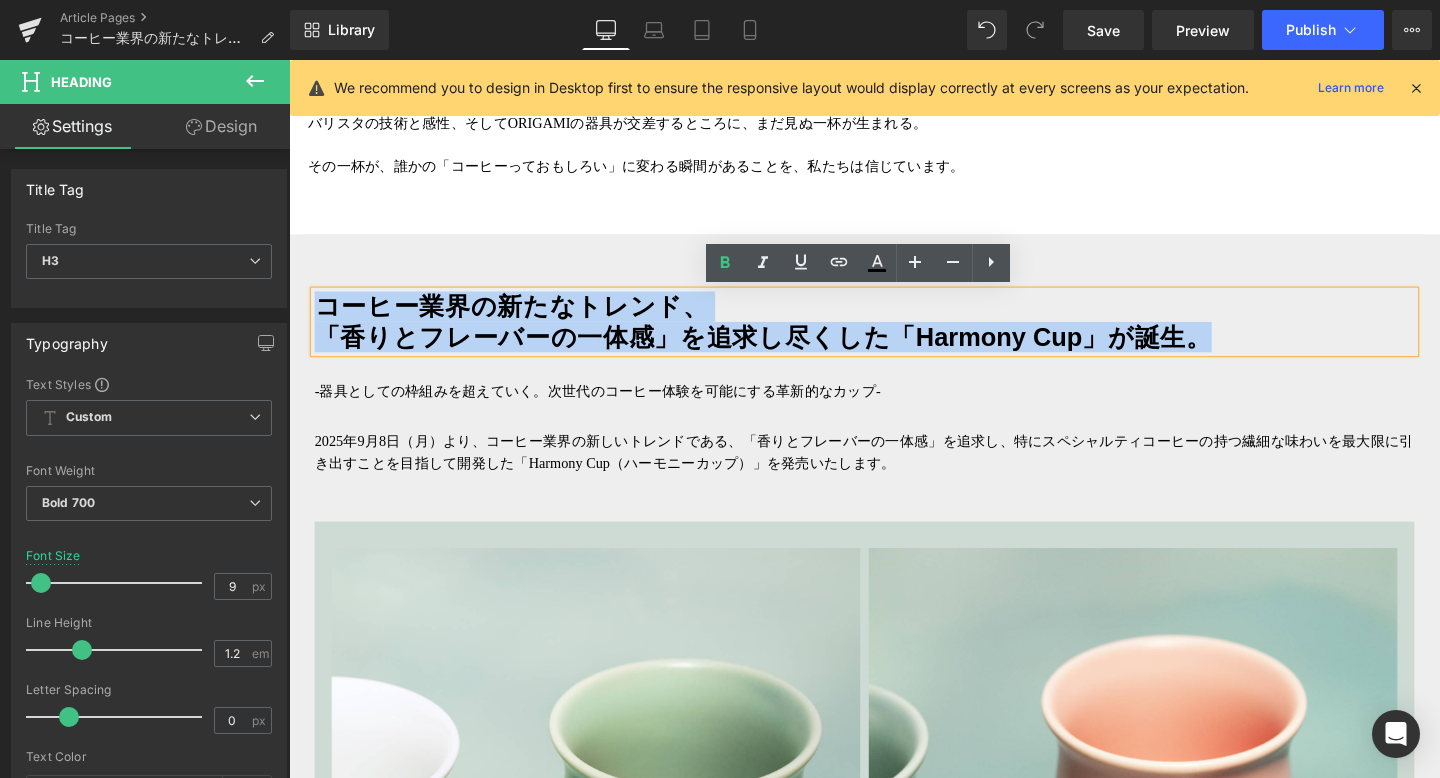 click on "コーヒー業界の新たなトレンド、 「香りとフレーバーの一体感」を追求し尽くした「Harmony Cup」が誕生。" at bounding box center [894, 335] 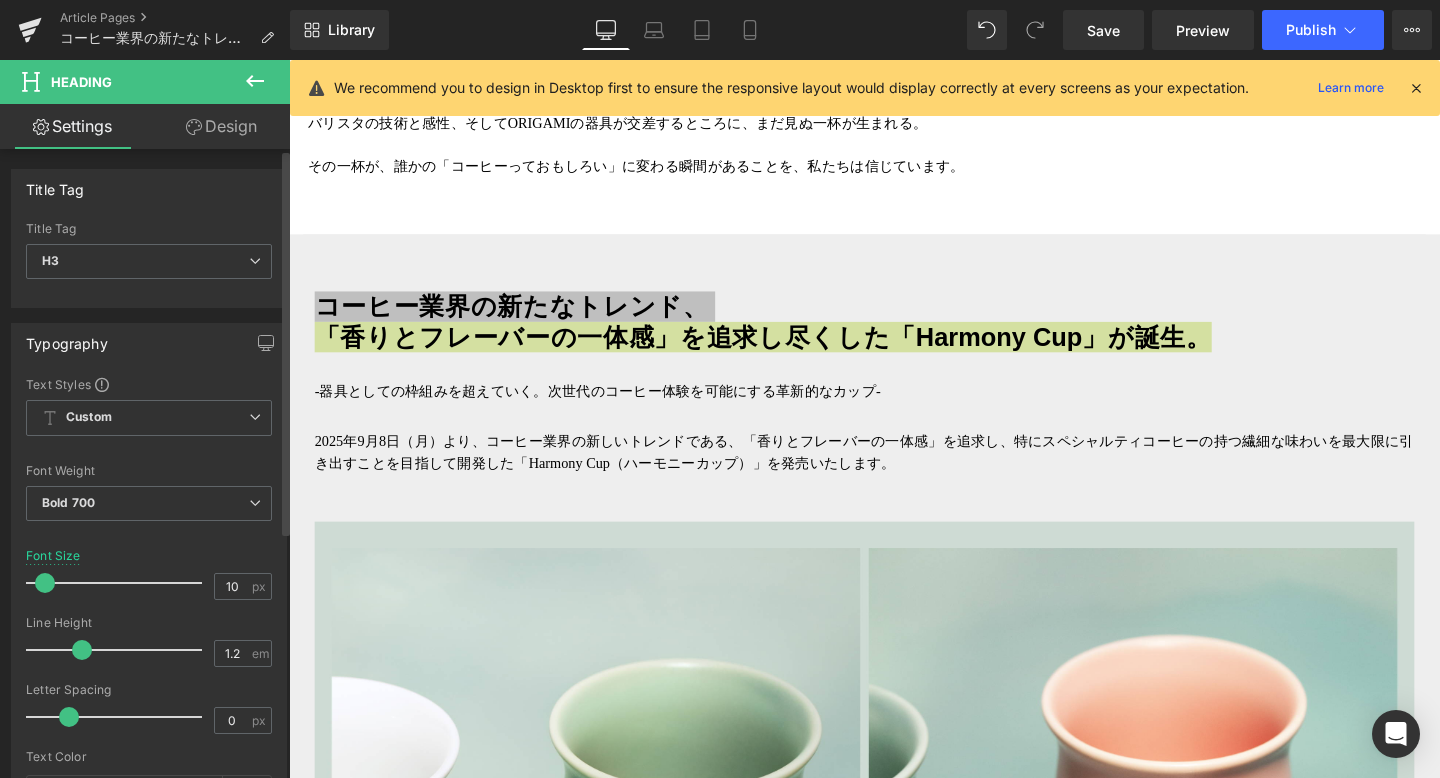 type on "11" 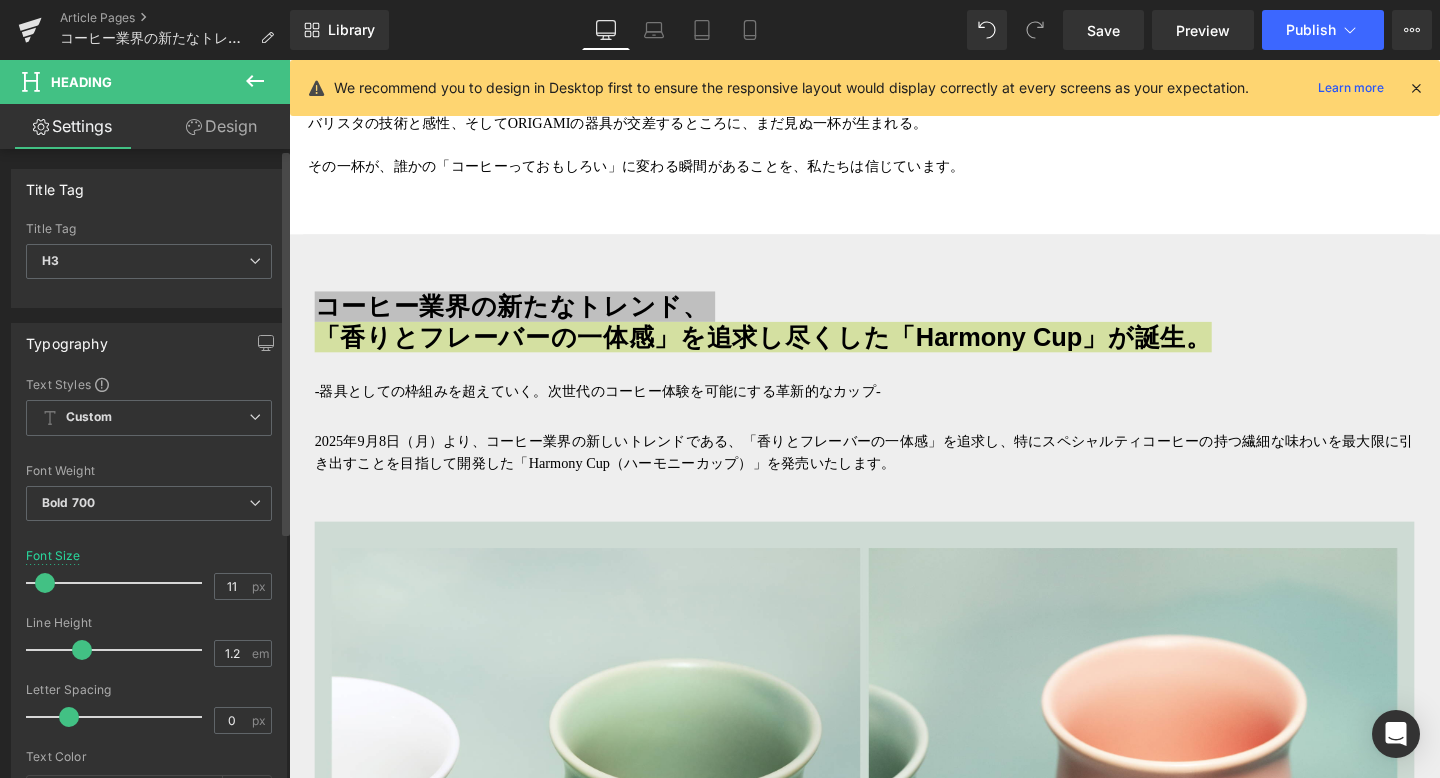 click at bounding box center (45, 583) 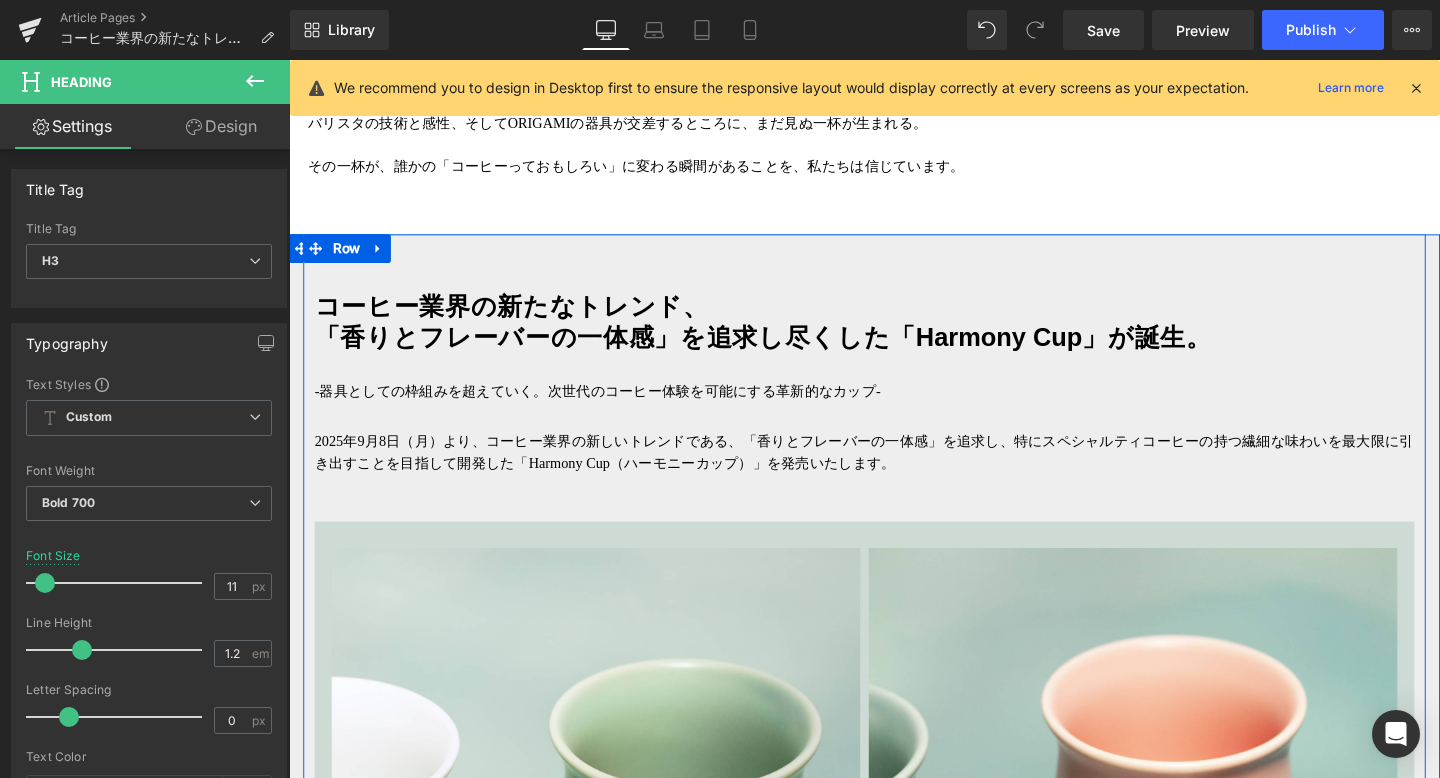 click on "コーヒー業界の新たなトレンド、 「香りとフレーバーの一体感」を追求し尽くした「Harmony Cup」が誕生。 Heading         コーヒー業界の新たなトレンド、 「香りとフレーバーの一体感 」を追求し尽くした「Harmony Cup」が誕生。 Heading         -器具としての枠組みを超えていく。次世代のコーヒー体験を可能にする革新的なカップ- Text Block         2025年9月8日（月）より、コーヒー業界の新しいトレンドである、「香りとフレーバーの一体感」を追求し、特にスペシャルティコーヒーの持つ繊細な味わいを最大限に引き出すことを目指して開発した「Harmony Cup（ハーモニーカップ）」を発売いたします。 Text Block         Image         Text Block         Image         写真：共同開発者のRyan Wibawa氏　撮影：Ryohei Tomita - About Ryan Wibawa - https://youtu.be/vCC4kiFDFL0 Text Block" at bounding box center [894, 3090] 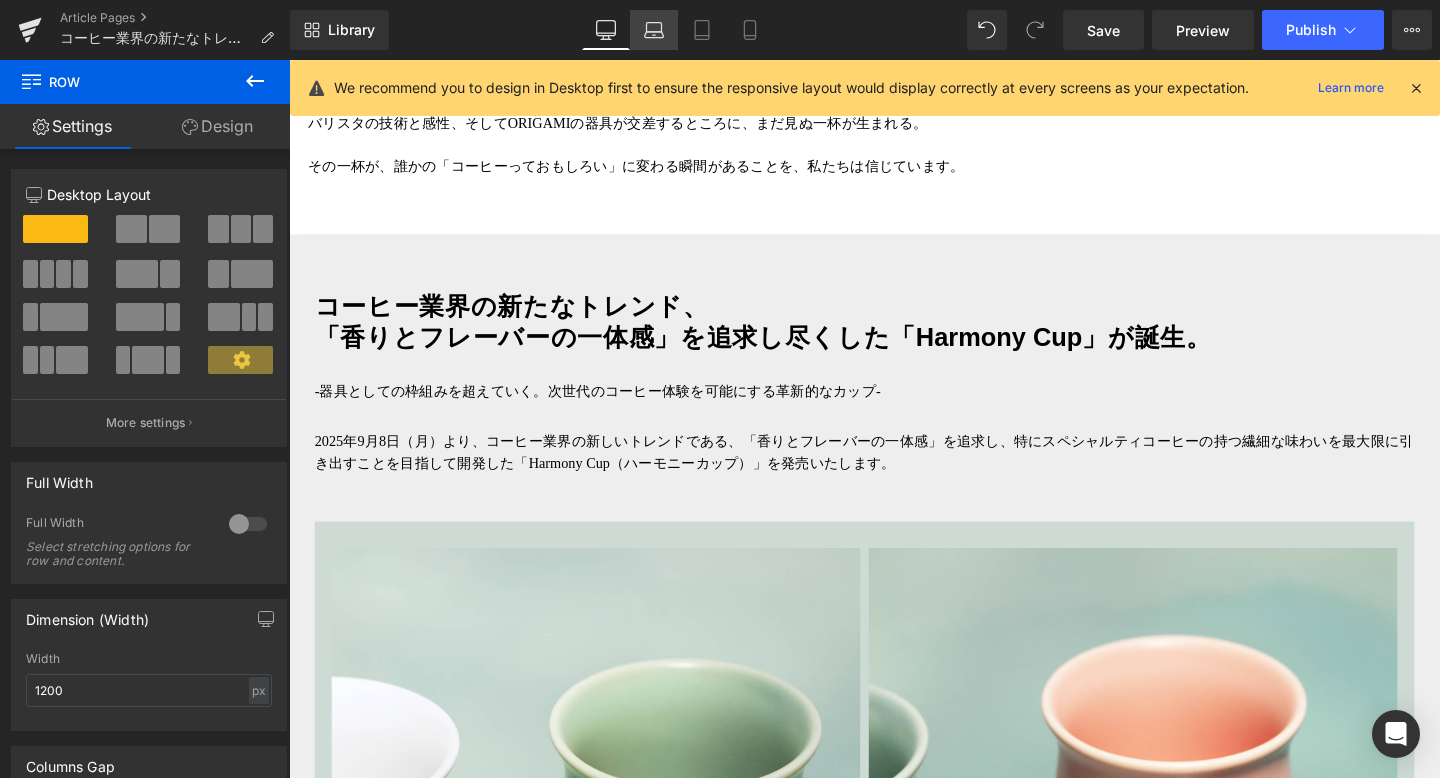 click 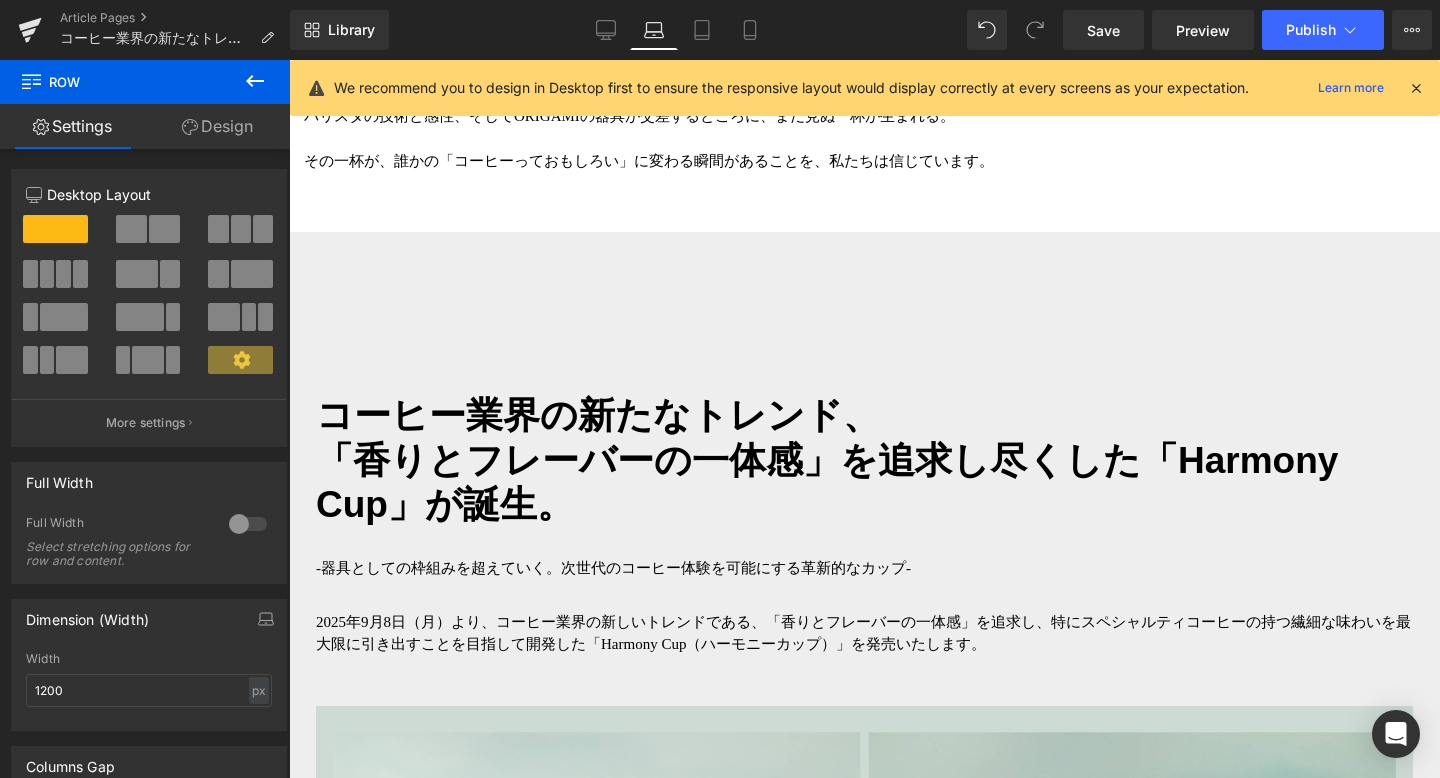 scroll, scrollTop: 1449, scrollLeft: 0, axis: vertical 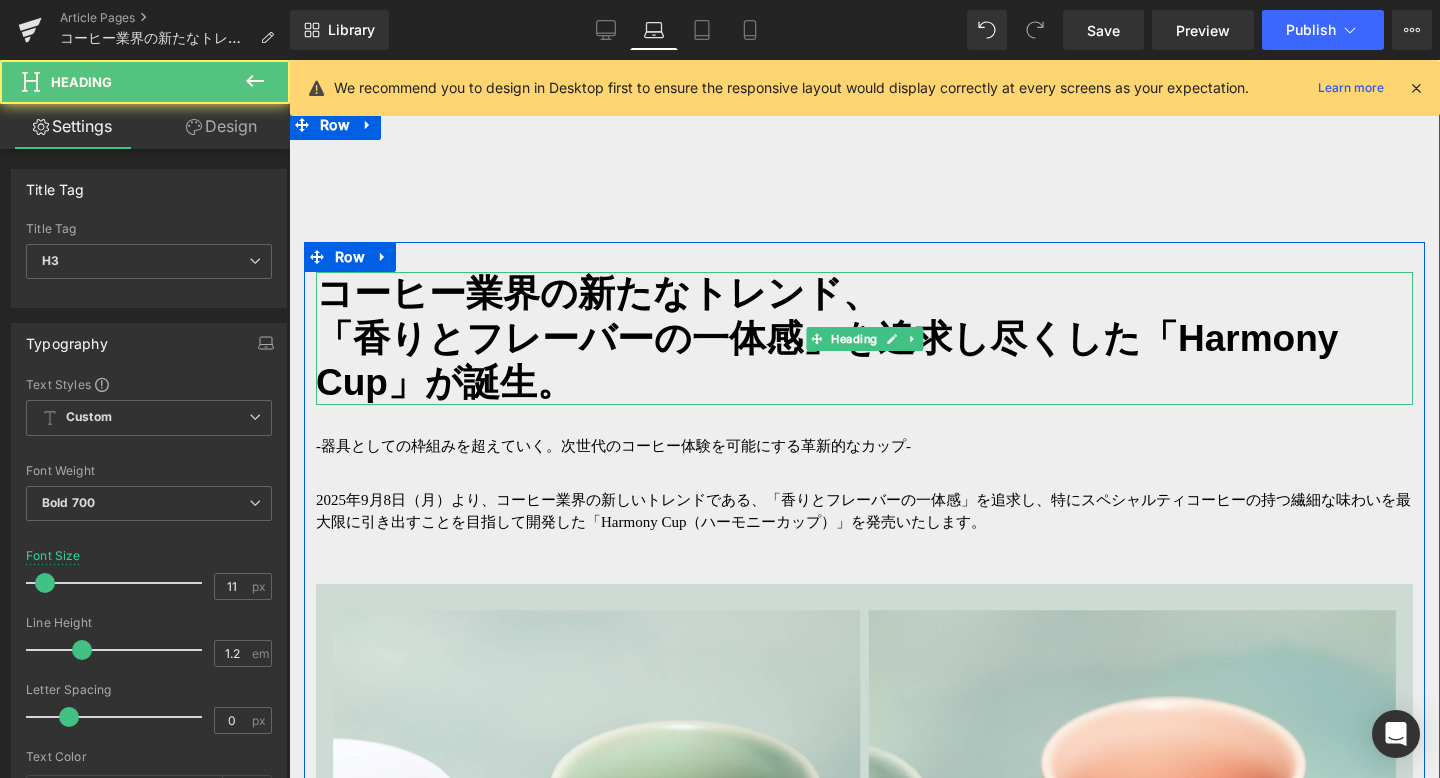 click on "コーヒー業界の新たなトレンド、 「香りとフレーバーの一体感」を追求し尽くした「Harmony Cup」が誕生。" at bounding box center (864, 338) 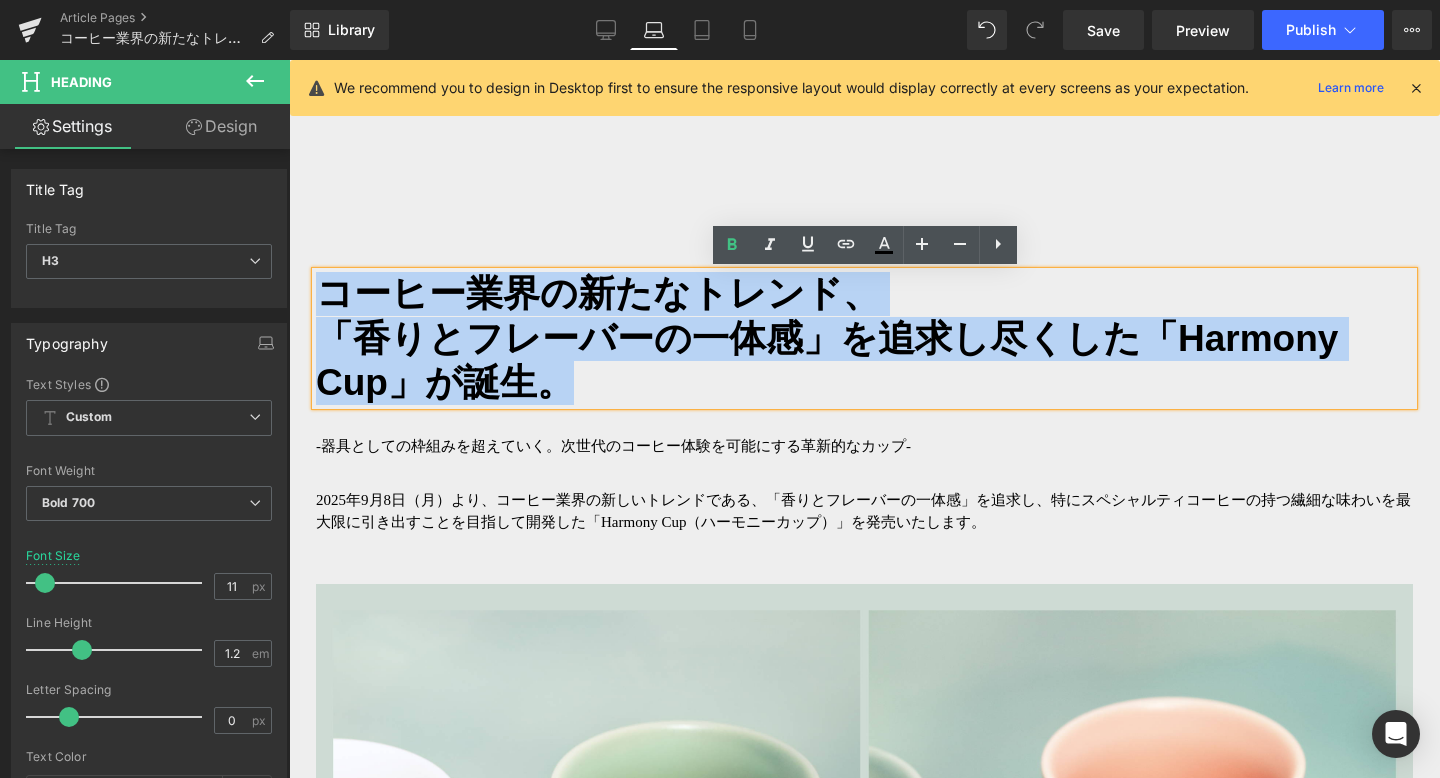 drag, startPoint x: 562, startPoint y: 384, endPoint x: 323, endPoint y: 284, distance: 259.0772 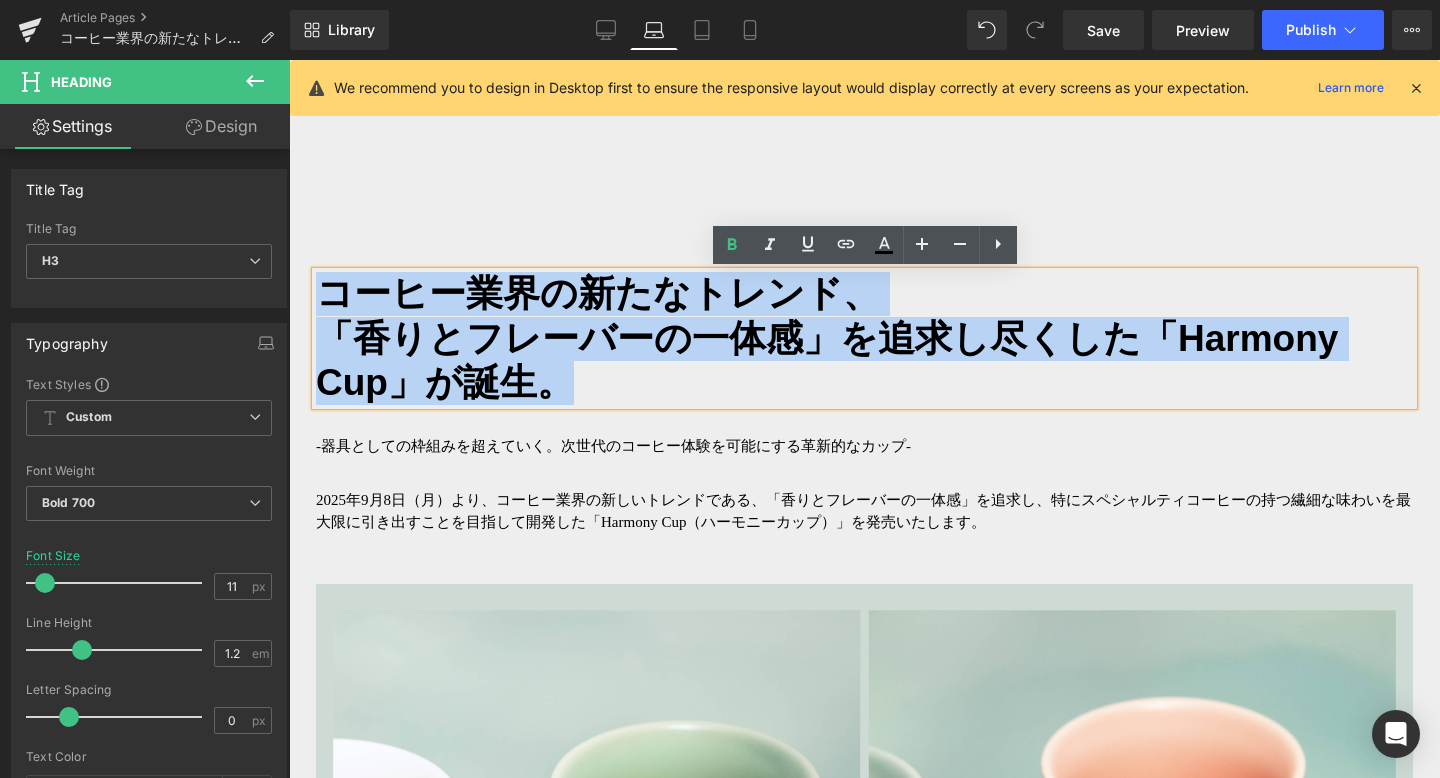click on "コーヒー業界の新たなトレンド、 「香りとフレーバーの一体感」を追求し尽くした「Harmony Cup」が誕生。" at bounding box center [864, 338] 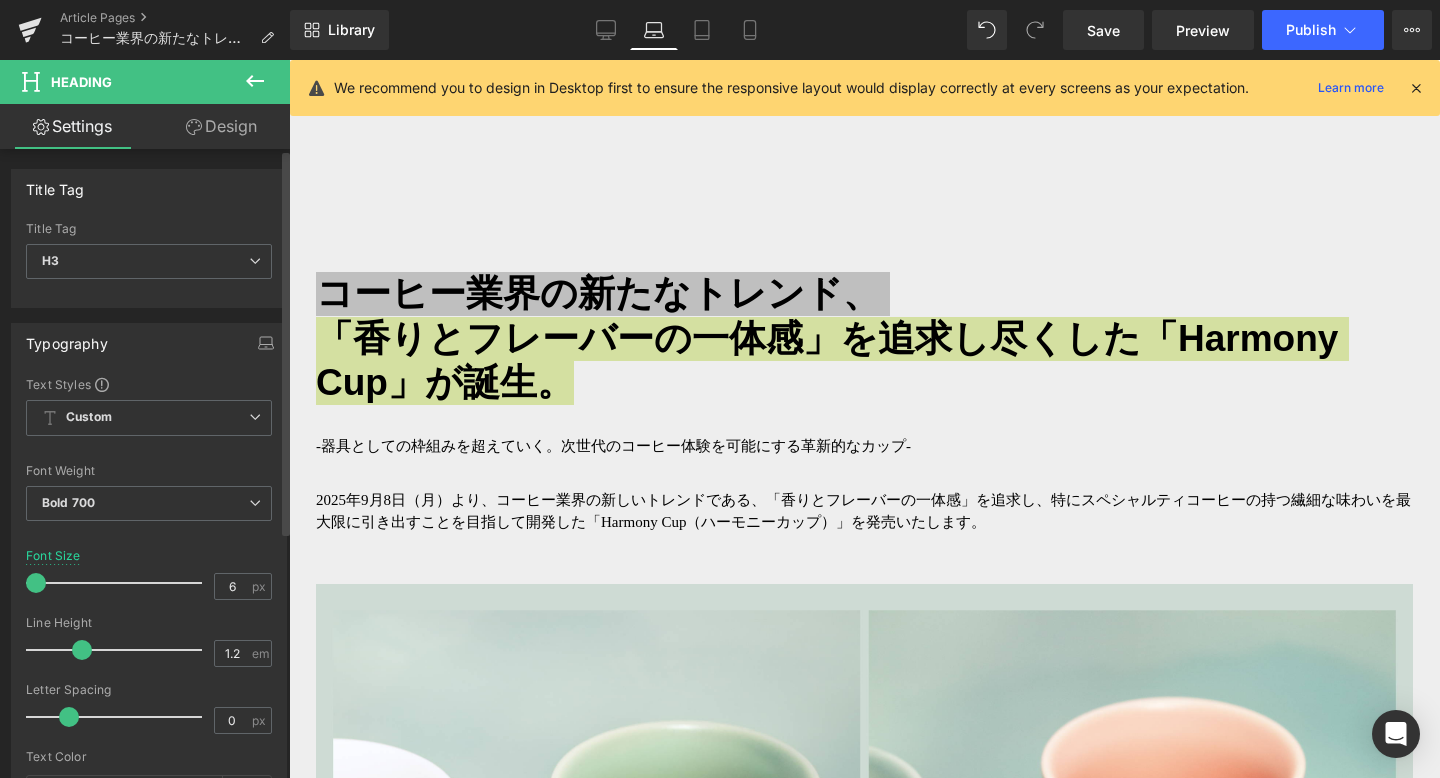 drag, startPoint x: 49, startPoint y: 578, endPoint x: 13, endPoint y: 578, distance: 36 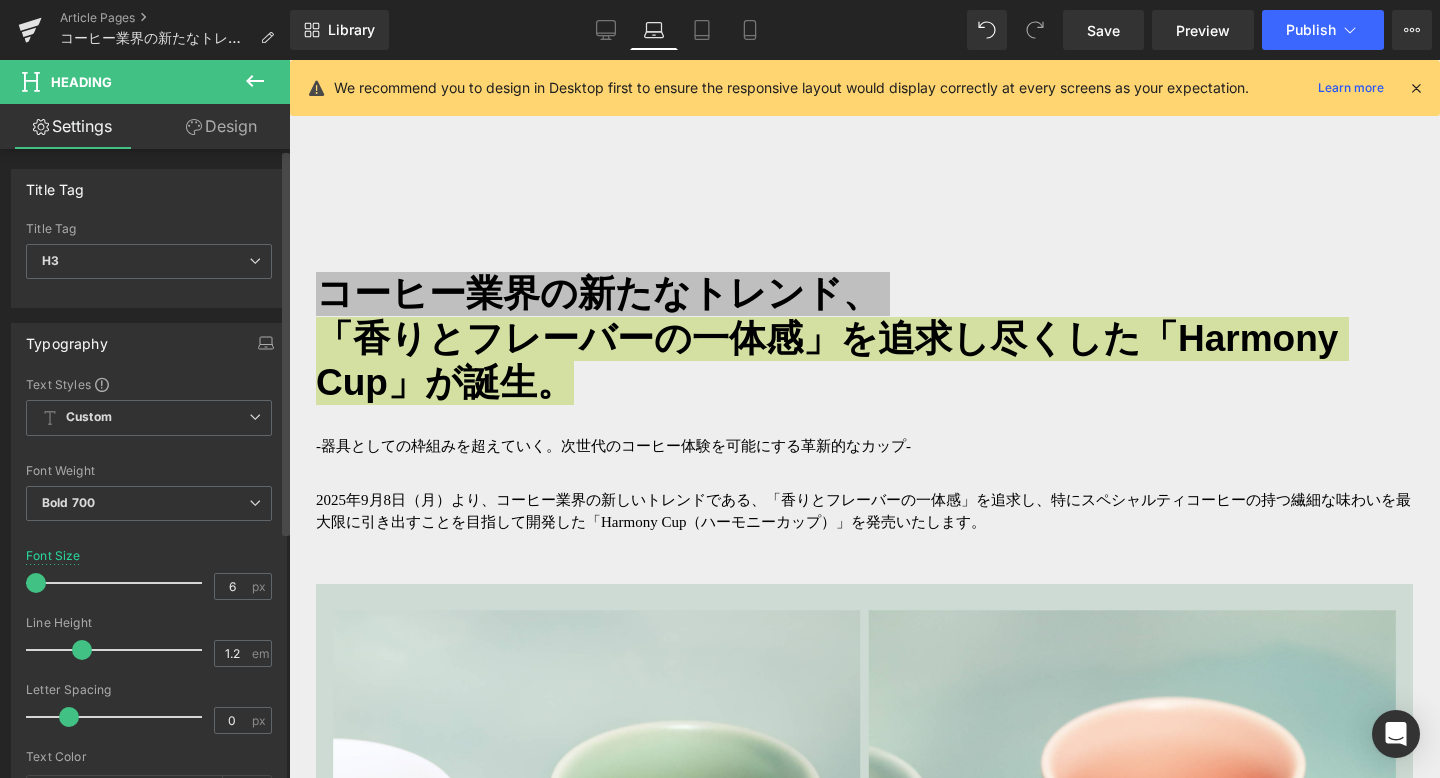 click on "Text Styles Custom Heading 1 Heading 2 Heading 3 Heading 4 Heading 5 Heading 6
Custom
Custom
Heading 1
Heading 2
Heading 3
Heading 4
Heading 5
Heading 6 Thin 100 Semi Thin 200 Light 300 Regular 400 Medium 500 Semi Bold 600 Super Bold 800 Boldest 900 Bold 700 Lighter Bolder Font Weight
Bold 700
Thin 100 Semi Thin 200 Light 300 Regular 400 Medium 500 Semi Bold 600 Super Bold 800 Boldest 900 Bold 700 Lighter Bolder 6px Font Size 6 px 1.2em Line Height 1.2 em 0px Letter Spacing 0 px #000000 Text Color #000000 100 % inherit
Font
Default
Work Sans" at bounding box center [149, 685] 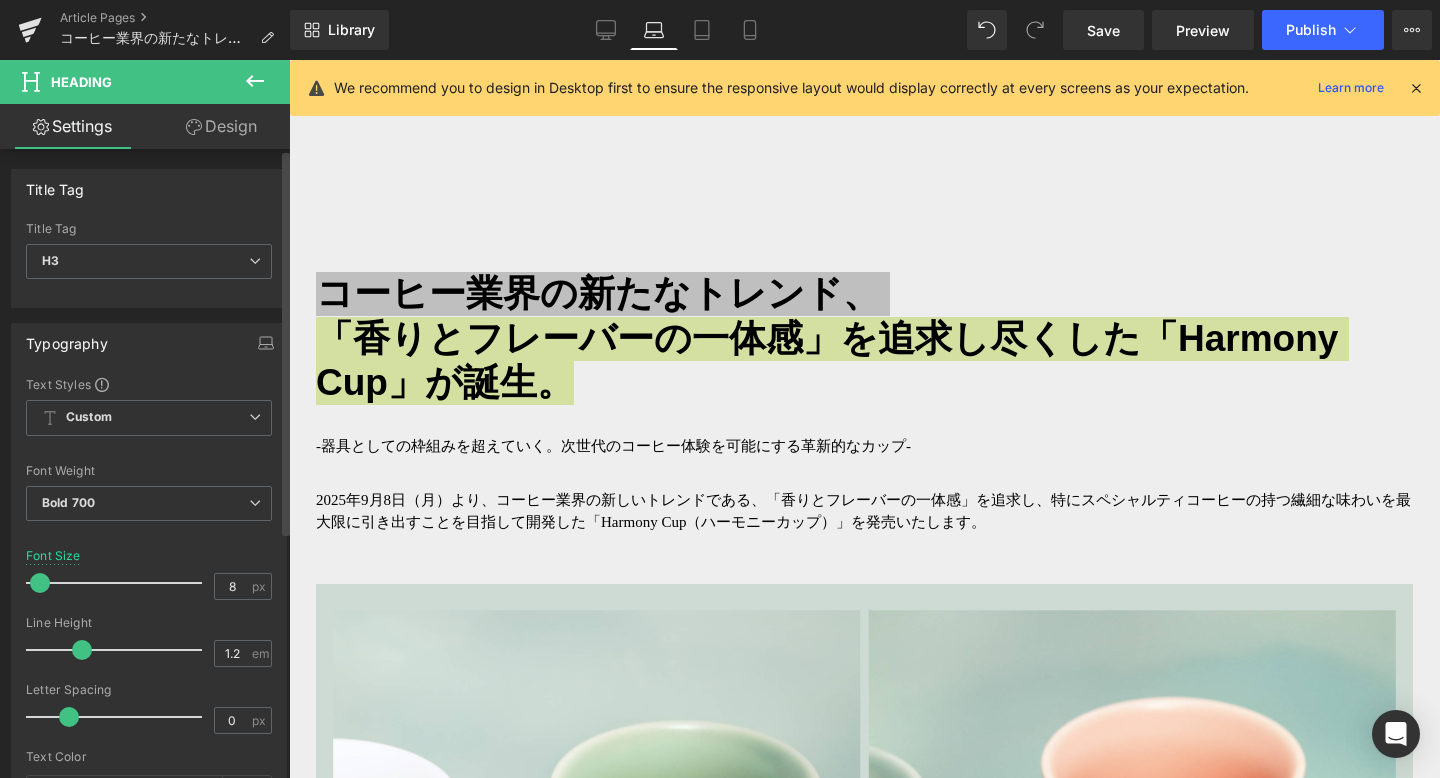 type on "9" 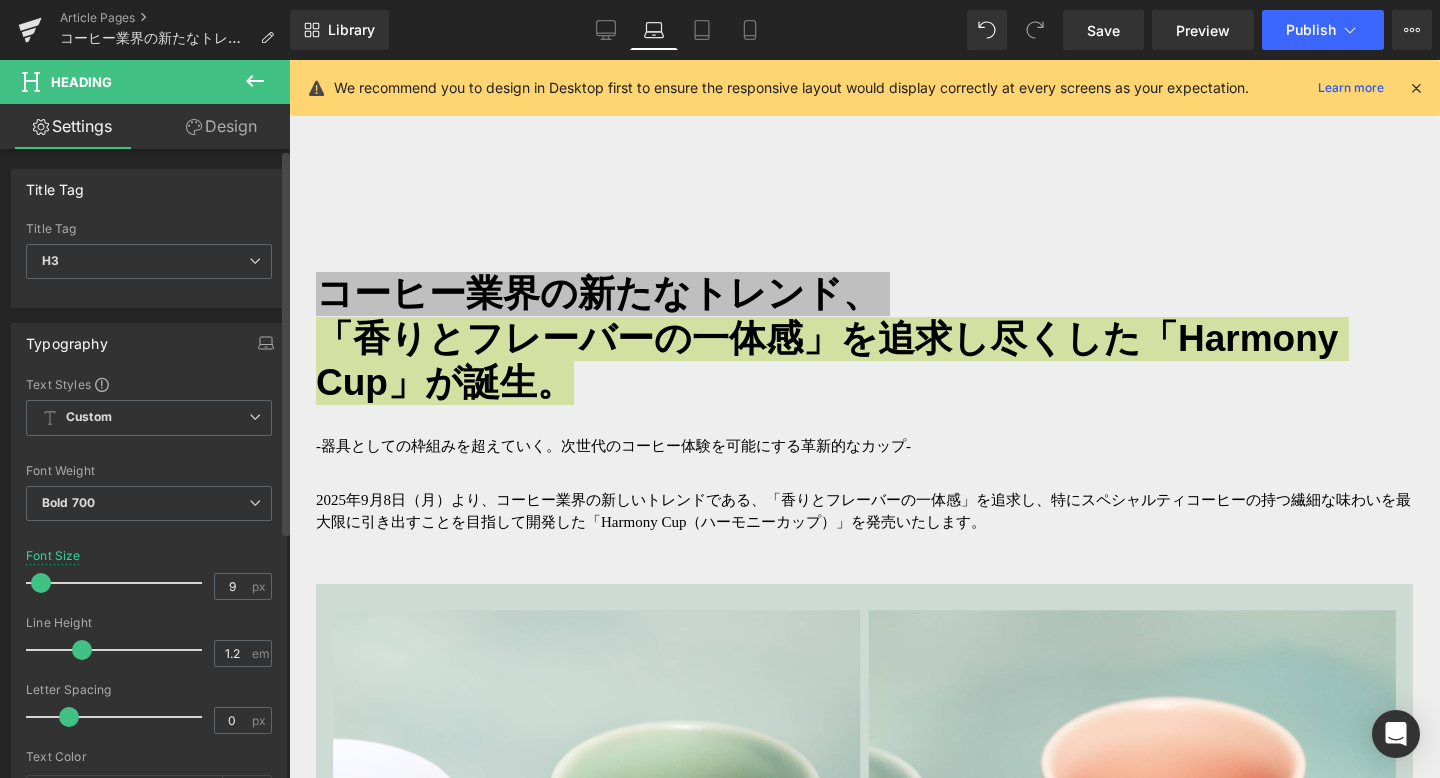 click at bounding box center (41, 583) 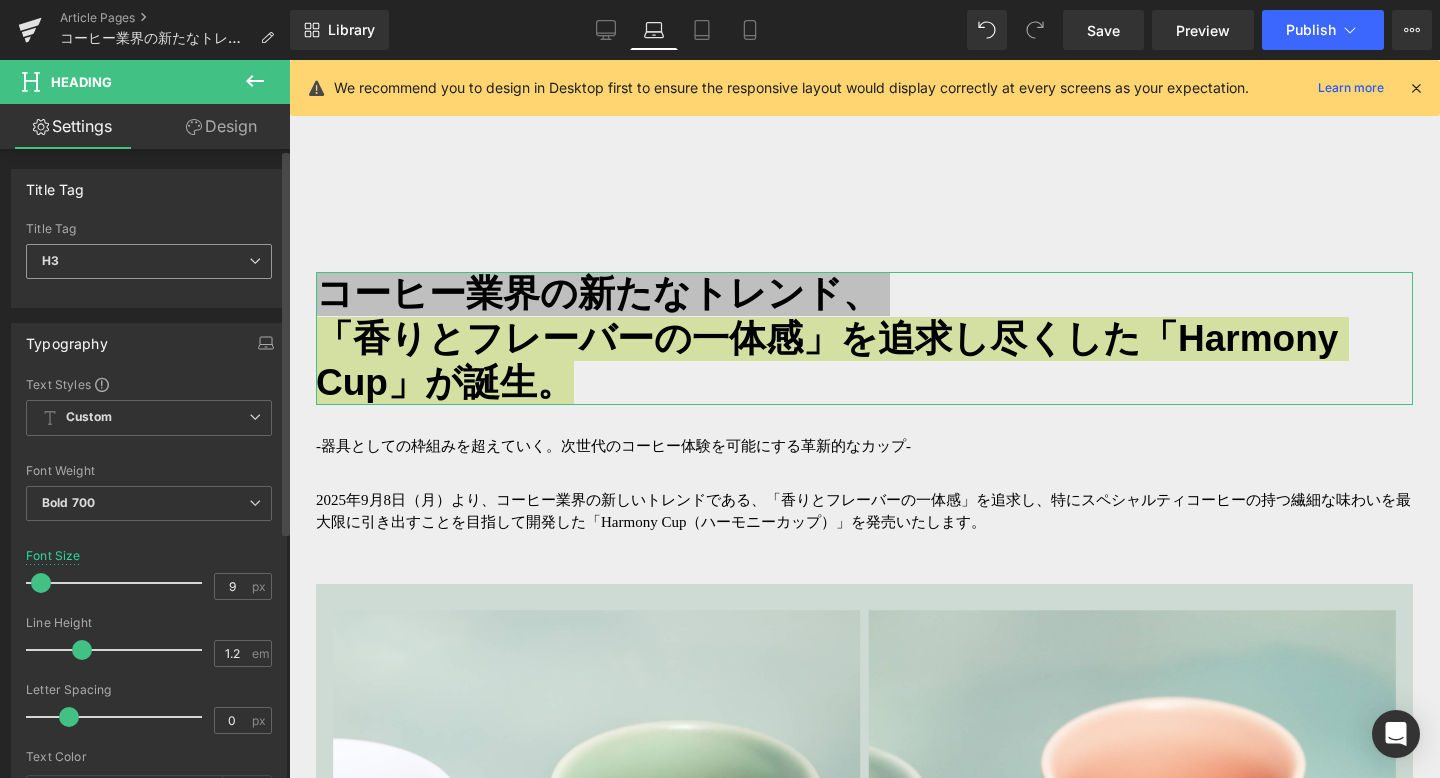 click on "H3" at bounding box center [149, 261] 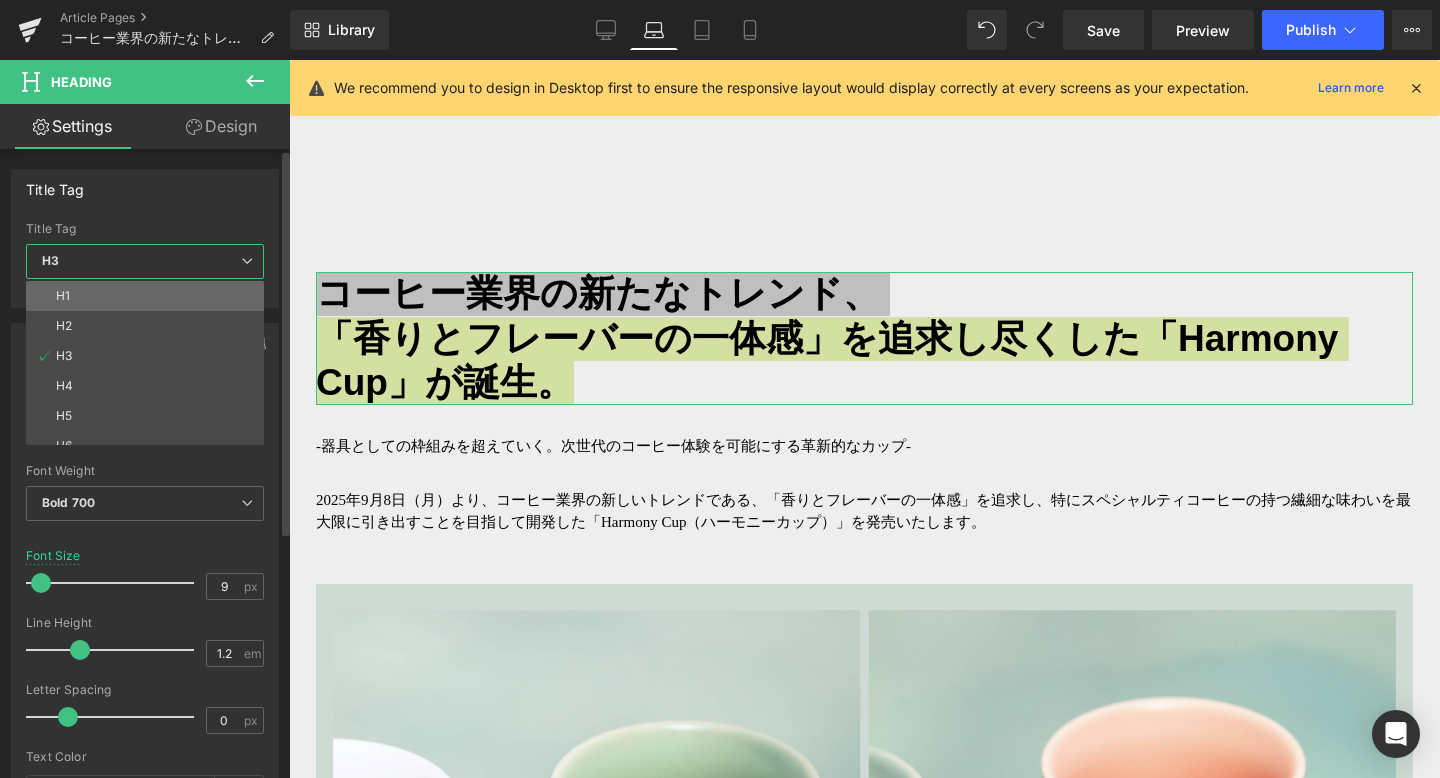 click on "H1" at bounding box center (149, 296) 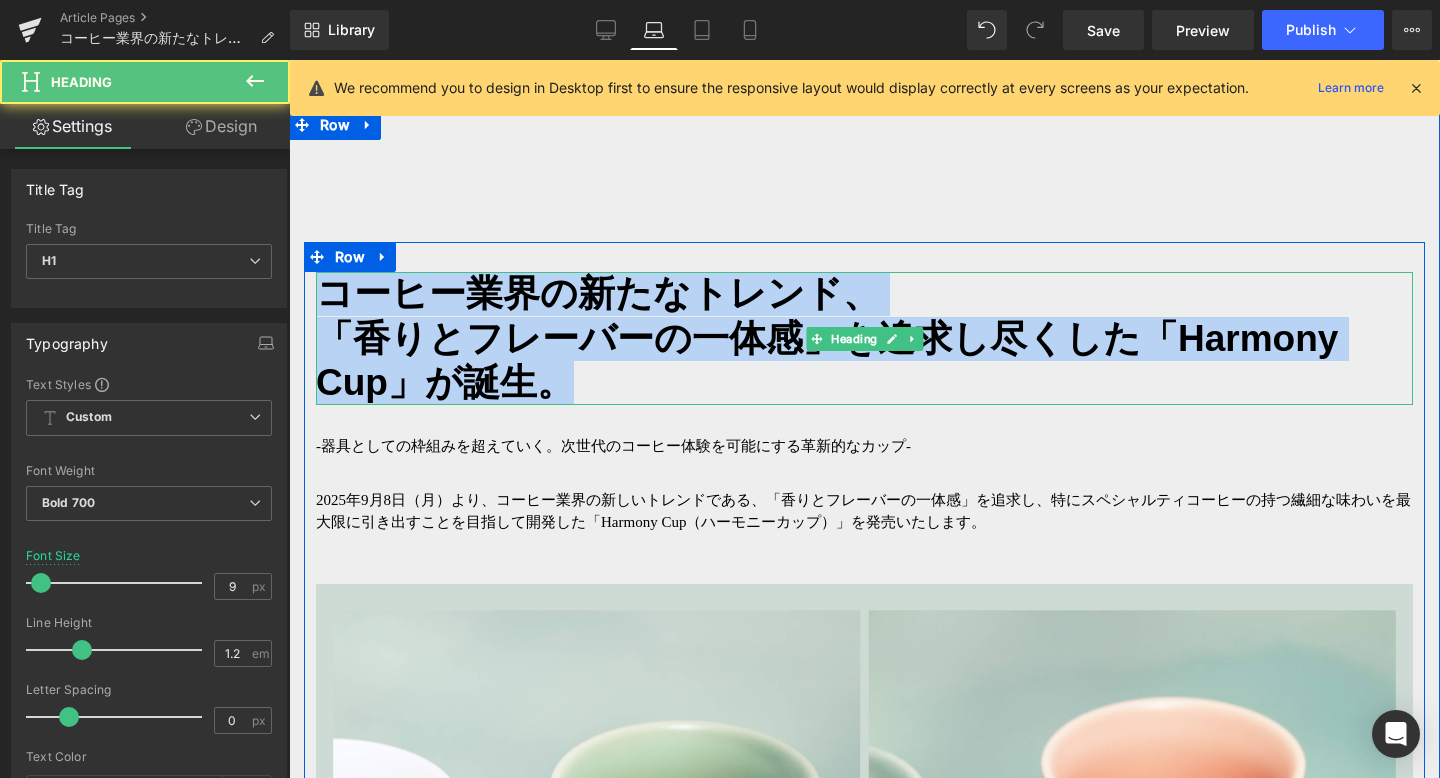 click on "「香りとフレーバーの一体感」を追求し尽くした「Harmony Cup」が誕生。" at bounding box center [827, 360] 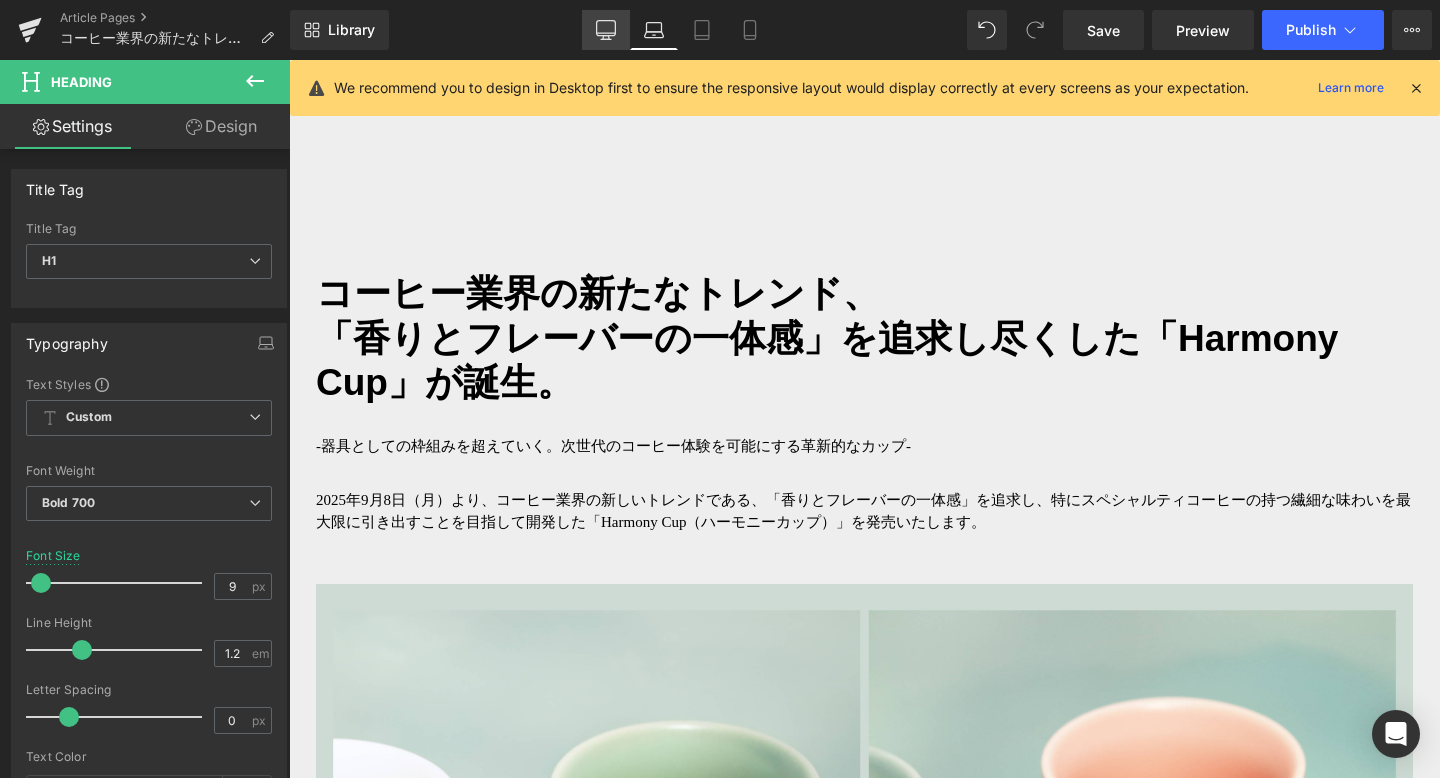 click 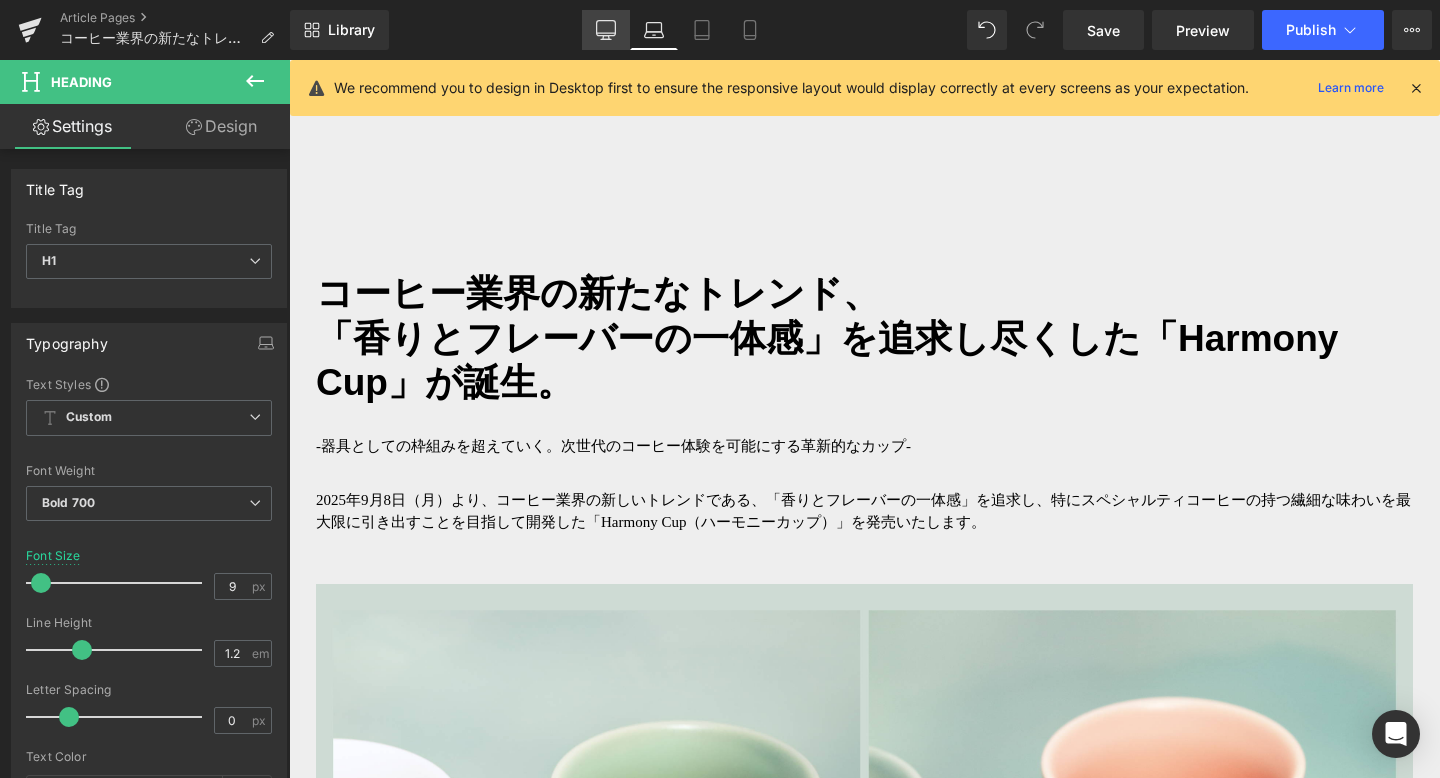 type on "11" 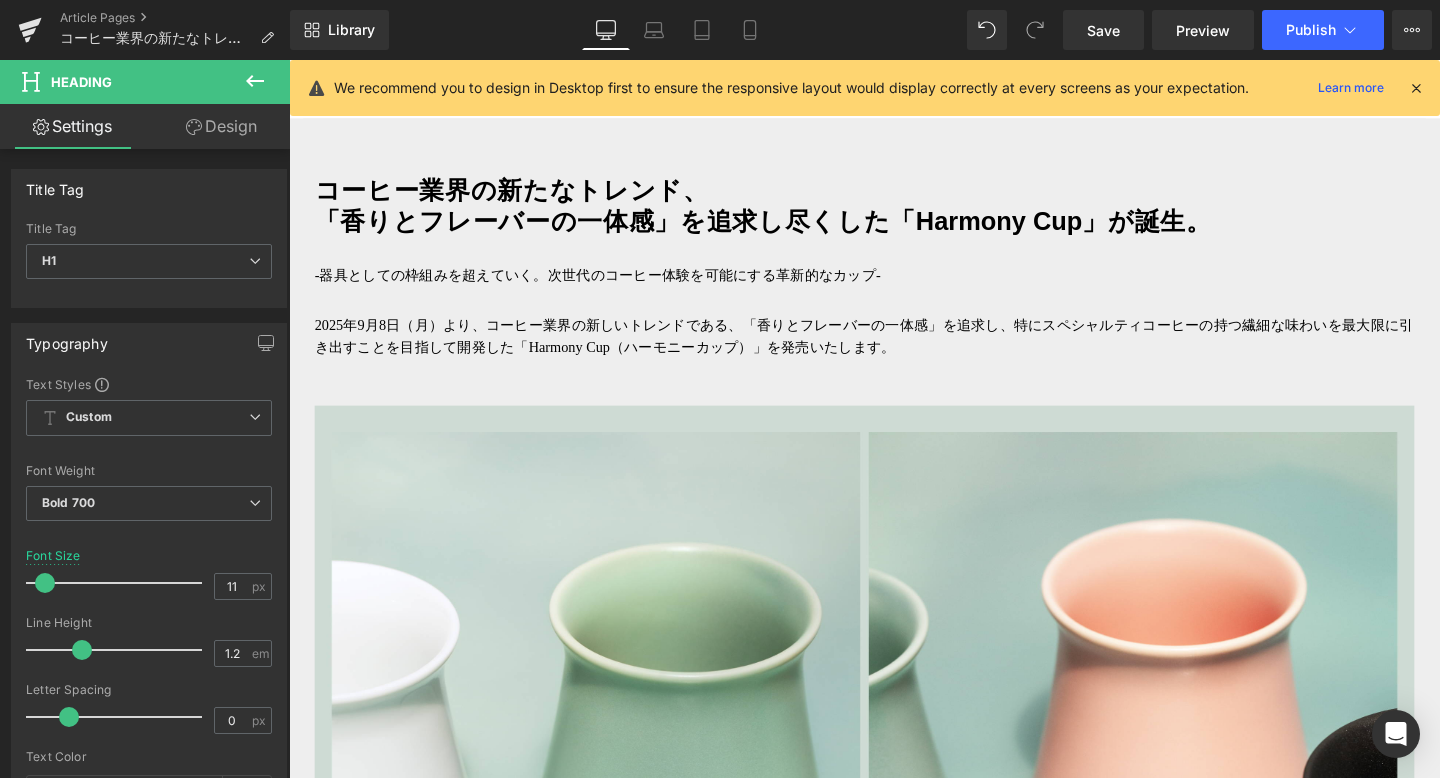 scroll, scrollTop: 1357, scrollLeft: 0, axis: vertical 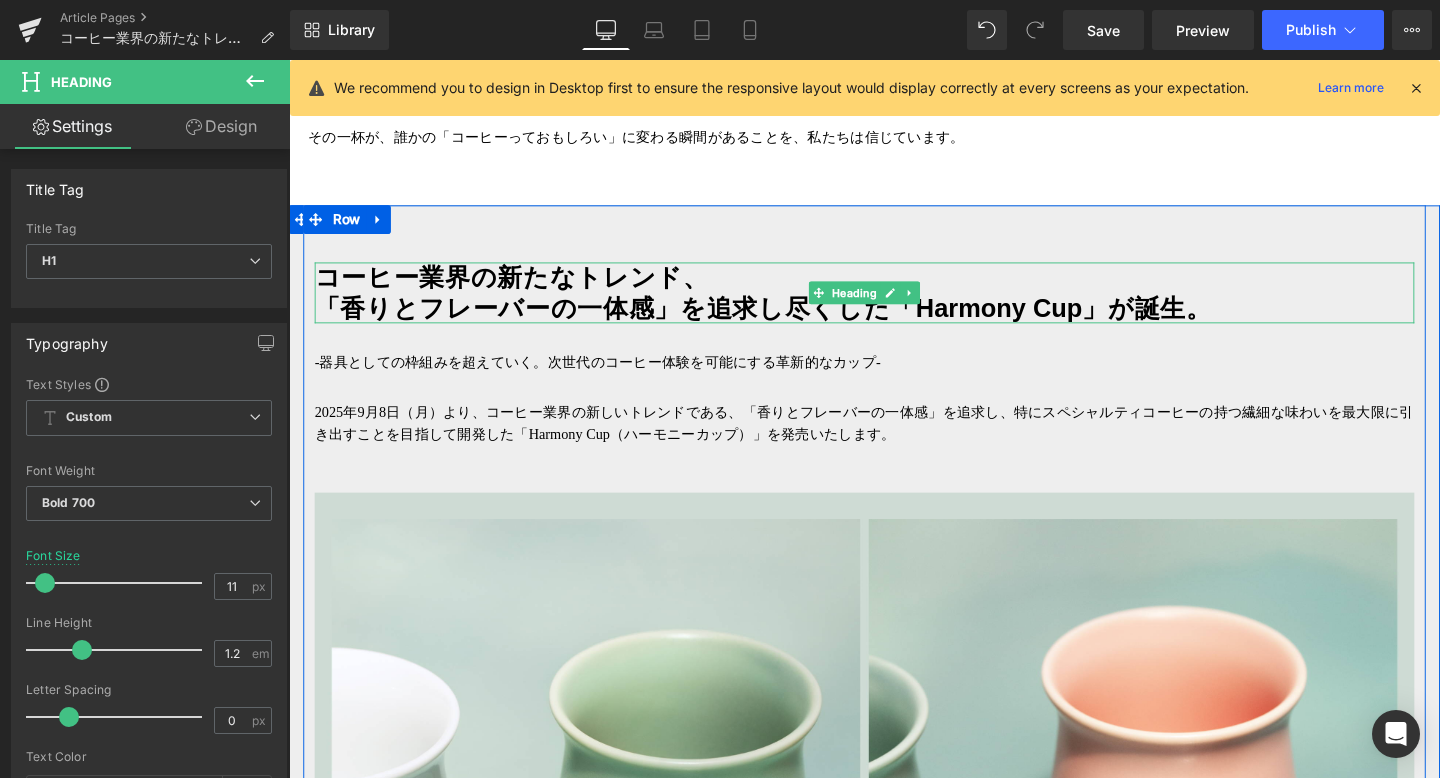 click on "コーヒー業界の新たなトレンド、 「香りとフレーバーの一体感」を追求し尽くした「Harmony Cup」が誕生。" at bounding box center (894, 305) 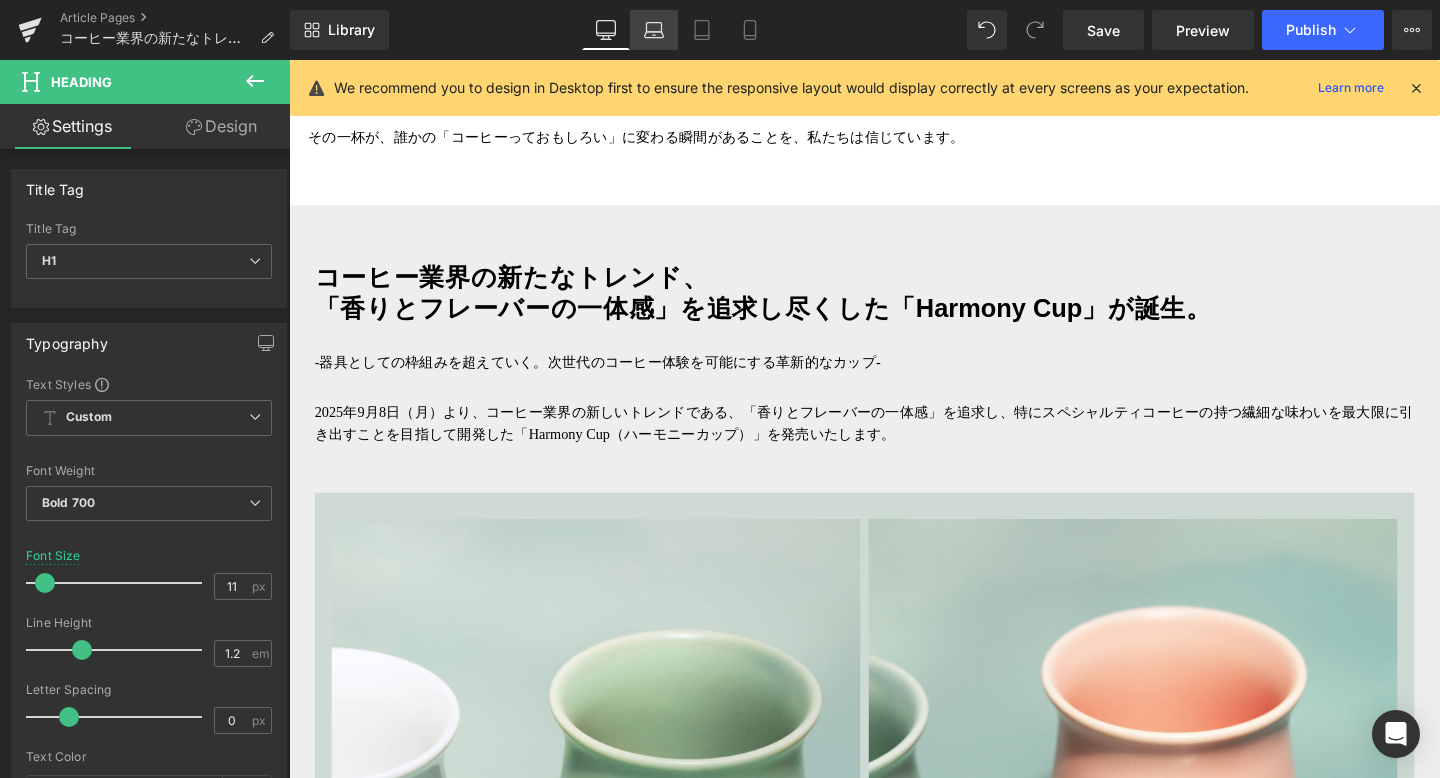 click 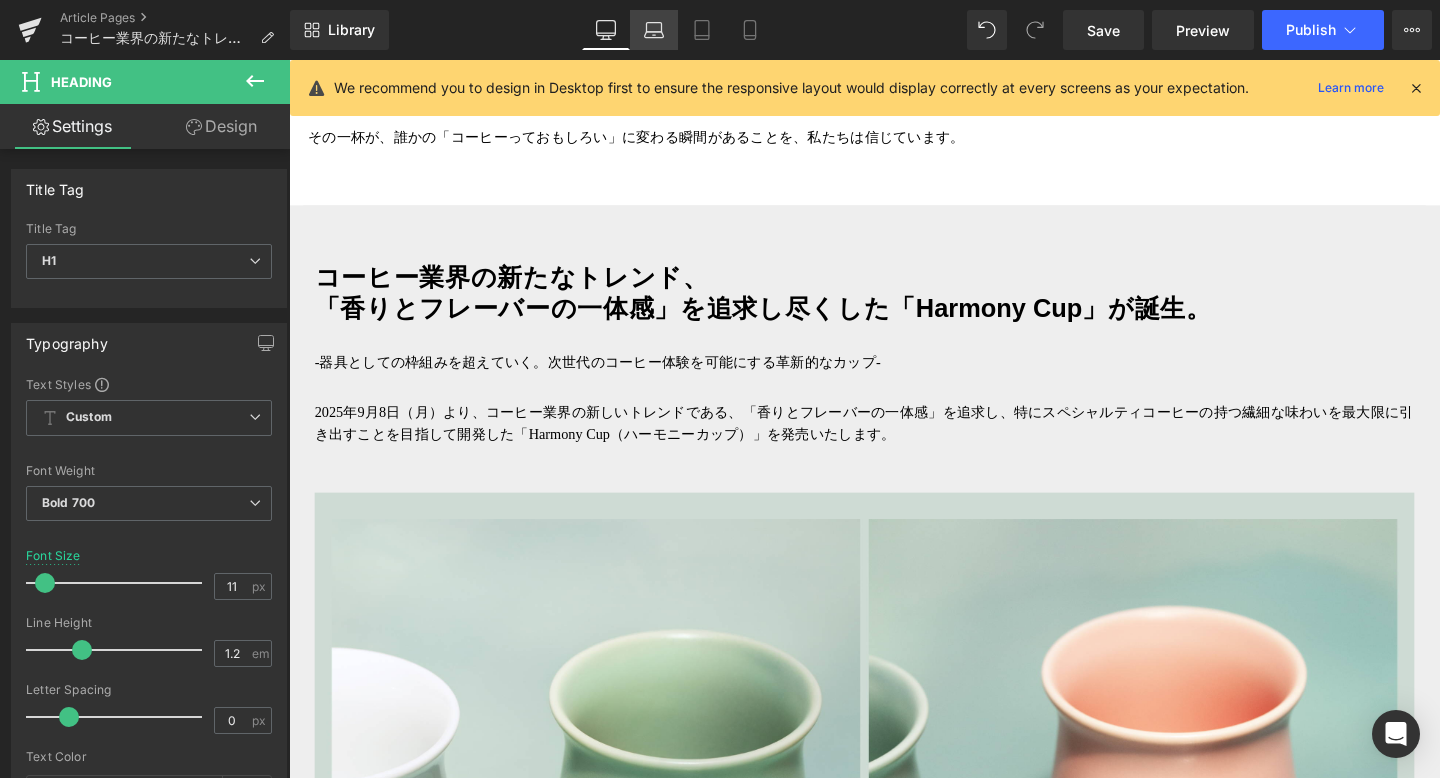 type on "9" 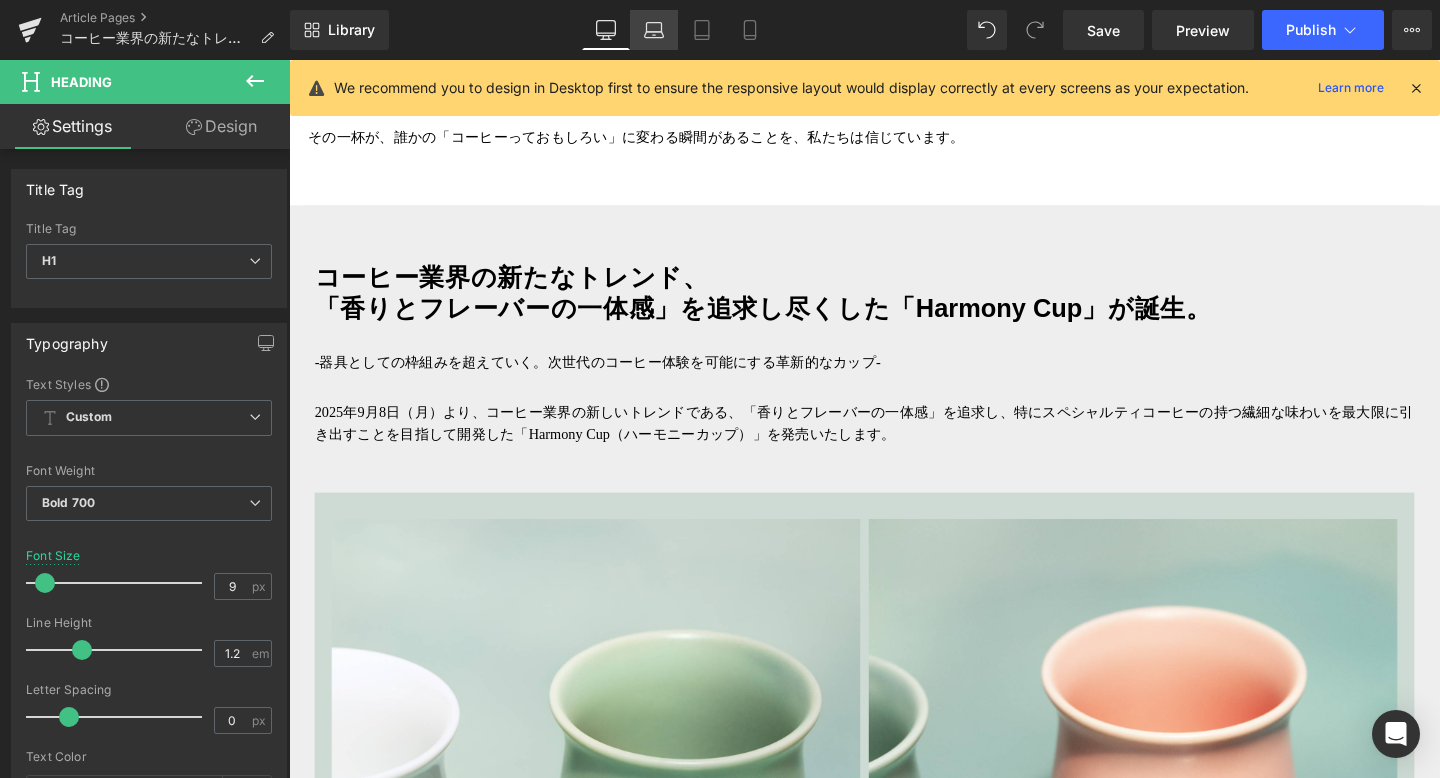 scroll, scrollTop: 1449, scrollLeft: 0, axis: vertical 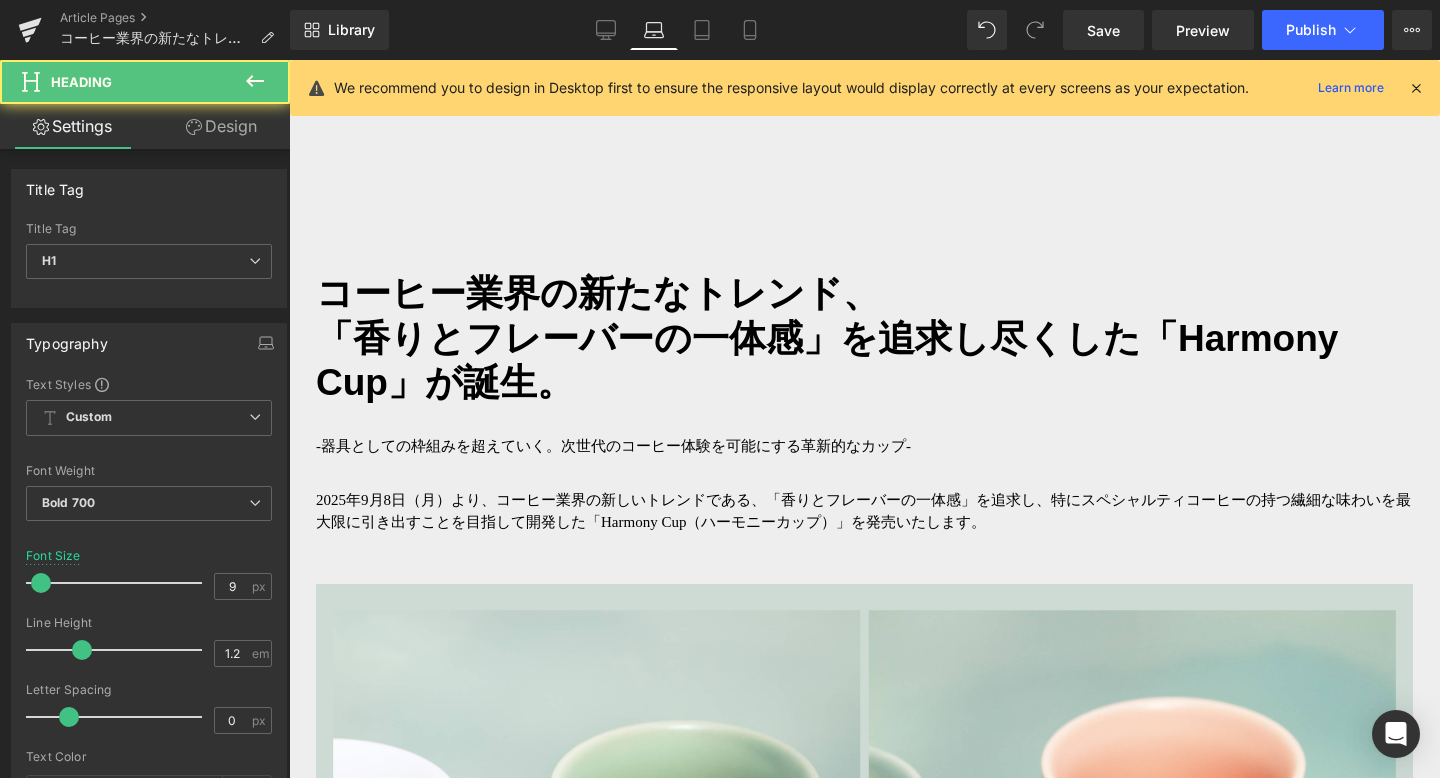 click on "コーヒー業界の新たなトレンド、 「香りとフレーバーの一体感」を追求し尽くした「Harmony Cup」が誕生。" at bounding box center (864, 338) 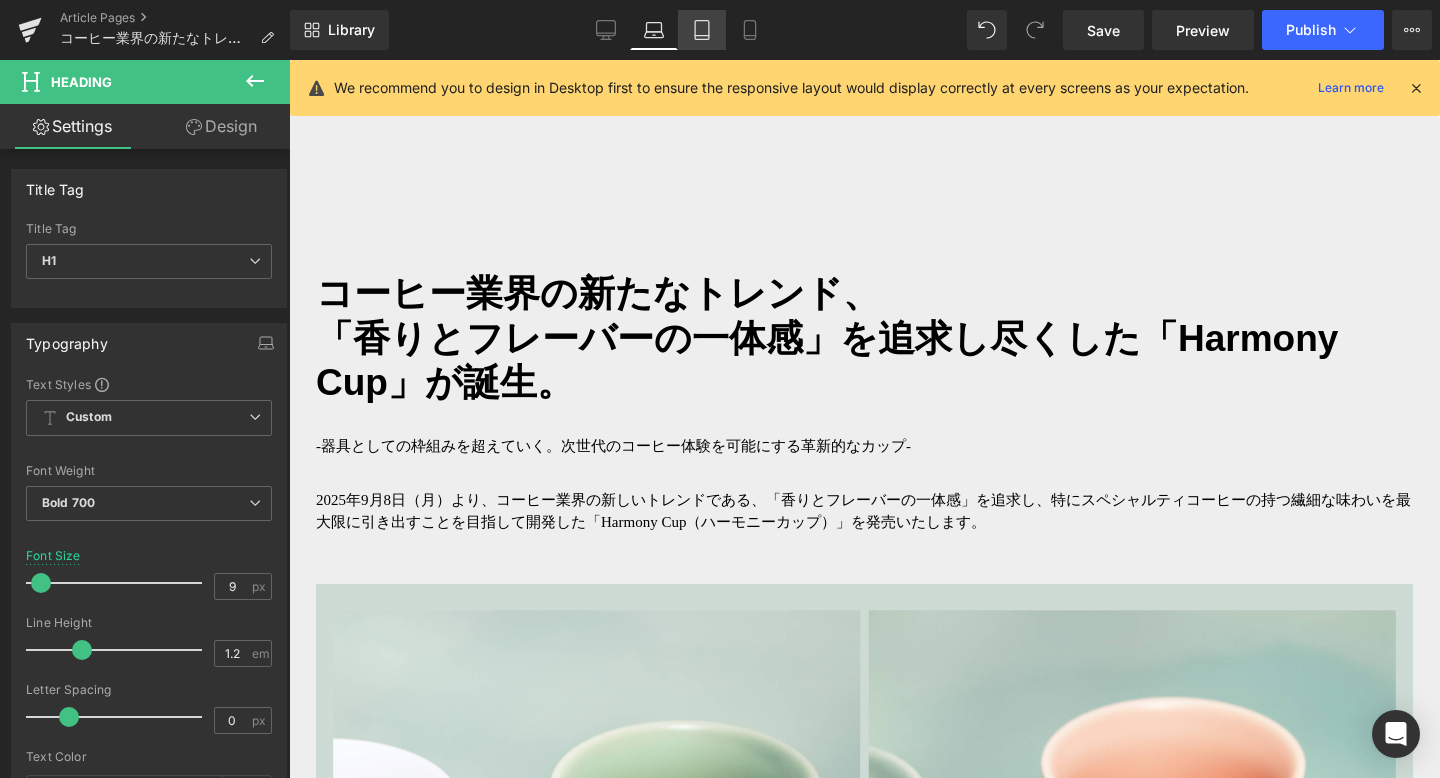 click 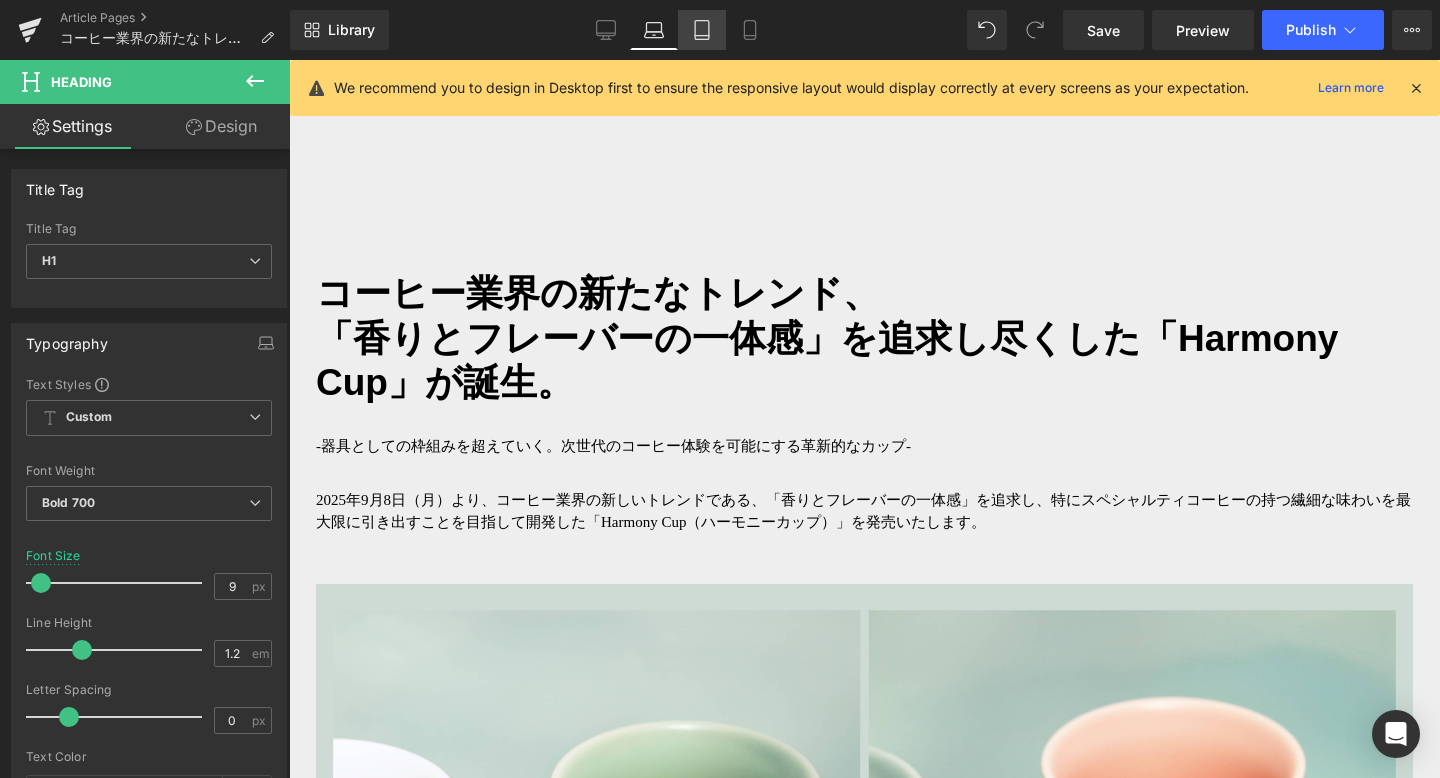 type on "11" 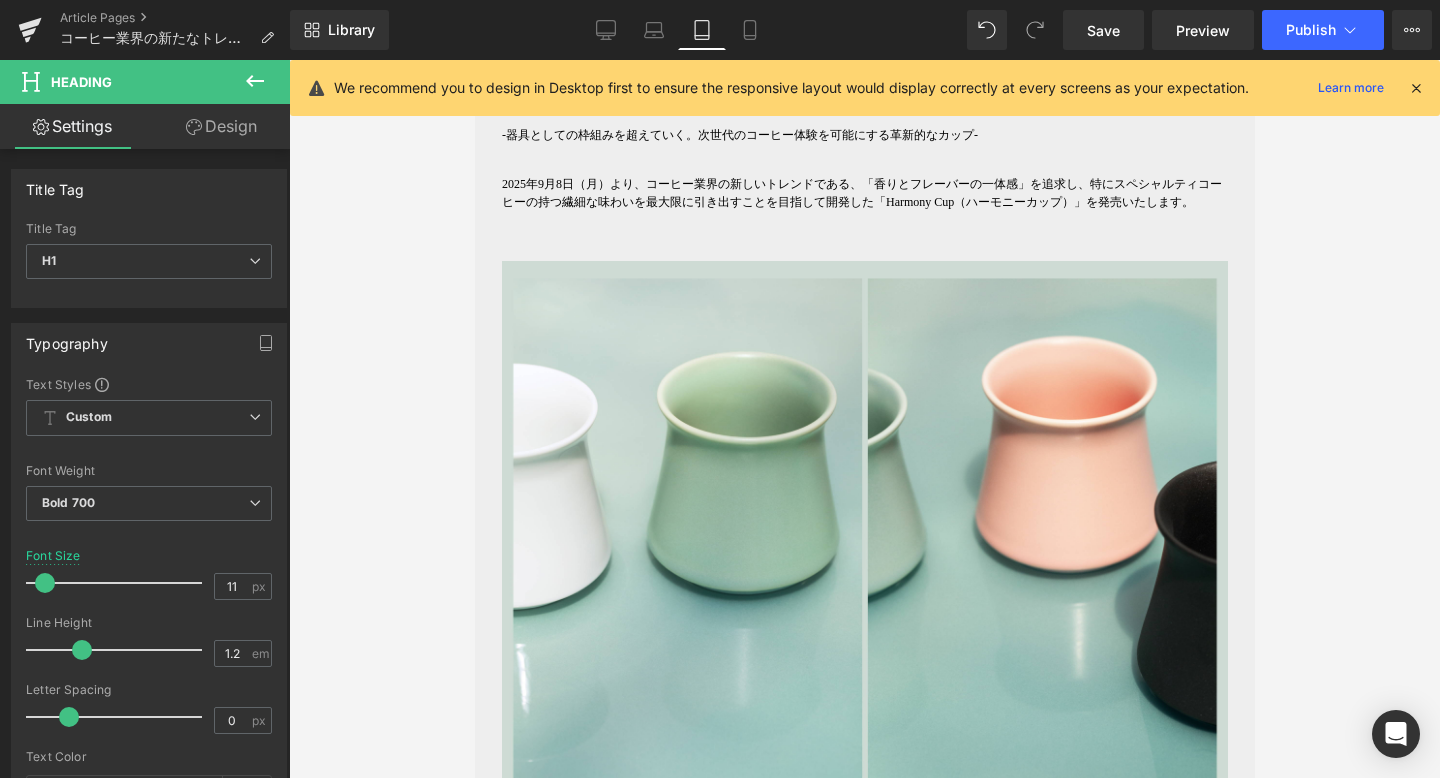 scroll, scrollTop: 1139, scrollLeft: 0, axis: vertical 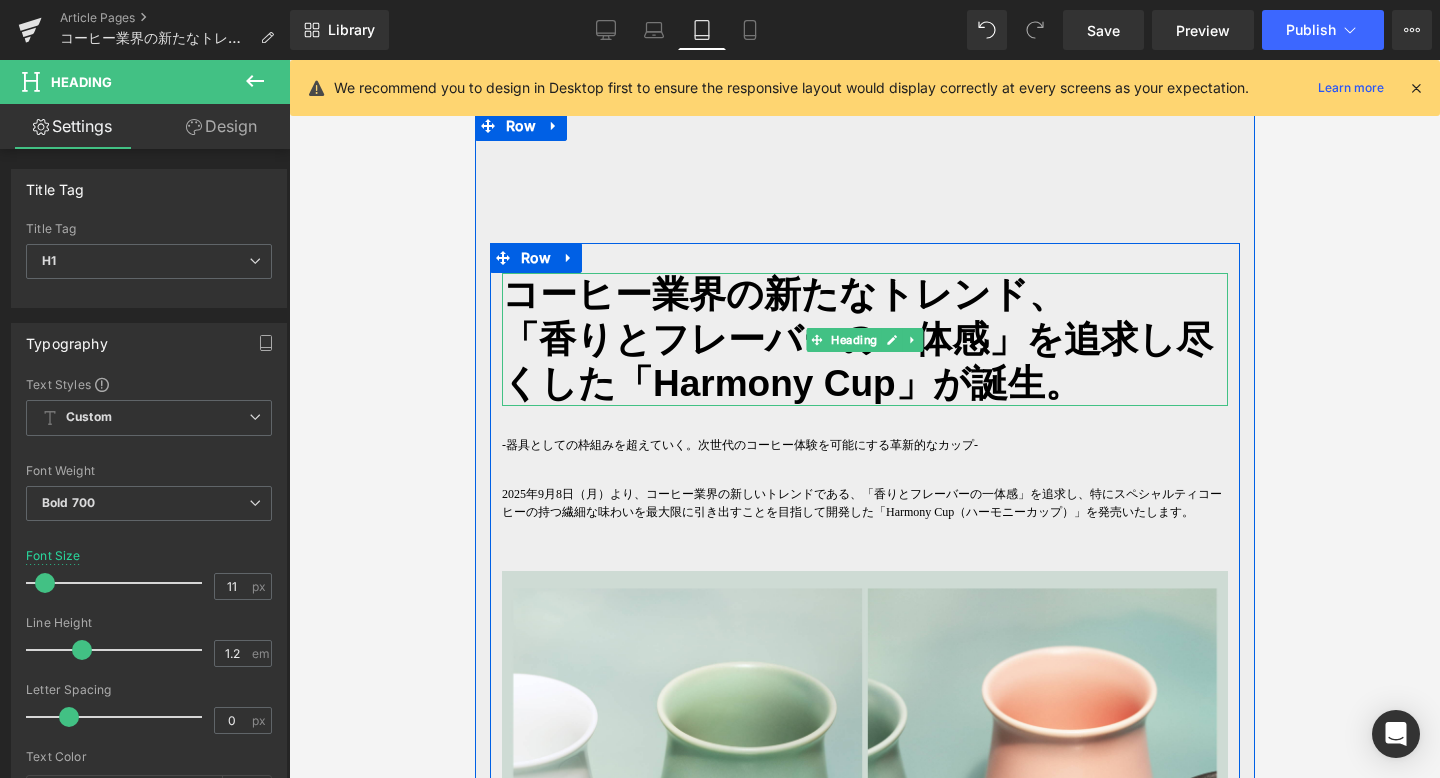 click on "「香りとフレーバーの一体感」を追求し尽くした「Harmony Cup」が誕生。" at bounding box center (856, 361) 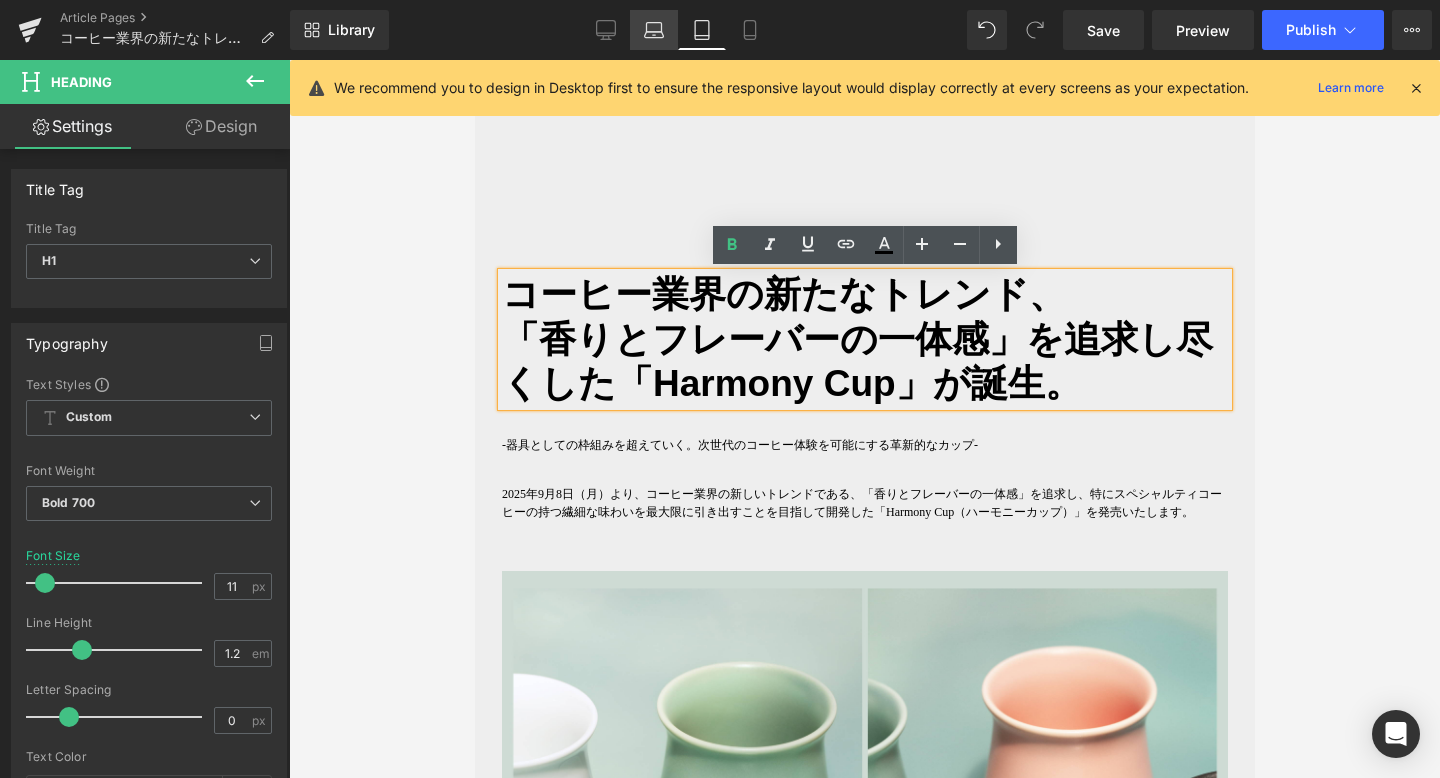 click on "Laptop" at bounding box center [654, 30] 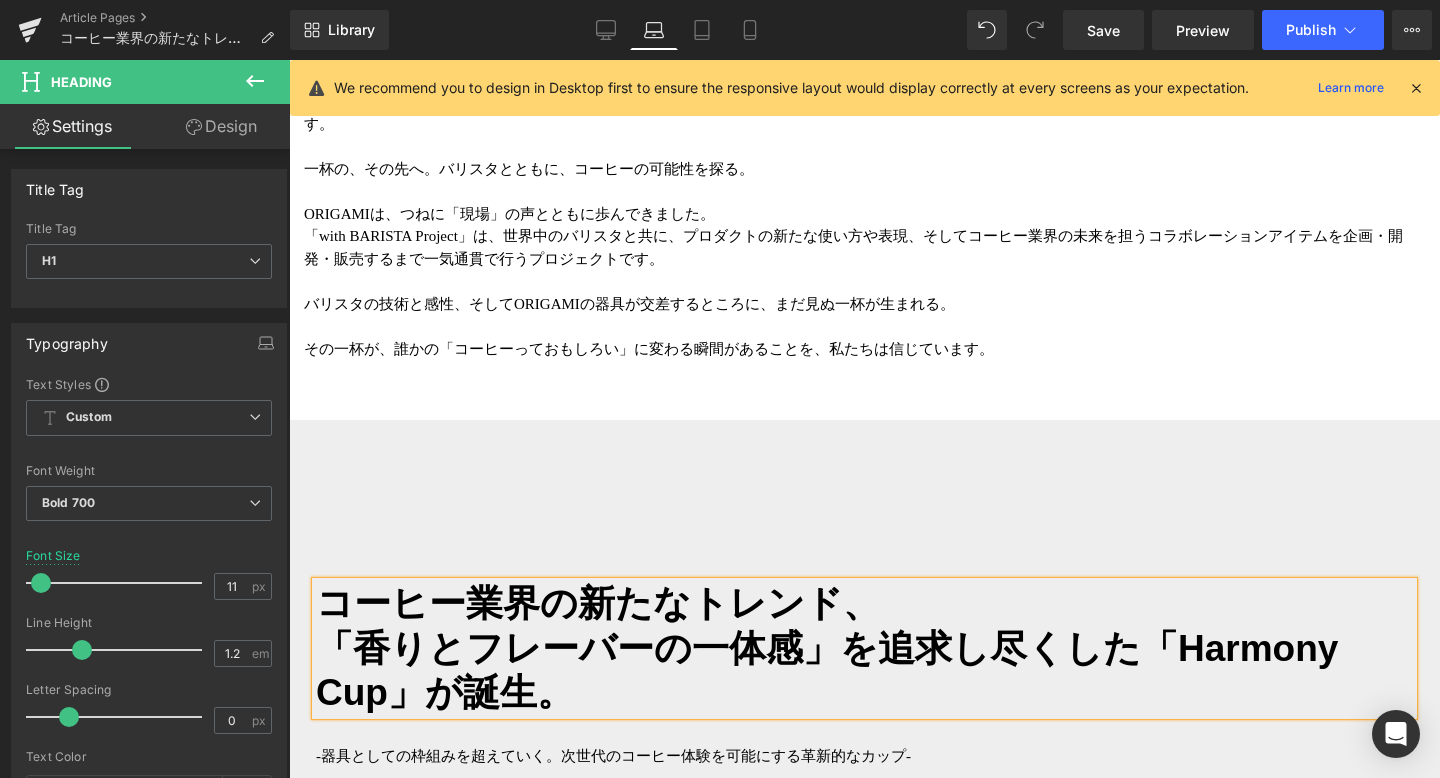 type on "9" 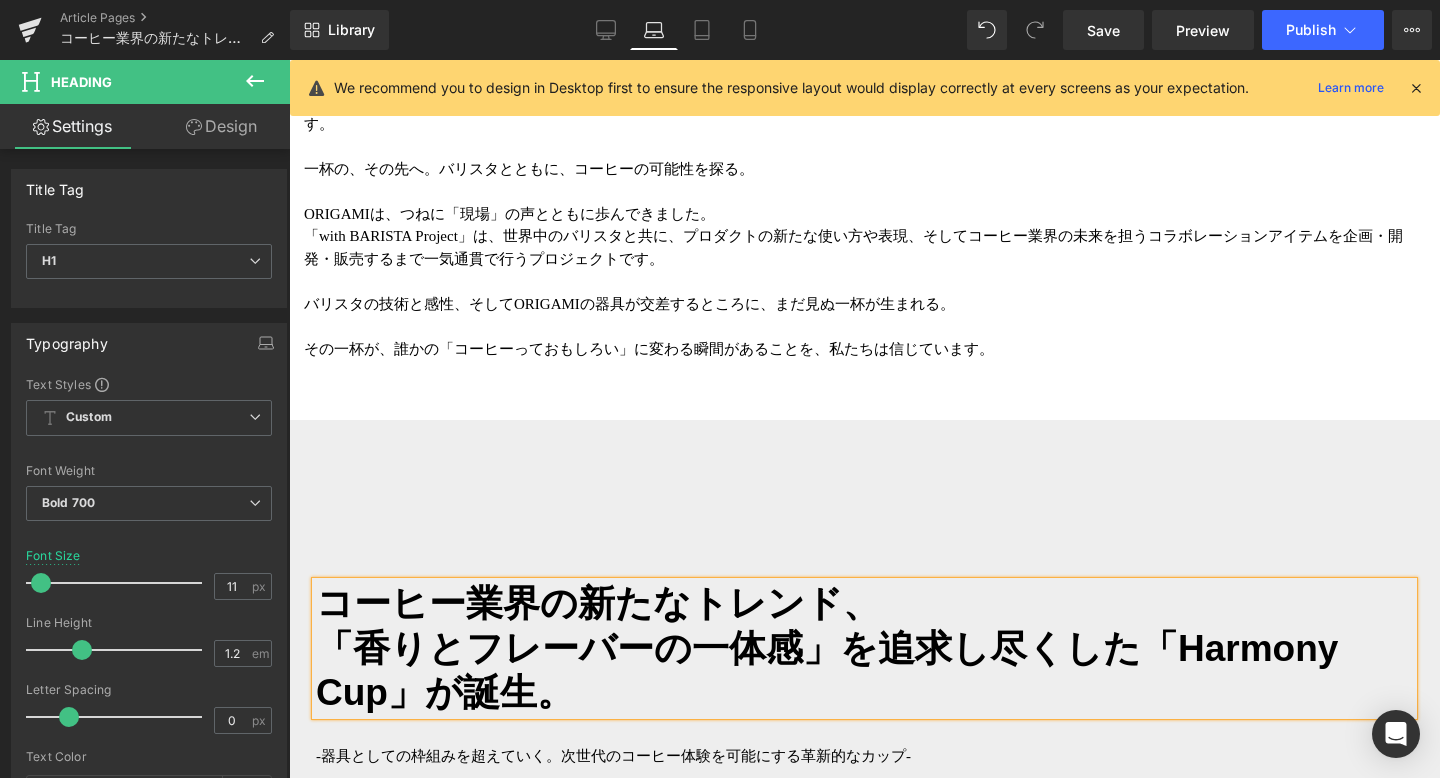 type on "100" 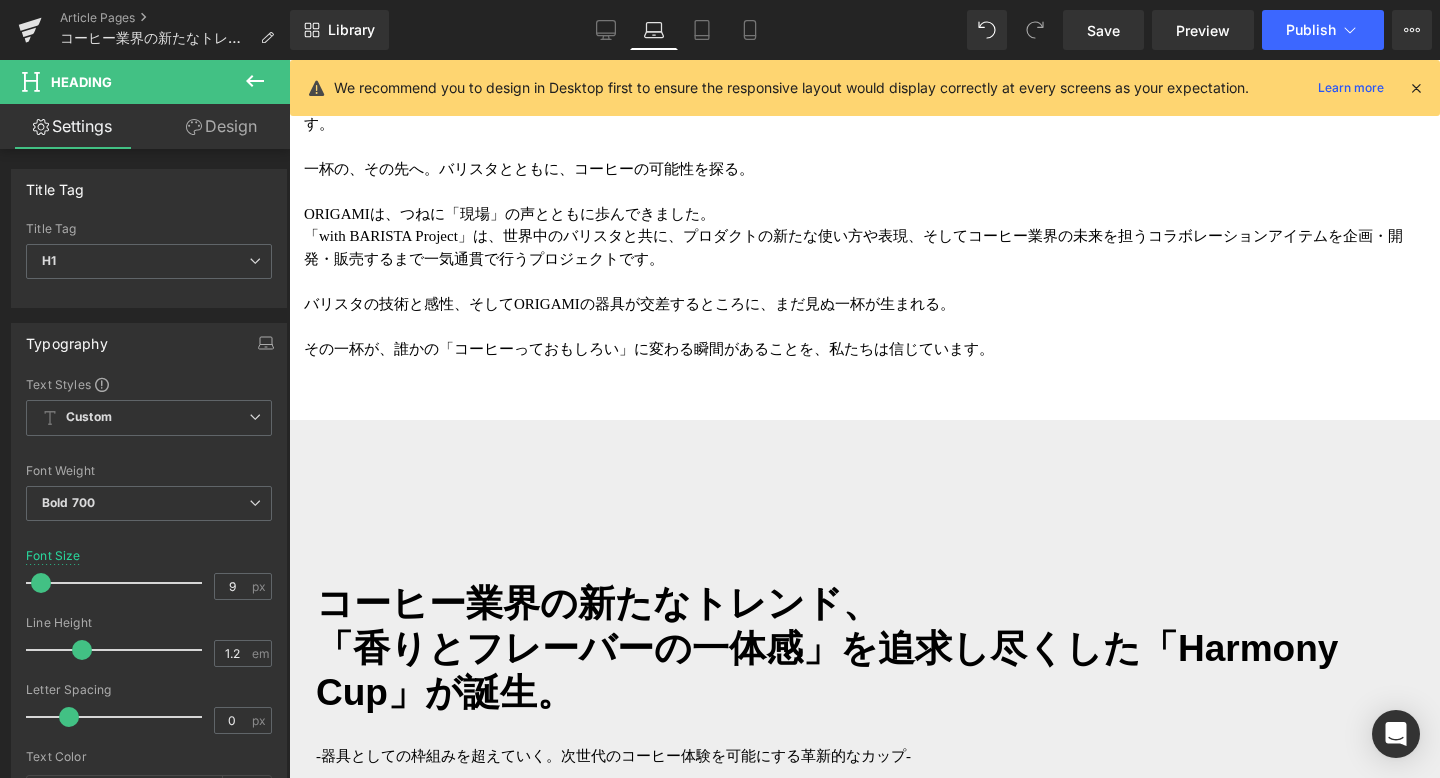 scroll, scrollTop: 1449, scrollLeft: 0, axis: vertical 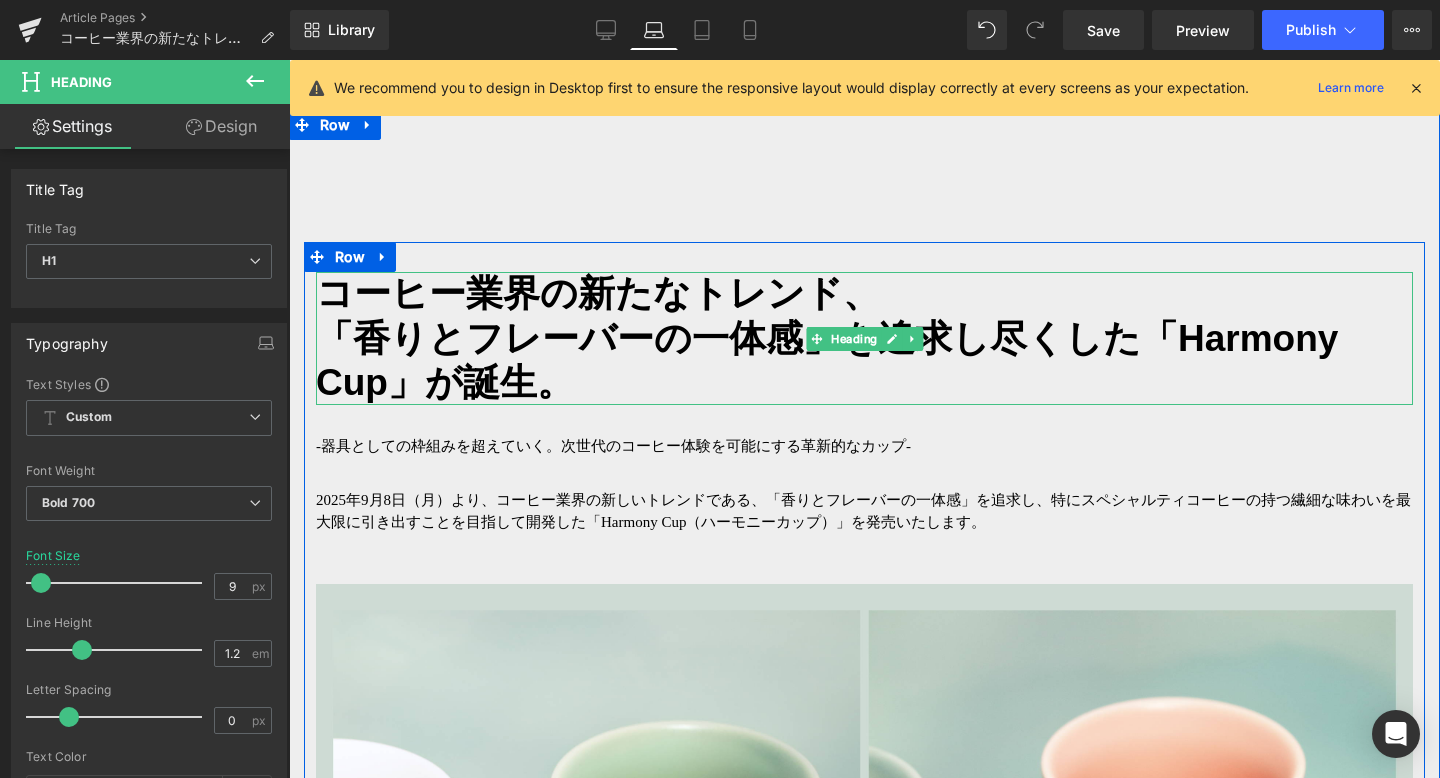 click on "「香りとフレーバーの一体感」を追求し尽くした「Harmony Cup」が誕生。" at bounding box center [864, 361] 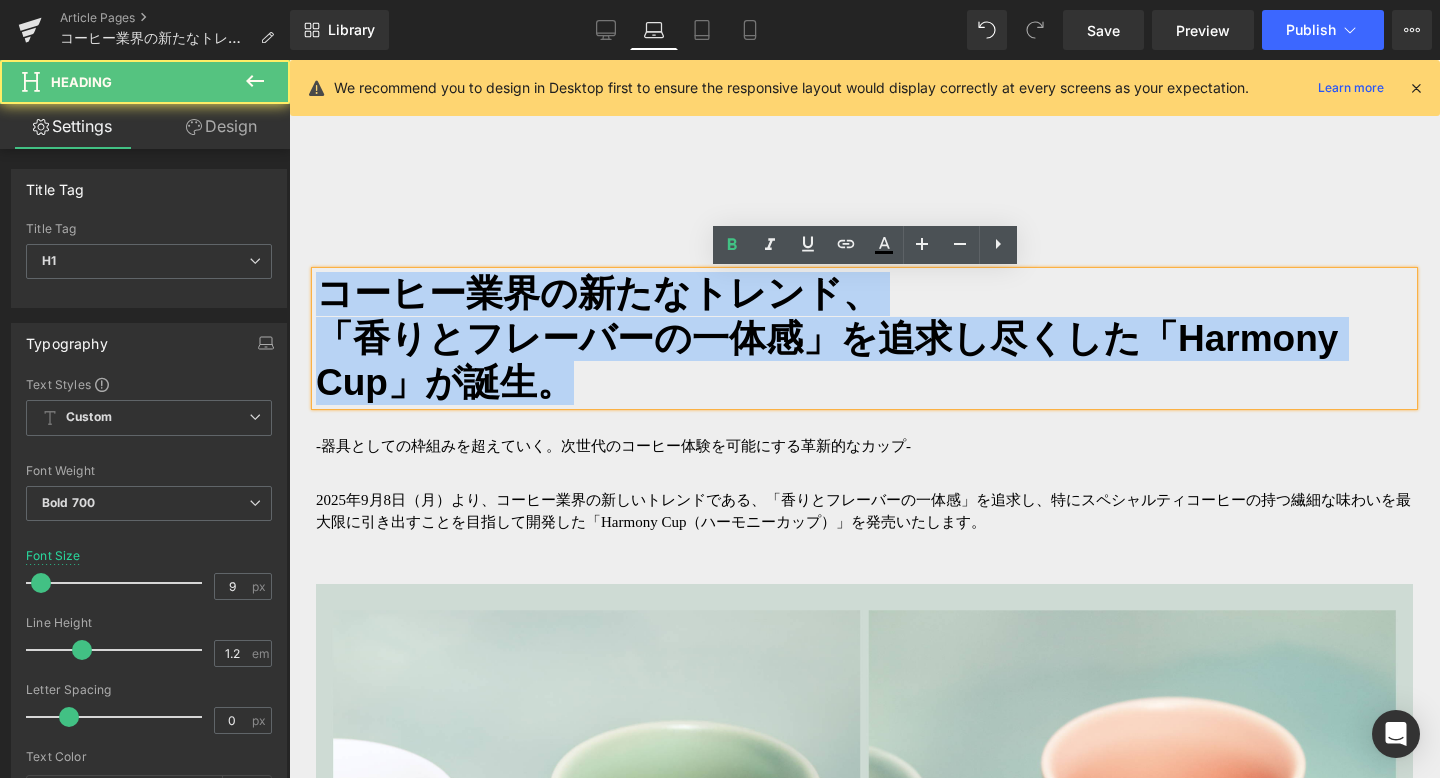 drag, startPoint x: 588, startPoint y: 381, endPoint x: 320, endPoint y: 303, distance: 279.12006 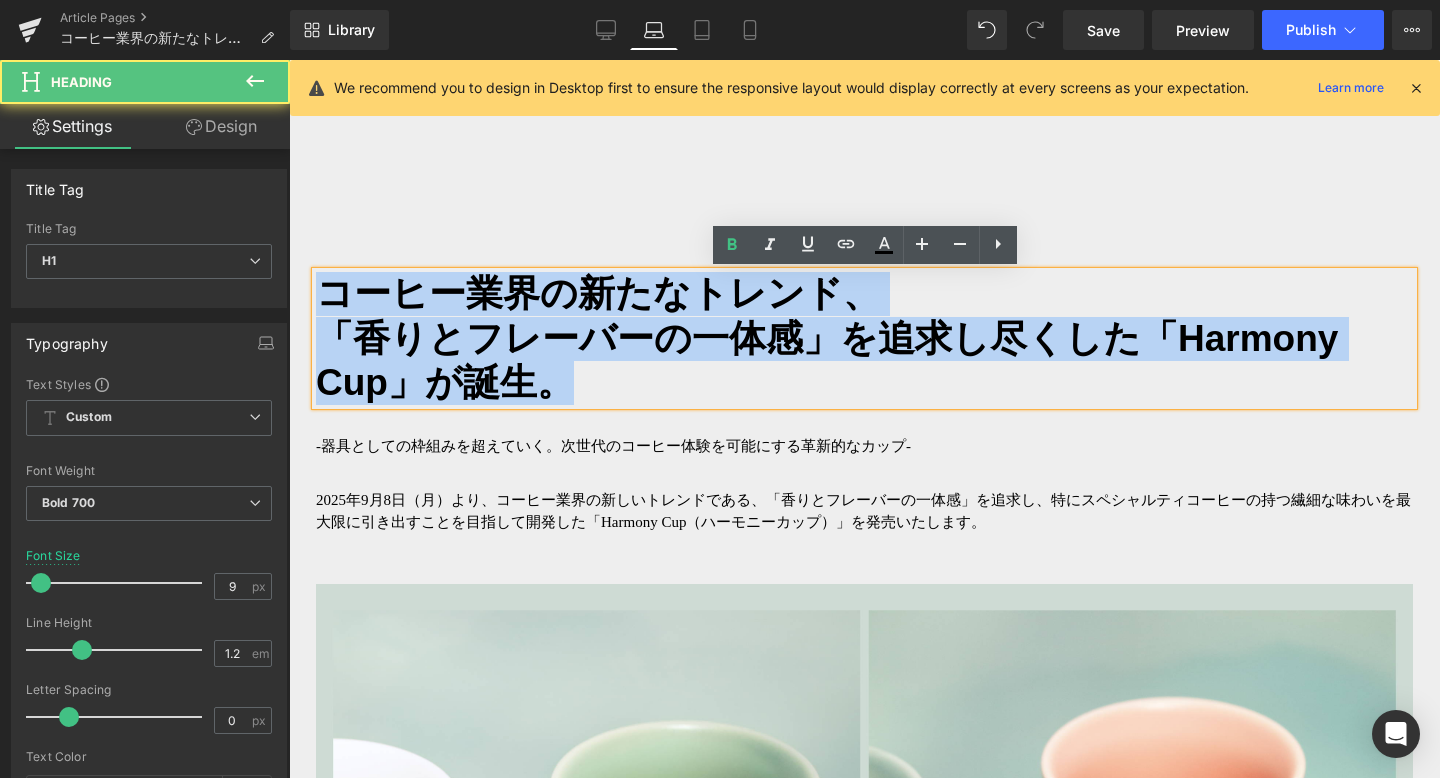 click on "コーヒー業界の新たなトレンド、 「香りとフレーバーの一体感」を追求し尽くした「Harmony Cup」が誕生。" at bounding box center (864, 338) 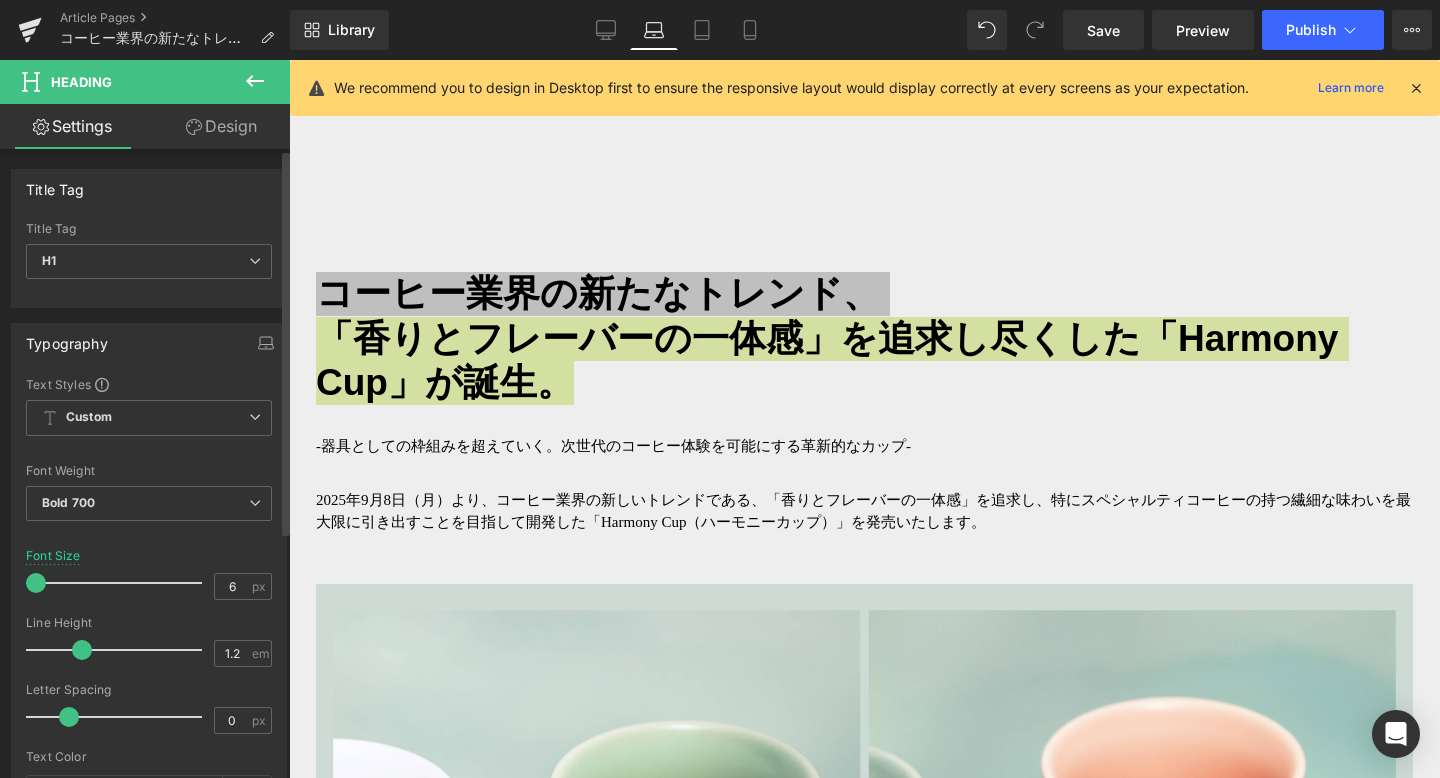 drag, startPoint x: 44, startPoint y: 582, endPoint x: 23, endPoint y: 581, distance: 21.023796 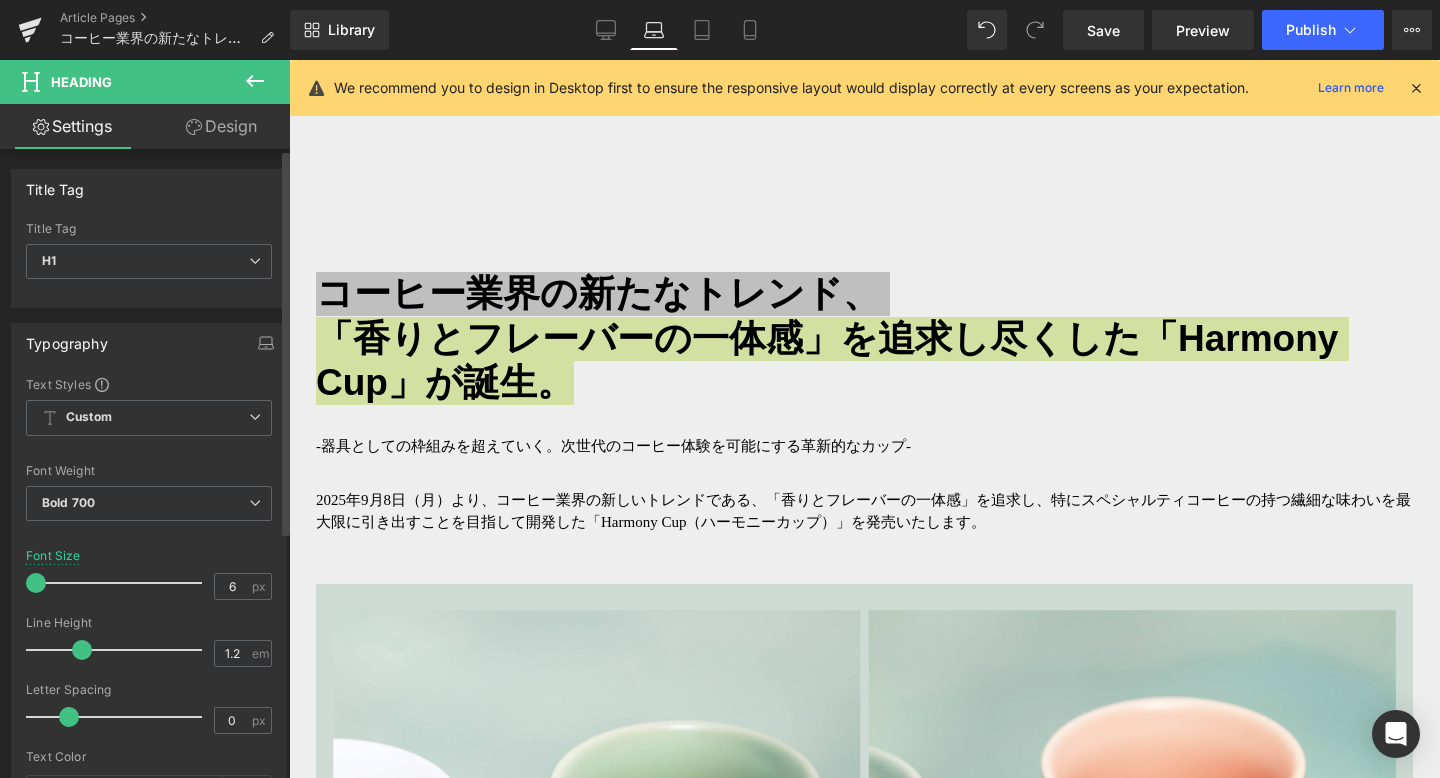 click on "Text Styles Custom Heading 1 Heading 2 Heading 3 Heading 4 Heading 5 Heading 6
Custom
Custom
Heading 1
Heading 2
Heading 3
Heading 4
Heading 5
Heading 6 Thin 100 Semi Thin 200 Light 300 Regular 400 Medium 500 Semi Bold 600 Super Bold 800 Boldest 900 Bold 700 Lighter Bolder Font Weight
Bold 700
Thin 100 Semi Thin 200 Light 300 Regular 400 Medium 500 Semi Bold 600 Super Bold 800 Boldest 900 Bold 700 Lighter Bolder 6px Font Size 6 px 1.2em Line Height 1.2 em 0px Letter Spacing 0 px #000000 Text Color #000000 100 % inherit
Font
Default
Work Sans
Arial" at bounding box center [149, 685] 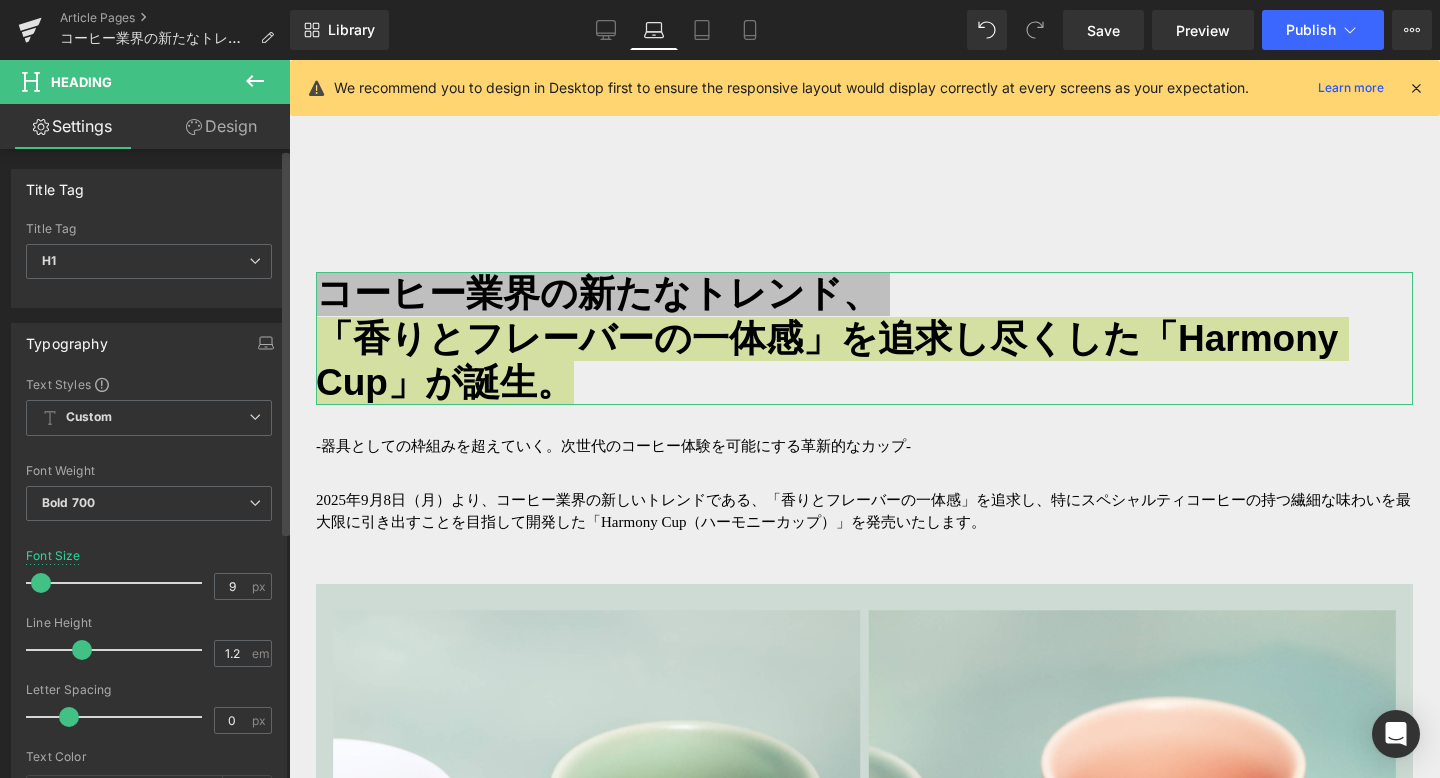 click at bounding box center (41, 583) 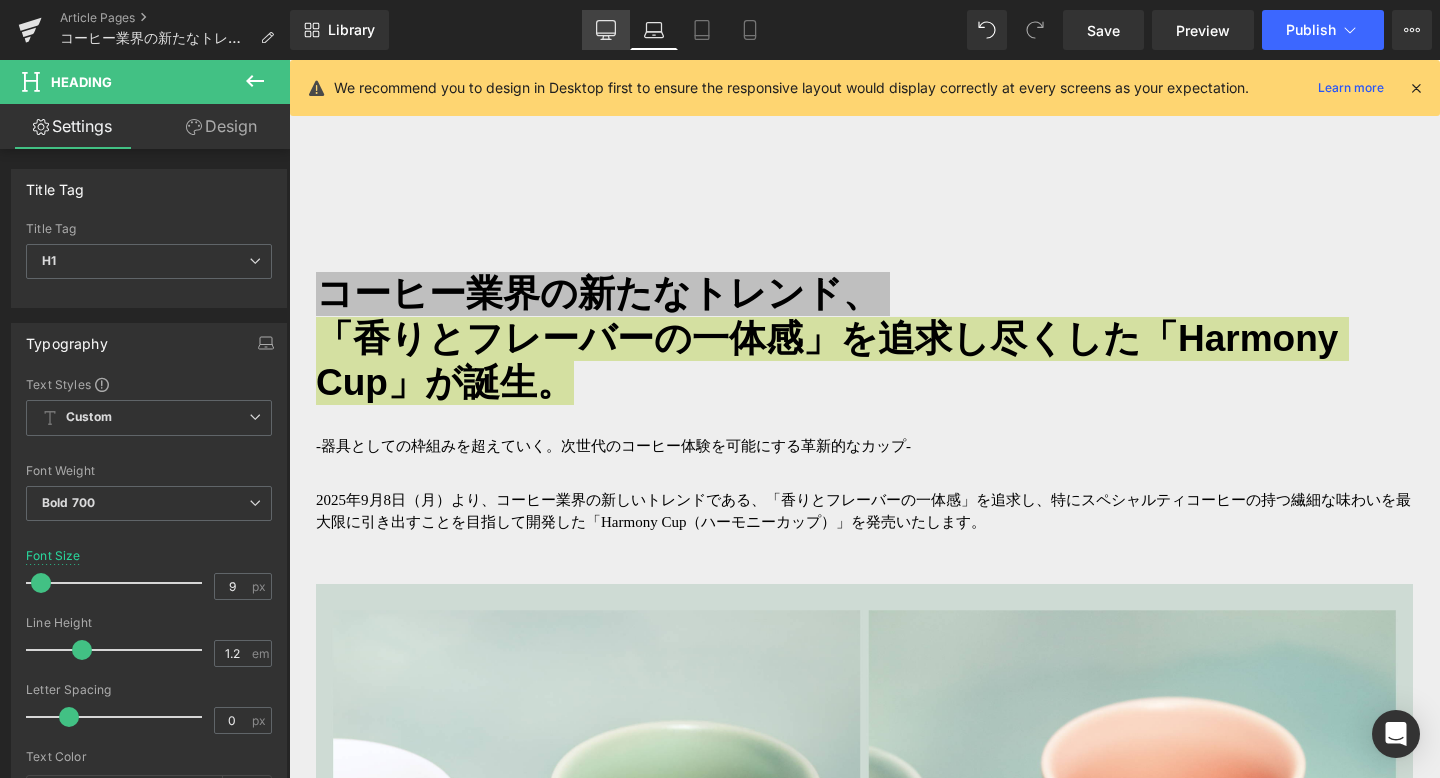 click 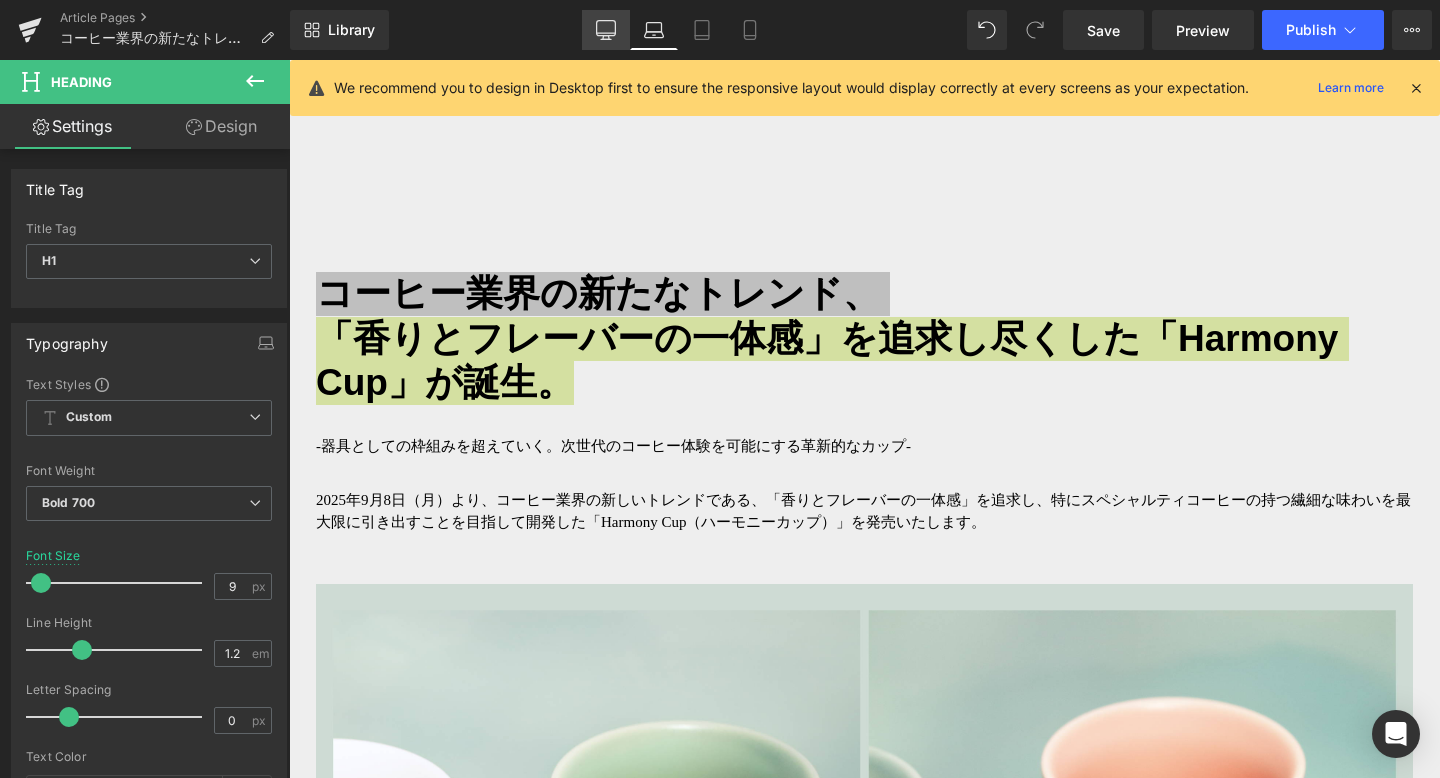 type on "11" 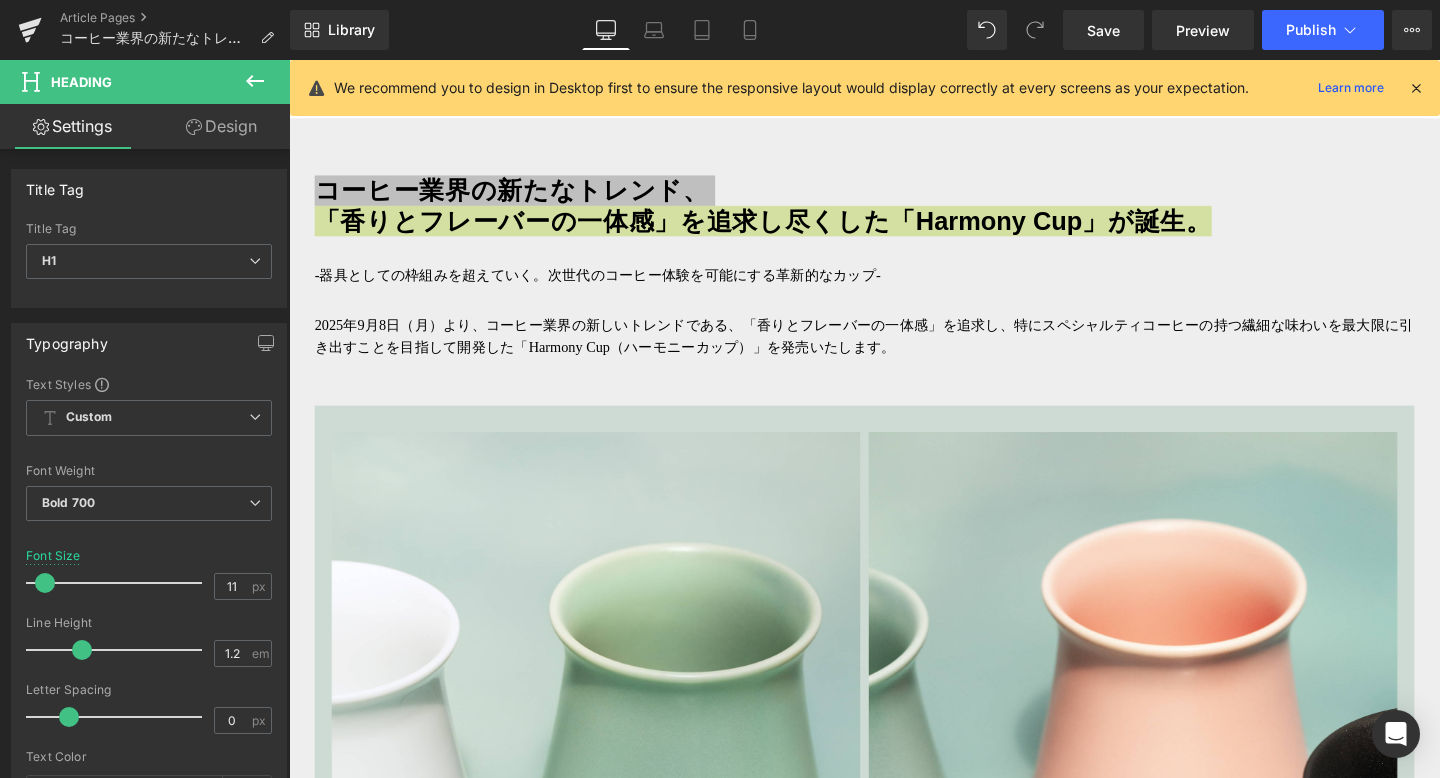scroll, scrollTop: 1357, scrollLeft: 0, axis: vertical 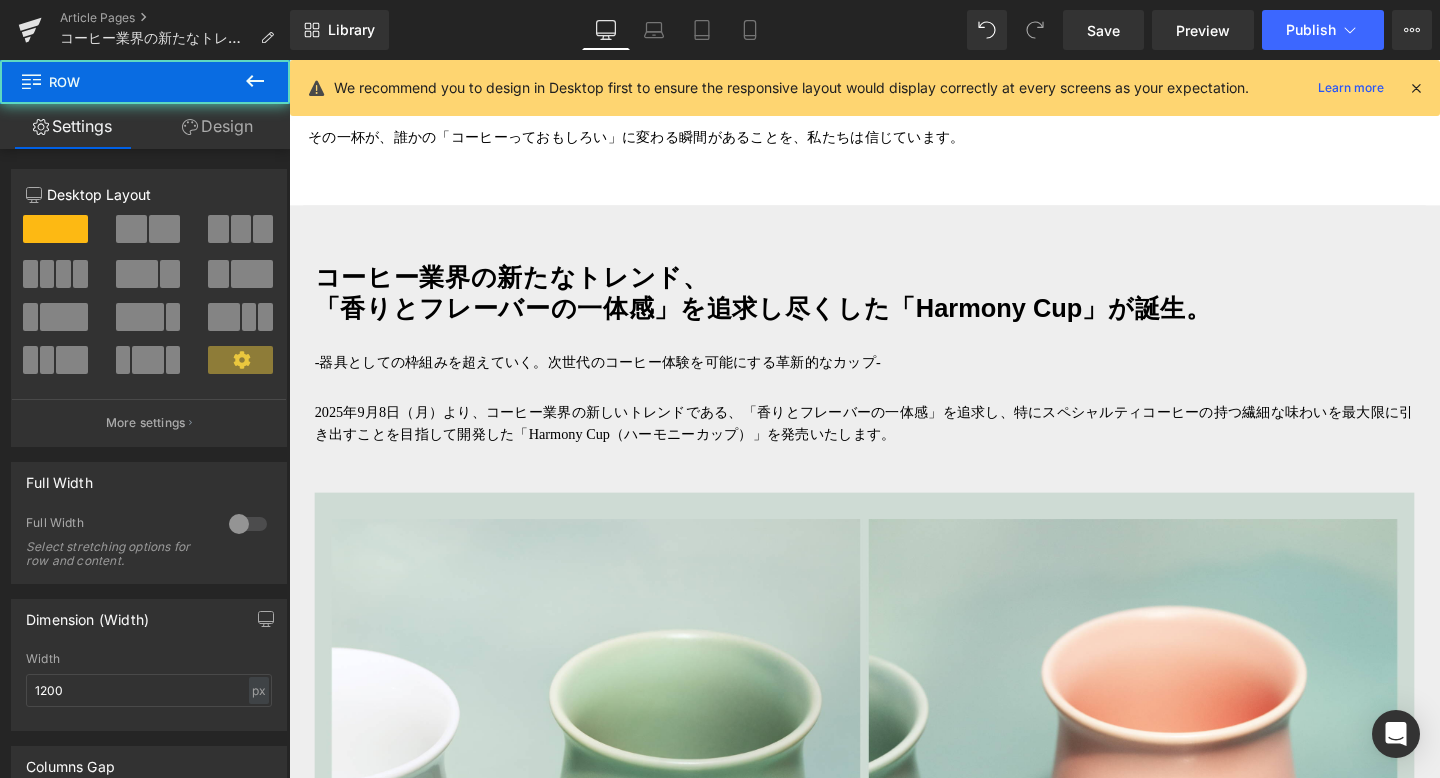 click on "コーヒー業界の新たなトレンド、 「香りとフレーバーの一体感」を追求し尽くした「Harmony Cup」が誕生。 Heading         コーヒー業界の新たなトレンド、 「香りとフレーバーの一体感 」を追求し尽くした「Harmony Cup」が誕生。 Heading         -器具としての枠組みを超えていく。次世代のコーヒー体験を可能にする革新的なカップ- Text Block         2025年9月8日（月）より、コーヒー業界の新しいトレンドである、「香りとフレーバーの一体感」を追求し、特にスペシャルティコーヒーの持つ繊細な味わいを最大限に引き出すことを目指して開発した「Harmony Cup（ハーモニーカップ）」を発売いたします。 Text Block         Image         Text Block         Image         写真：共同開発者のRyan Wibawa氏　撮影：Ryohei Tomita - About Ryan Wibawa - https://youtu.be/vCC4kiFDFL0 Text Block" at bounding box center [894, 3060] 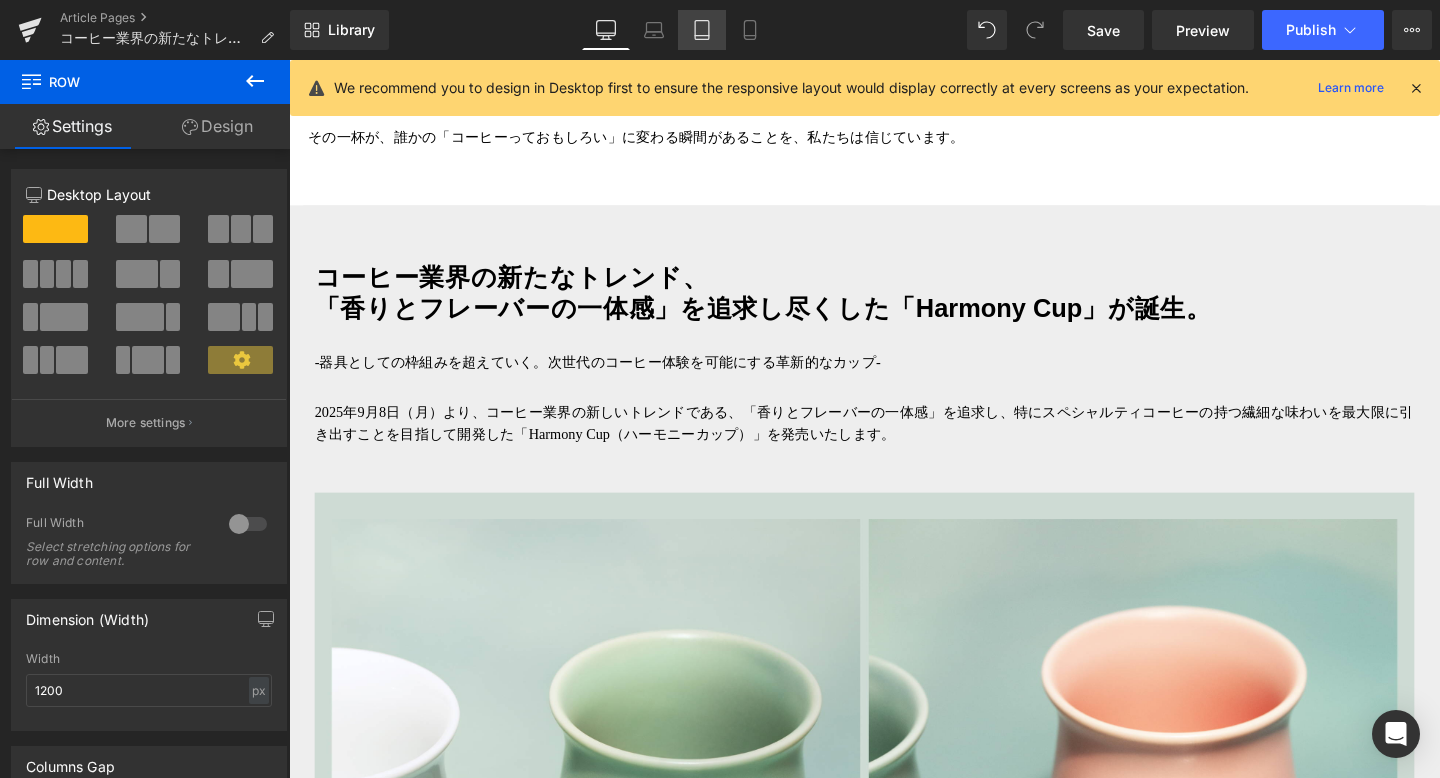 click on "Tablet" at bounding box center [702, 30] 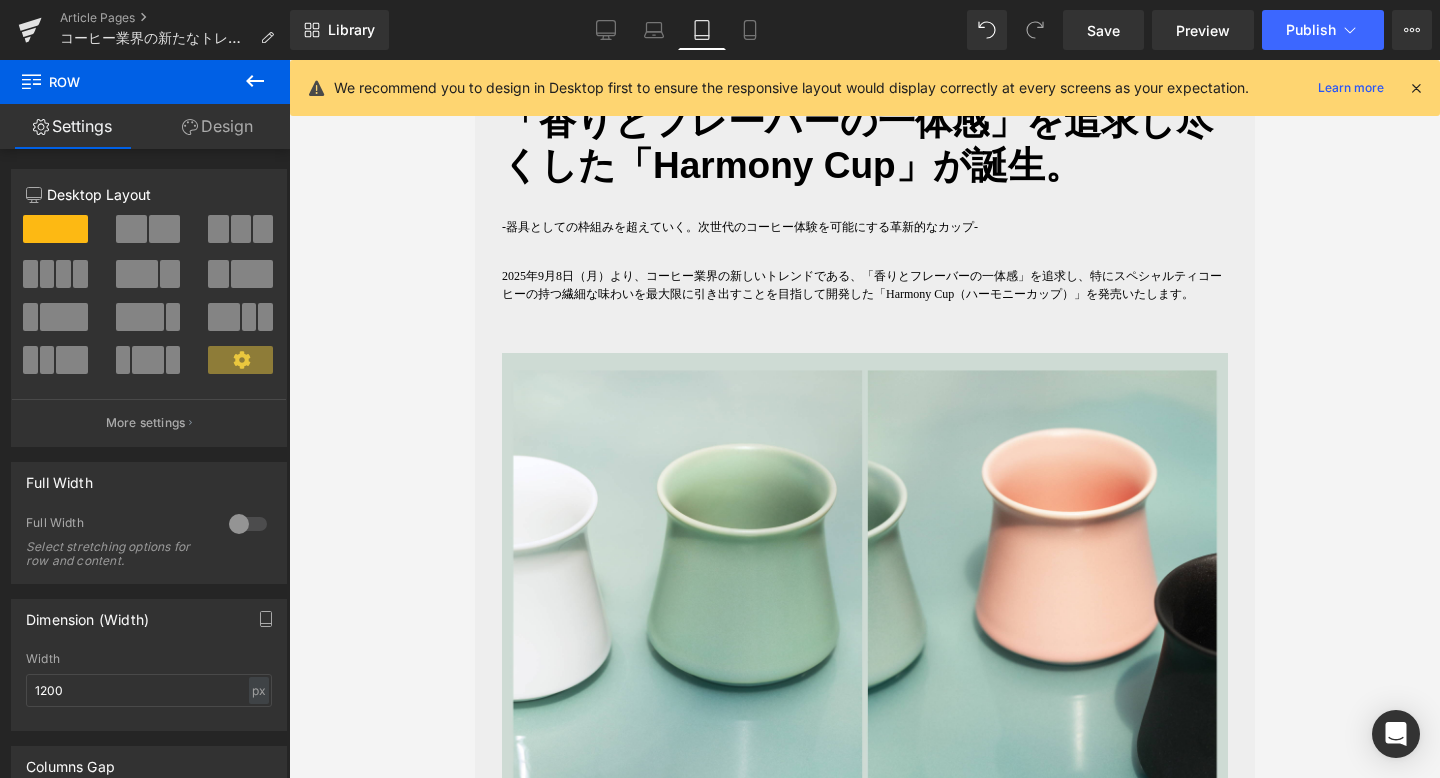 scroll, scrollTop: 1169, scrollLeft: 0, axis: vertical 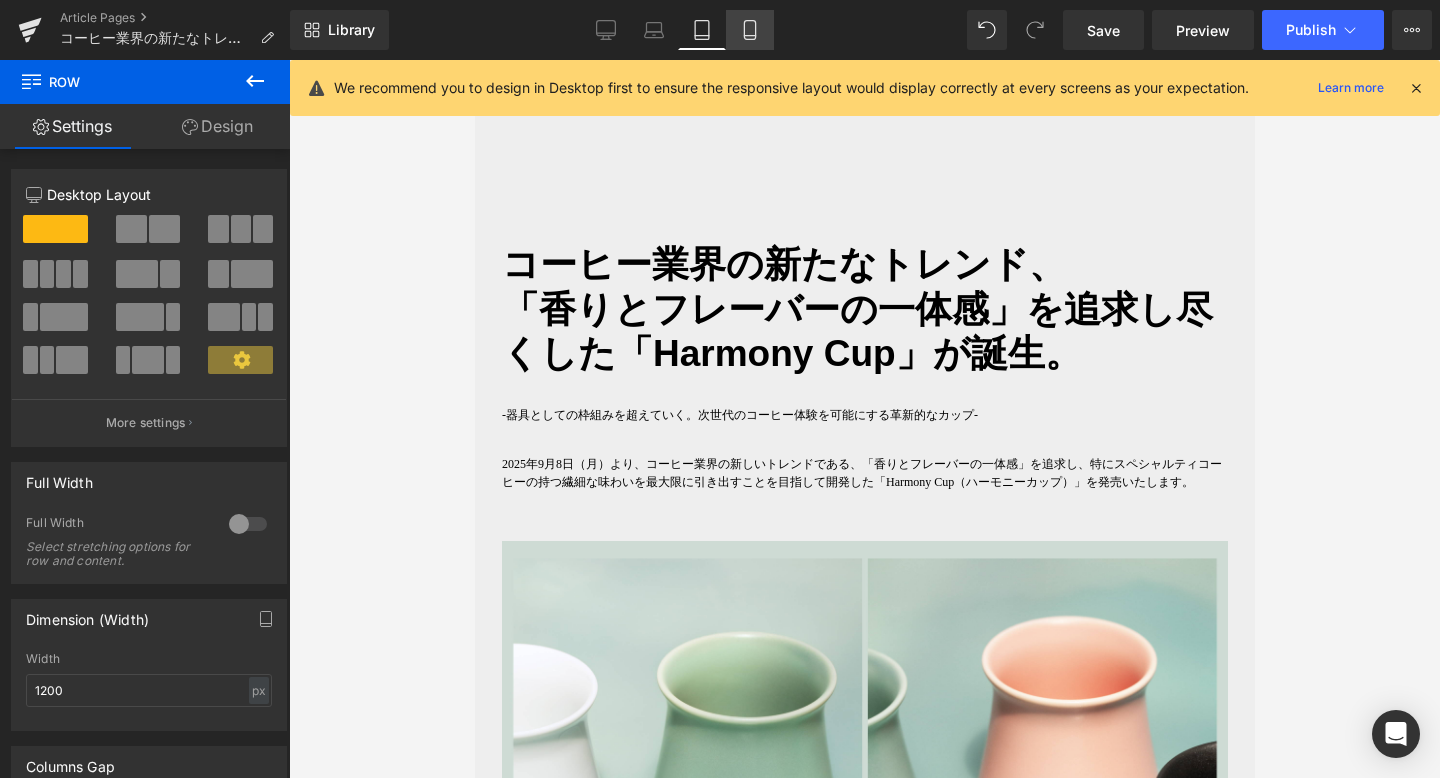 click on "Mobile" at bounding box center (750, 30) 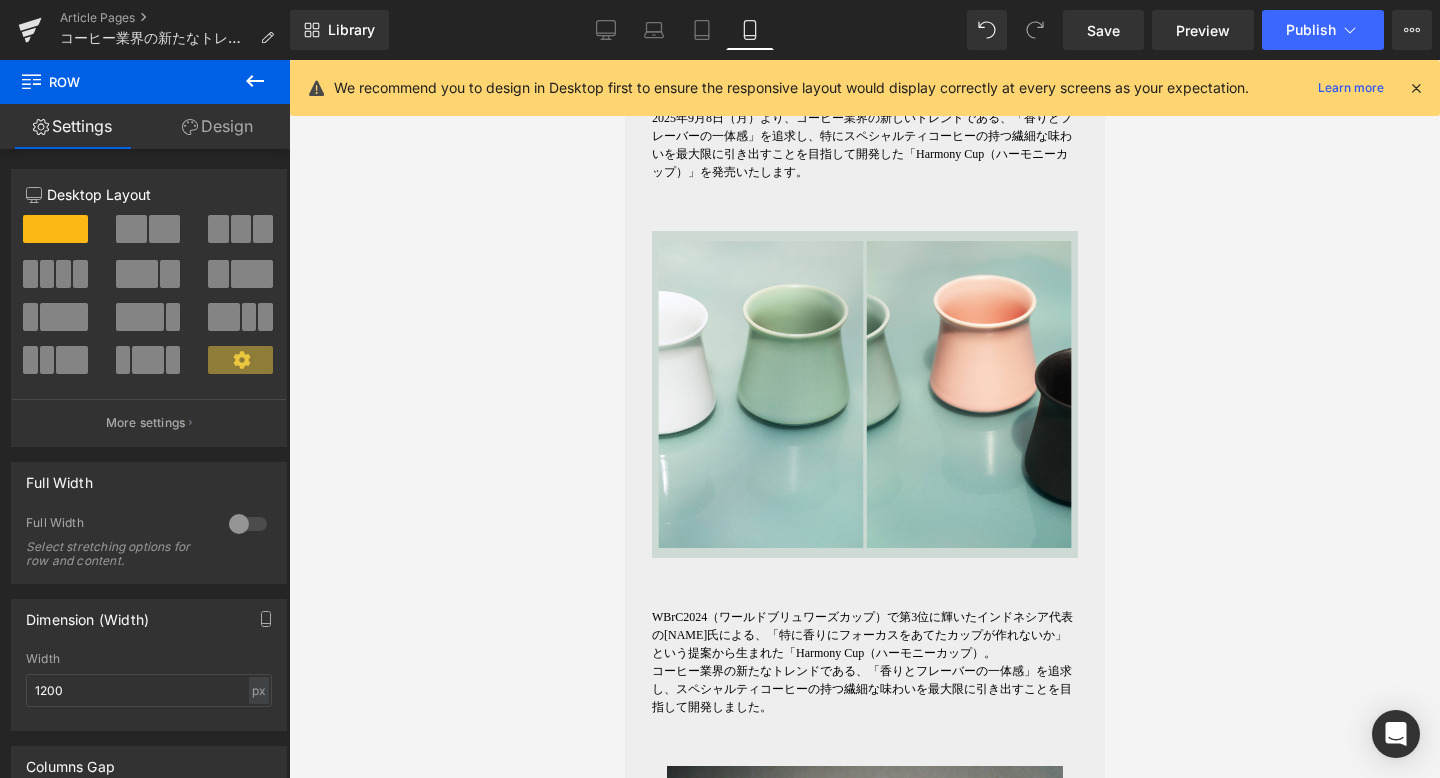 scroll, scrollTop: 895, scrollLeft: 0, axis: vertical 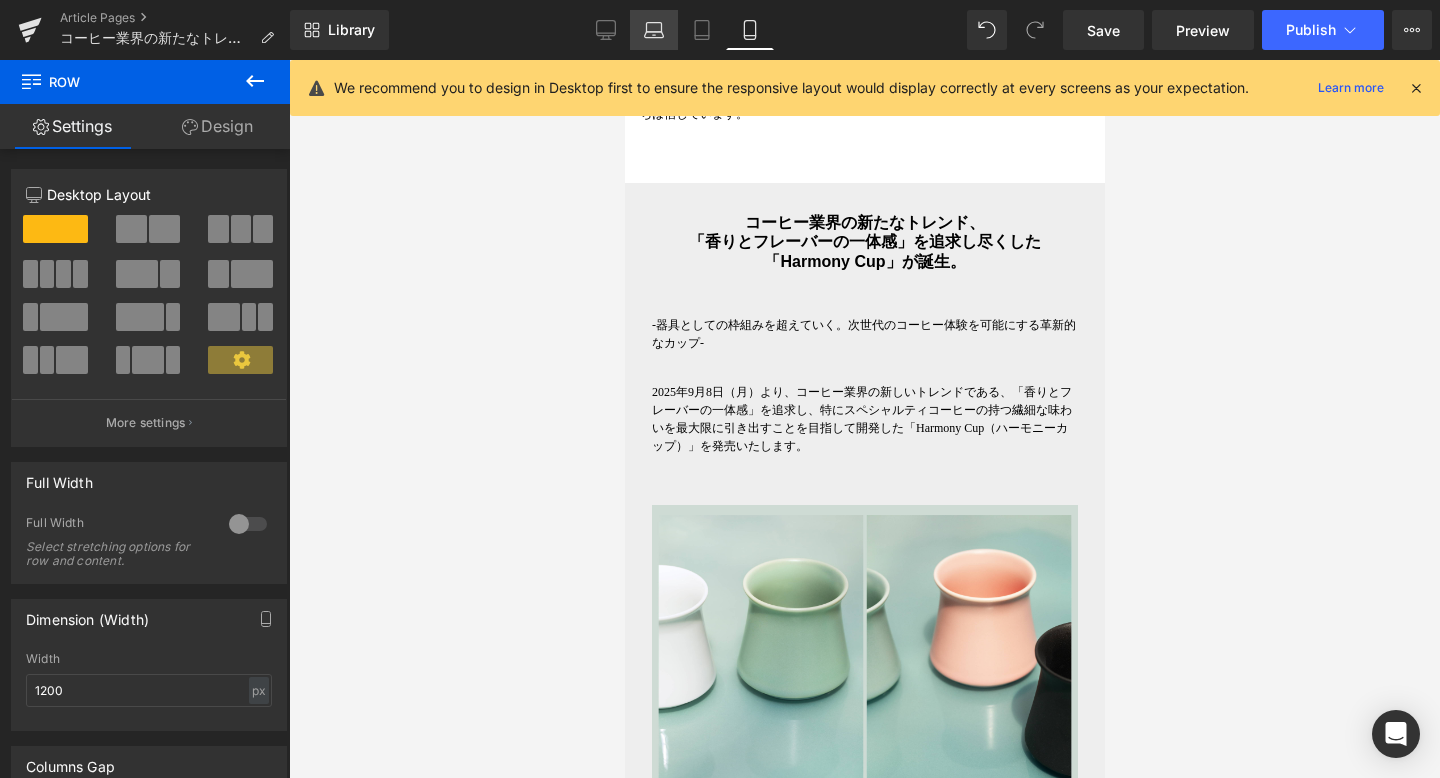 click on "Laptop" at bounding box center (654, 30) 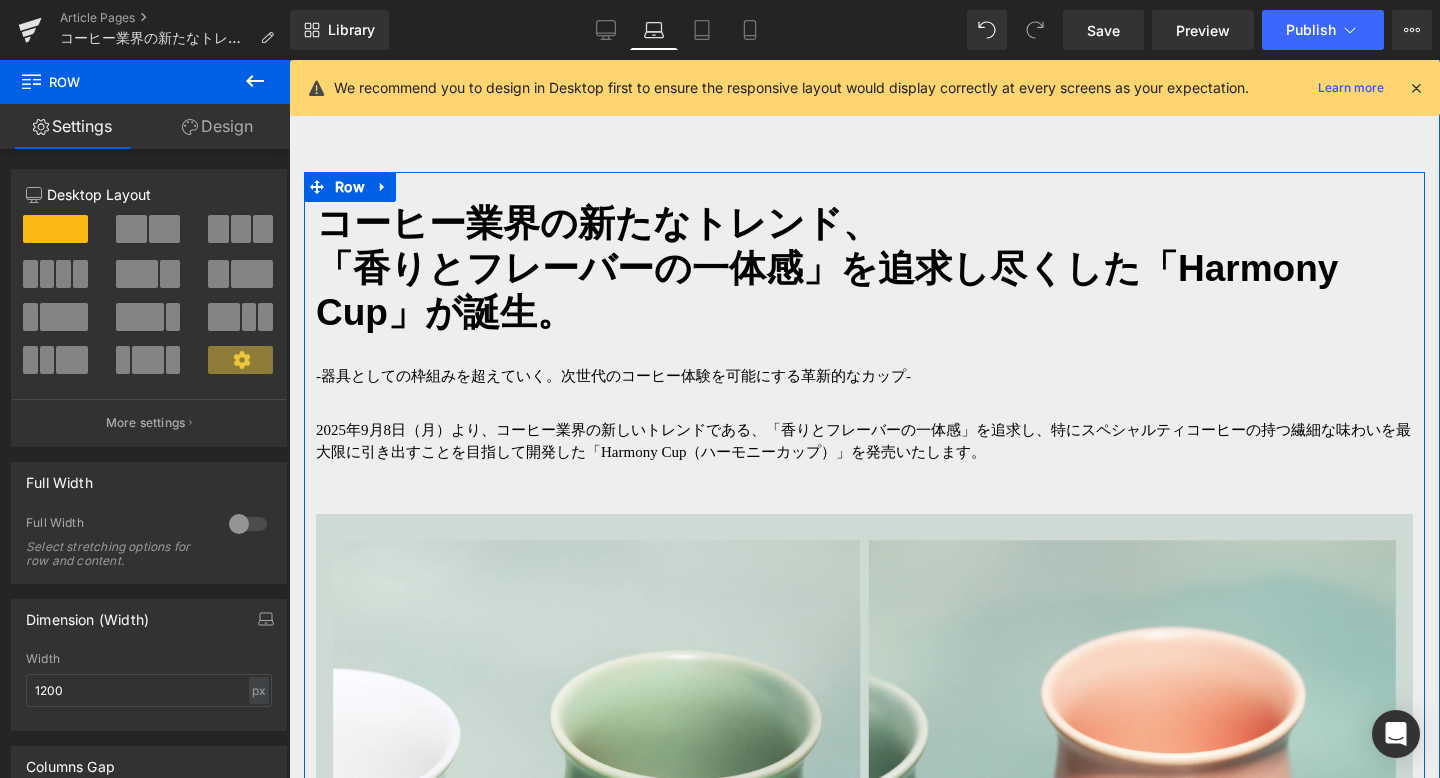 scroll, scrollTop: 1524, scrollLeft: 0, axis: vertical 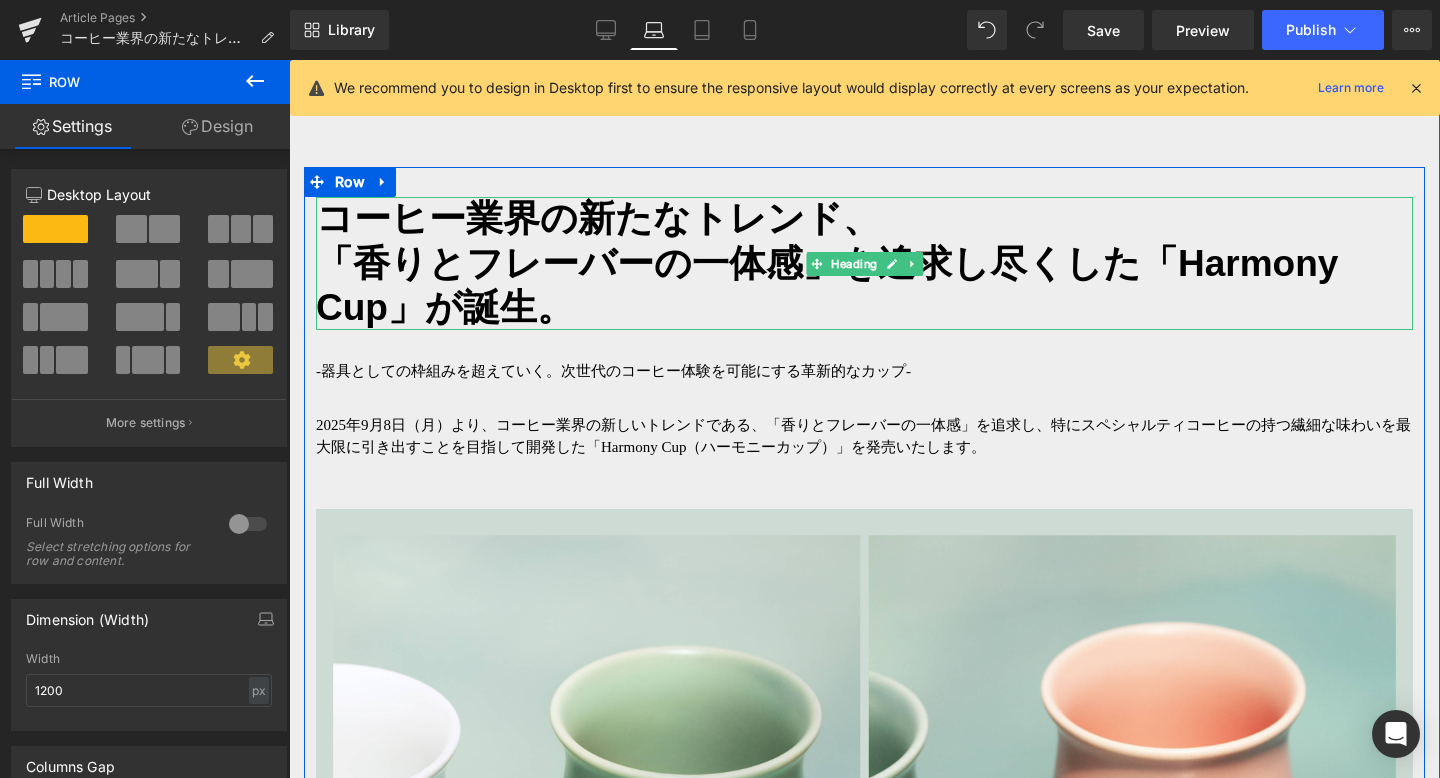 click on "「香りとフレーバーの一体感」を追求し尽くした「Harmony Cup」が誕生。" at bounding box center [827, 285] 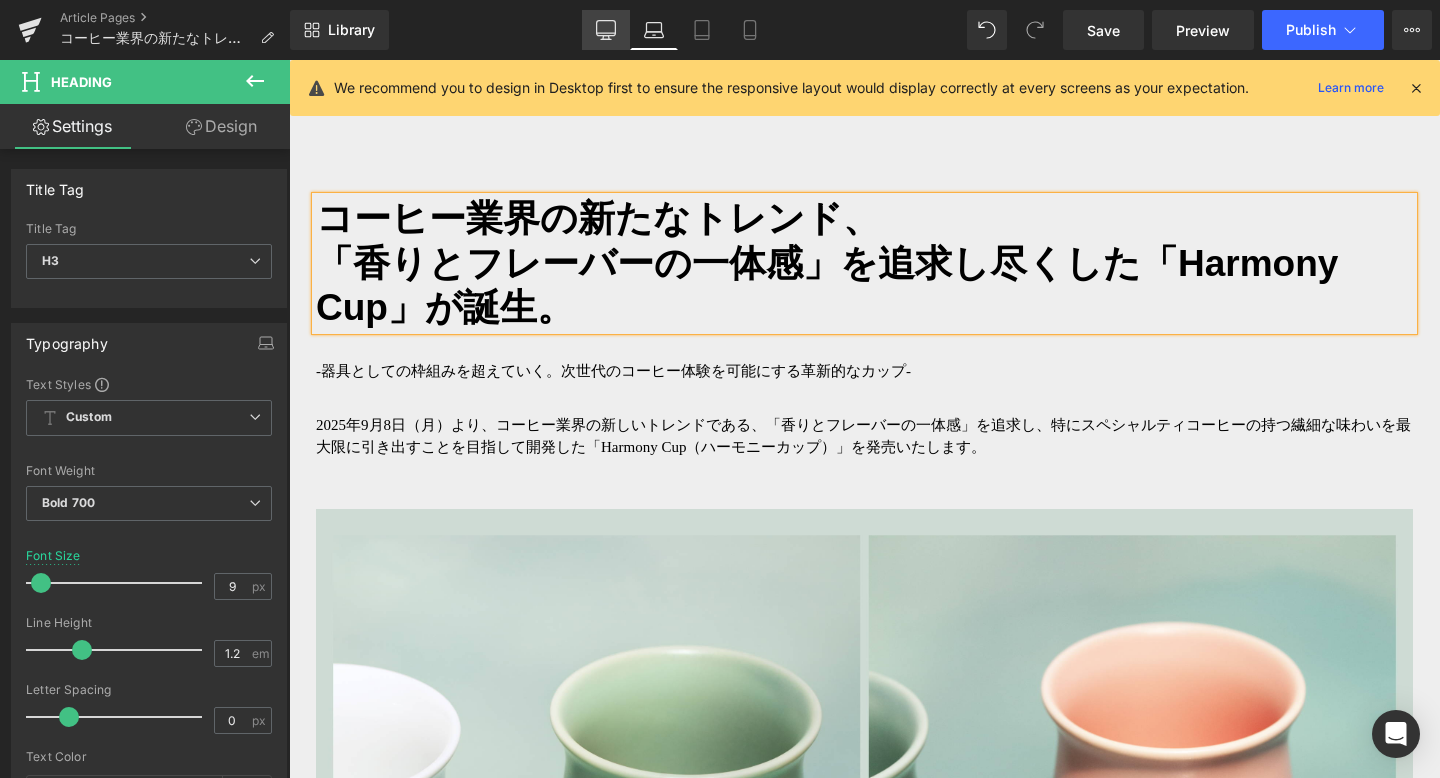 click 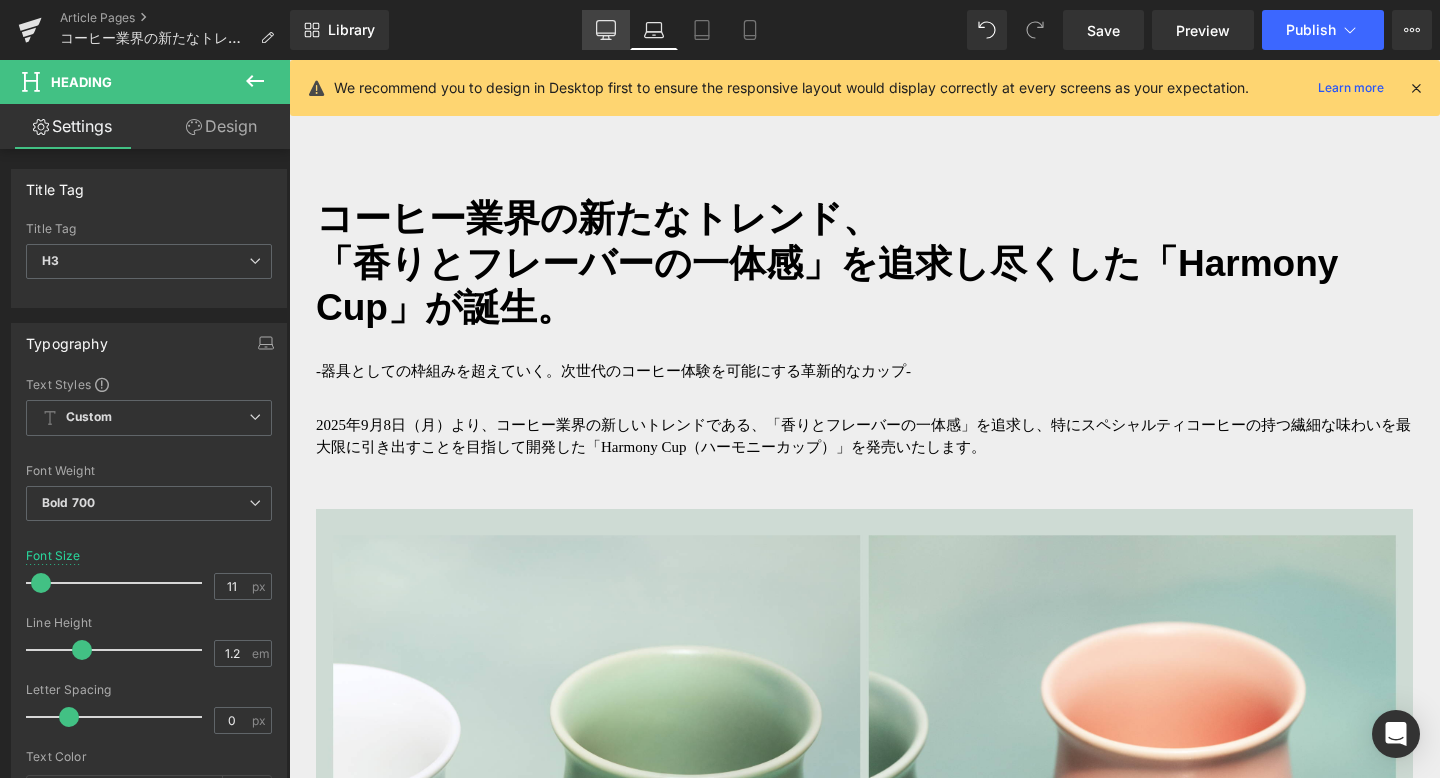 scroll, scrollTop: 1433, scrollLeft: 0, axis: vertical 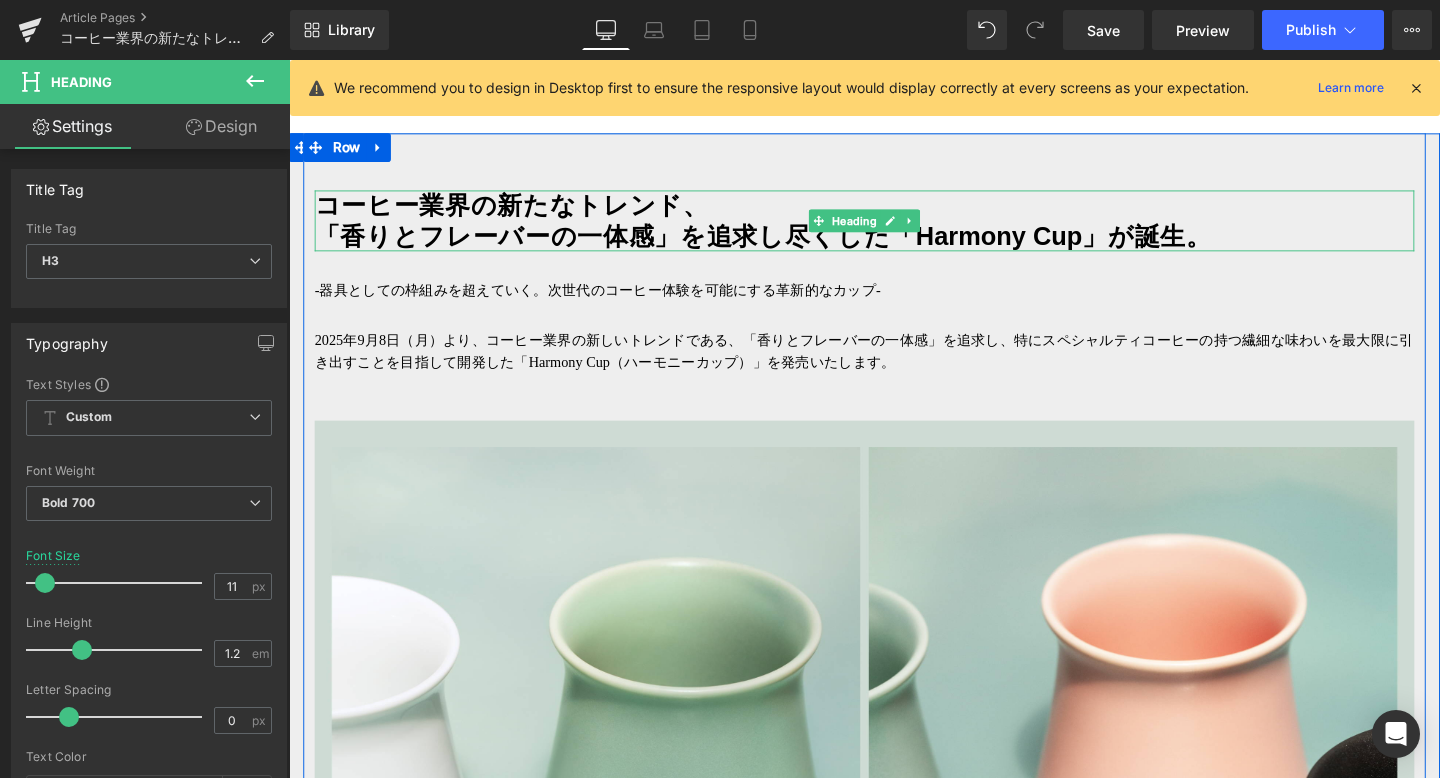 click on "「香りとフレーバーの一体感」を追求し尽くした「Harmony Cup」が誕生。" at bounding box center [787, 245] 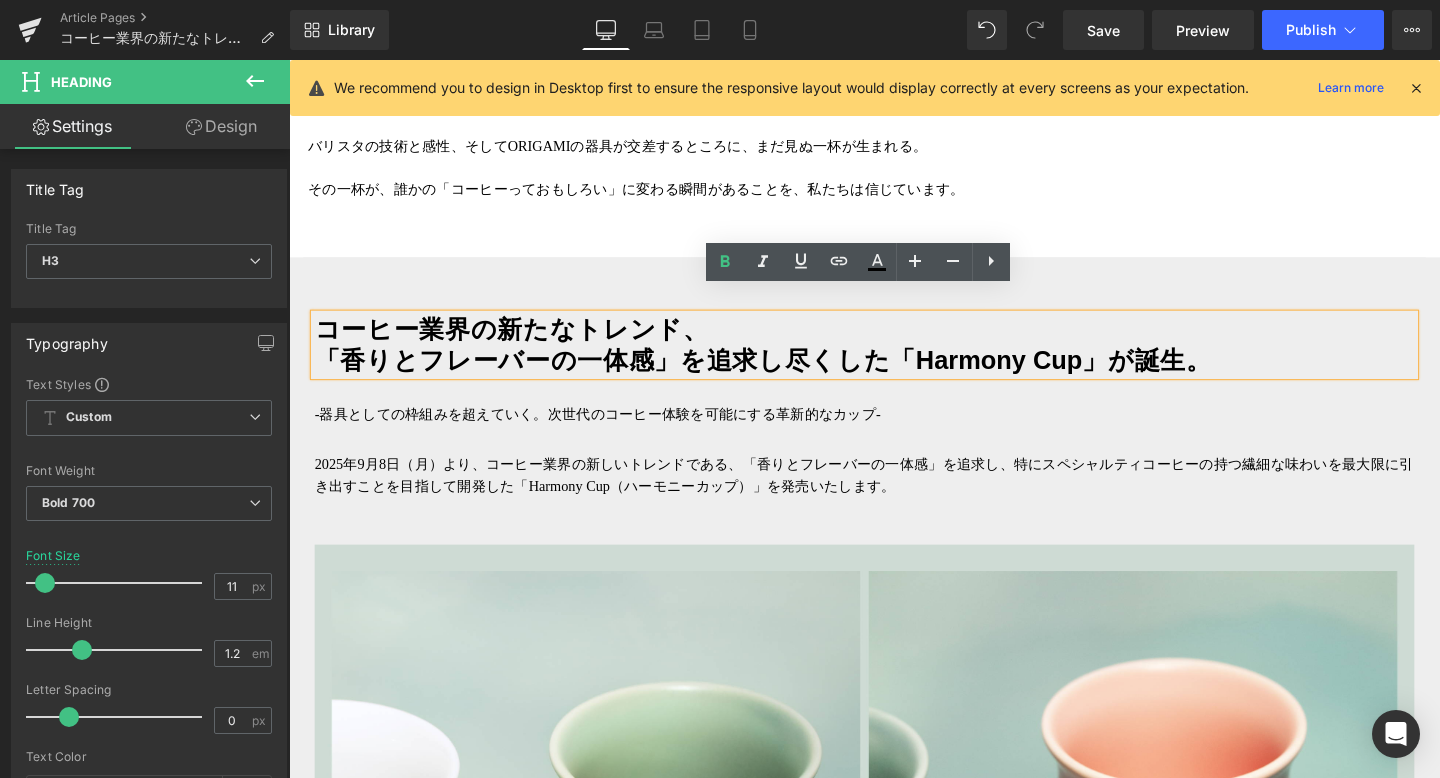 scroll, scrollTop: 1366, scrollLeft: 0, axis: vertical 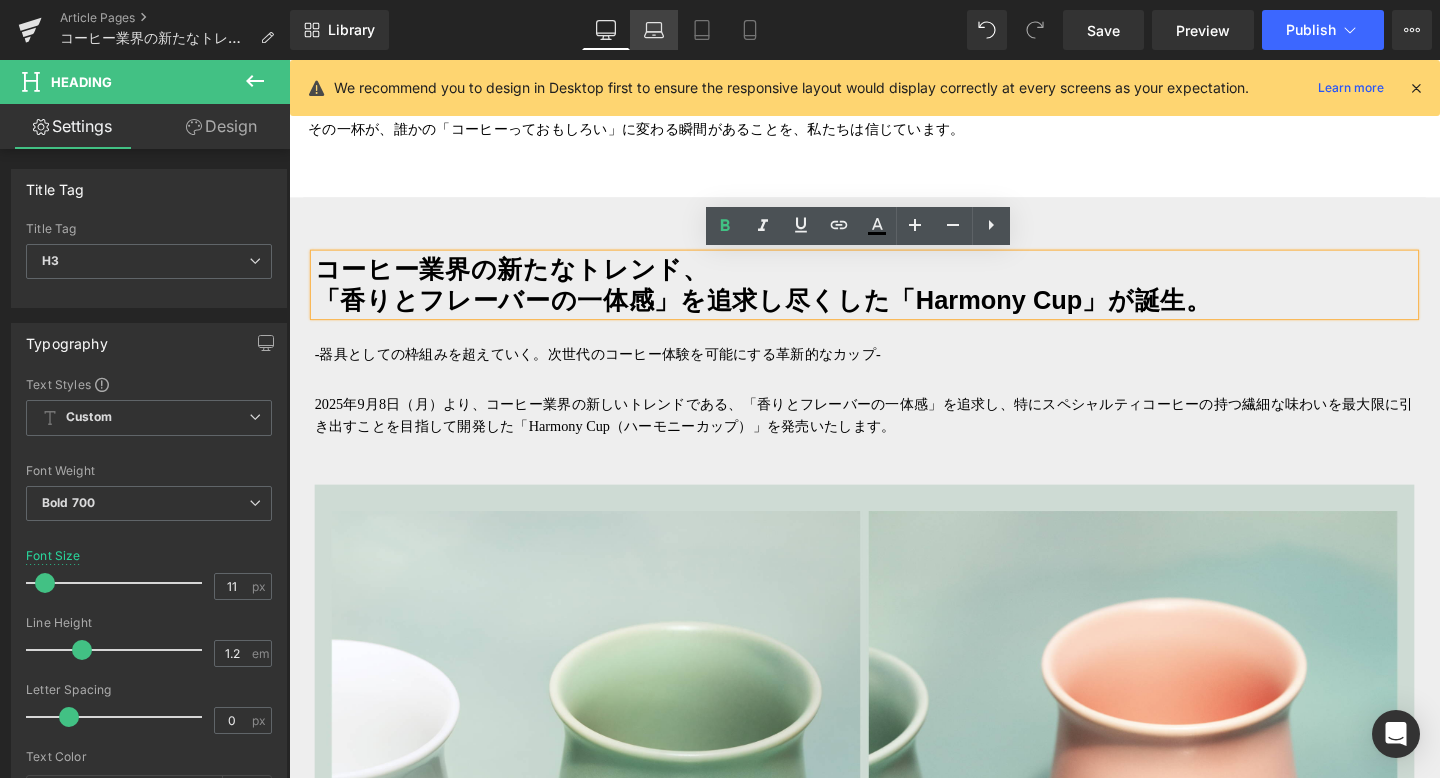 click on "Laptop" at bounding box center [654, 30] 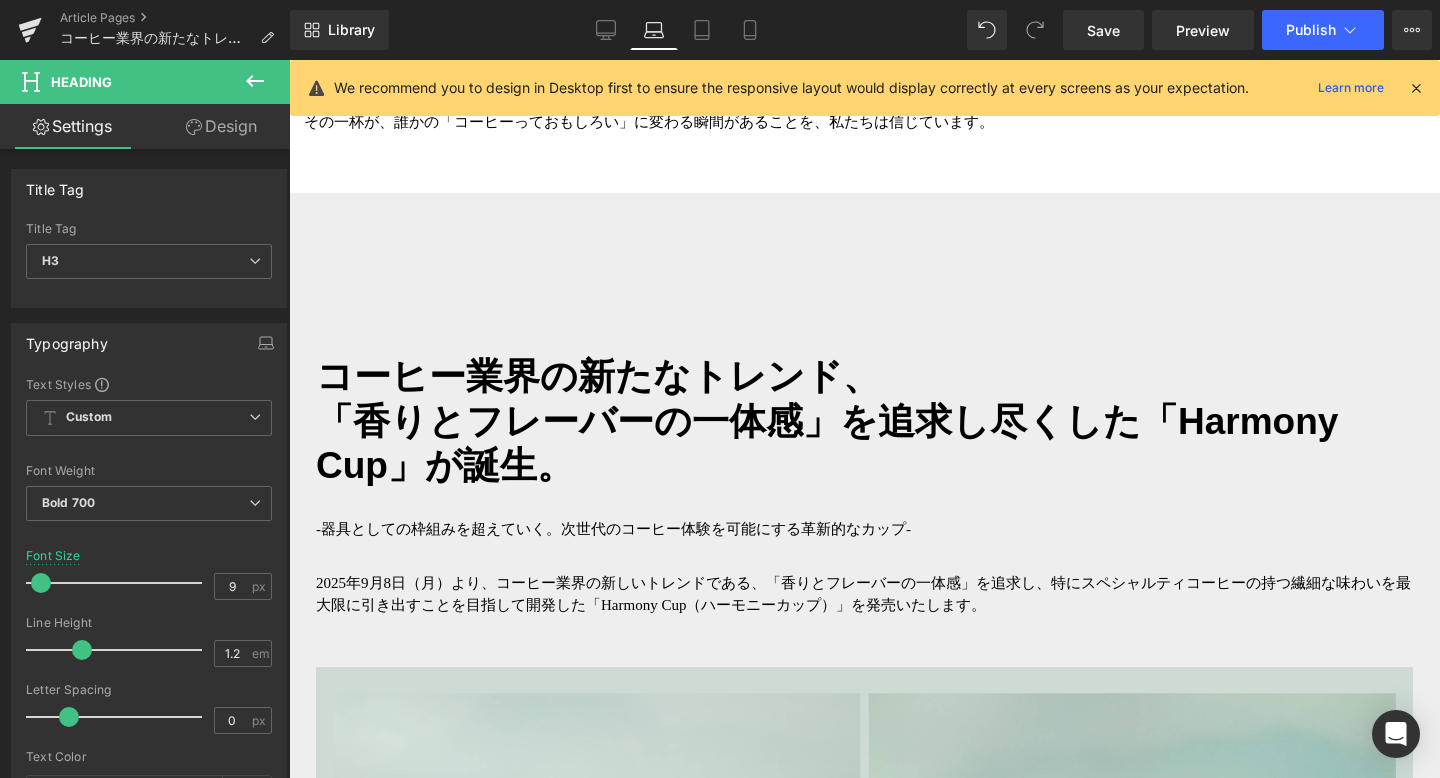 scroll, scrollTop: 1457, scrollLeft: 0, axis: vertical 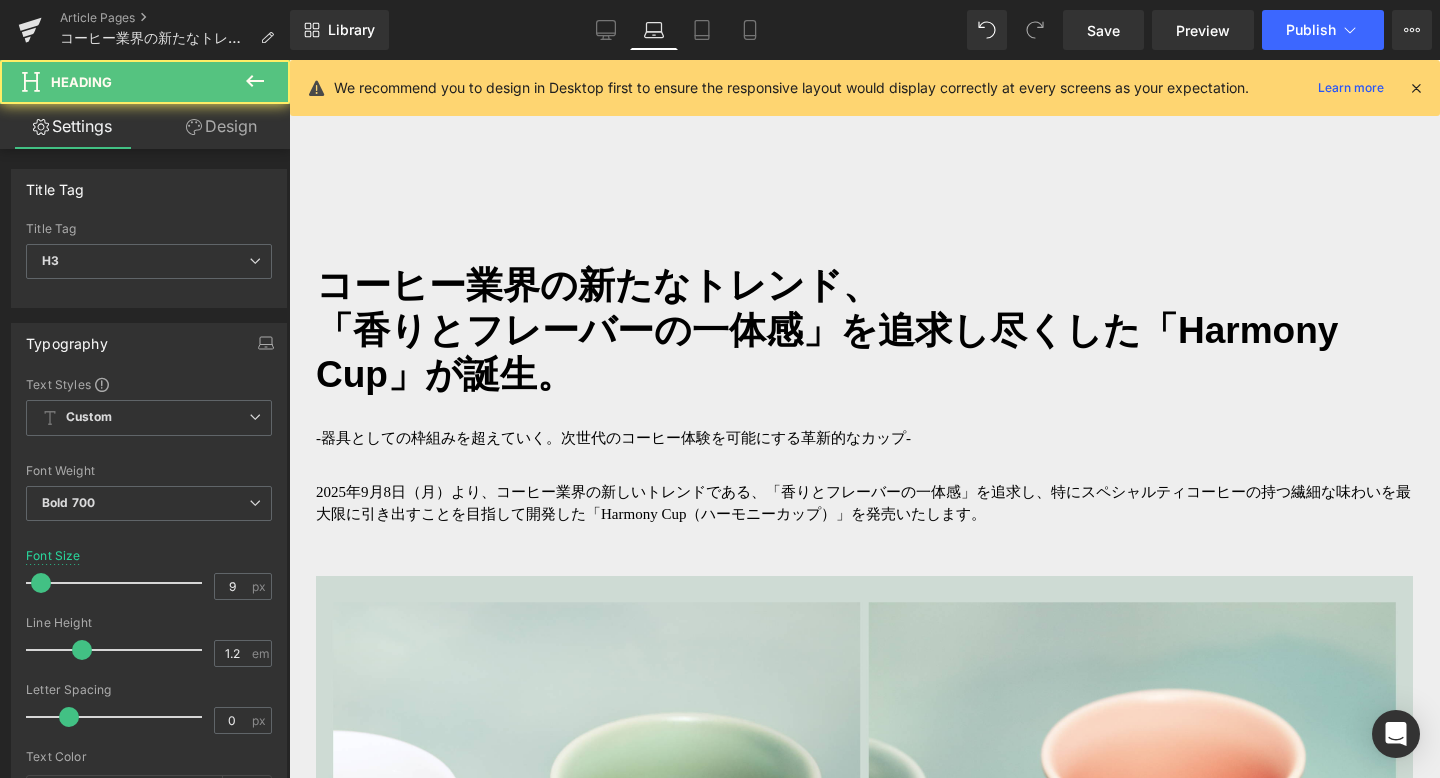 click on "「香りとフレーバーの一体感」を追求し尽くした「Harmony Cup」が誕生。" at bounding box center (827, 352) 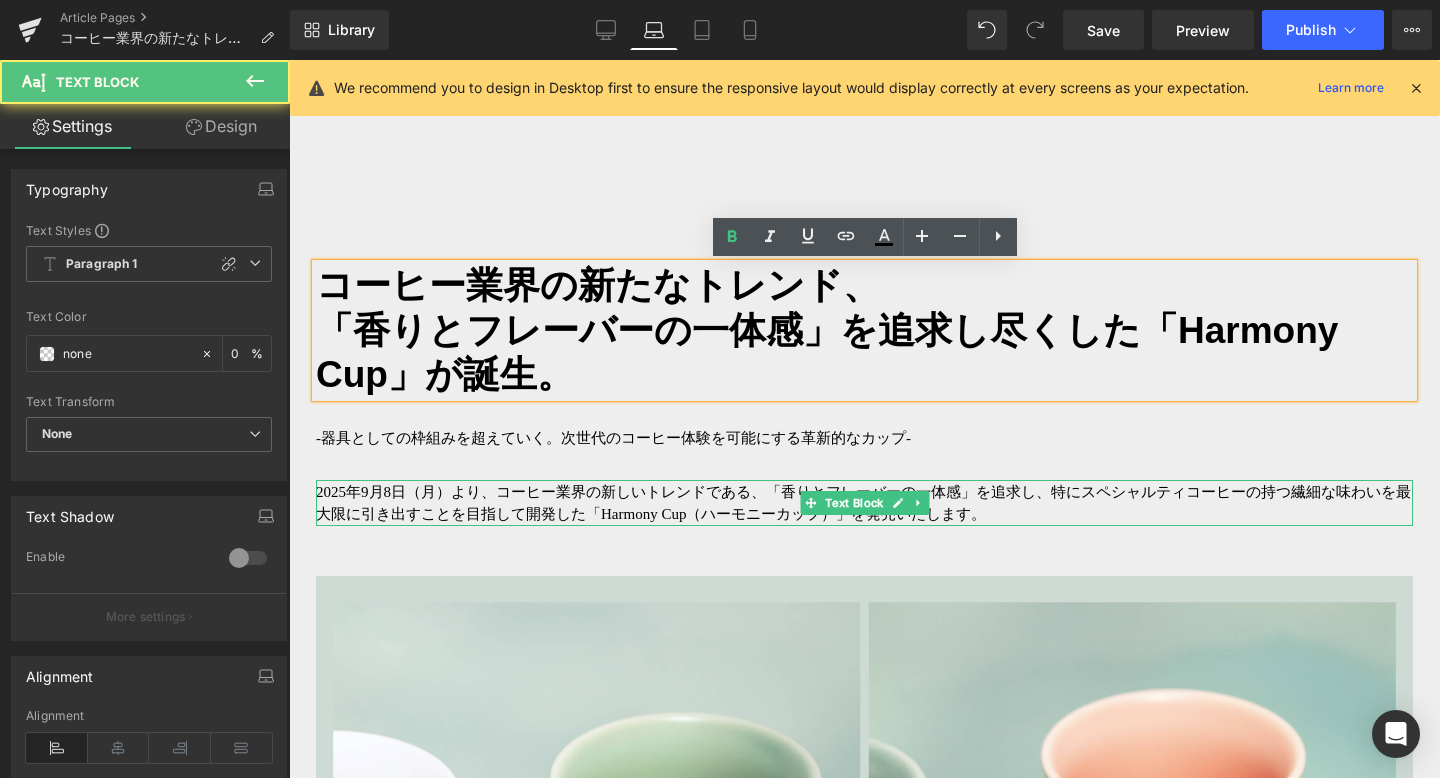 click at bounding box center [864, 525] 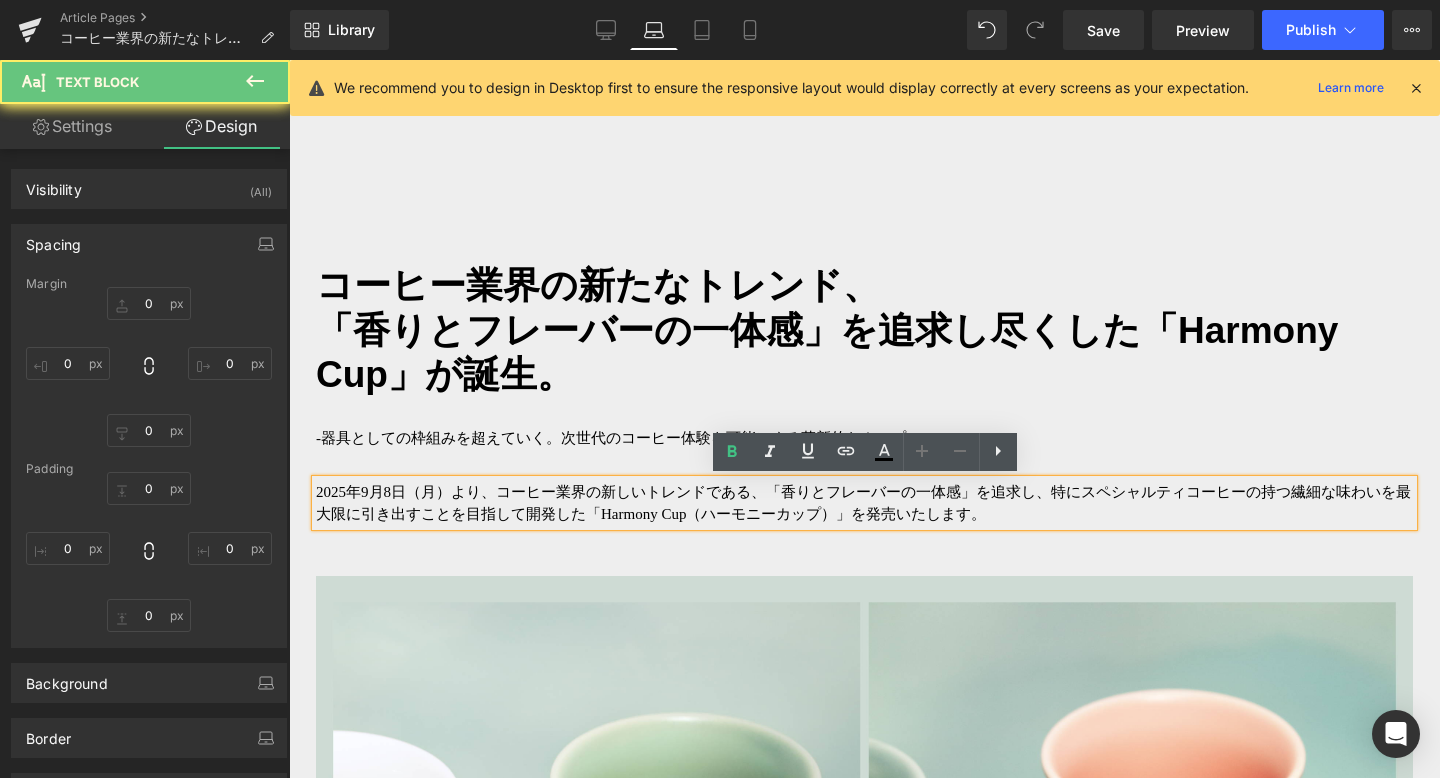 type on "0" 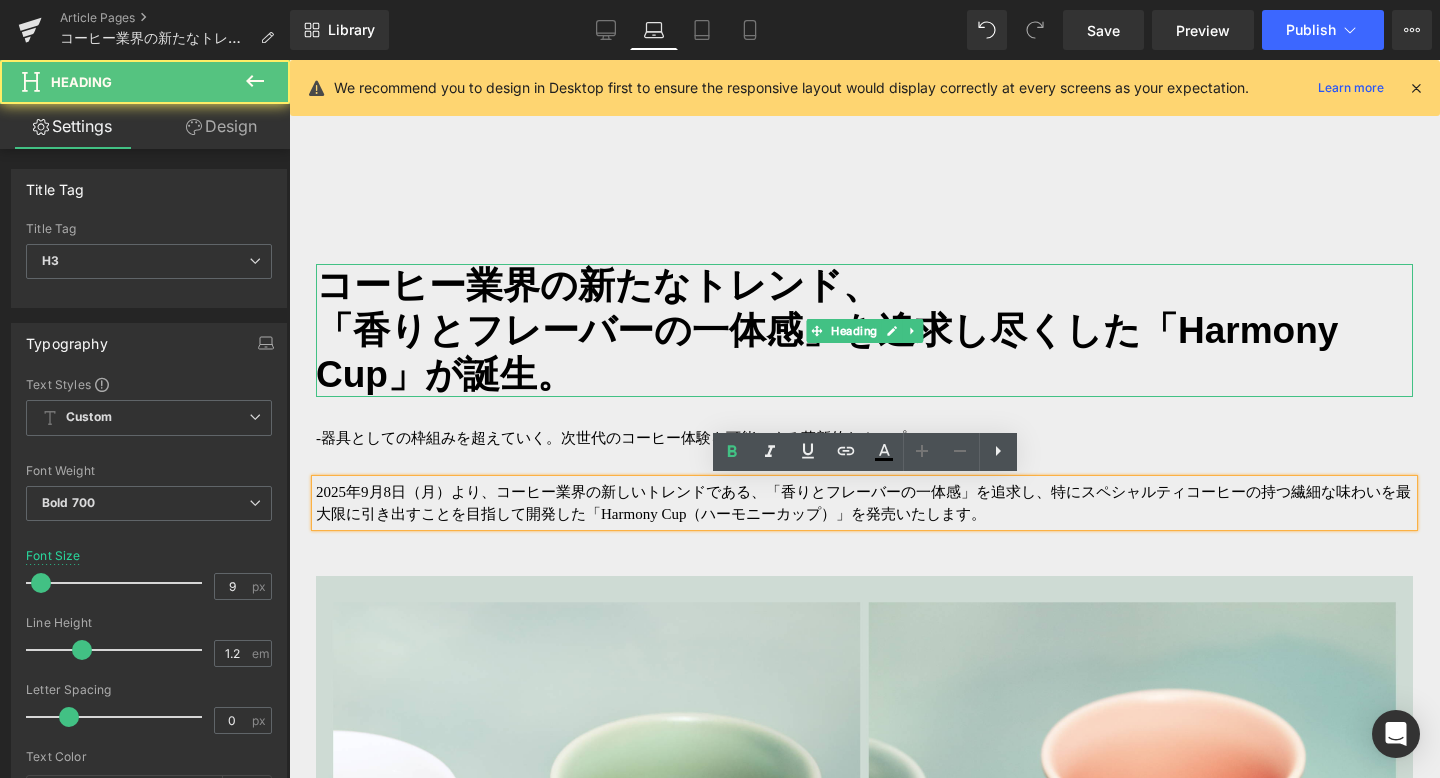 click on "「香りとフレーバーの一体感」を追求し尽くした「Harmony Cup」が誕生。" at bounding box center (827, 352) 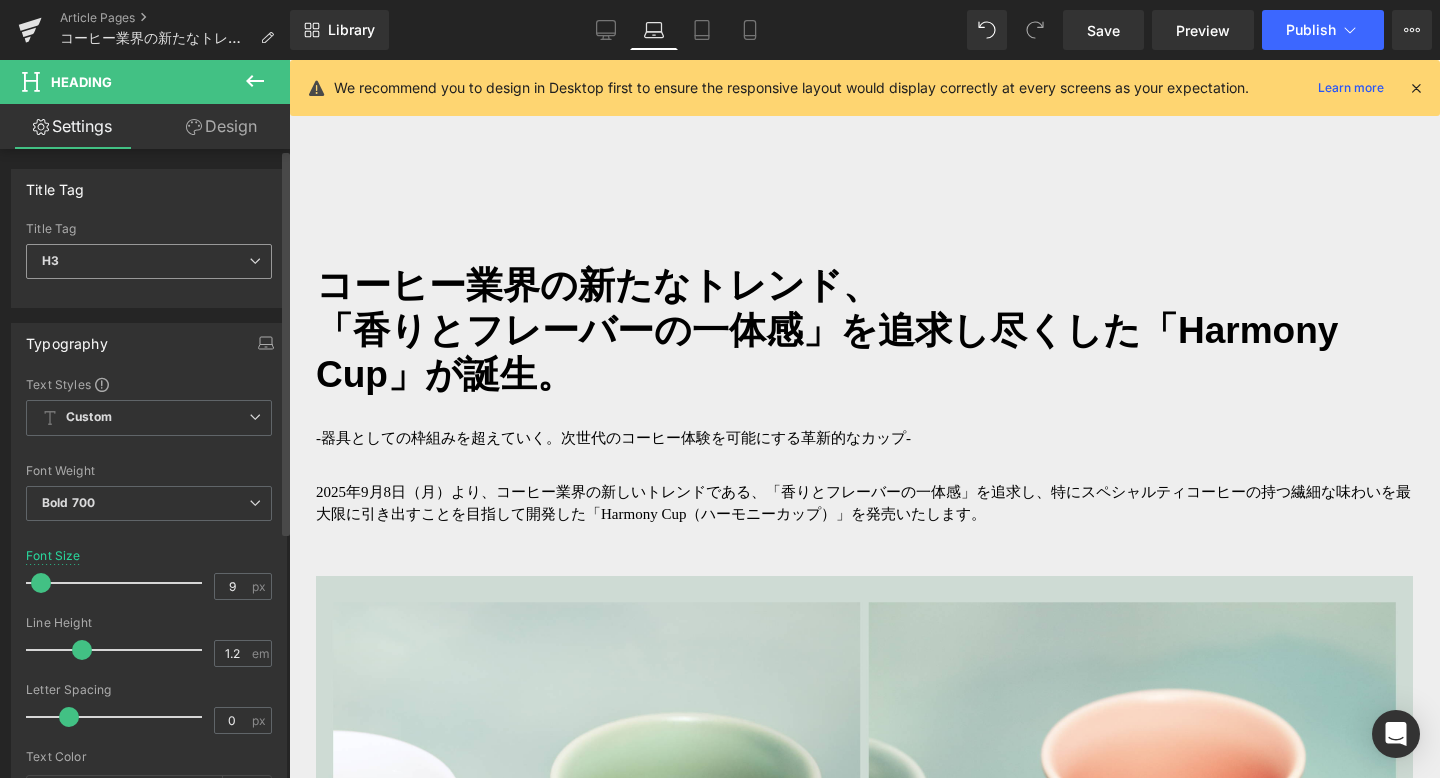 click at bounding box center [255, 261] 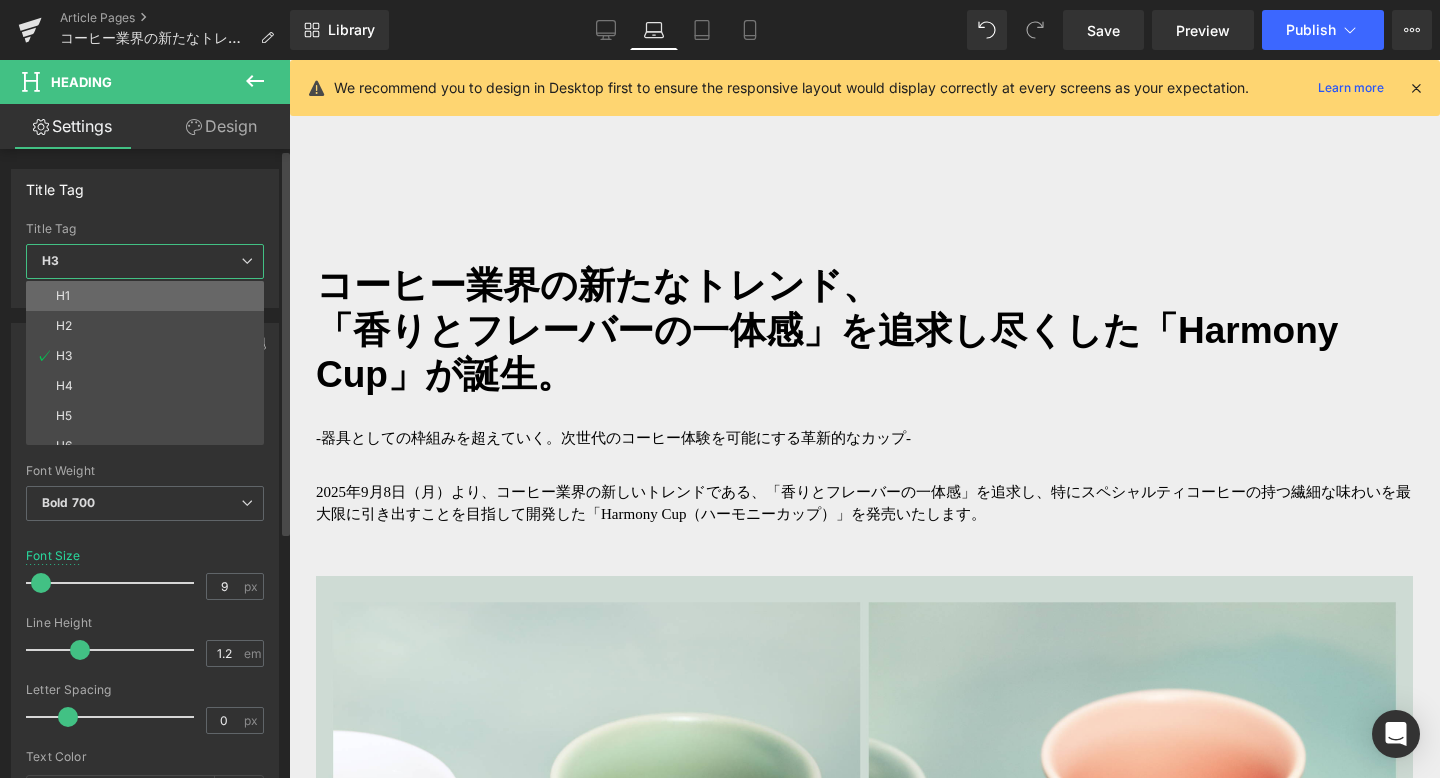 click on "H1" at bounding box center (149, 296) 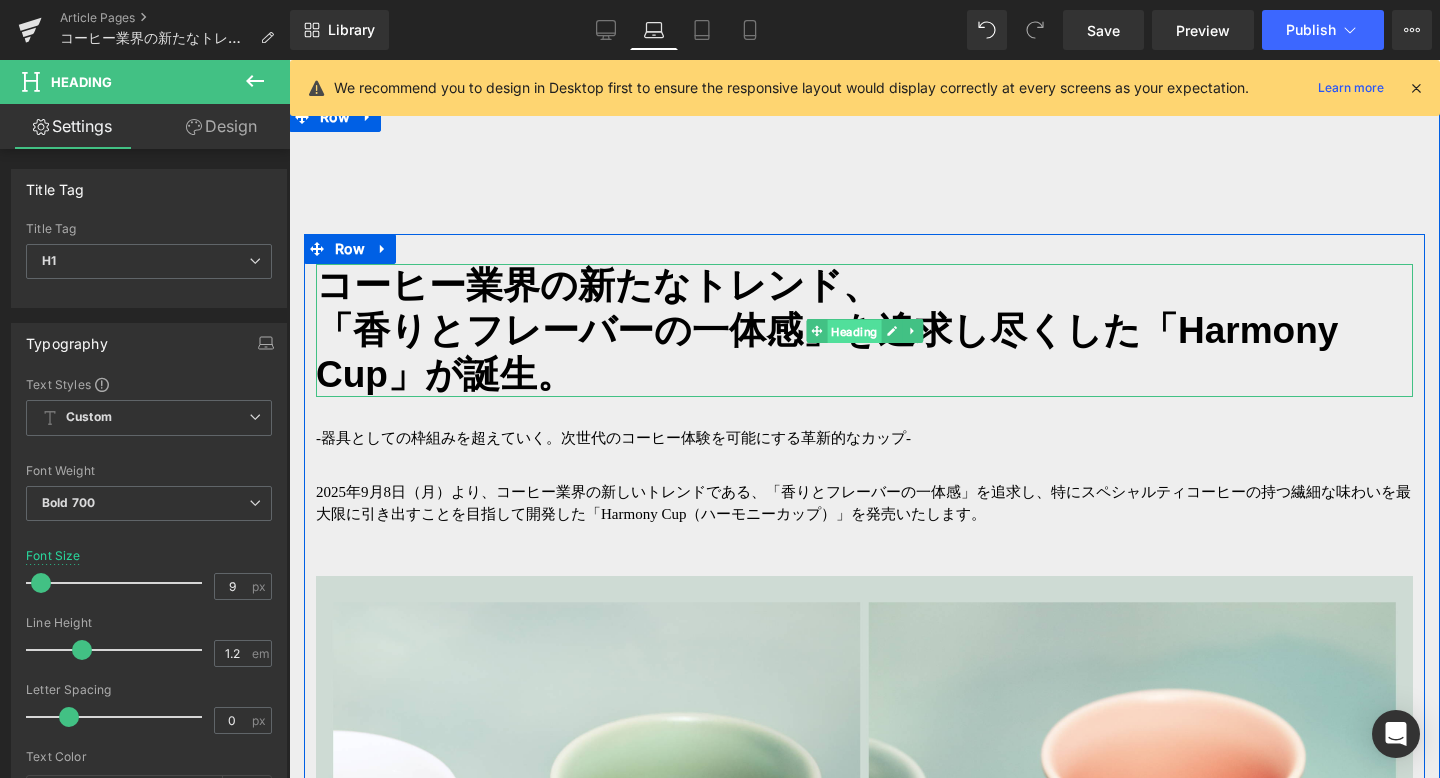 click on "Heading" at bounding box center (854, 332) 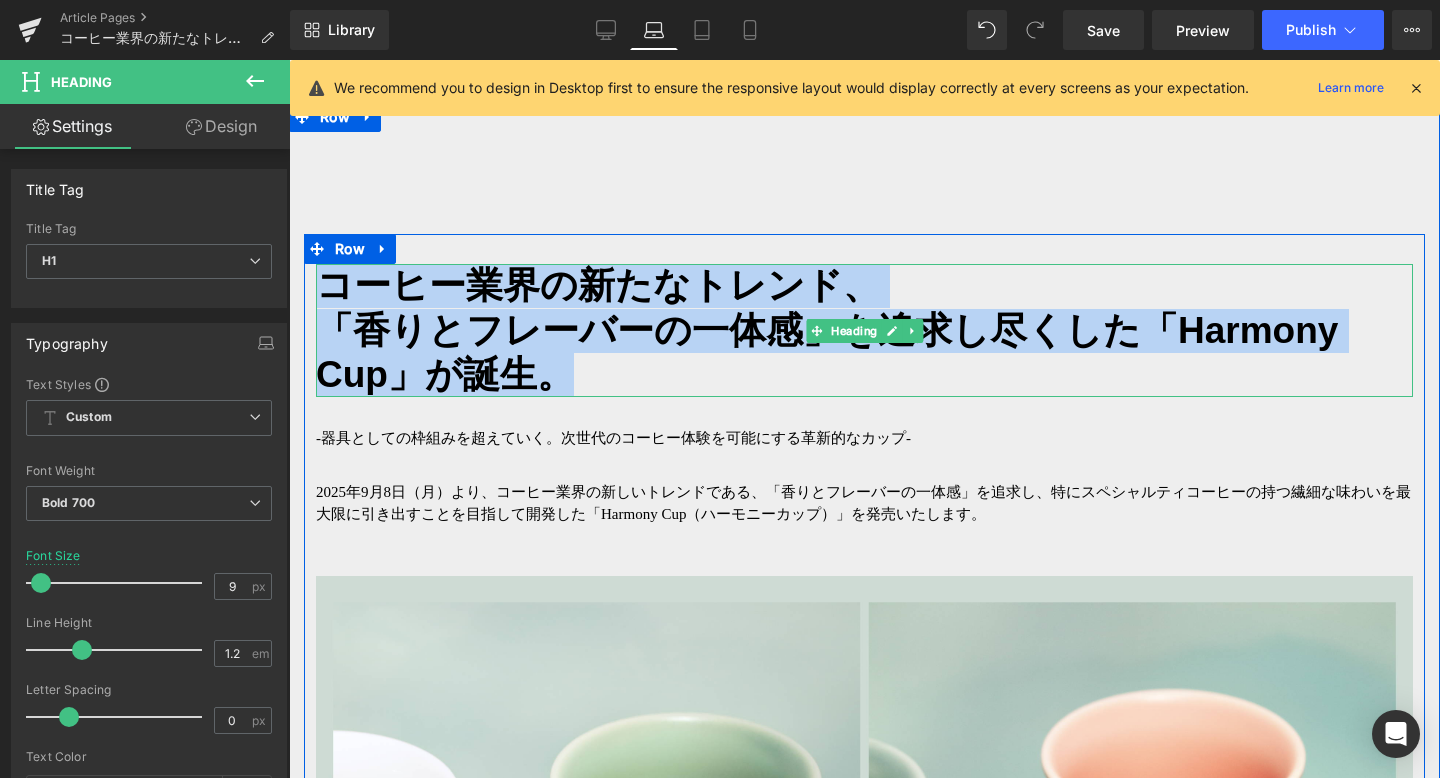drag, startPoint x: 582, startPoint y: 365, endPoint x: 321, endPoint y: 272, distance: 277.074 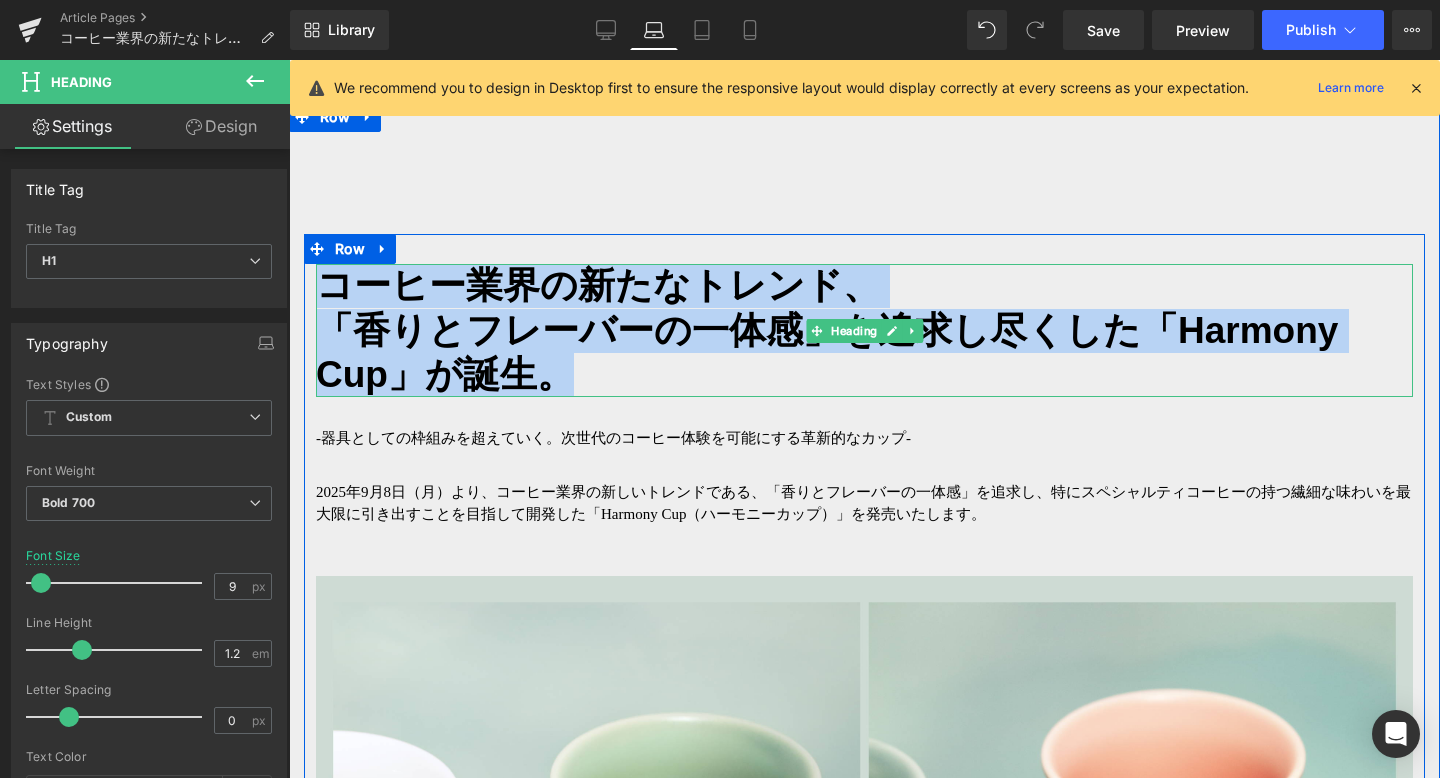 click on "コーヒー業界の新たなトレンド、 「香りとフレーバーの一体感」を追求し尽くした「Harmony Cup」が誕生。" at bounding box center [864, 330] 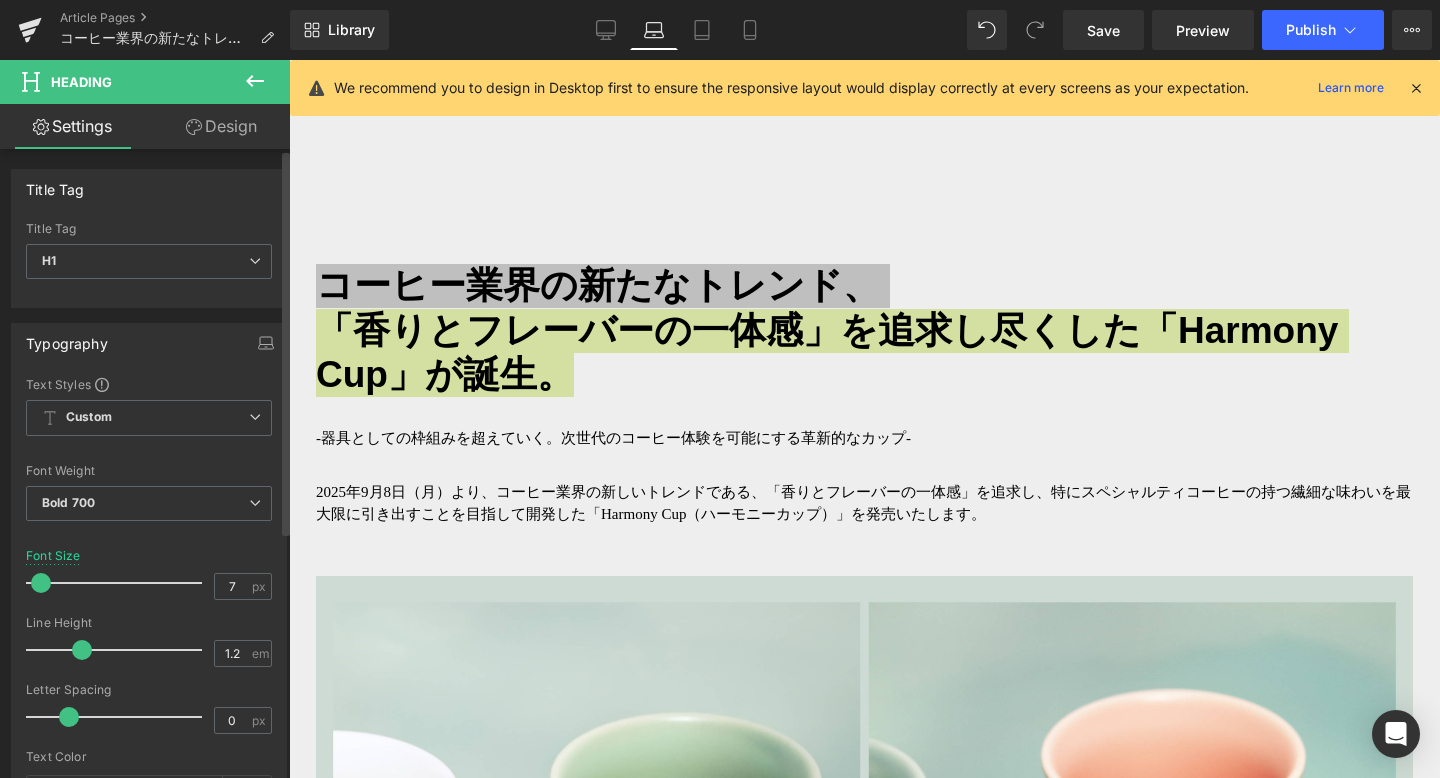 type on "6" 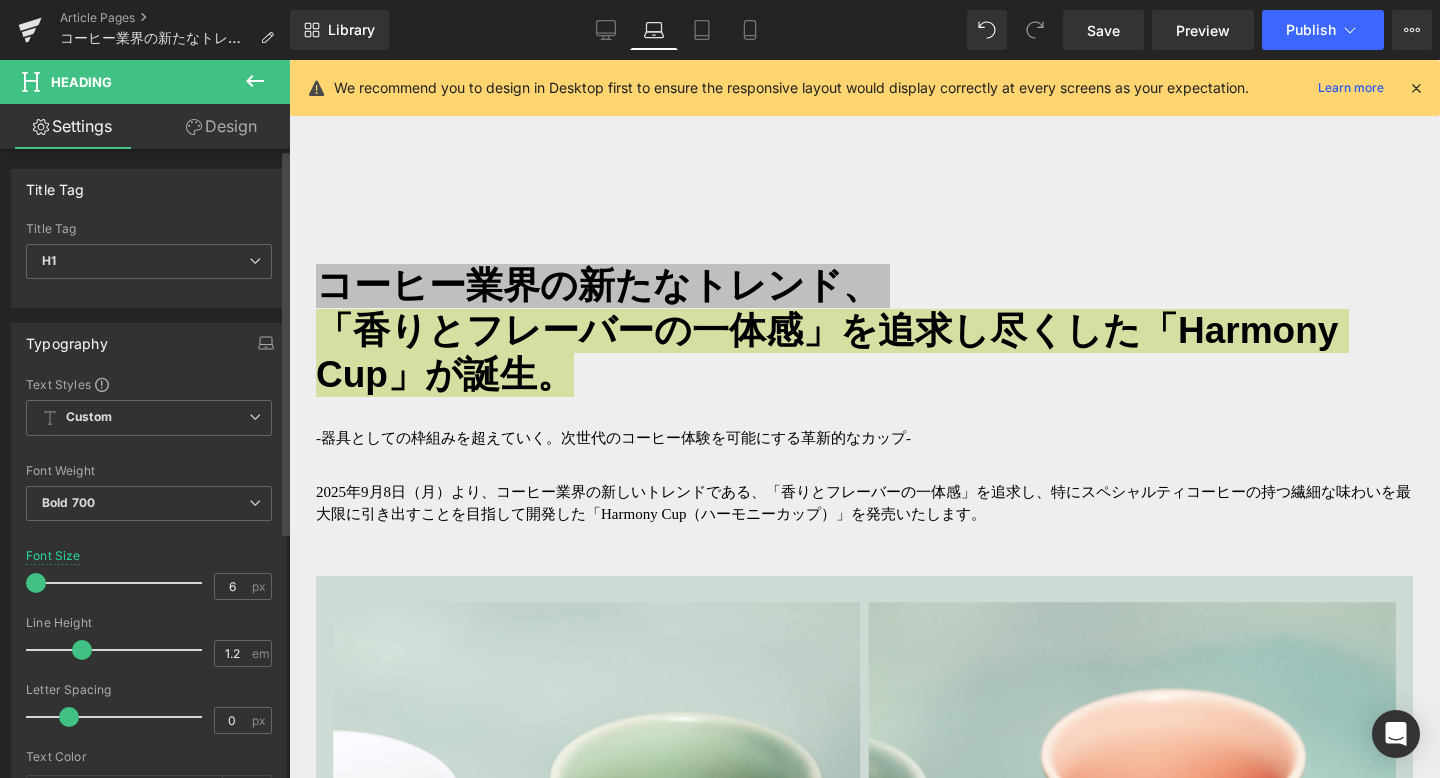 drag, startPoint x: 40, startPoint y: 583, endPoint x: 21, endPoint y: 583, distance: 19 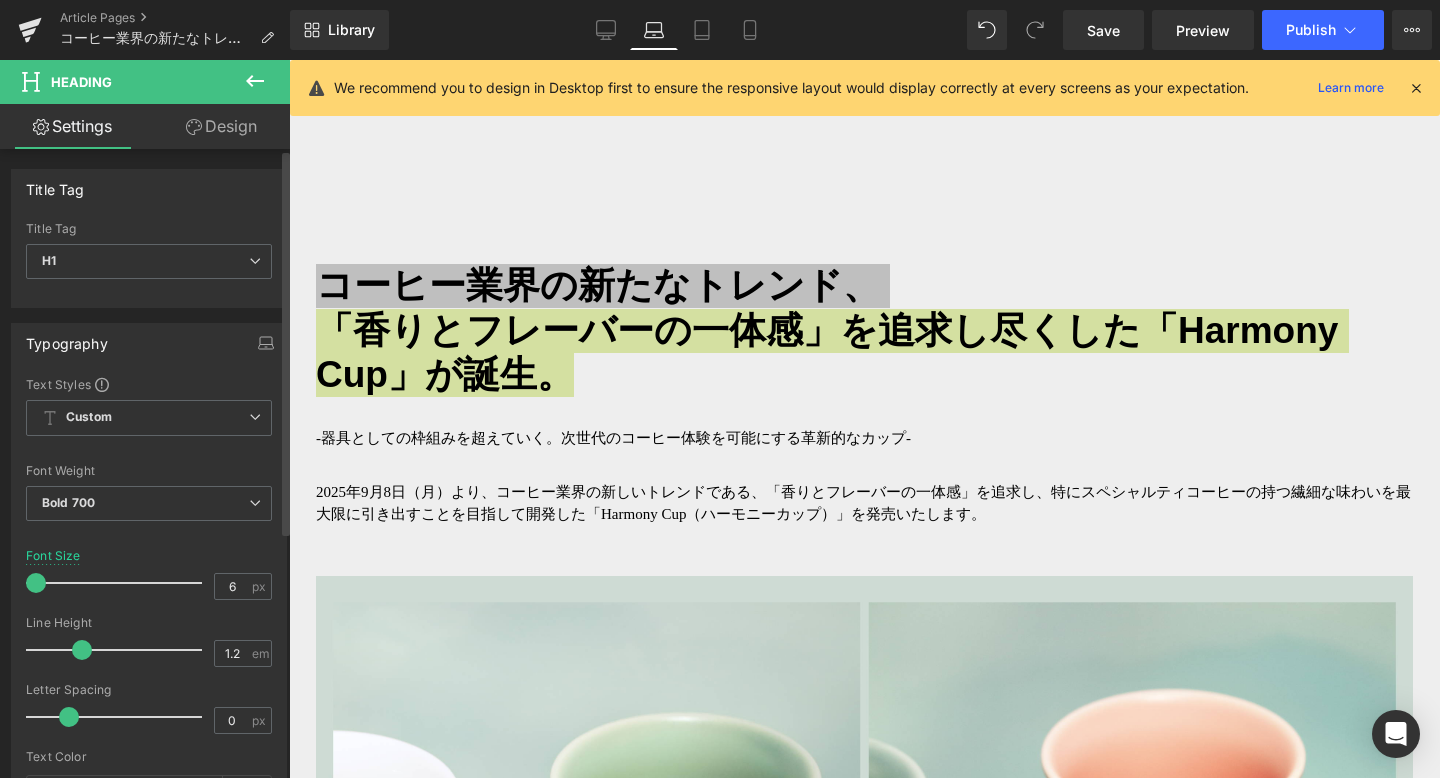 click on "Text Styles Custom Heading 1 Heading 2 Heading 3 Heading 4 Heading 5 Heading 6
Custom
Custom
Heading 1
Heading 2
Heading 3
Heading 4
Heading 5
Heading 6 Thin 100 Semi Thin 200 Light 300 Regular 400 Medium 500 Semi Bold 600 Super Bold 800 Boldest 900 Bold 700 Lighter Bolder Font Weight
Bold 700
Thin 100 Semi Thin 200 Light 300 Regular 400 Medium 500 Semi Bold 600 Super Bold 800 Boldest 900 Bold 700 Lighter Bolder 6px Font Size 6 px 1.2em Line Height 1.2 em 0px Letter Spacing 0 px #000000 Text Color #000000 100 % inherit
Font
Default
Work Sans
Arial" at bounding box center [149, 685] 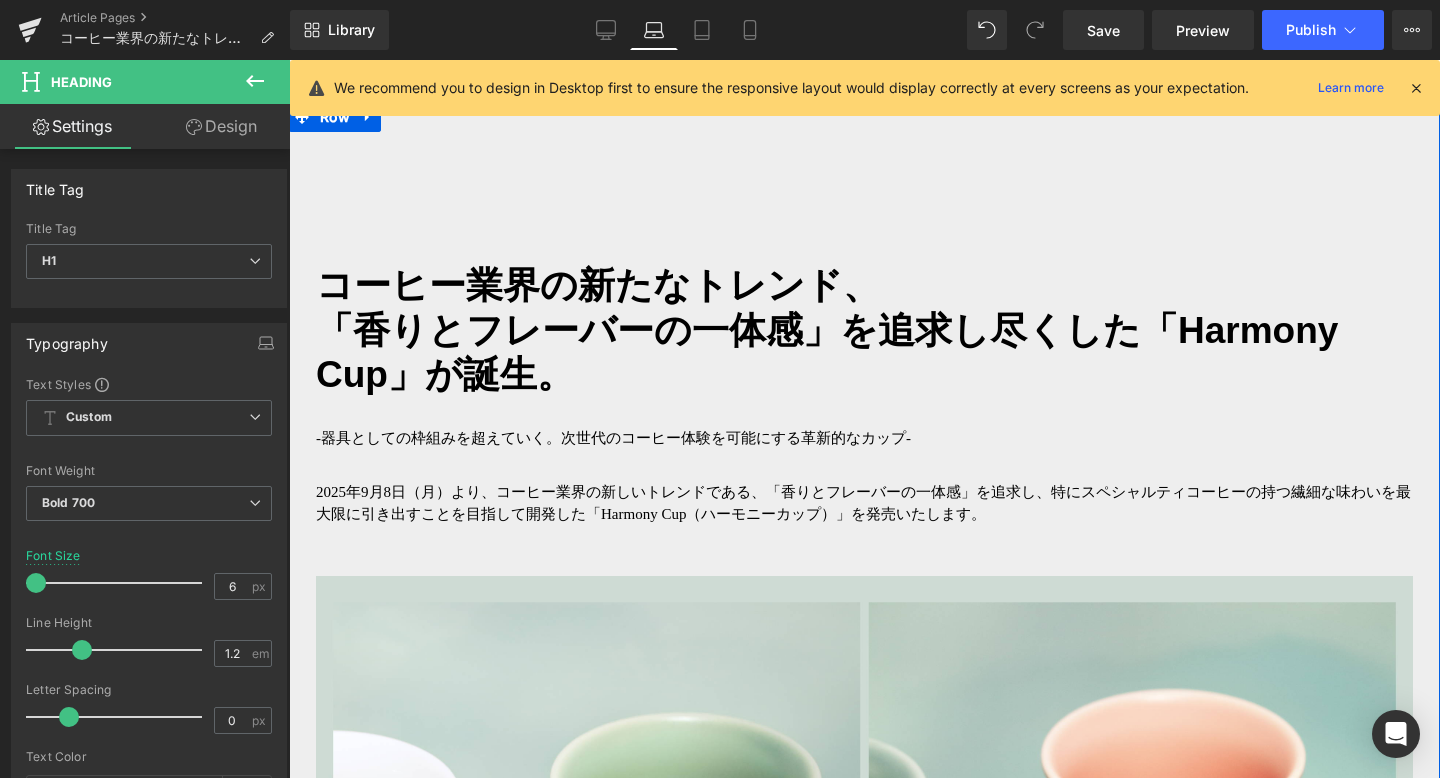 click on "コーヒー業界の新たなトレンド、 「香りとフレーバーの一体感」を追求し尽くした「Harmony Cup」が誕生。 Heading         コーヒー業界の新たなトレンド、 「香りとフレーバーの一体感 」を追求し尽くした「Harmony Cup」が誕生。 Heading         -器具としての枠組みを超えていく。次世代のコーヒー体験を可能にする革新的なカップ- Text Block         2025年9月8日（月）より、コーヒー業界の新しいトレンドである、「香りとフレーバーの一体感」を追求し、特にスペシャルティコーヒーの持つ繊細な味わいを最大限に引き出すことを目指して開発した「Harmony Cup（ハーモニーカップ）」を発売いたします。 Text Block         Image         Text Block         Image         写真：共同開発者のRyan Wibawa氏　撮影：Ryohei Tomita - About Ryan Wibawa - https://youtu.be/vCC4kiFDFL0 Text Block" at bounding box center (864, 4034) 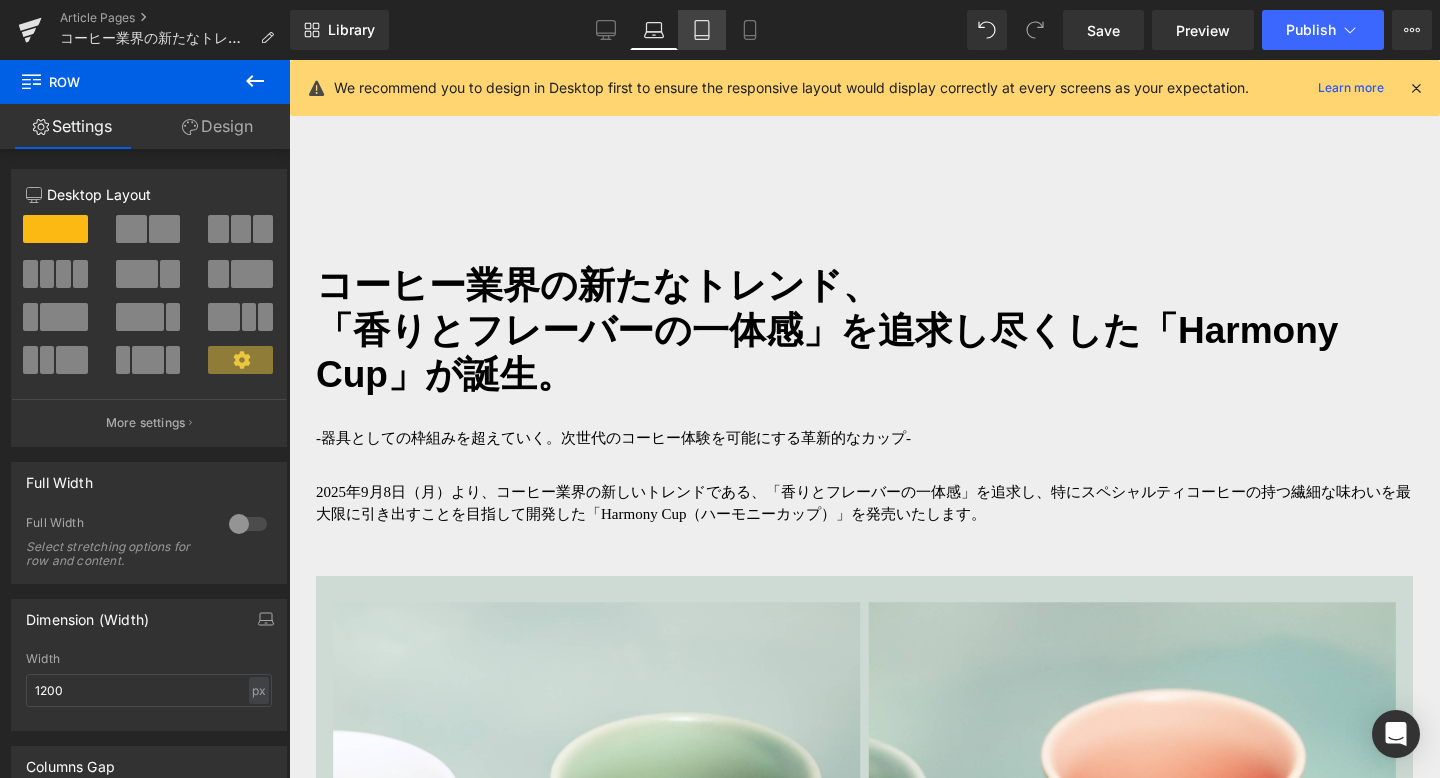 click on "Tablet" at bounding box center (702, 30) 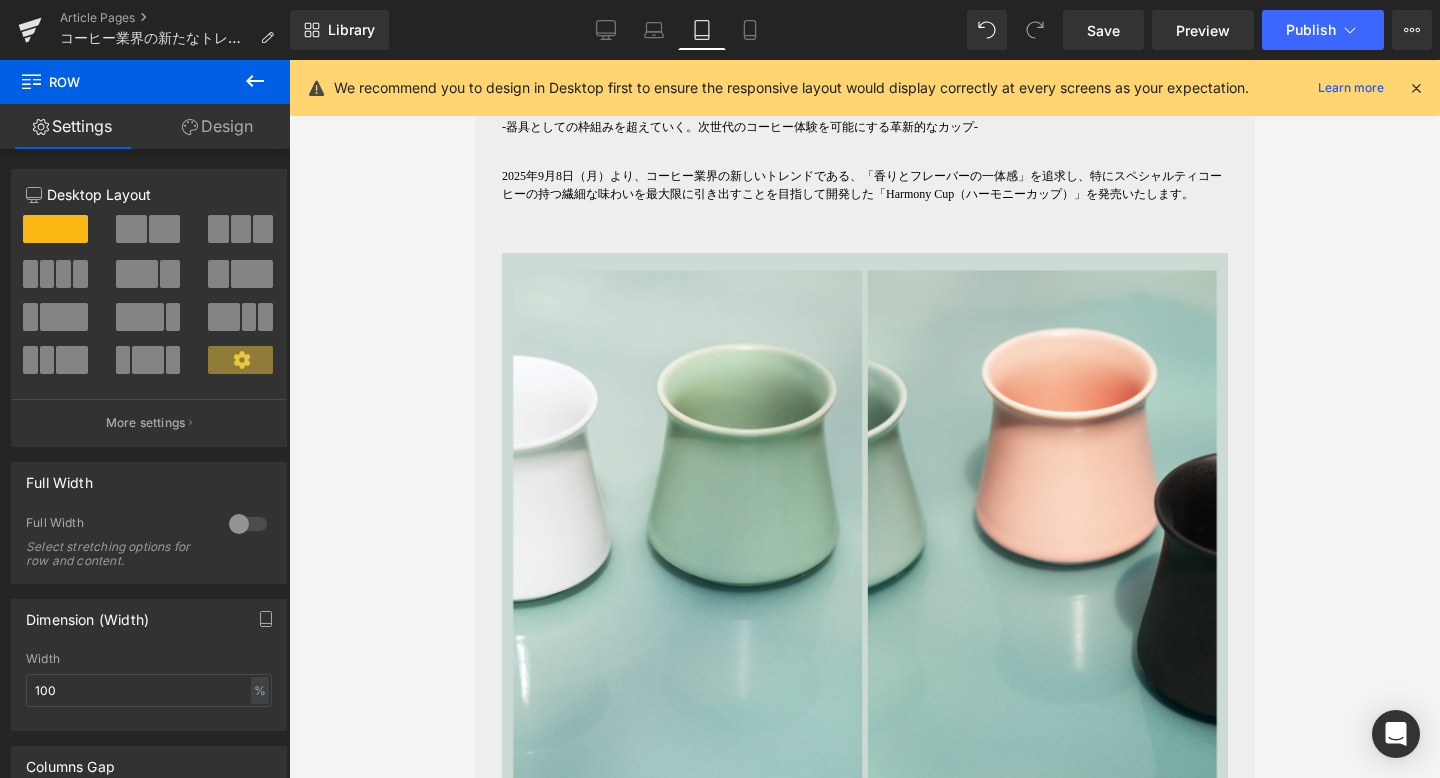 scroll, scrollTop: 1148, scrollLeft: 0, axis: vertical 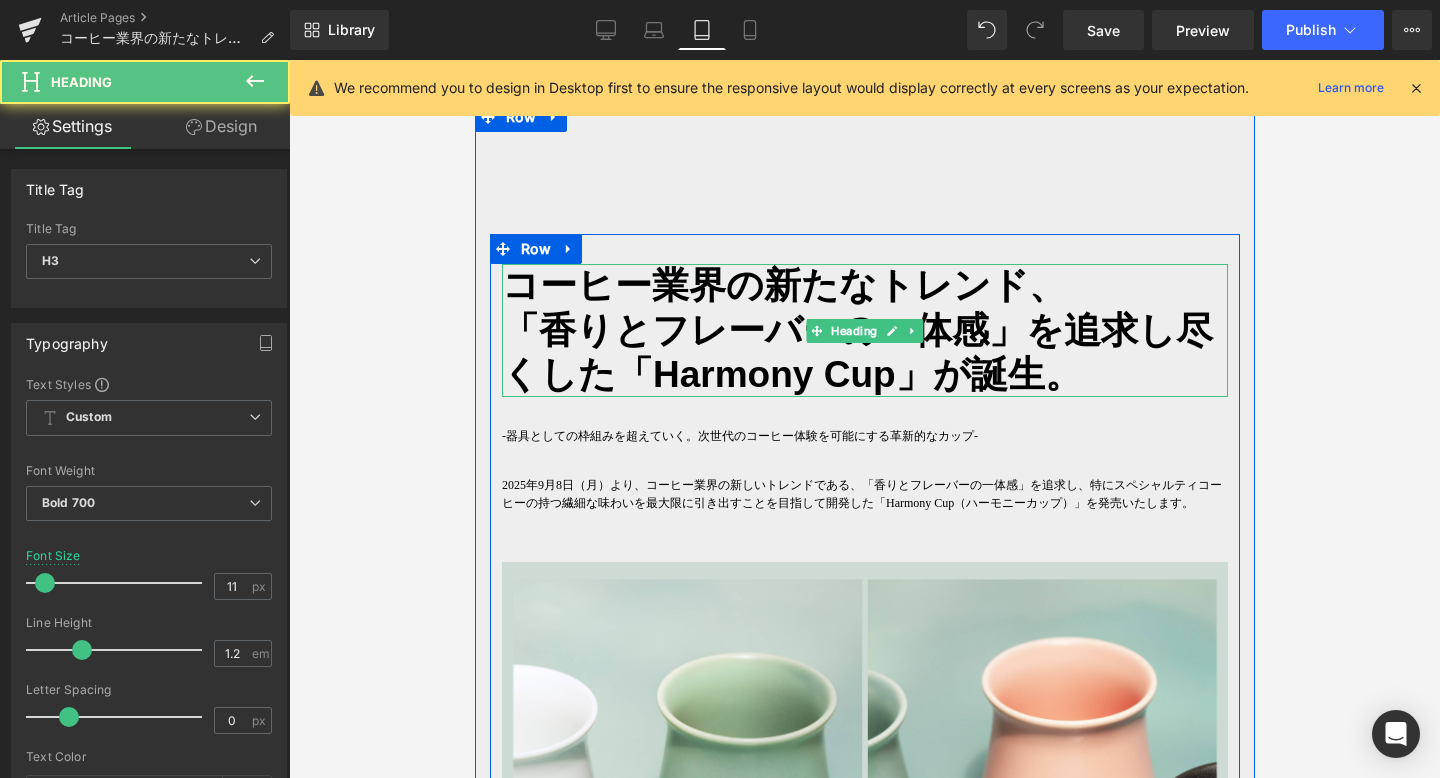 click on "コーヒー業界の新たなトレンド、 「香りとフレーバーの一体感」を追求し尽くした「Harmony Cup」が誕生。" at bounding box center [864, 330] 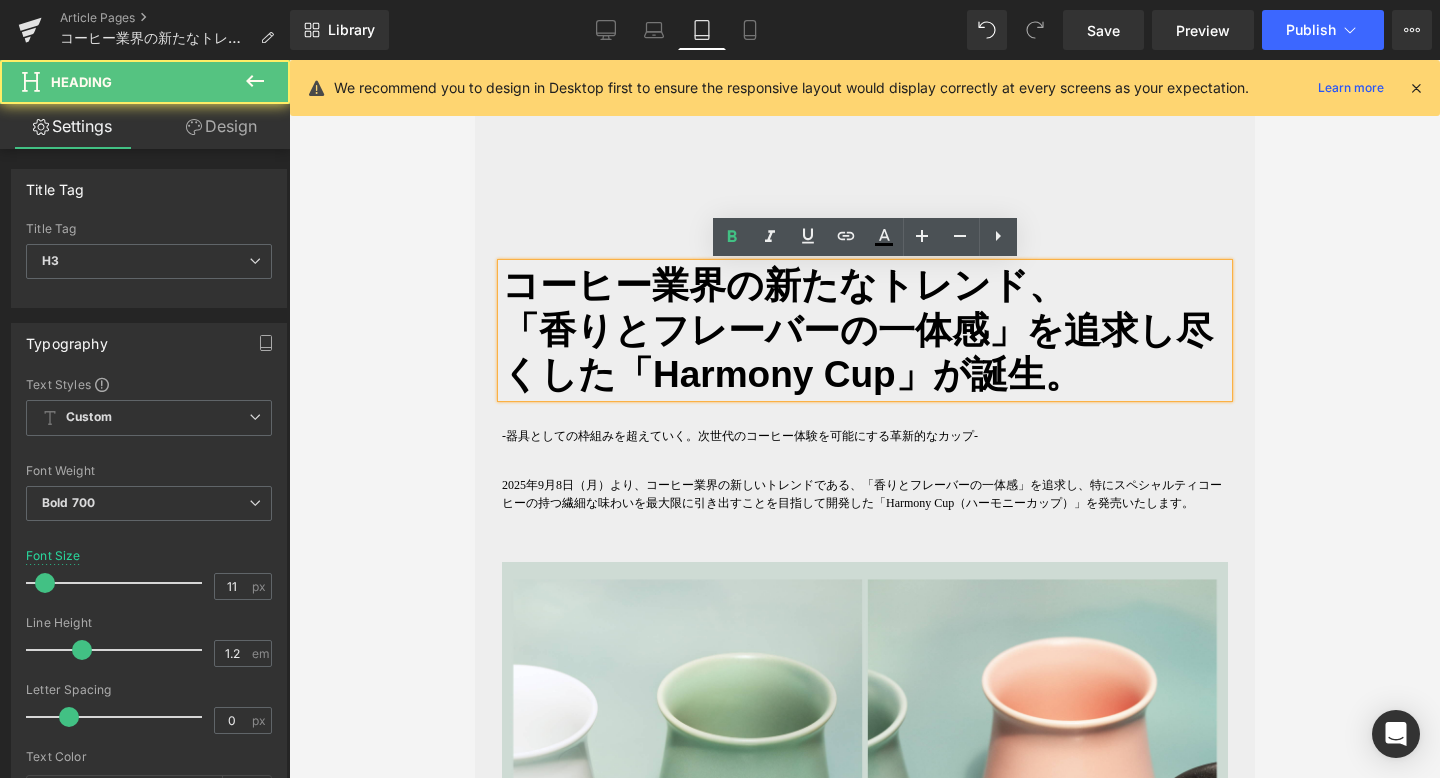 click on "2025年9月8日（月）より、コーヒー業界の新しいトレンドである、「香りとフレーバーの一体感」を追求し、特にスペシャルティコーヒーの持つ繊細な味わいを最大限に引き出すことを目指して開発した「Harmony Cup（ハーモニーカップ）」を発売いたします。" at bounding box center [864, 493] 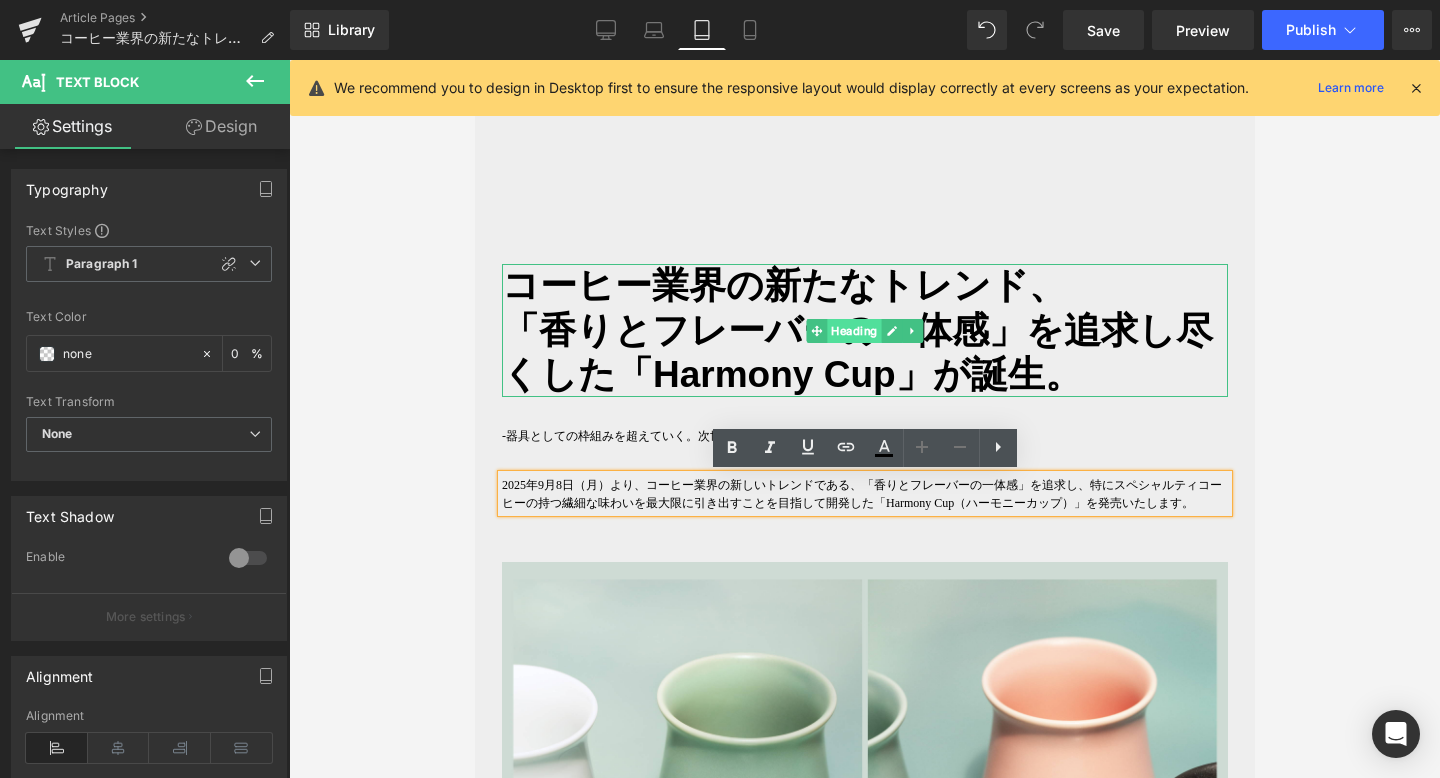click on "Heading" at bounding box center (853, 331) 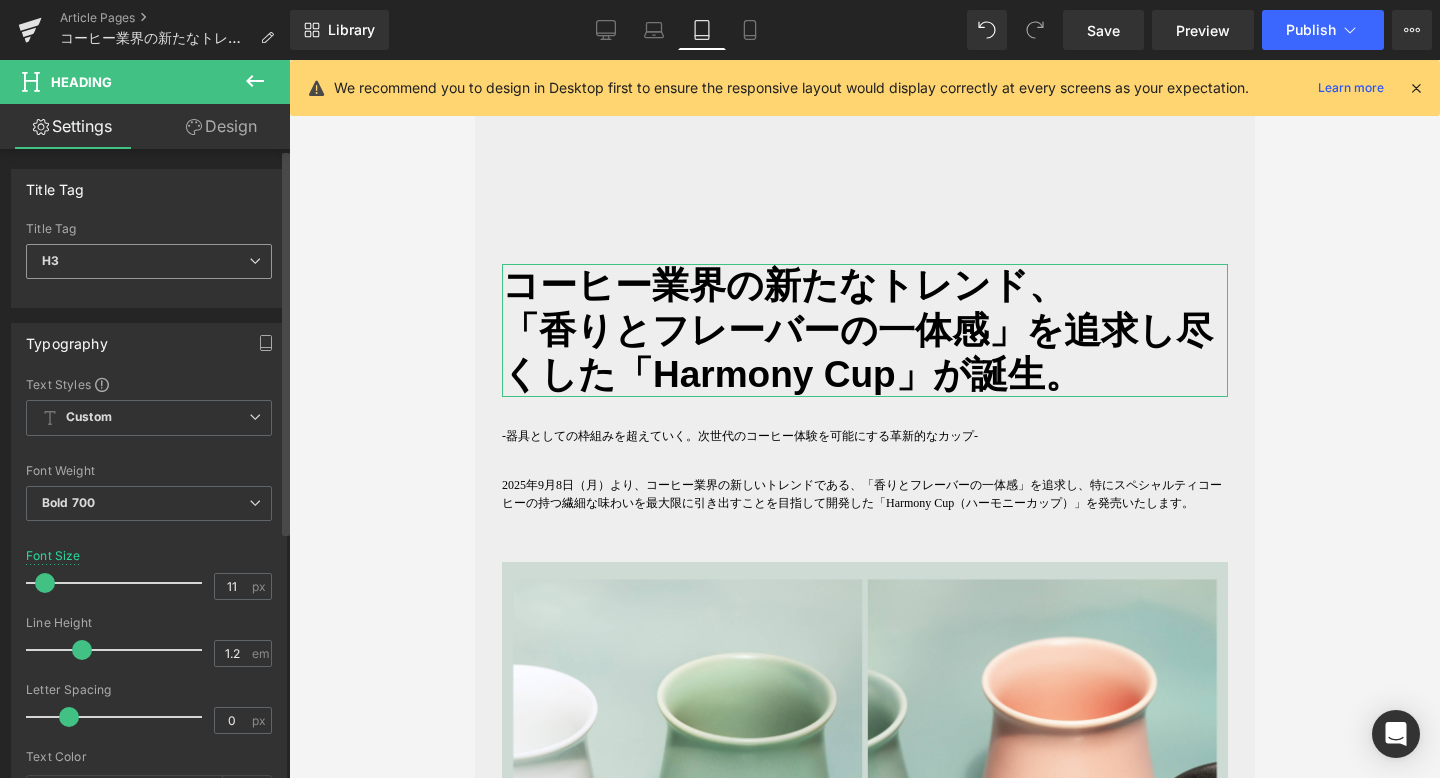click on "H3" at bounding box center (149, 261) 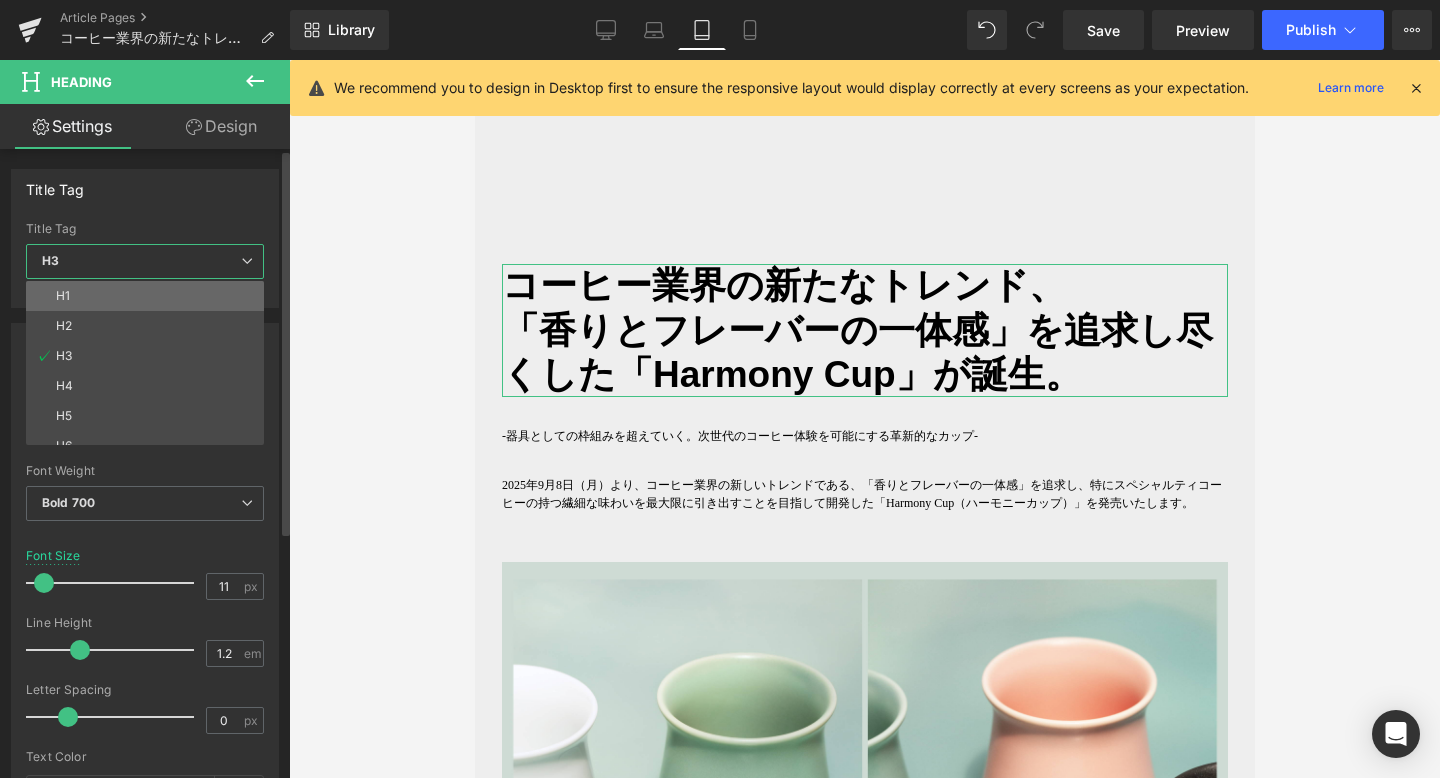 click on "H1" at bounding box center (149, 296) 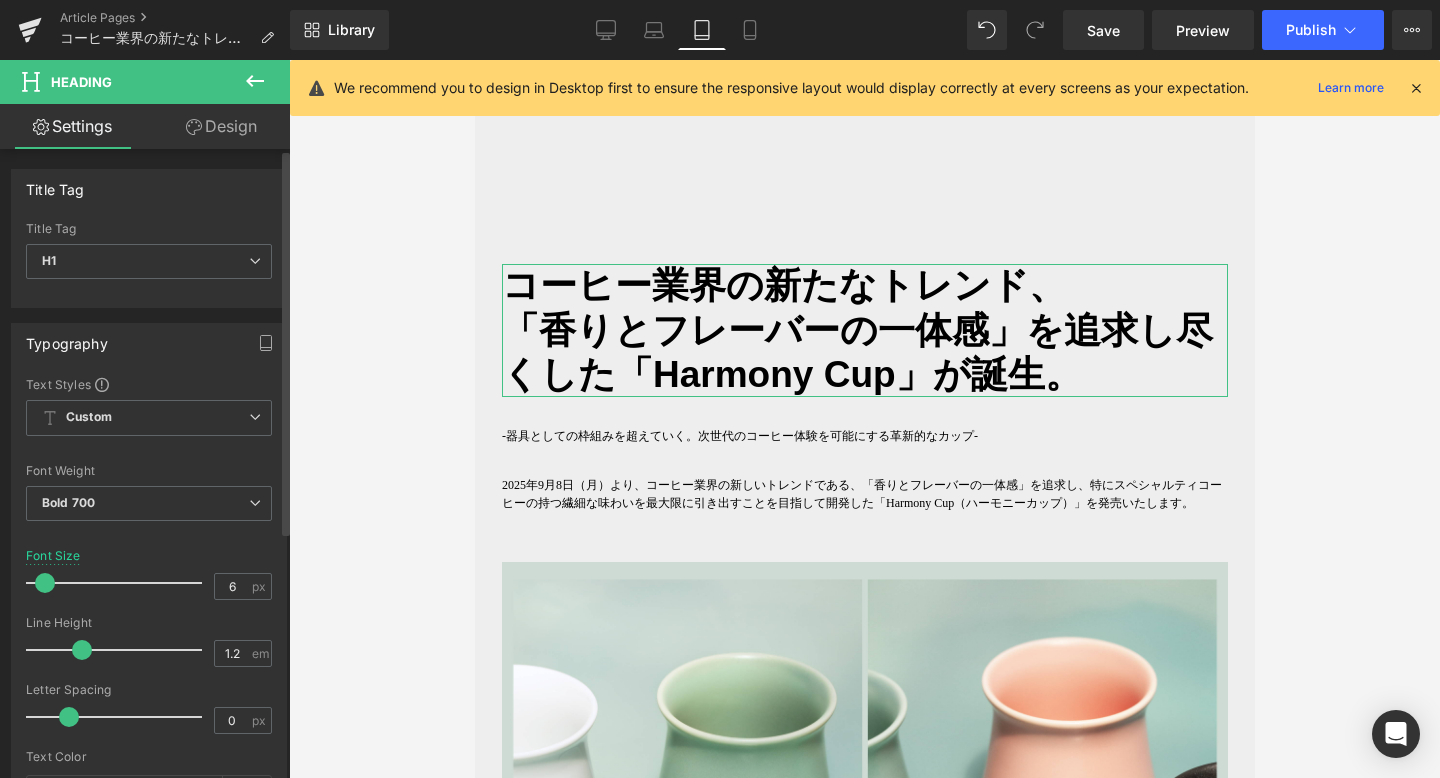 drag, startPoint x: 47, startPoint y: 577, endPoint x: 17, endPoint y: 577, distance: 30 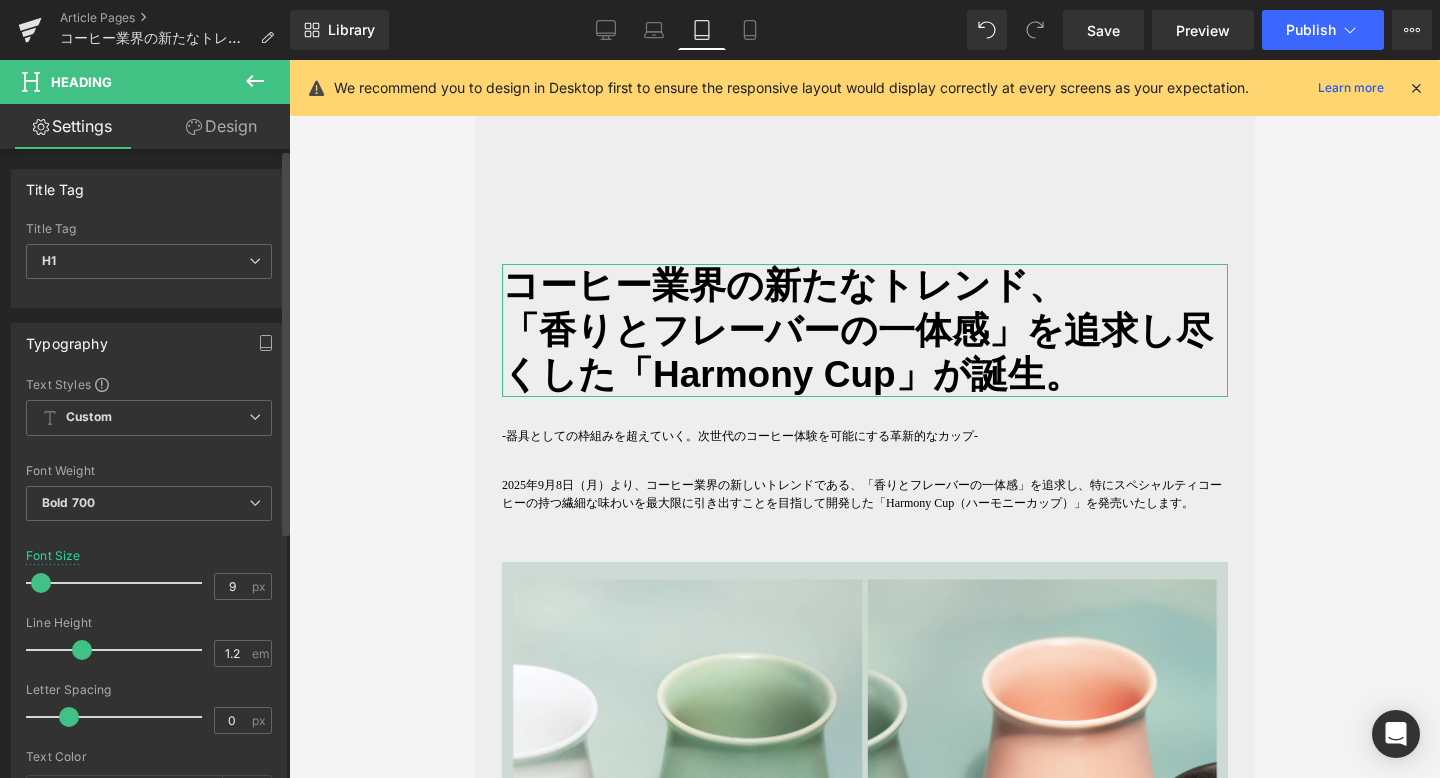 type on "8" 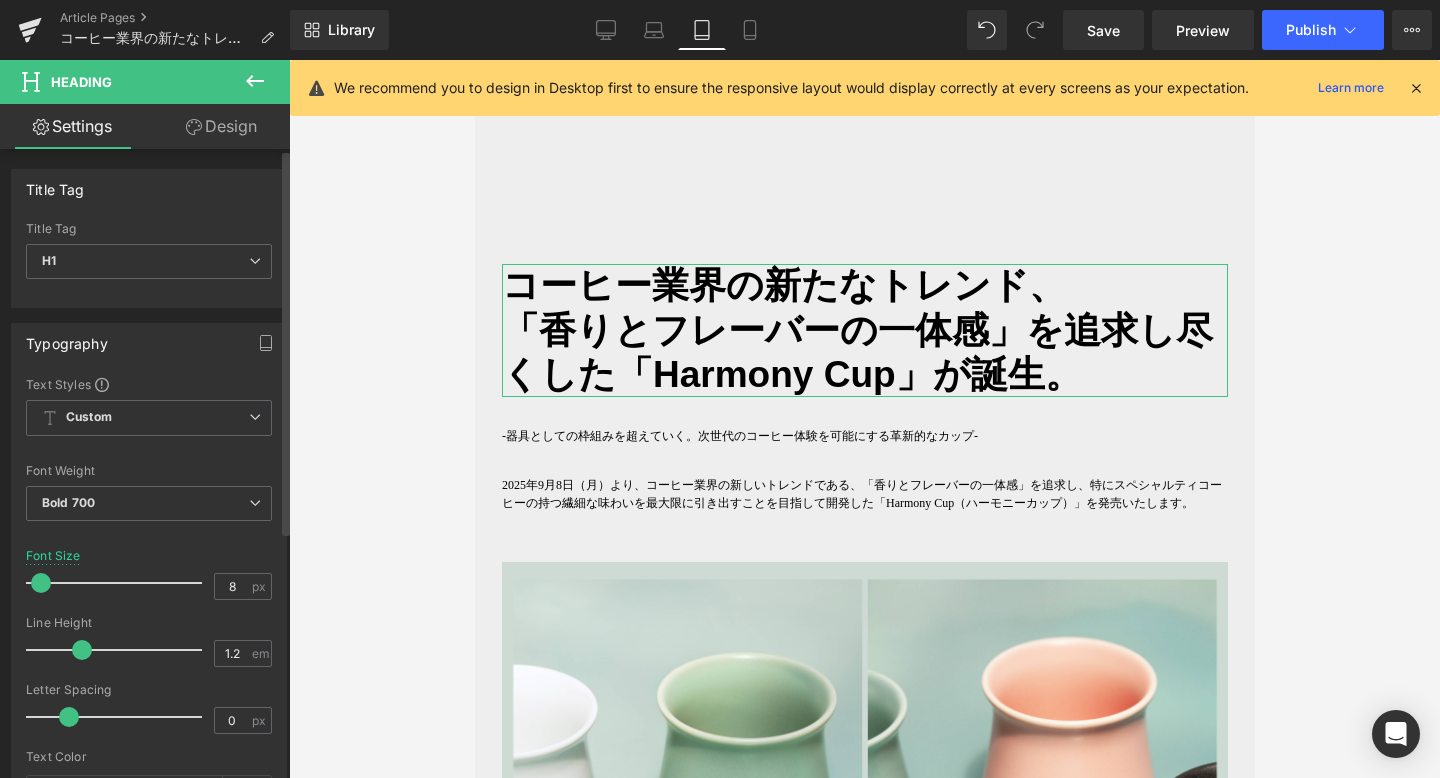 click at bounding box center (41, 583) 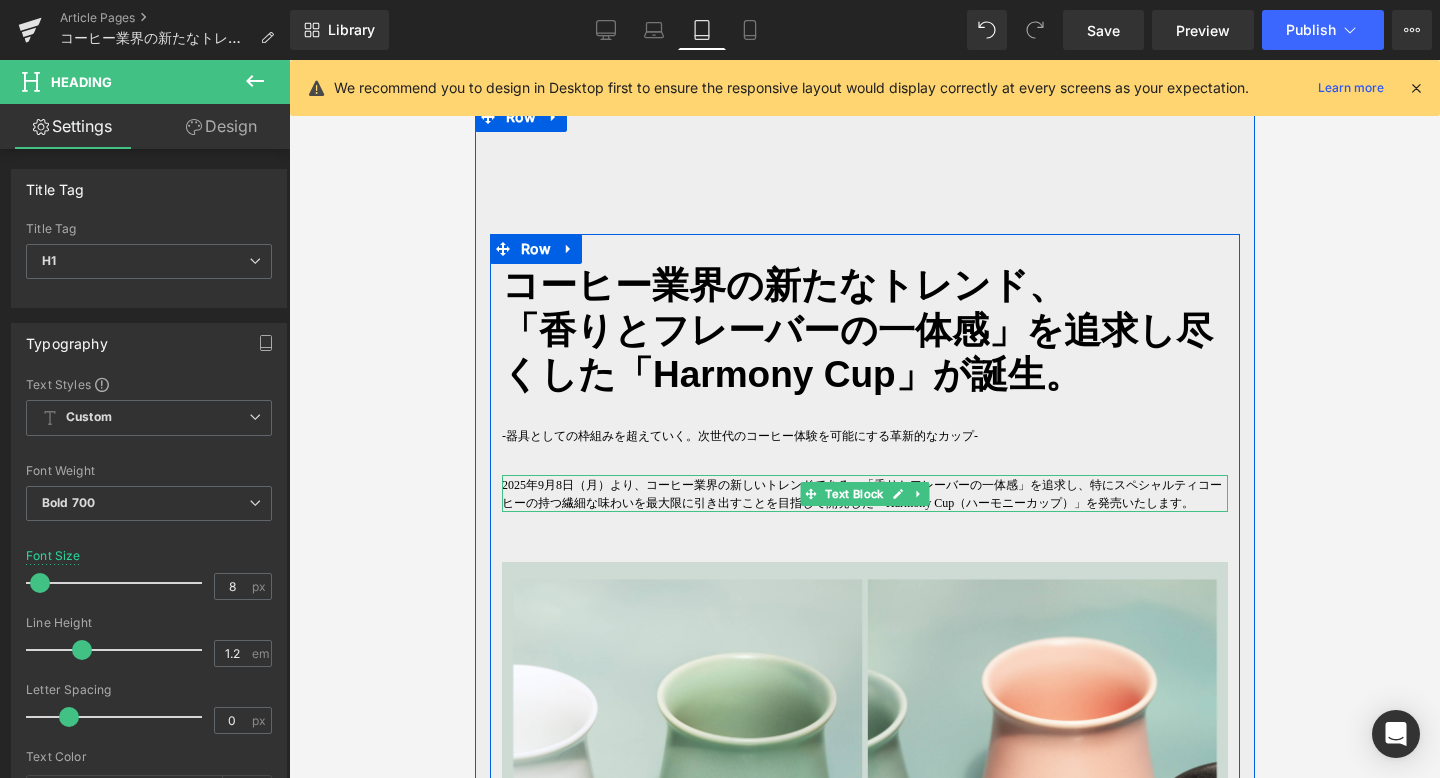 click on "2025年9月8日（月）より、コーヒー業界の新しいトレンドである、「香りとフレーバーの一体感」を追求し、特にスペシャルティコーヒーの持つ繊細な味わいを最大限に引き出すことを目指して開発した「Harmony Cup（ハーモニーカップ）」を発売いたします。" at bounding box center (864, 493) 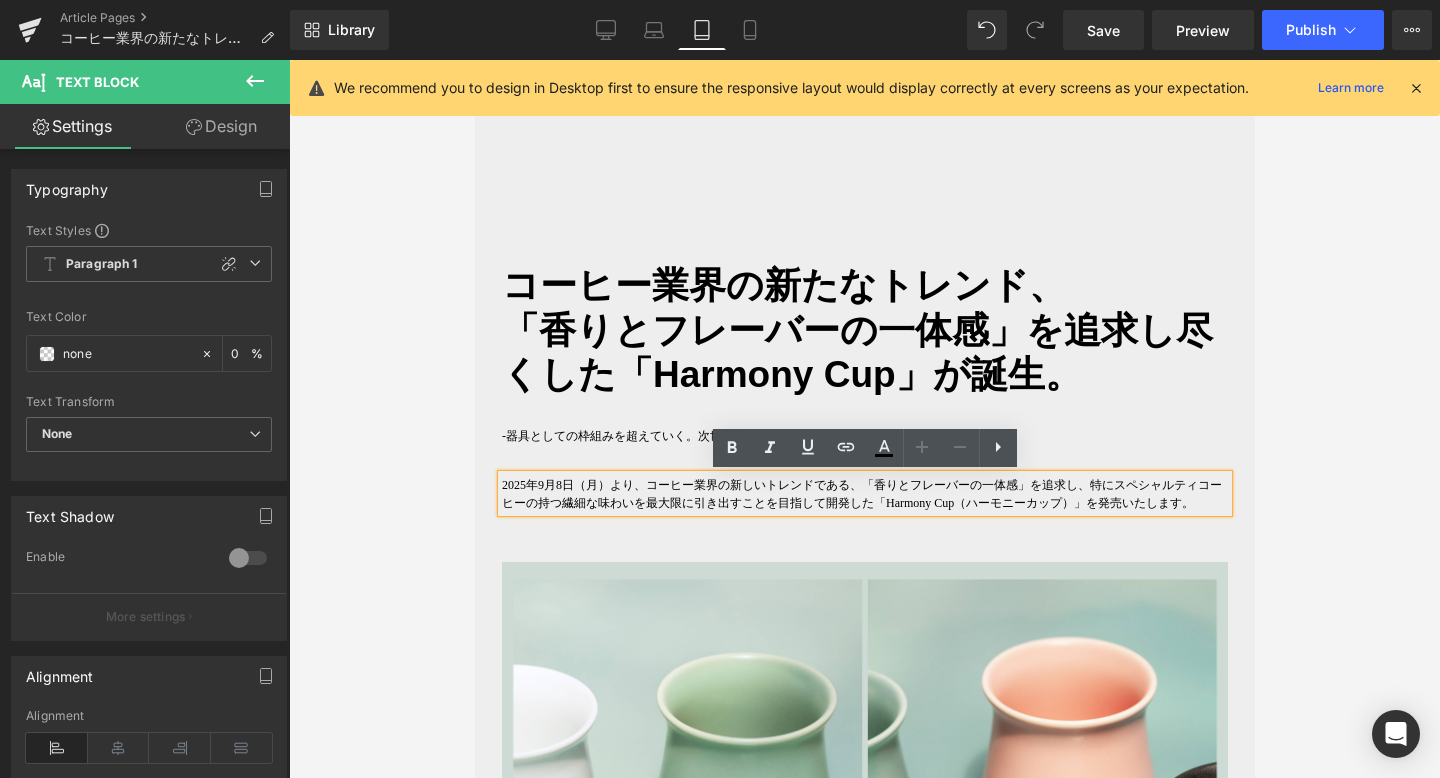 click on "「香りとフレーバーの一体感」を追求し尽くした「Harmony Cup」が誕生。" at bounding box center (856, 352) 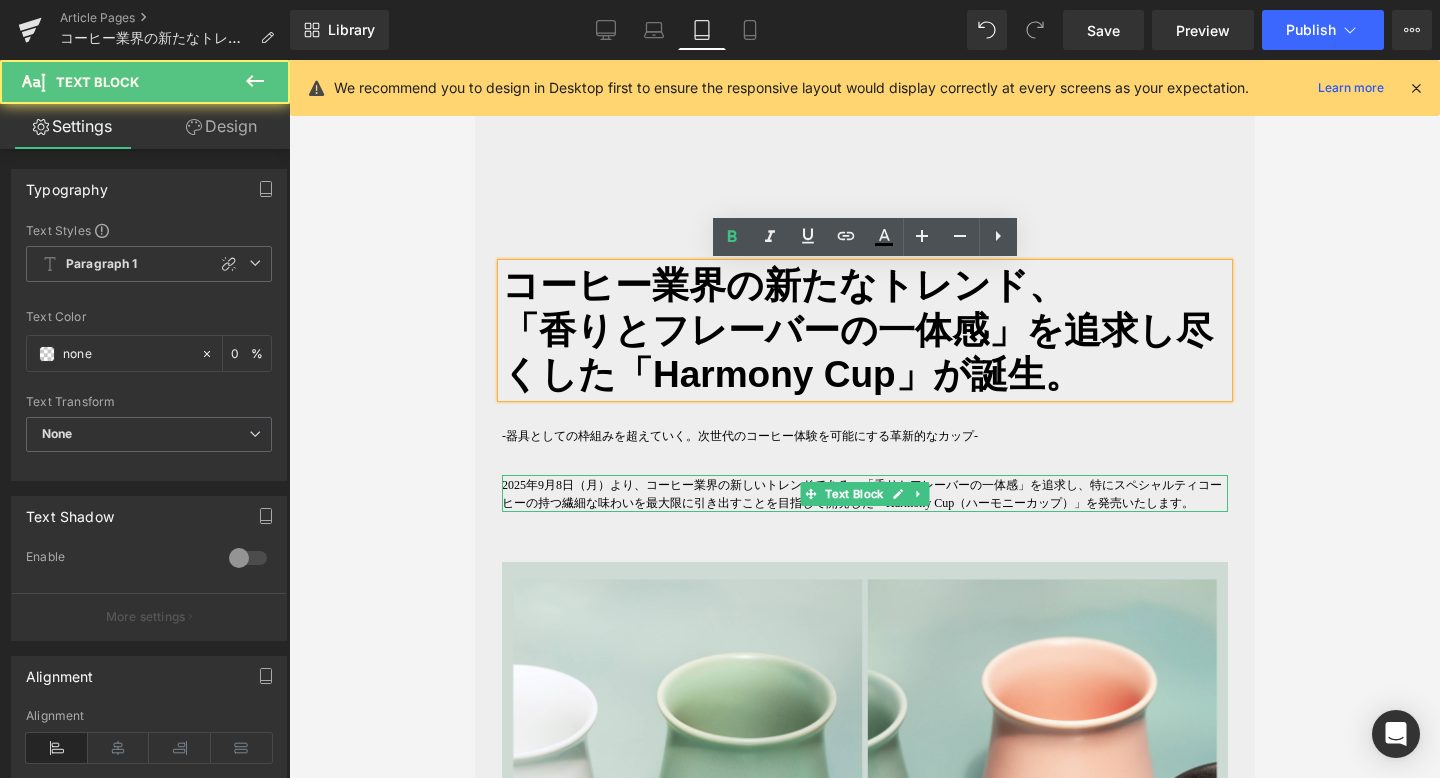 click on "2025年9月8日（月）より、コーヒー業界の新しいトレンドである、「香りとフレーバーの一体感」を追求し、特にスペシャルティコーヒーの持つ繊細な味わいを最大限に引き出すことを目指して開発した「Harmony Cup（ハーモニーカップ）」を発売いたします。" at bounding box center [864, 493] 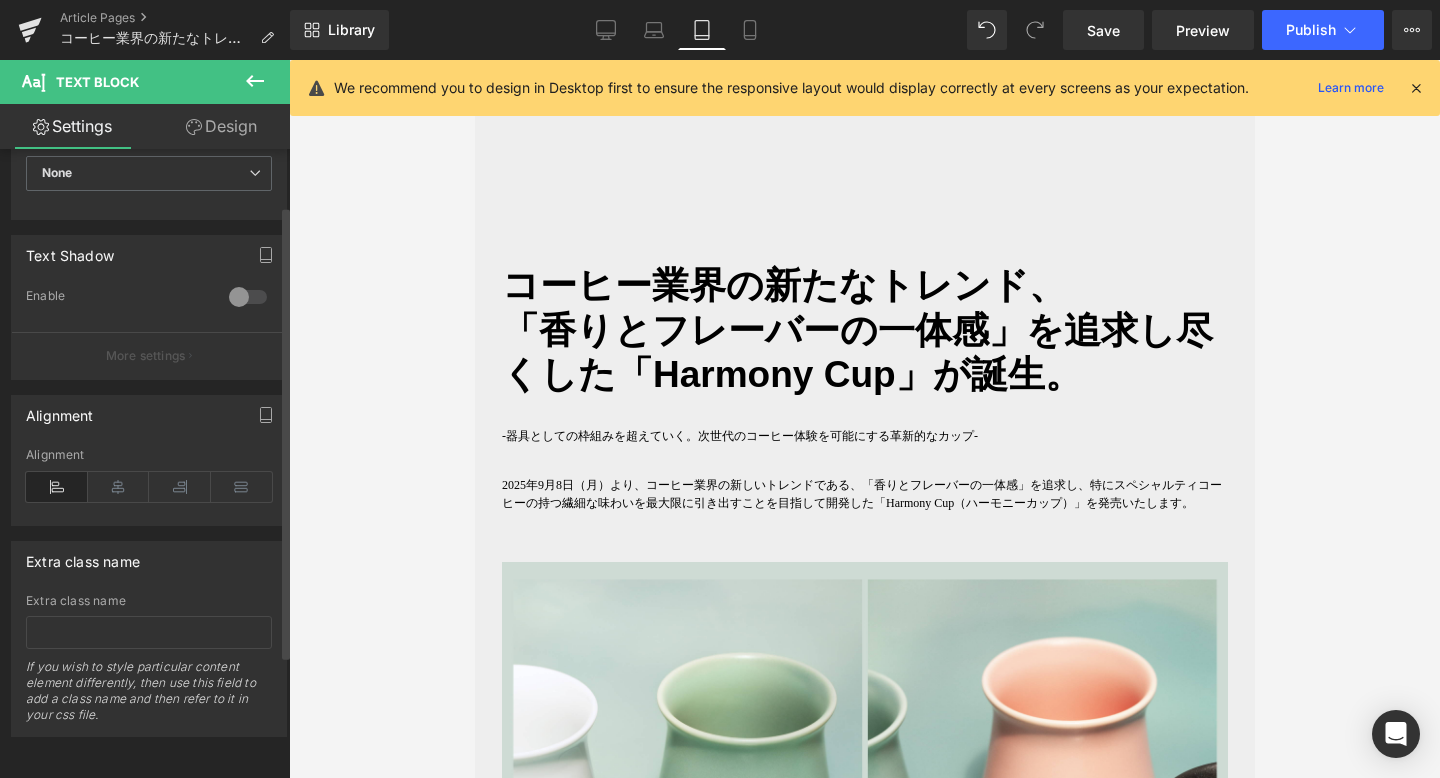 scroll, scrollTop: 0, scrollLeft: 0, axis: both 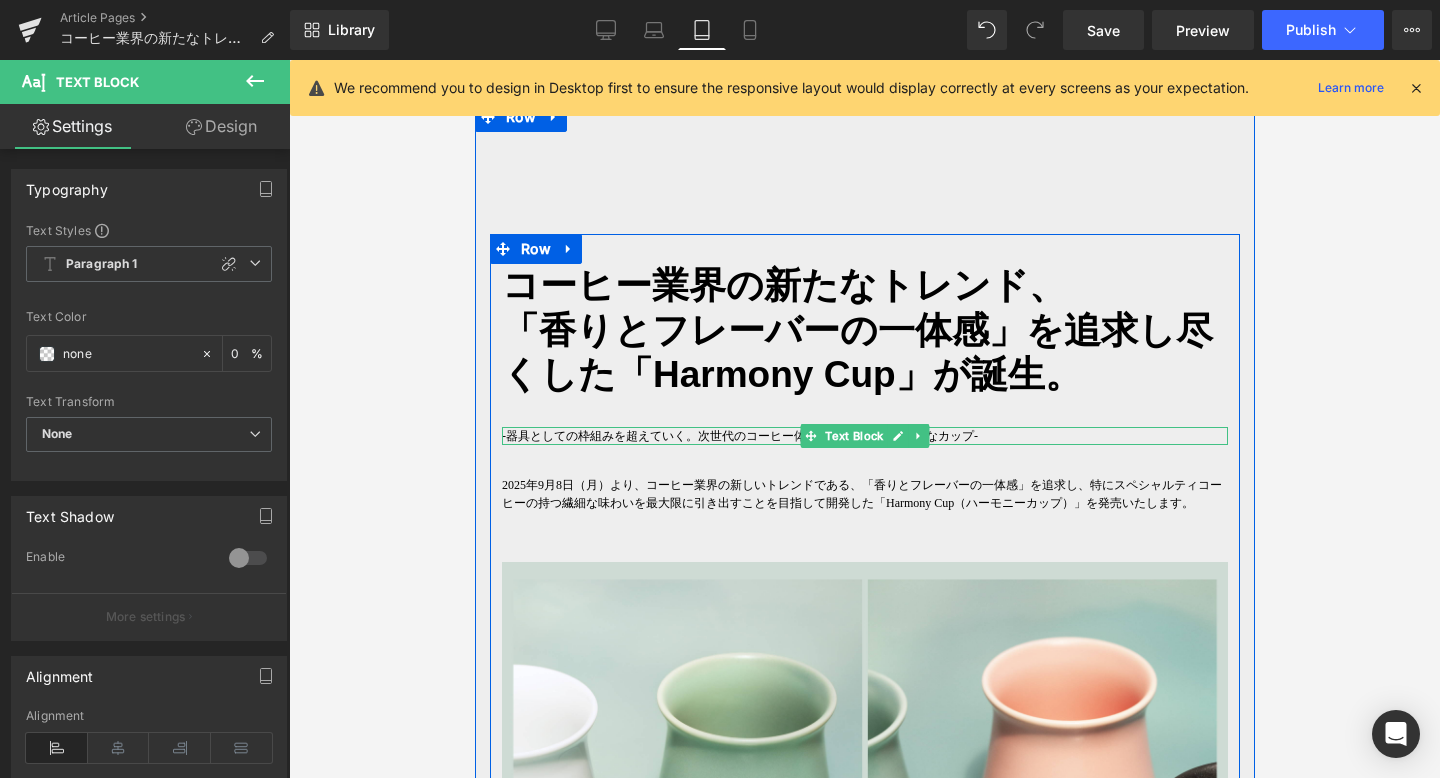 click on "-器具としての枠組みを超えていく。次世代のコーヒー体験を可能にする革新的なカップ-" at bounding box center (864, 436) 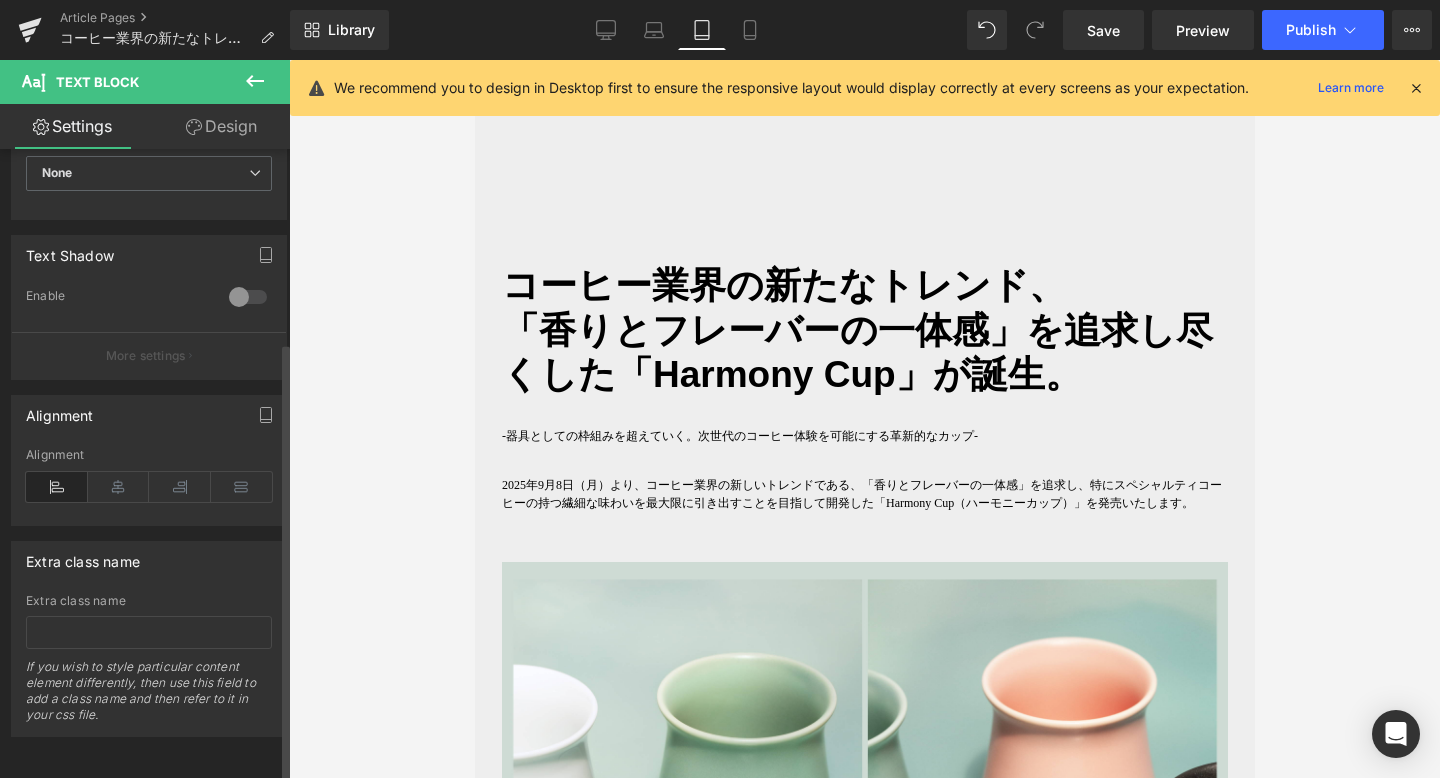 scroll, scrollTop: 0, scrollLeft: 0, axis: both 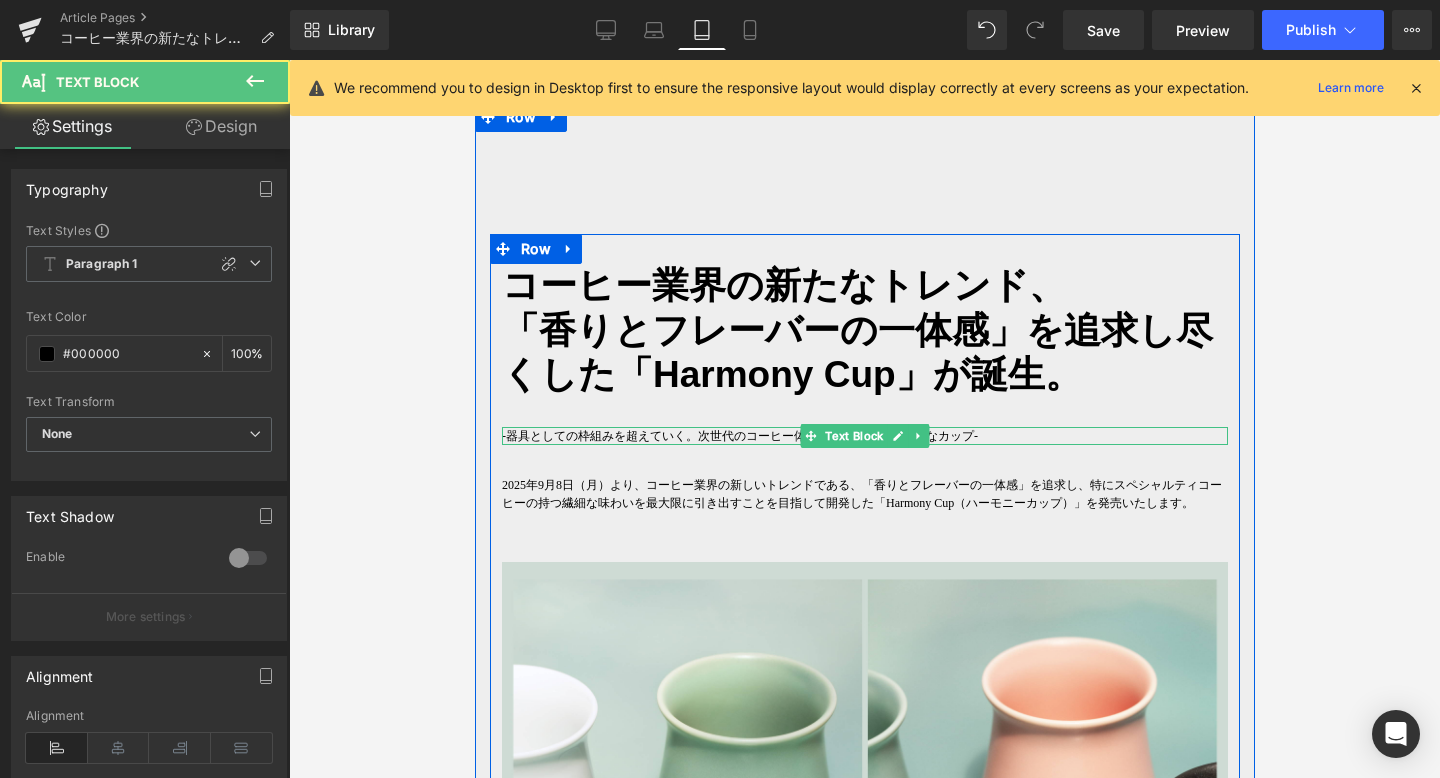 click on "-器具としての枠組みを超えていく。次世代のコーヒー体験を可能にする革新的なカップ-" at bounding box center [864, 436] 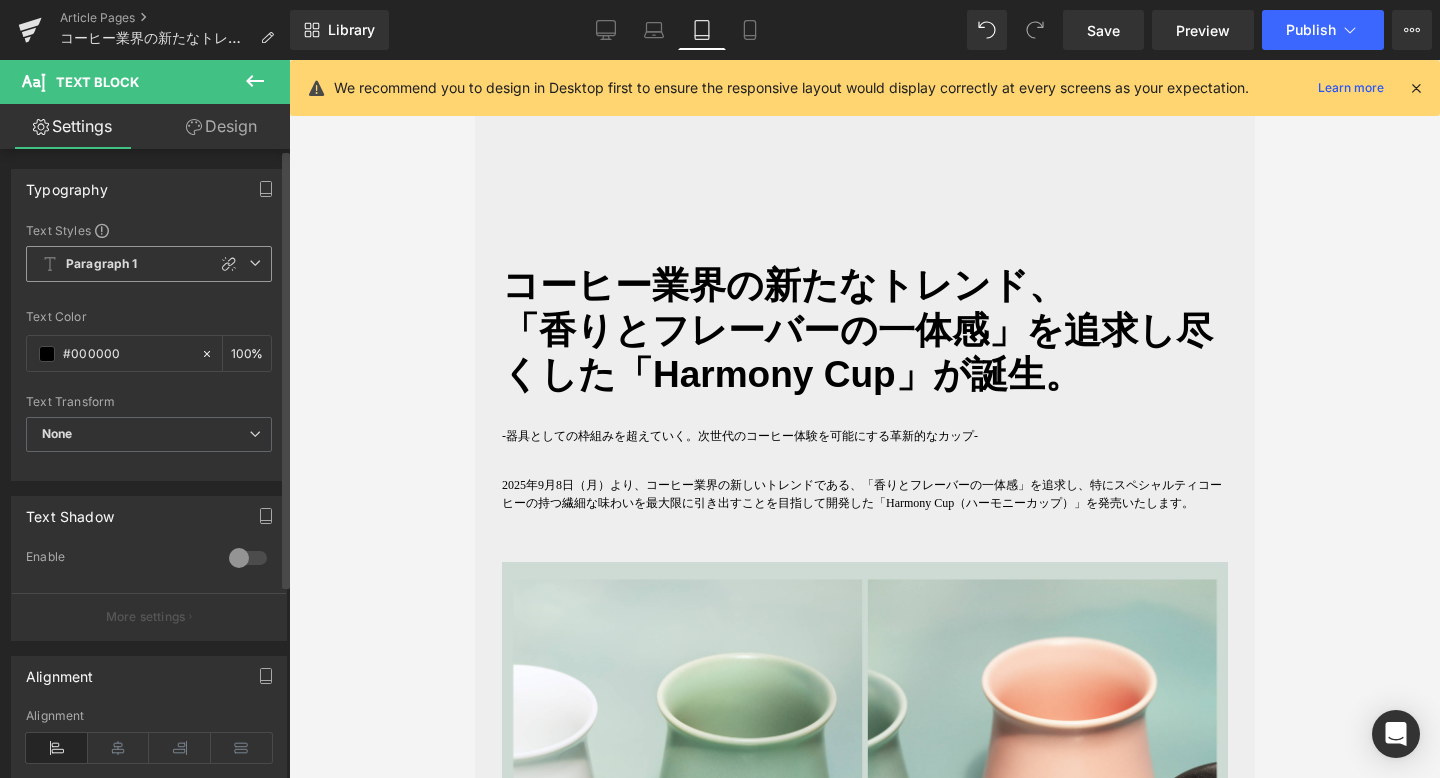 click at bounding box center [255, 263] 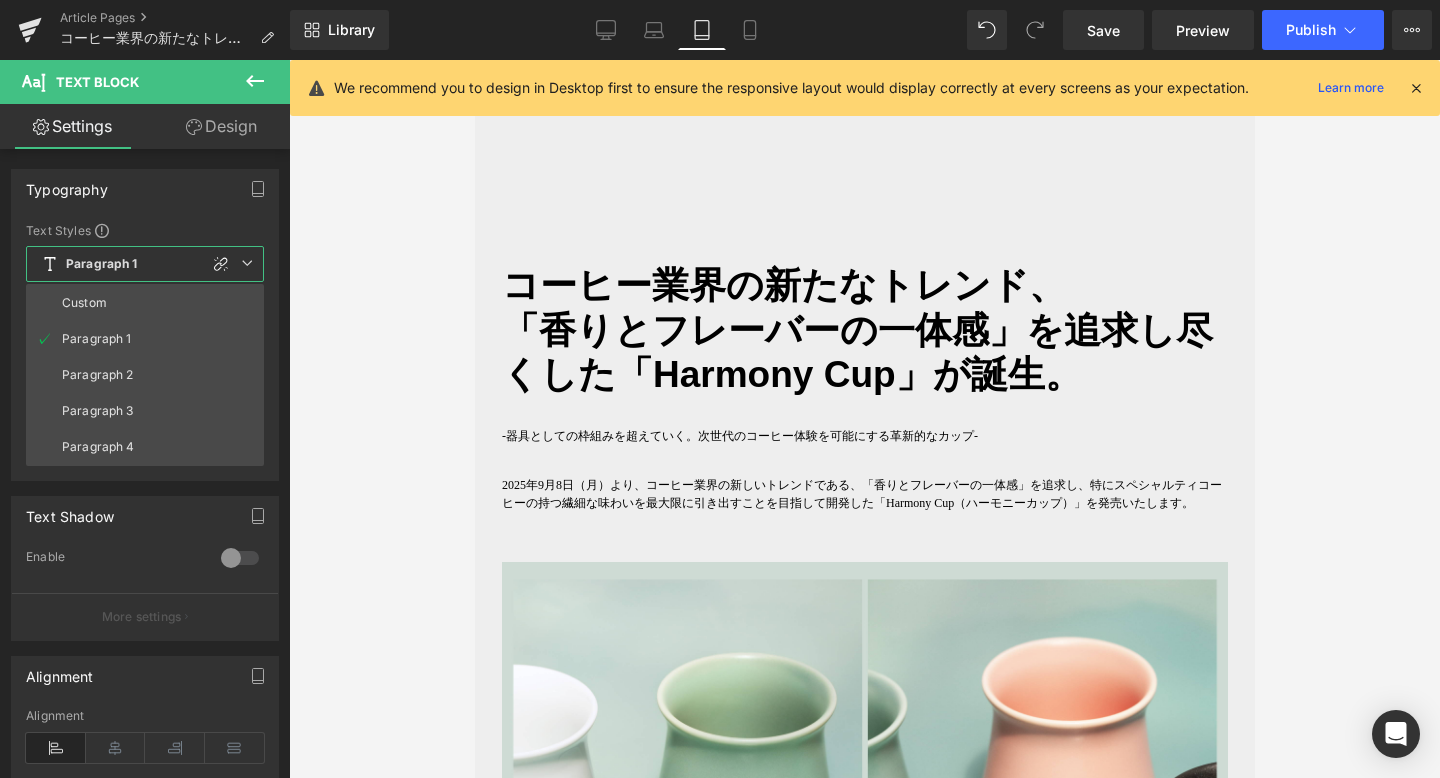 click at bounding box center [864, 419] 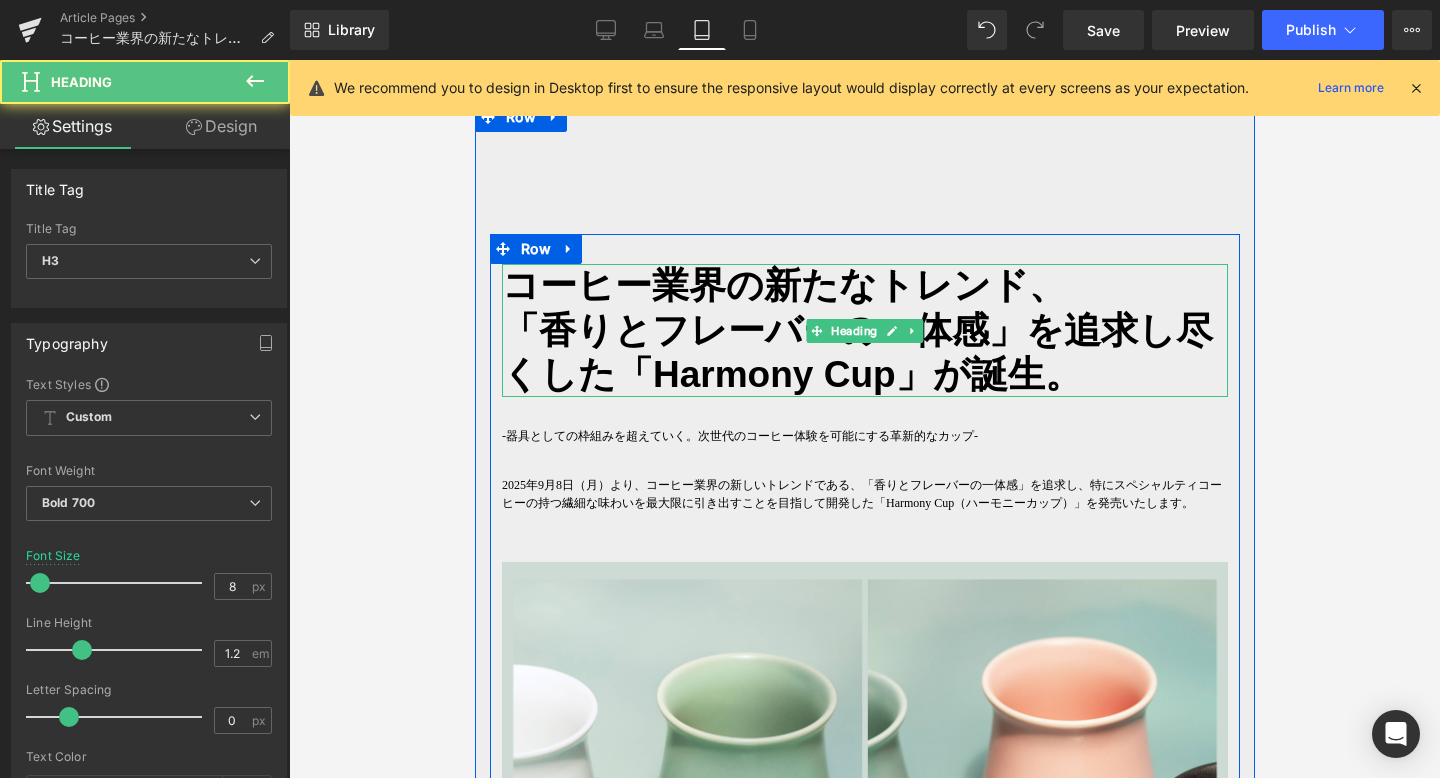 click on "「香りとフレーバーの一体感」を追求し尽くした「Harmony Cup」が誕生。" at bounding box center [856, 352] 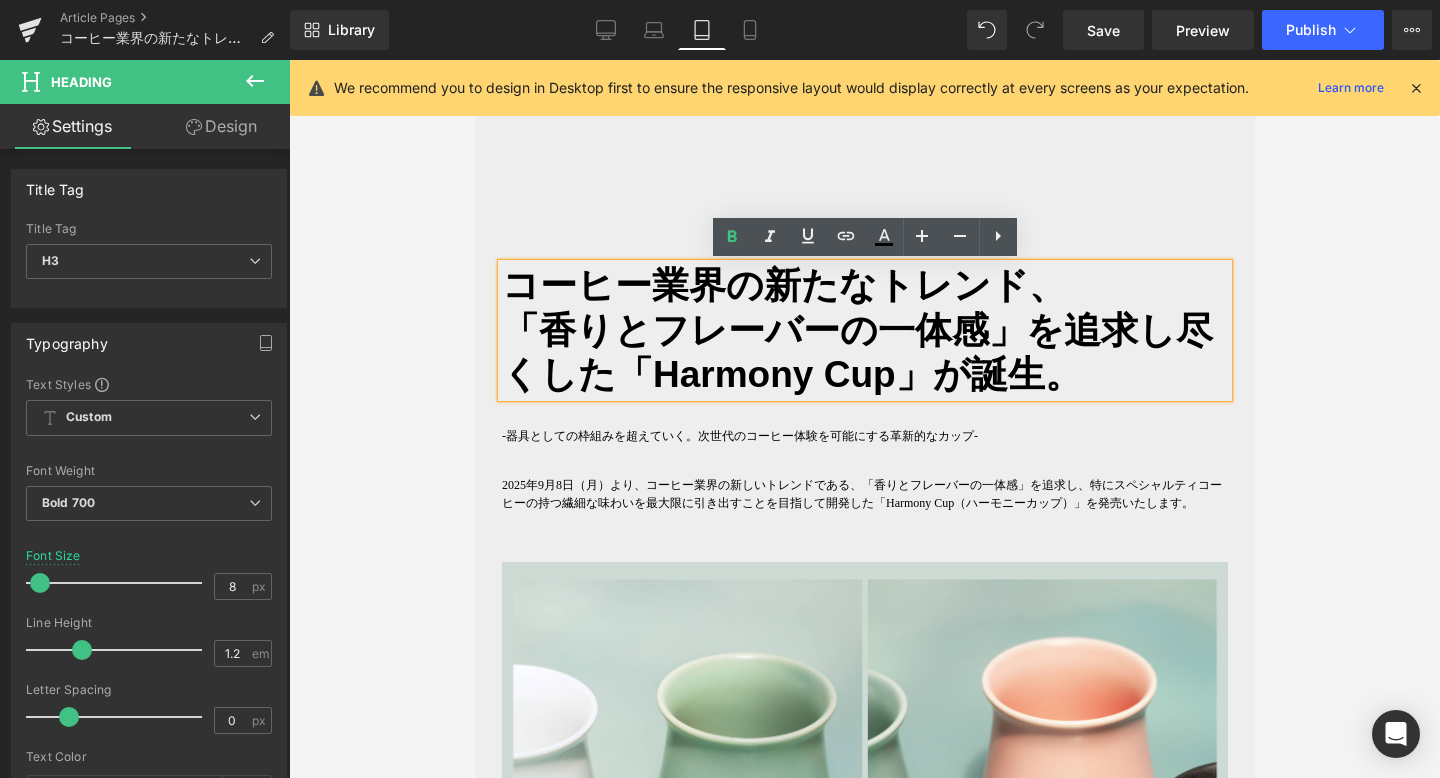 click on "コーヒー業界の新たなトレンド、 「香りとフレーバーの一体感」を追求し尽くした「Harmony Cup」が誕生。 Heading         コーヒー業界の新たなトレンド、 「香りとフレーバーの一体感 」を追求し尽くした「Harmony Cup」が誕生。 Heading         -器具としての枠組みを超えていく。次世代のコーヒー体験を可能にする革新的なカップ- Text Block         2025年9月8日（月）より、コーヒー業界の新しいトレンドである、「香りとフレーバーの一体感」を追求し、特にスペシャルティコーヒーの持つ繊細な味わいを最大限に引き出すことを目指して開発した「Harmony Cup（ハーモニーカップ）」を発売いたします。 Text Block         Image         Text Block         Image         写真：共同開発者のRyan Wibawa氏　撮影：Ryohei Tomita - About Ryan Wibawa - https://youtu.be/vCC4kiFDFL0 Text Block" at bounding box center (864, 2263) 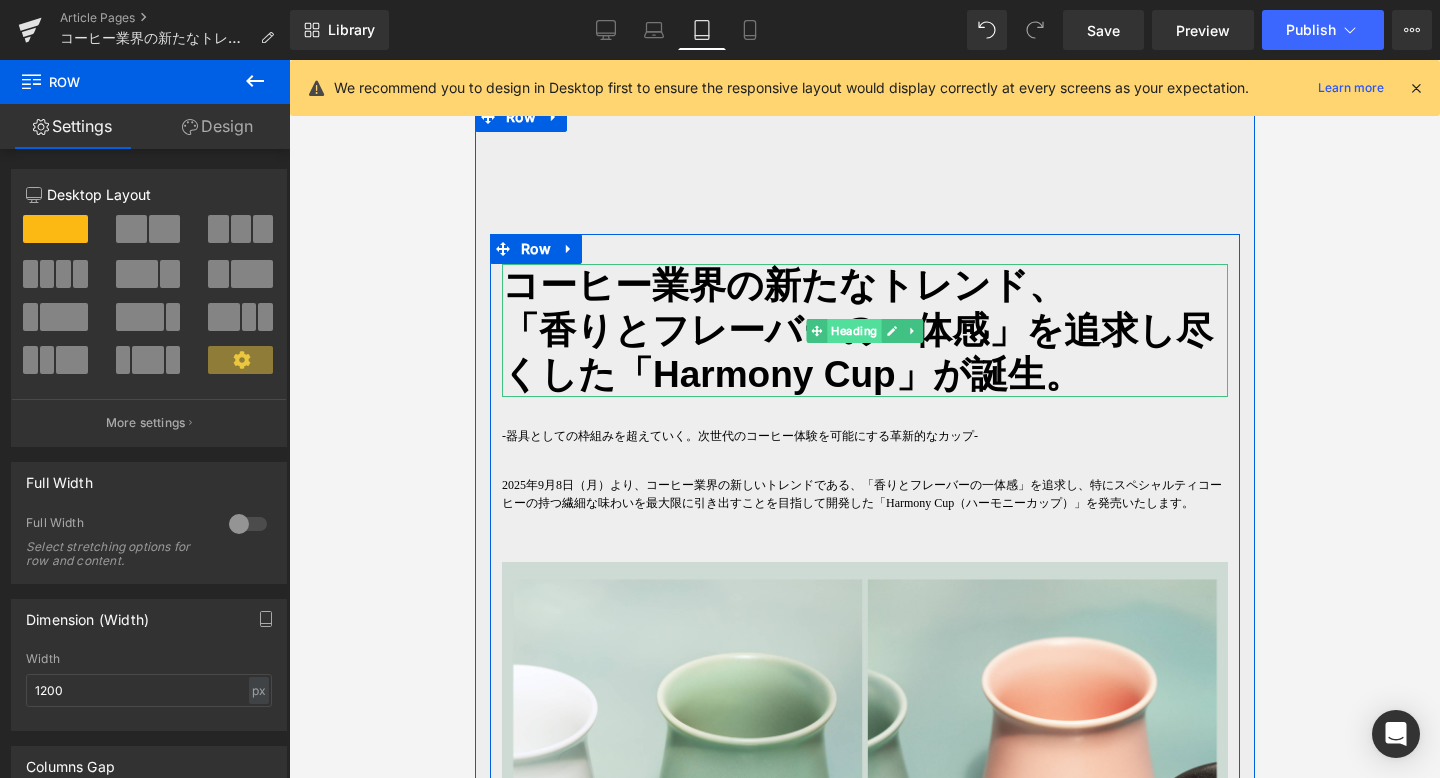click on "Heading" at bounding box center [853, 331] 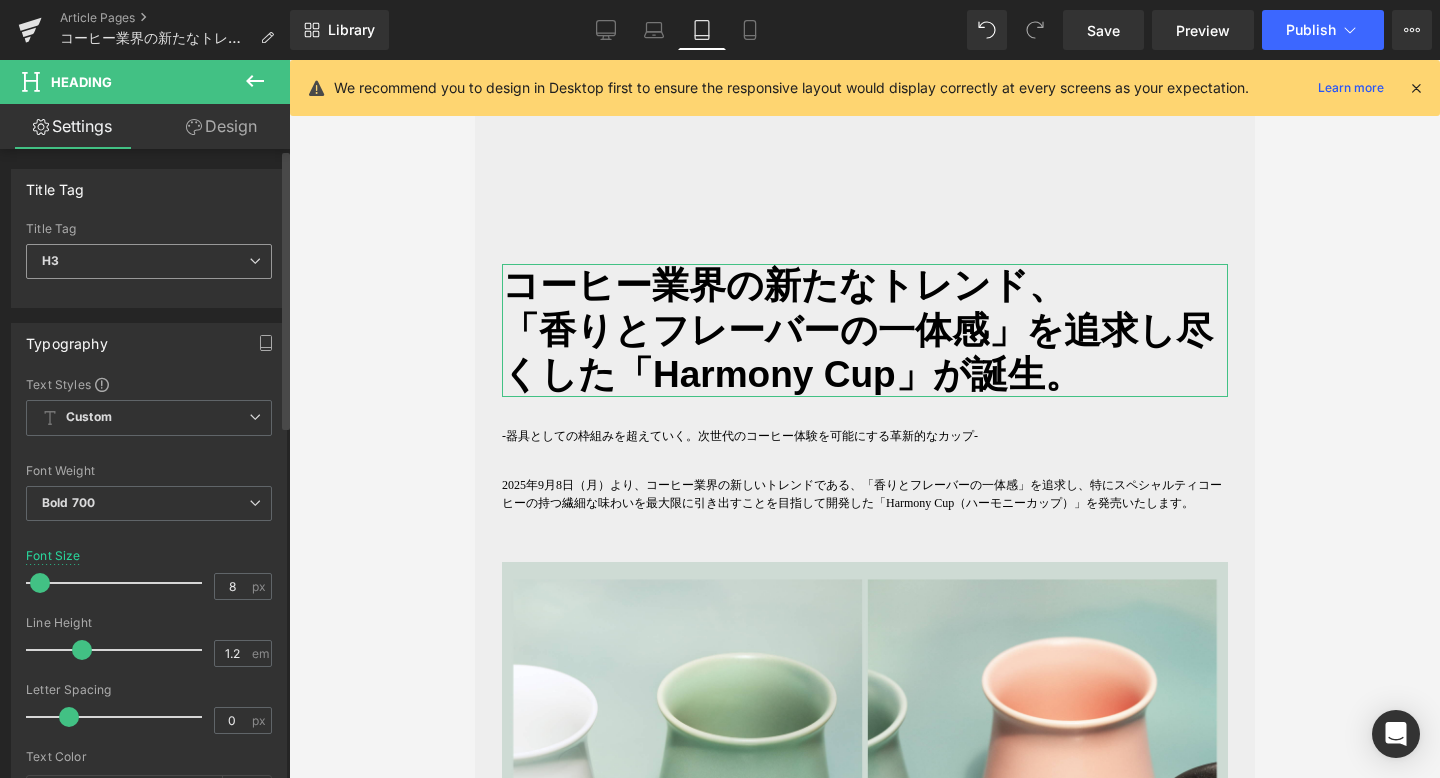 click at bounding box center [255, 261] 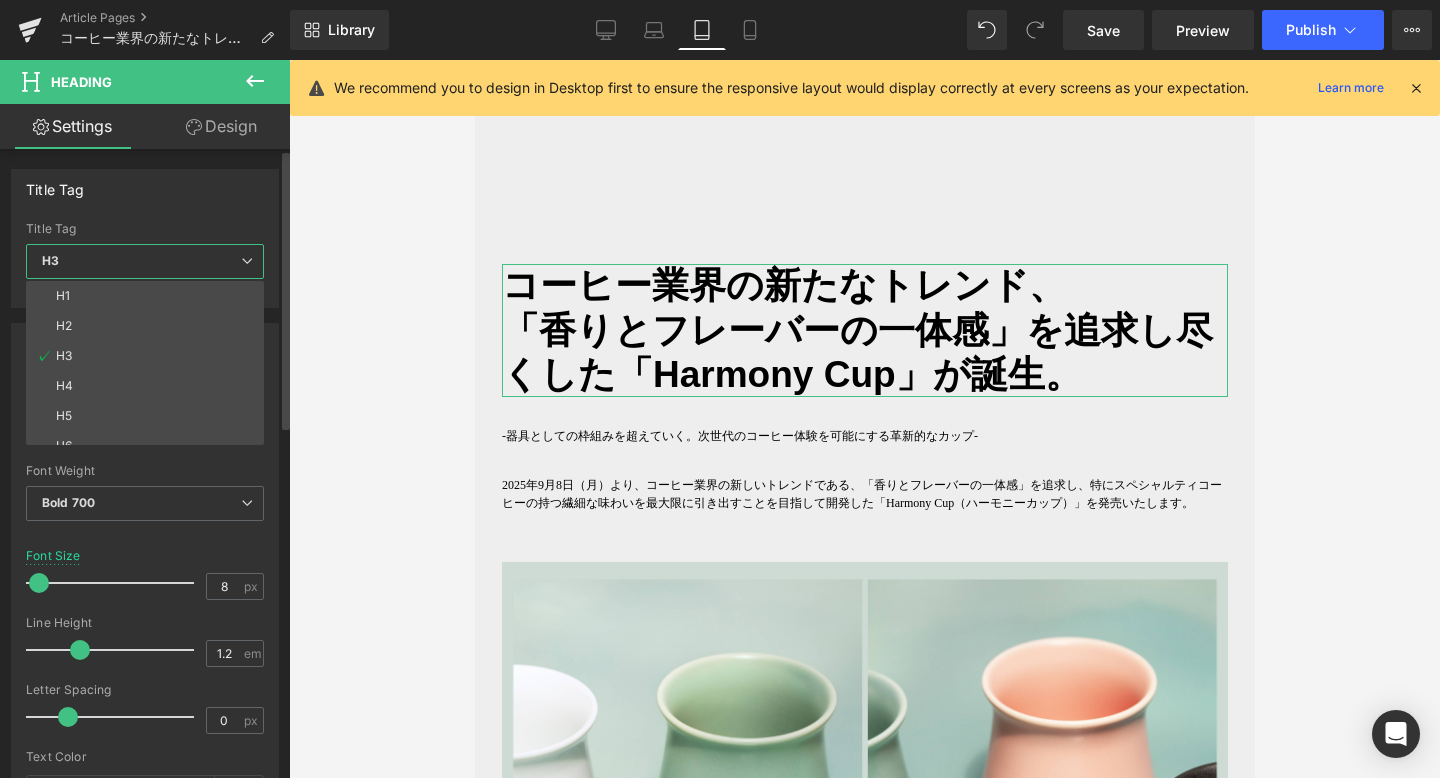 click at bounding box center (247, 261) 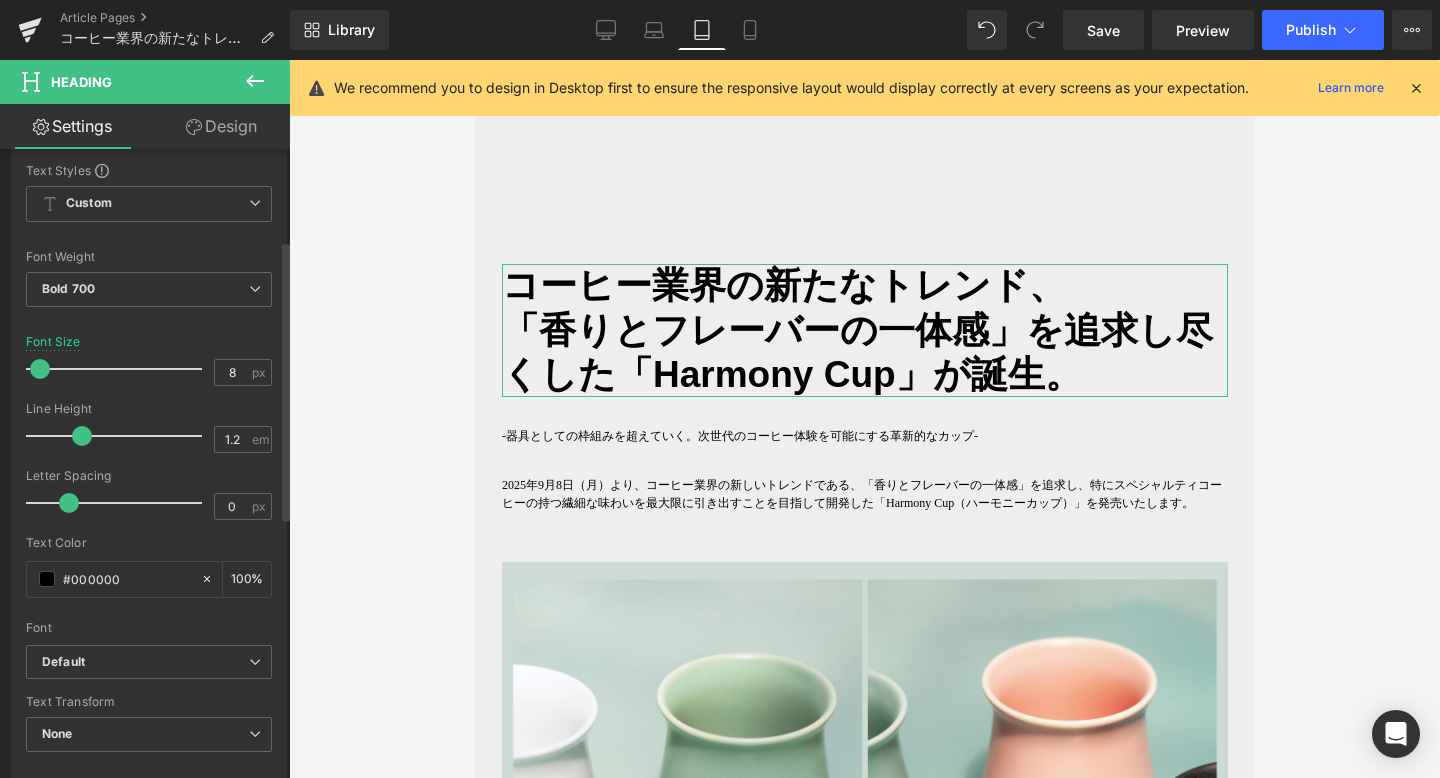 scroll, scrollTop: 205, scrollLeft: 0, axis: vertical 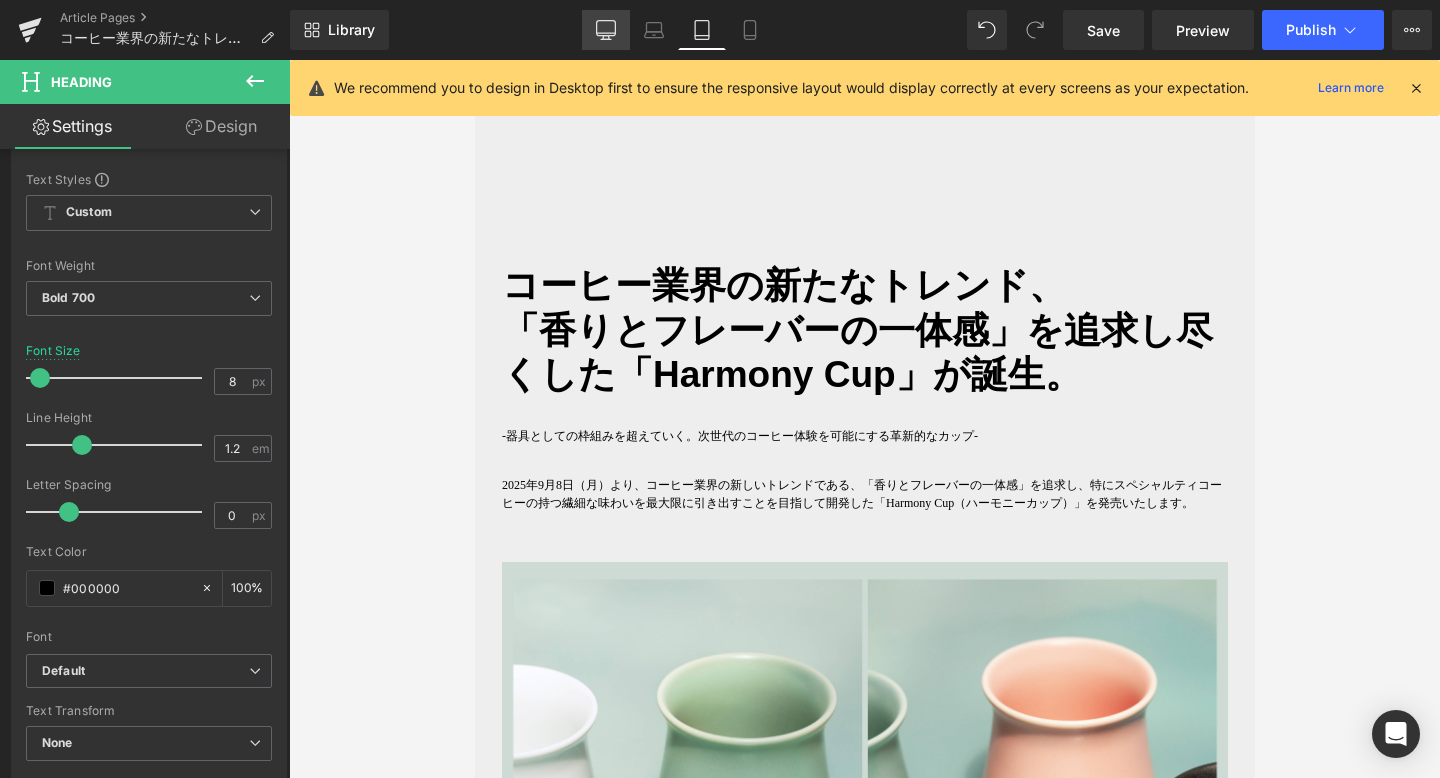 click on "Desktop" at bounding box center (606, 30) 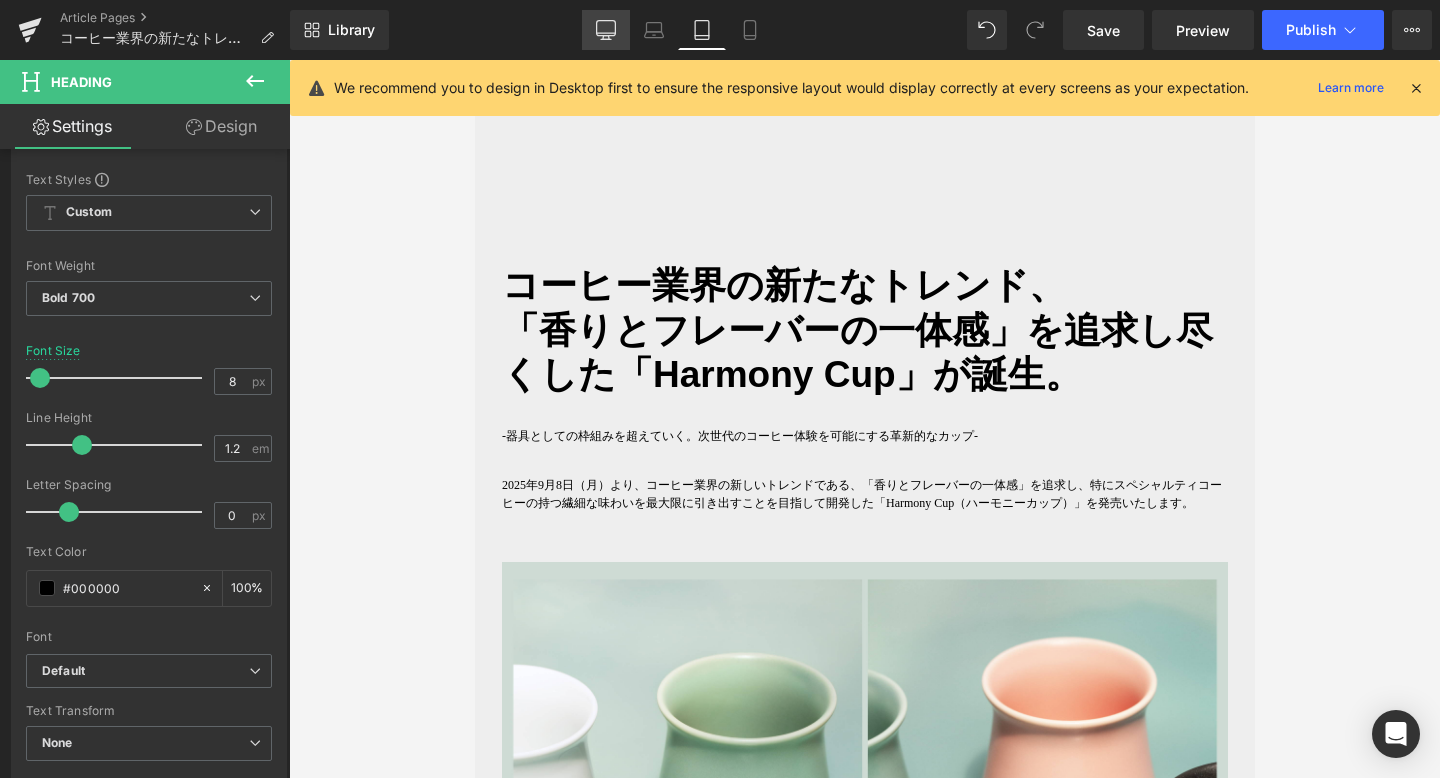 type on "11" 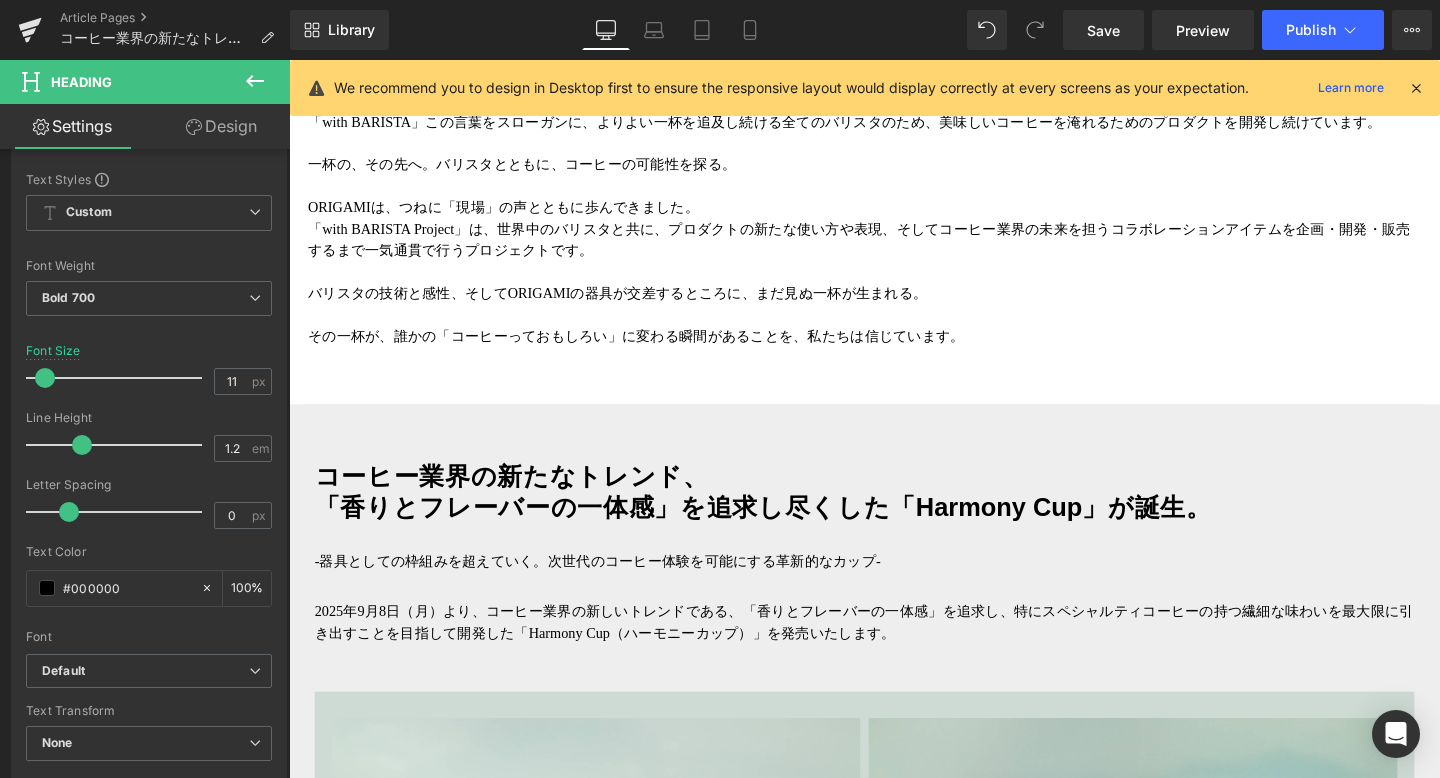 scroll, scrollTop: 1366, scrollLeft: 0, axis: vertical 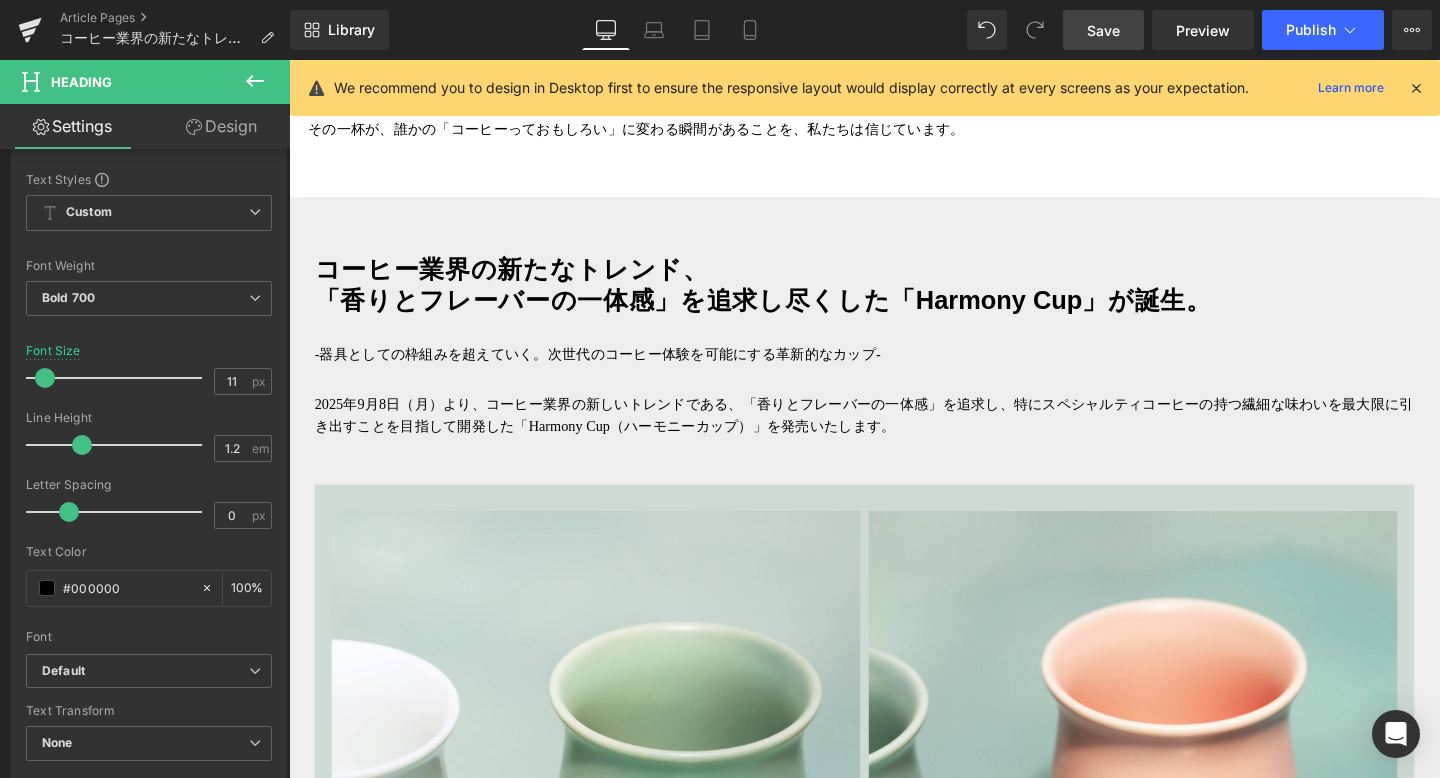 click on "Save" at bounding box center [1103, 30] 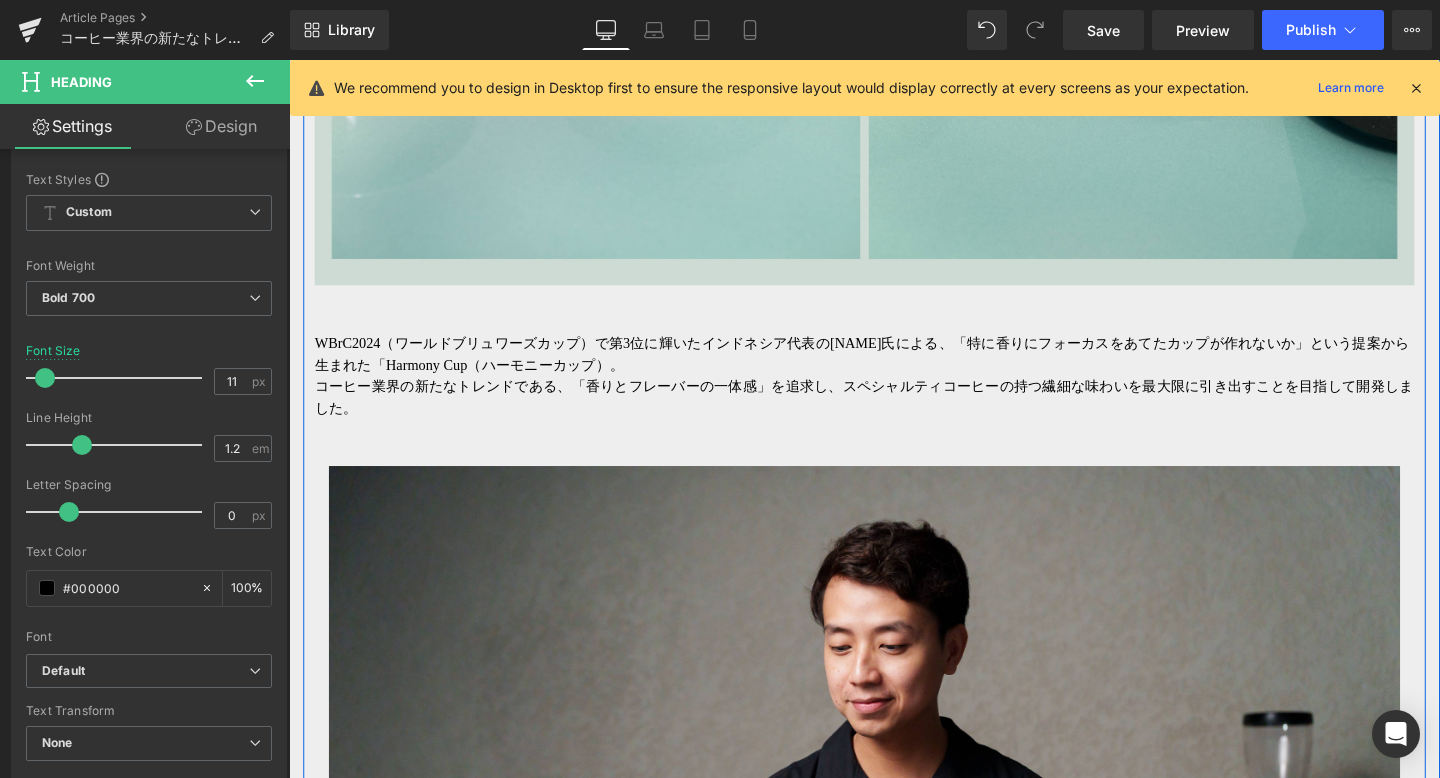scroll, scrollTop: 2568, scrollLeft: 0, axis: vertical 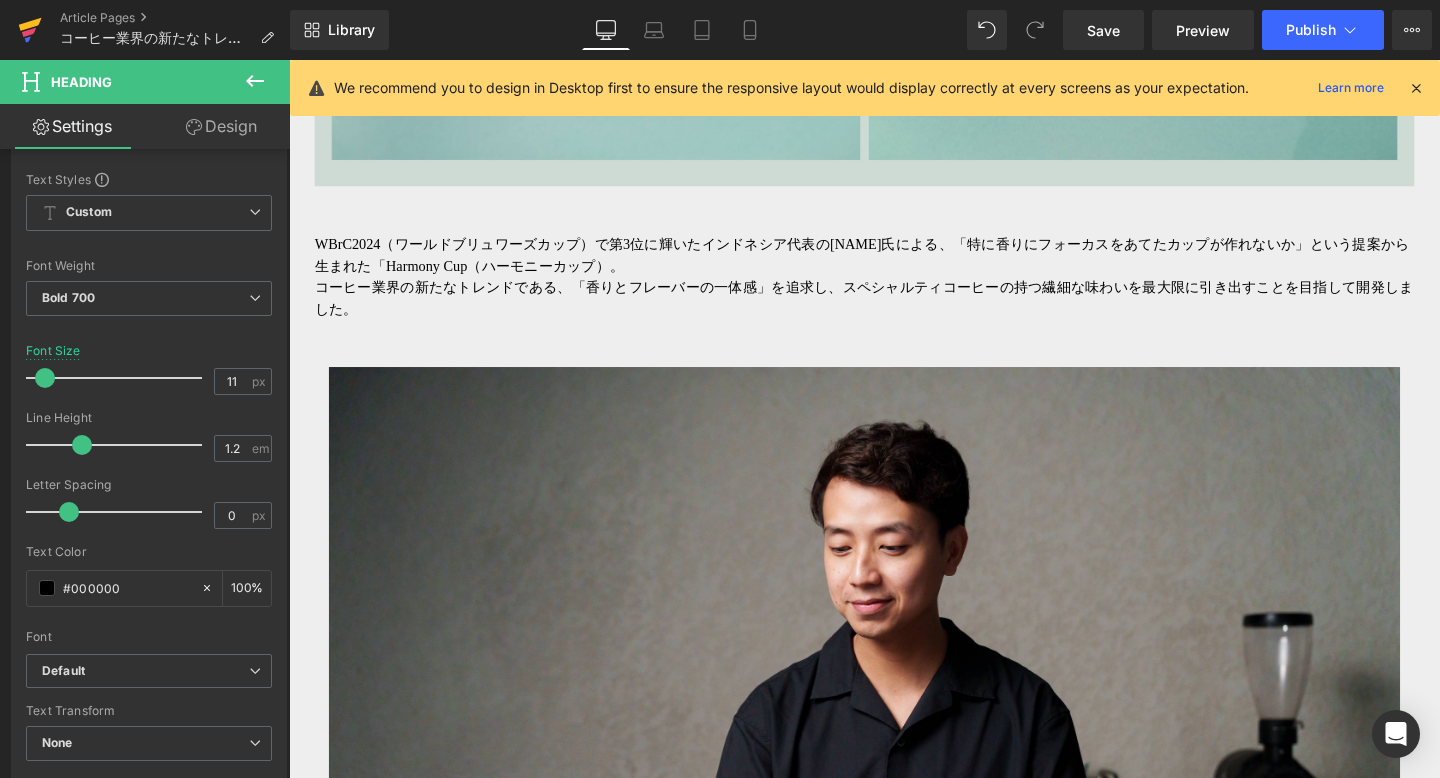 click 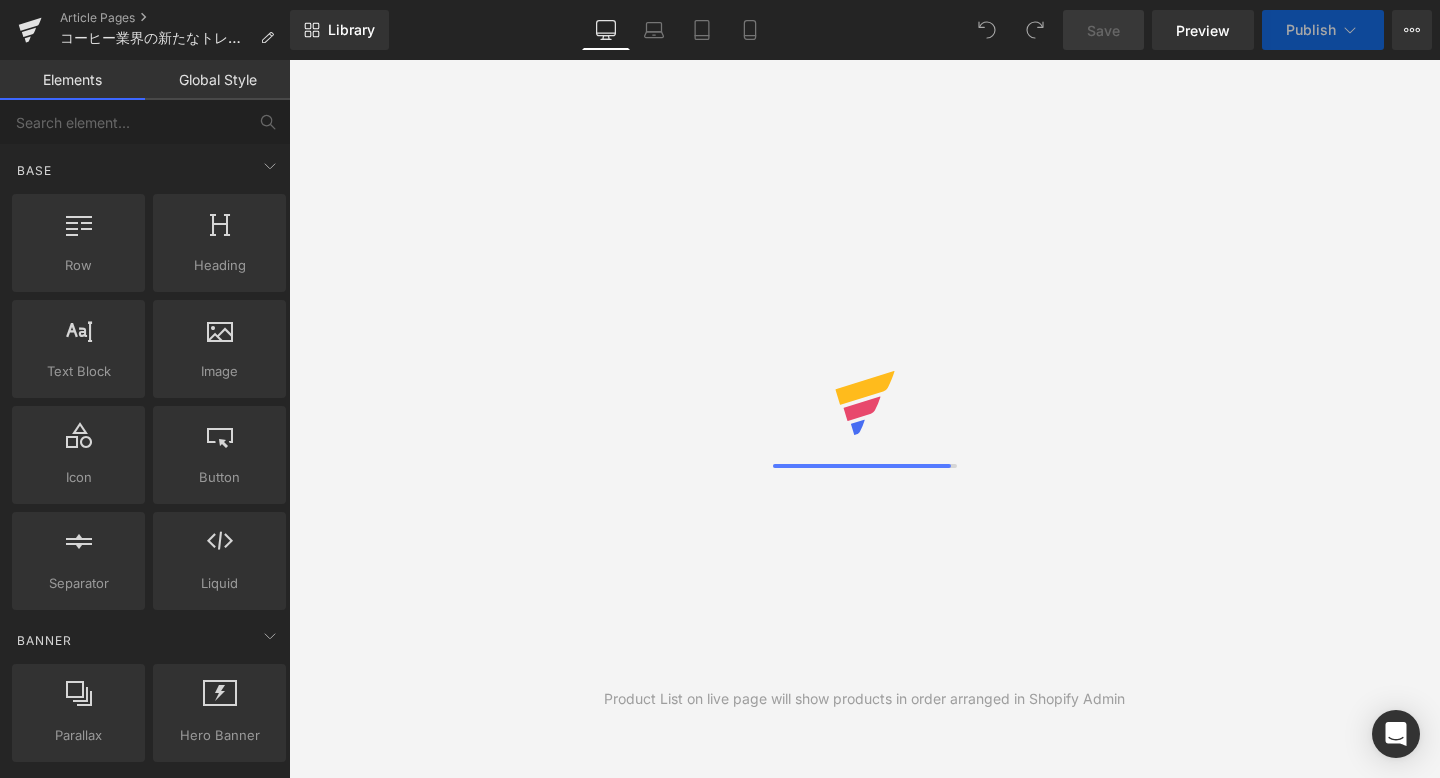 scroll, scrollTop: 0, scrollLeft: 0, axis: both 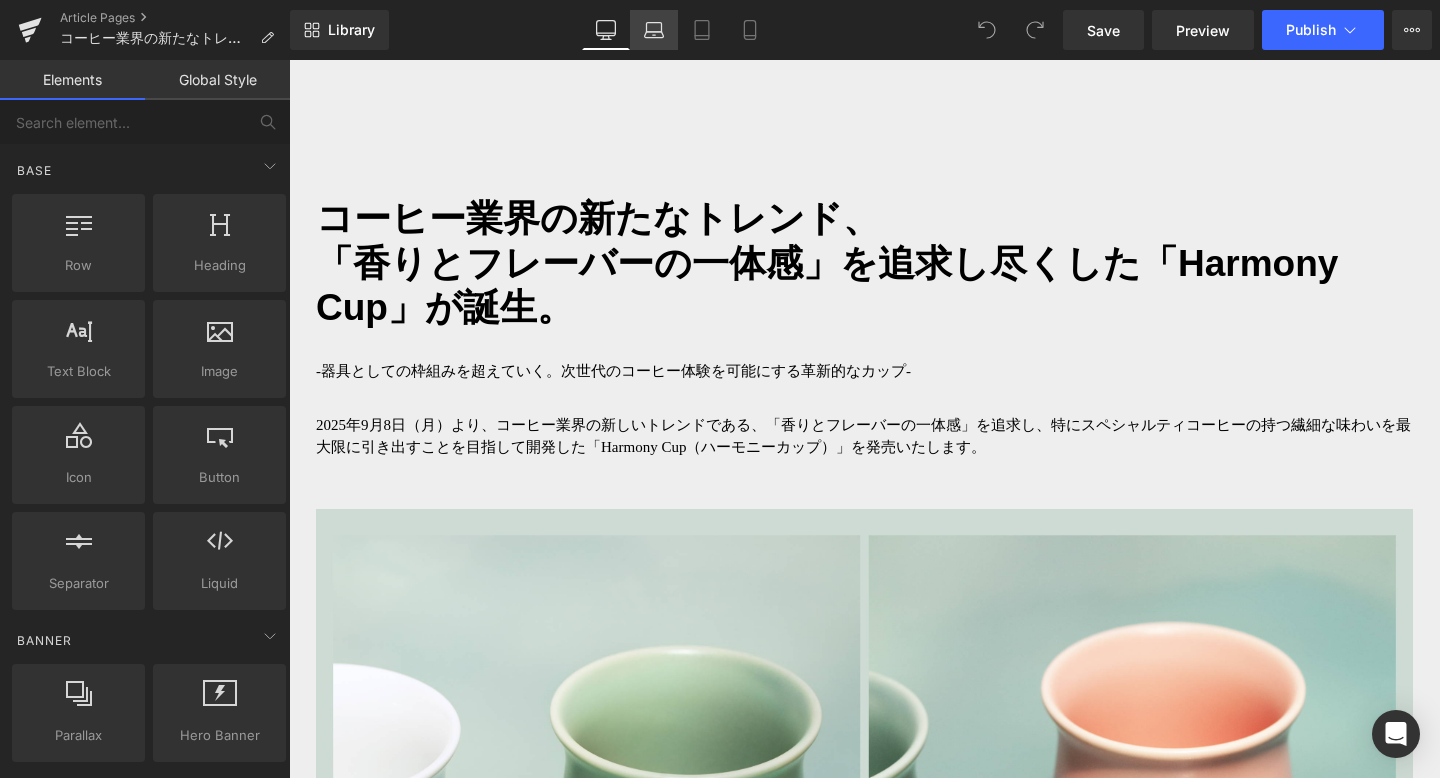 click 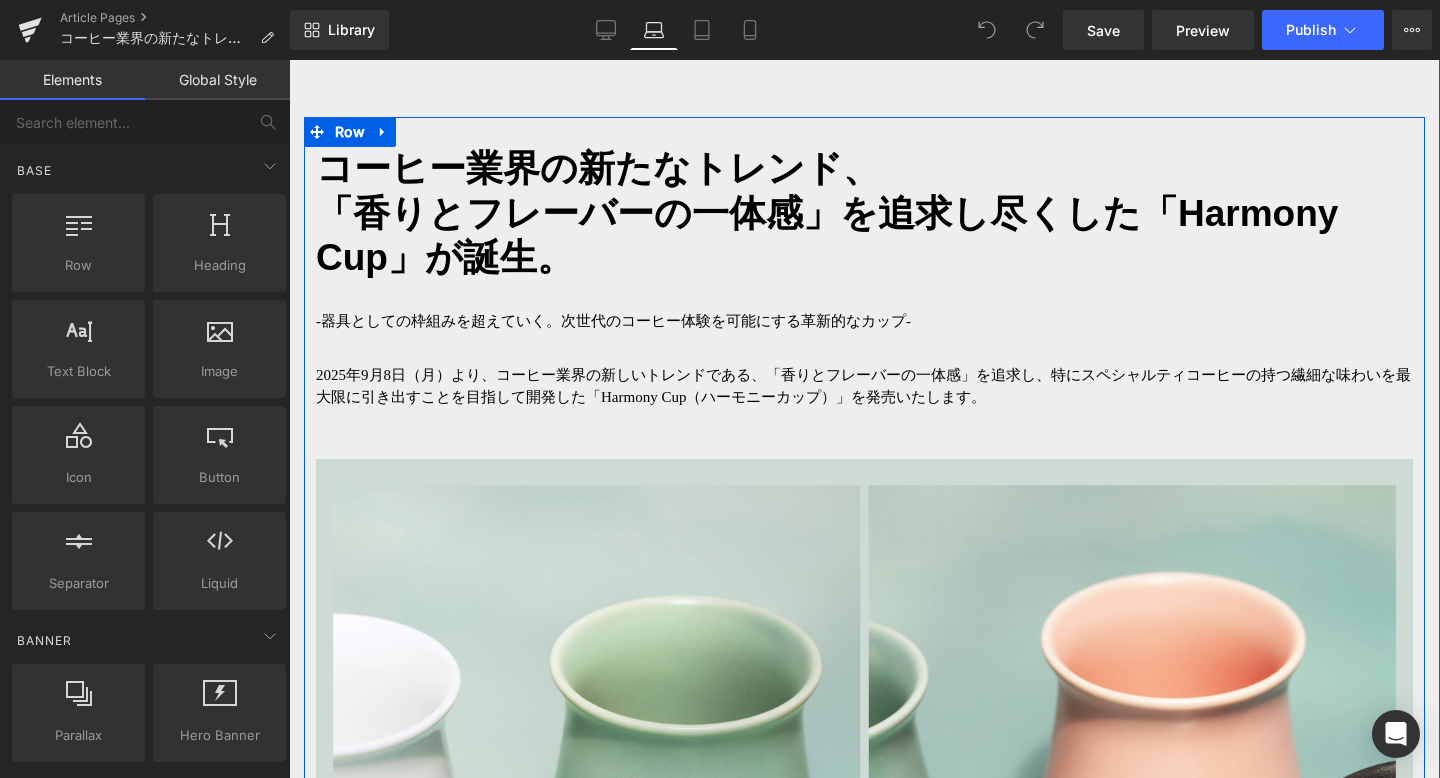 scroll, scrollTop: 1591, scrollLeft: 0, axis: vertical 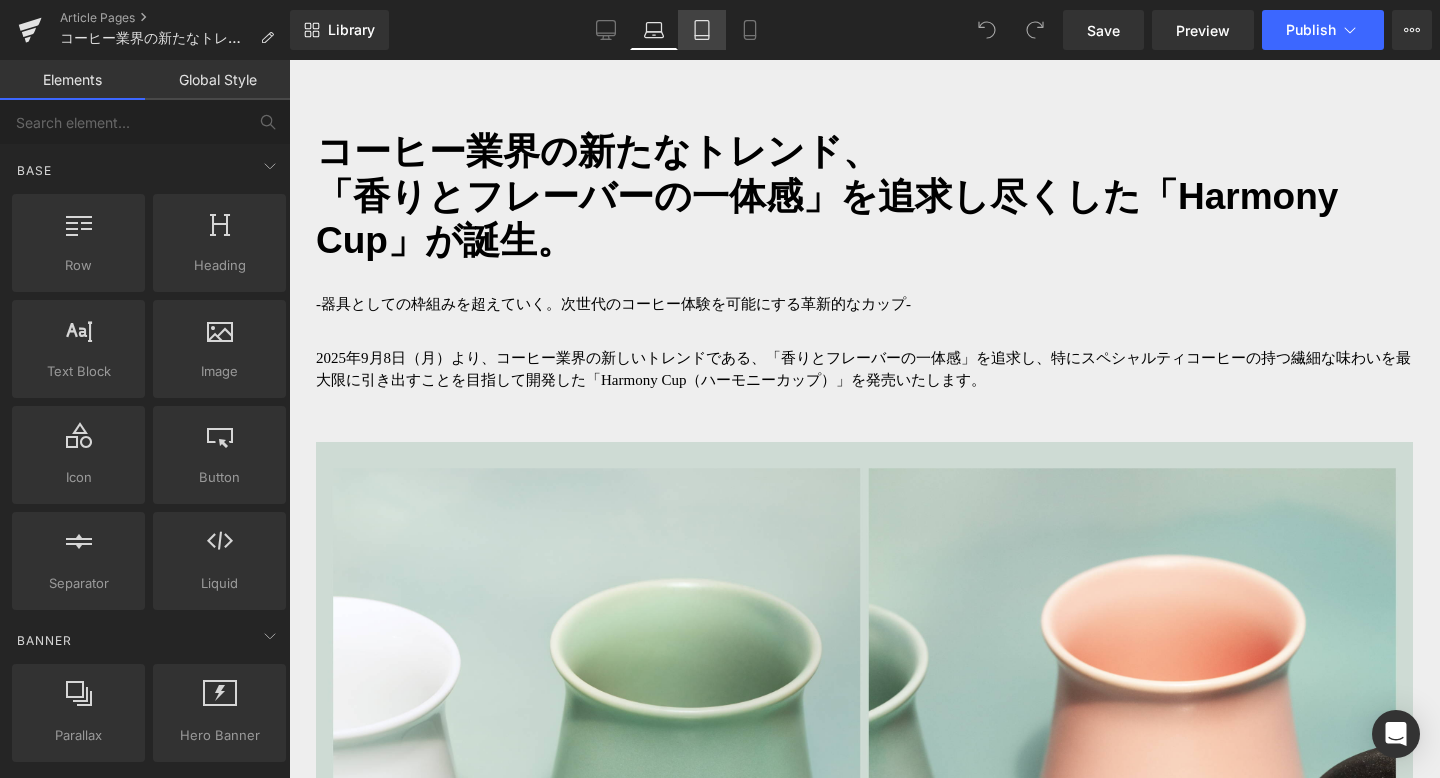 click 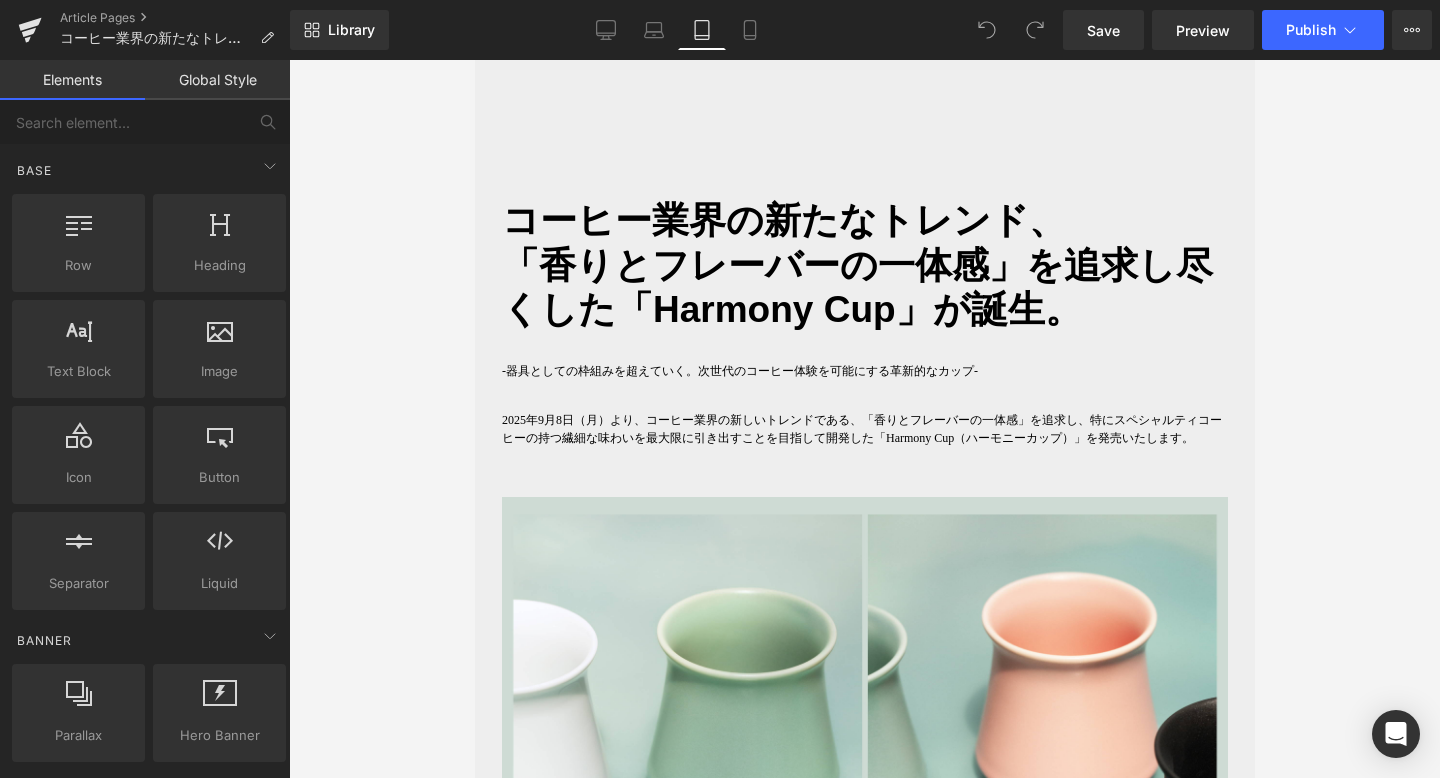 scroll, scrollTop: 1212, scrollLeft: 0, axis: vertical 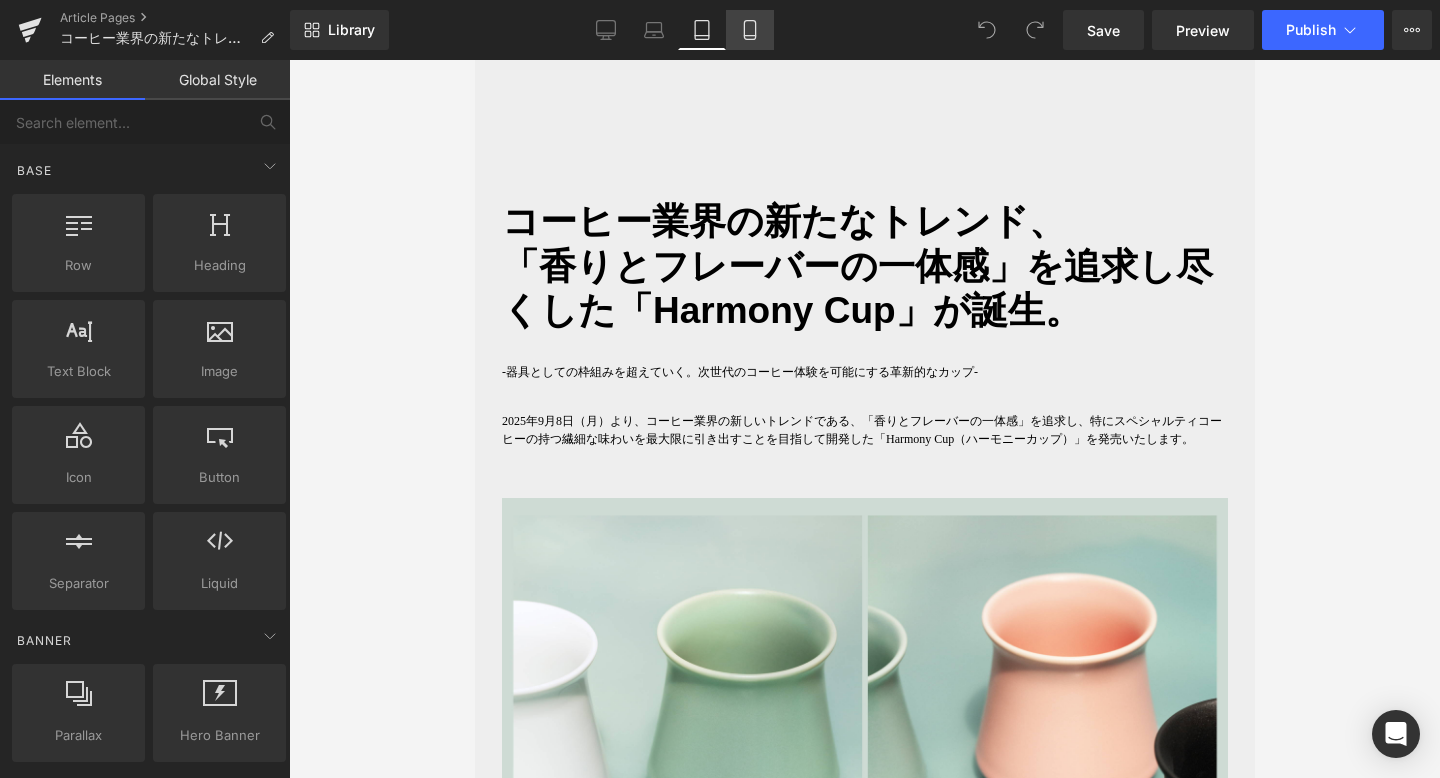 click 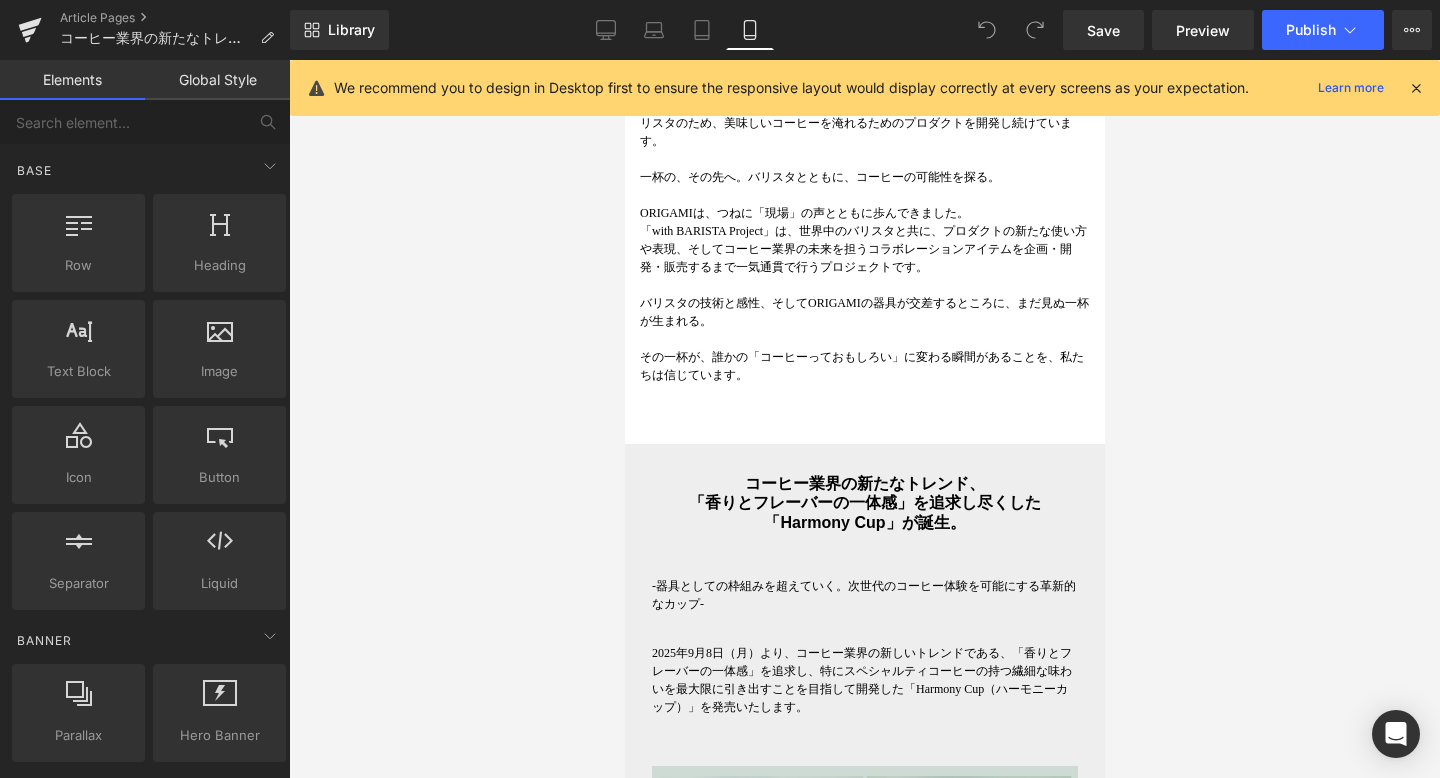 scroll, scrollTop: 595, scrollLeft: 0, axis: vertical 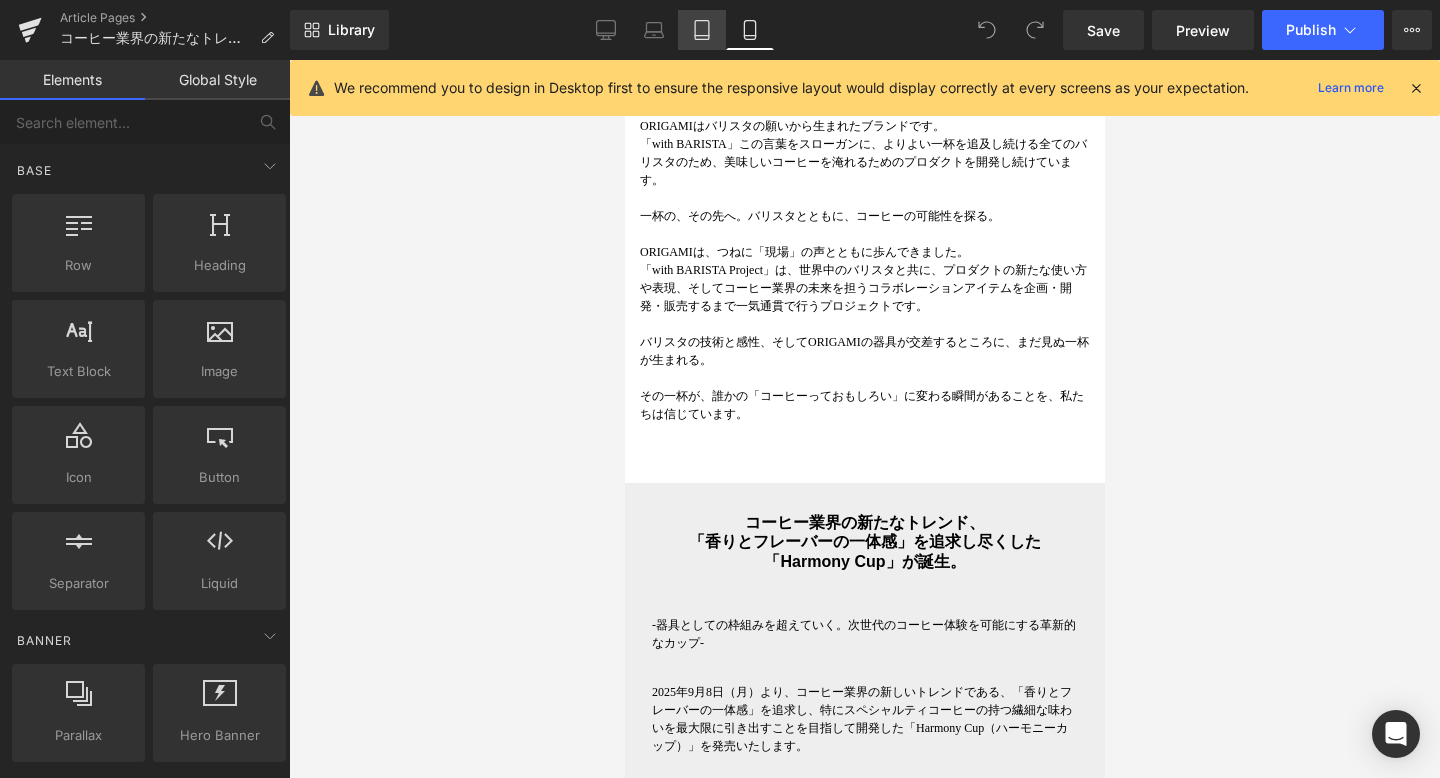 click 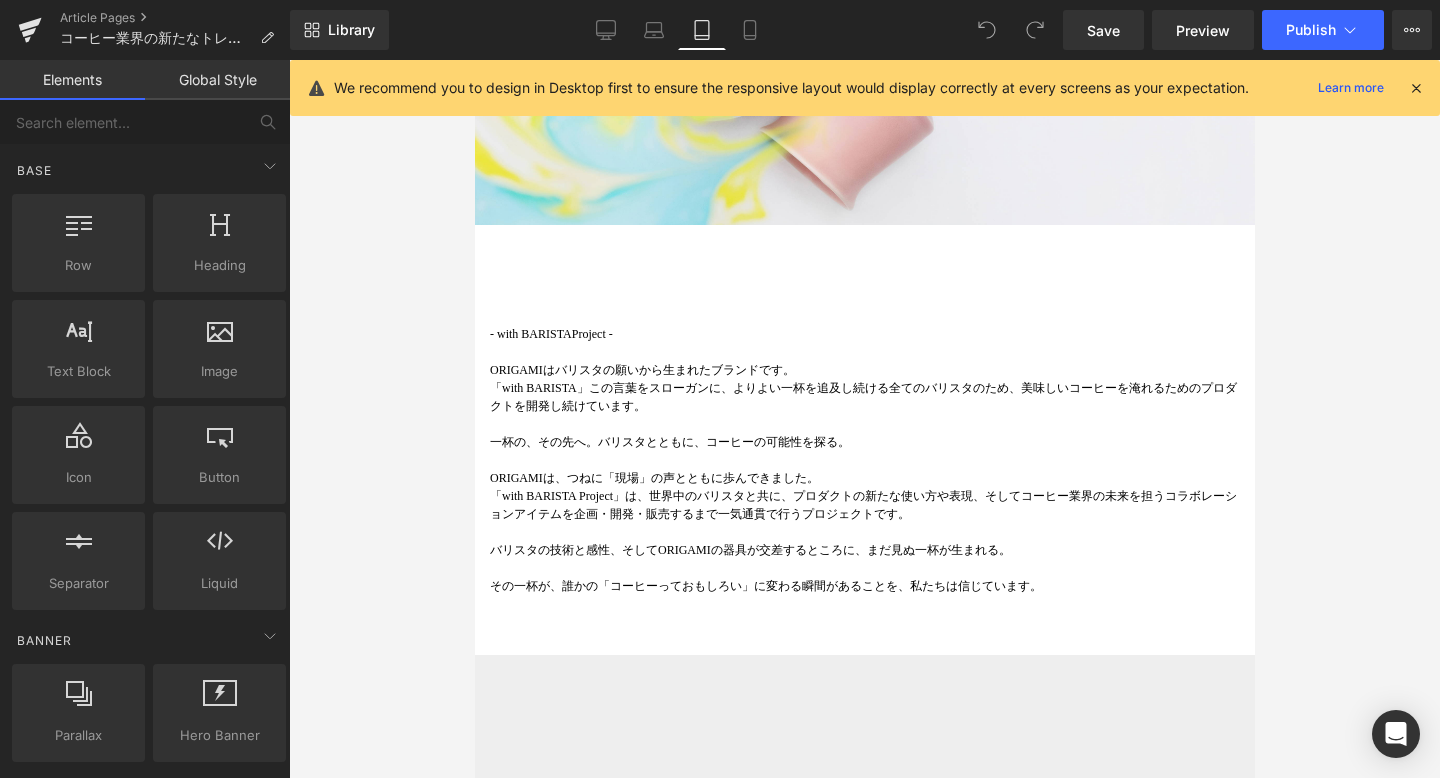 scroll, scrollTop: 1190, scrollLeft: 0, axis: vertical 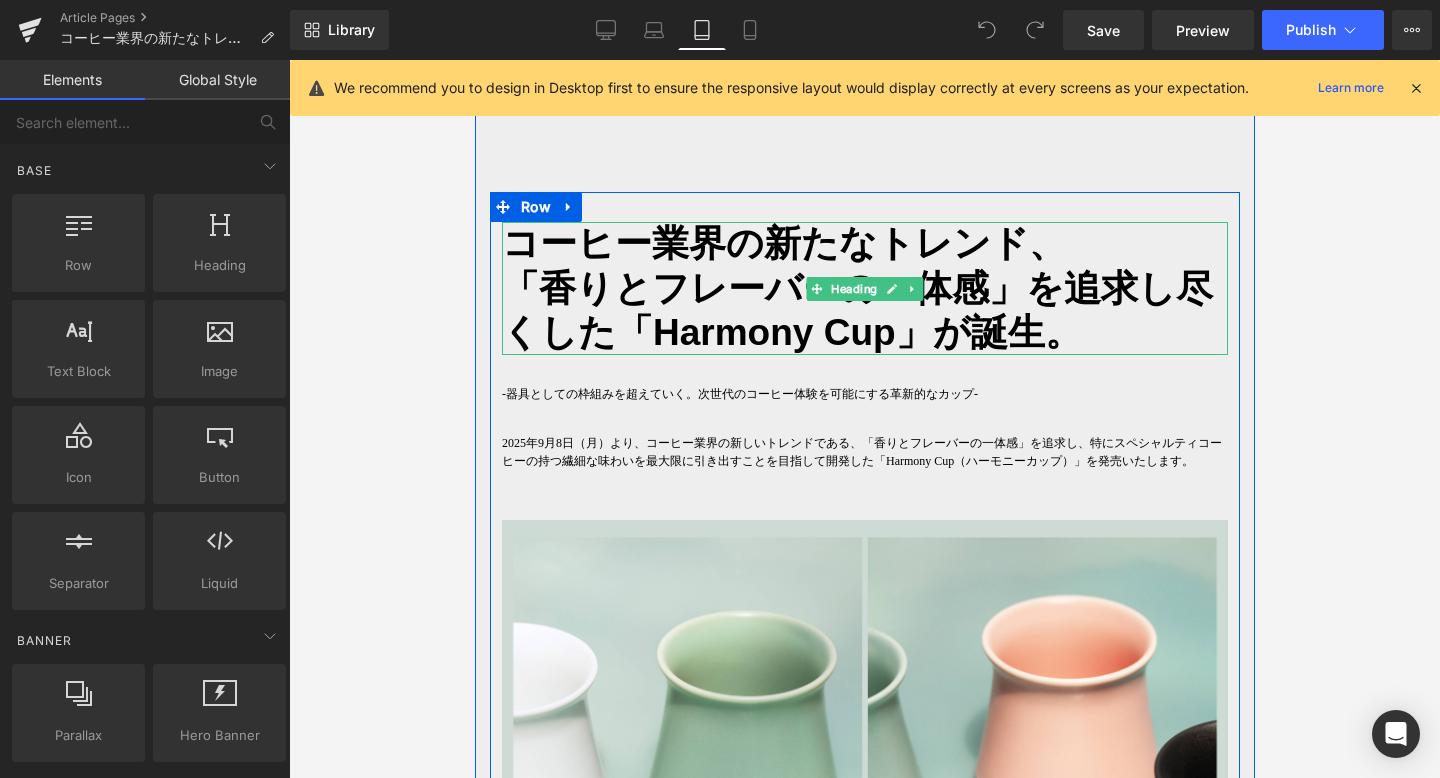 click on "「香りとフレーバーの一体感」を追求し尽くした「Harmony Cup」が誕生。" at bounding box center (856, 310) 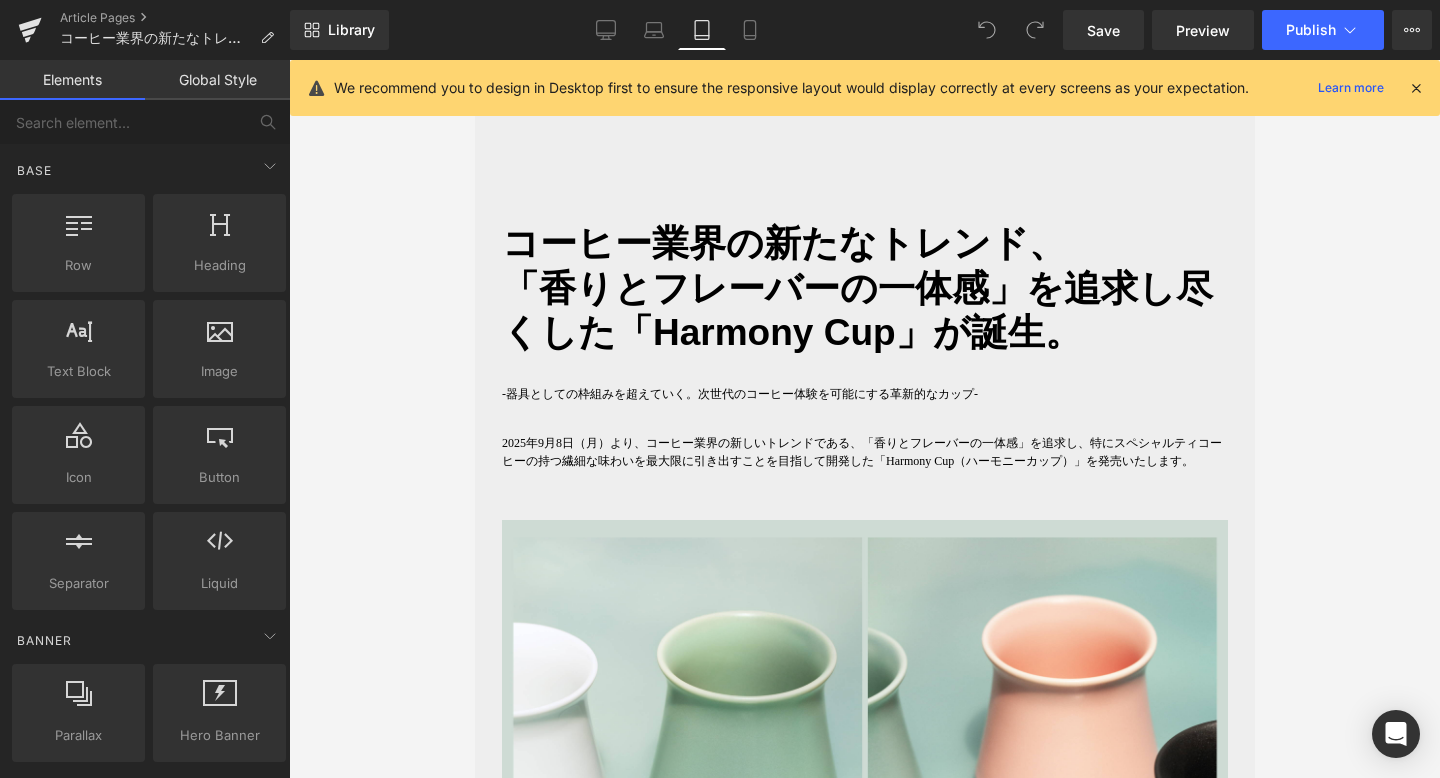 click at bounding box center [864, 419] 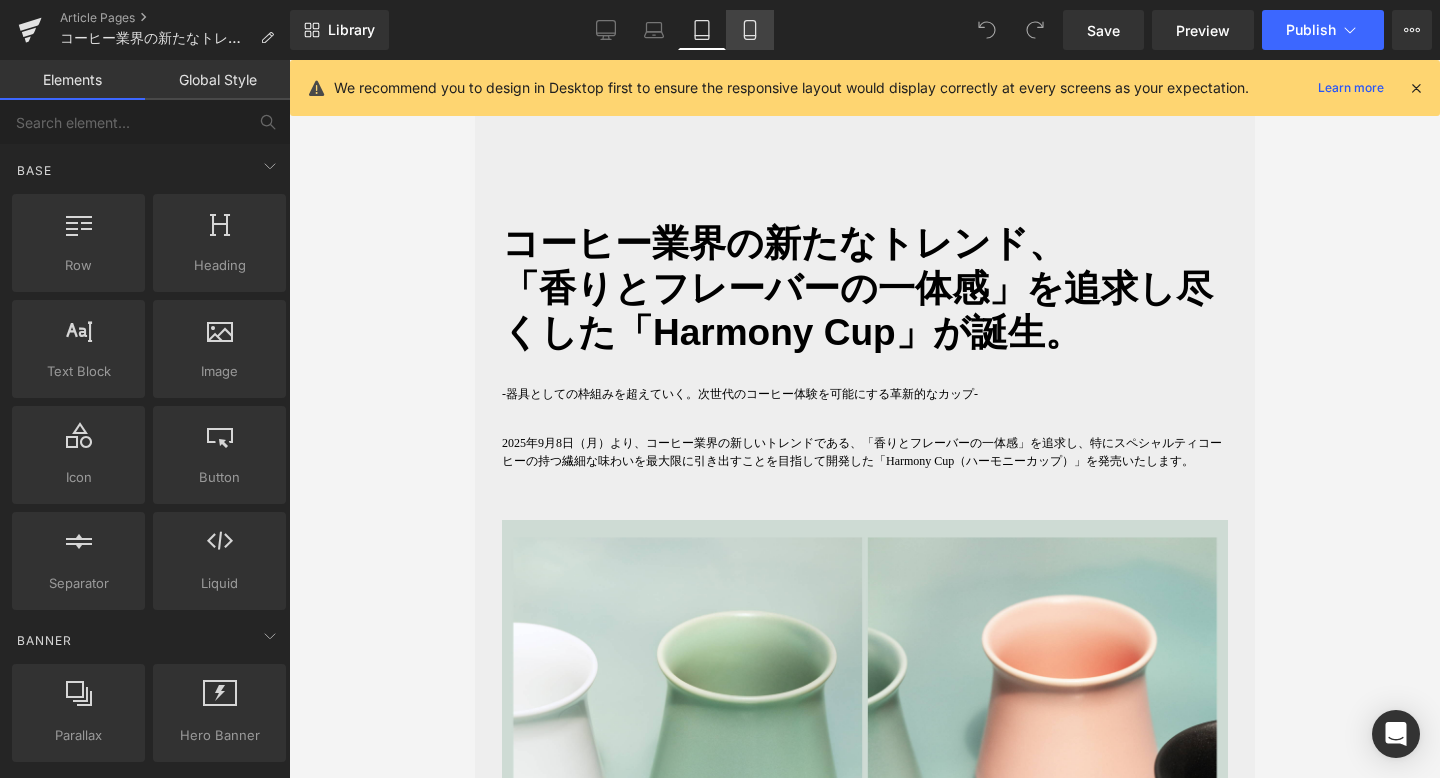 click 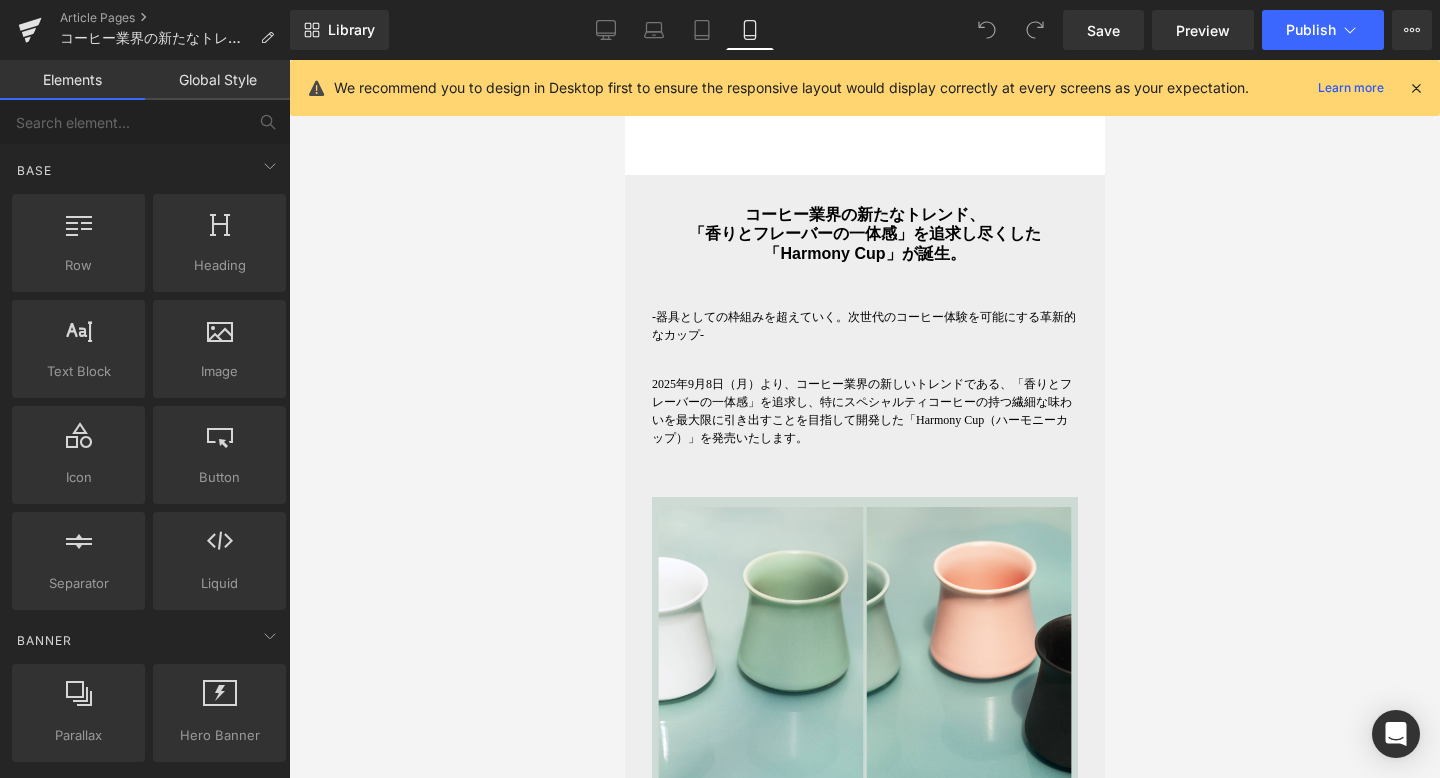 scroll, scrollTop: 879, scrollLeft: 0, axis: vertical 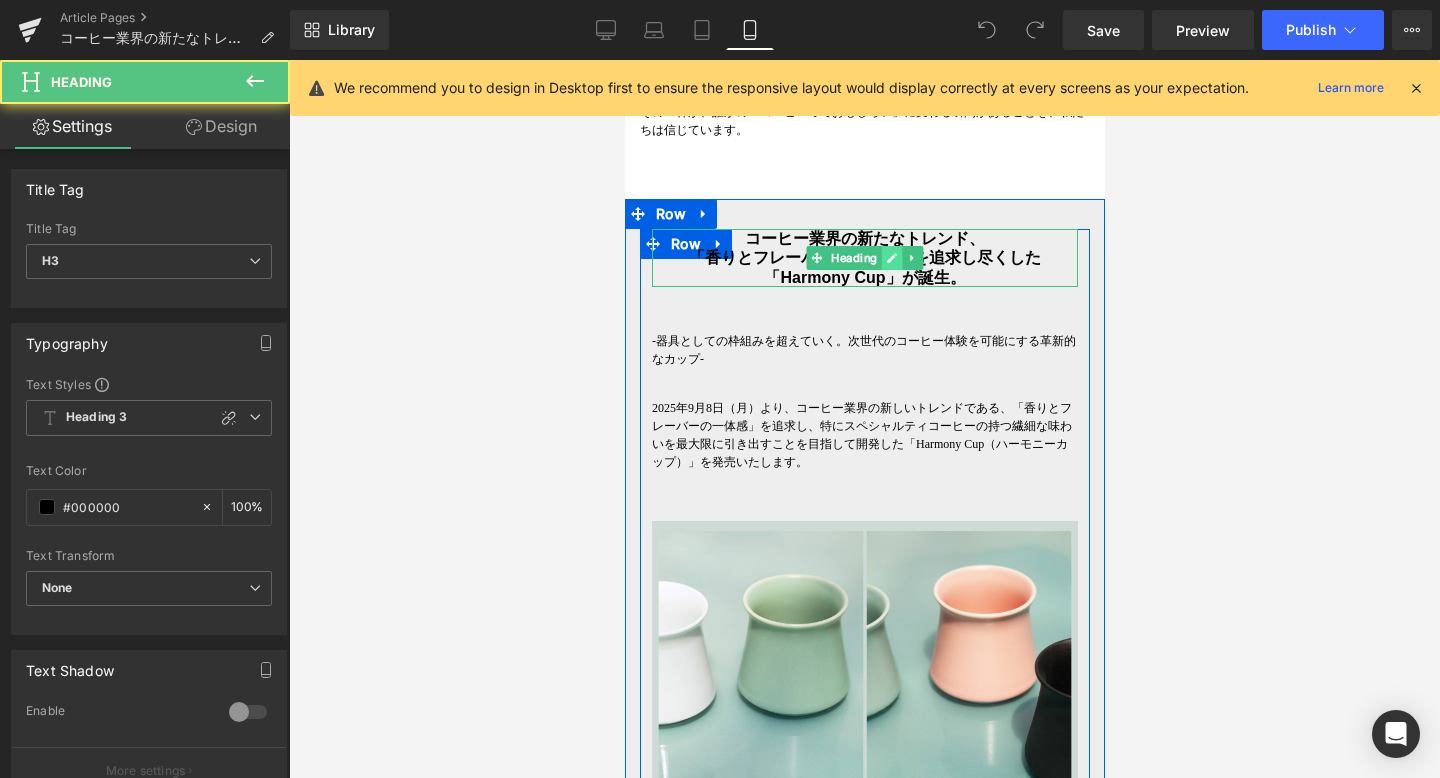 click on "コーヒー業界の新たなトレンド、 「香りとフレーバーの一体感 」を追求し尽くした「Harmony Cup」が誕生。 Heading" at bounding box center [864, 258] 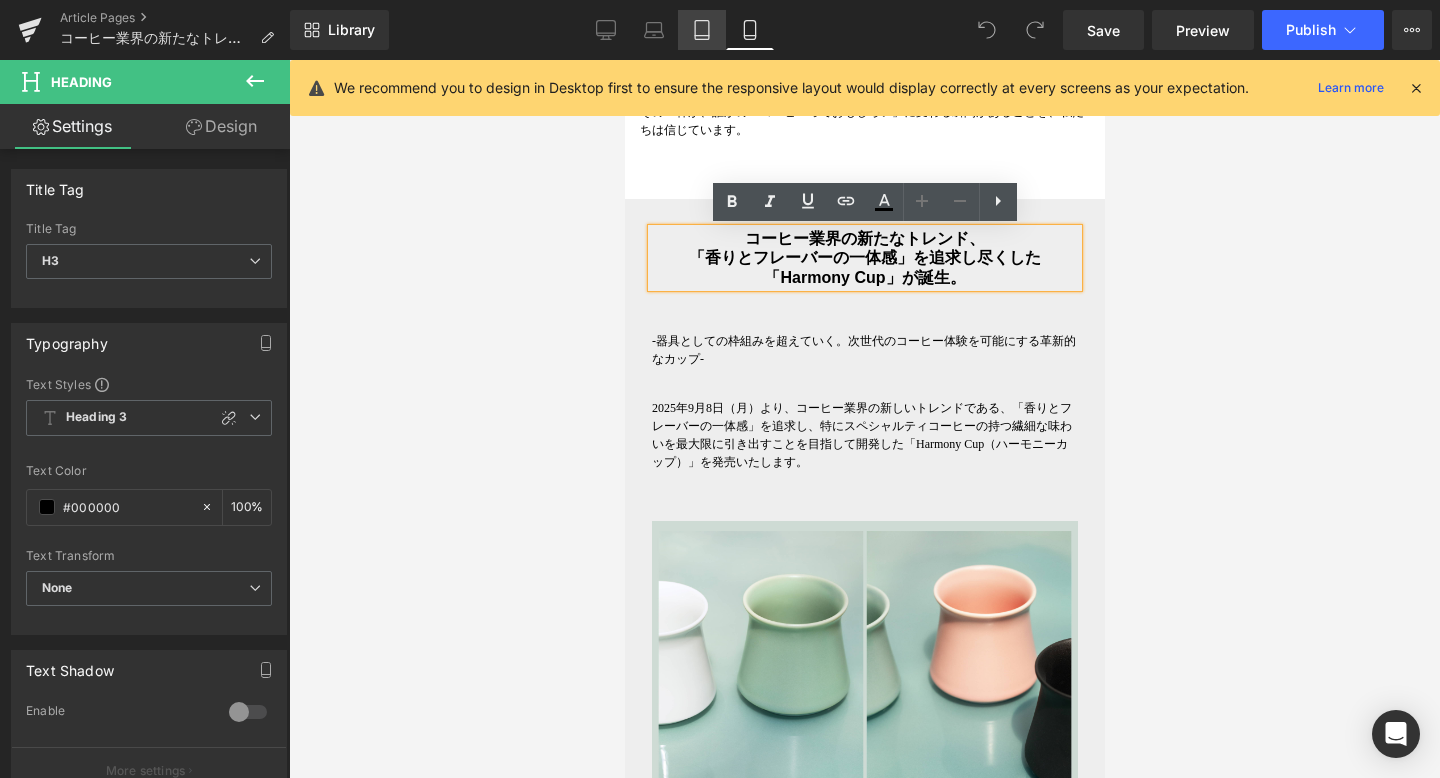 click on "Tablet" at bounding box center [702, 30] 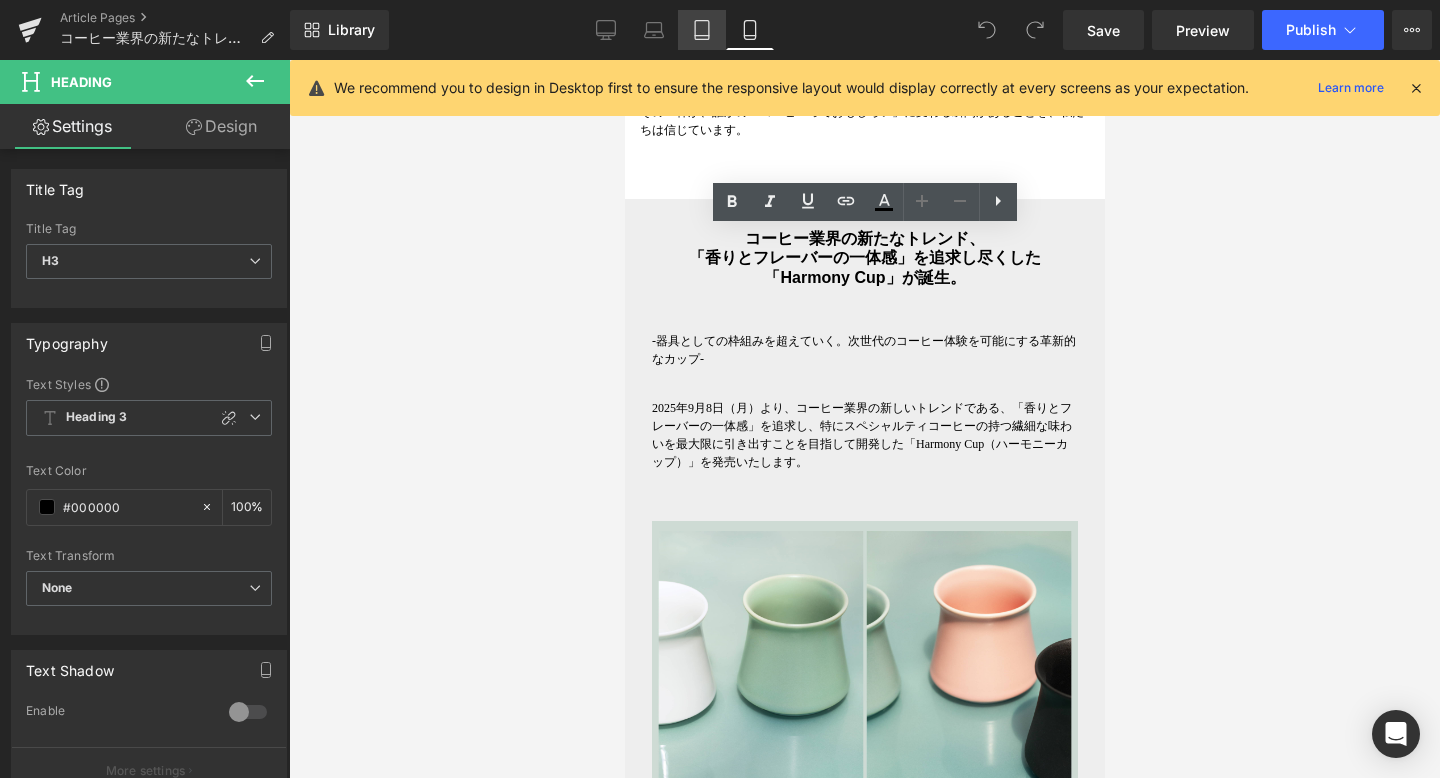 type on "100" 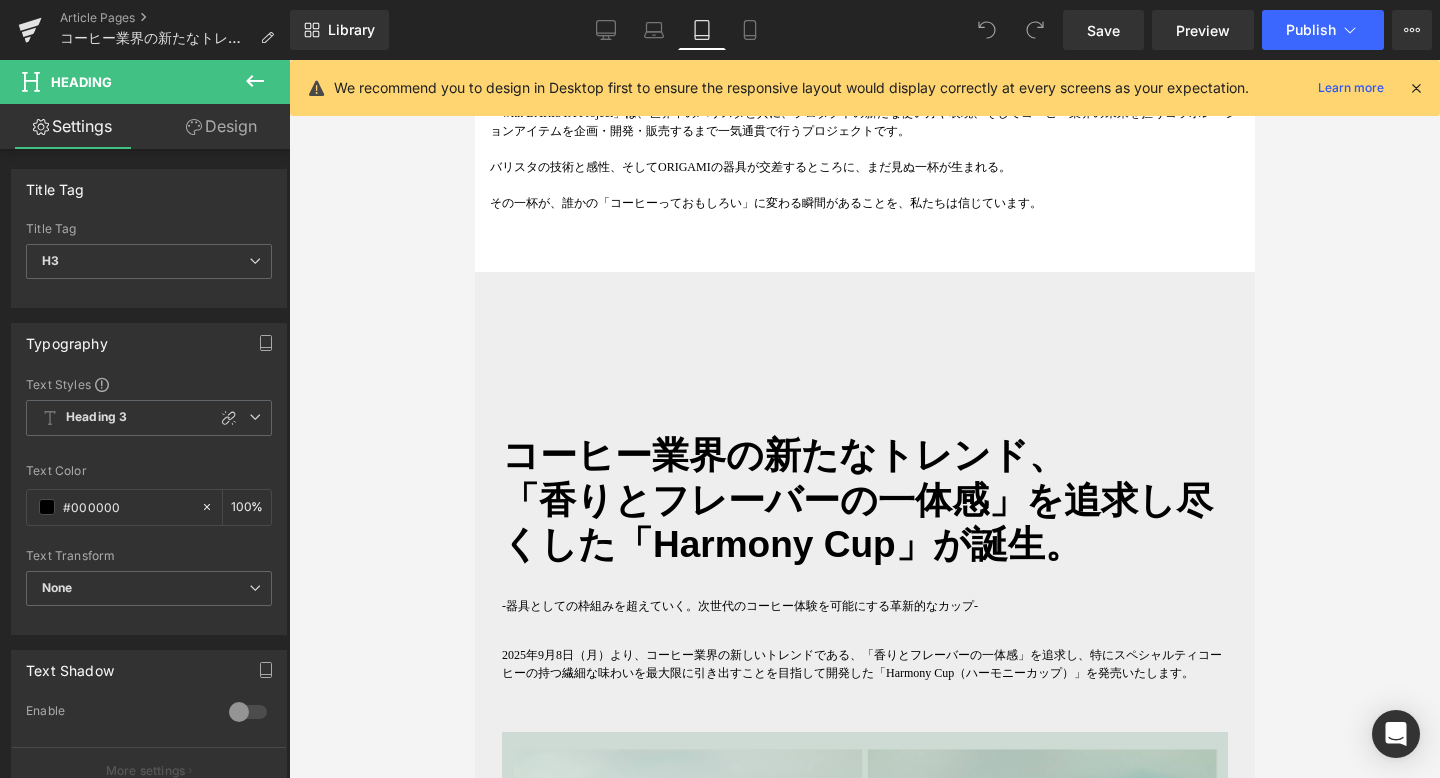 scroll, scrollTop: 985, scrollLeft: 0, axis: vertical 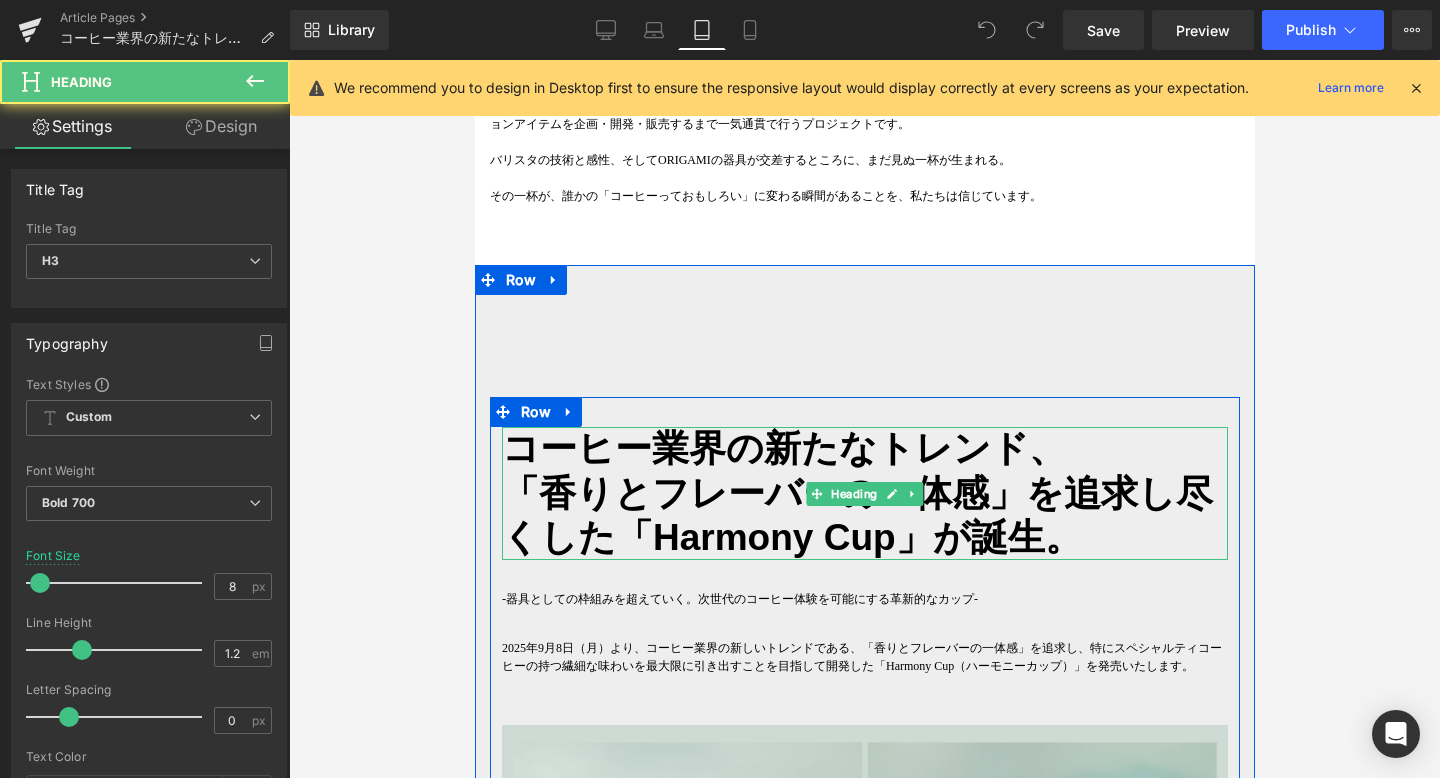 click on "コーヒー業界の新たなトレンド、 「香りとフレーバーの一体感」を追求し尽くした「Harmony Cup」が誕生。" at bounding box center (864, 493) 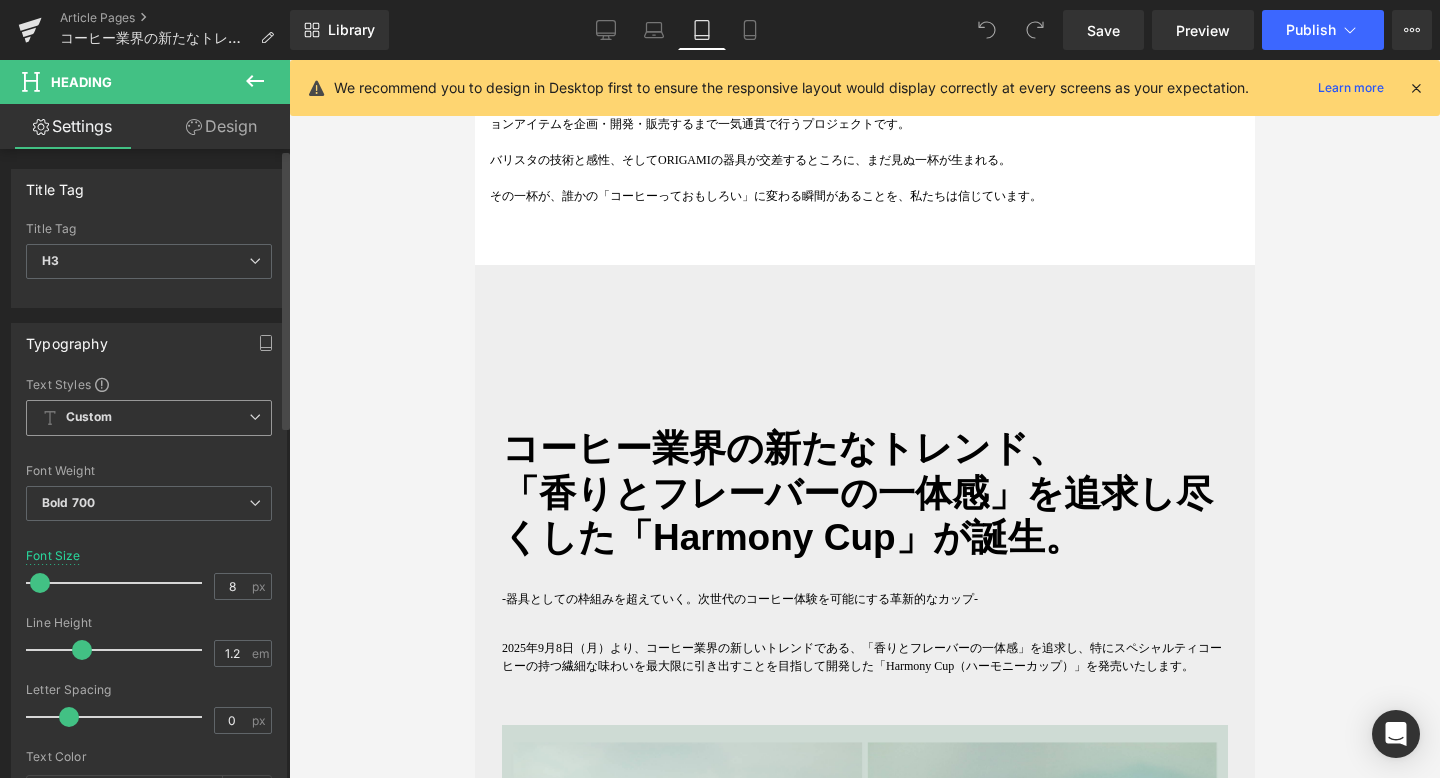 click at bounding box center (255, 417) 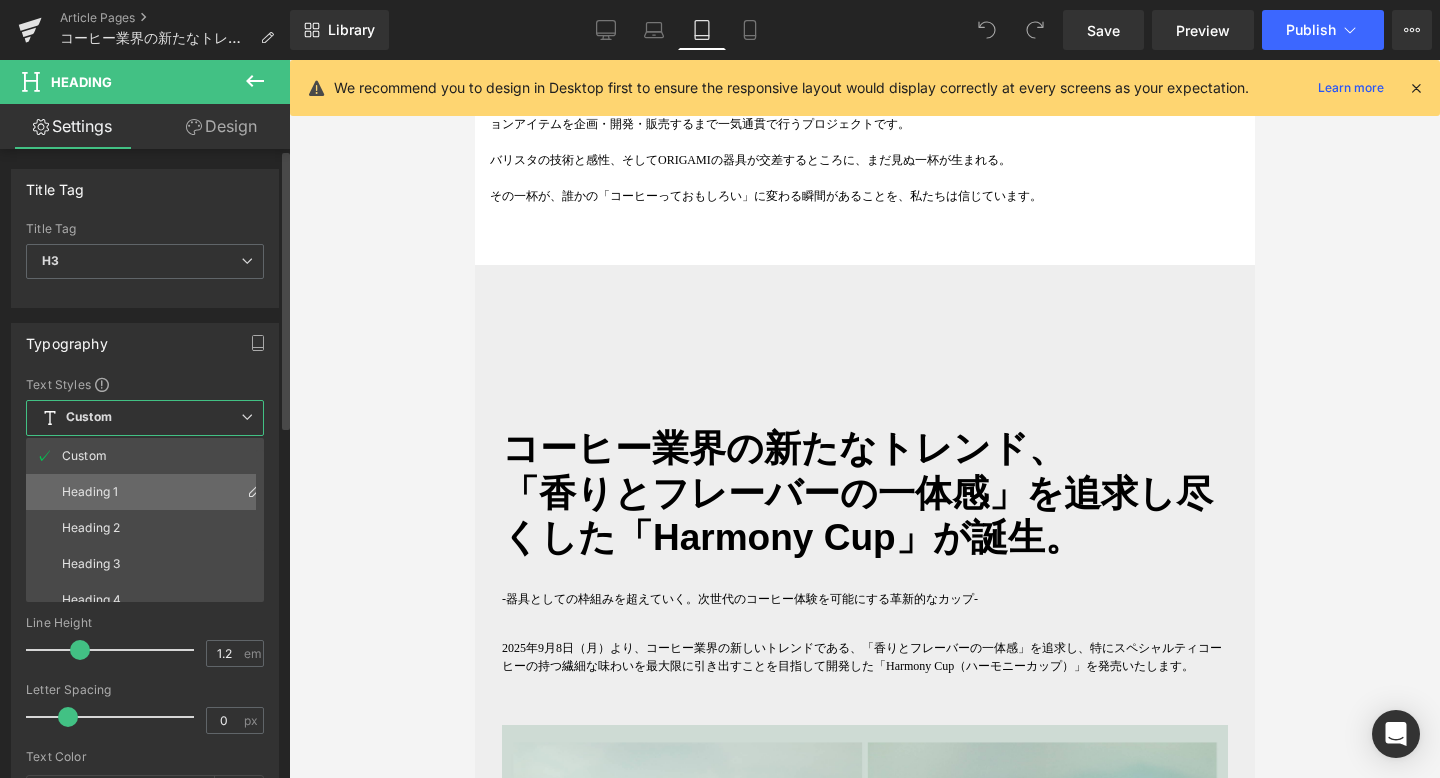 scroll, scrollTop: 88, scrollLeft: 0, axis: vertical 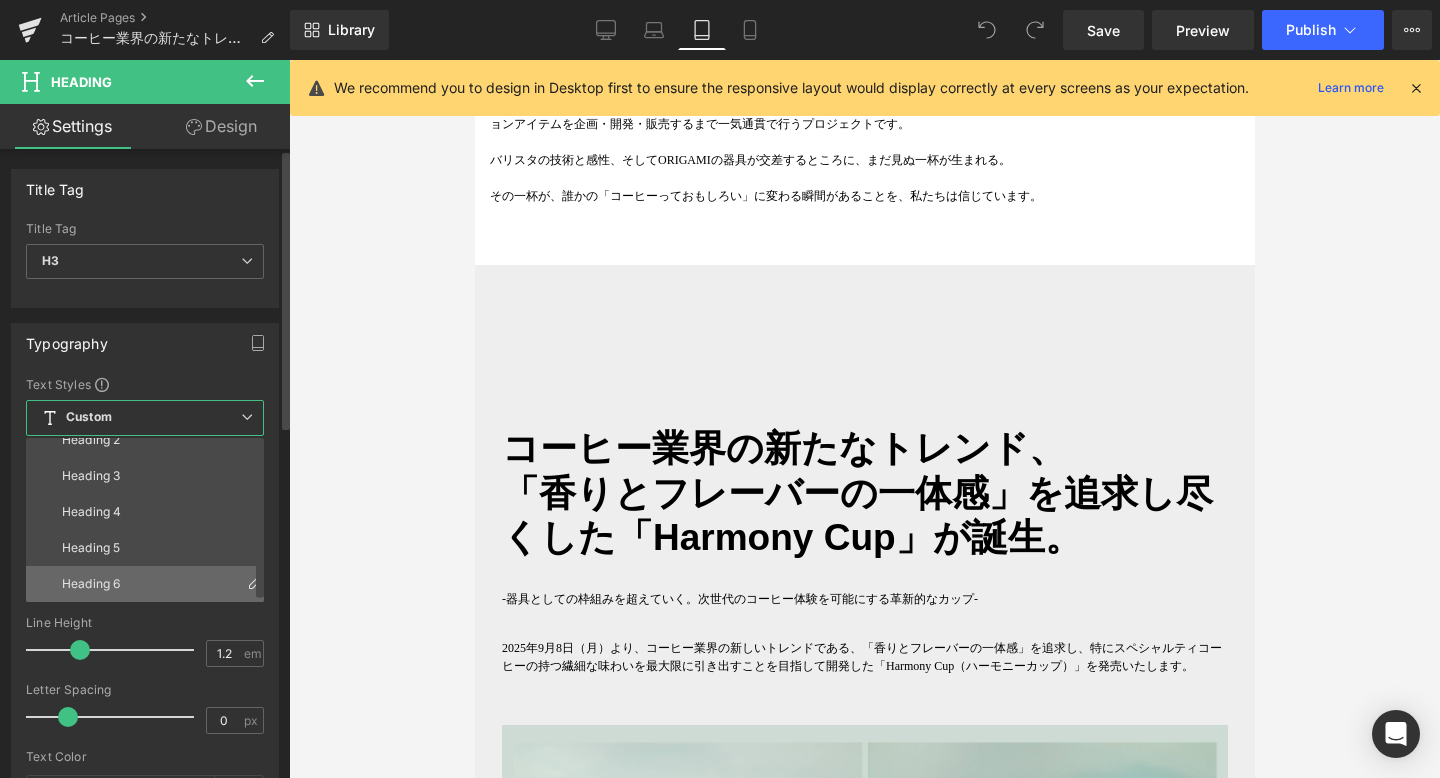 click on "Heading 6" at bounding box center (91, 584) 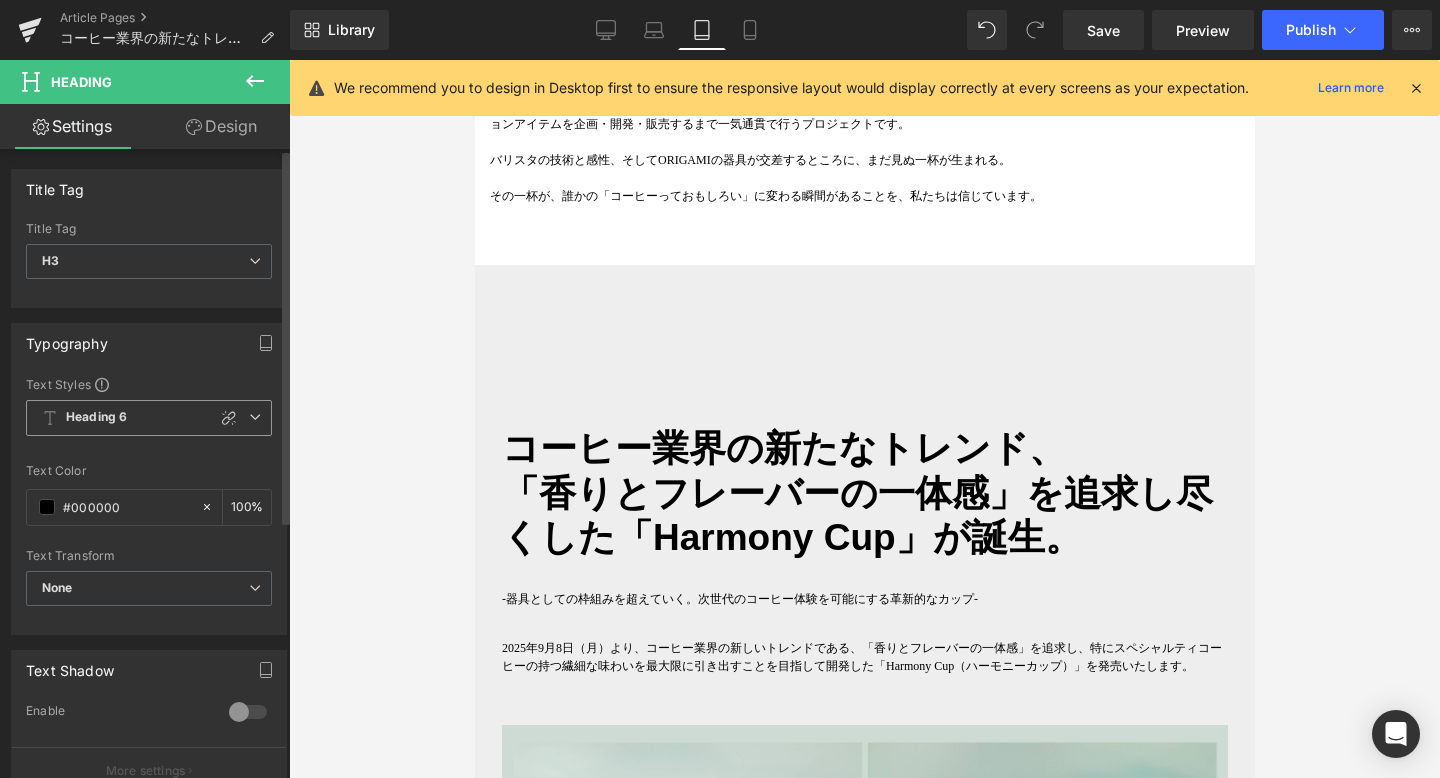 click at bounding box center (255, 417) 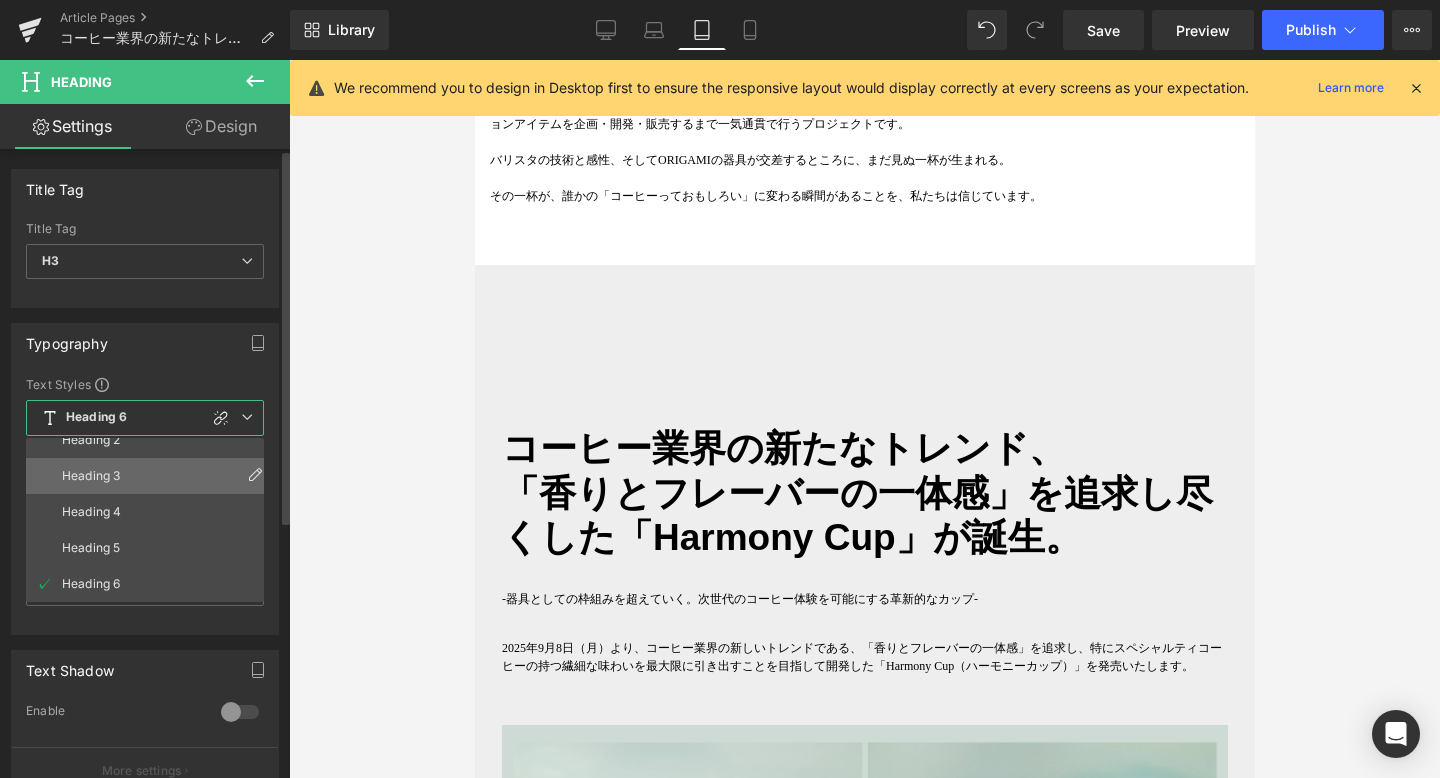click on "Heading 3" at bounding box center [149, 476] 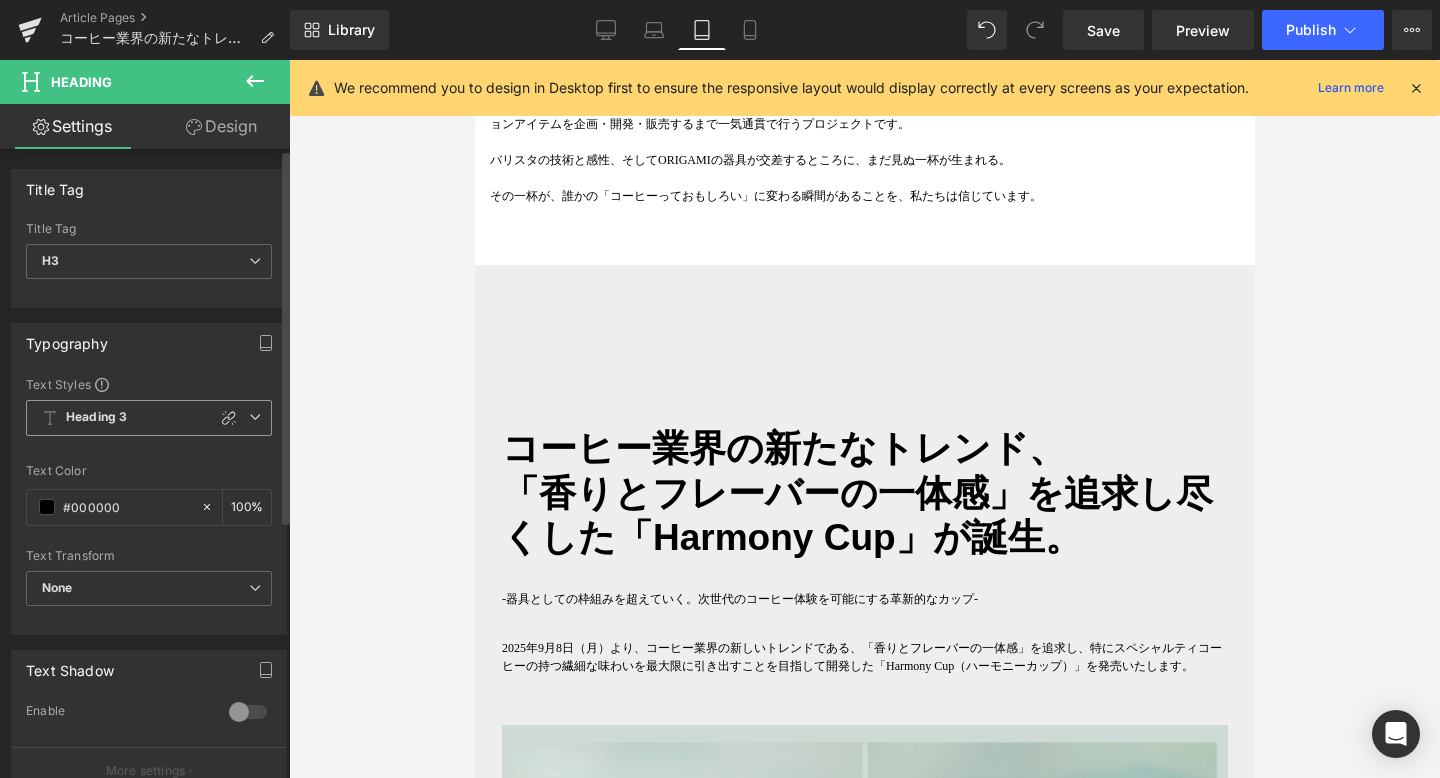 click at bounding box center (255, 417) 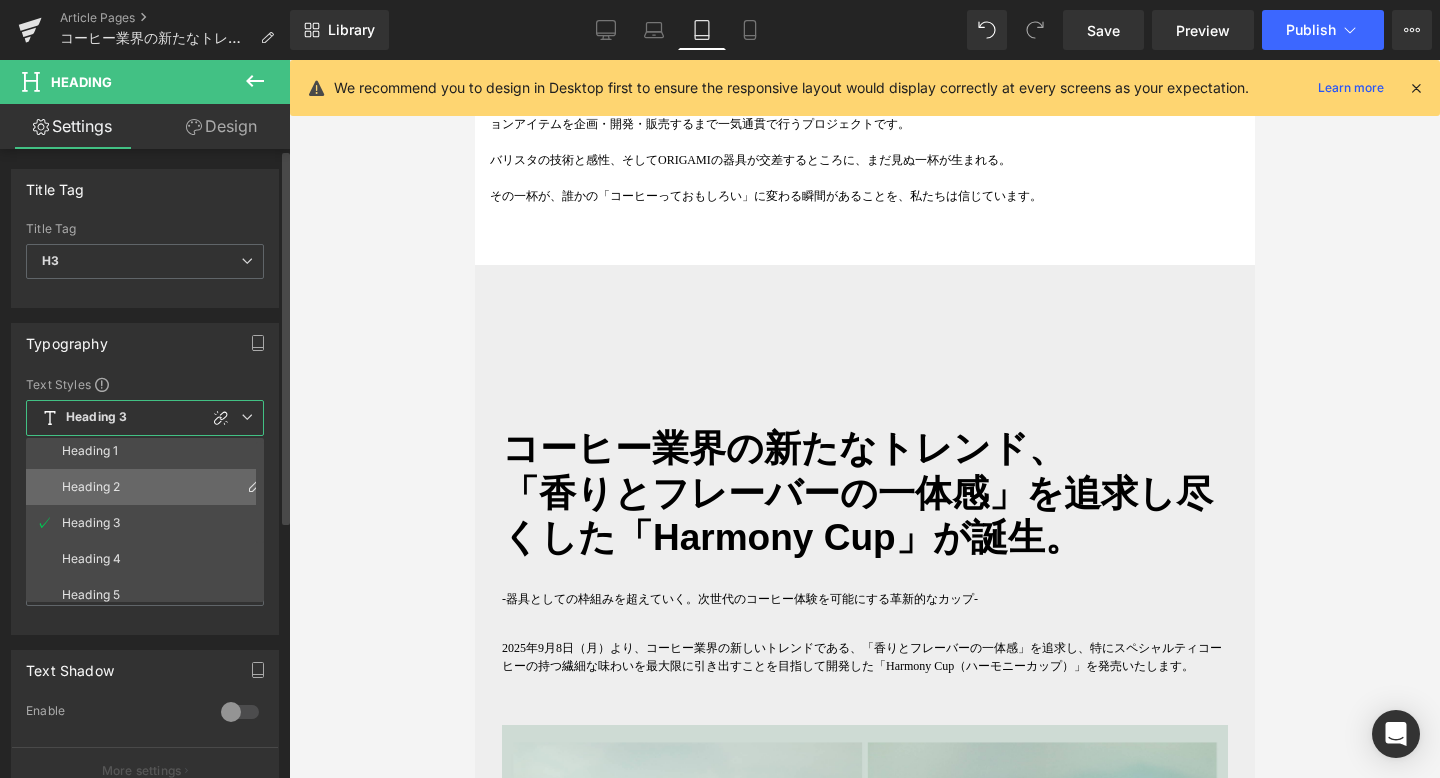 scroll, scrollTop: 0, scrollLeft: 0, axis: both 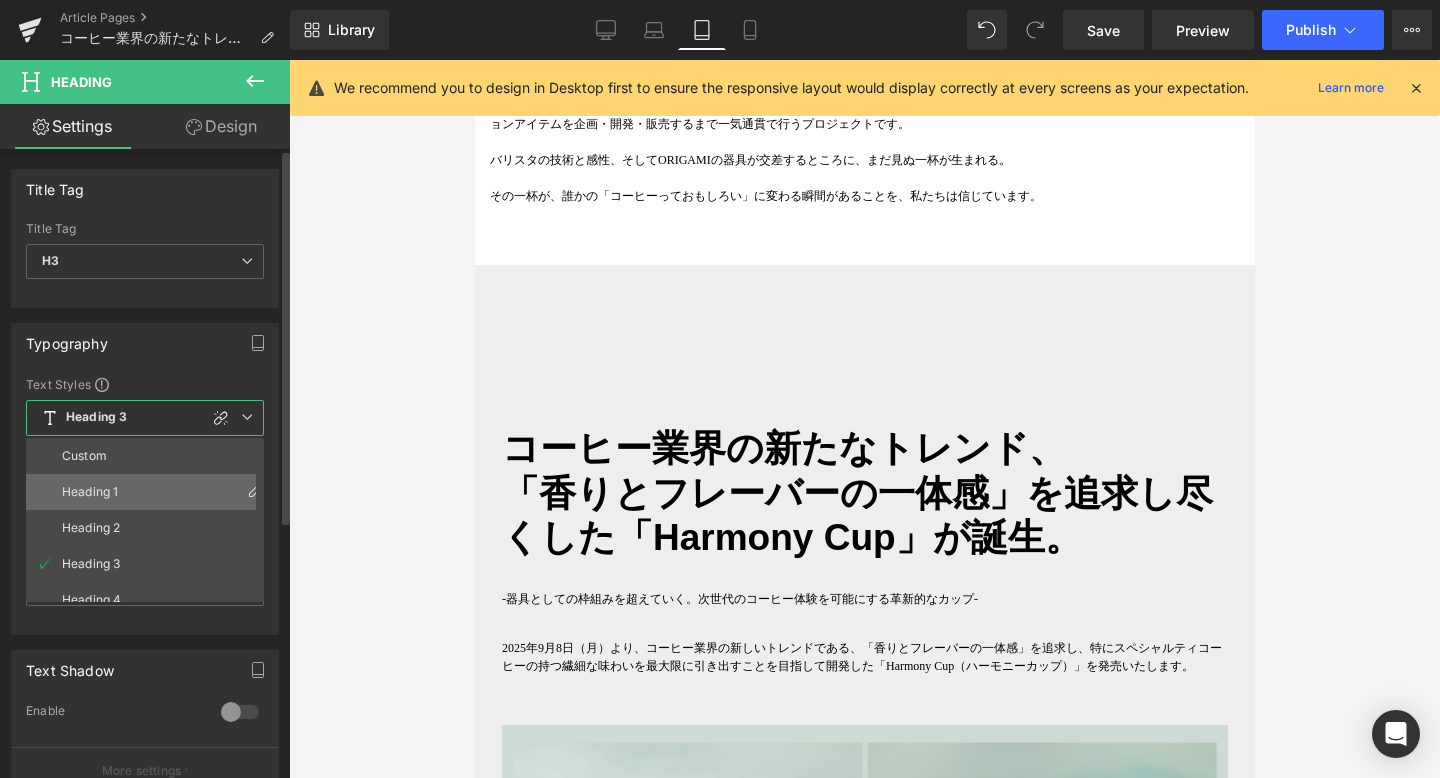 click on "Heading 1" at bounding box center (149, 492) 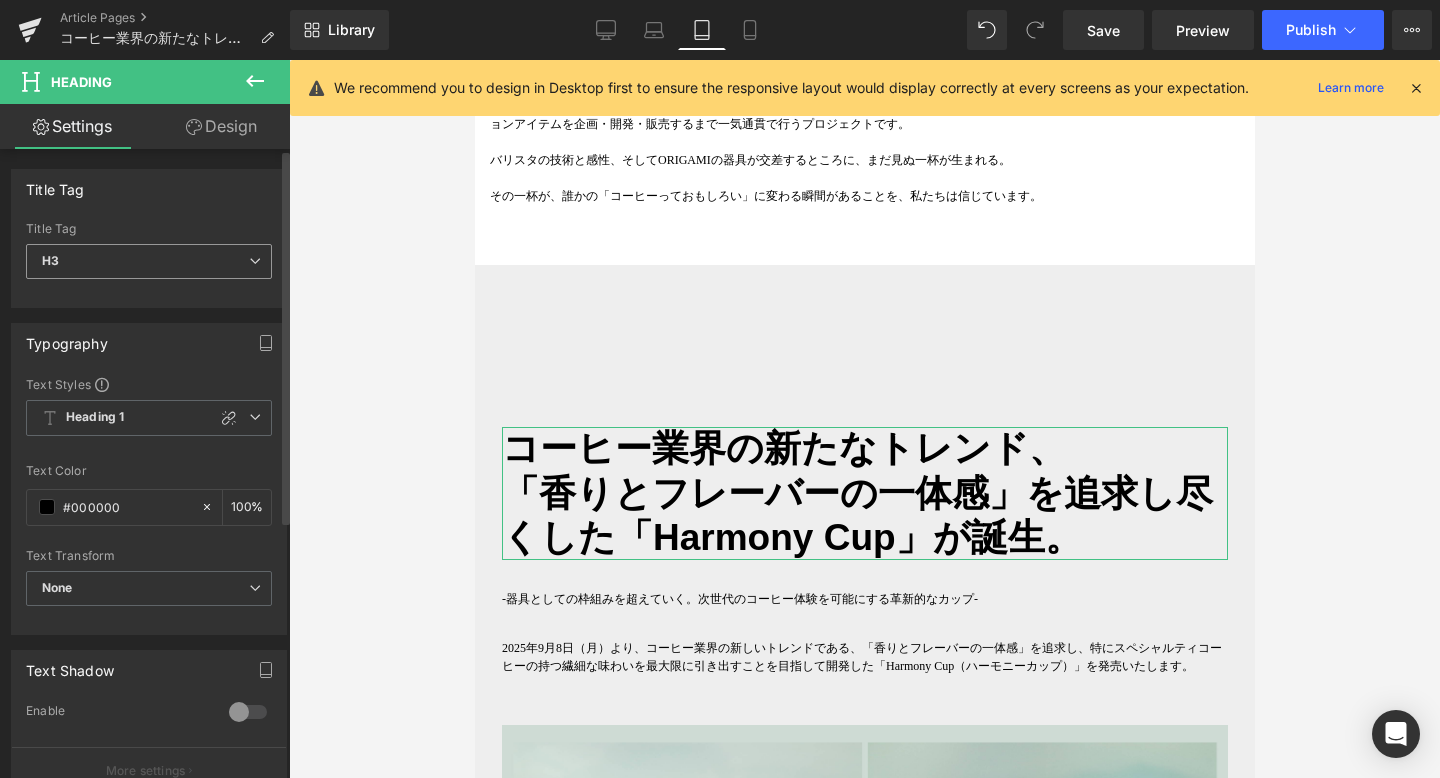 click at bounding box center [255, 261] 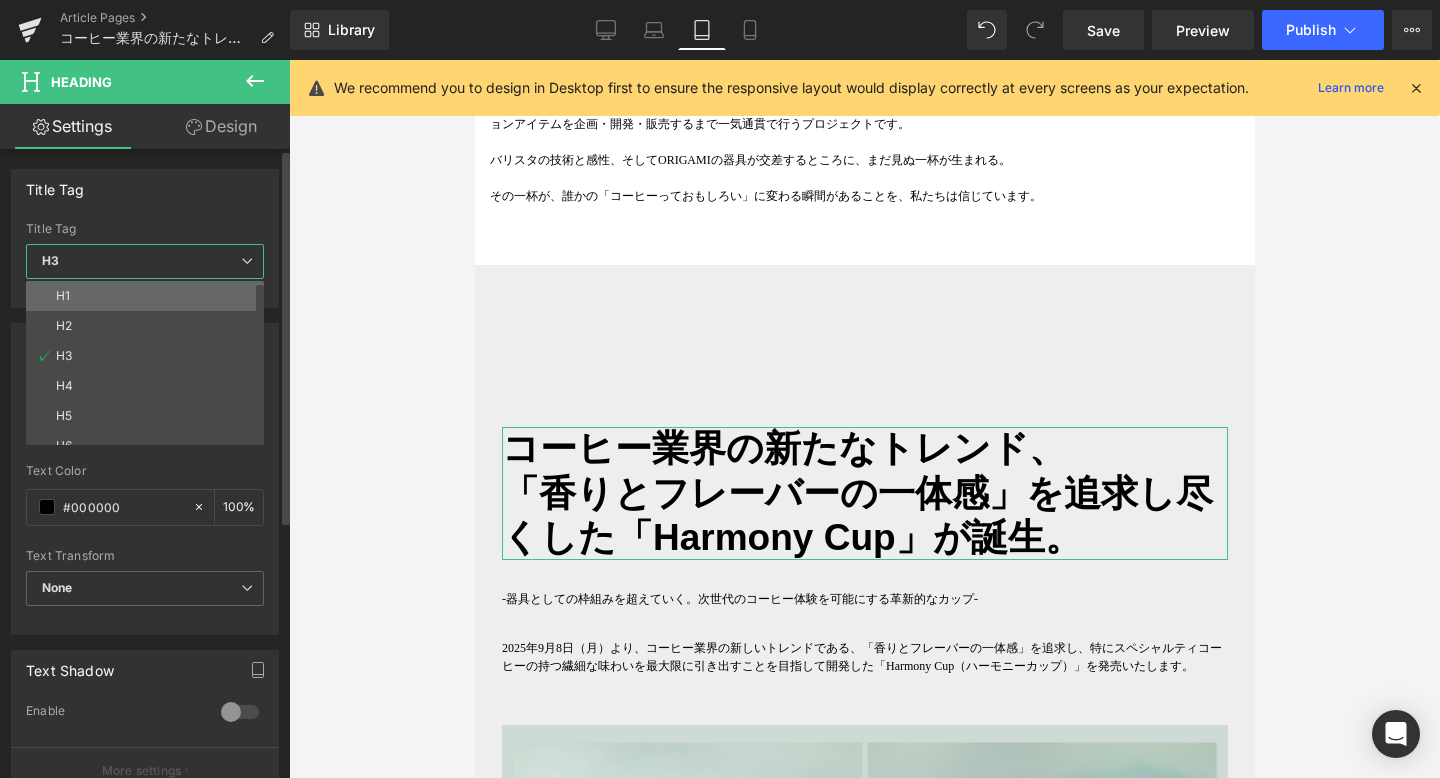 click on "H1" at bounding box center (149, 296) 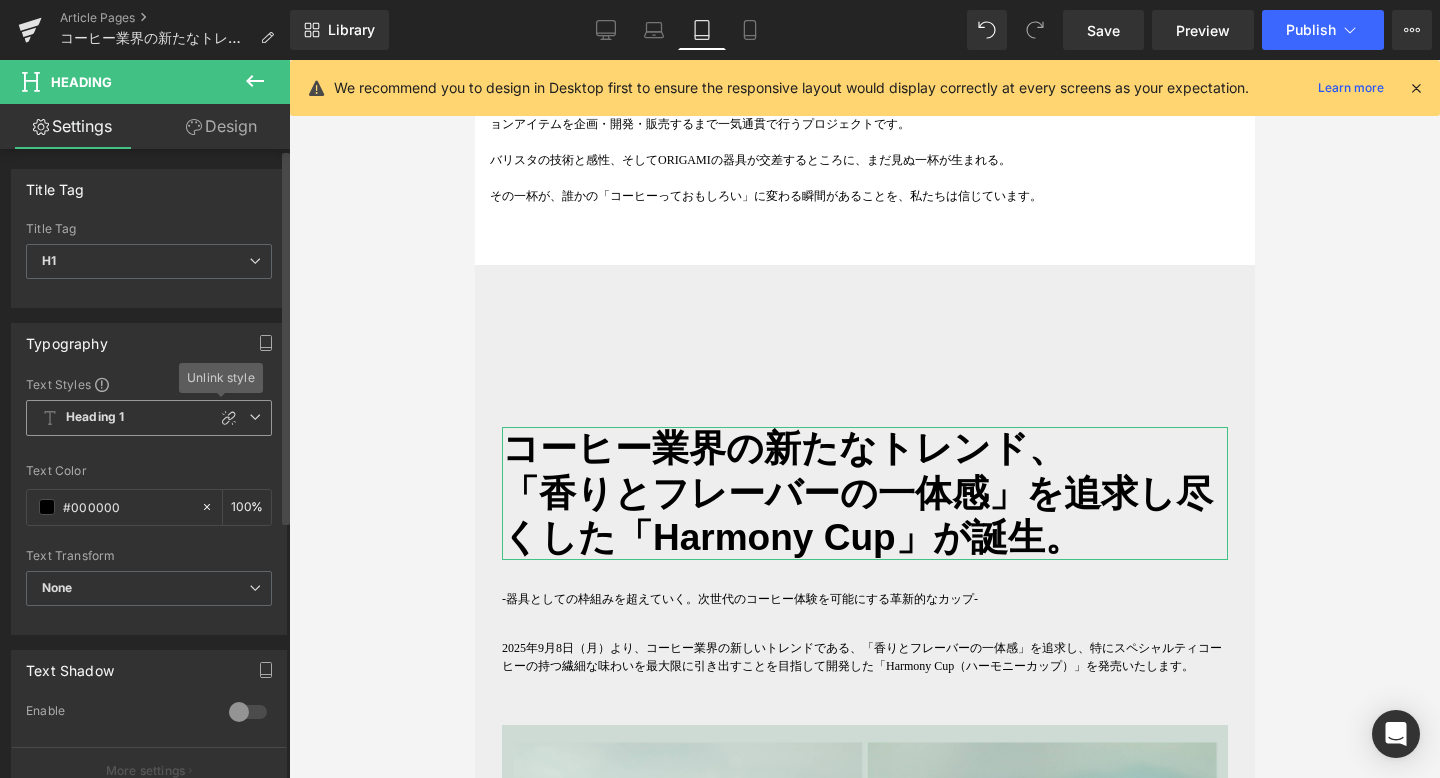 click at bounding box center [255, 417] 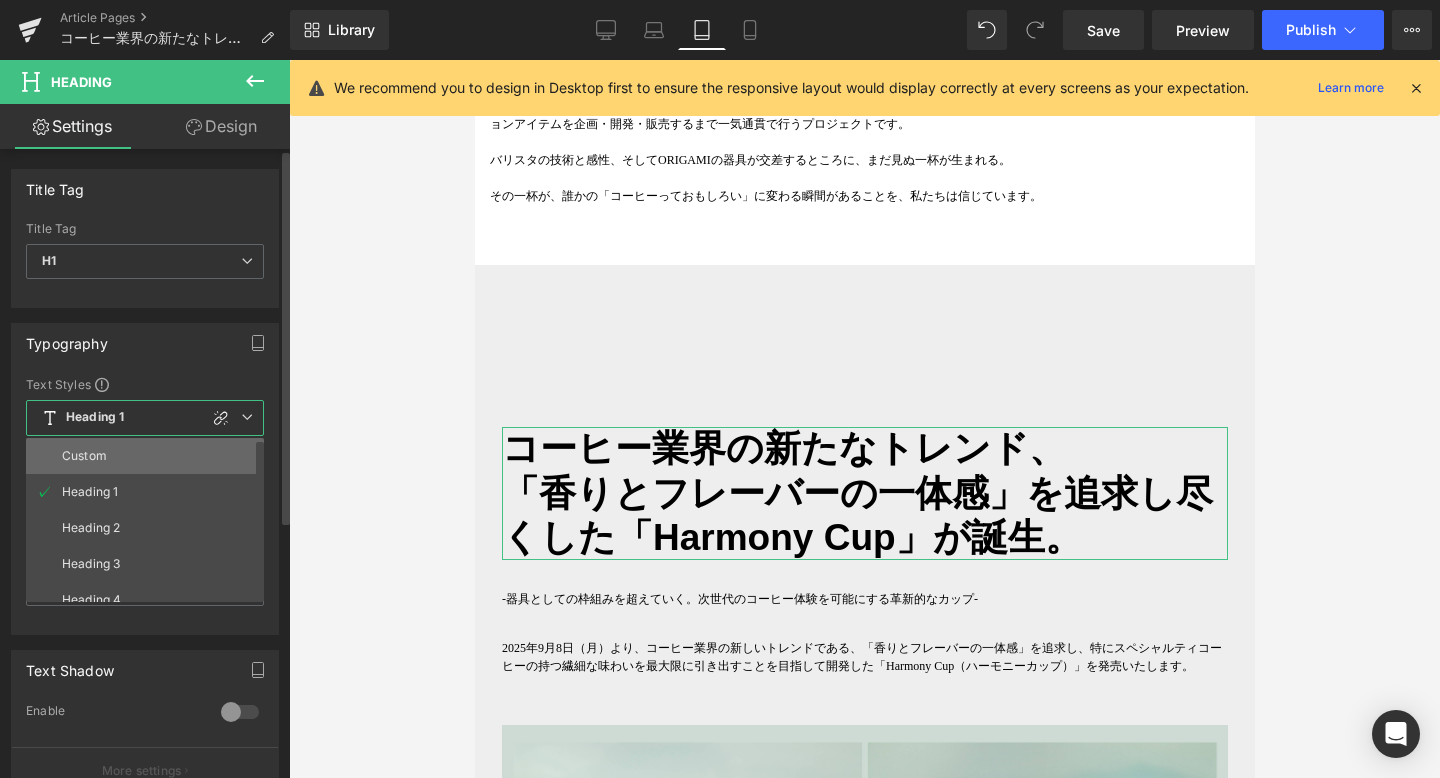 click on "Custom" at bounding box center (149, 456) 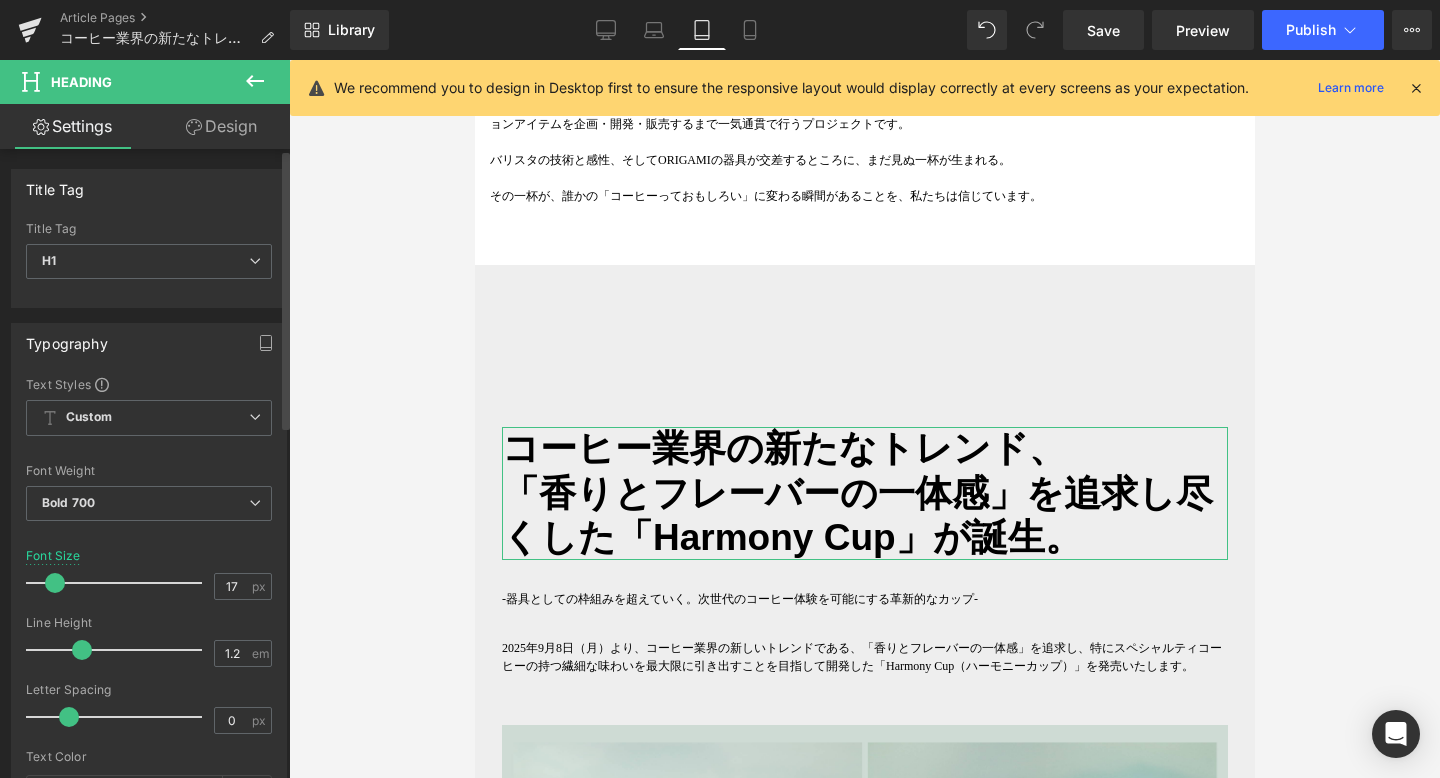 drag, startPoint x: 78, startPoint y: 589, endPoint x: 59, endPoint y: 587, distance: 19.104973 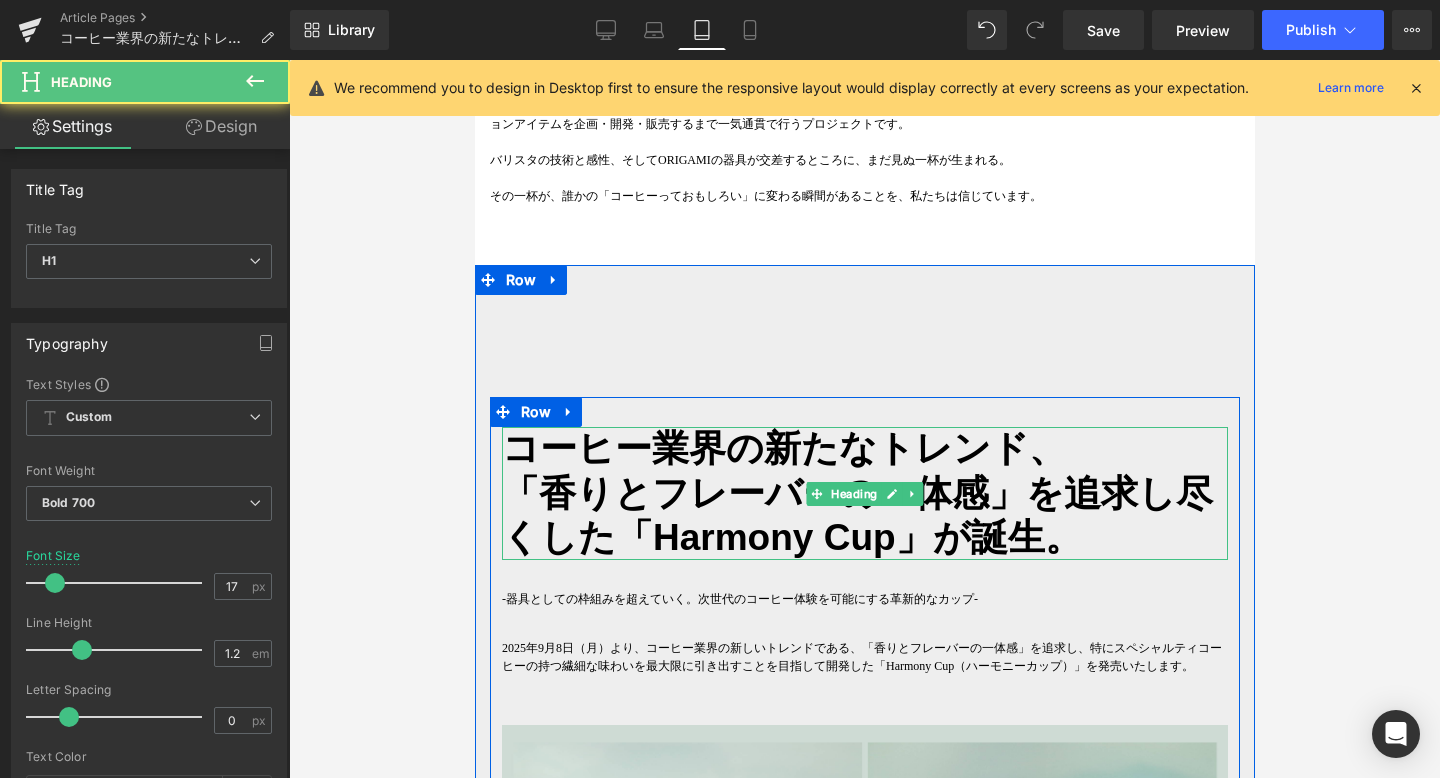click on "「香りとフレーバーの一体感」を追求し尽くした「Harmony Cup」が誕生。" at bounding box center [864, 516] 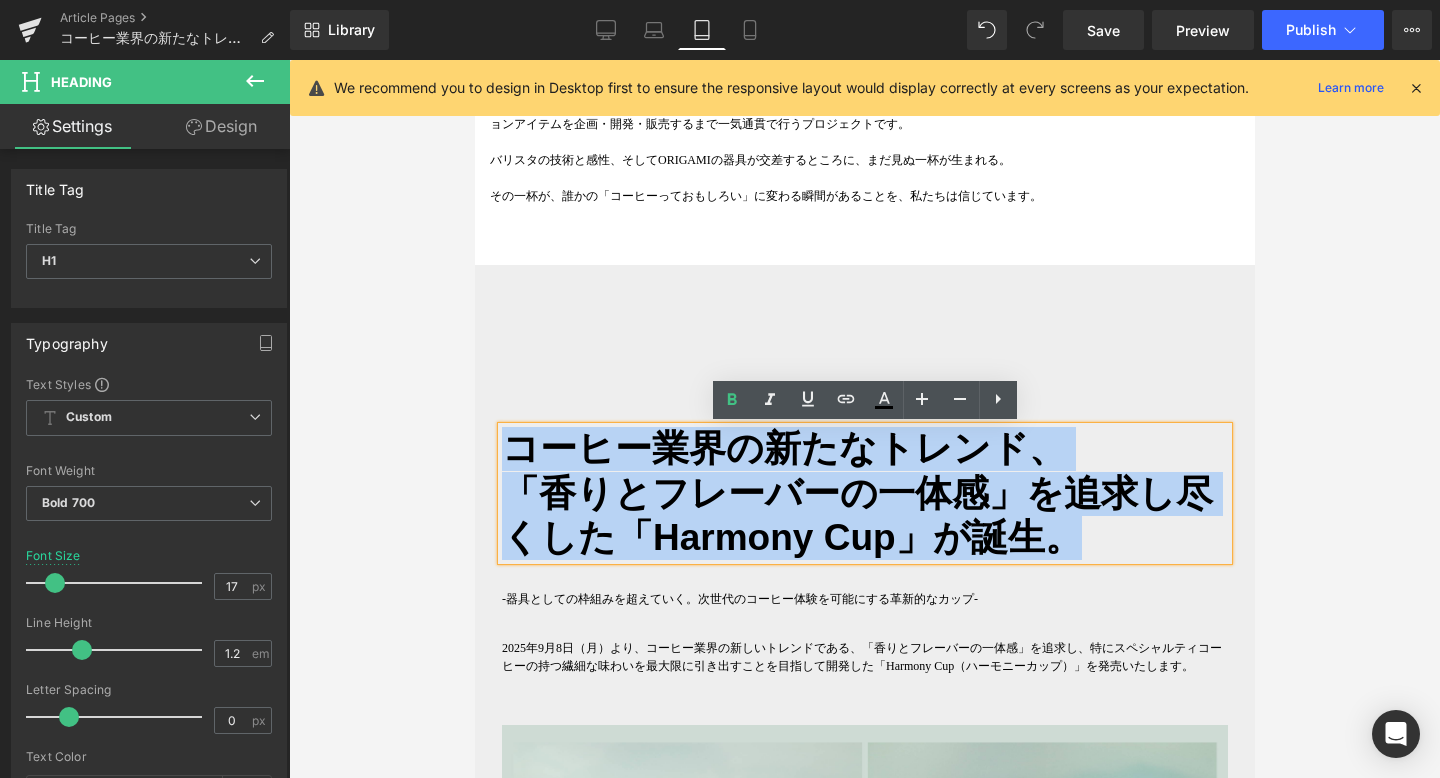 drag, startPoint x: 1075, startPoint y: 554, endPoint x: 505, endPoint y: 446, distance: 580.14136 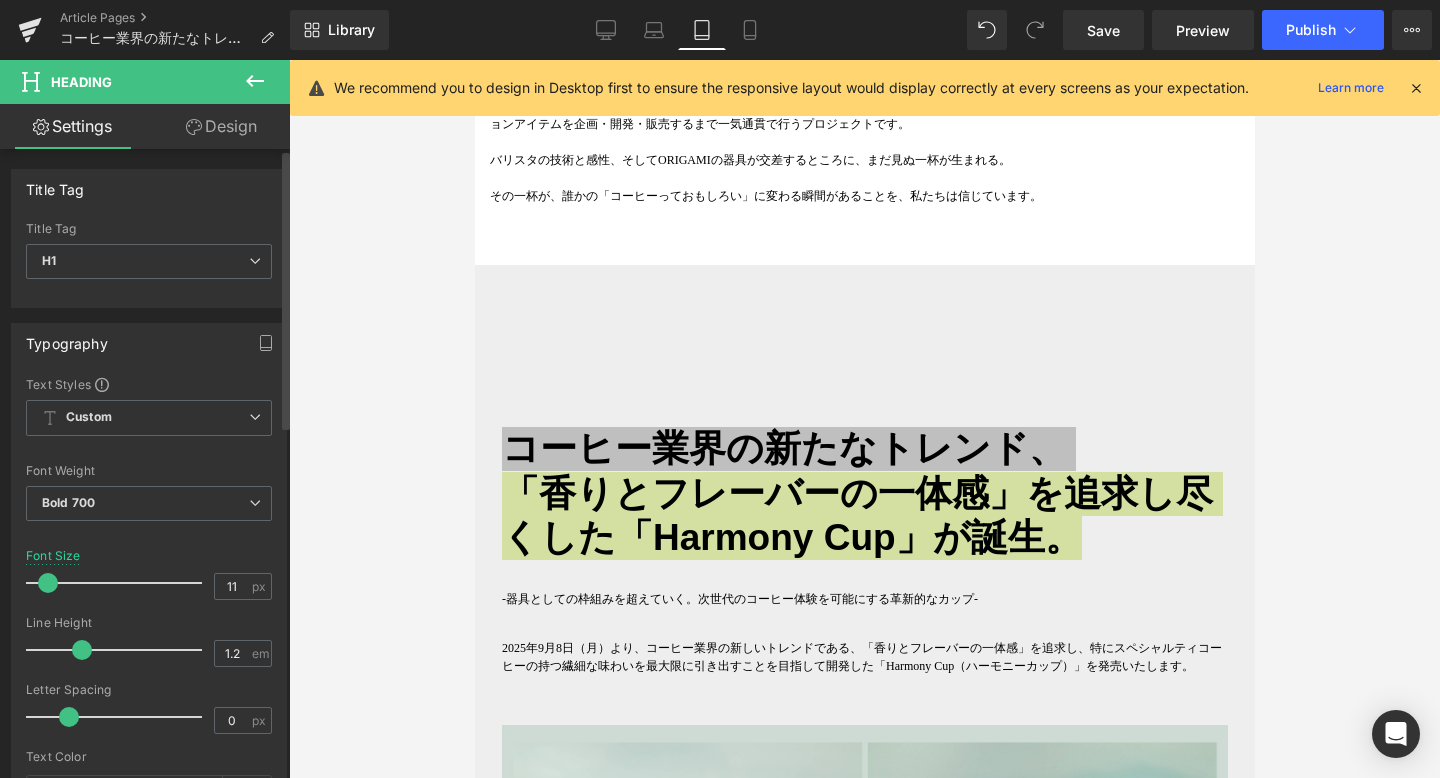 type on "10" 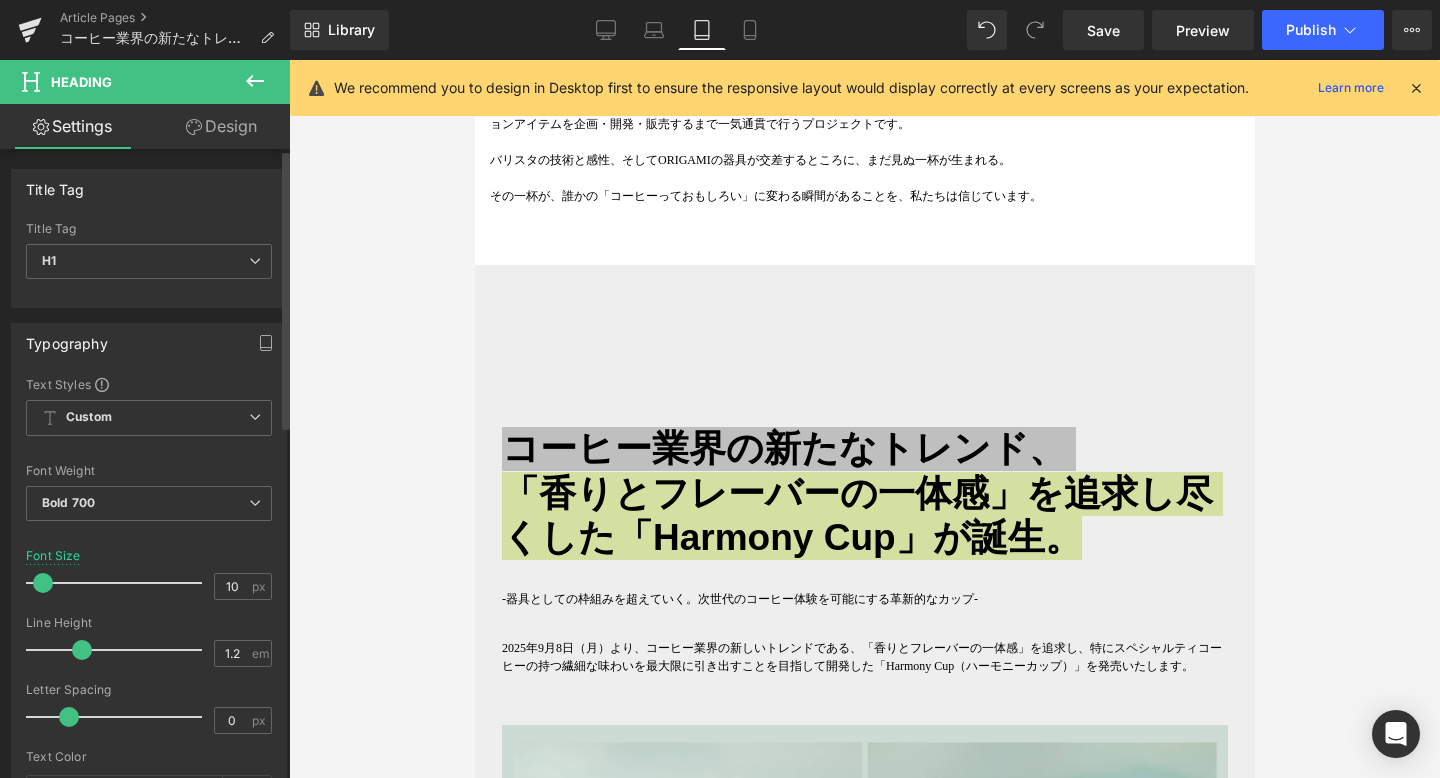 drag, startPoint x: 55, startPoint y: 590, endPoint x: 44, endPoint y: 587, distance: 11.401754 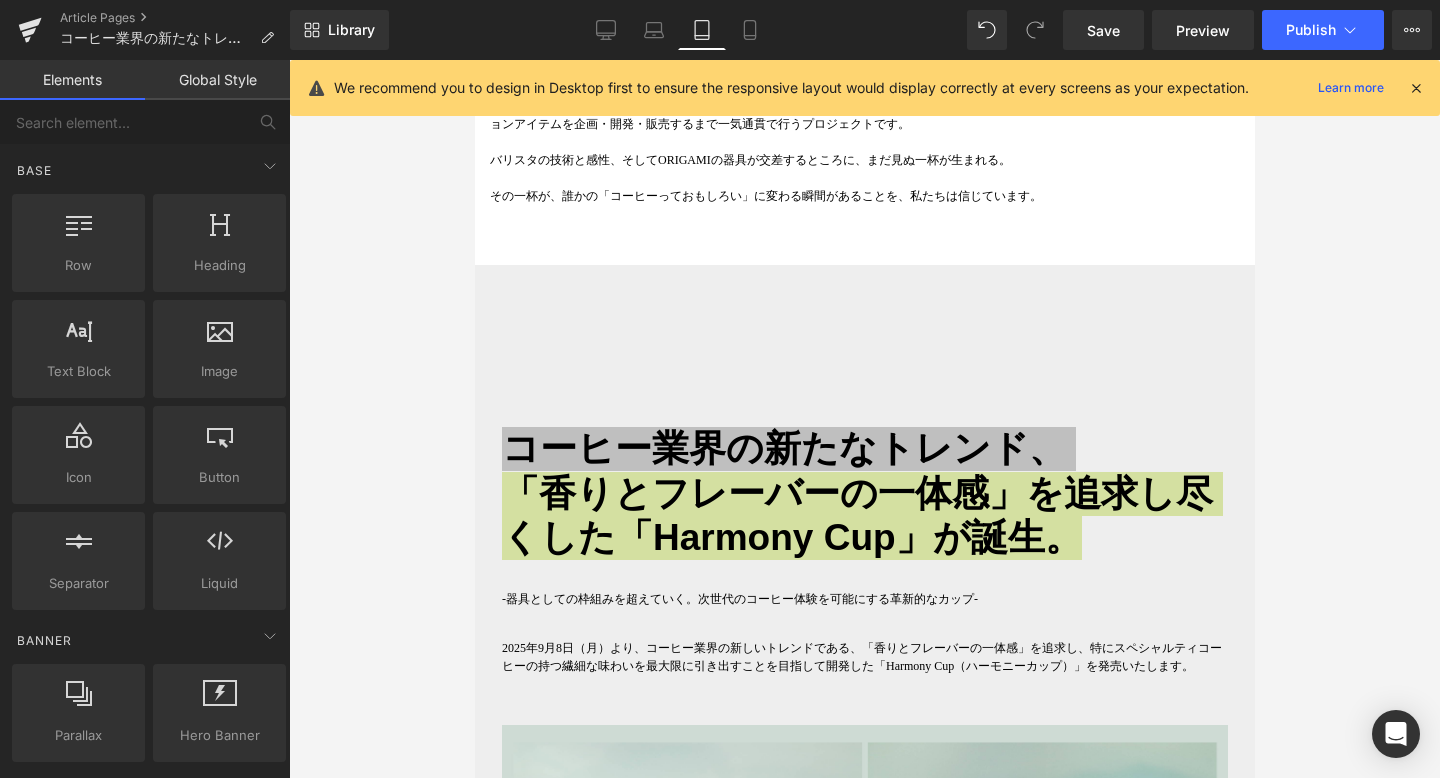 click at bounding box center (864, 419) 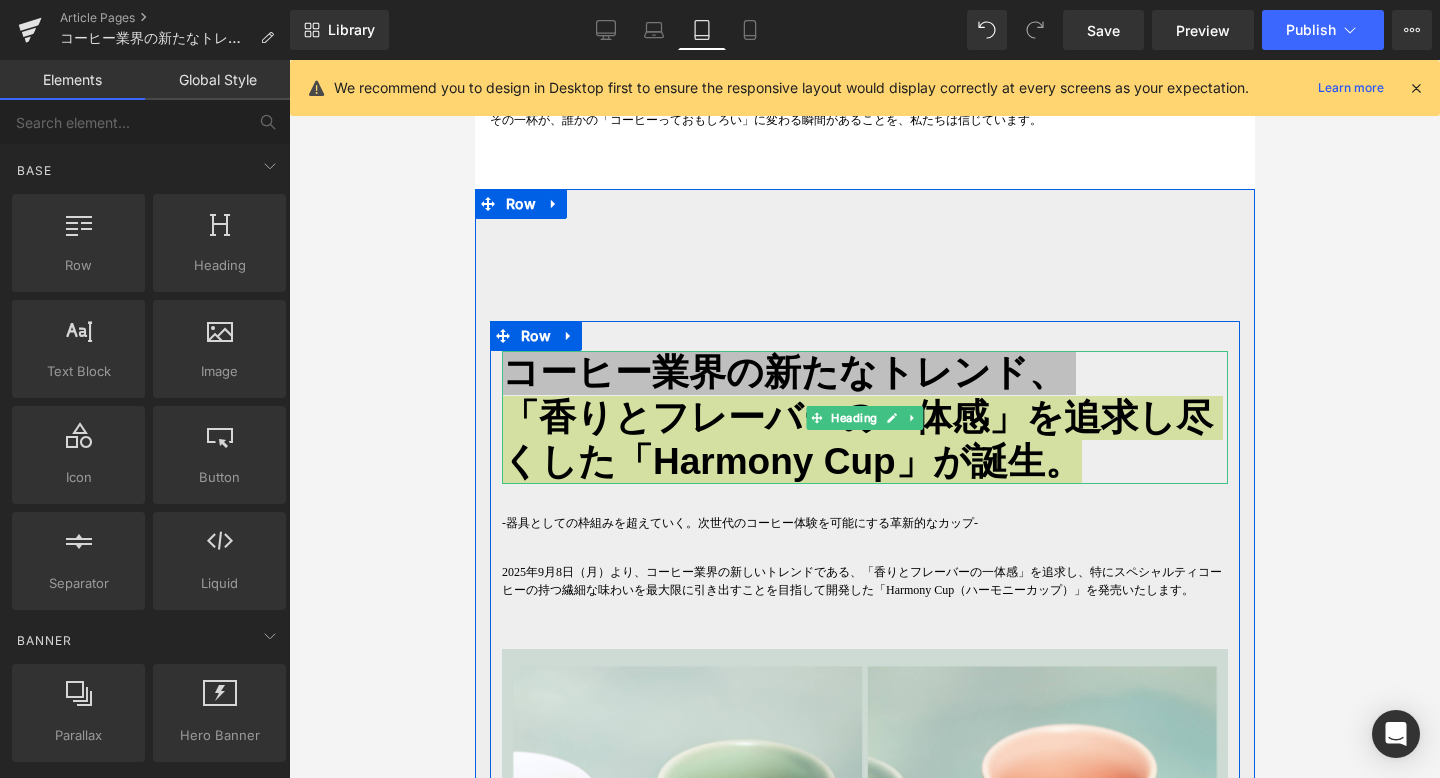 scroll, scrollTop: 1078, scrollLeft: 0, axis: vertical 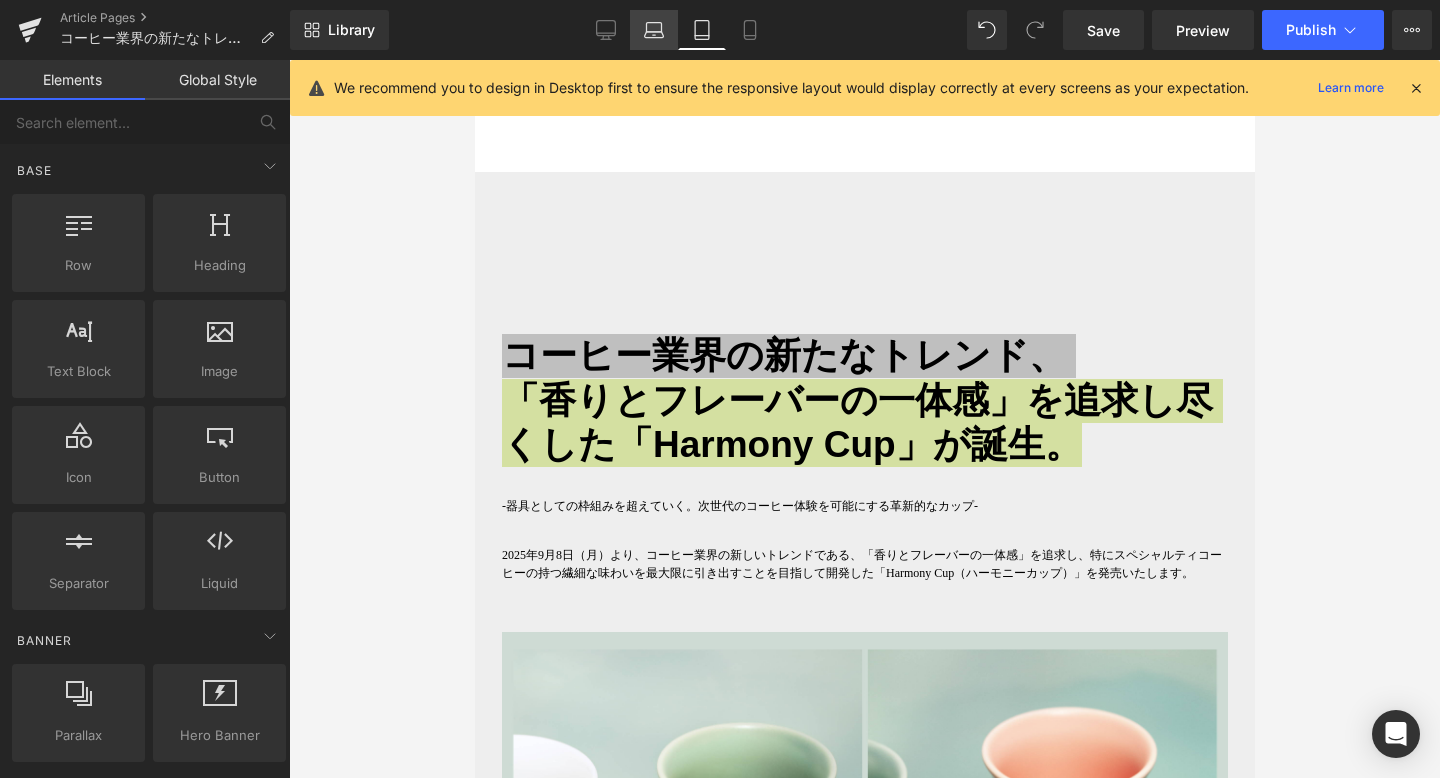 click 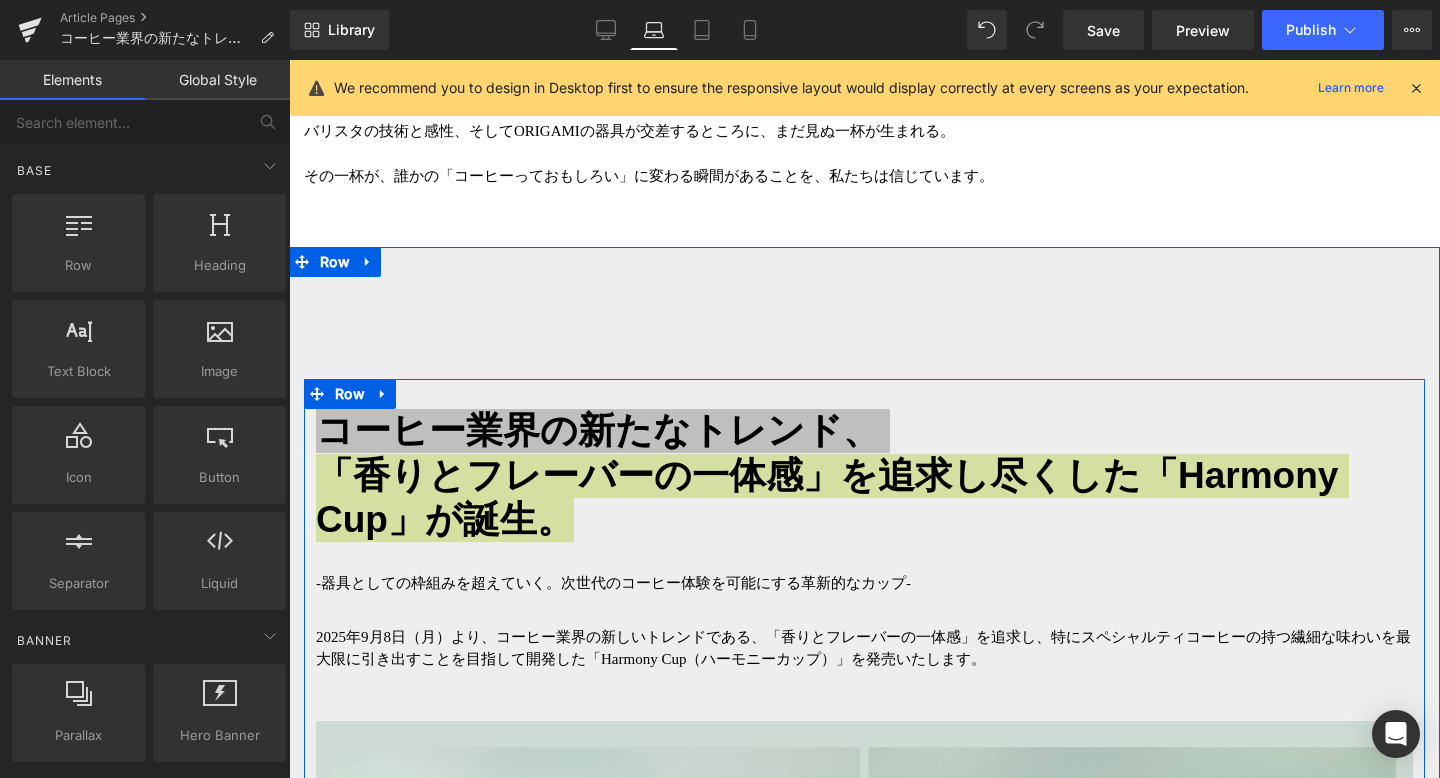 scroll, scrollTop: 1309, scrollLeft: 0, axis: vertical 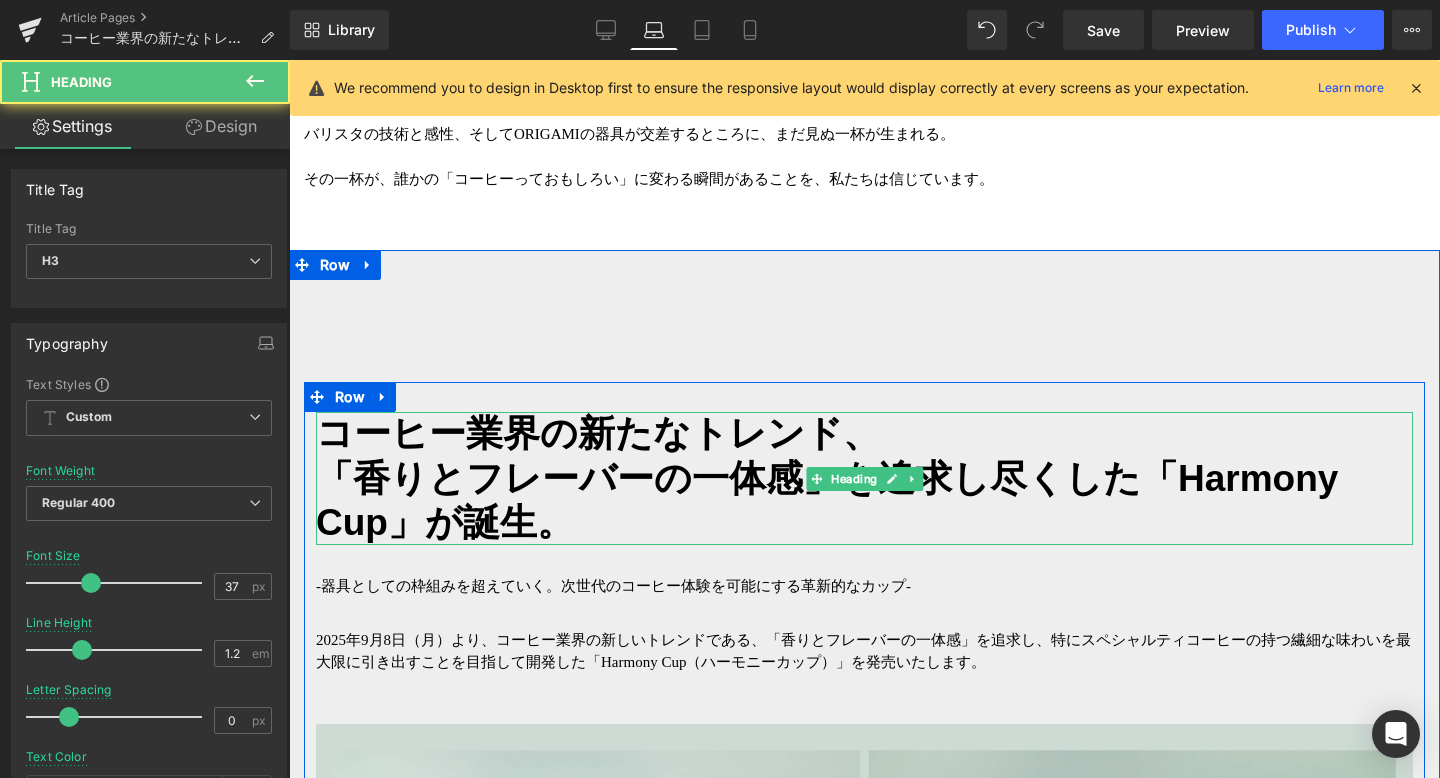 click on "「香りとフレーバーの一体感」を追求し尽くした「Harmony Cup」が誕生。" at bounding box center [827, 500] 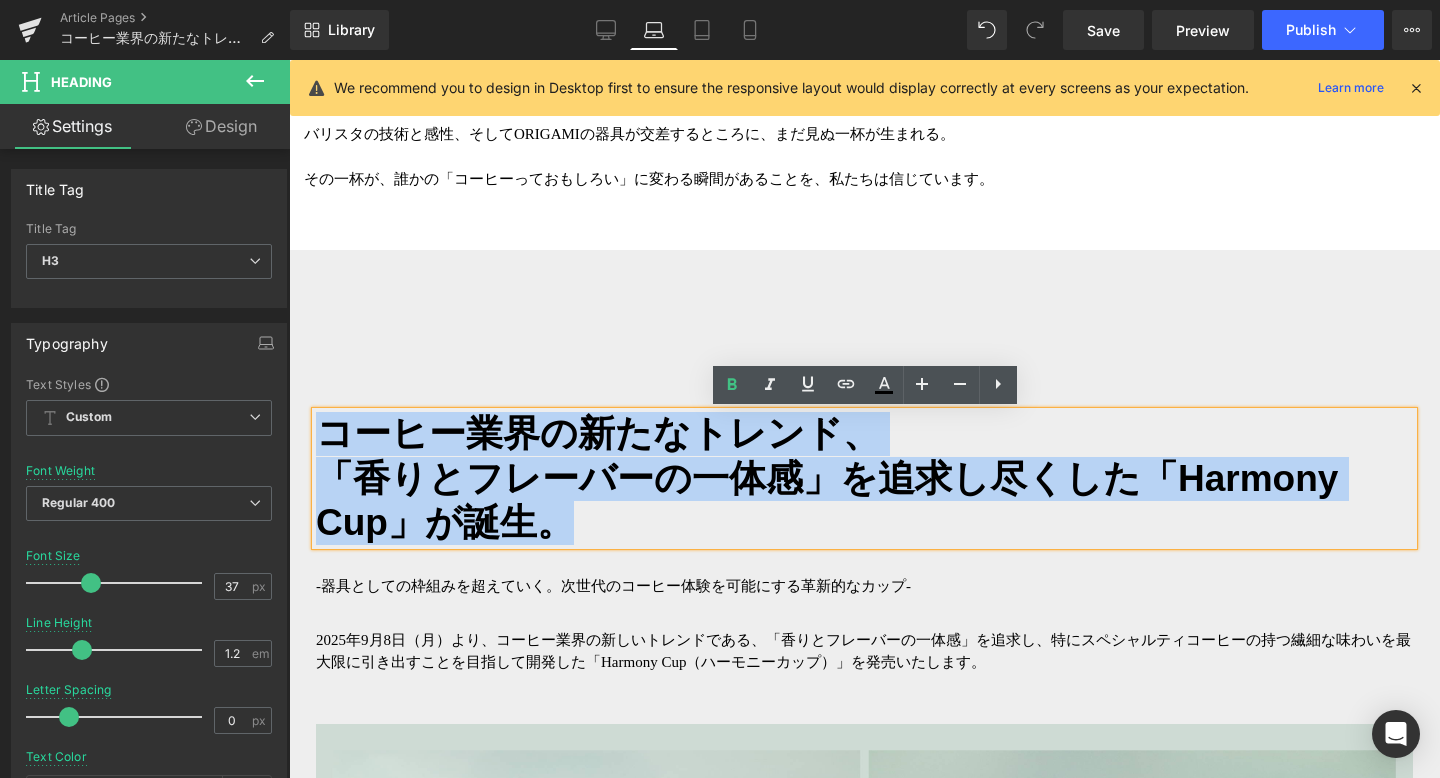 drag, startPoint x: 577, startPoint y: 537, endPoint x: 325, endPoint y: 434, distance: 272.23703 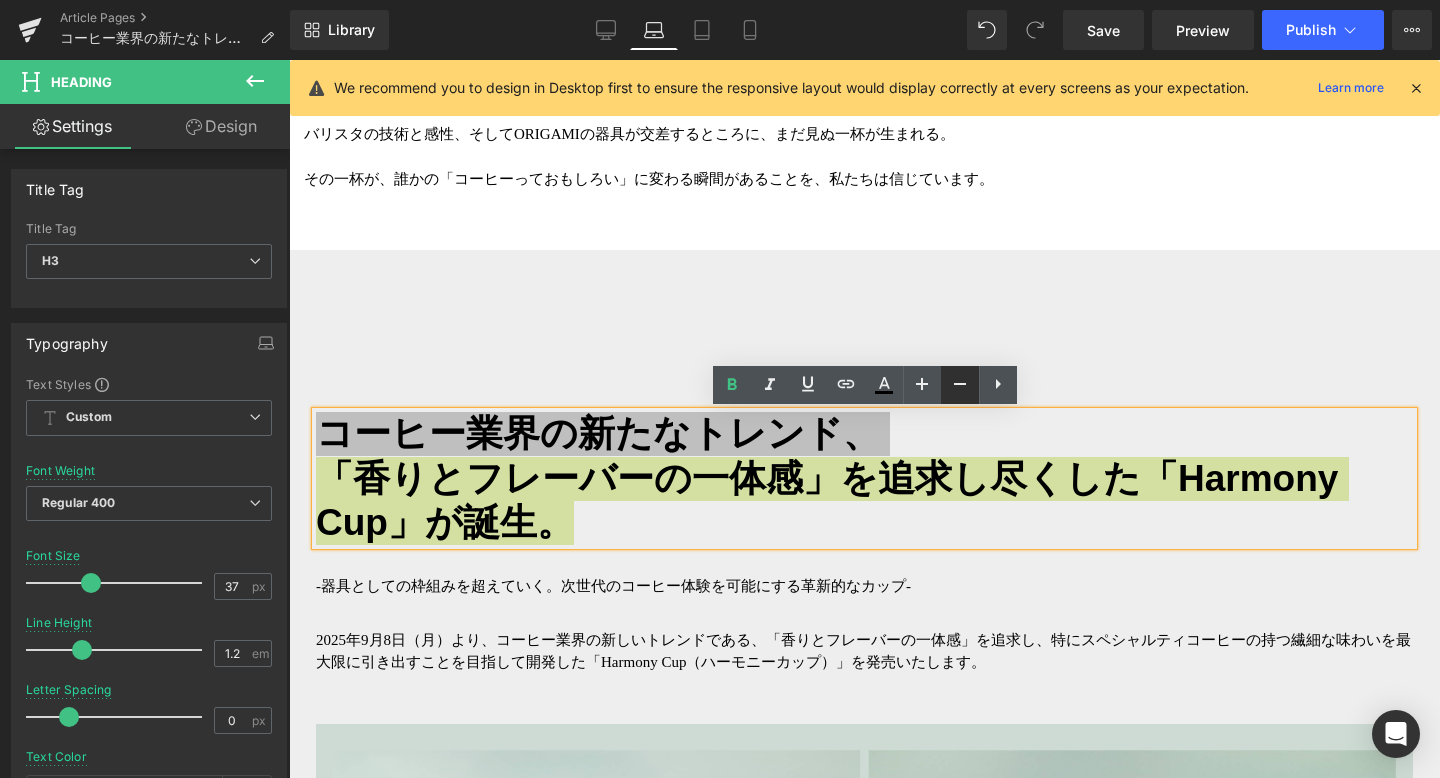 click 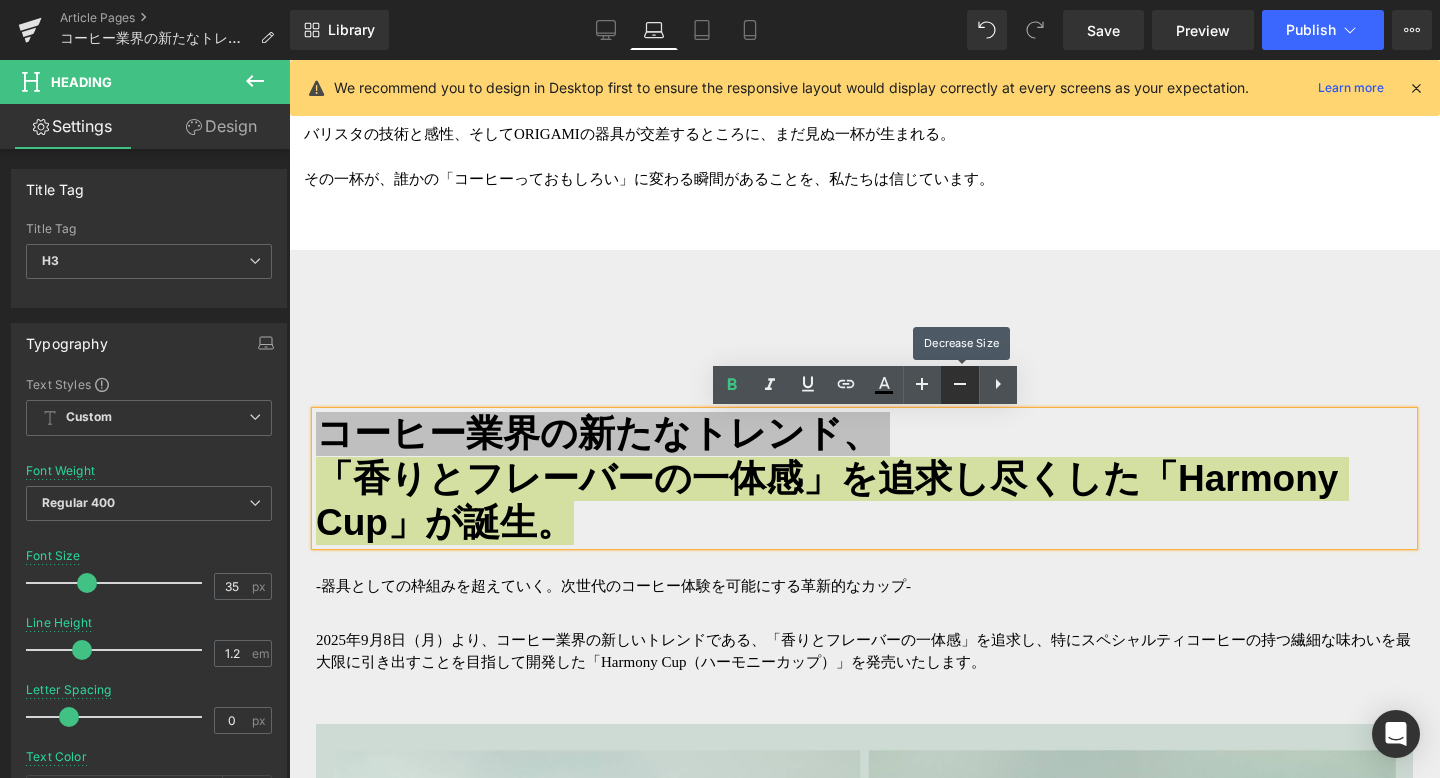click 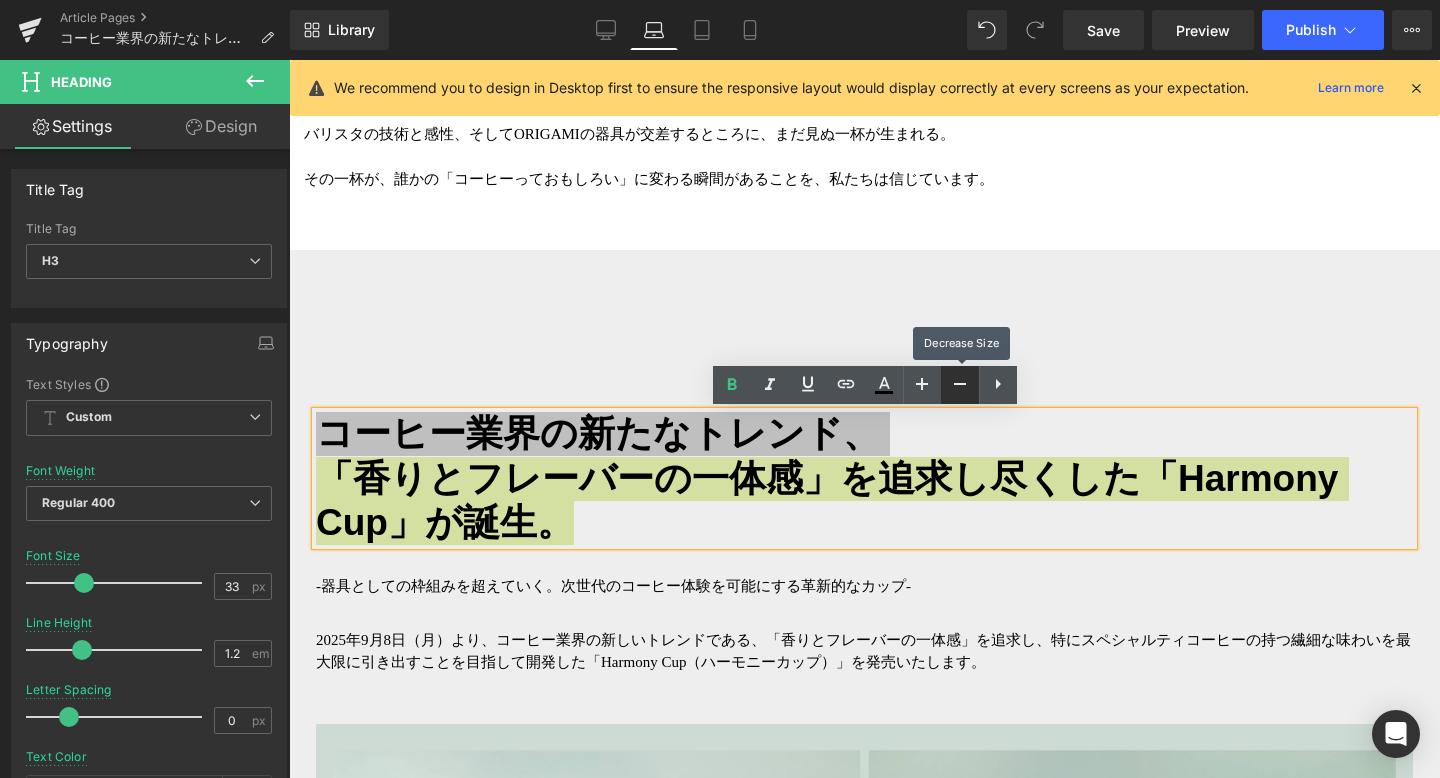 click 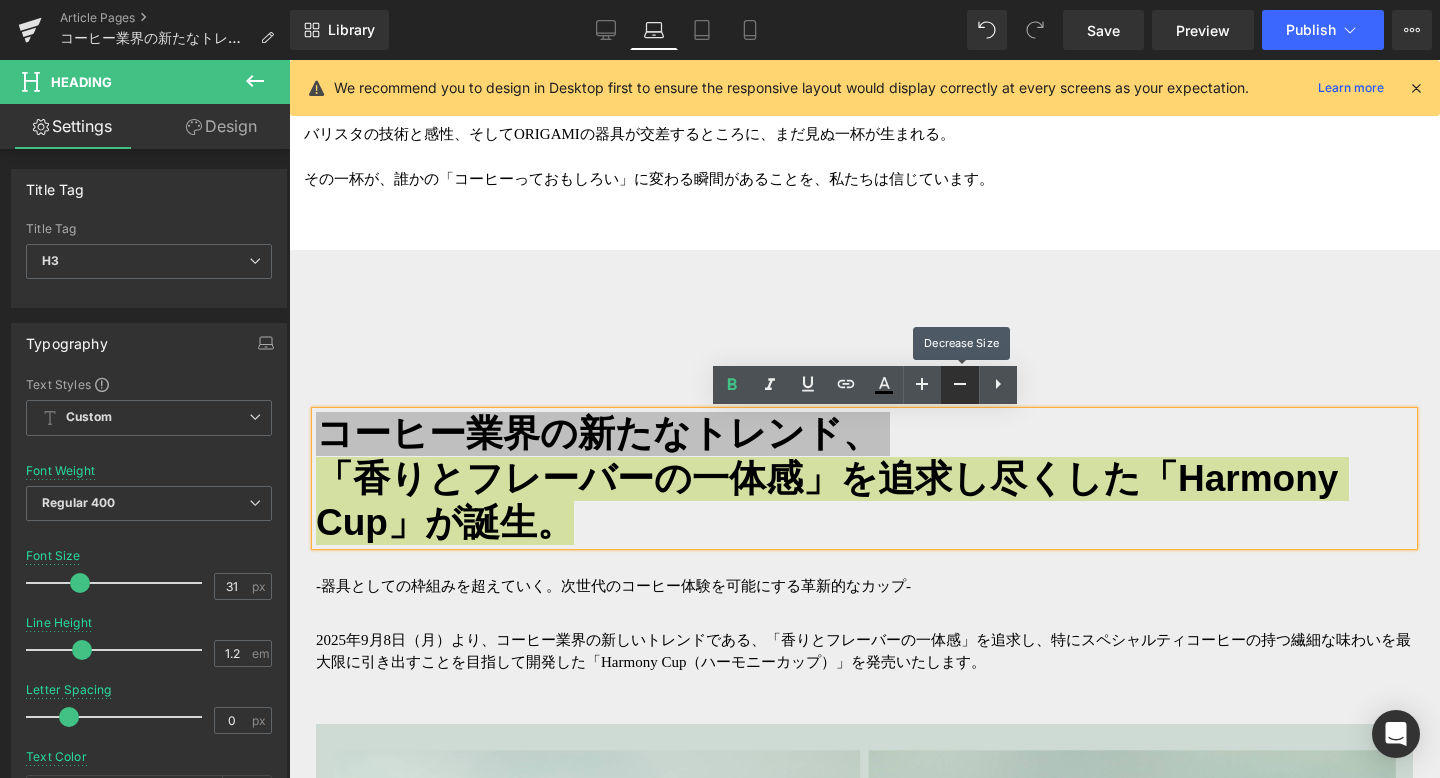 click 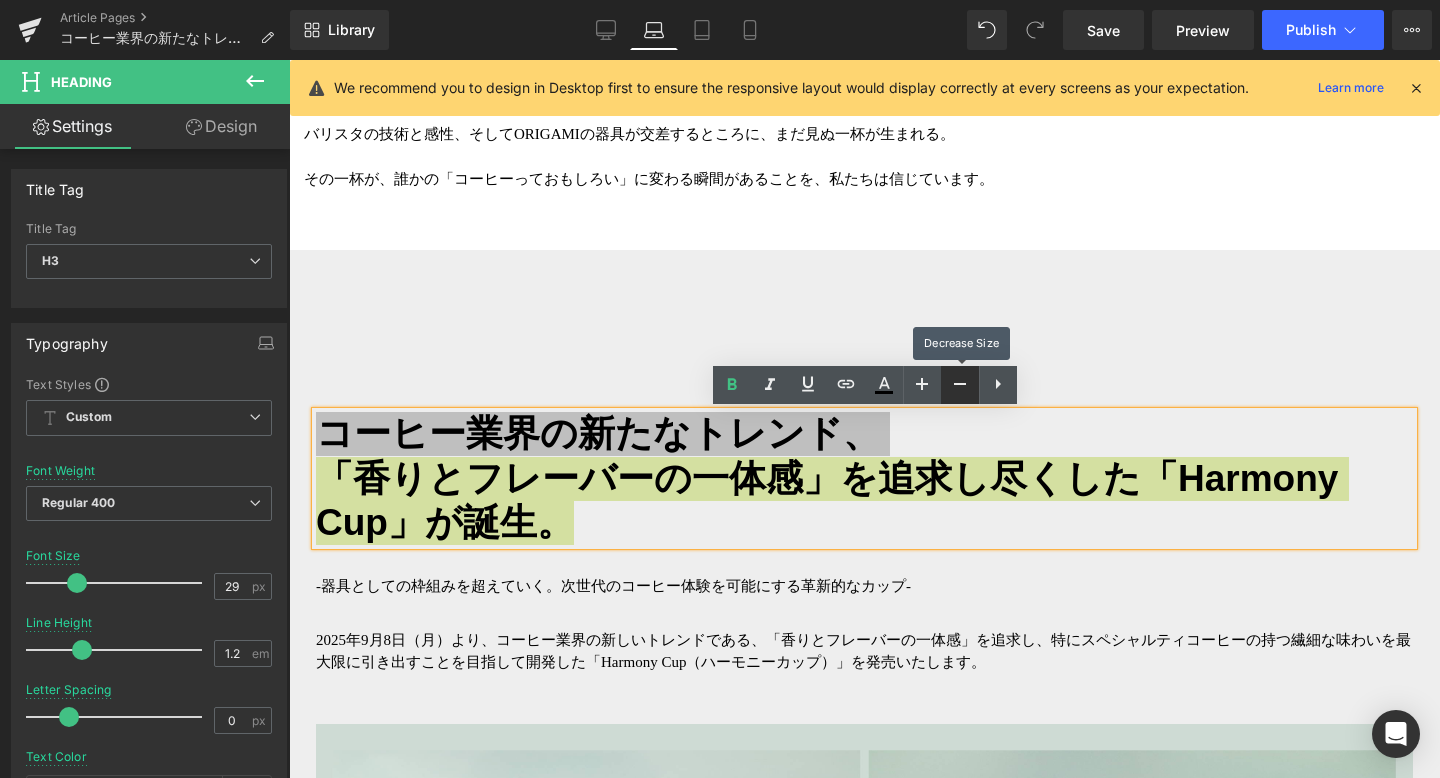 click 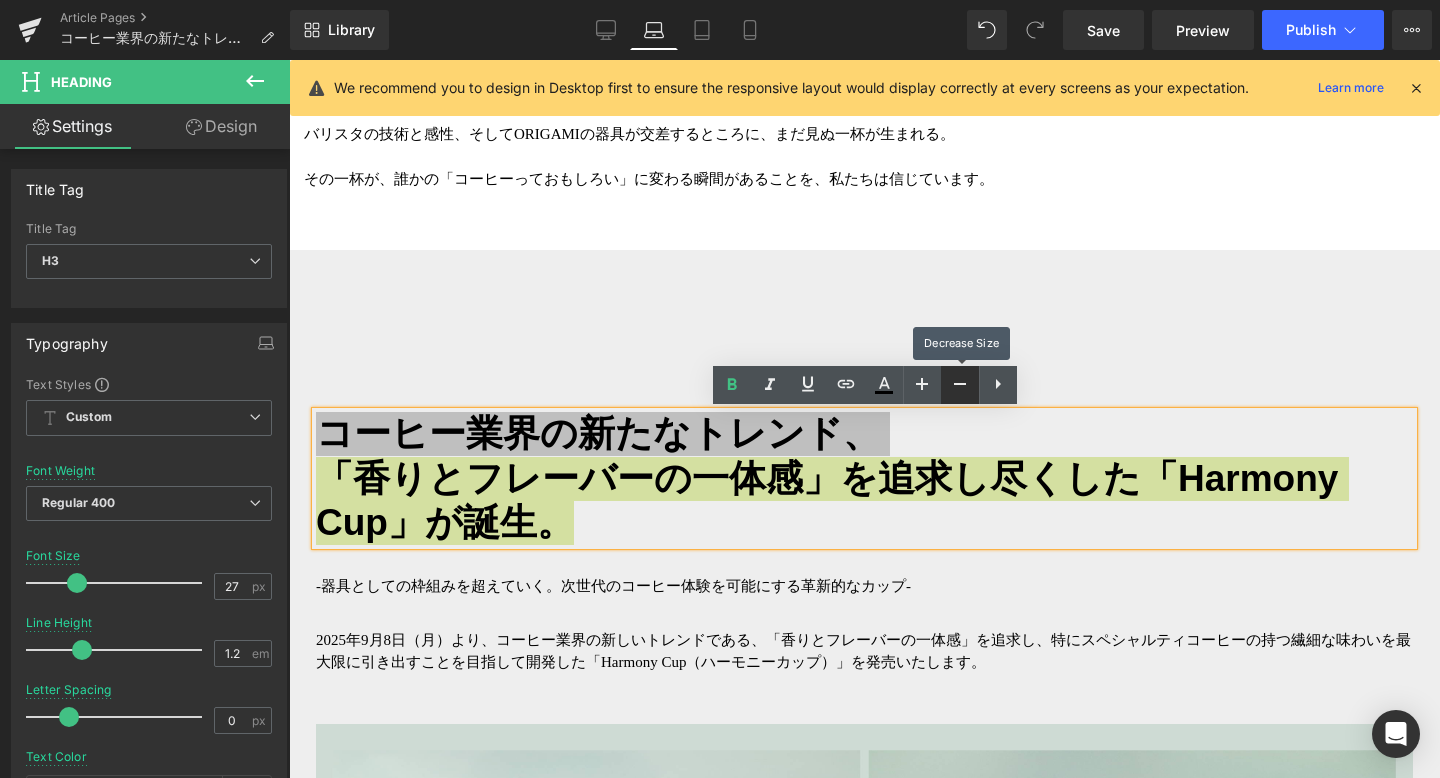click 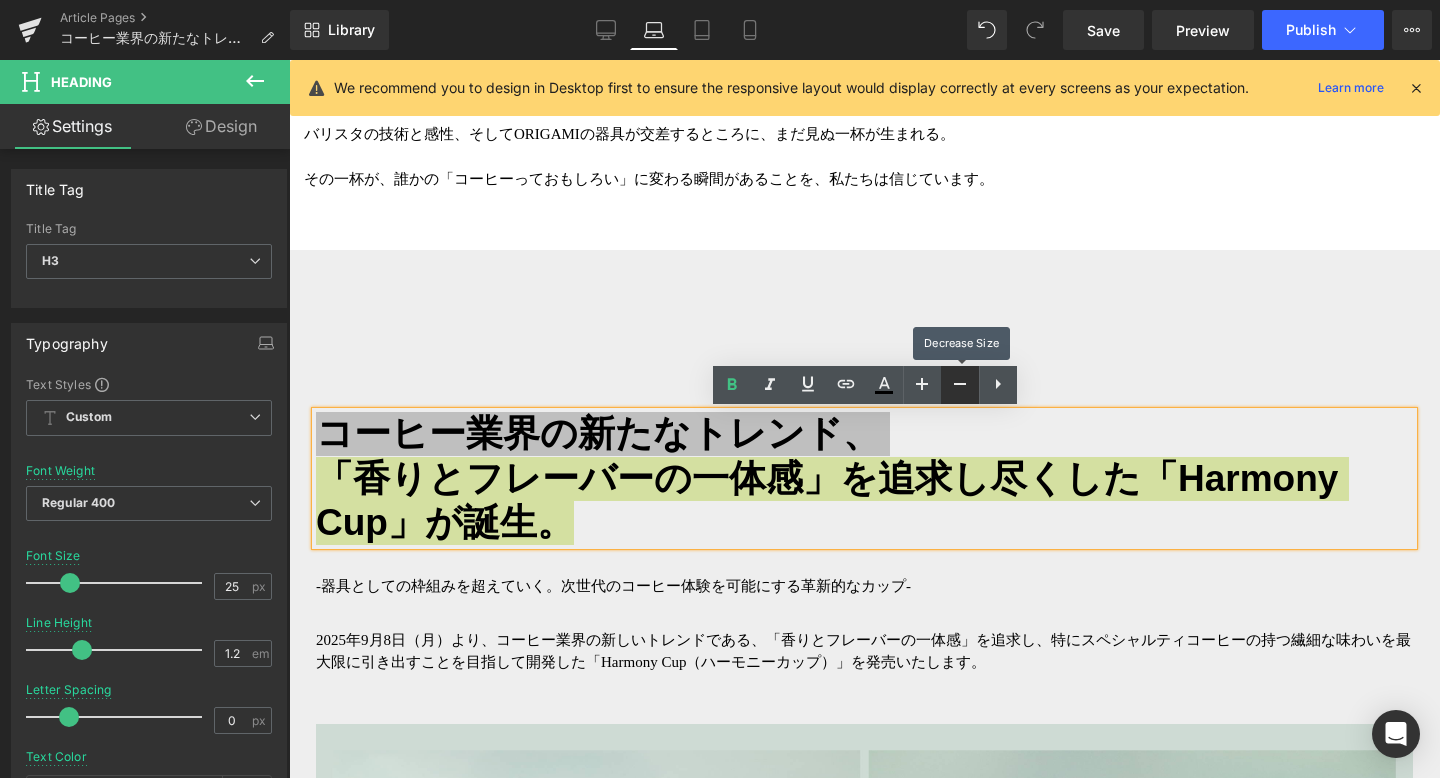 click 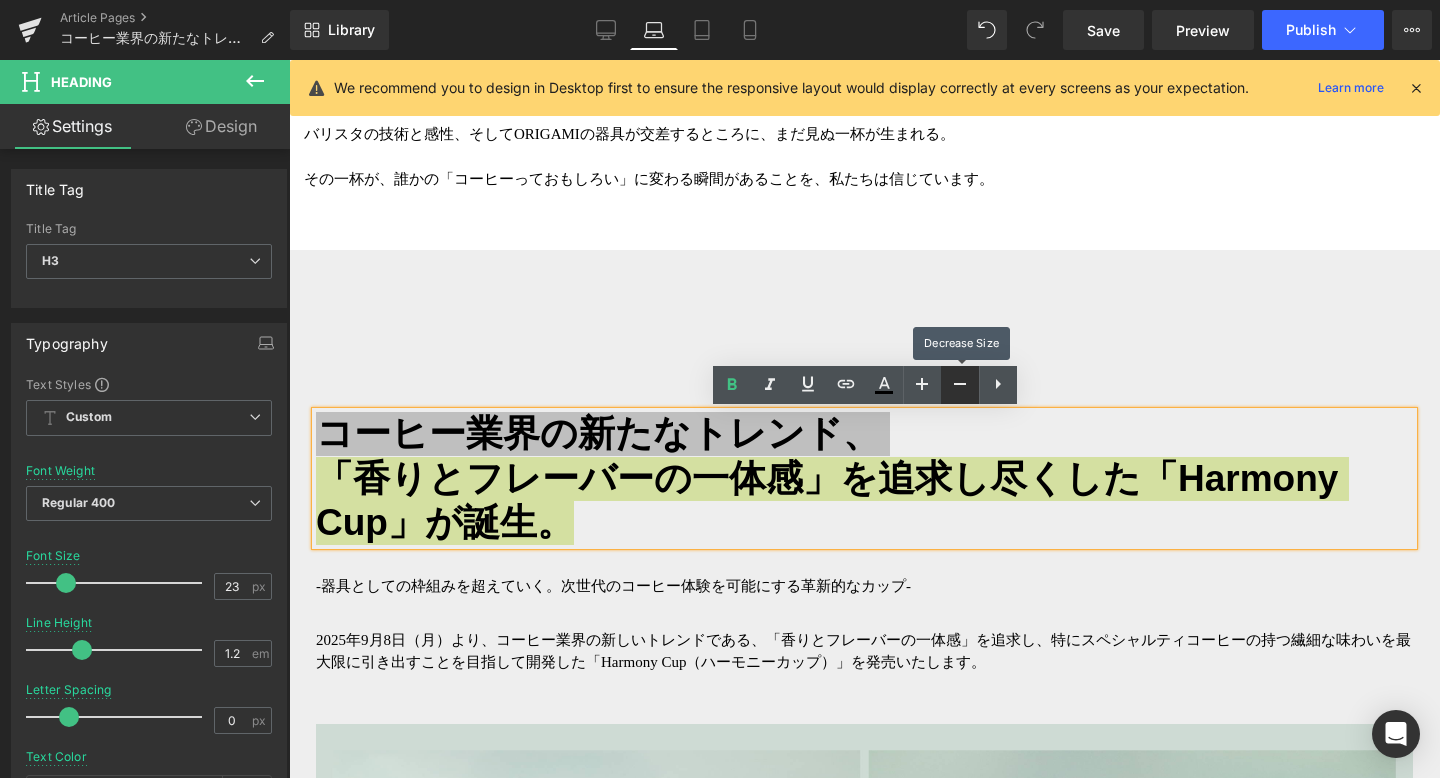 click 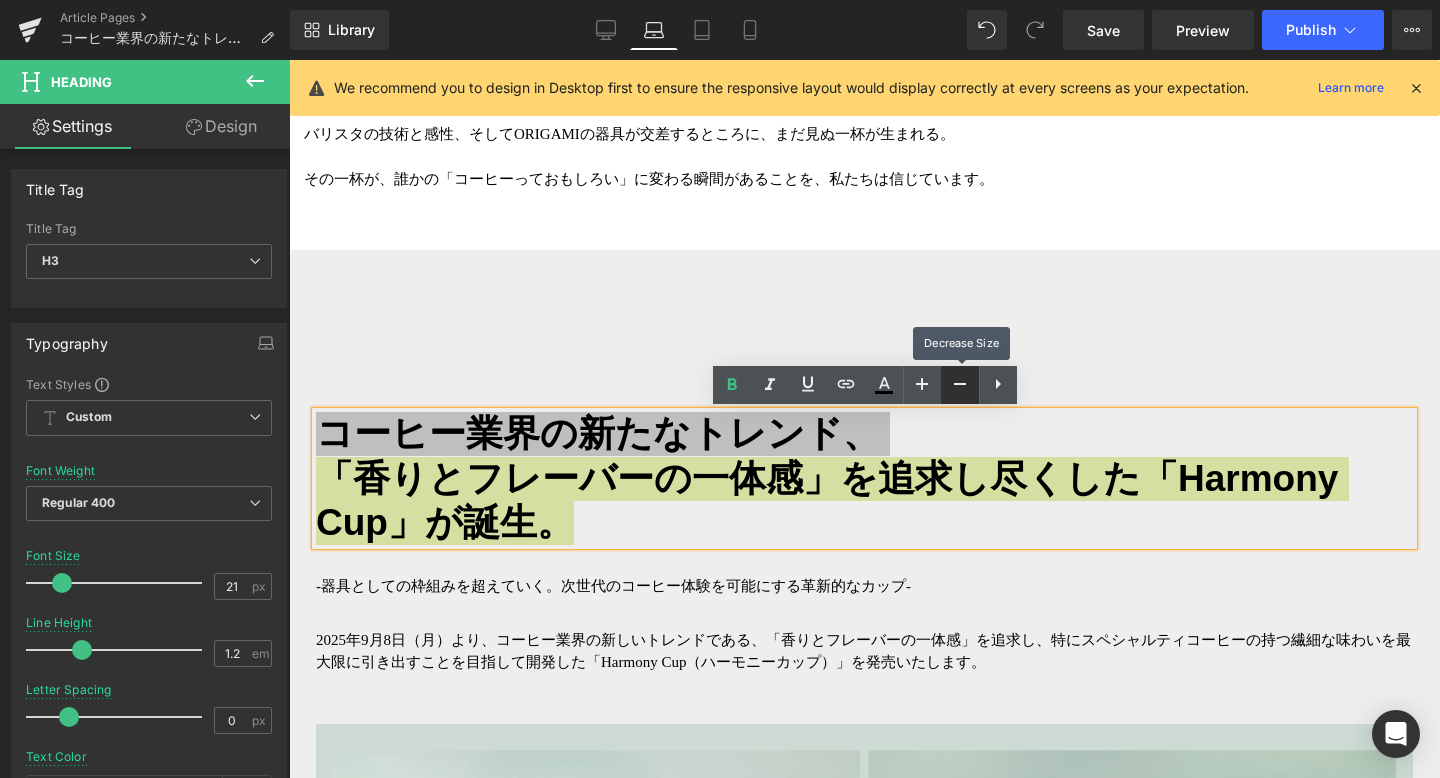click 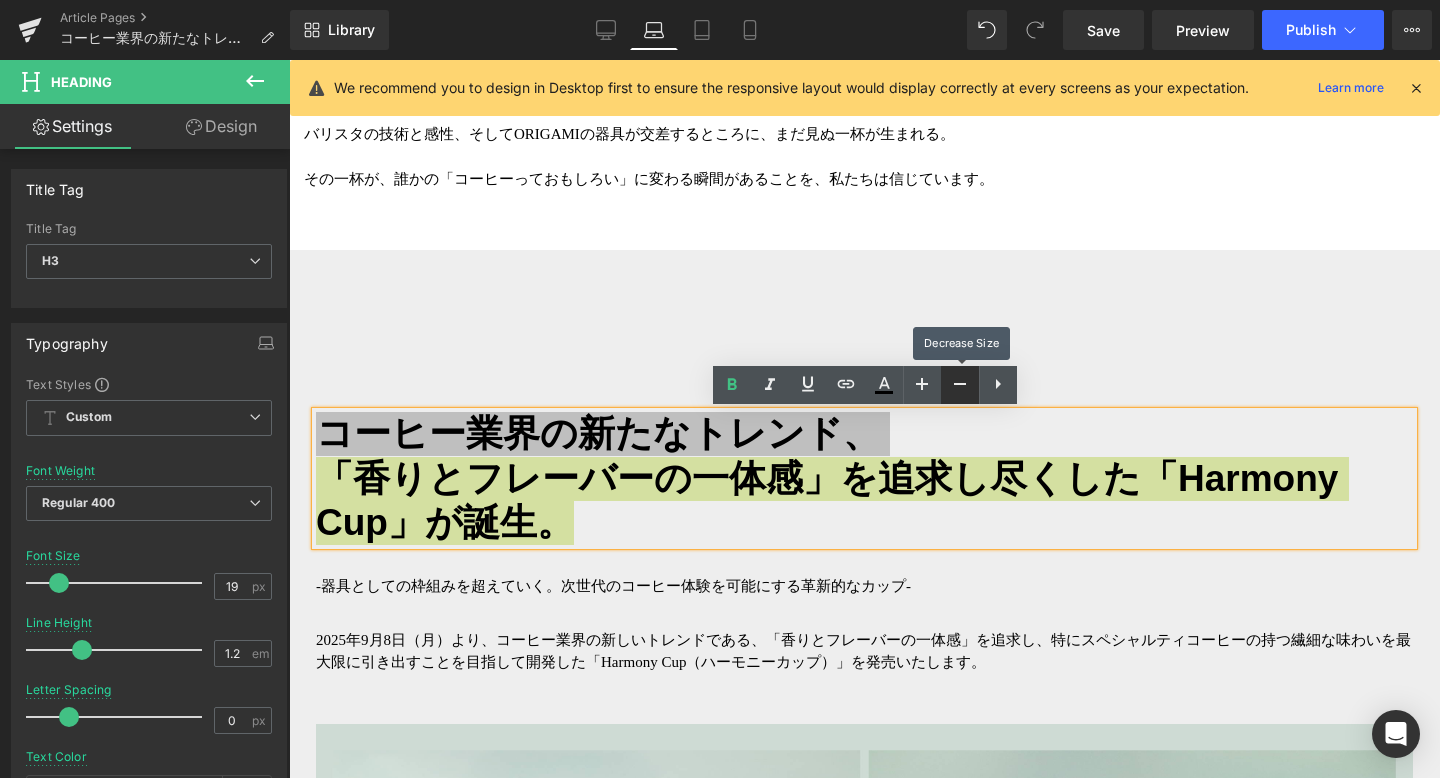 click 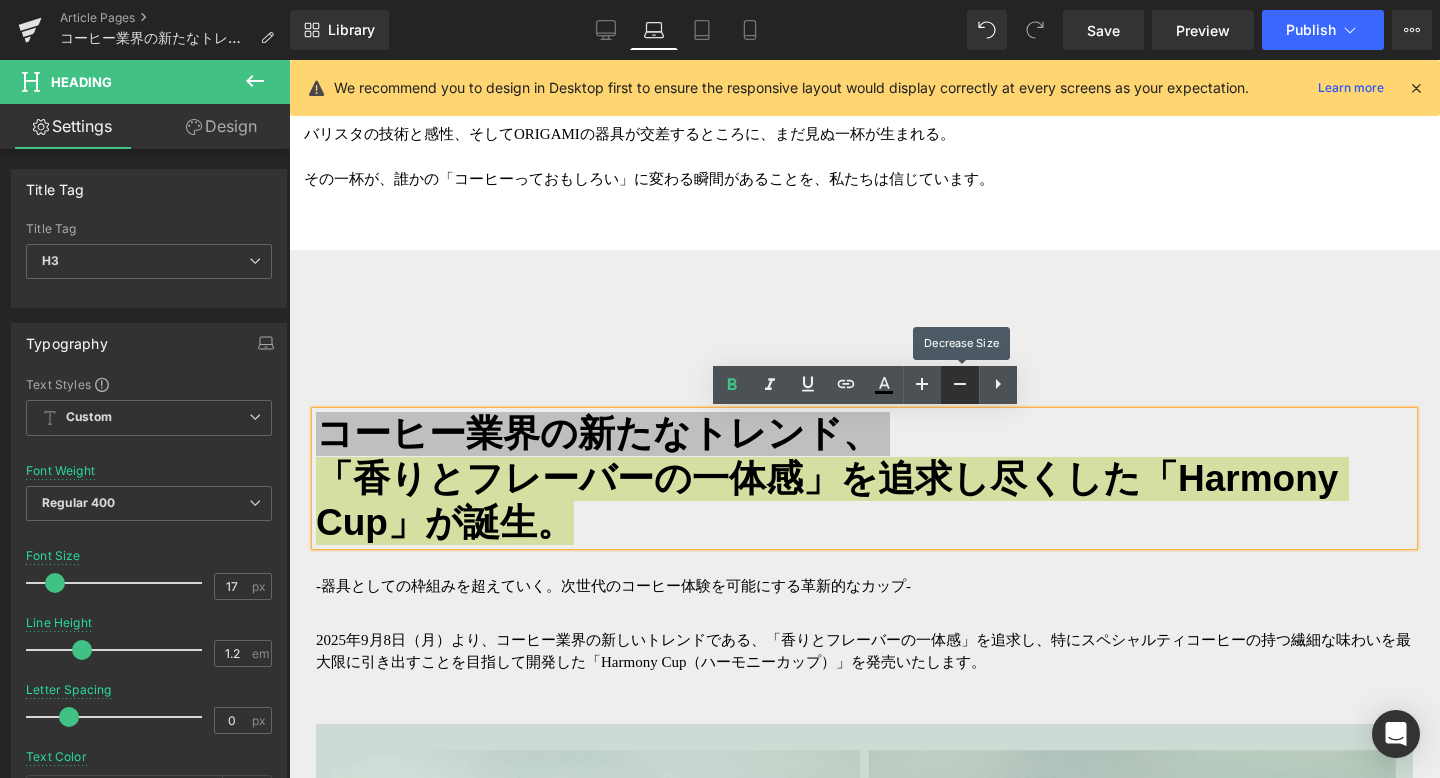 click 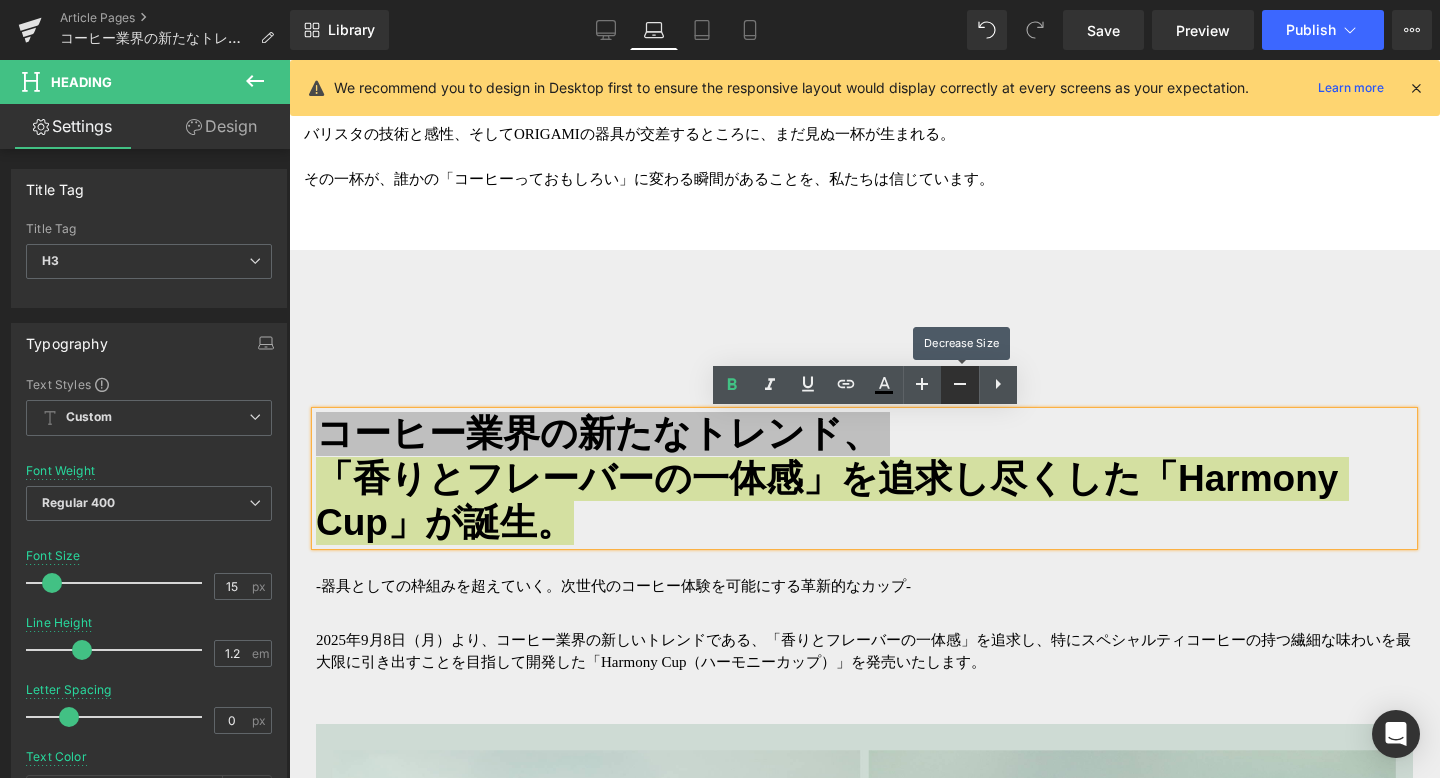 click 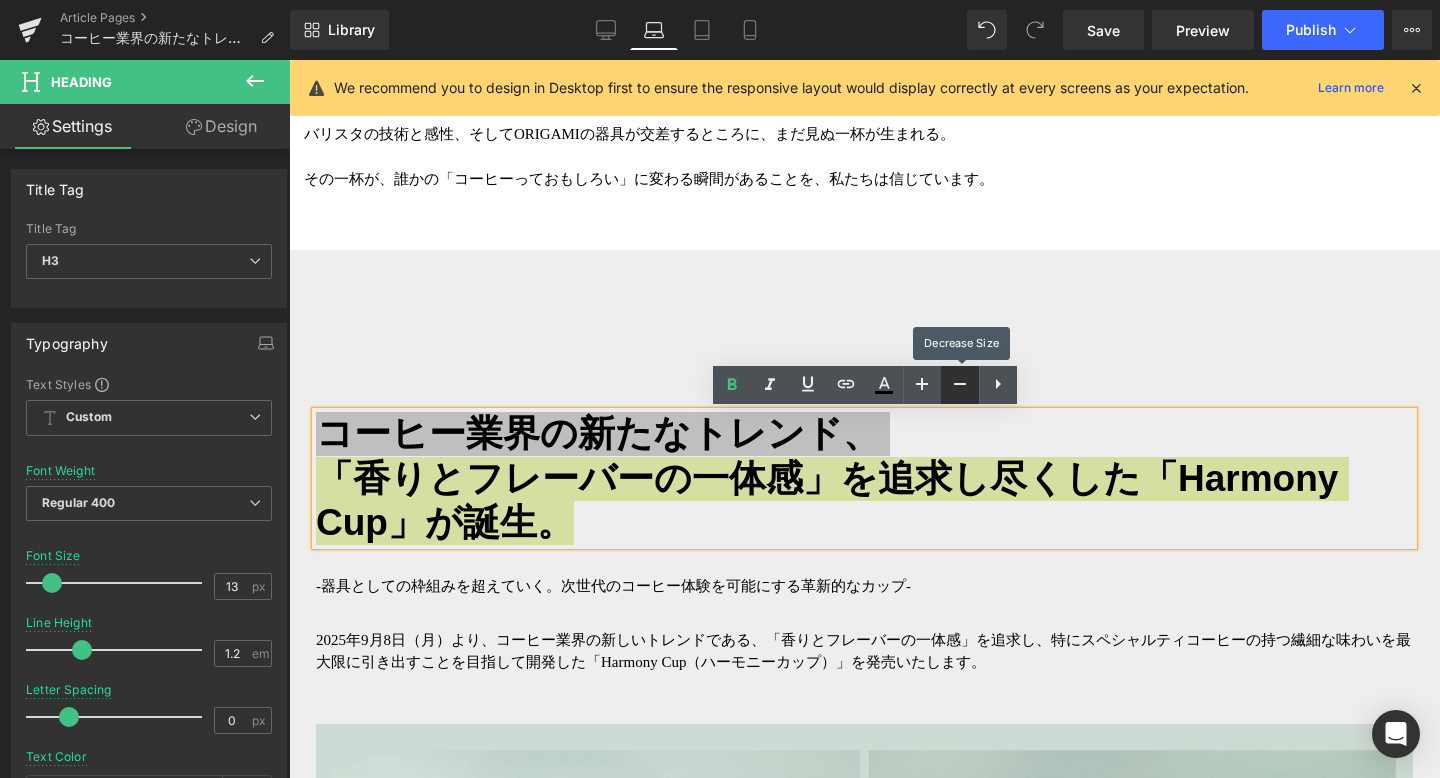 click 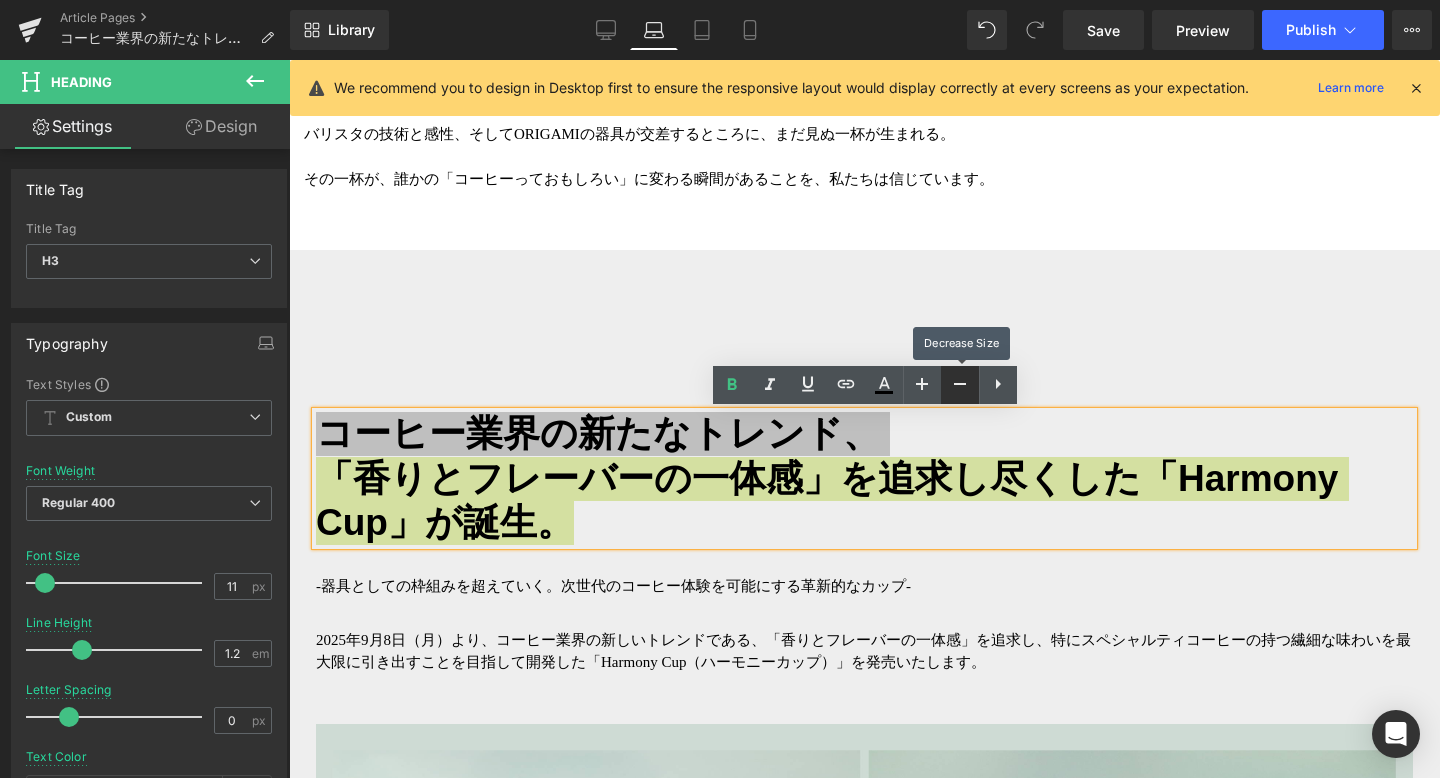 click 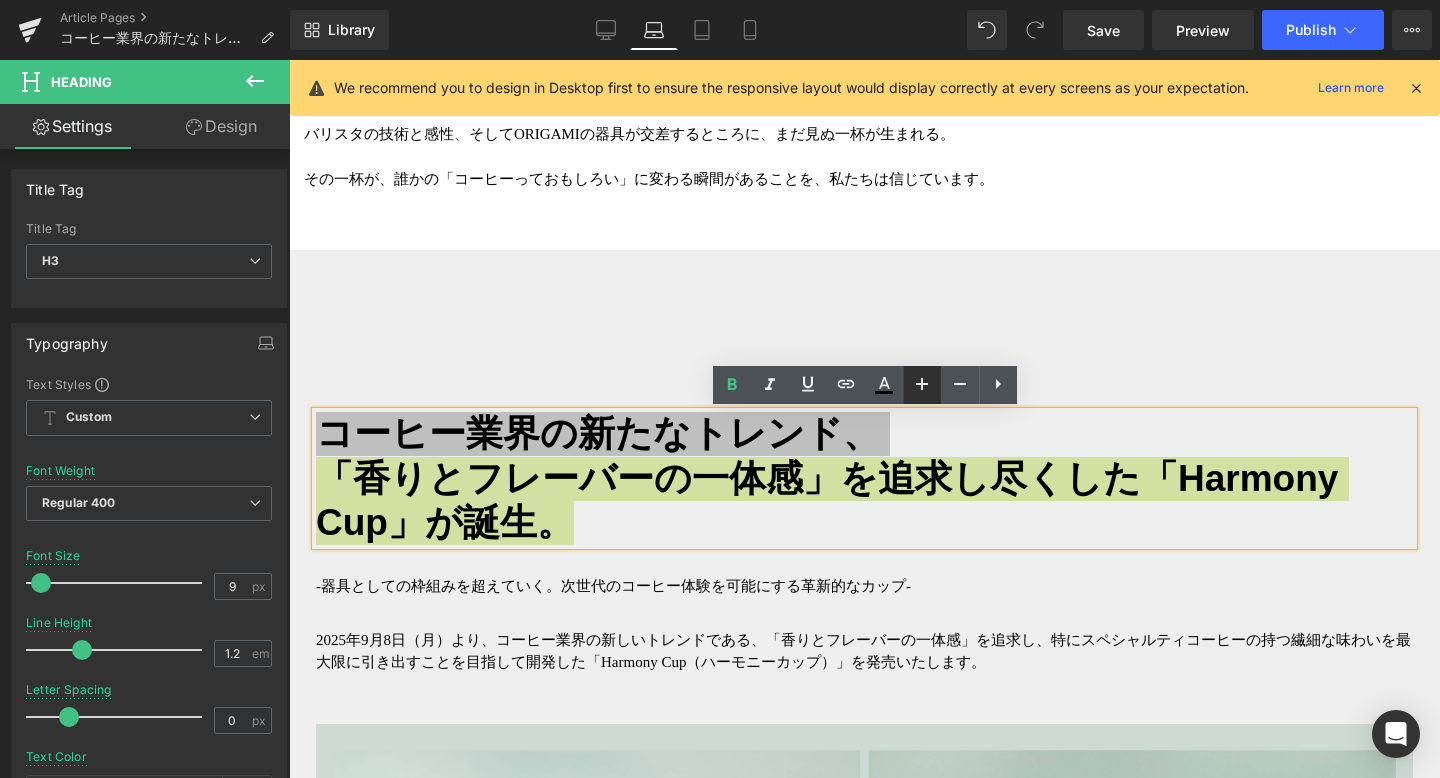 click 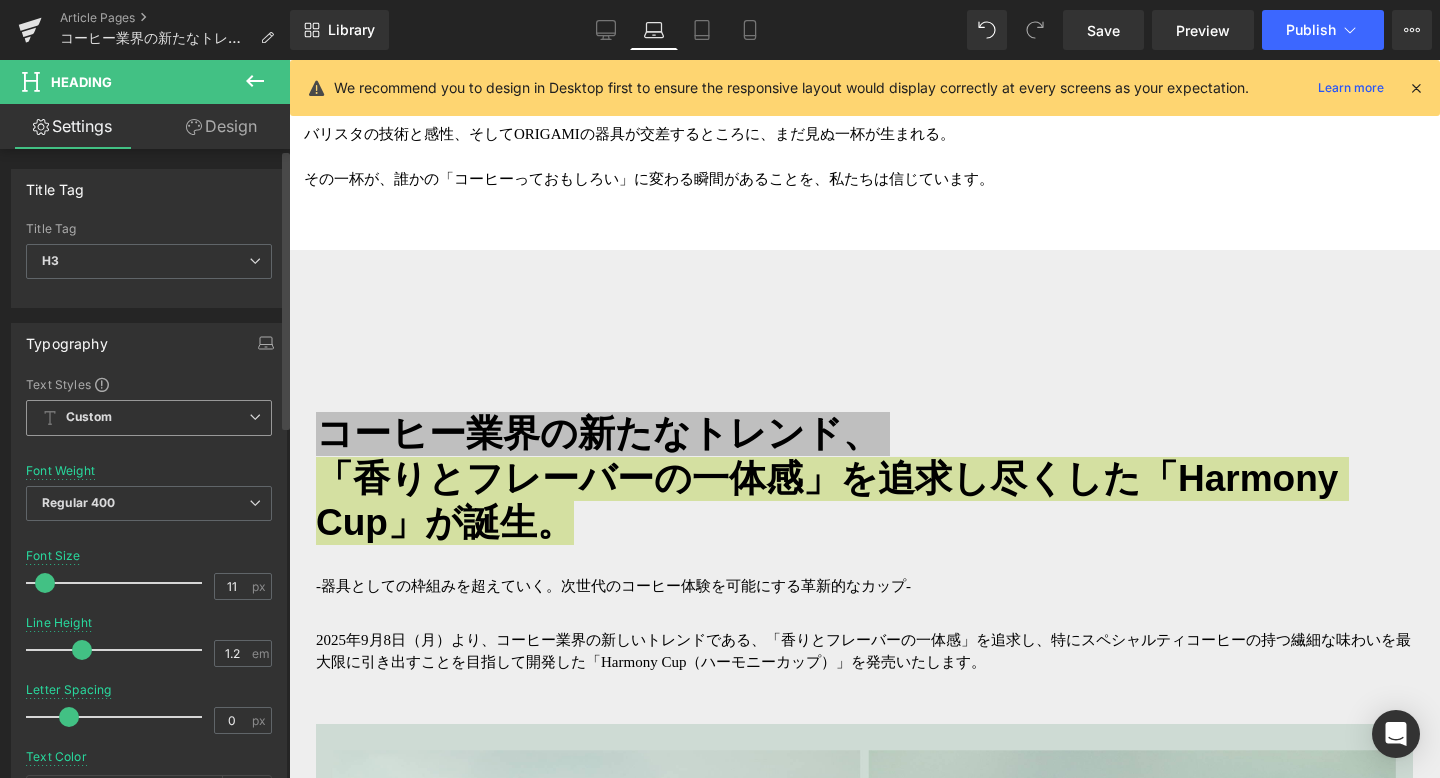 click at bounding box center (255, 417) 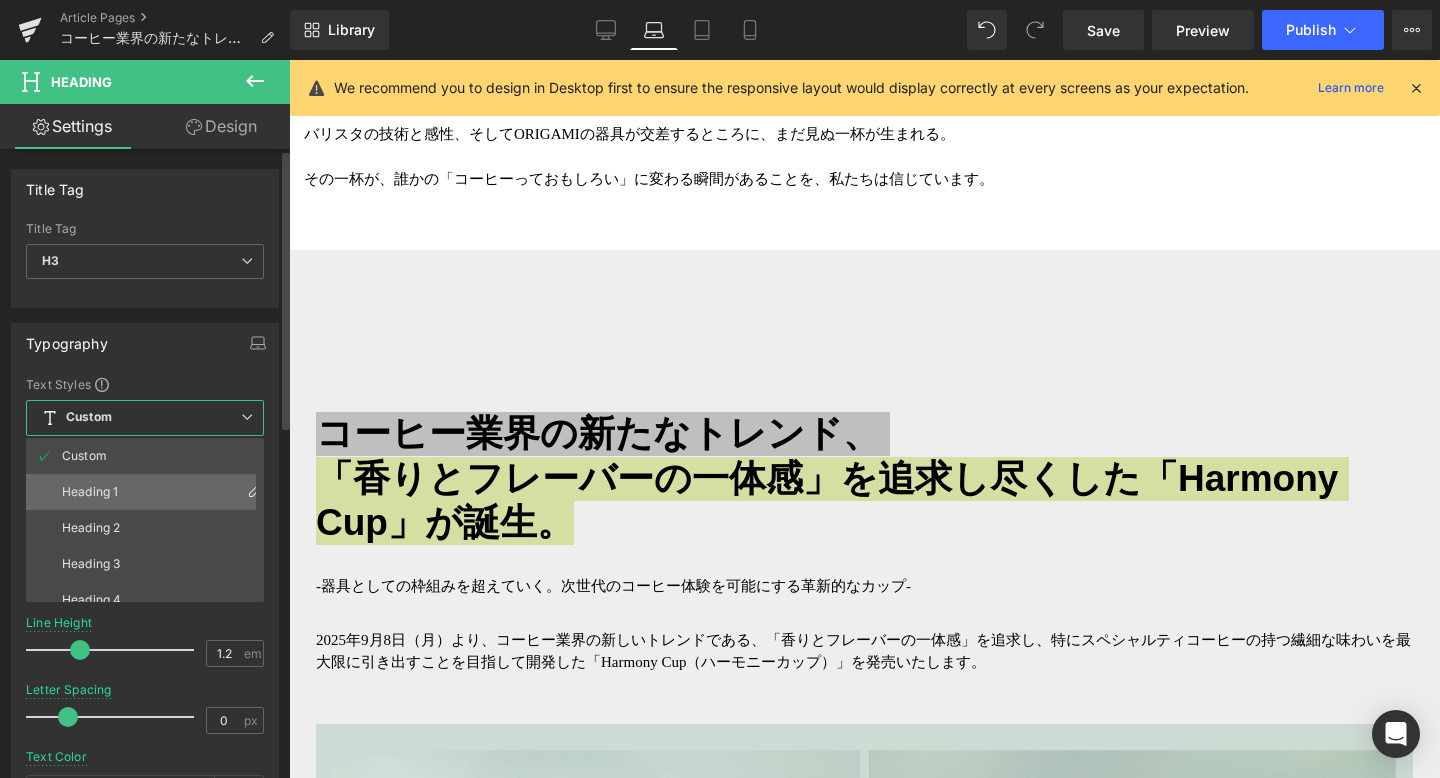 click on "Heading 1" at bounding box center (149, 492) 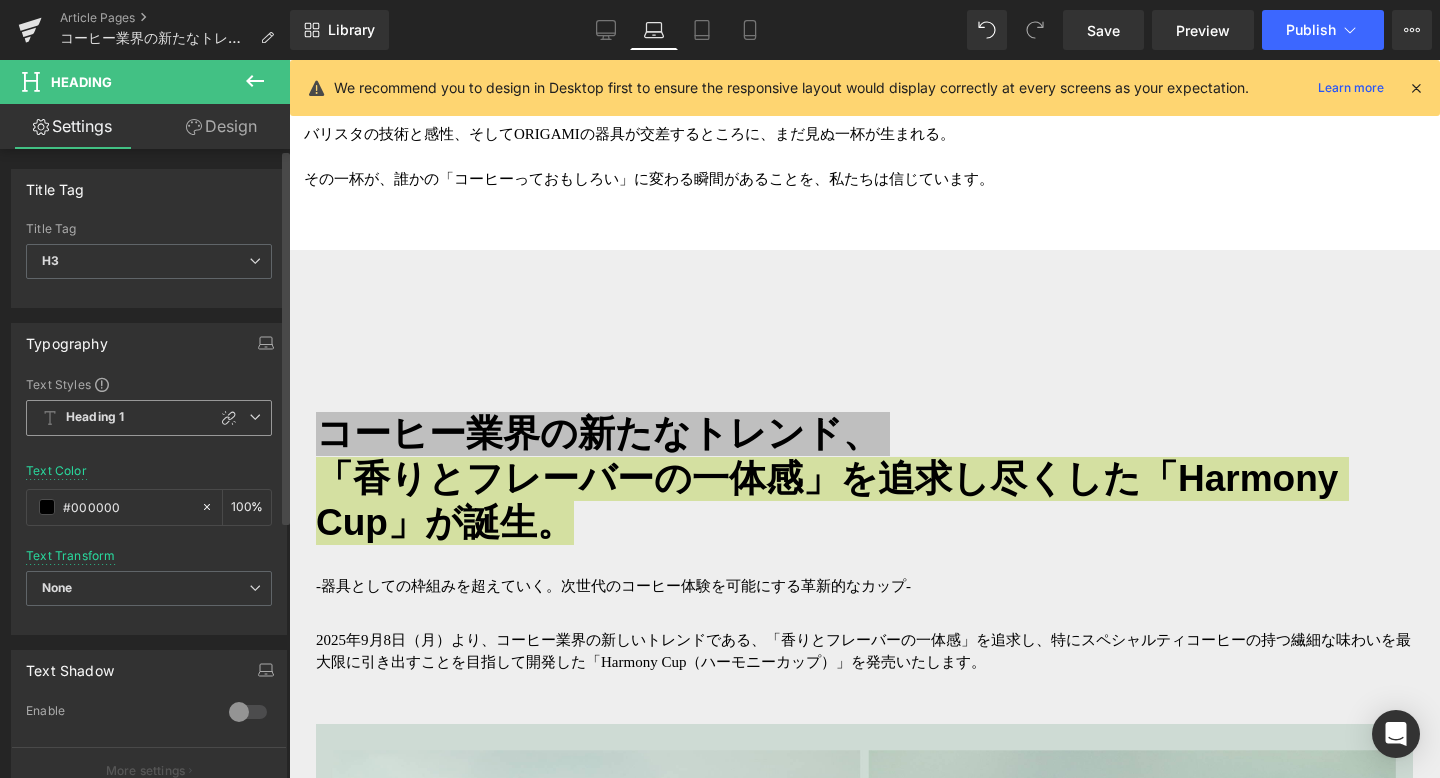 click on "Heading 1" at bounding box center (149, 418) 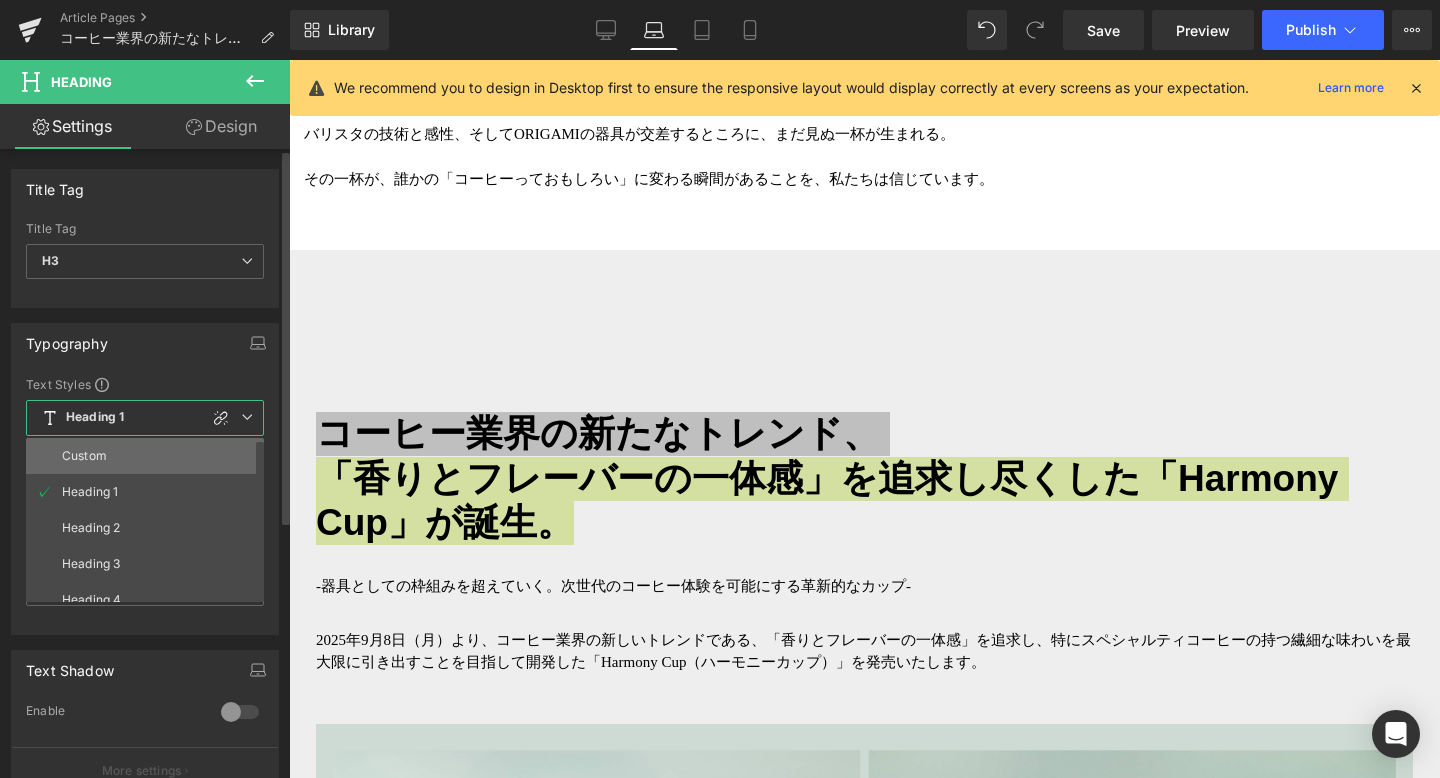 click on "Custom" at bounding box center [149, 456] 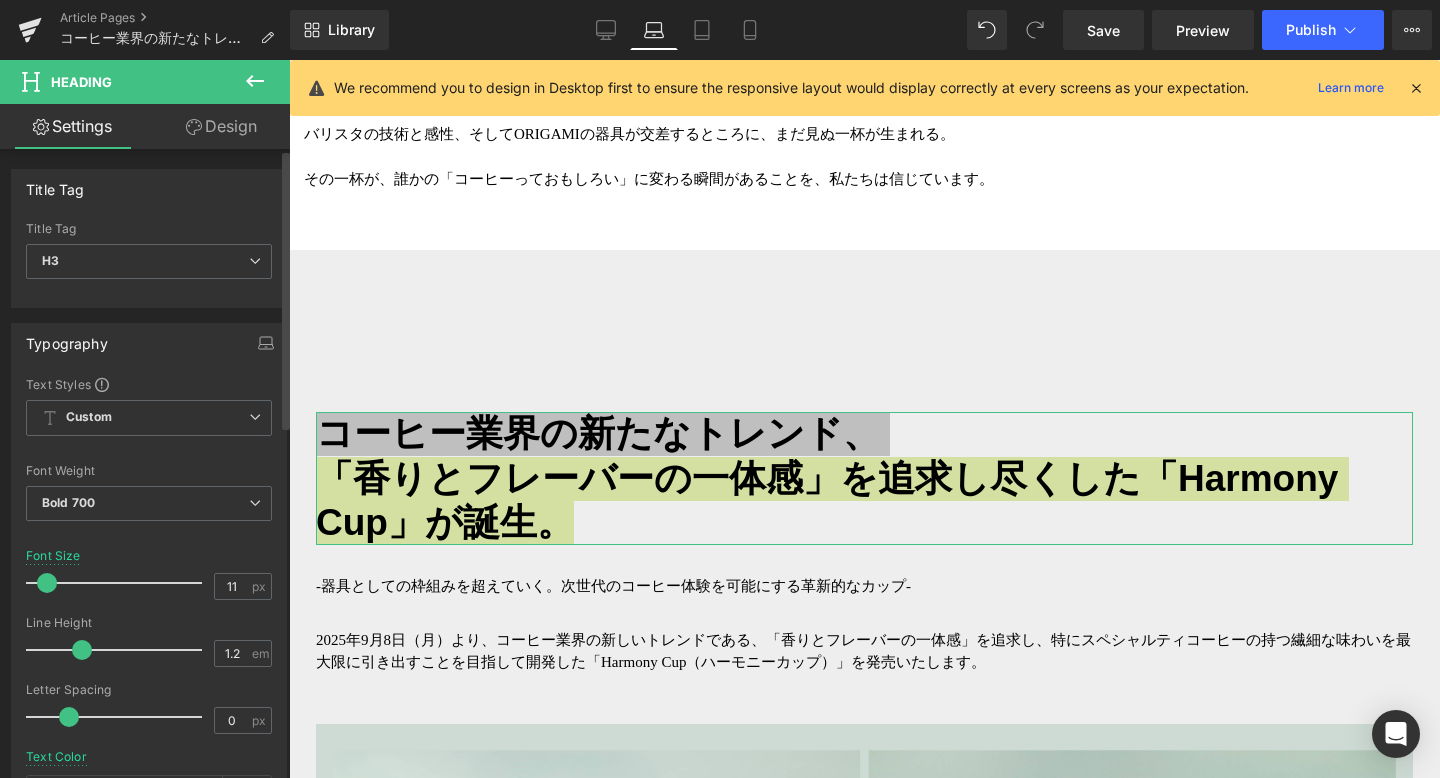 type on "10" 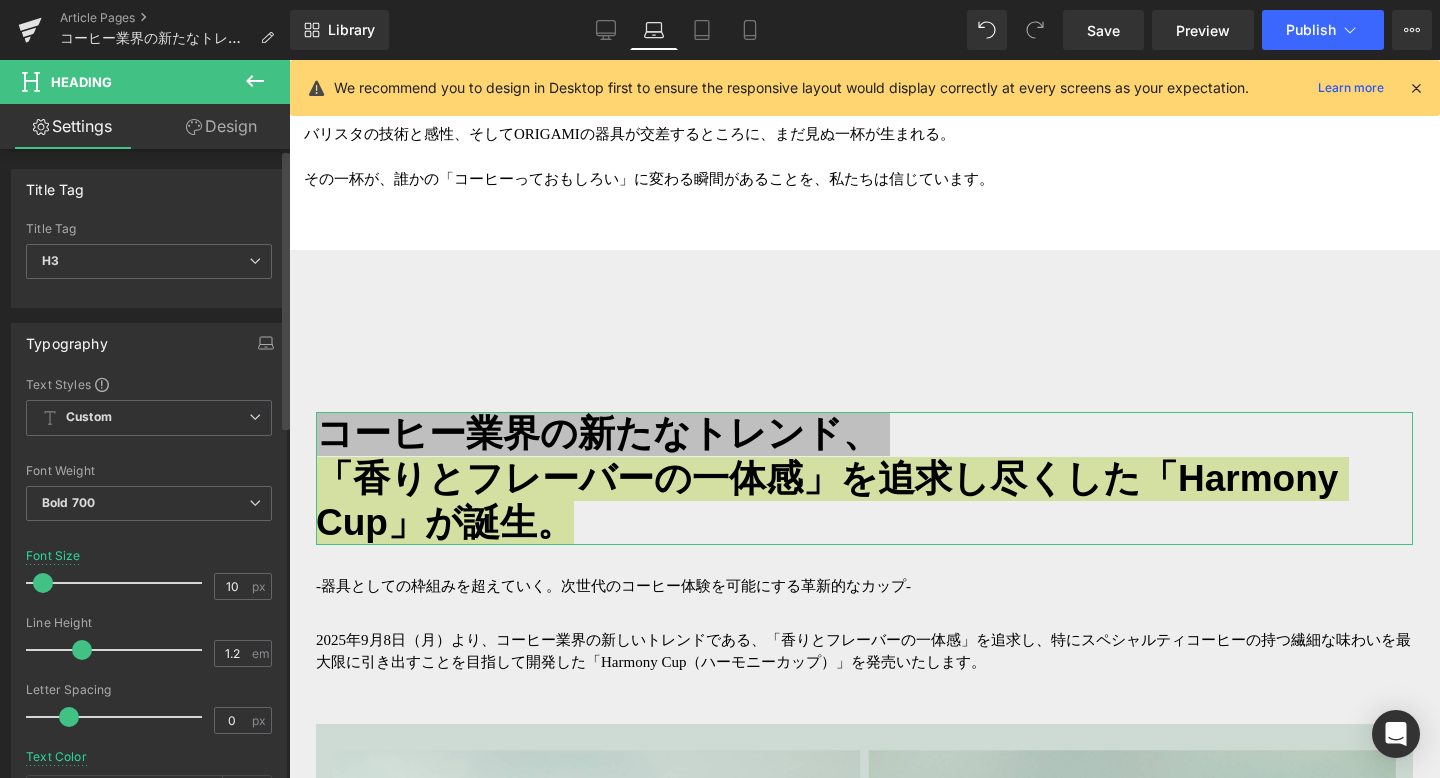 drag, startPoint x: 89, startPoint y: 588, endPoint x: 47, endPoint y: 579, distance: 42.953465 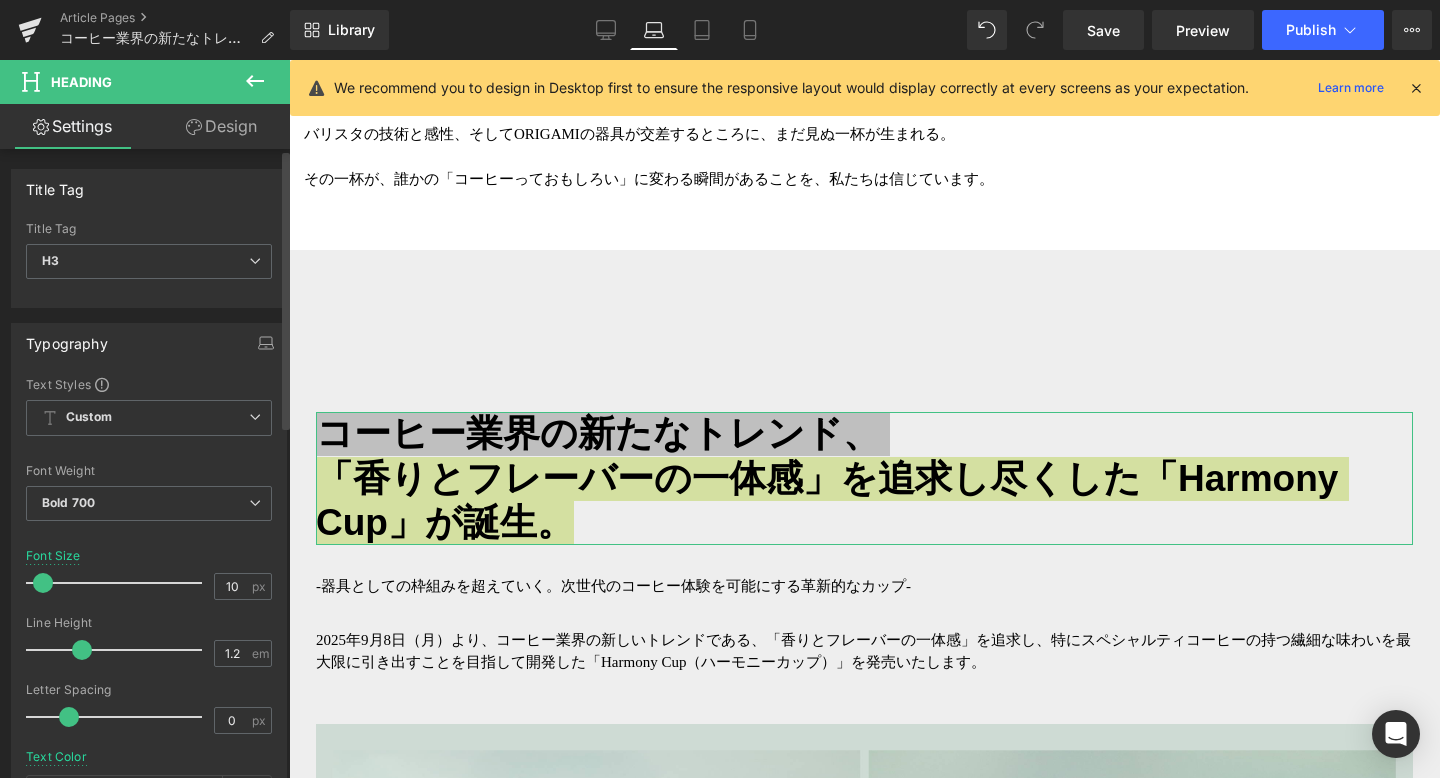 click at bounding box center (43, 583) 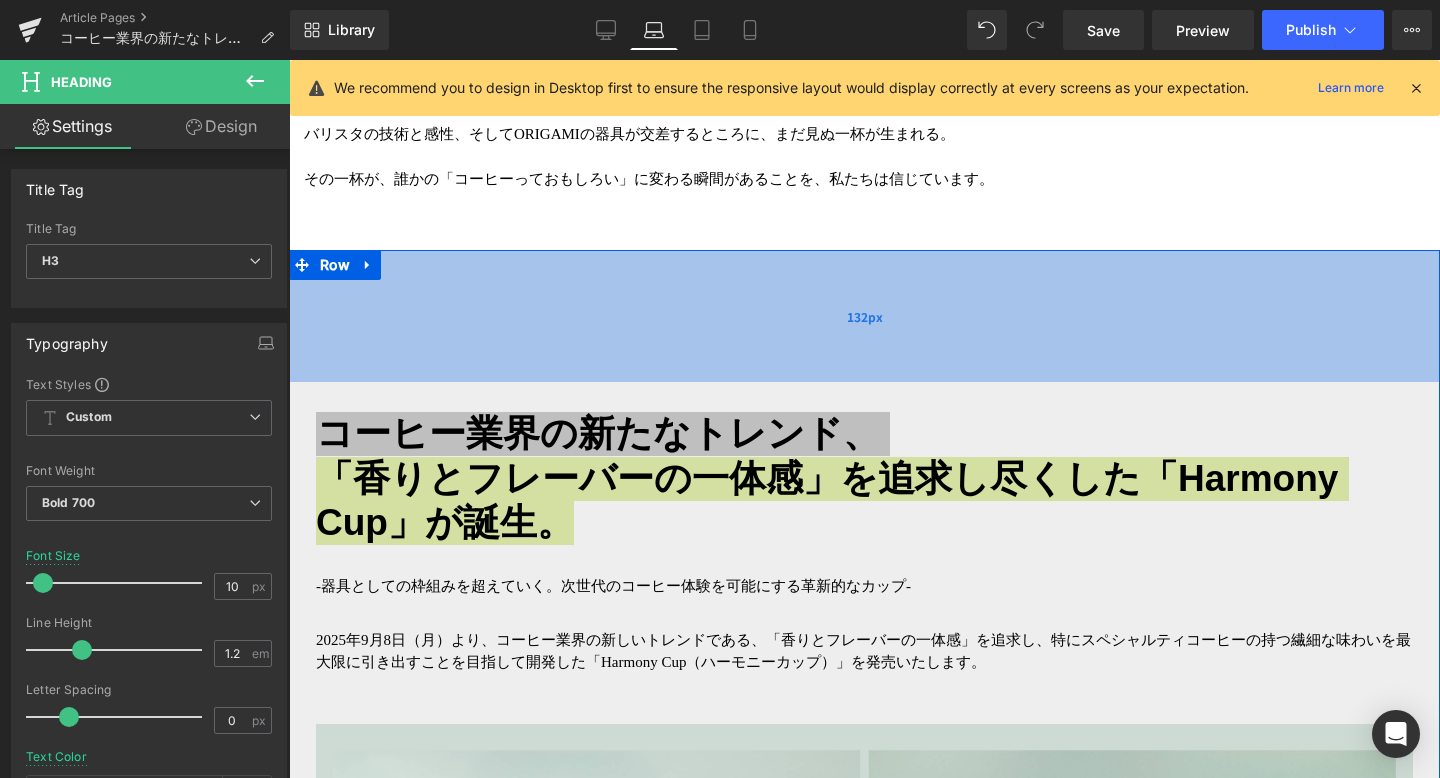click on "132px" at bounding box center [864, 316] 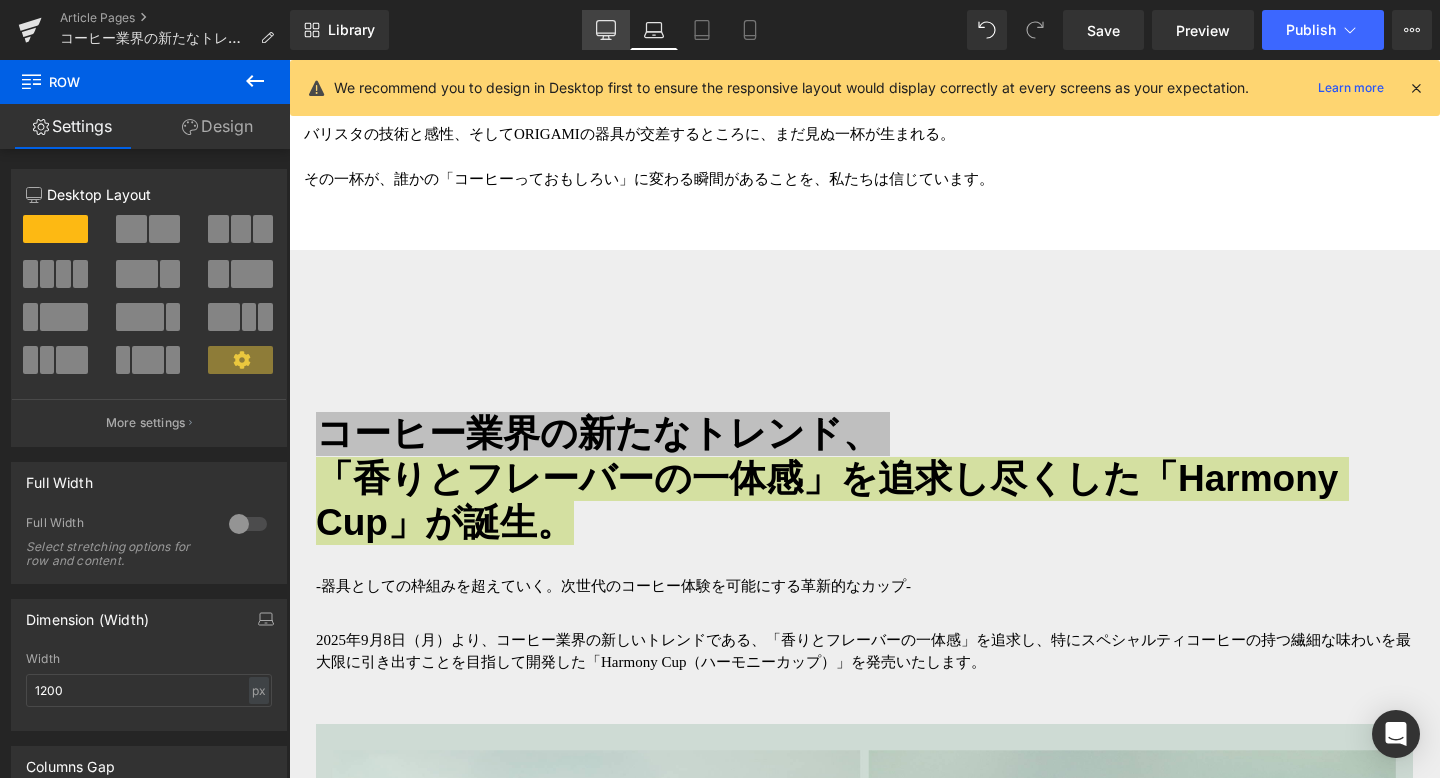 click 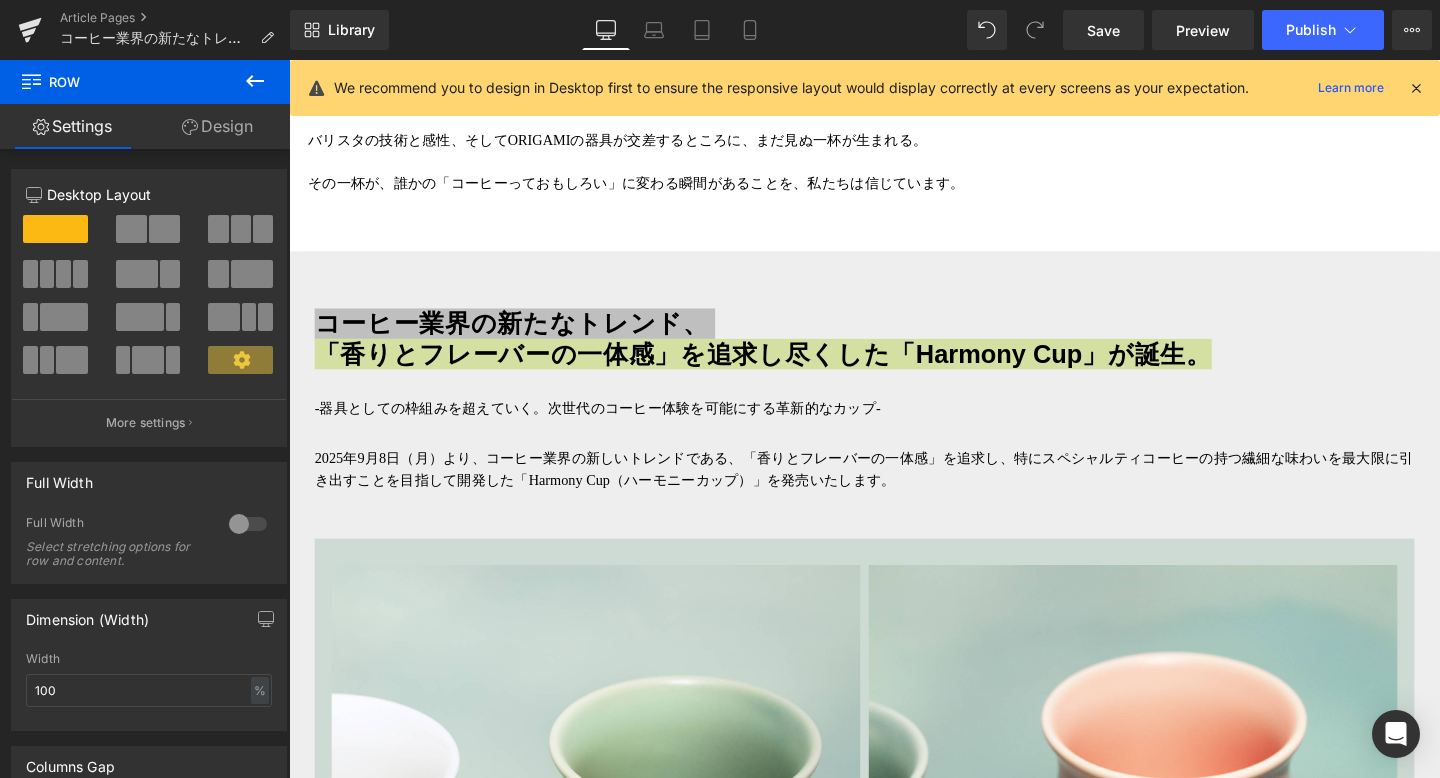 scroll, scrollTop: 1319, scrollLeft: 0, axis: vertical 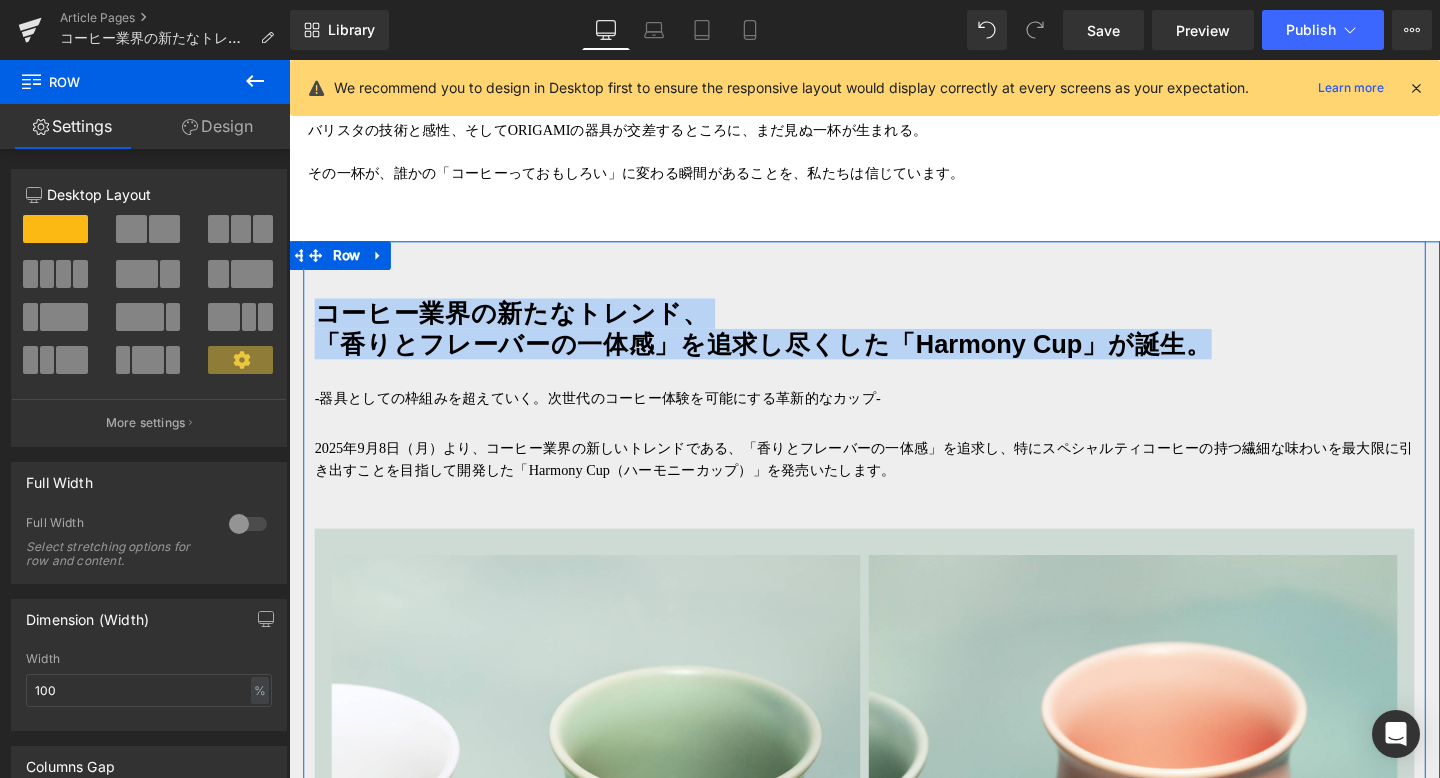 click on "コーヒー業界の新たなトレンド、 「香りとフレーバーの一体感」を追求し尽くした「Harmony Cup」が誕生。 Heading         コーヒー業界の新たなトレンド、 「香りとフレーバーの一体感 」を追求し尽くした「Harmony Cup」が誕生。 Heading         -器具としての枠組みを超えていく。次世代のコーヒー体験を可能にする革新的なカップ- Text Block         2025年9月8日（月）より、コーヒー業界の新しいトレンドである、「香りとフレーバーの一体感」を追求し、特にスペシャルティコーヒーの持つ繊細な味わいを最大限に引き出すことを目指して開発した「Harmony Cup（ハーモニーカップ）」を発売いたします。 Text Block         Image         Text Block         Image         写真：共同開発者のRyan Wibawa氏　撮影：Ryohei Tomita - About Ryan Wibawa - https://youtu.be/vCC4kiFDFL0 Text Block" at bounding box center [894, 3098] 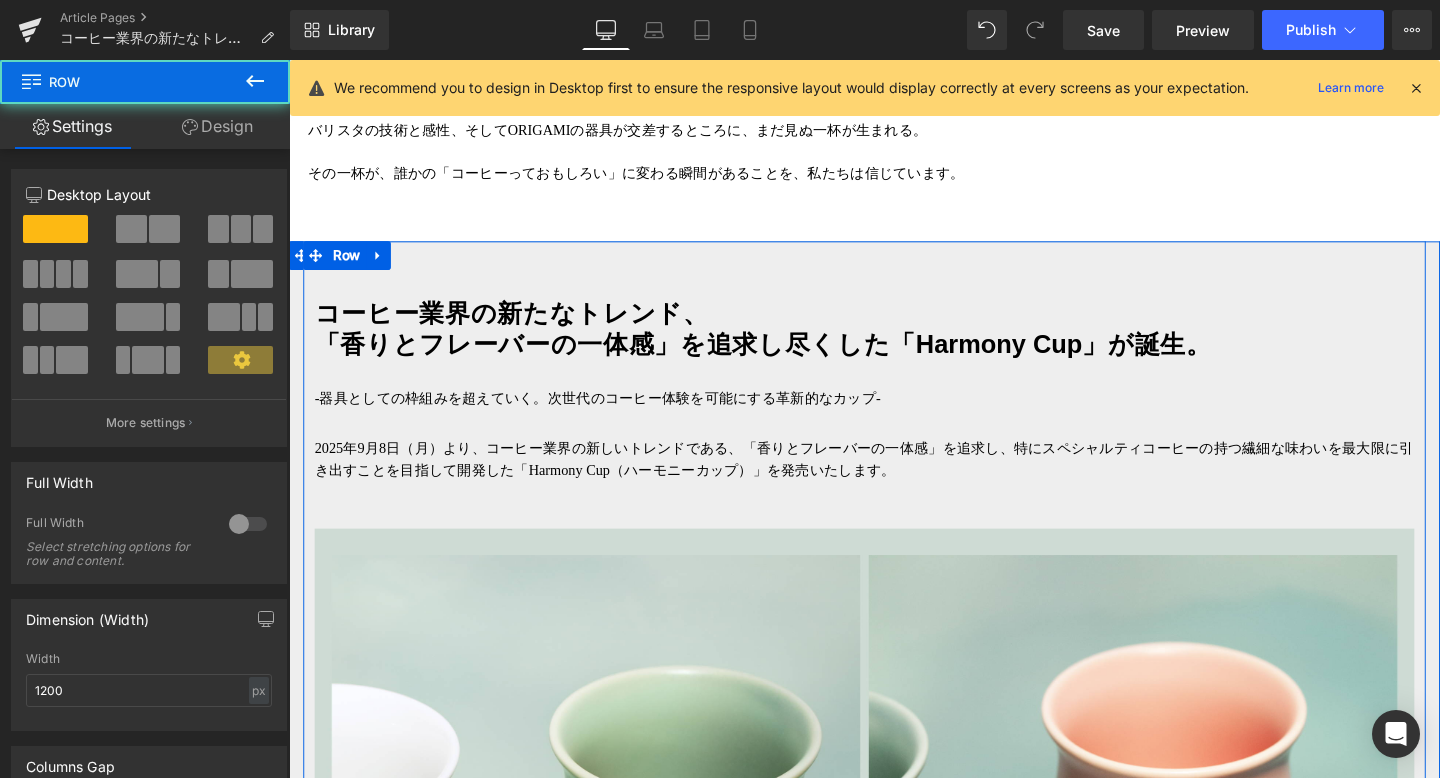 click on "「香りとフレーバーの一体感」を追求し尽くした「Harmony Cup」が誕生。" at bounding box center (787, 359) 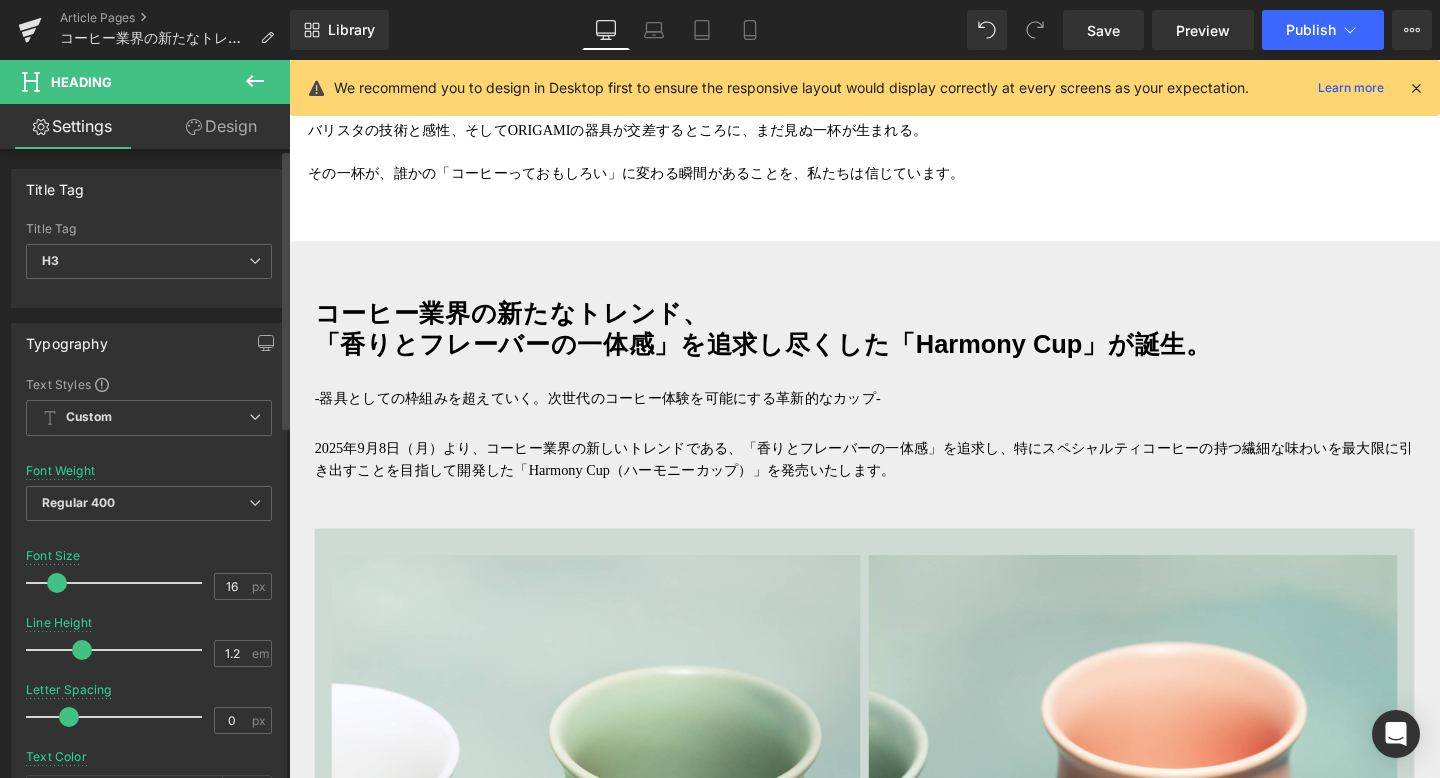 drag, startPoint x: 74, startPoint y: 587, endPoint x: 56, endPoint y: 586, distance: 18.027756 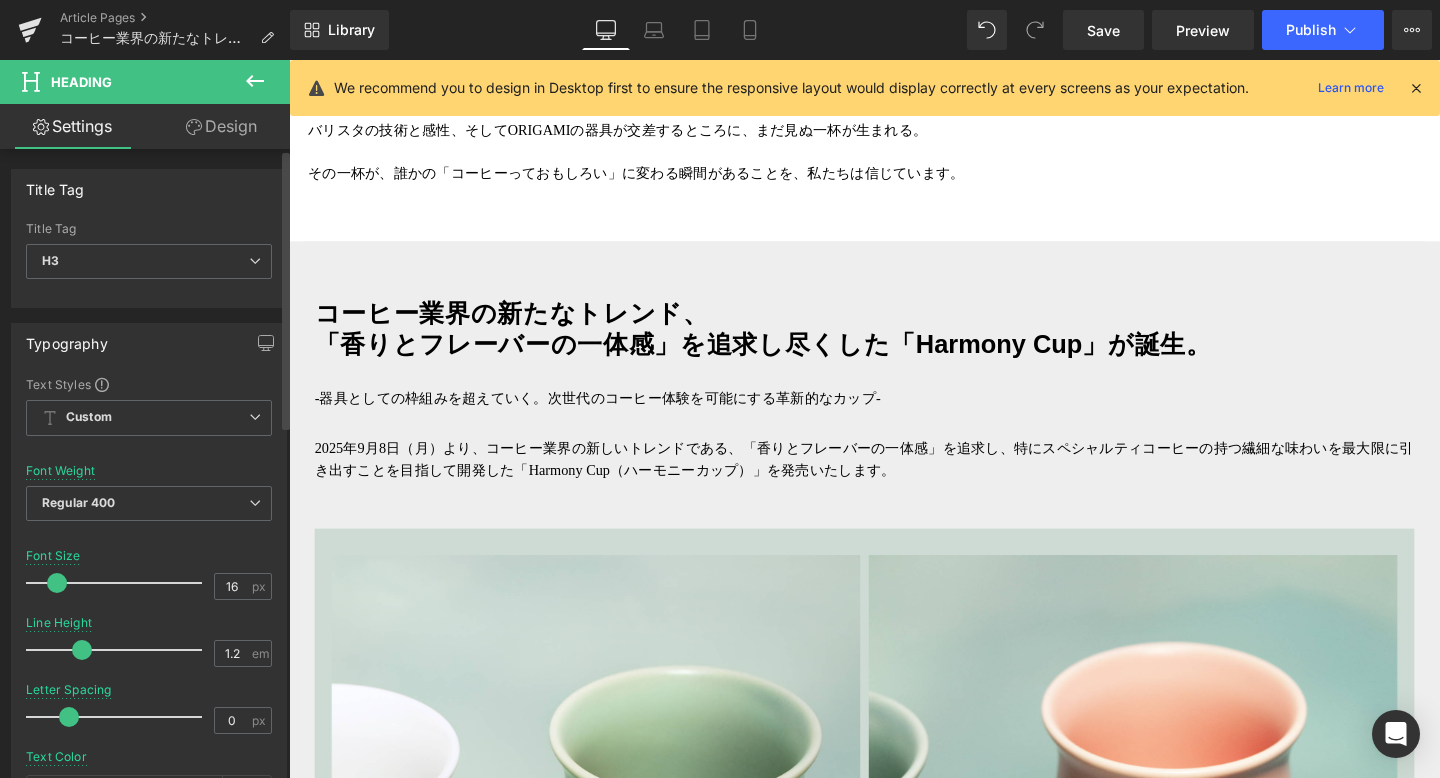 click at bounding box center [57, 583] 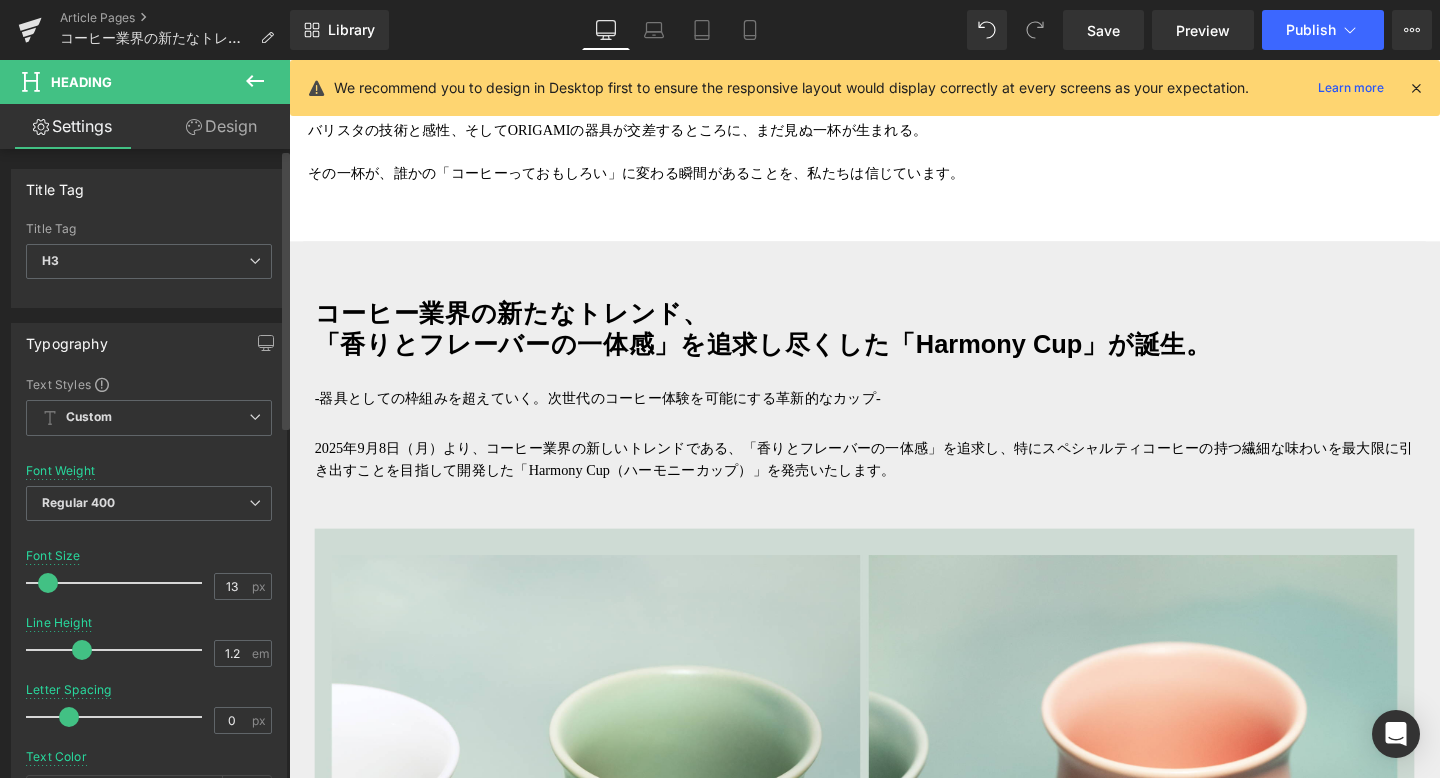 click at bounding box center [48, 583] 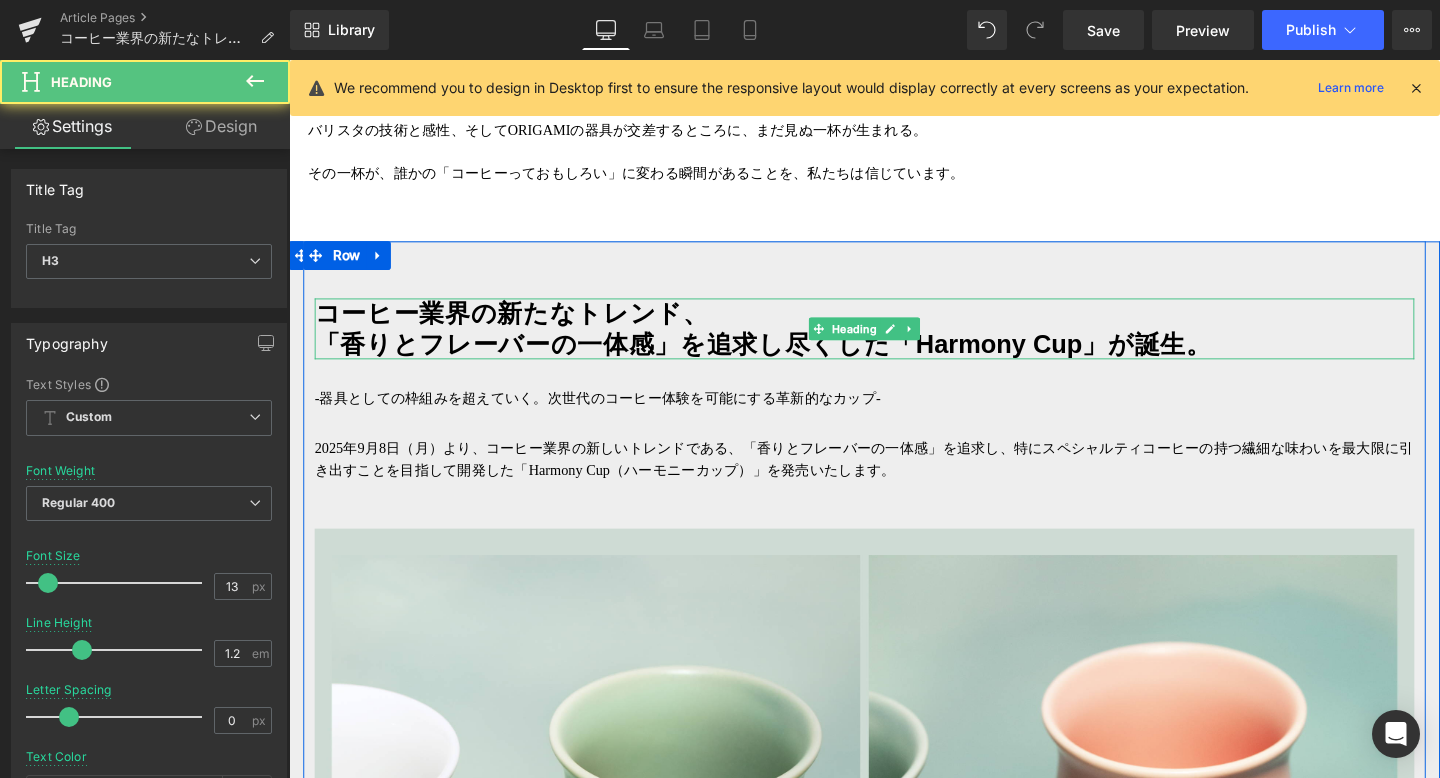 click on "「香りとフレーバーの一体感」を追求し尽くした「Harmony Cup」が誕生。" at bounding box center [787, 359] 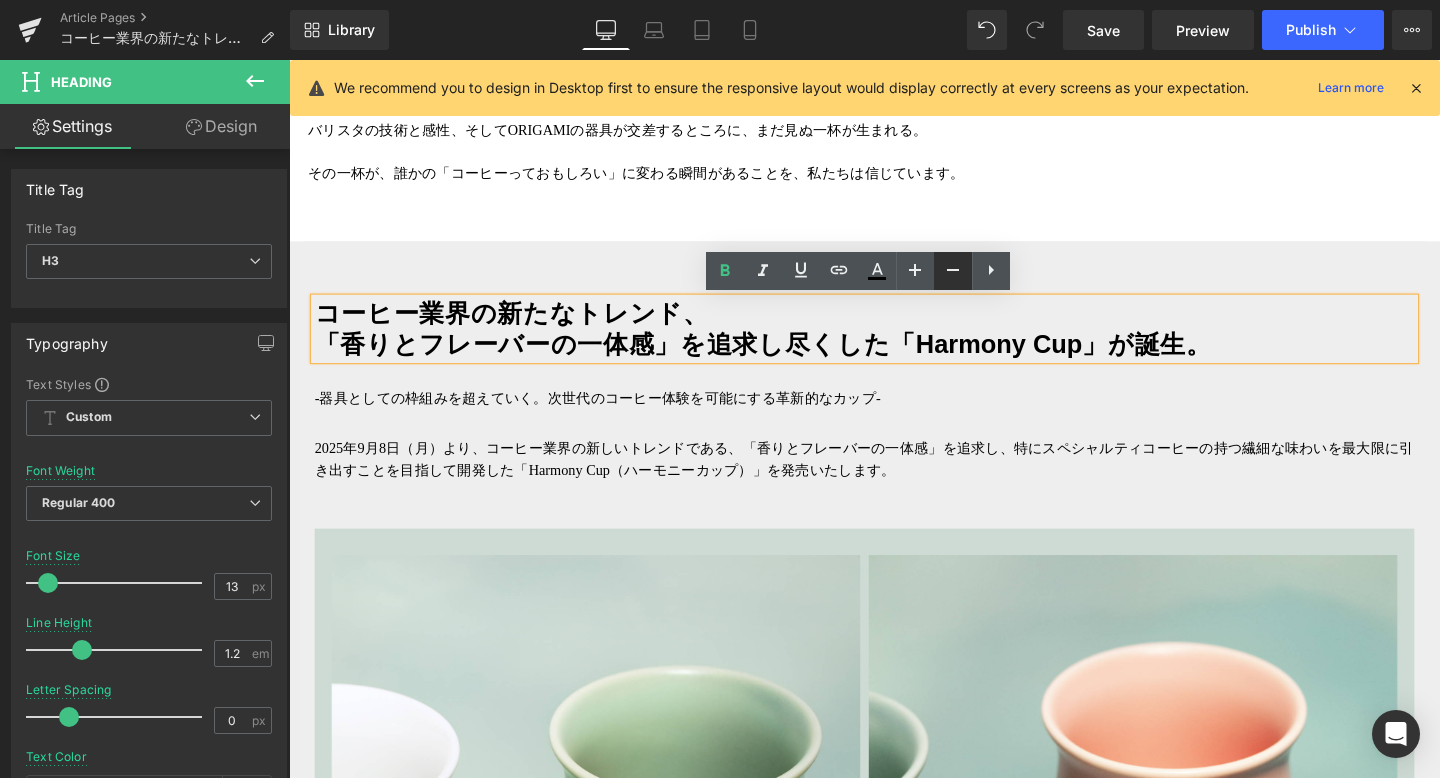 click 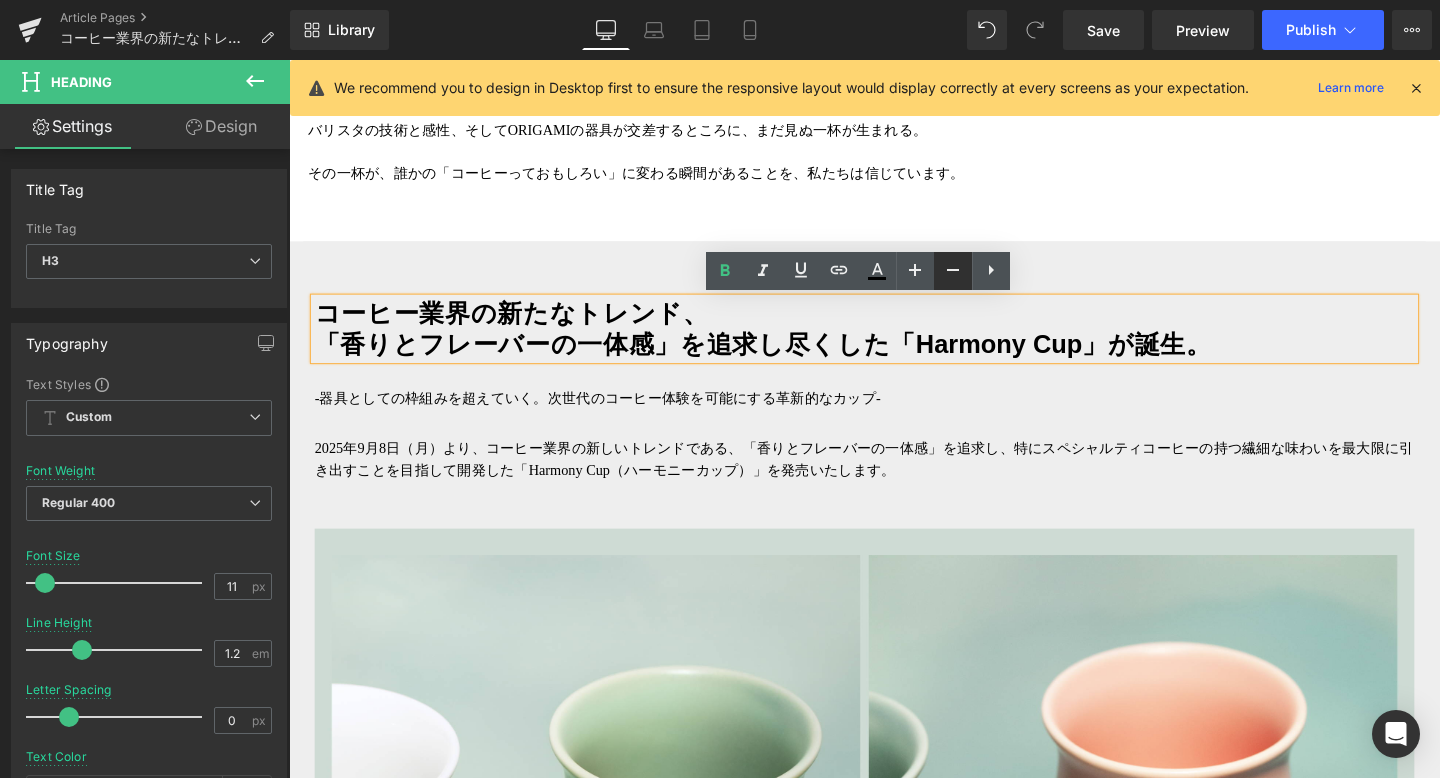 click 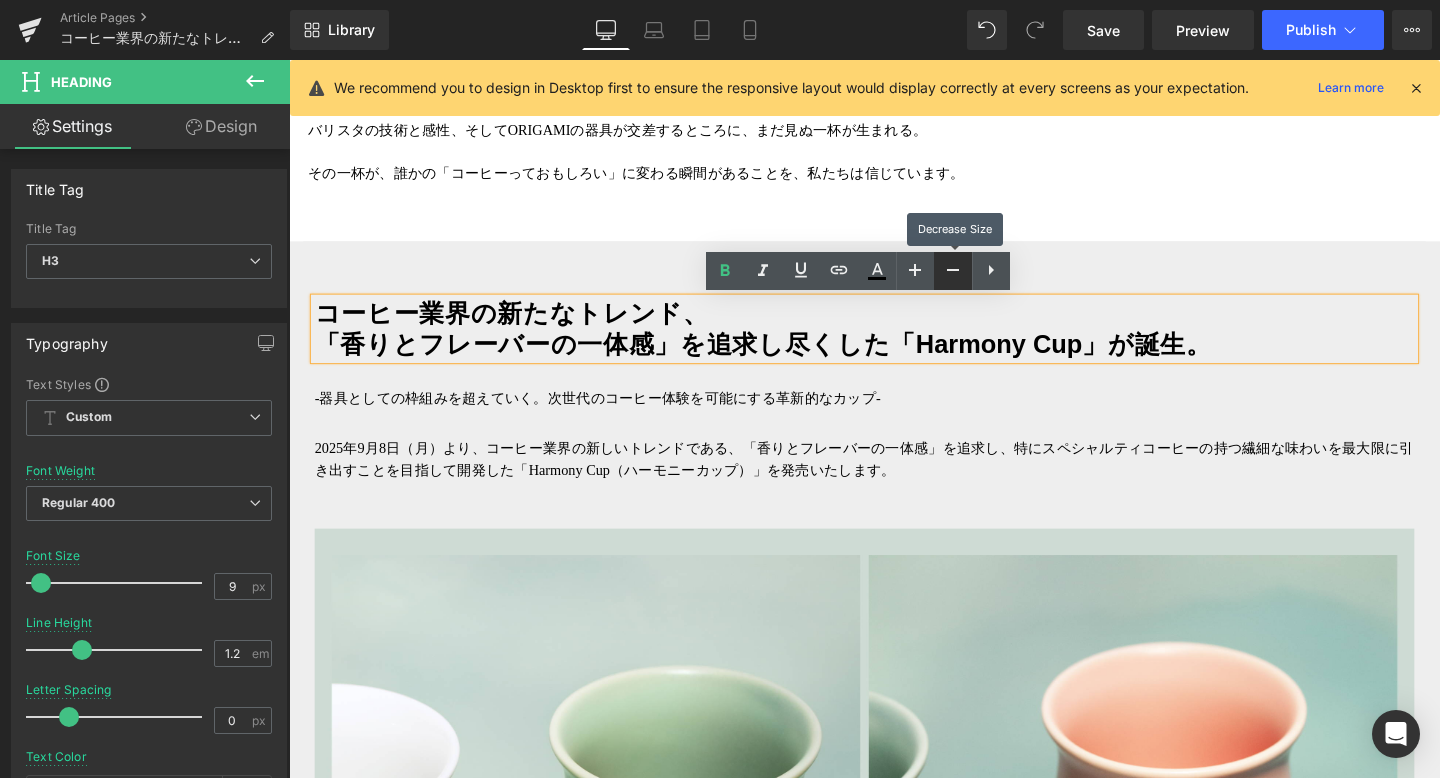click 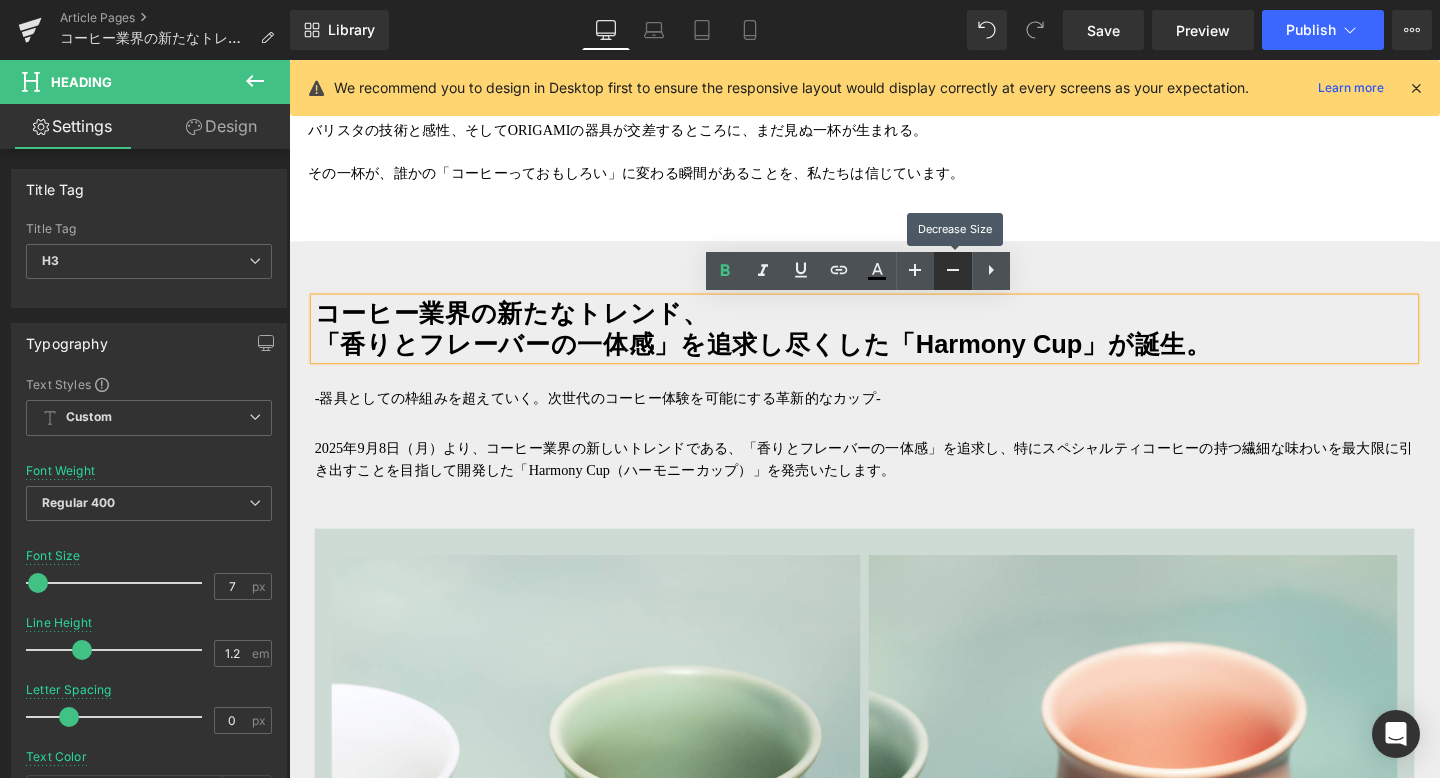click 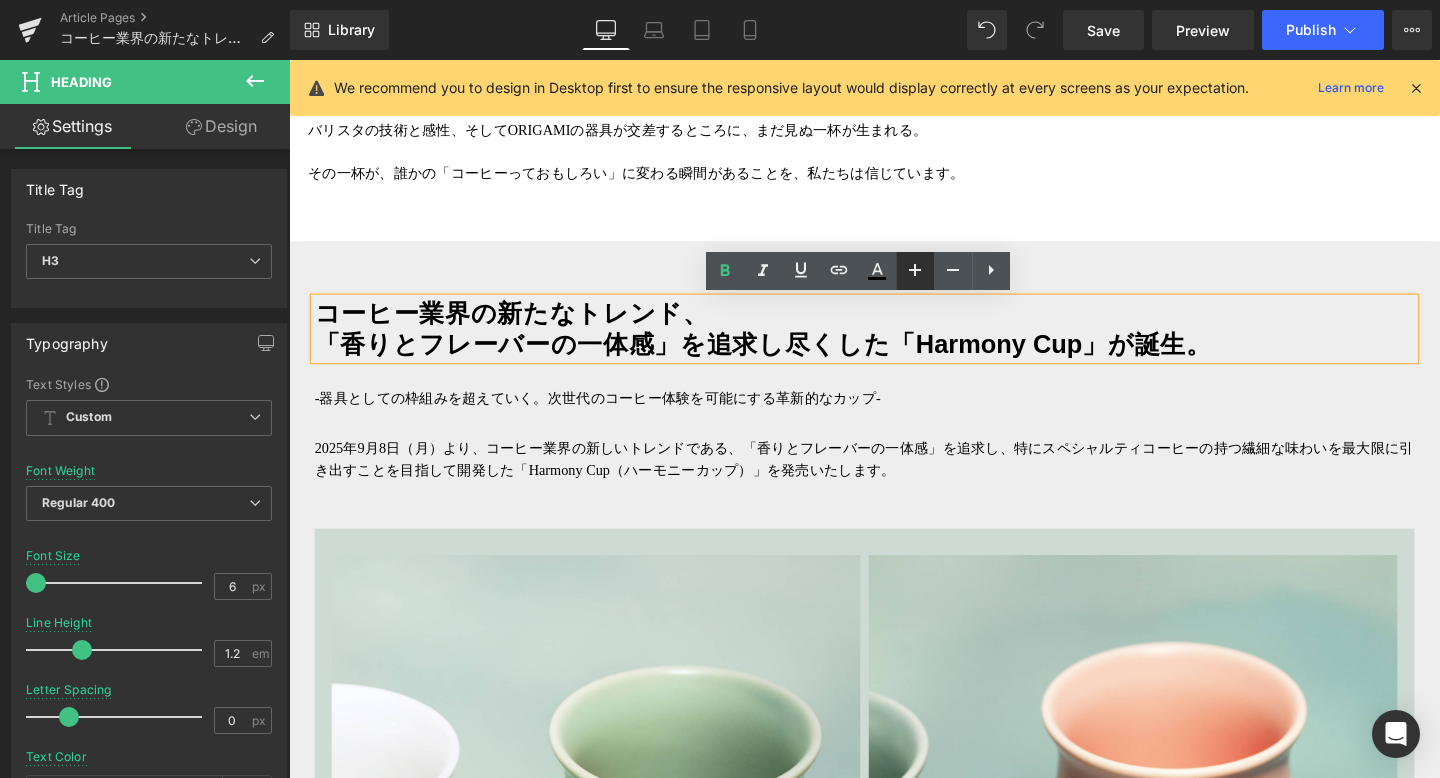 click 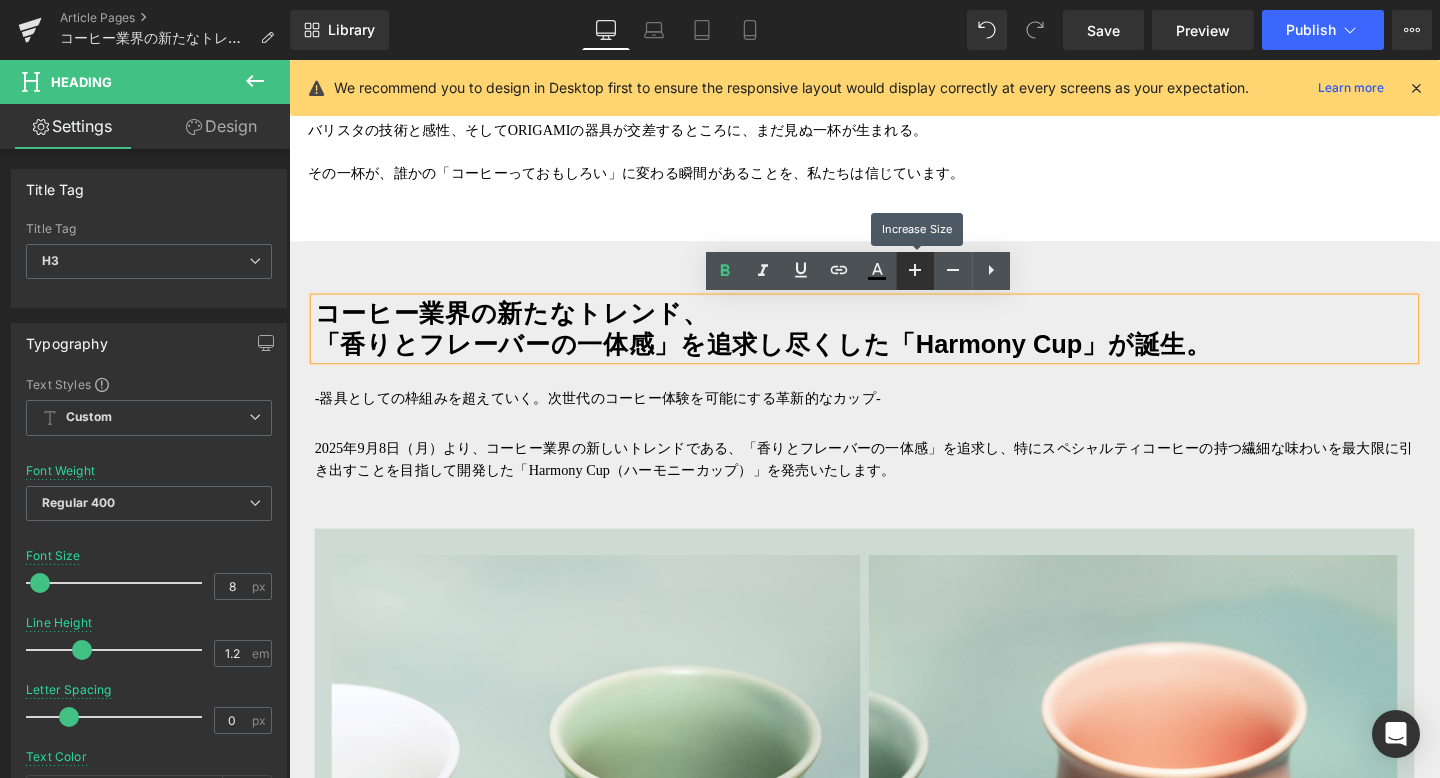 click 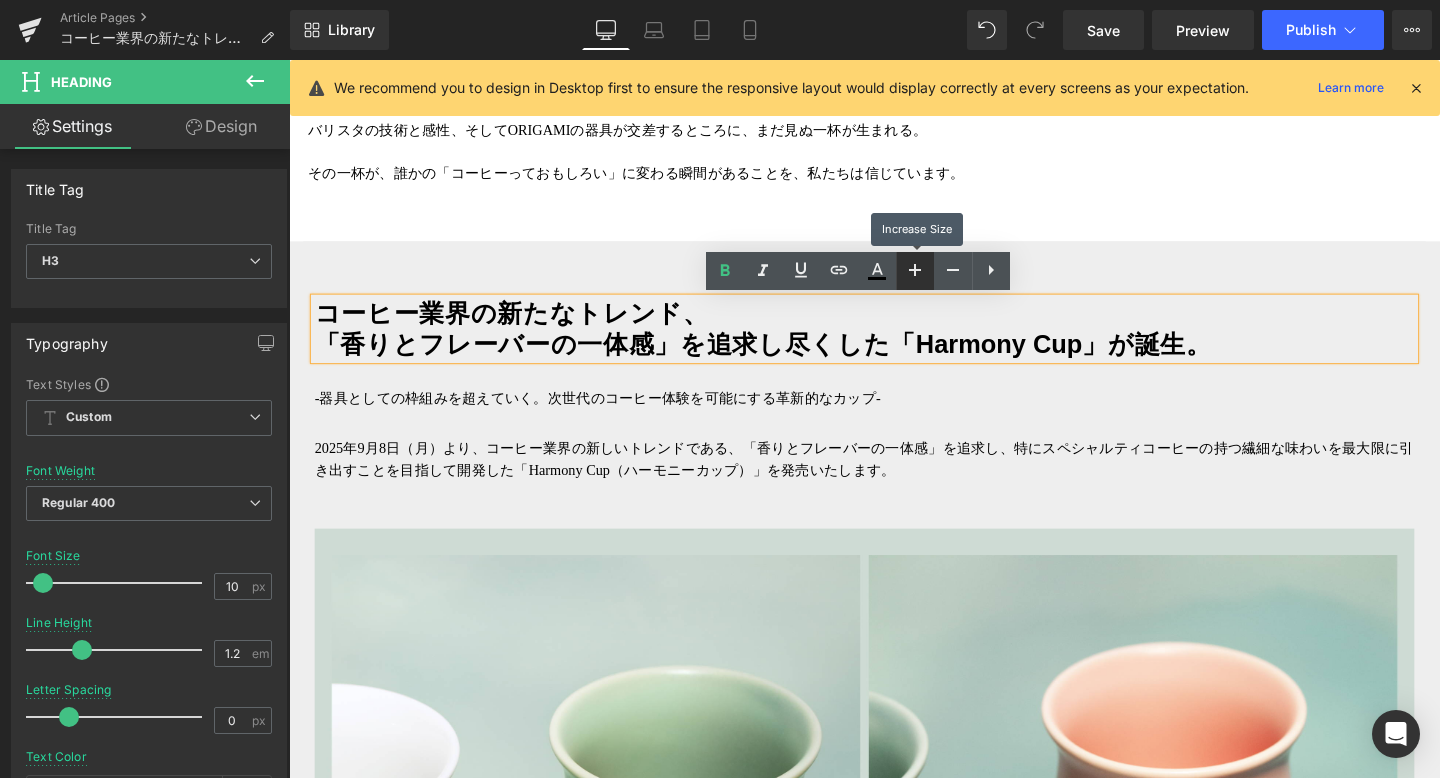 click 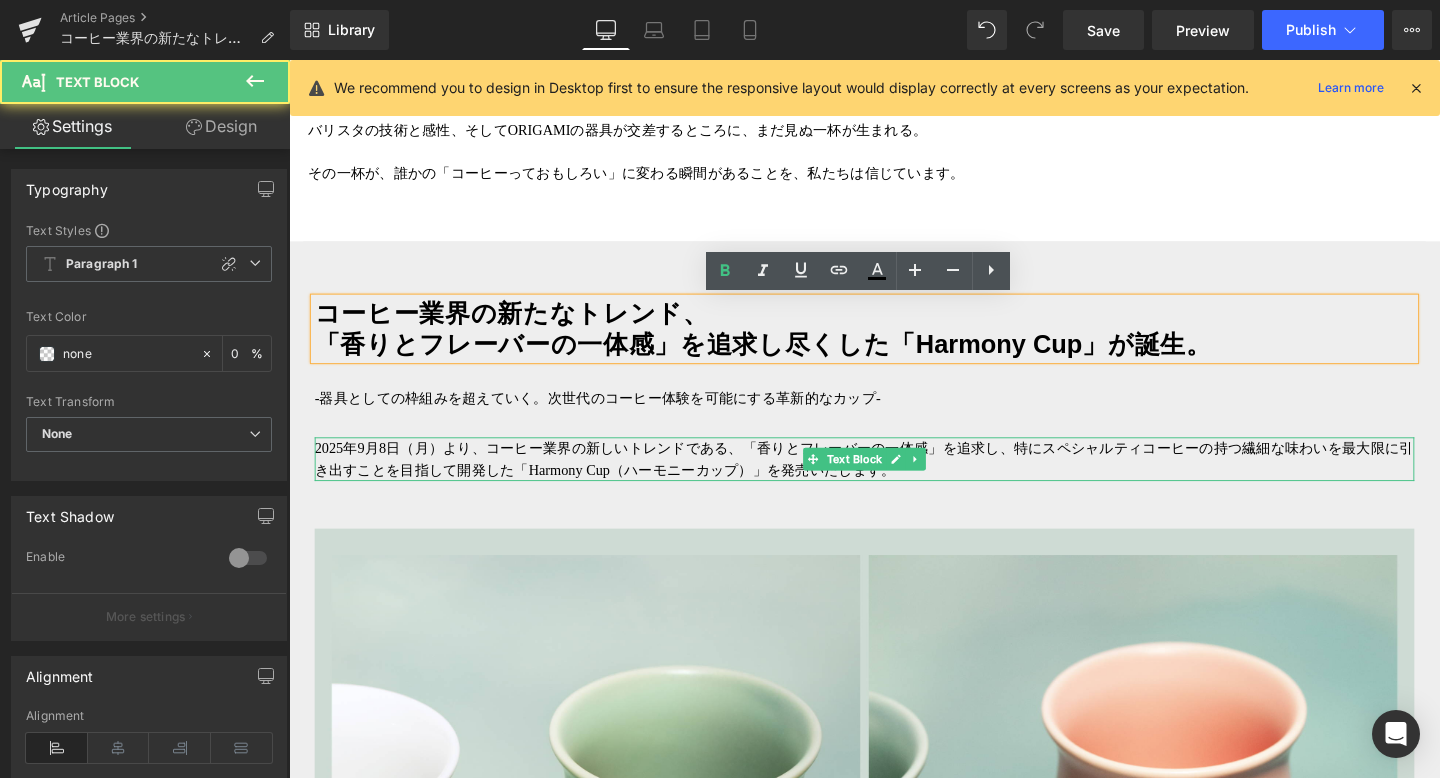 click on "2025年9月8日（月）より、コーヒー業界の新しいトレンドである、「香りとフレーバーの一体感」を追求し、特にスペシャルティコーヒーの持つ繊細な味わいを最大限に引き出すことを目指して開発した「Harmony Cup（ハーモニーカップ）」を発売いたします。" at bounding box center [894, 480] 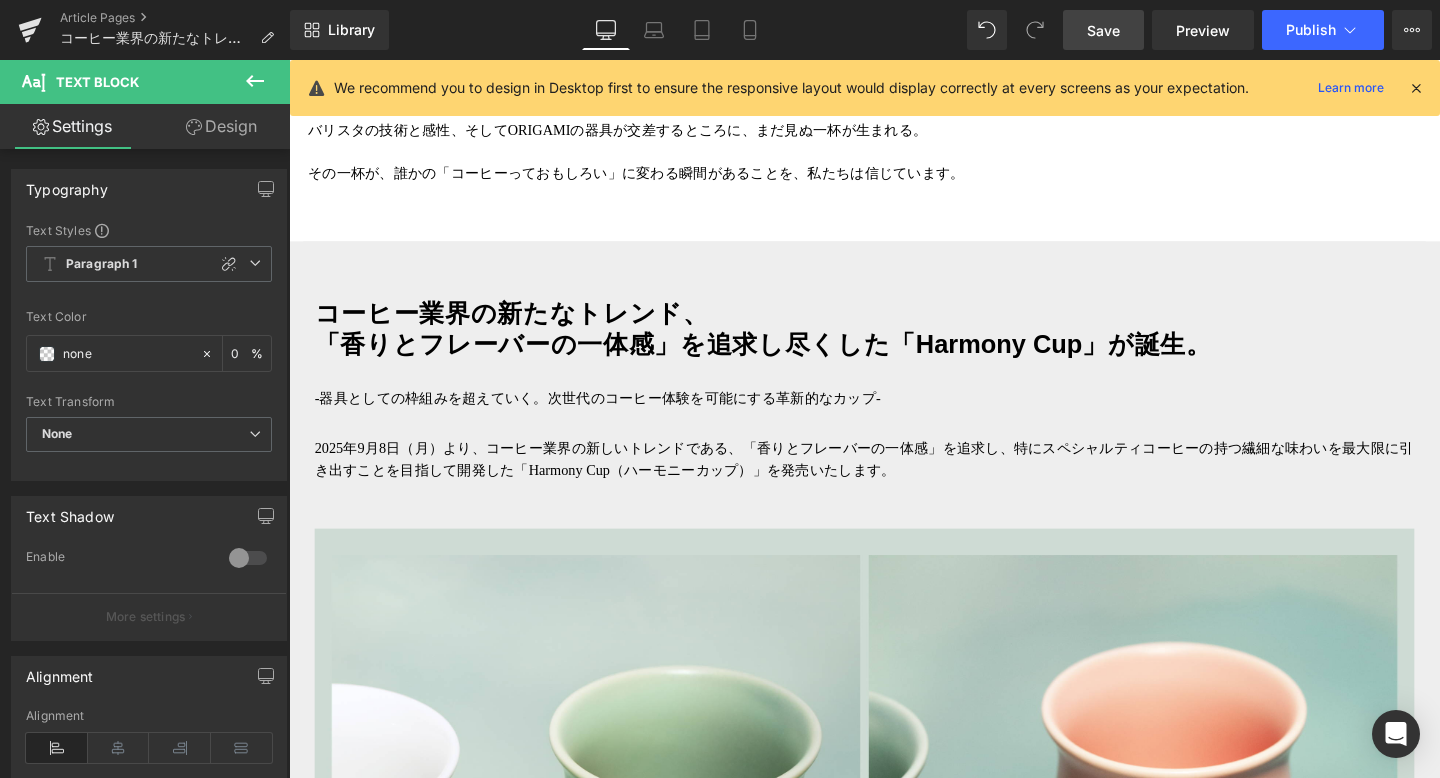 click on "Save" at bounding box center [1103, 30] 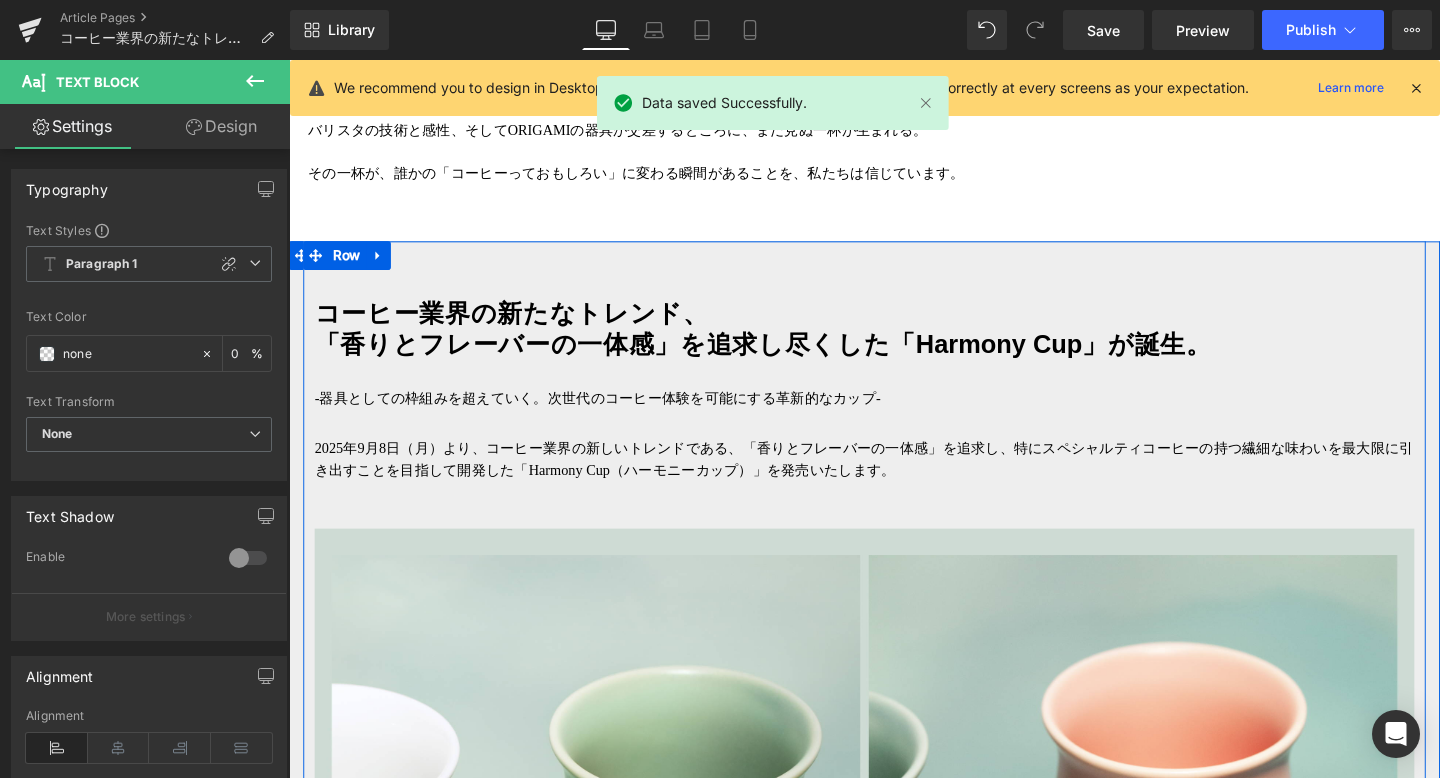click on "コーヒー業界の新たなトレンド、 「香りとフレーバーの一体感」を追求し尽くした「Harmony Cup」が誕生。" at bounding box center (894, 343) 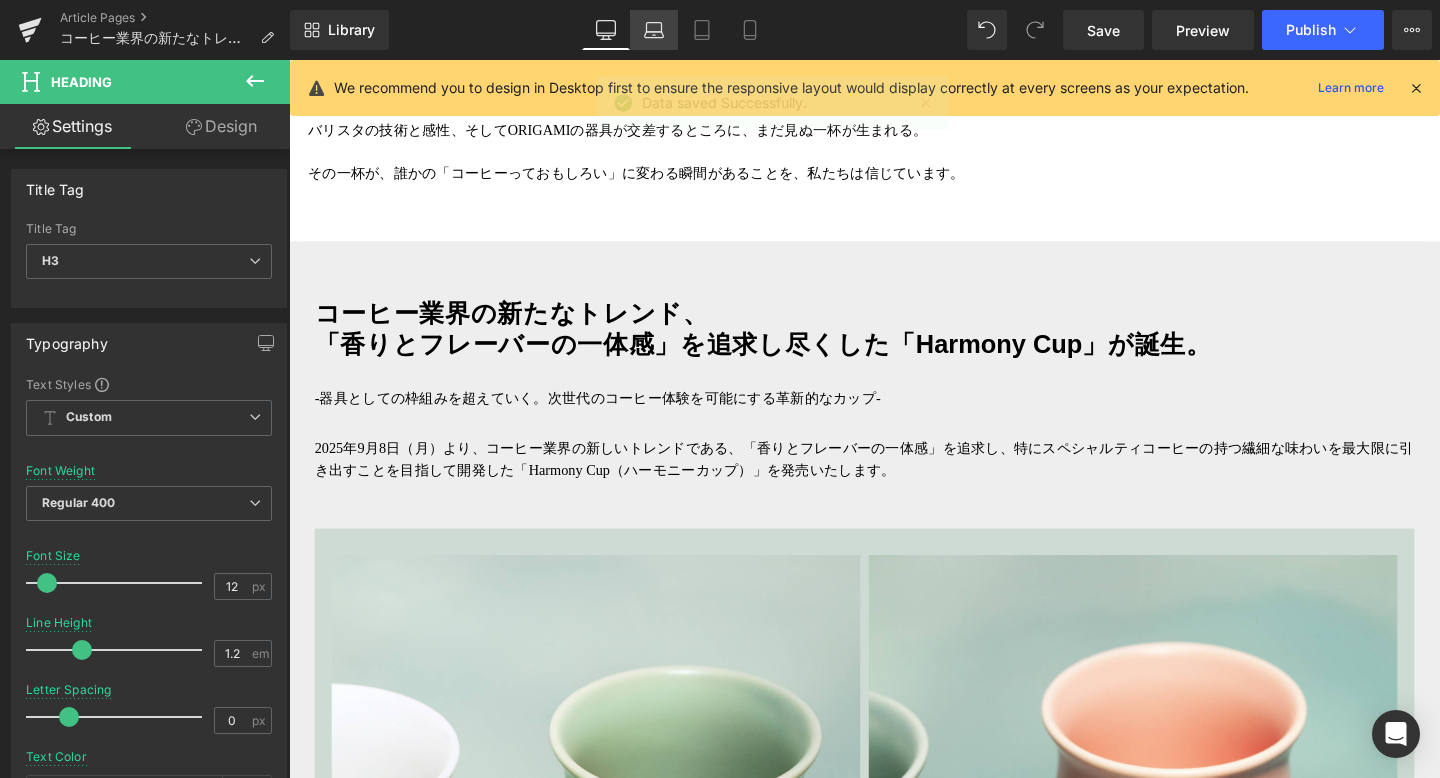 click 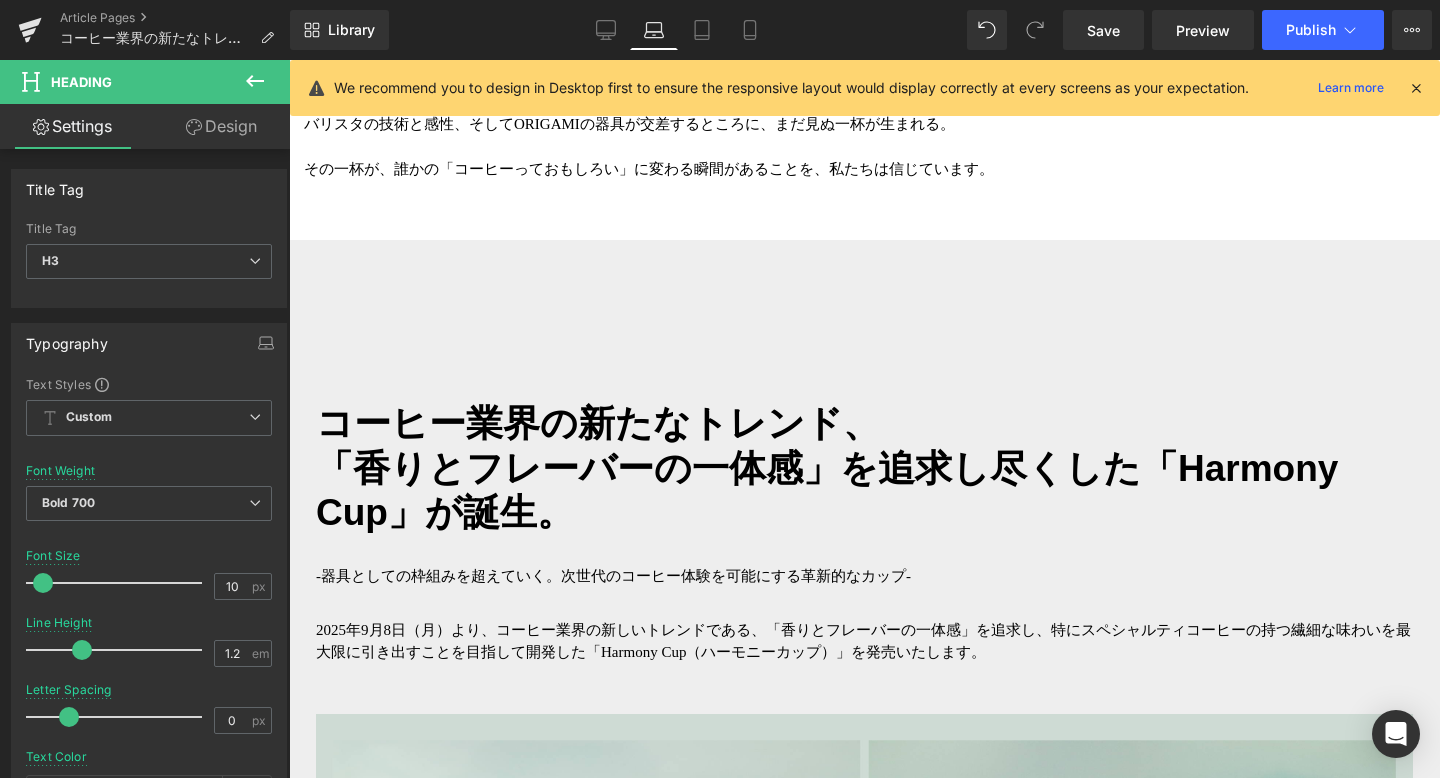 scroll, scrollTop: 1411, scrollLeft: 0, axis: vertical 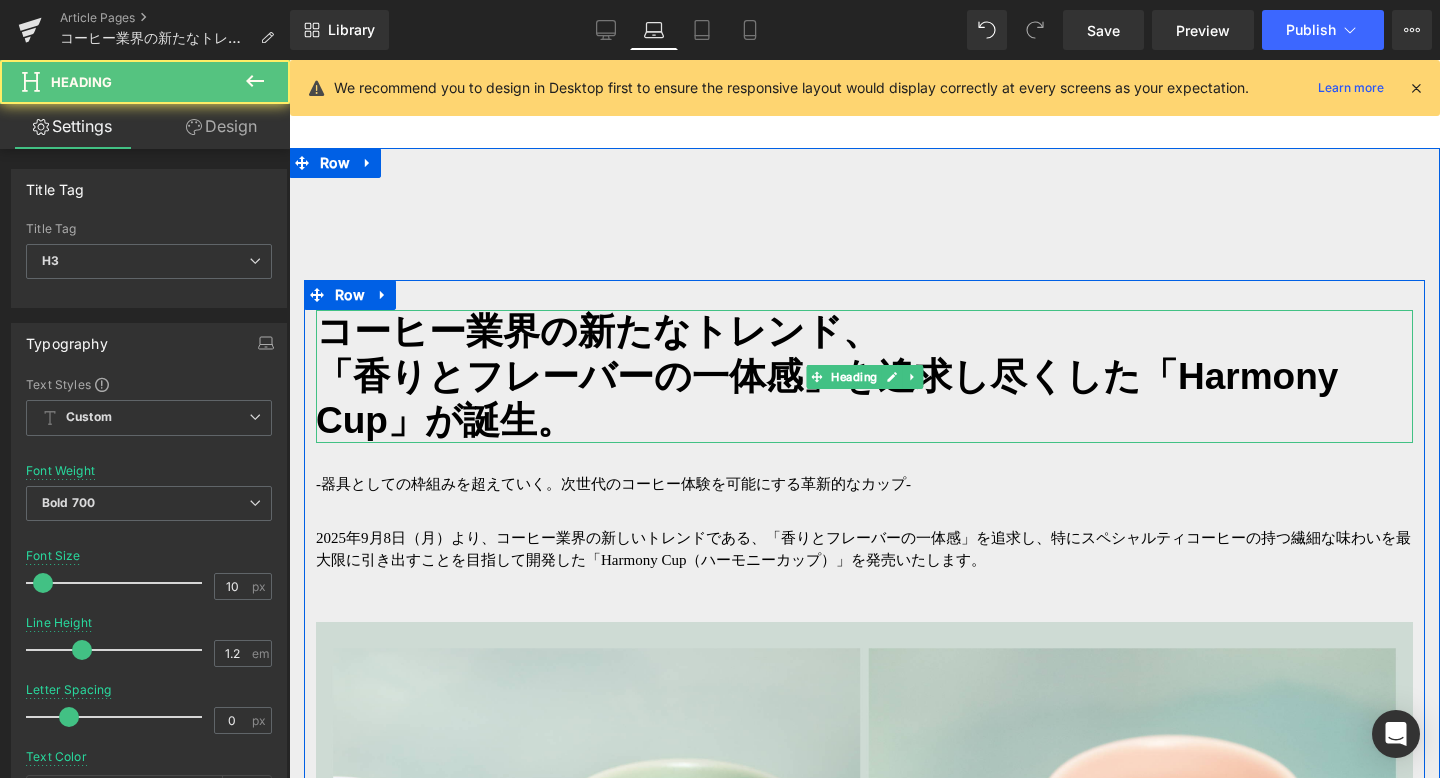 click on "「香りとフレーバーの一体感」を追求し尽くした「Harmony Cup」が誕生。" at bounding box center (827, 398) 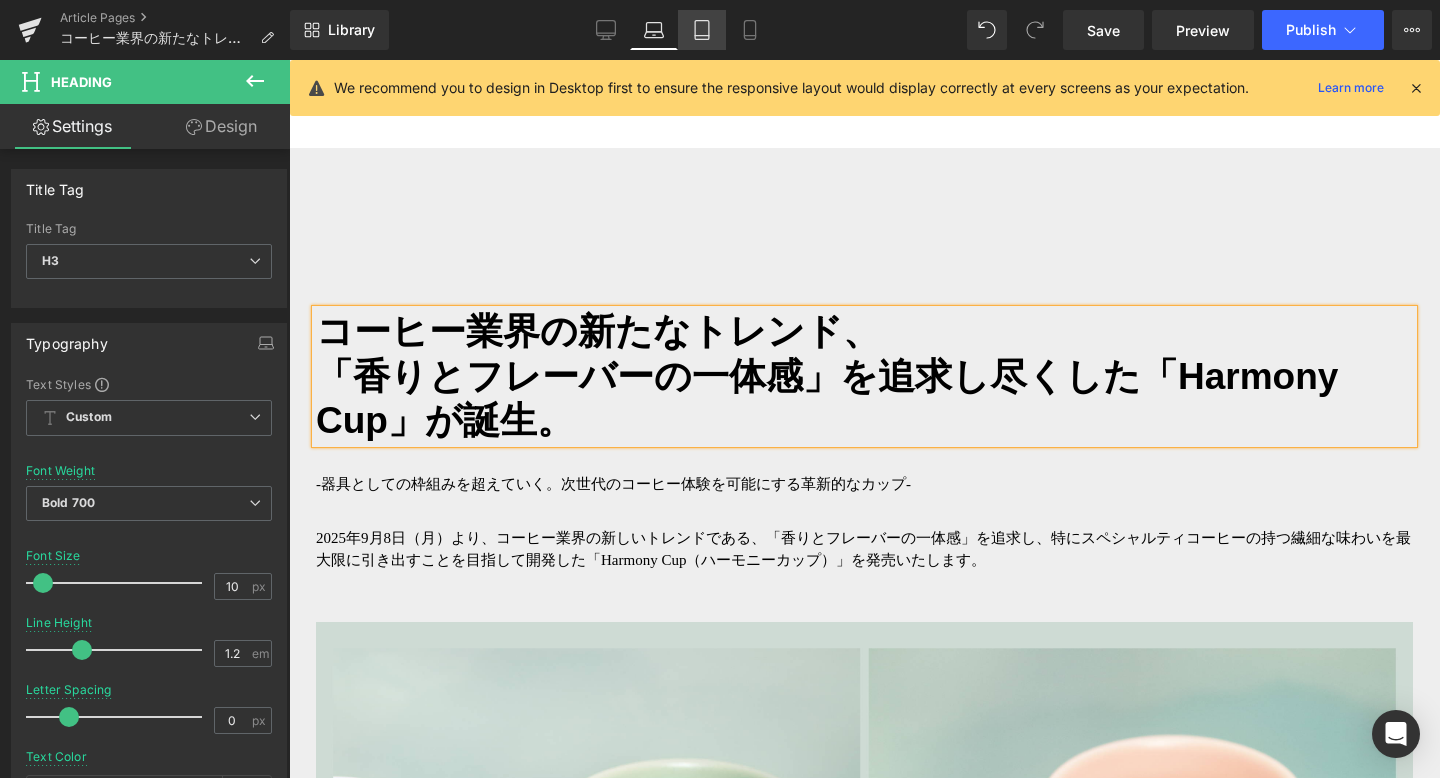 click on "Tablet" at bounding box center [702, 30] 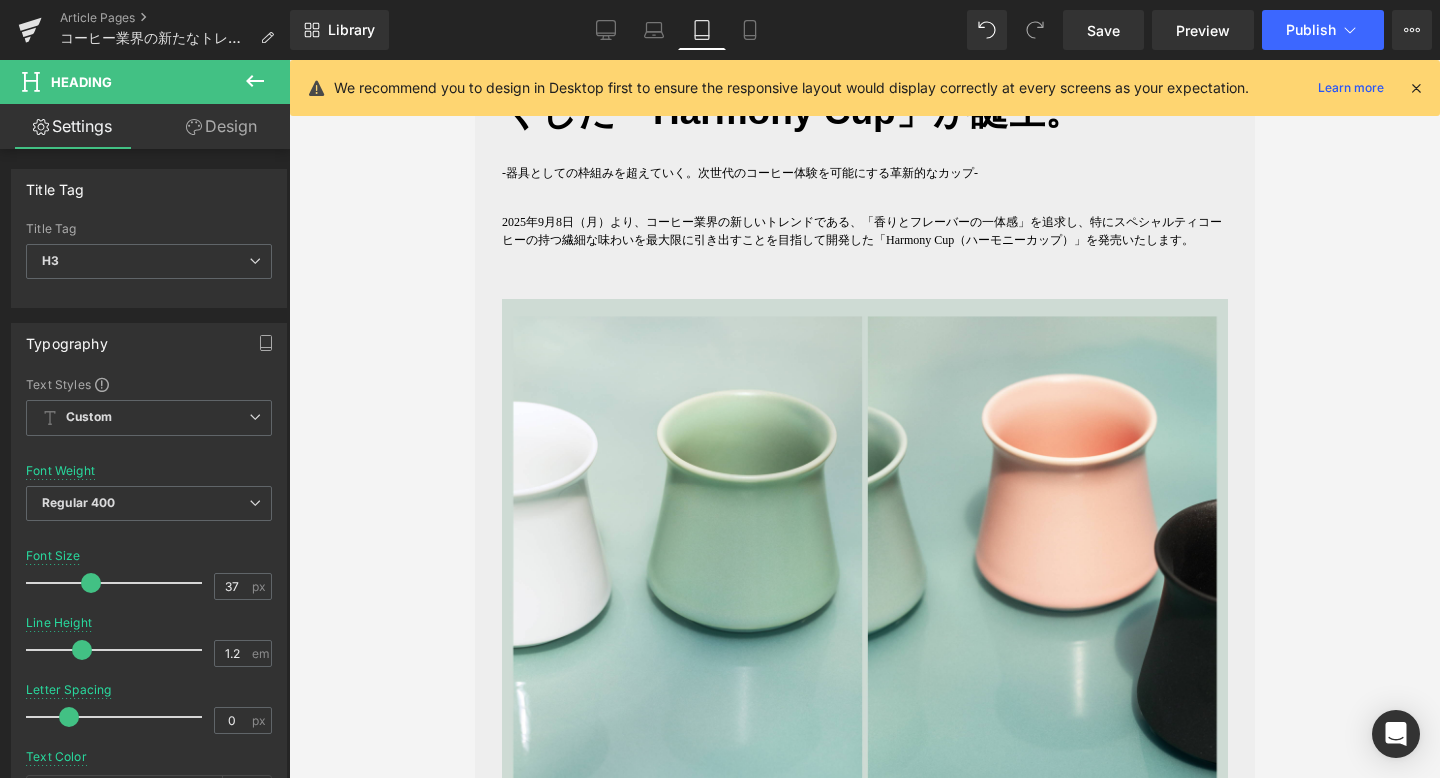scroll, scrollTop: 1101, scrollLeft: 0, axis: vertical 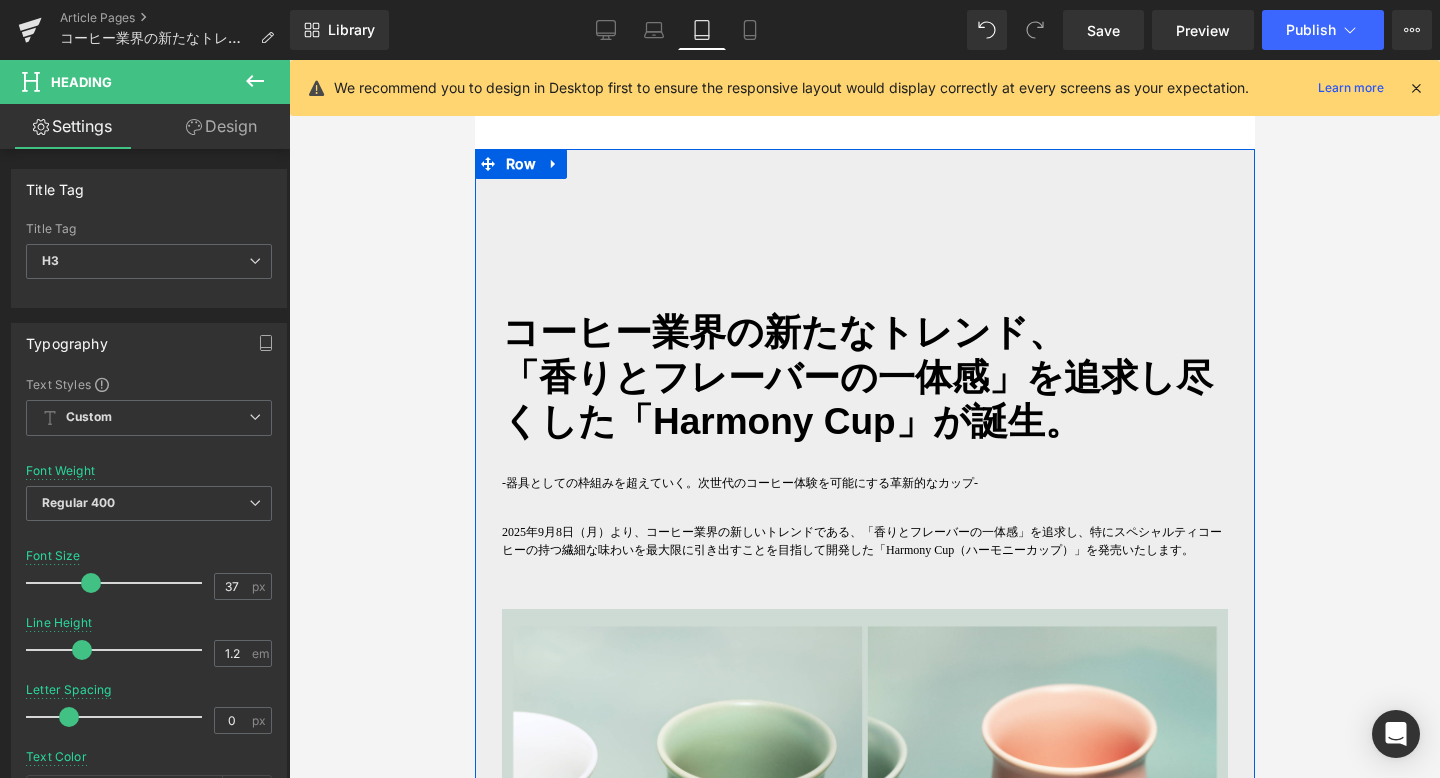 click on "コーヒー業界の新たなトレンド、 「香りとフレーバーの一体感」を追求し尽くした「Harmony Cup」が誕生。" at bounding box center [864, 377] 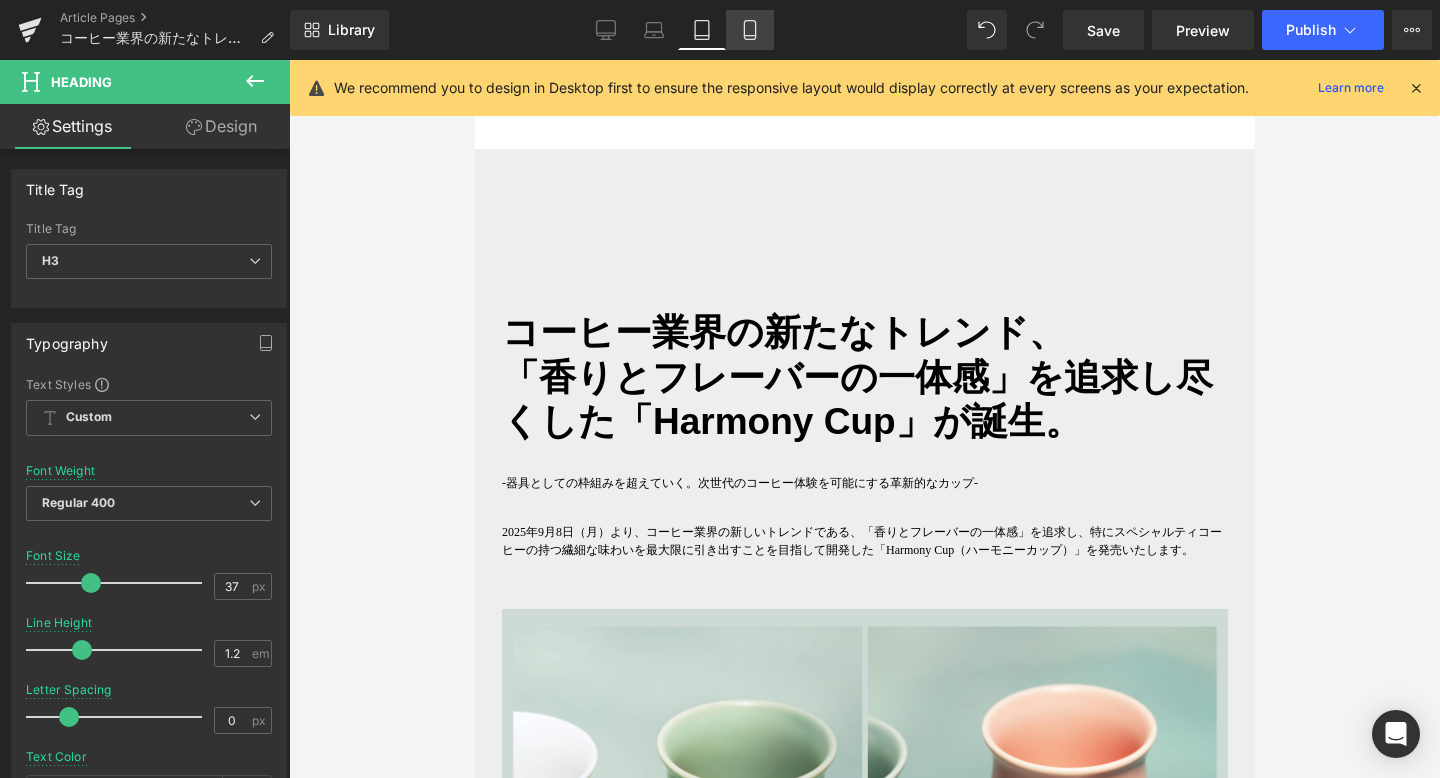 click 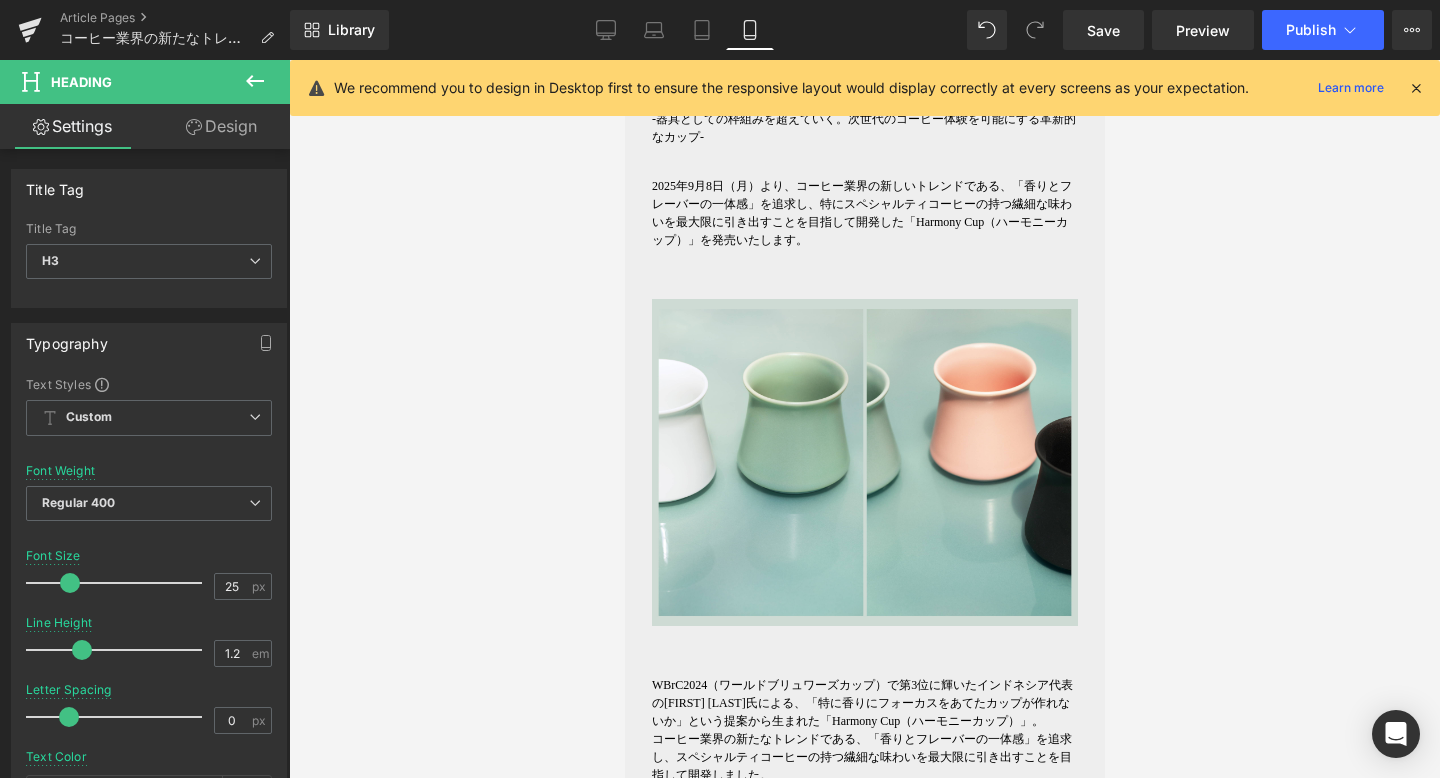 scroll, scrollTop: 0, scrollLeft: 0, axis: both 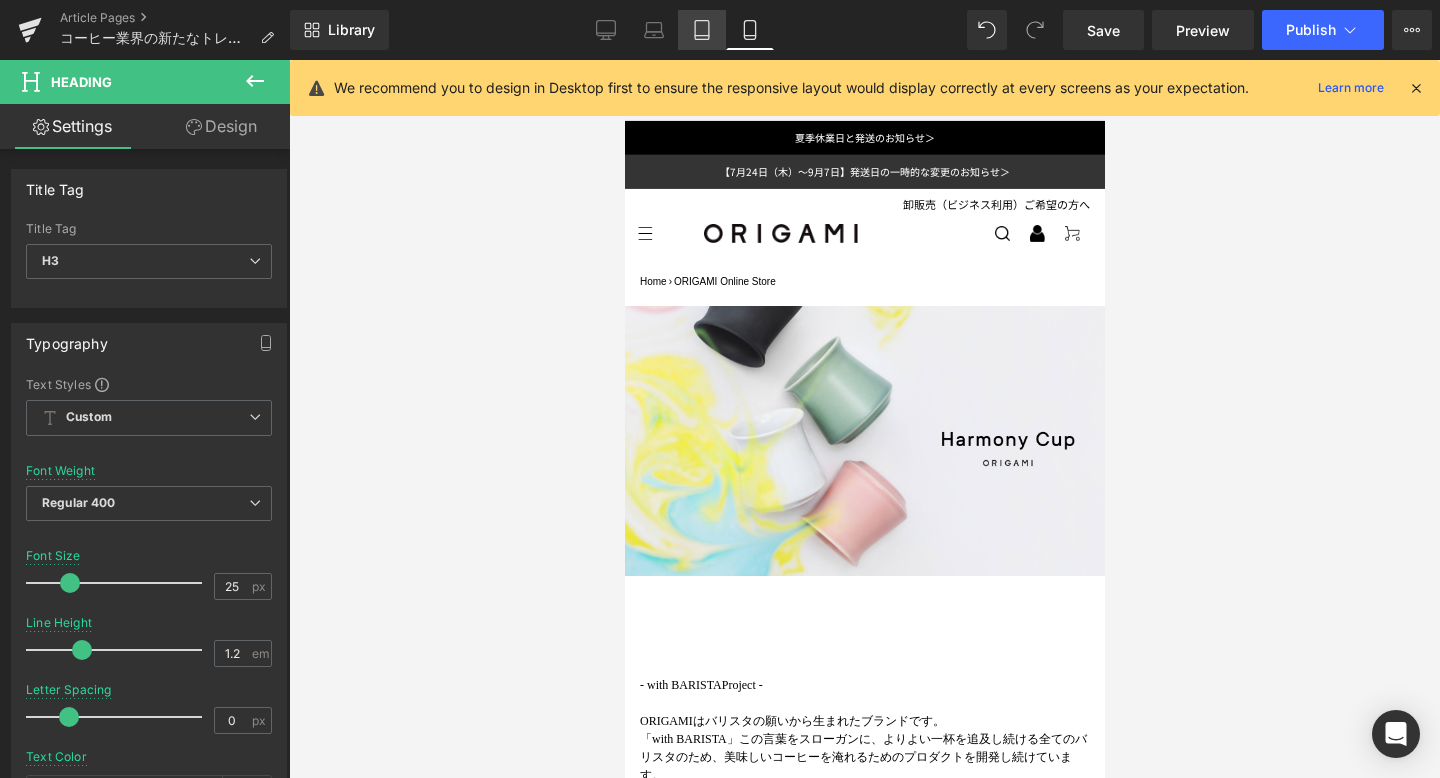 click 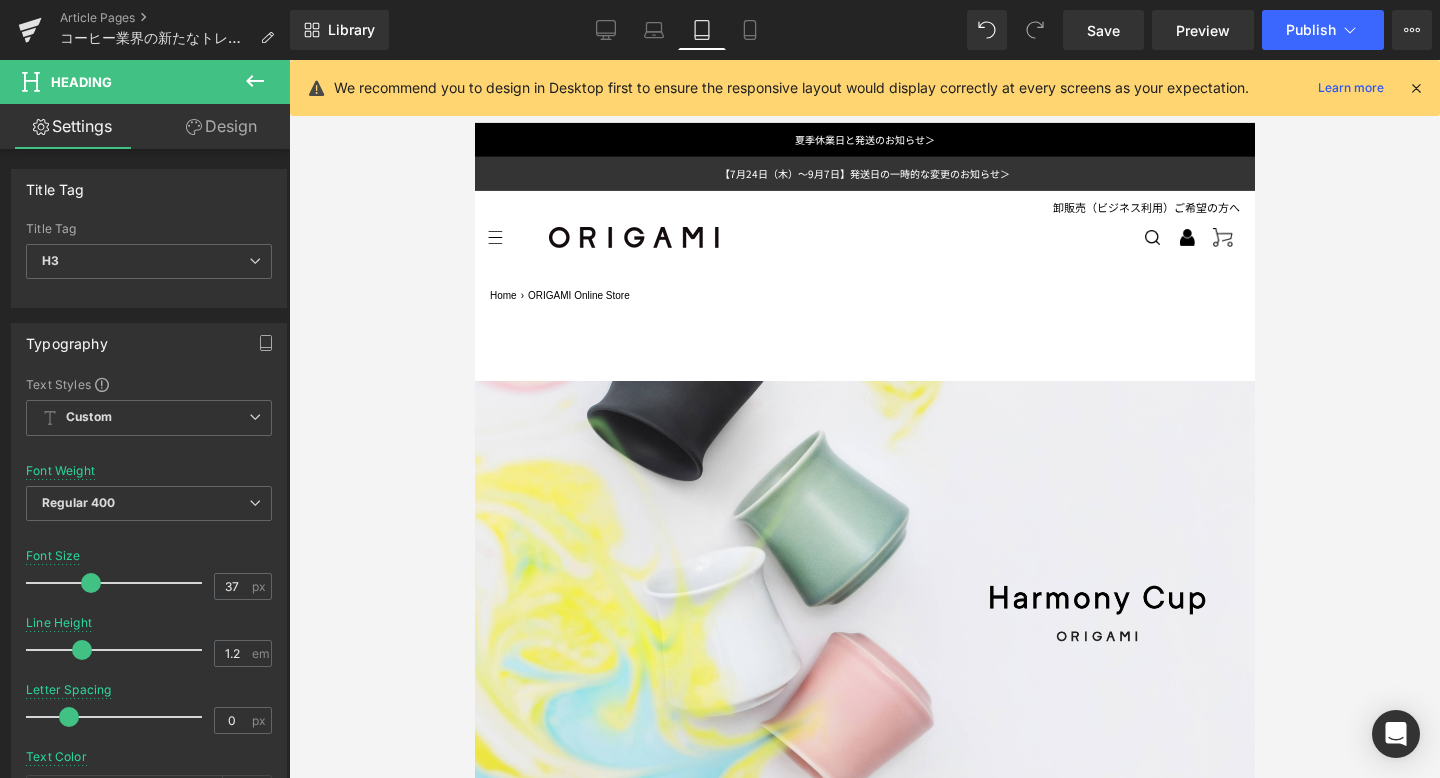 scroll, scrollTop: 1109, scrollLeft: 0, axis: vertical 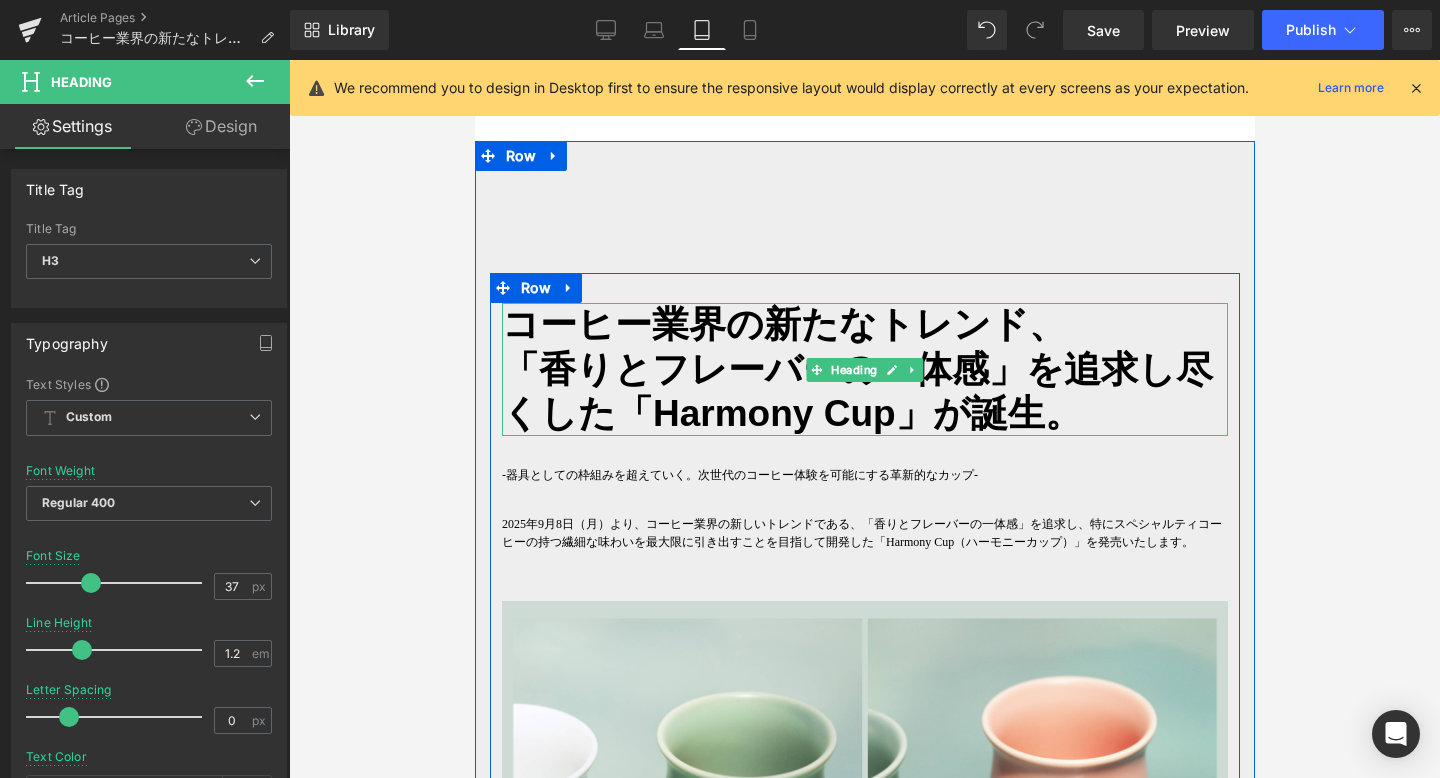 click on "「香りとフレーバーの一体感」を追求し尽くした「Harmony Cup」が誕生。" at bounding box center [856, 391] 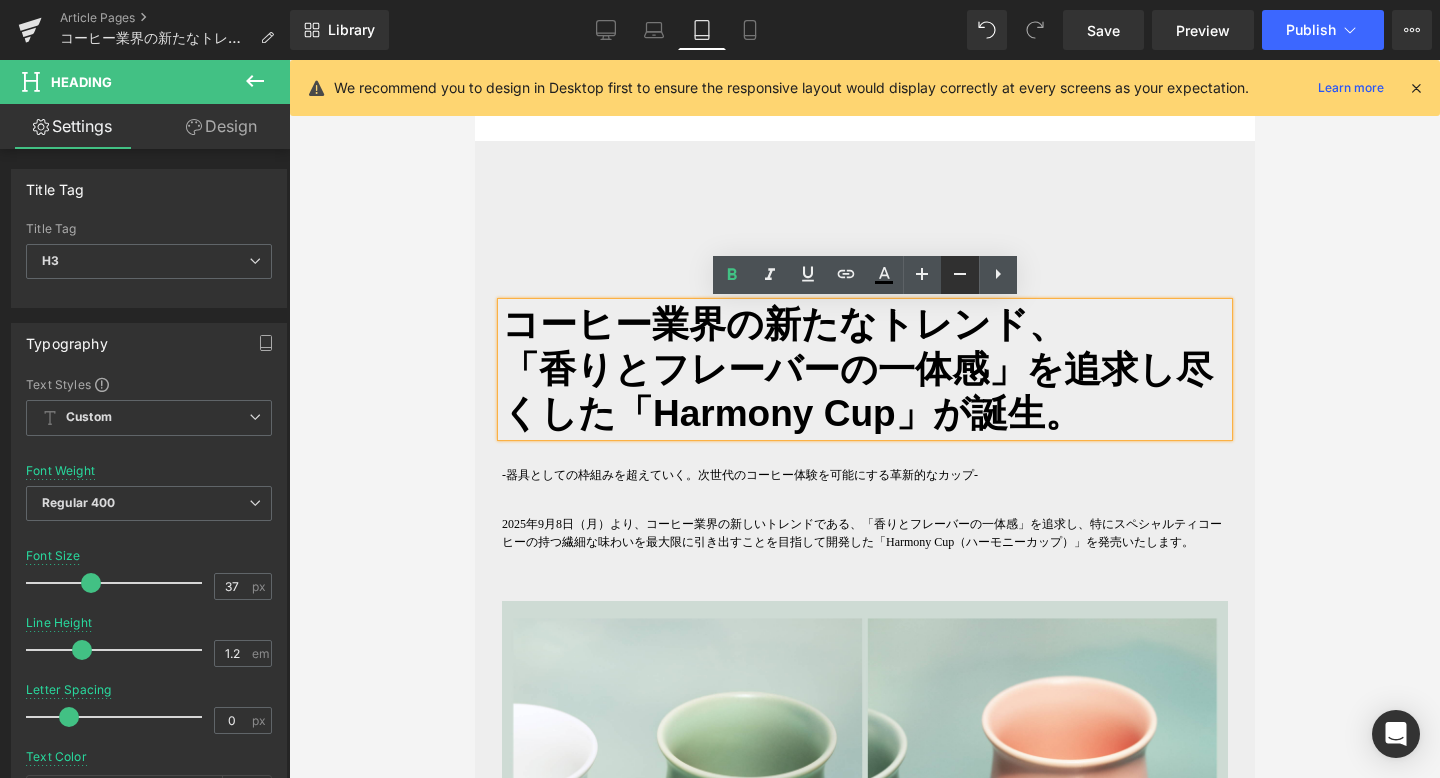 click 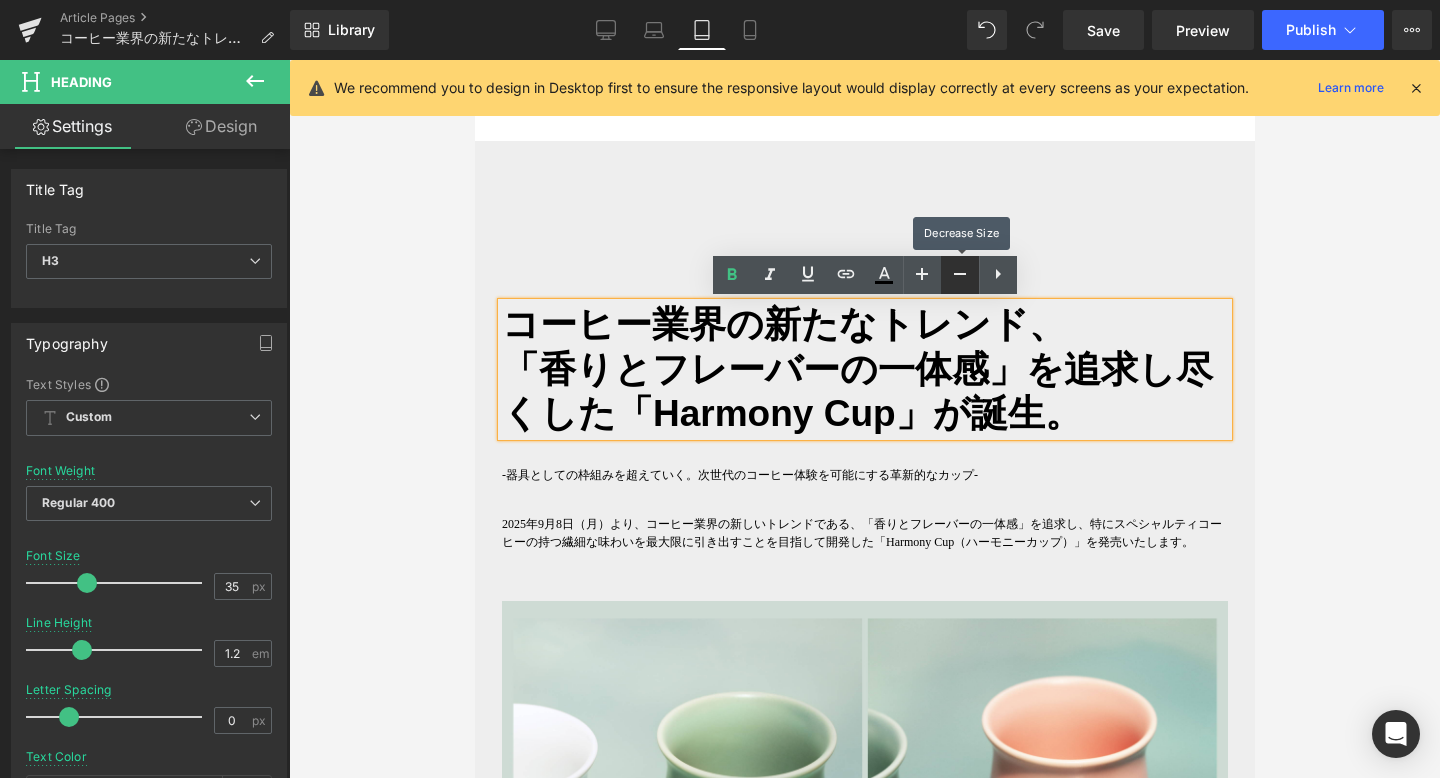 click 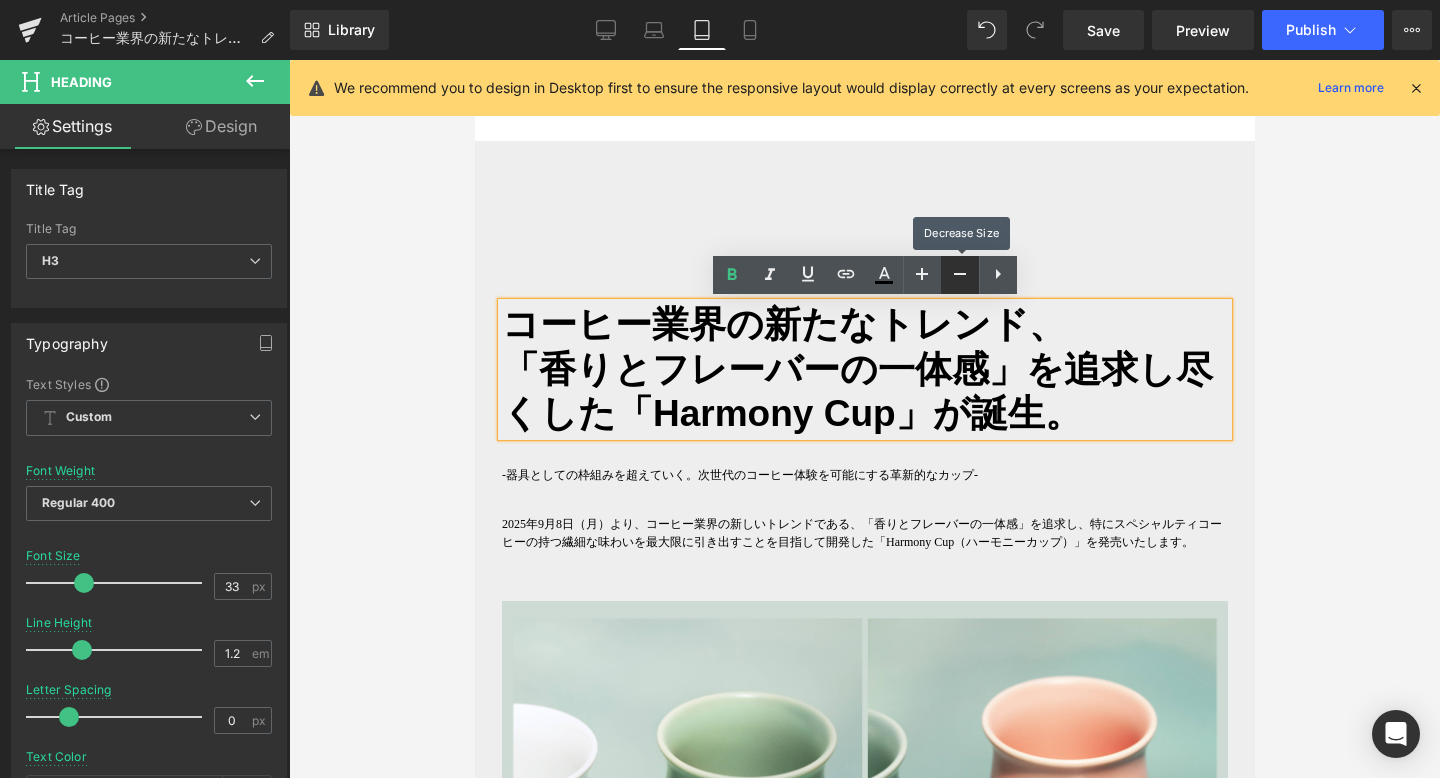 click 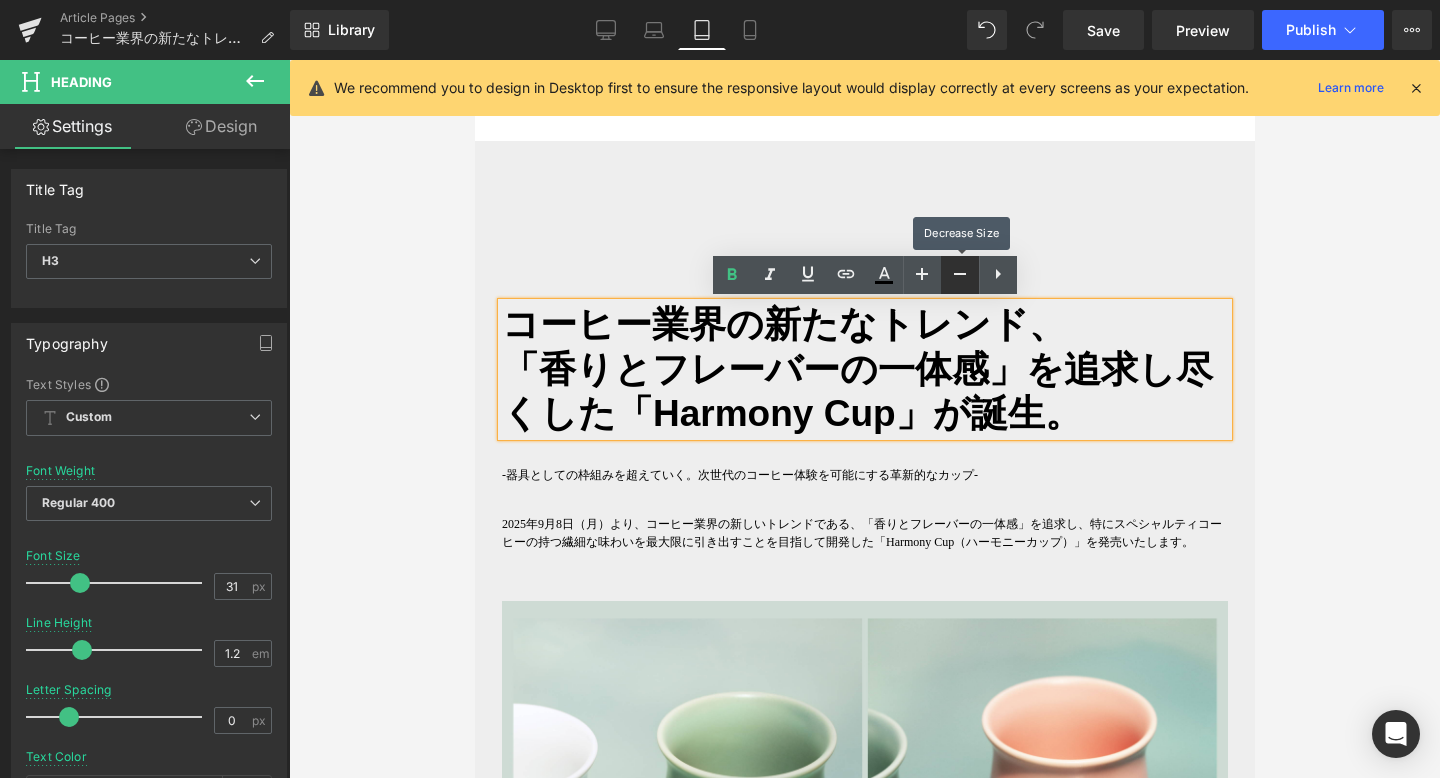 click 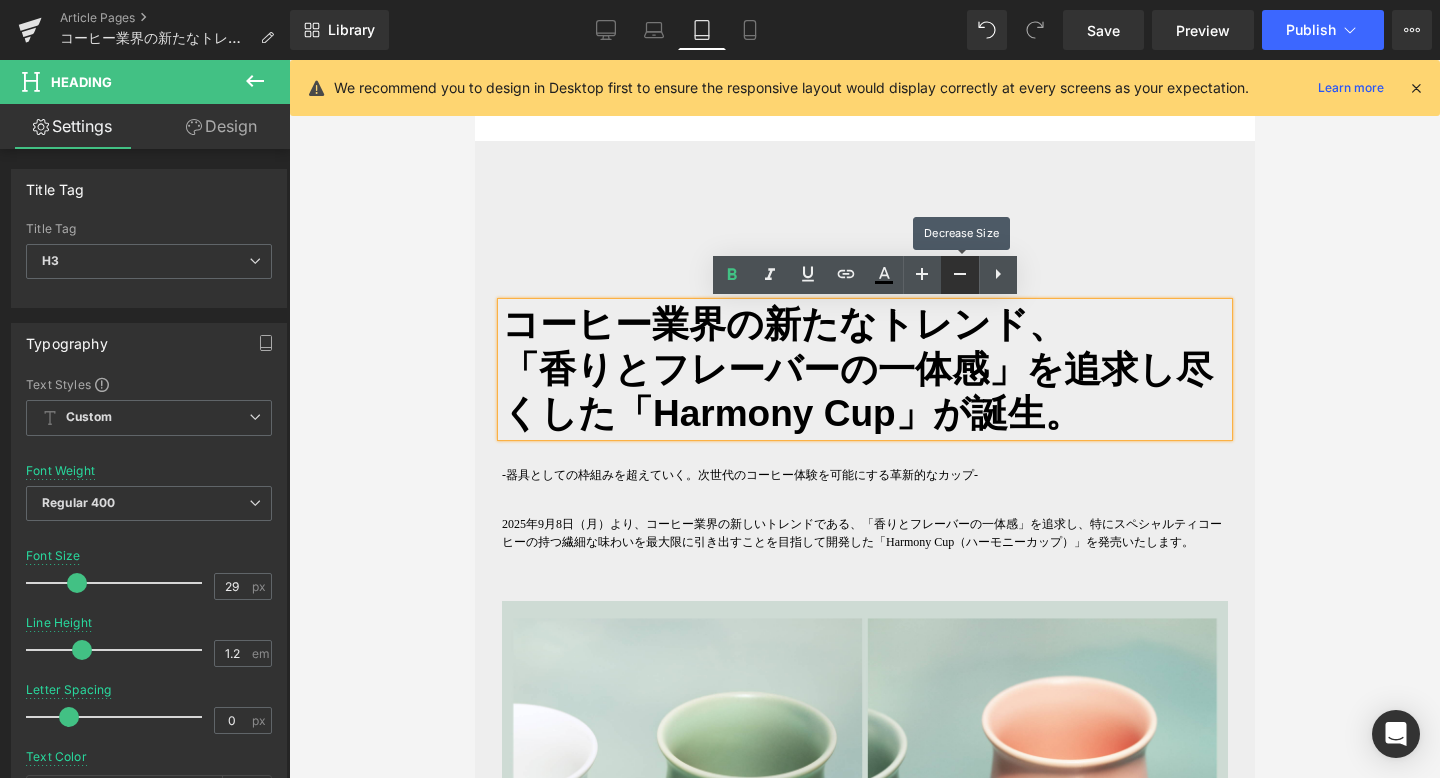click 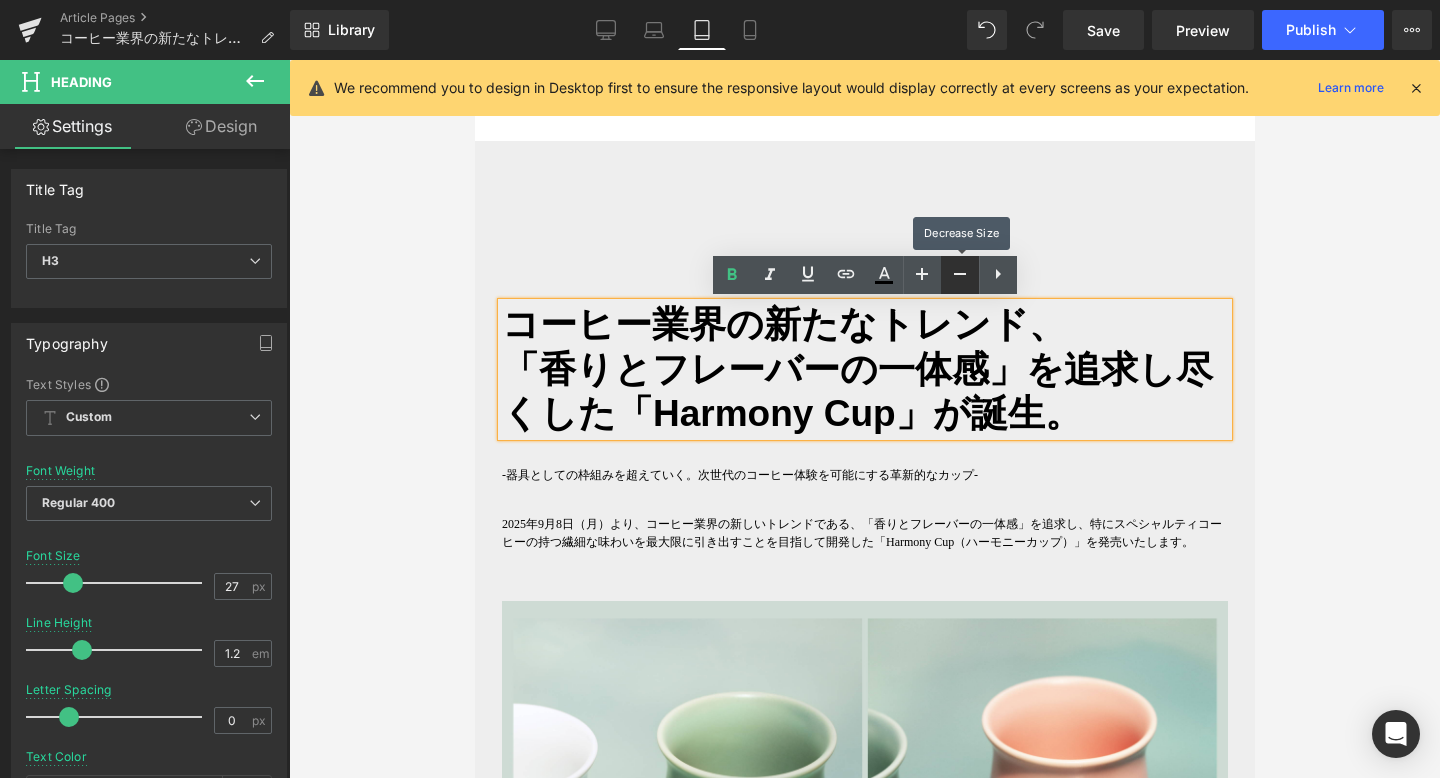 click 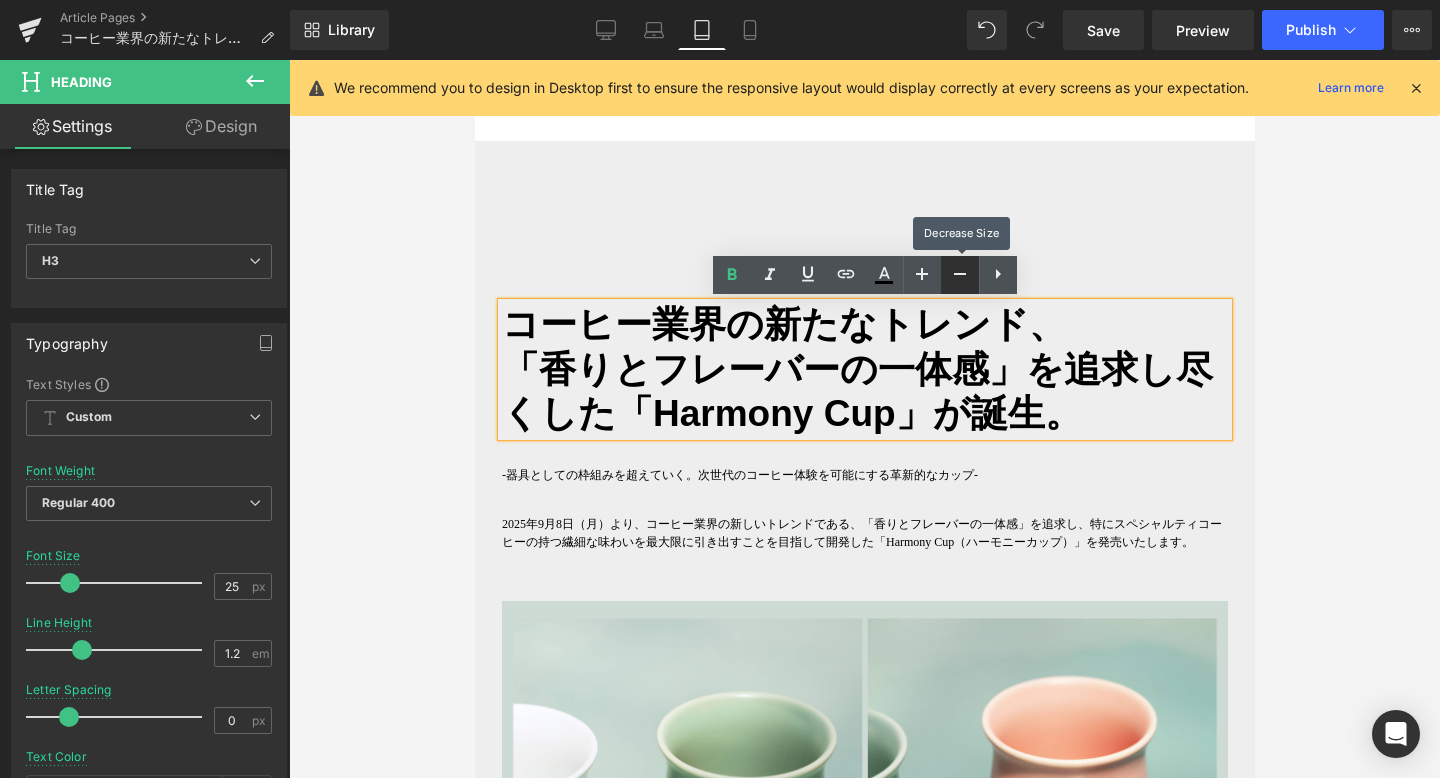 click 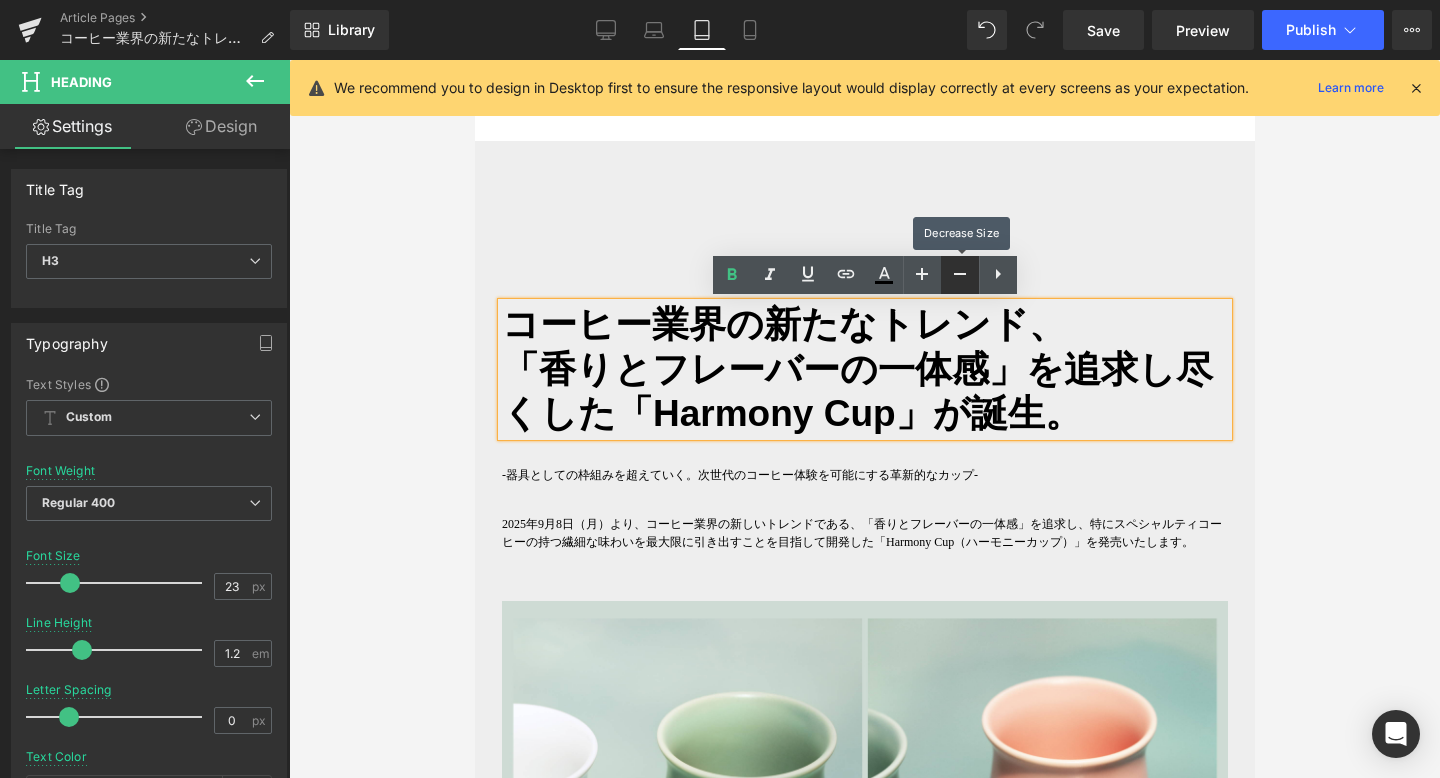 click 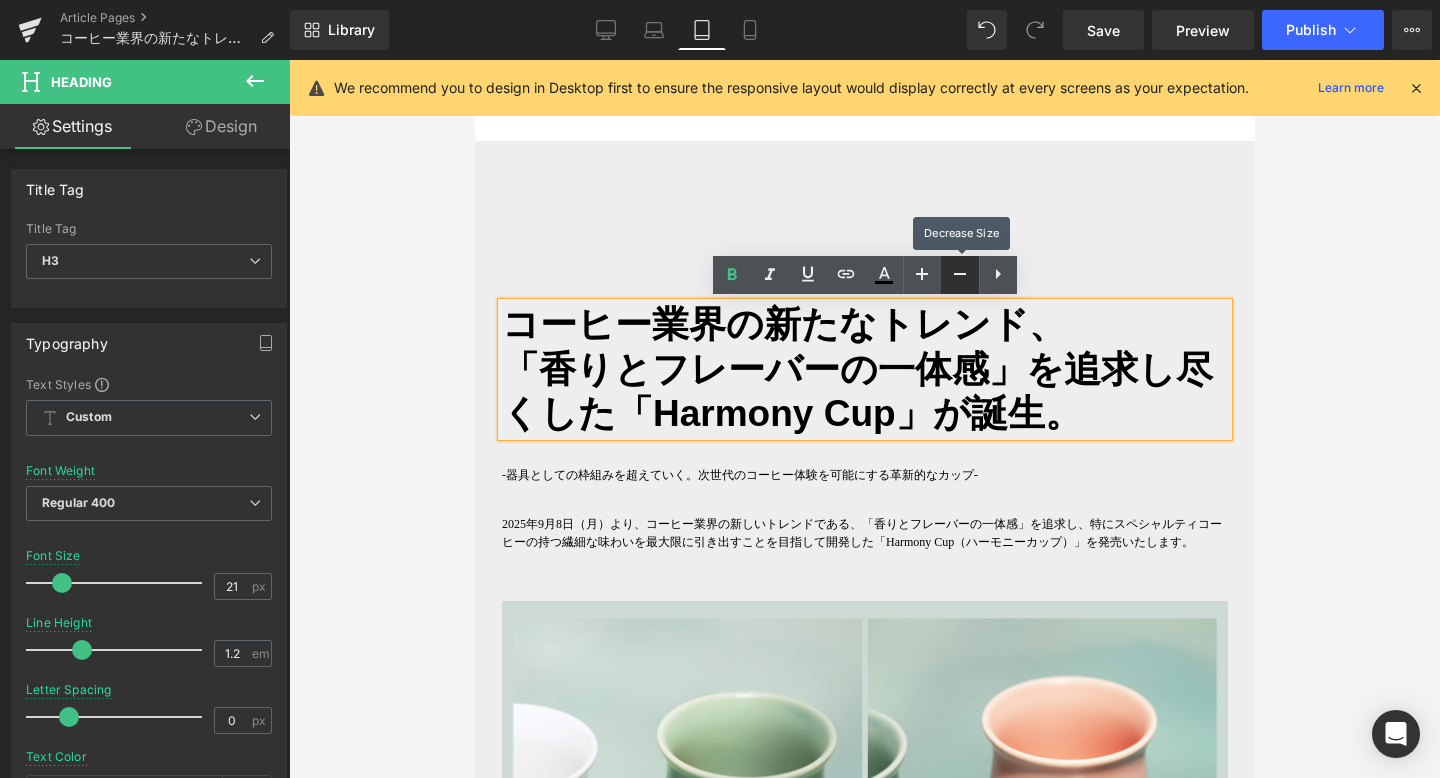 click 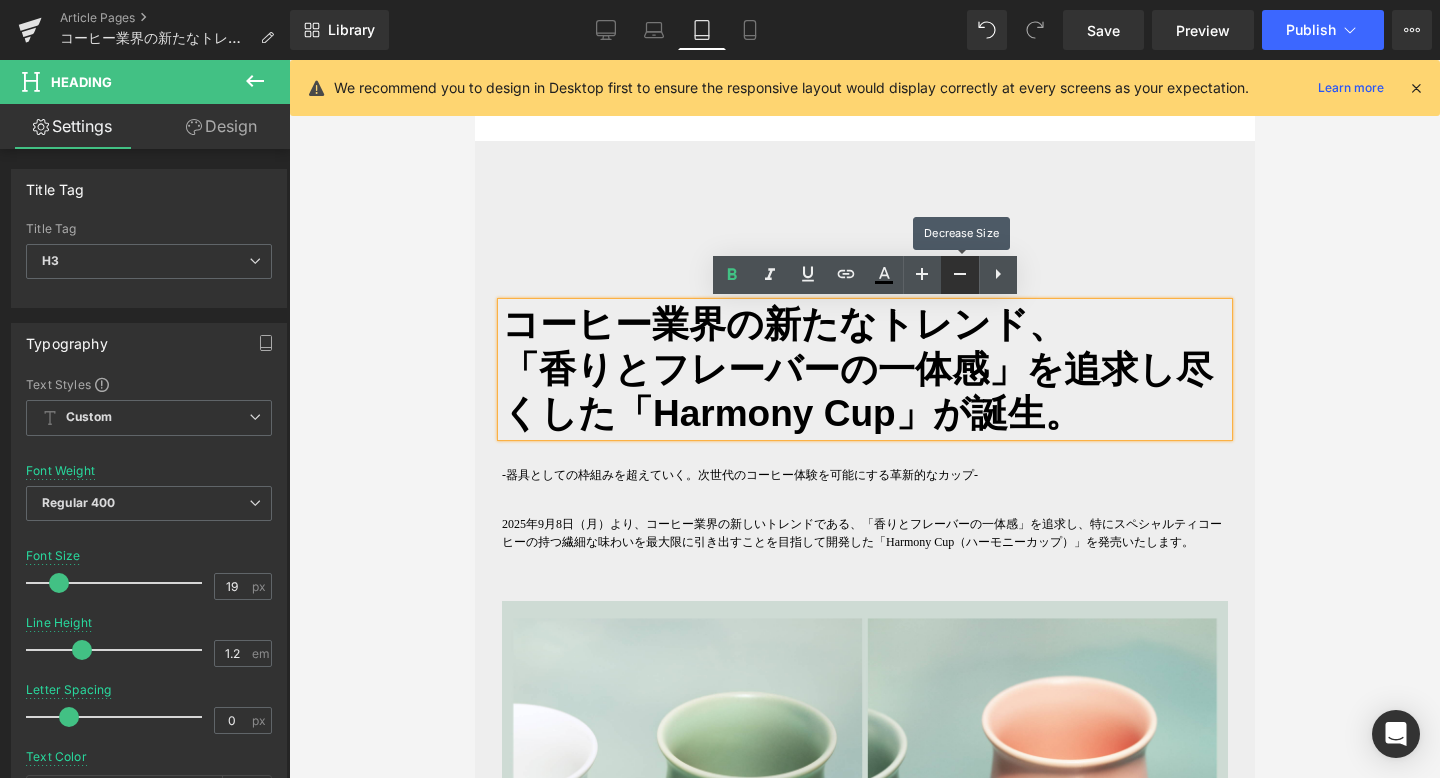 click 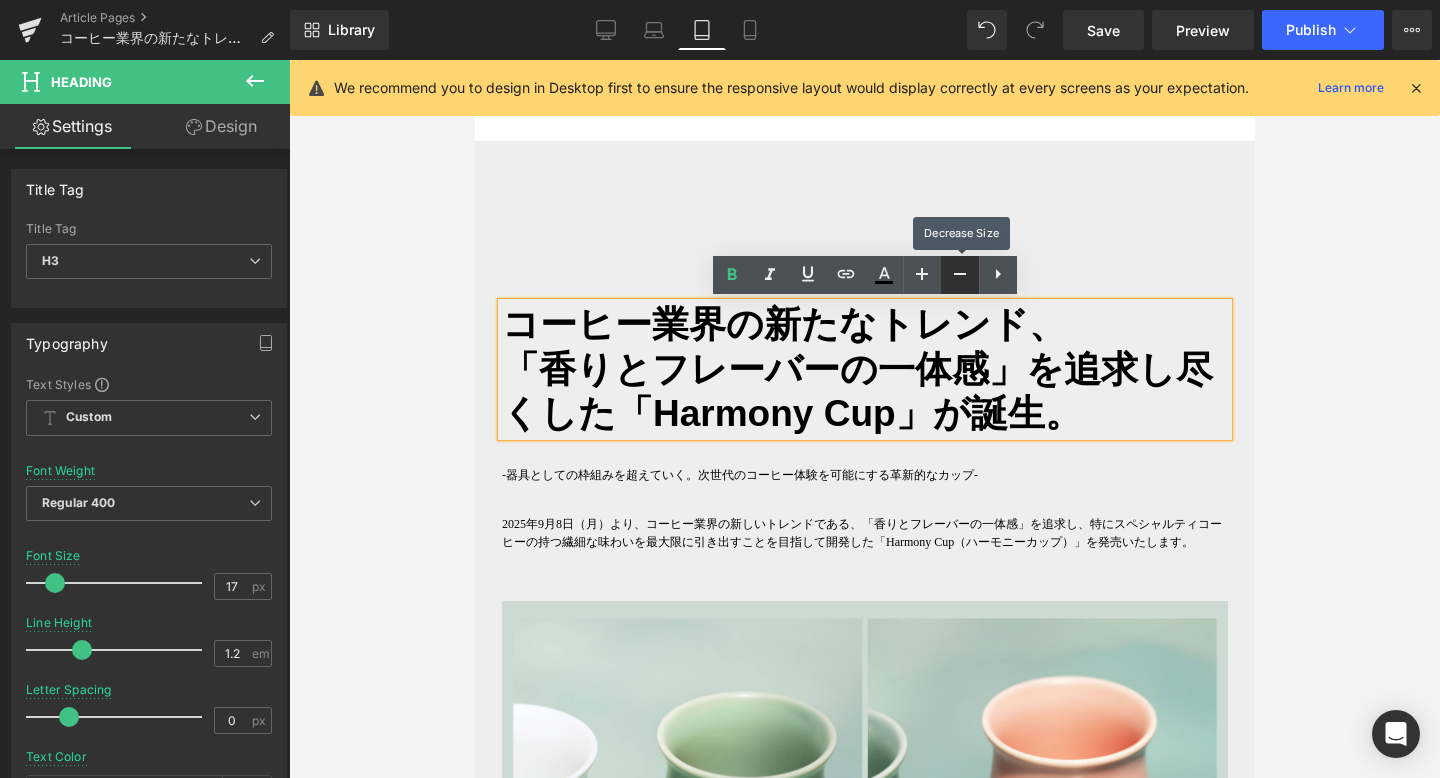 click 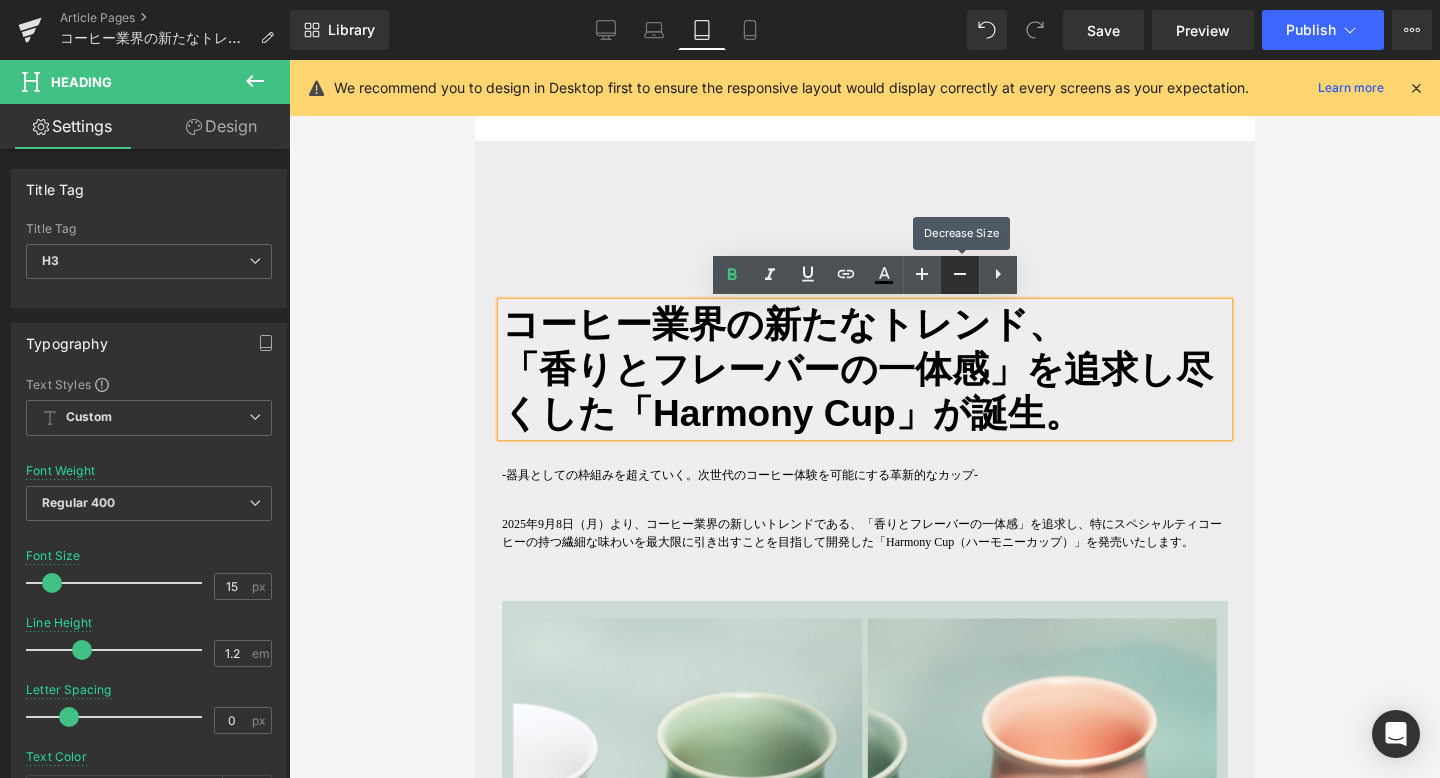 click 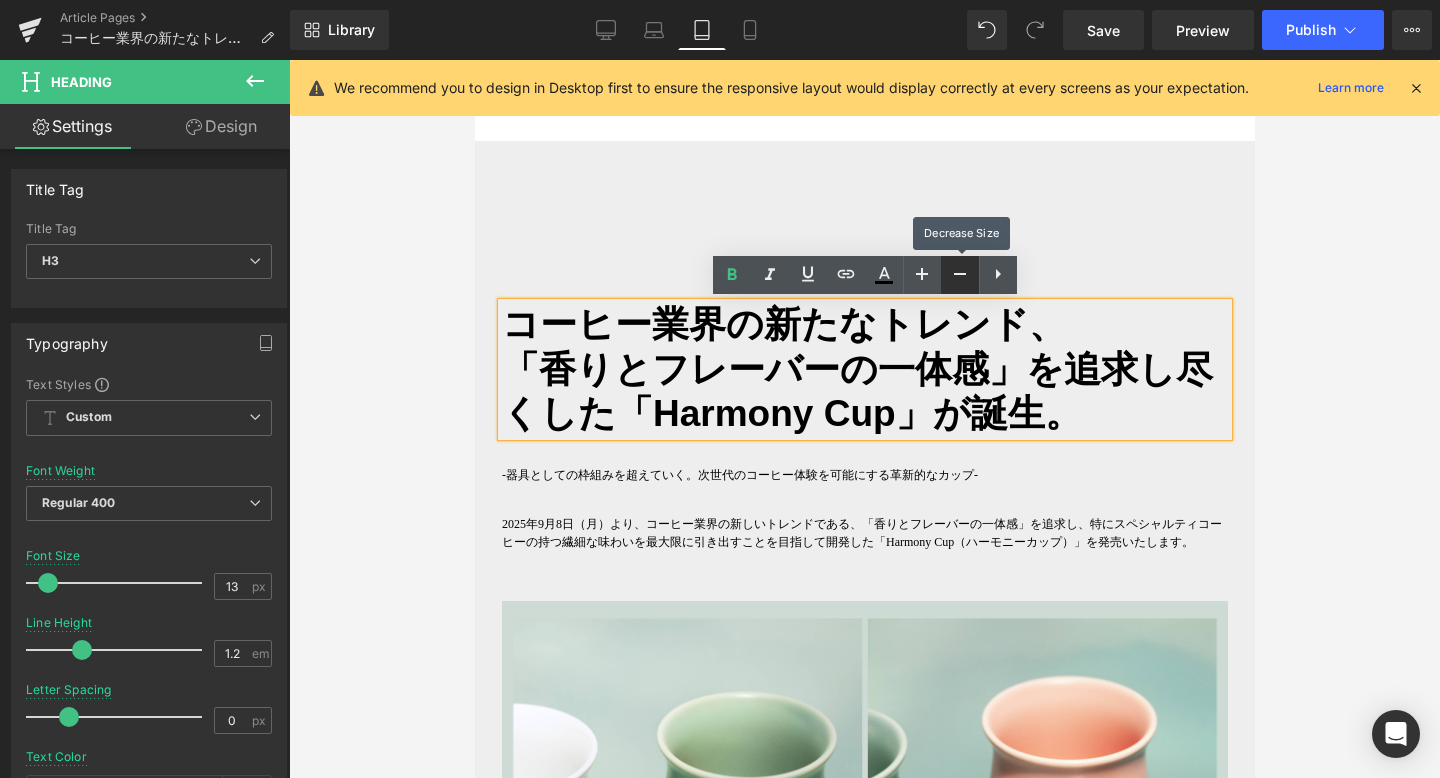 click 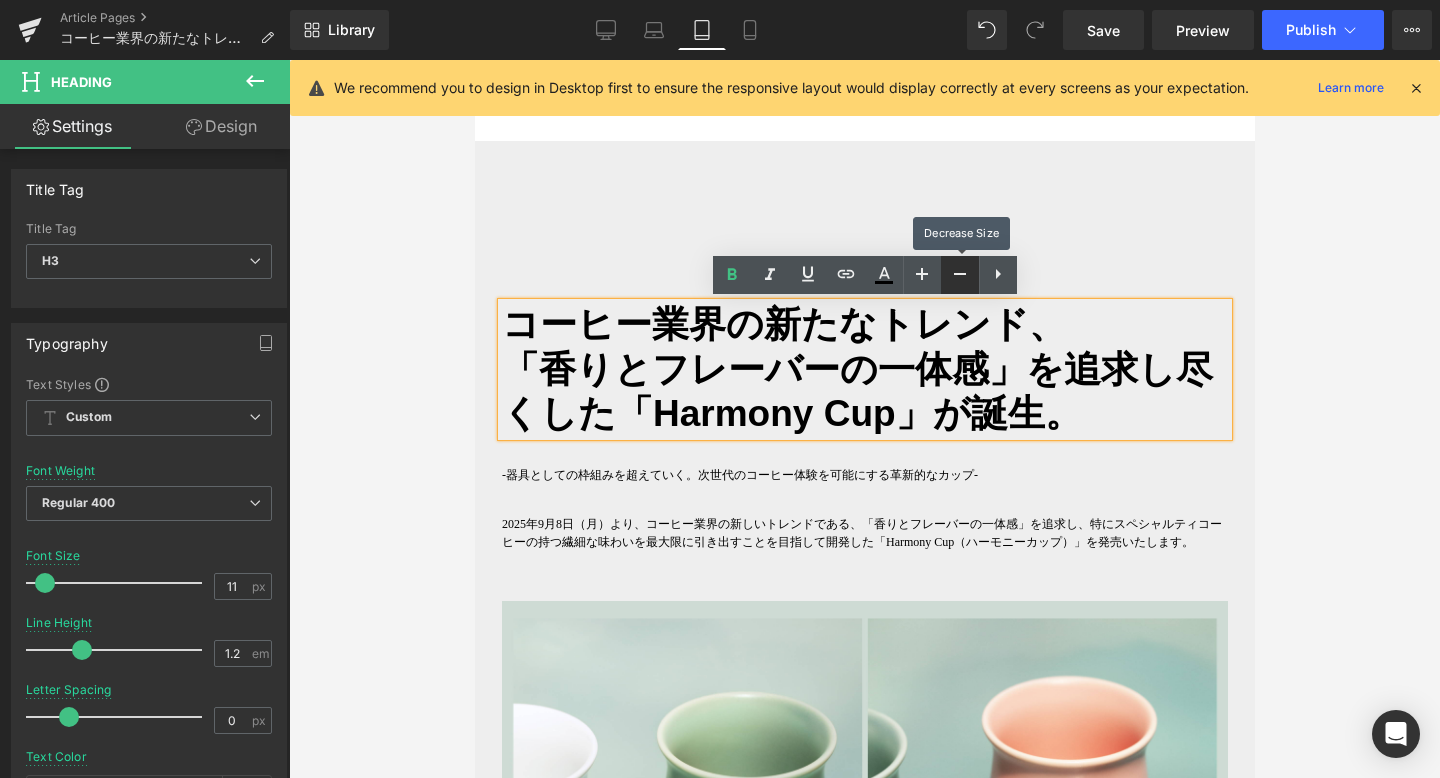 click 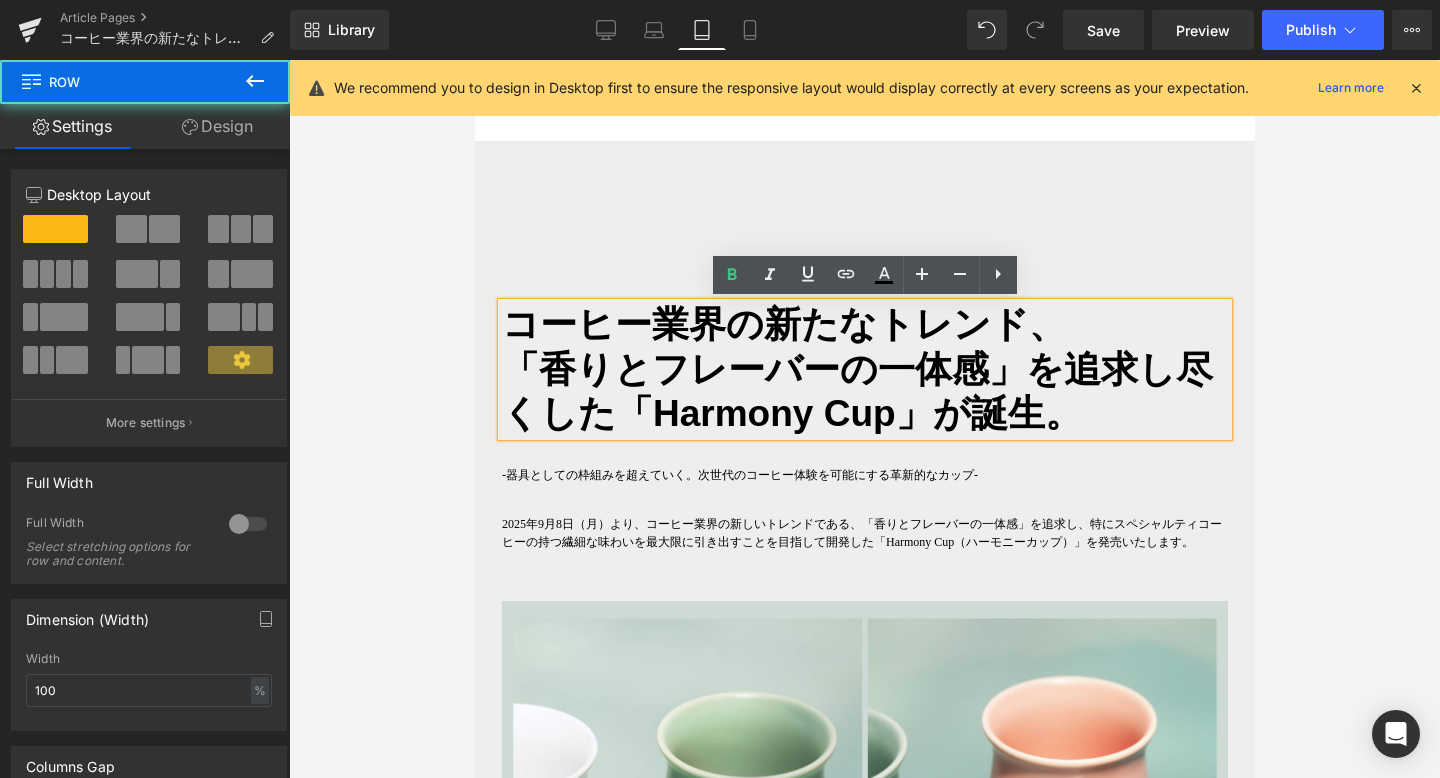 click on "コーヒー業界の新たなトレンド、 「香りとフレーバーの一体感」を追求し尽くした「Harmony Cup」が誕生。 Heading         コーヒー業界の新たなトレンド、 「香りとフレーバーの一体感 」を追求し尽くした「Harmony Cup」が誕生。 Heading         -器具としての枠組みを超えていく。次世代のコーヒー体験を可能にする革新的なカップ- Text Block         2025年9月8日（月）より、コーヒー業界の新しいトレンドである、「香りとフレーバーの一体感」を追求し、特にスペシャルティコーヒーの持つ繊細な味わいを最大限に引き出すことを目指して開発した「Harmony Cup（ハーモニーカップ）」を発売いたします。 Text Block         Image         Text Block         Image         写真：共同開発者のRyan Wibawa氏　撮影：Ryohei Tomita - About Ryan Wibawa - https://youtu.be/vCC4kiFDFL0 Text Block" at bounding box center [864, 3089] 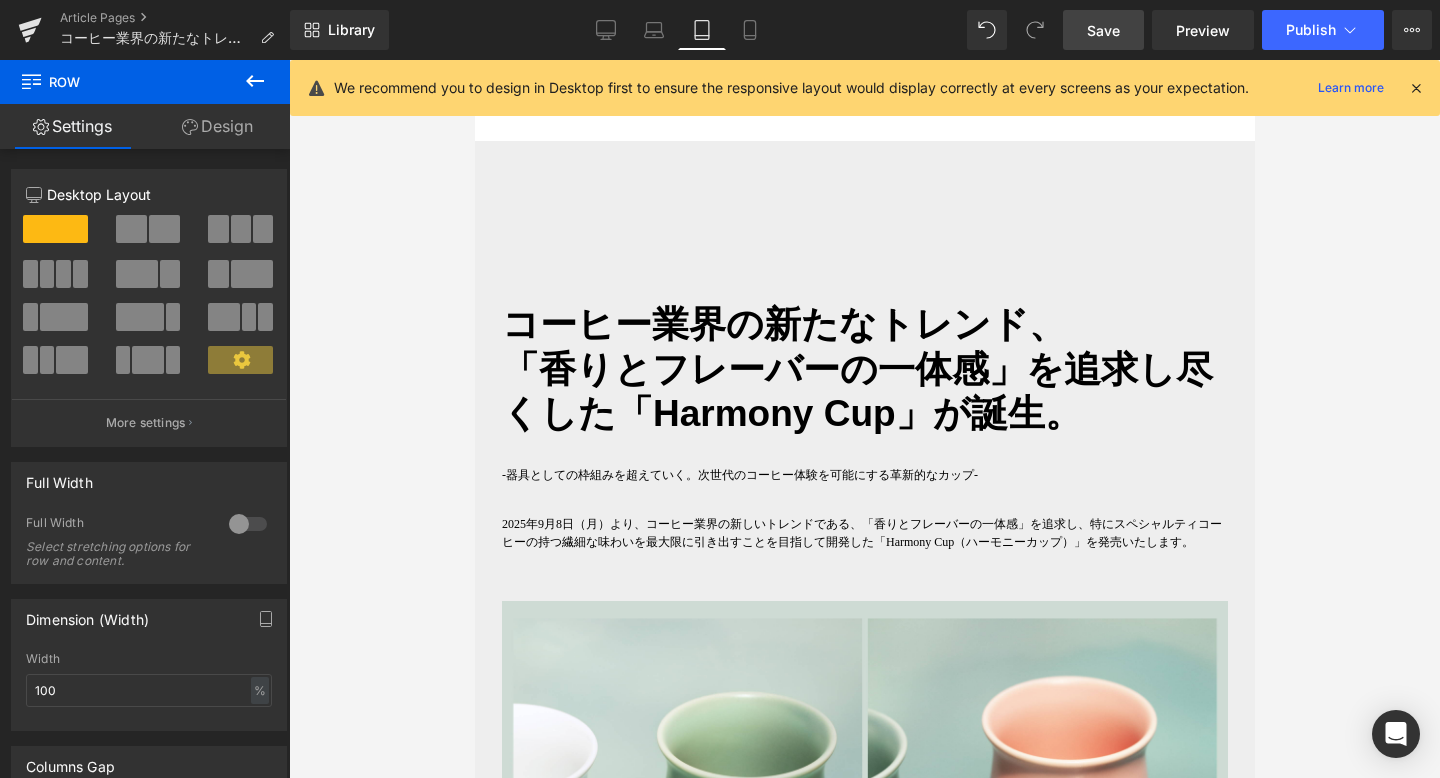 click on "Save" at bounding box center [1103, 30] 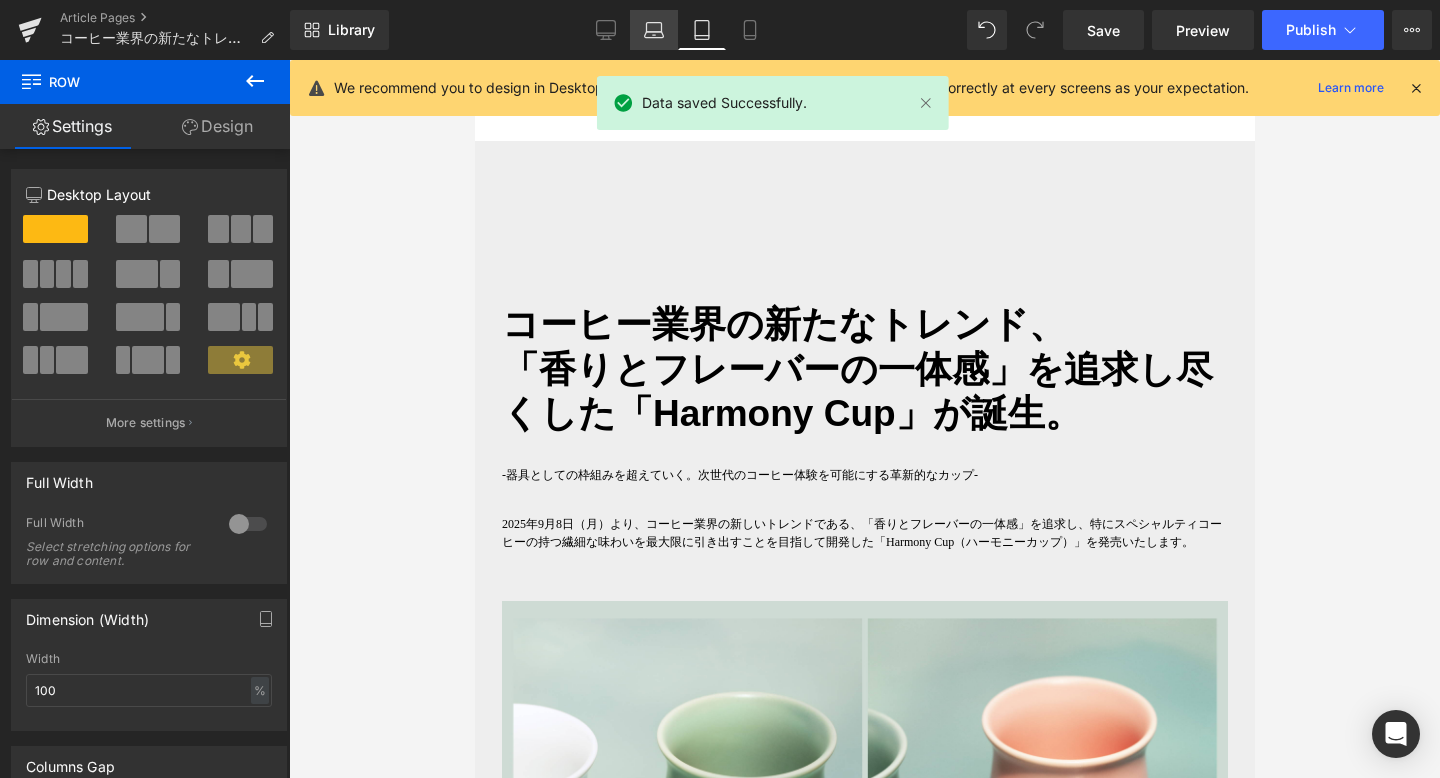click on "Laptop" at bounding box center [654, 30] 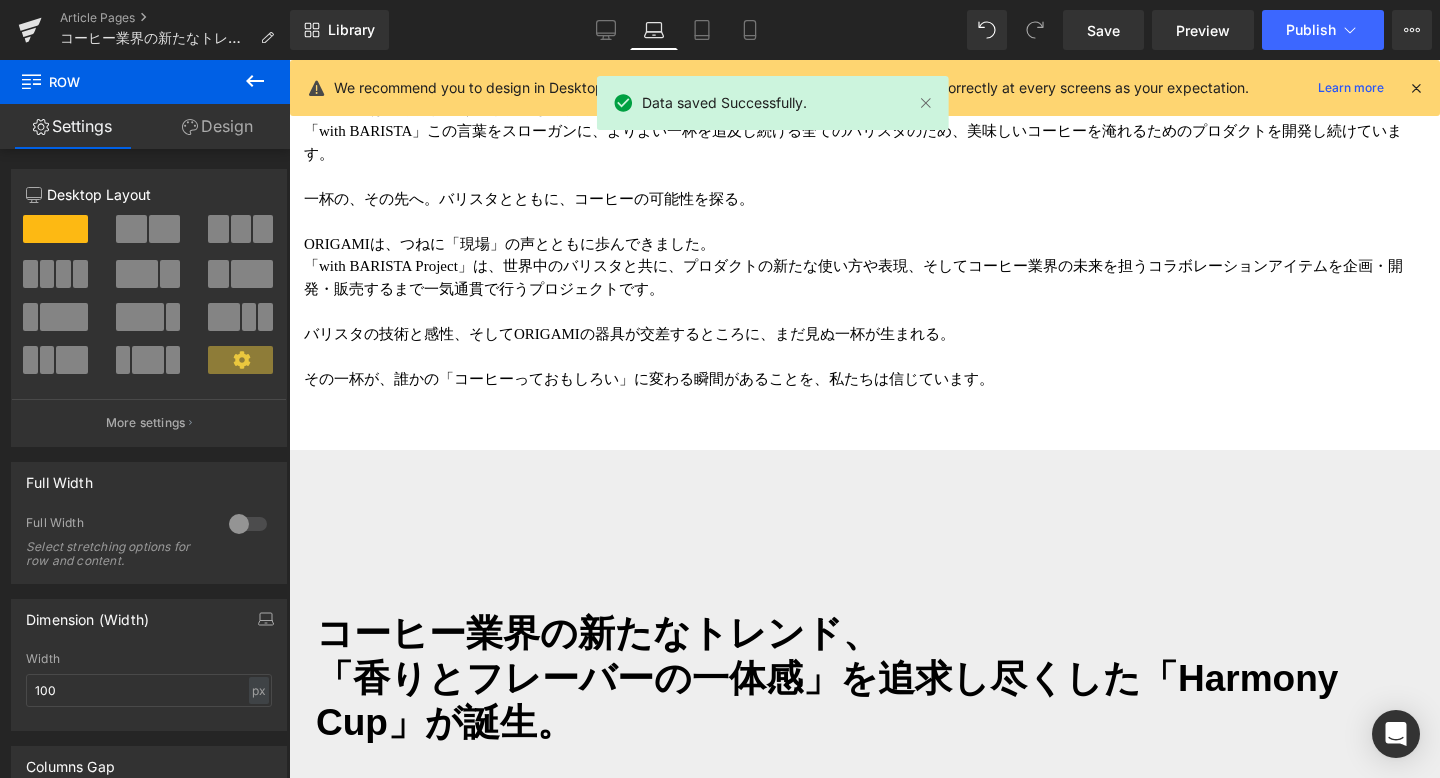 type on "1200" 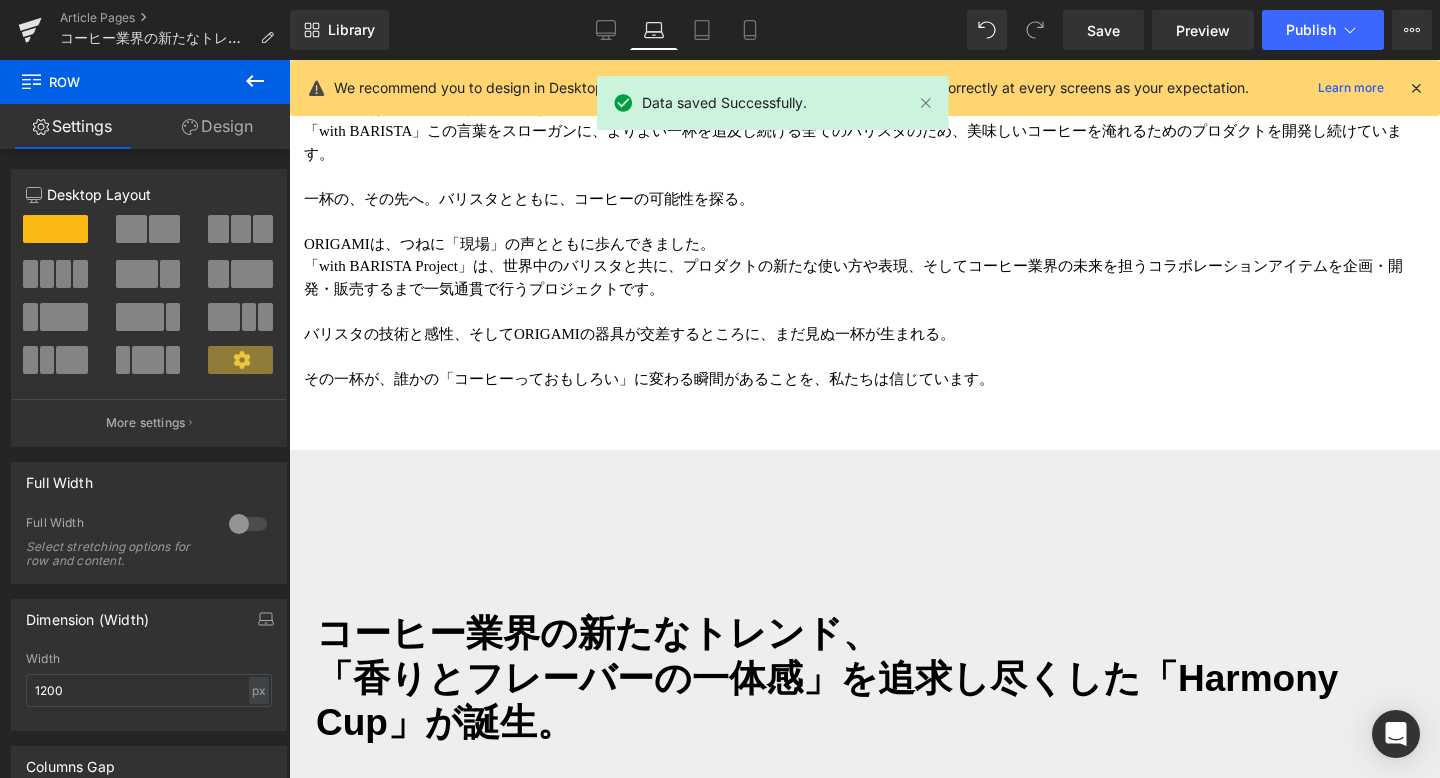 scroll, scrollTop: 1419, scrollLeft: 0, axis: vertical 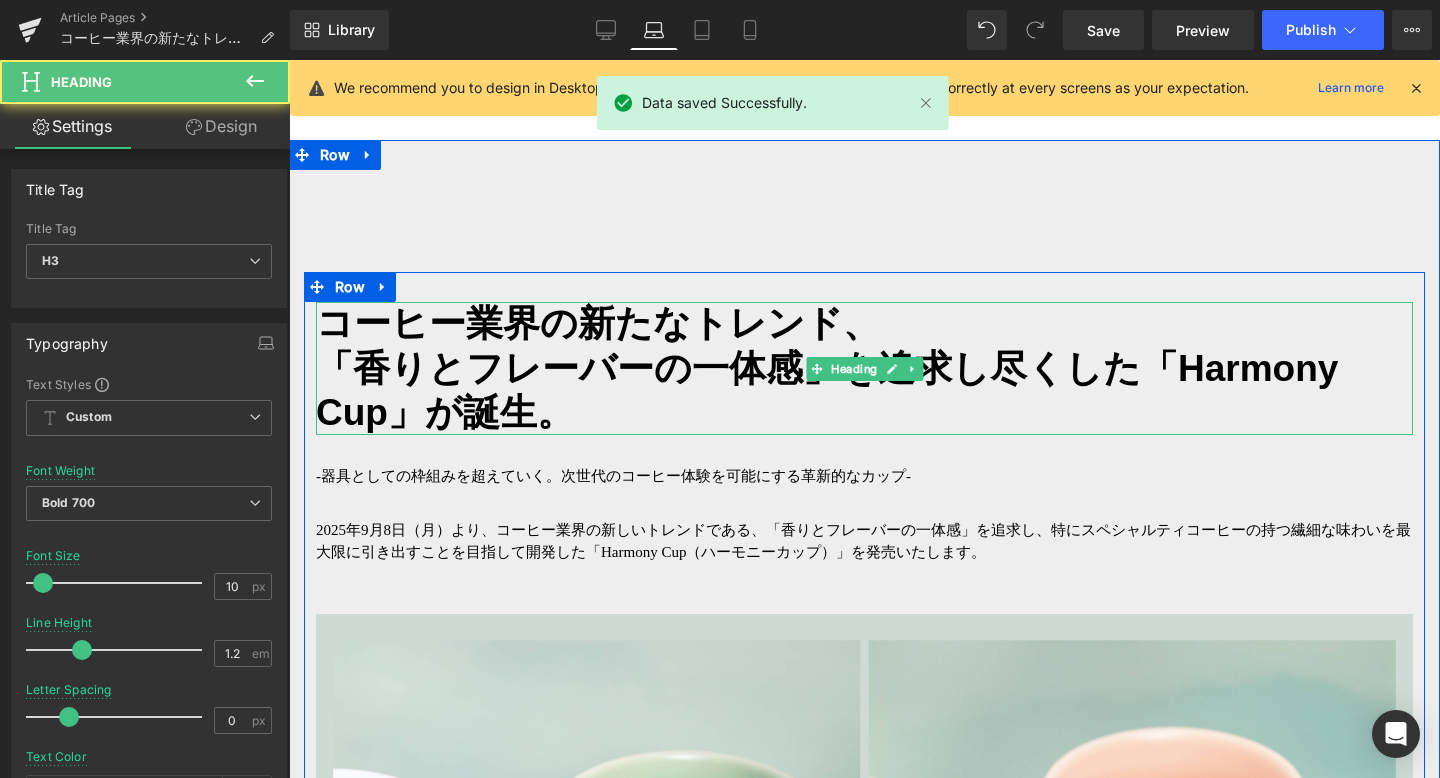 click on "コーヒー業界の新たなトレンド、 「香りとフレーバーの一体感」を追求し尽くした「Harmony Cup」が誕生。" at bounding box center [864, 368] 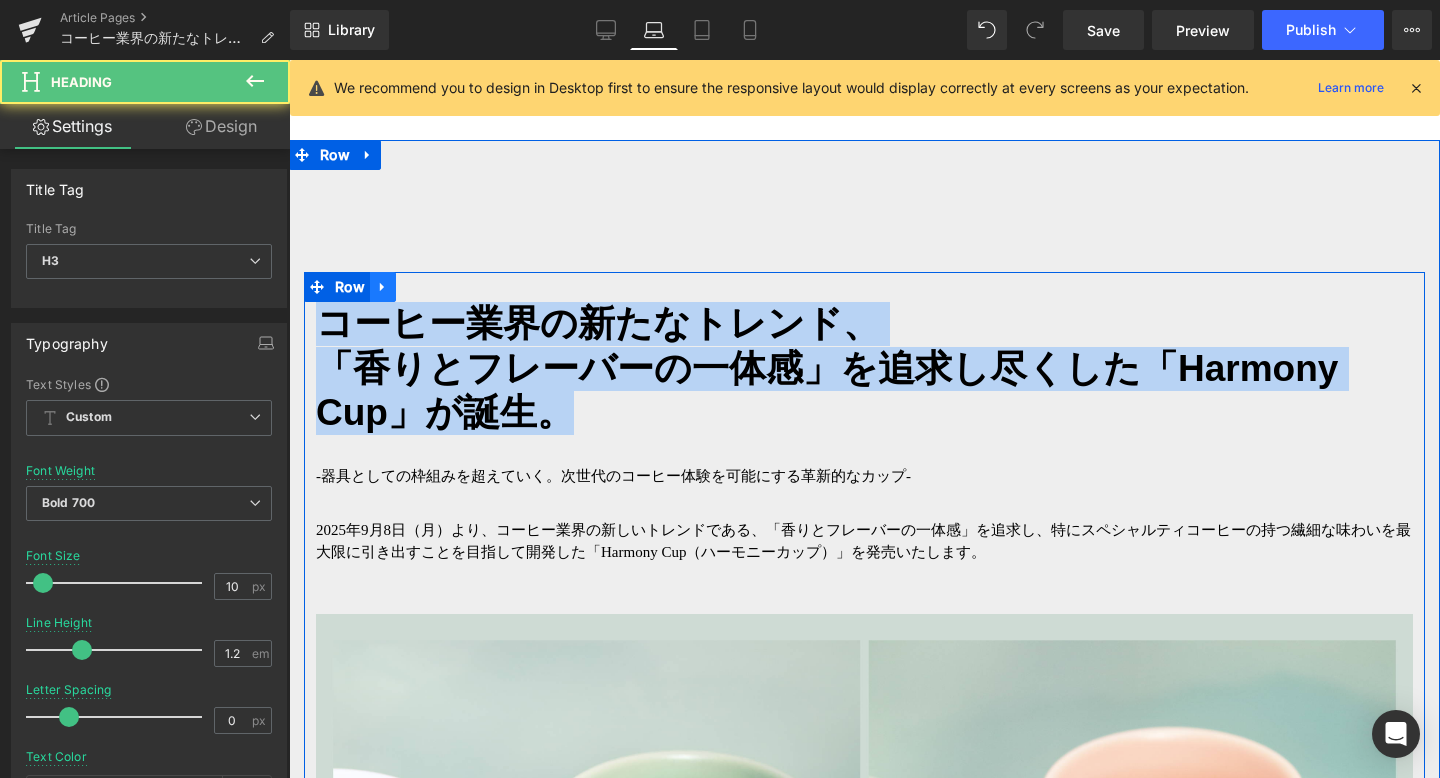 drag, startPoint x: 630, startPoint y: 412, endPoint x: 370, endPoint y: 293, distance: 285.9388 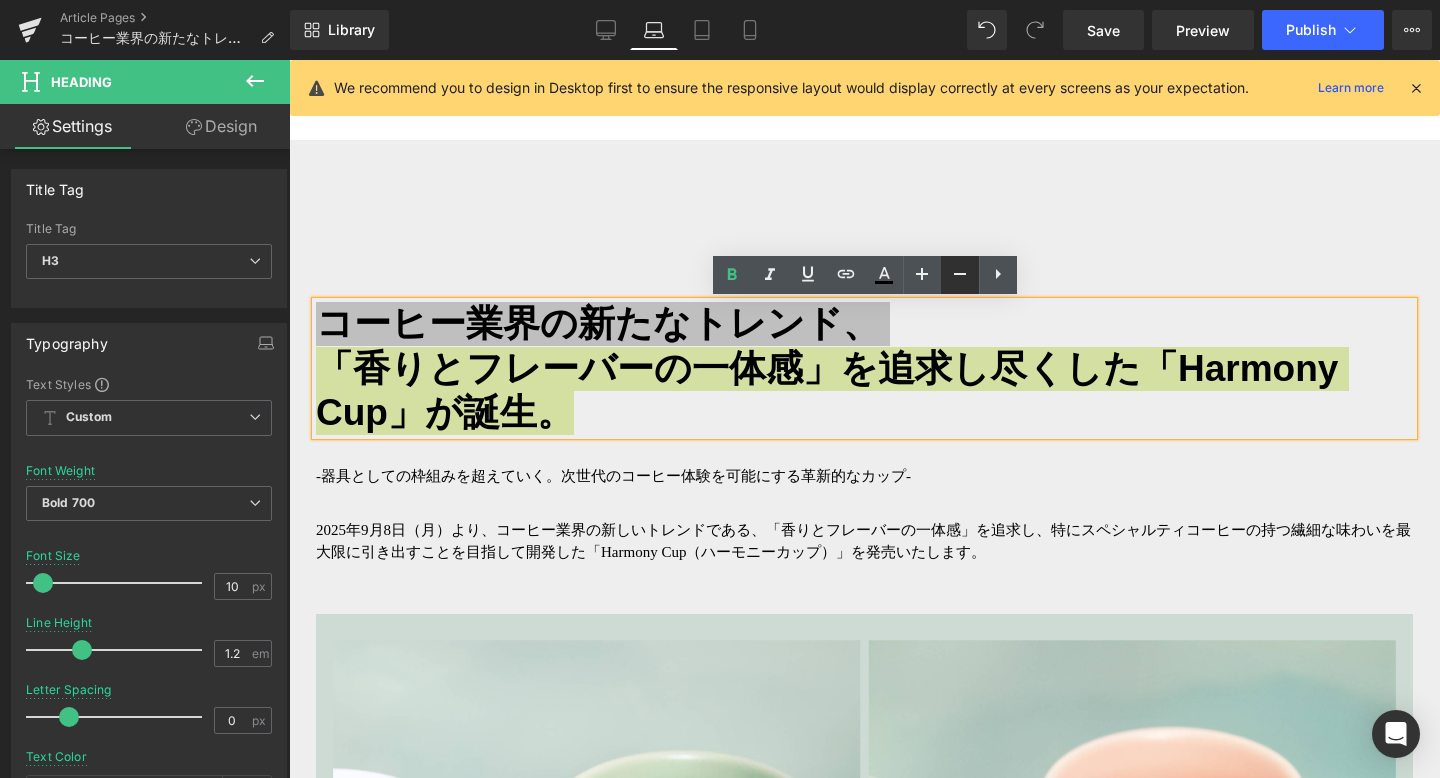 click 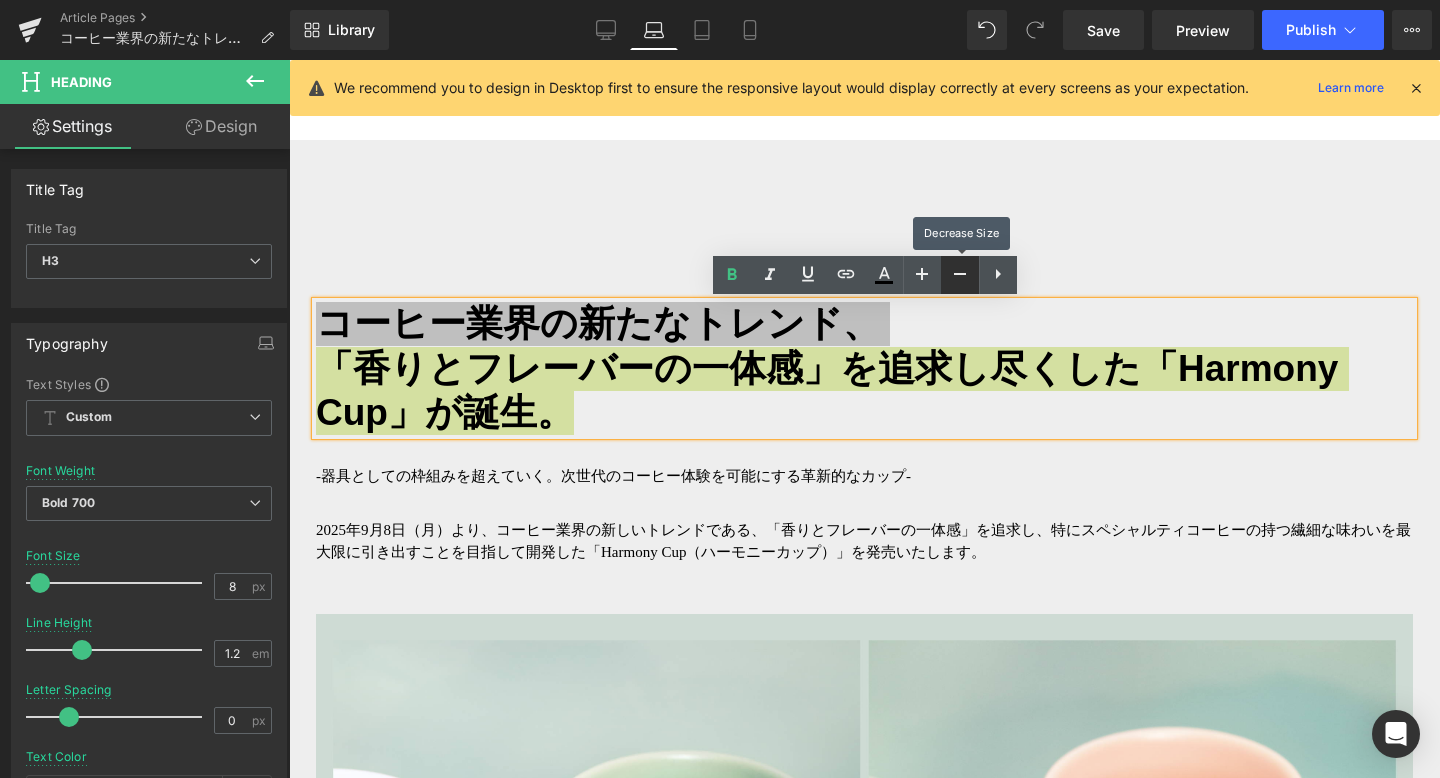 click 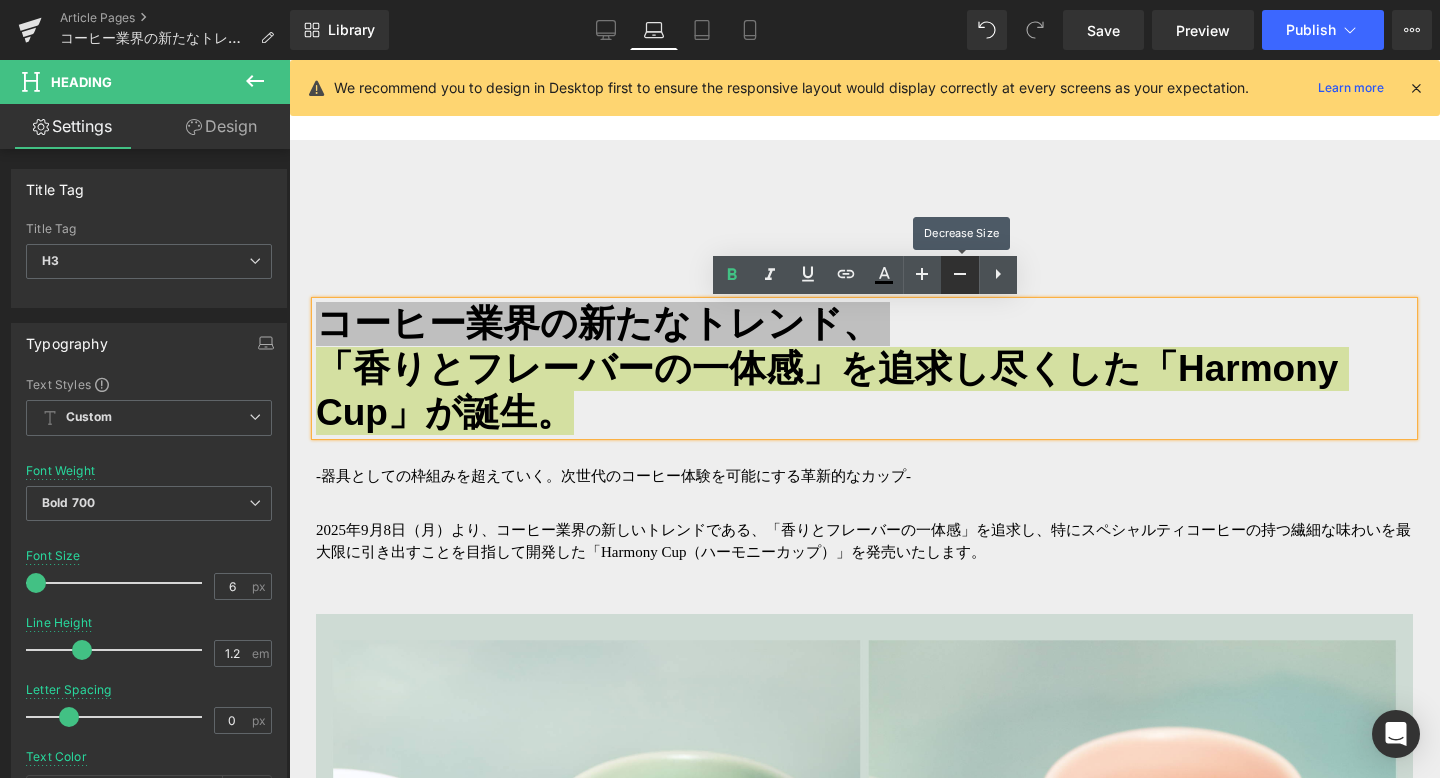 click 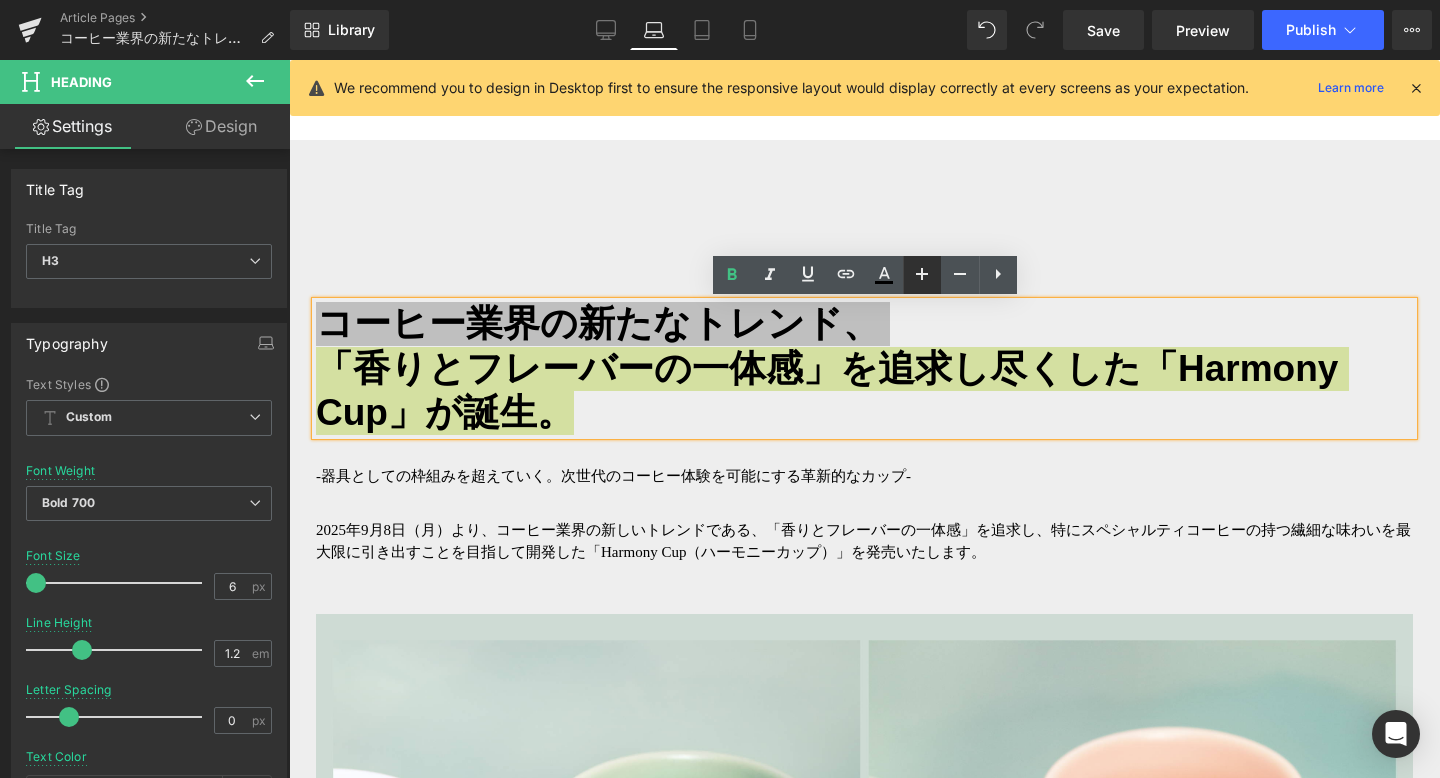 click at bounding box center [922, 275] 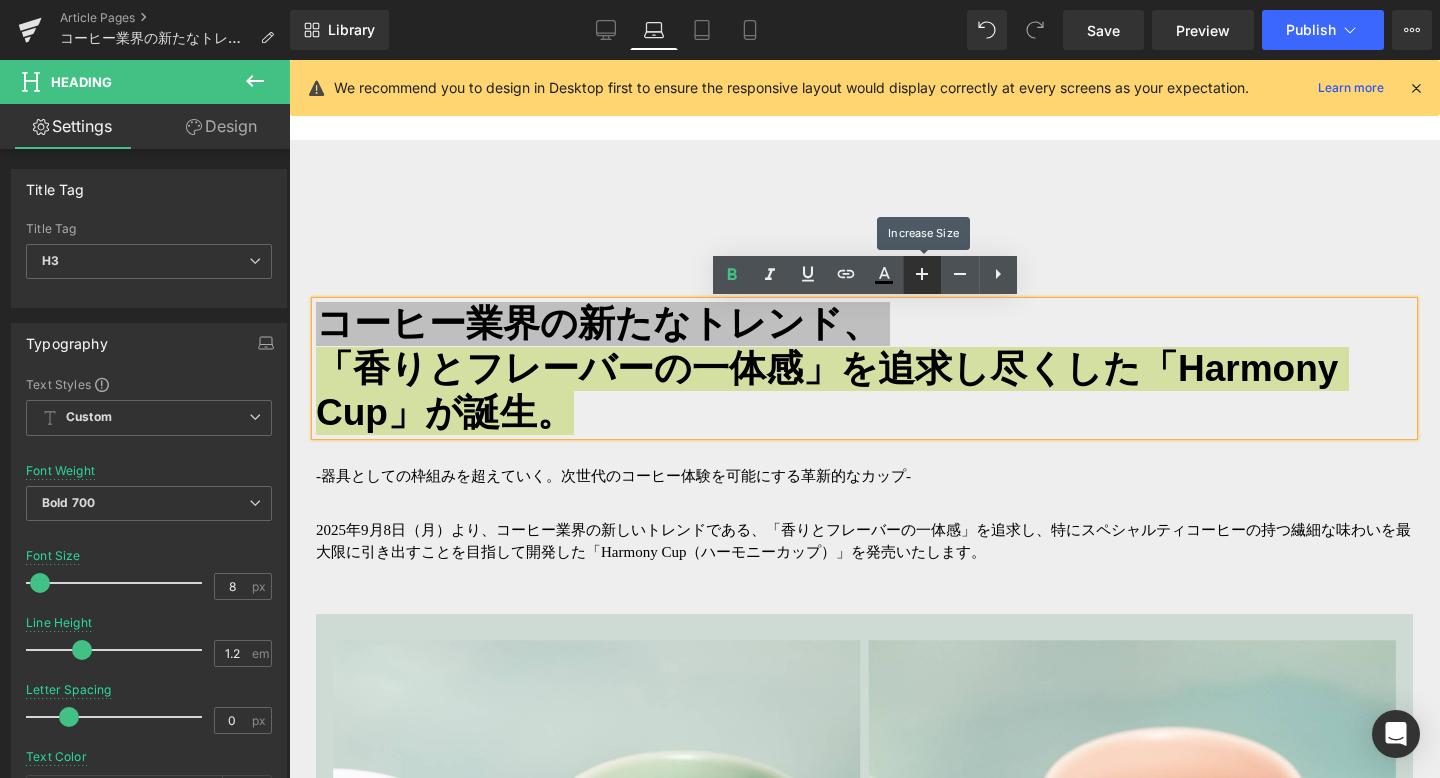 click 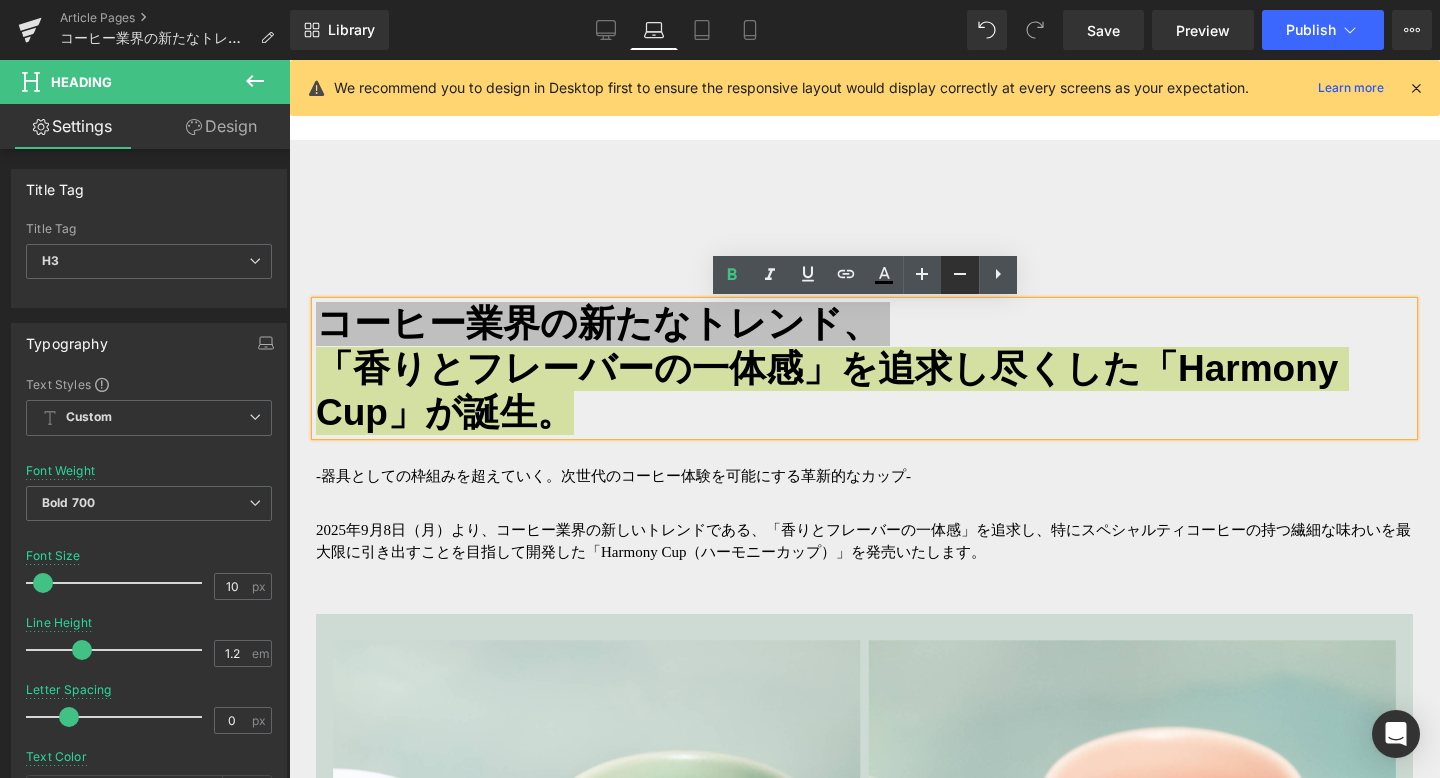 click 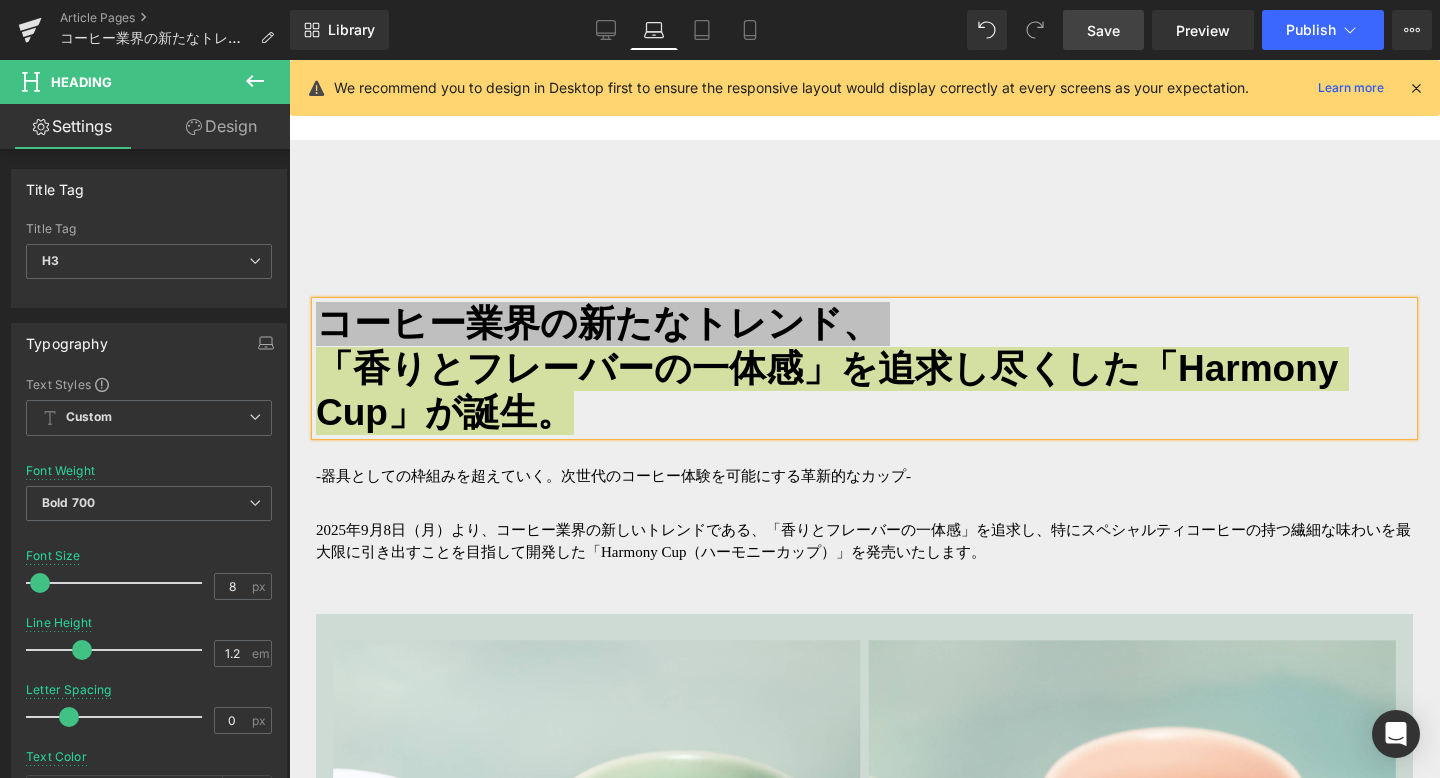 click on "Save" at bounding box center [1103, 30] 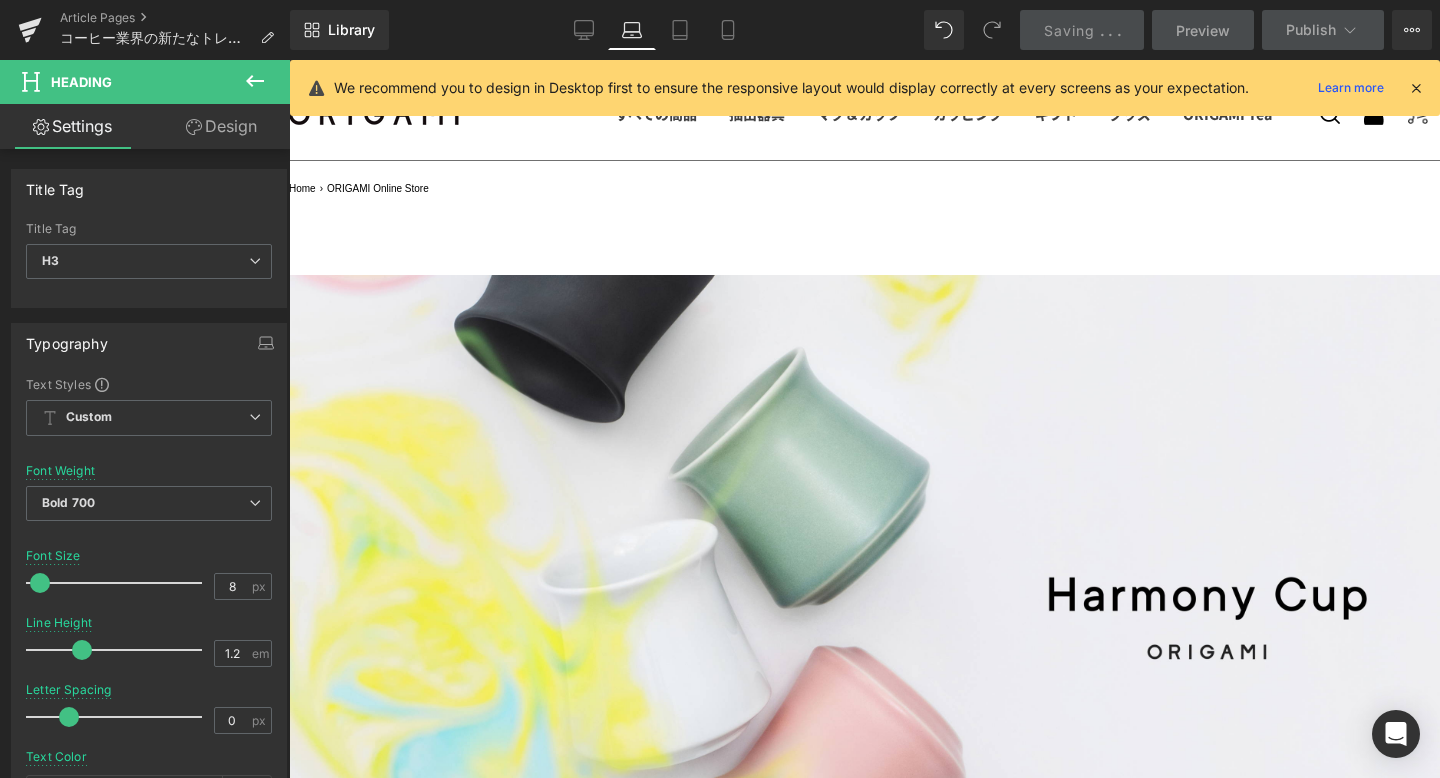 scroll, scrollTop: 0, scrollLeft: 0, axis: both 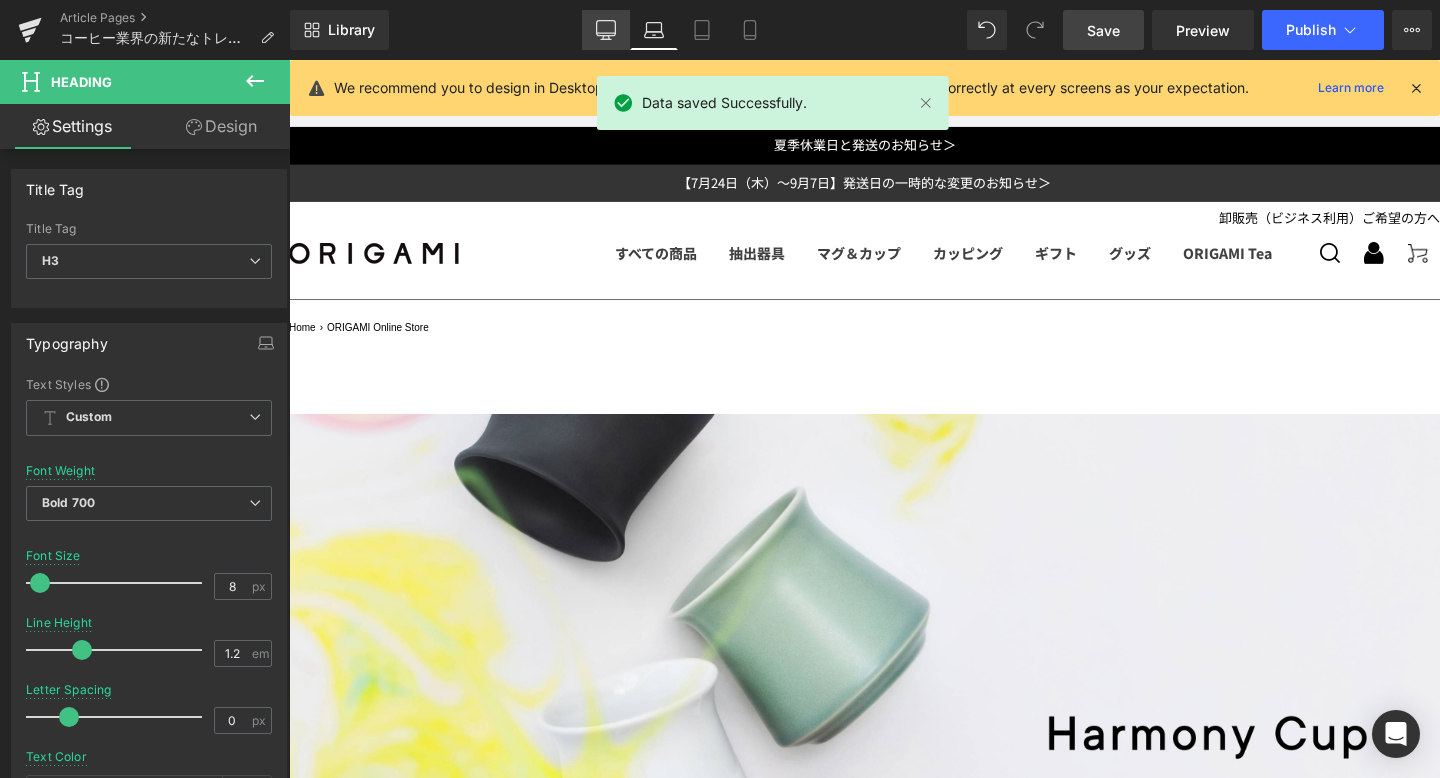 click 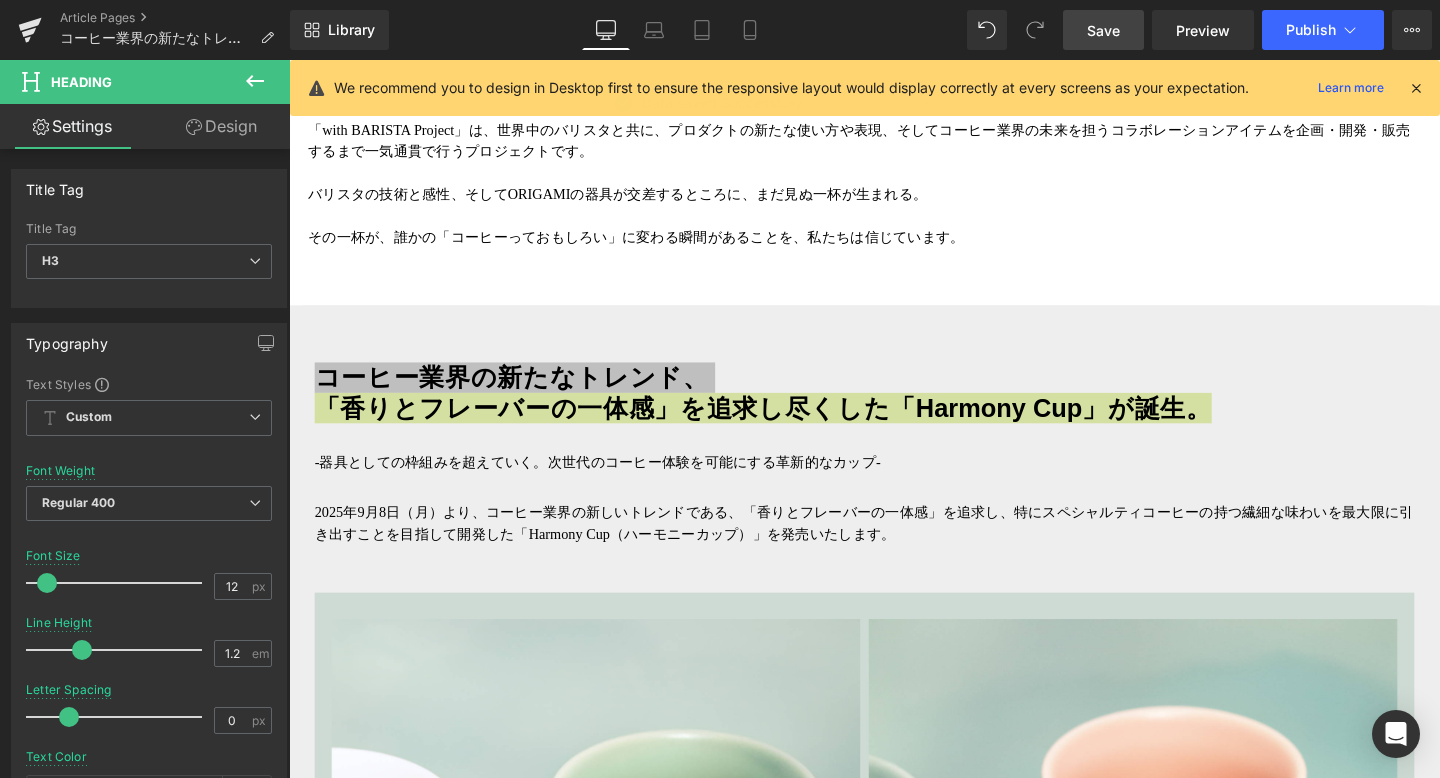 scroll, scrollTop: 1263, scrollLeft: 0, axis: vertical 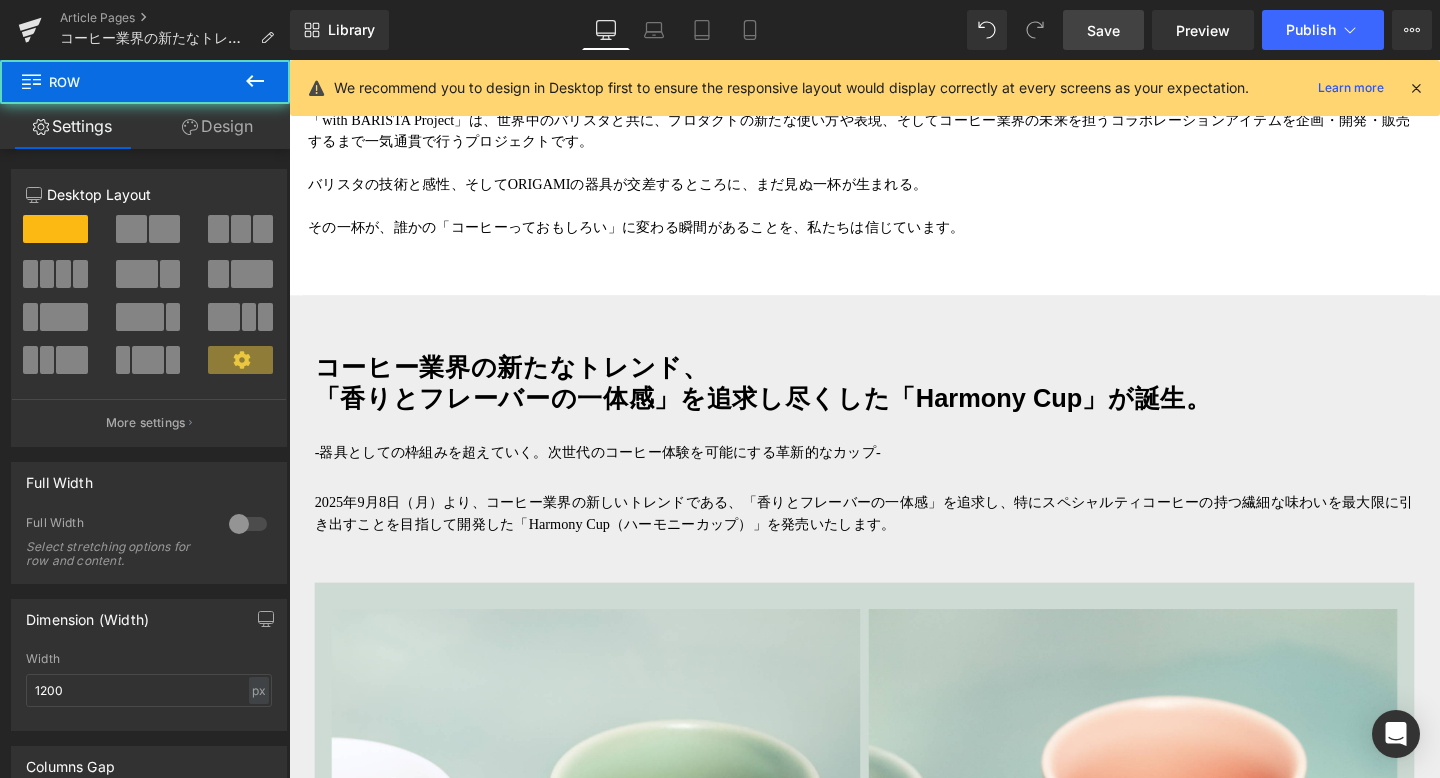 click on "コーヒー業界の新たなトレンド、 「香りとフレーバーの一体感」を追求し尽くした「Harmony Cup」が誕生。 Heading         コーヒー業界の新たなトレンド、 「香りとフレーバーの一体感 」を追求し尽くした「Harmony Cup」が誕生。 Heading         -器具としての枠組みを超えていく。次世代のコーヒー体験を可能にする革新的なカップ- Text Block         2025年9月8日（月）より、コーヒー業界の新しいトレンドである、「香りとフレーバーの一体感」を追求し、特にスペシャルティコーヒーの持つ繊細な味わいを最大限に引き出すことを目指して開発した「Harmony Cup（ハーモニーカップ）」を発売いたします。 Text Block         Image         Text Block         Image         写真：共同開発者のRyan Wibawa氏　撮影：Ryohei Tomita - About Ryan Wibawa - https://youtu.be/vCC4kiFDFL0 Text Block" at bounding box center (894, 3154) 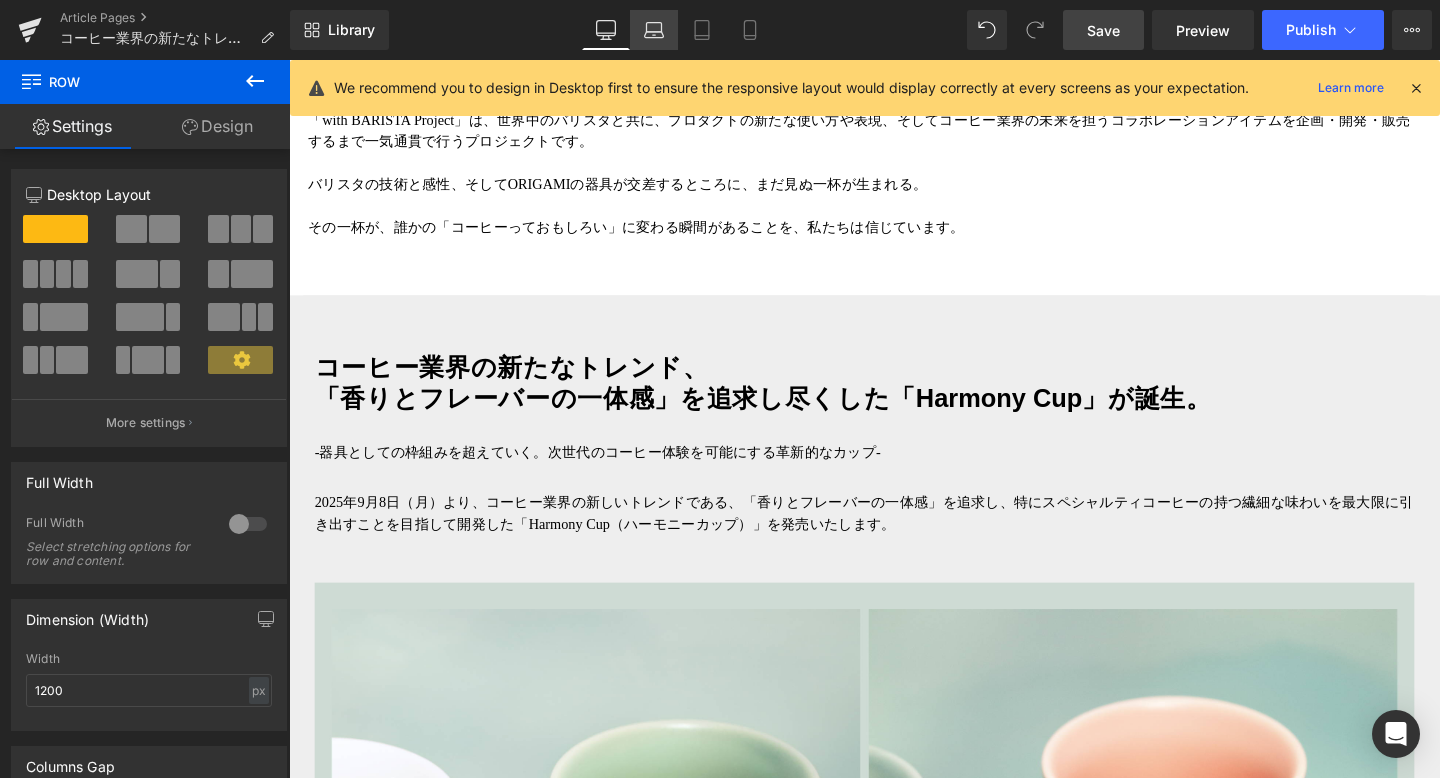 click 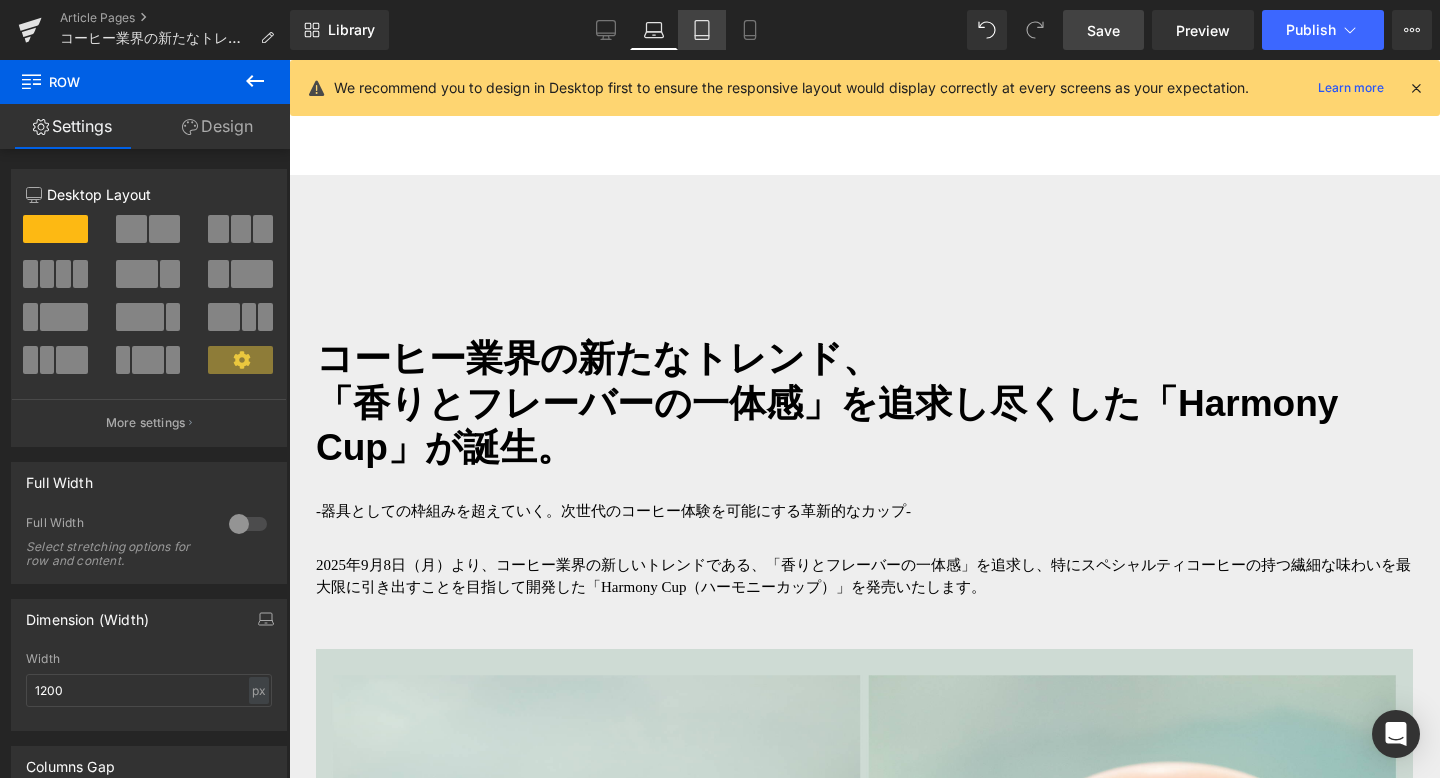 click 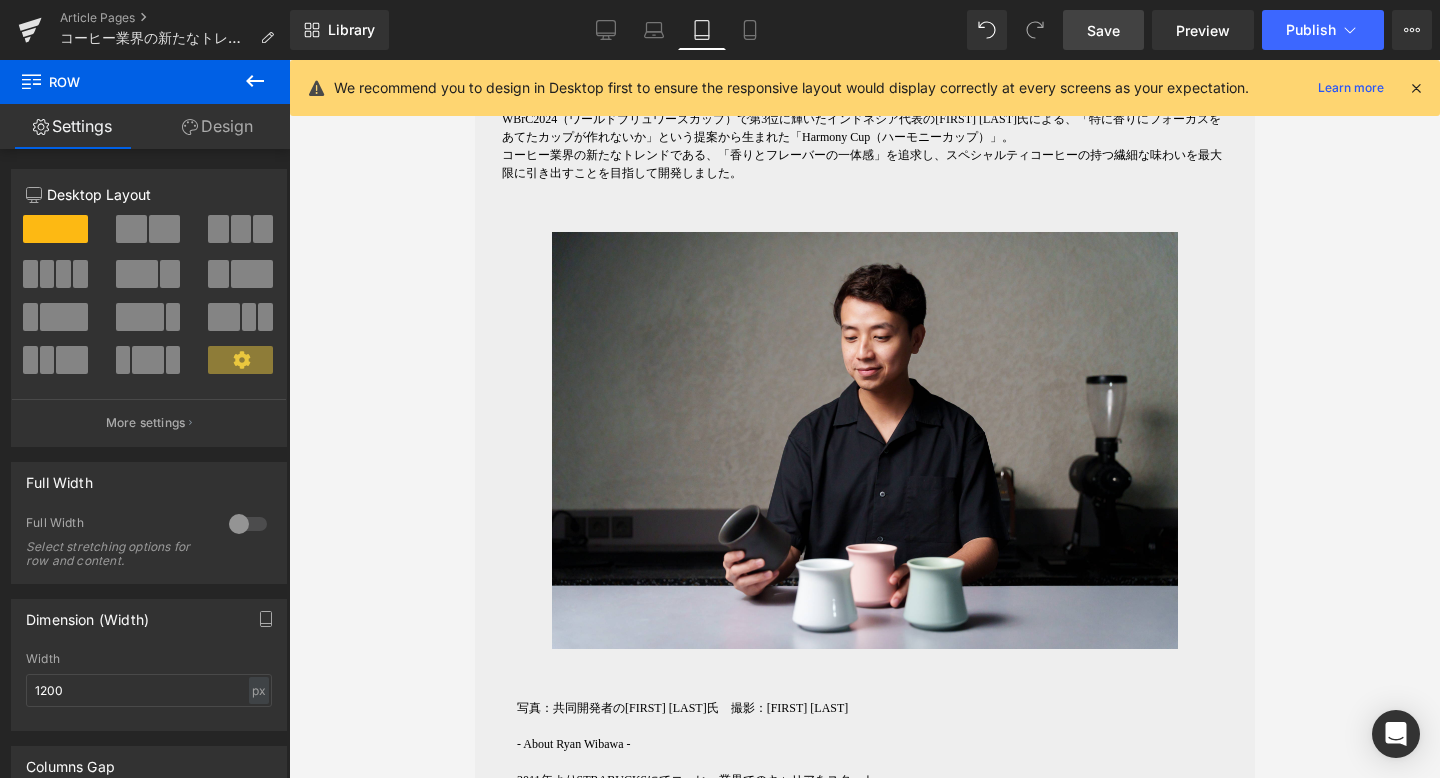 scroll, scrollTop: 2221, scrollLeft: 0, axis: vertical 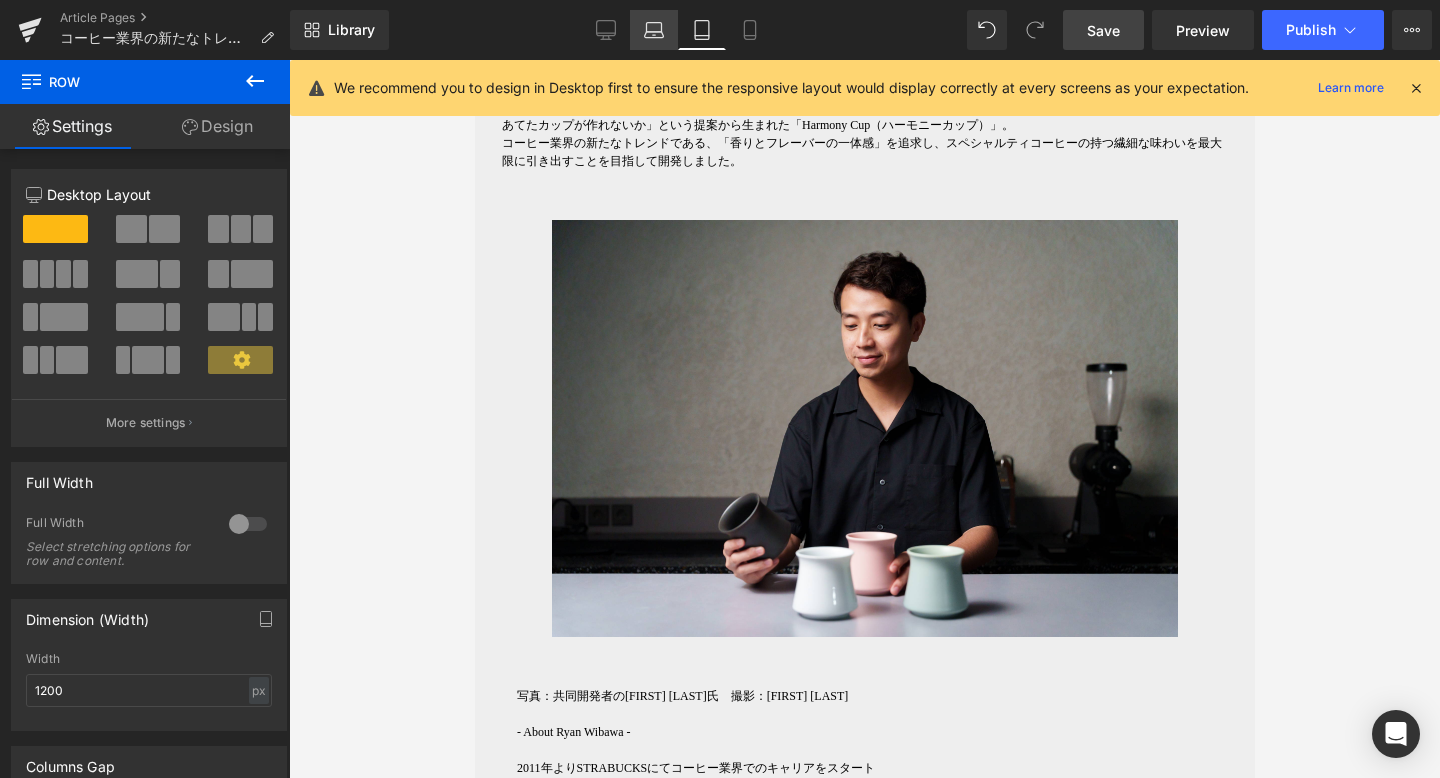 click on "Laptop" at bounding box center (654, 30) 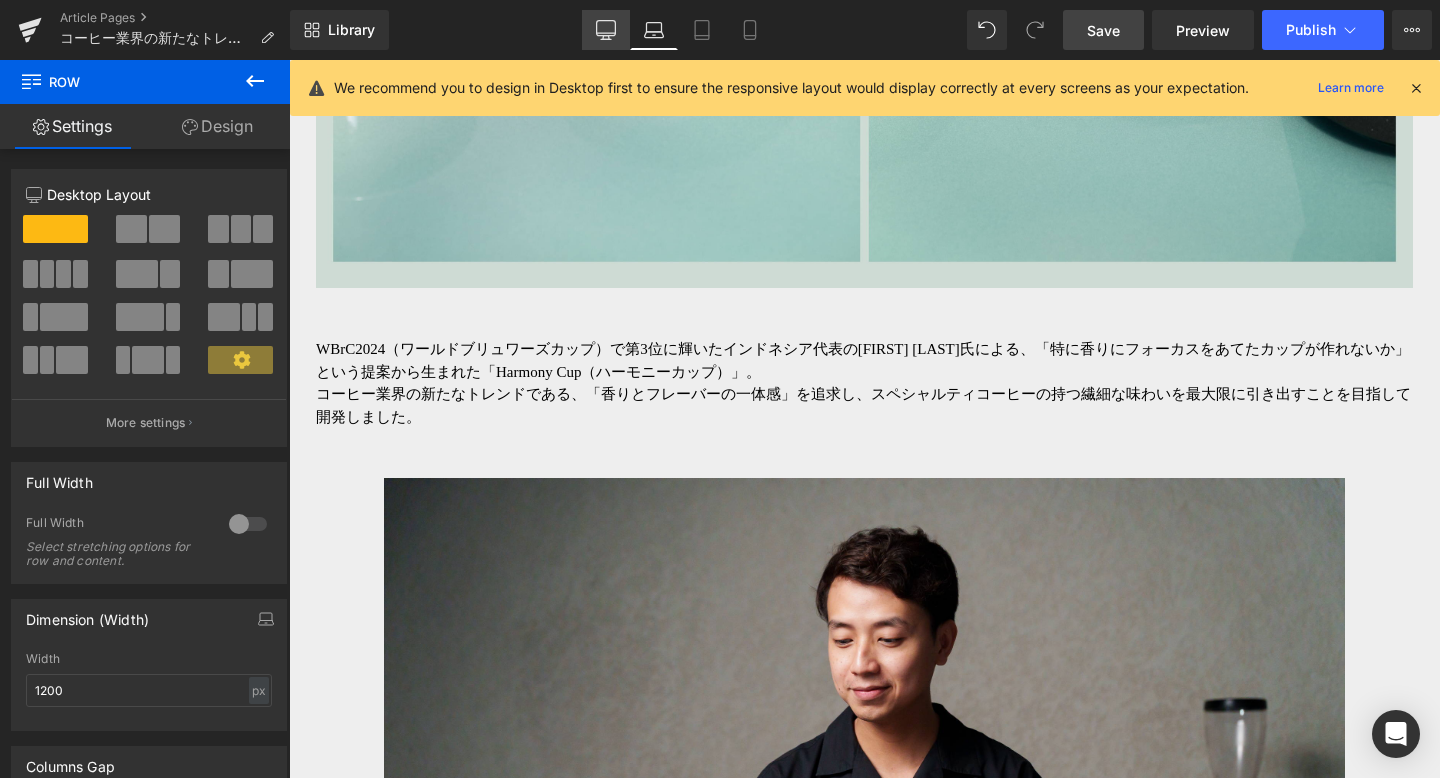click 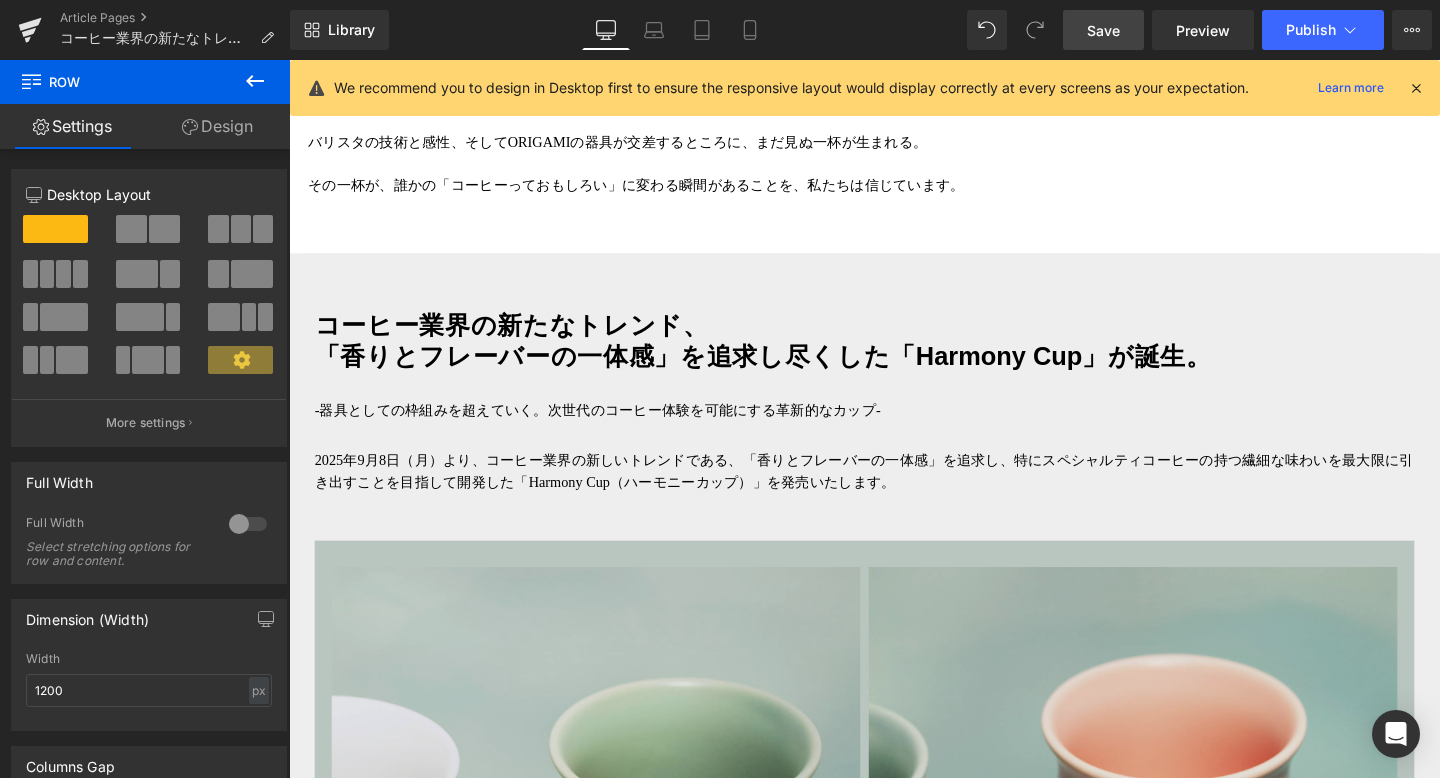 scroll, scrollTop: 1295, scrollLeft: 0, axis: vertical 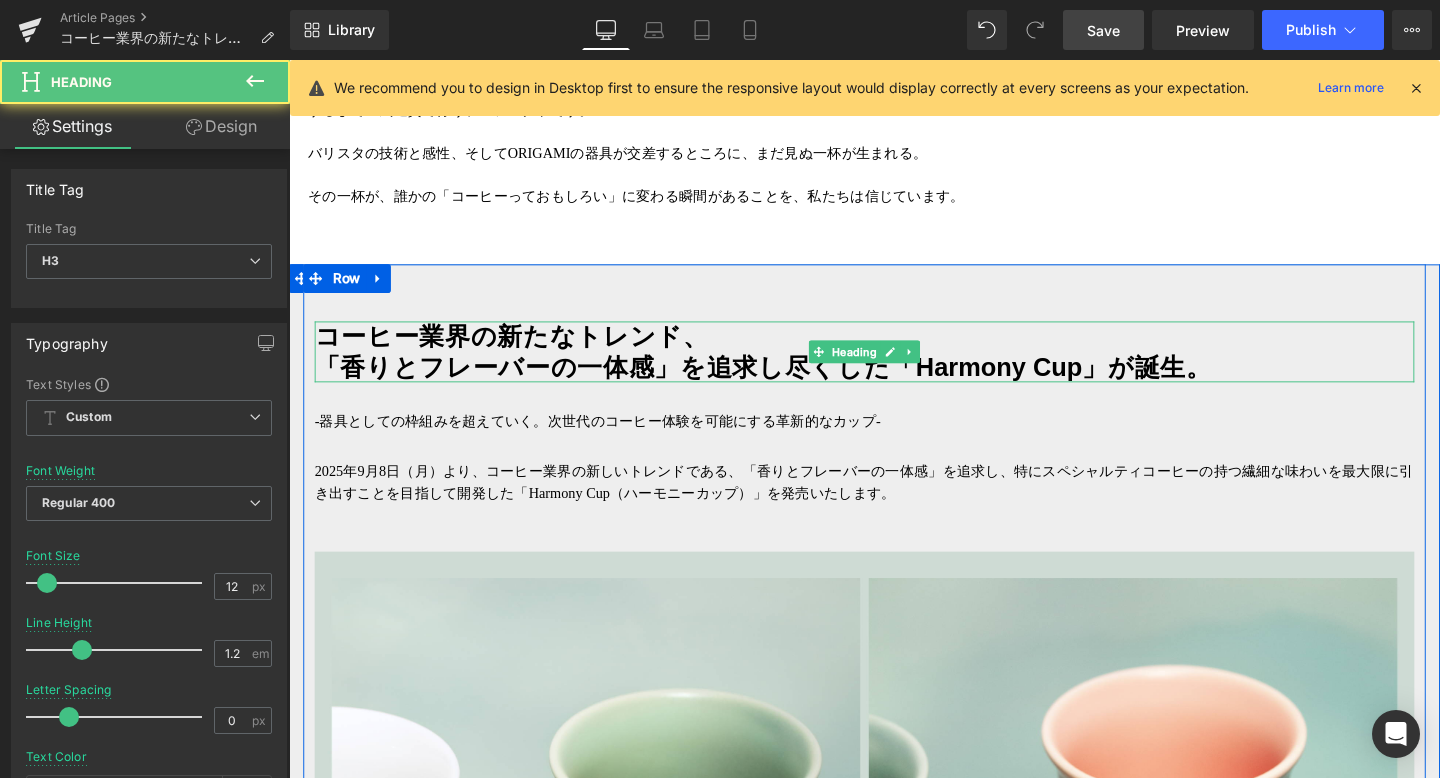 click on "「香りとフレーバーの一体感」を追求し尽くした「Harmony Cup」が誕生。" at bounding box center (787, 383) 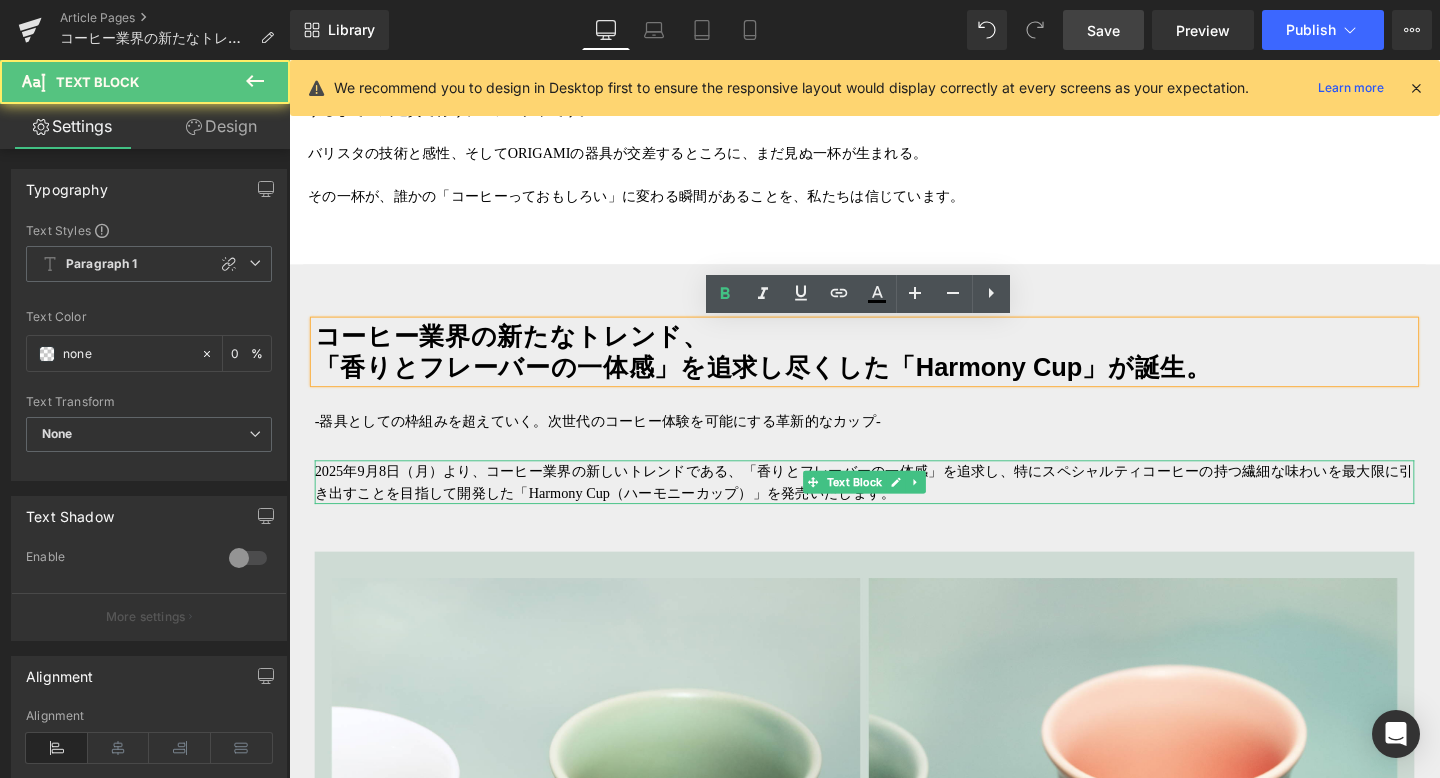 click on "2025年9月8日（月）より、コーヒー業界の新しいトレンドである、「香りとフレーバーの一体感」を追求し、特にスペシャルティコーヒーの持つ繊細な味わいを最大限に引き出すことを目指して開発した「Harmony Cup（ハーモニーカップ）」を発売いたします。" at bounding box center (894, 504) 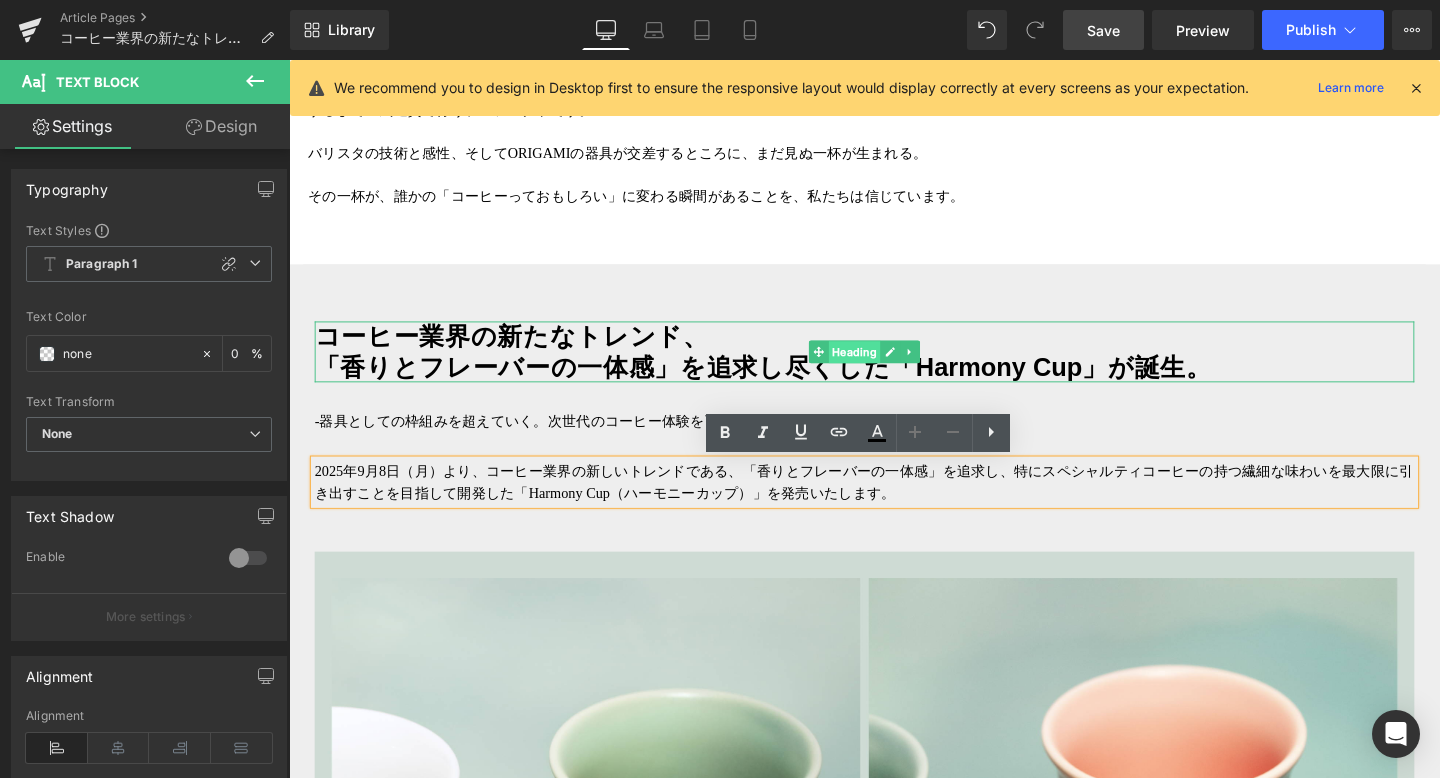 click on "Heading" at bounding box center (883, 368) 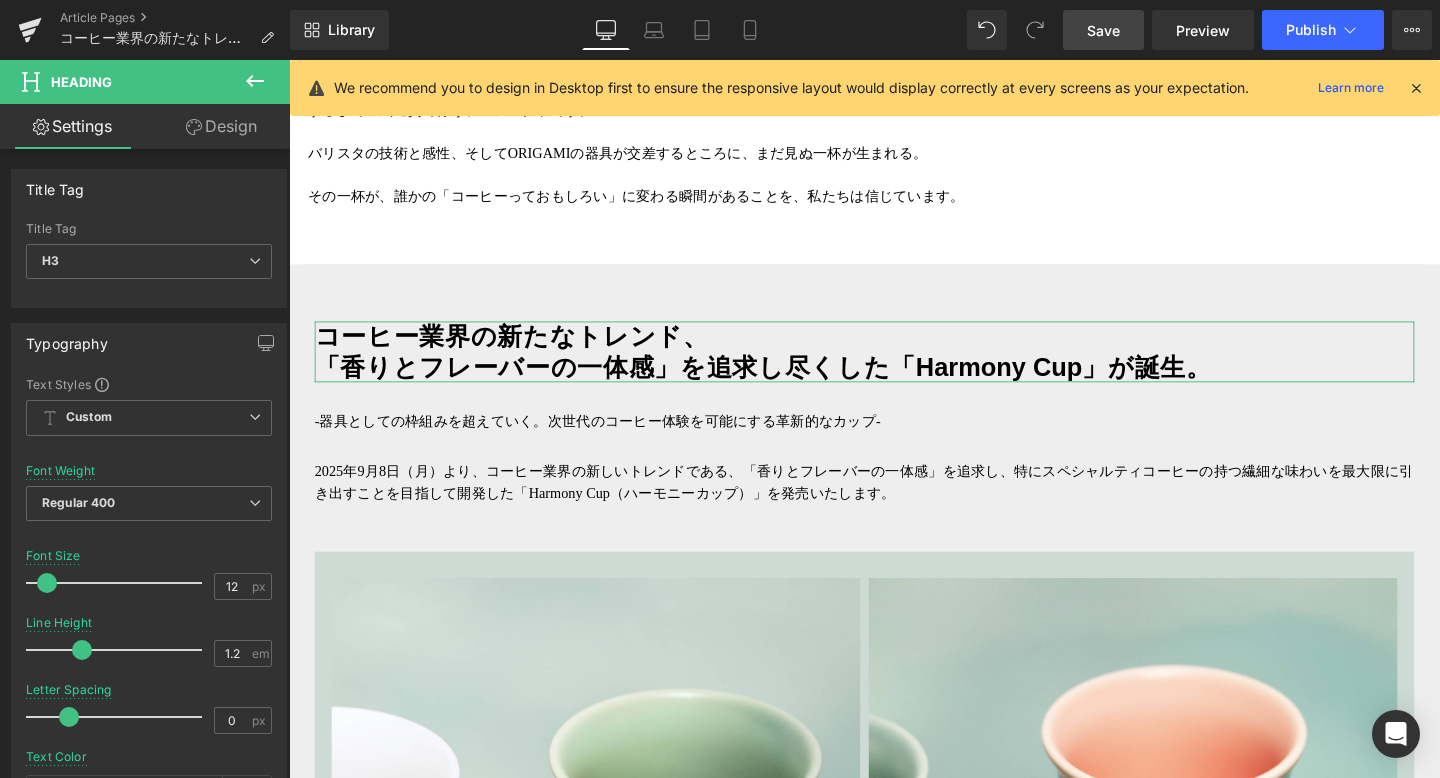 click on "Design" at bounding box center [221, 126] 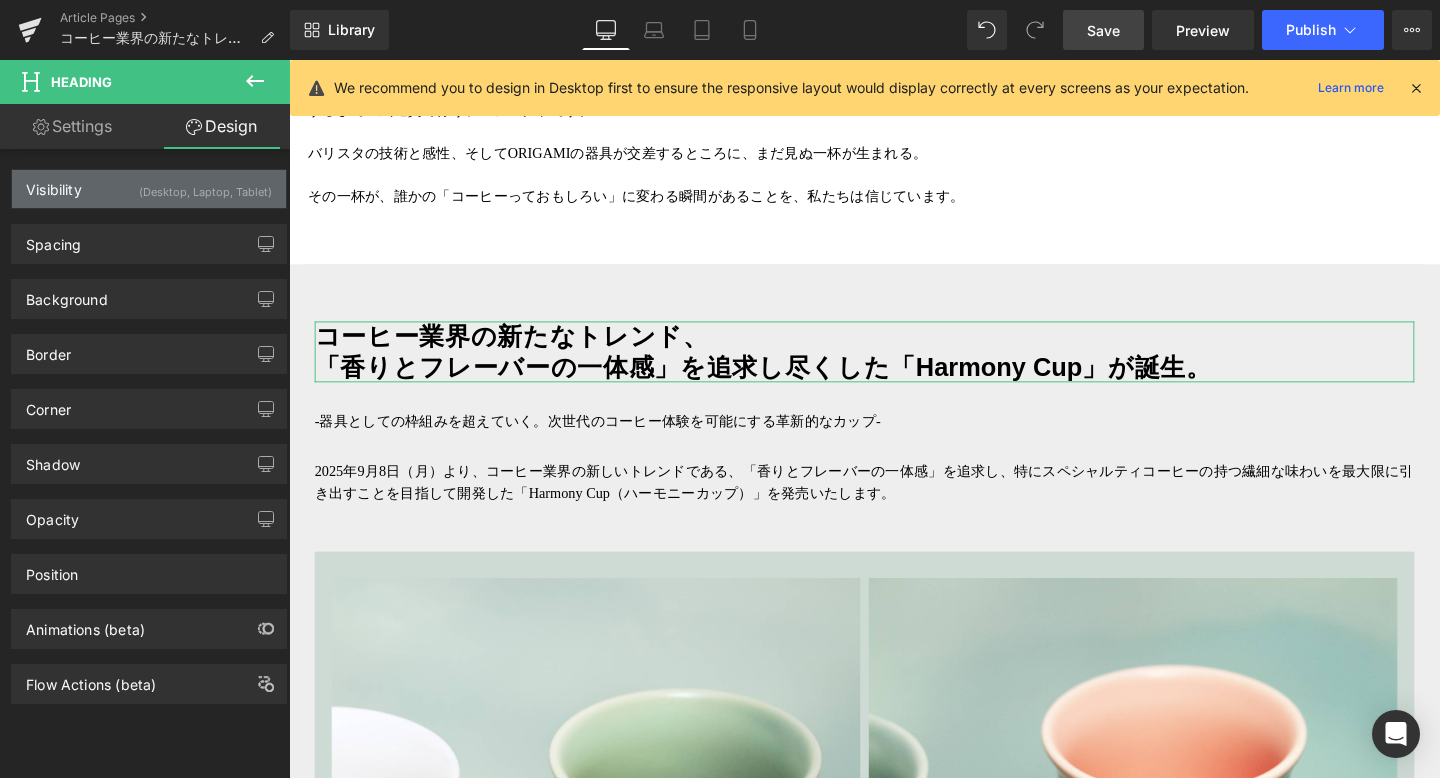 click on "(Desktop, Laptop, Tablet)" at bounding box center (205, 186) 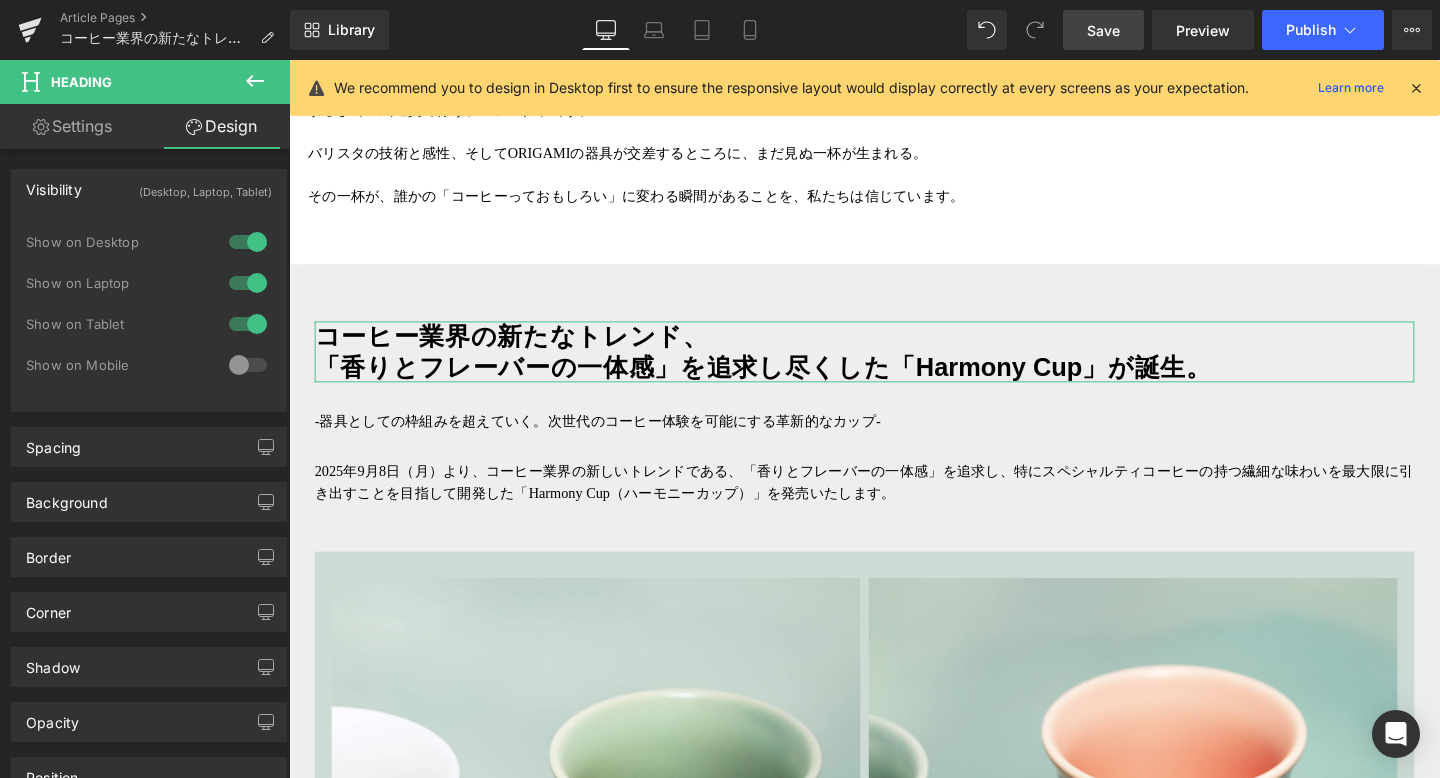 click at bounding box center (248, 242) 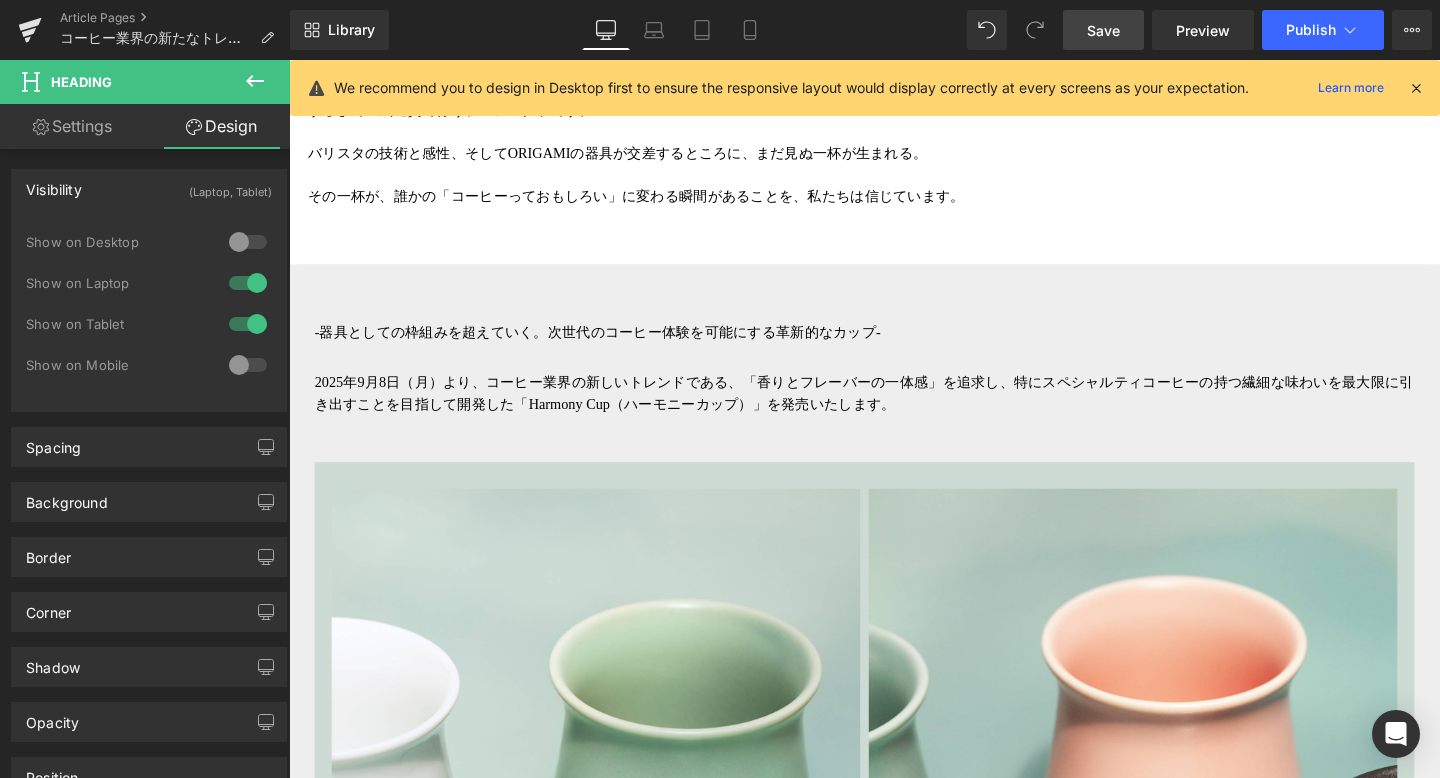 click at bounding box center [248, 242] 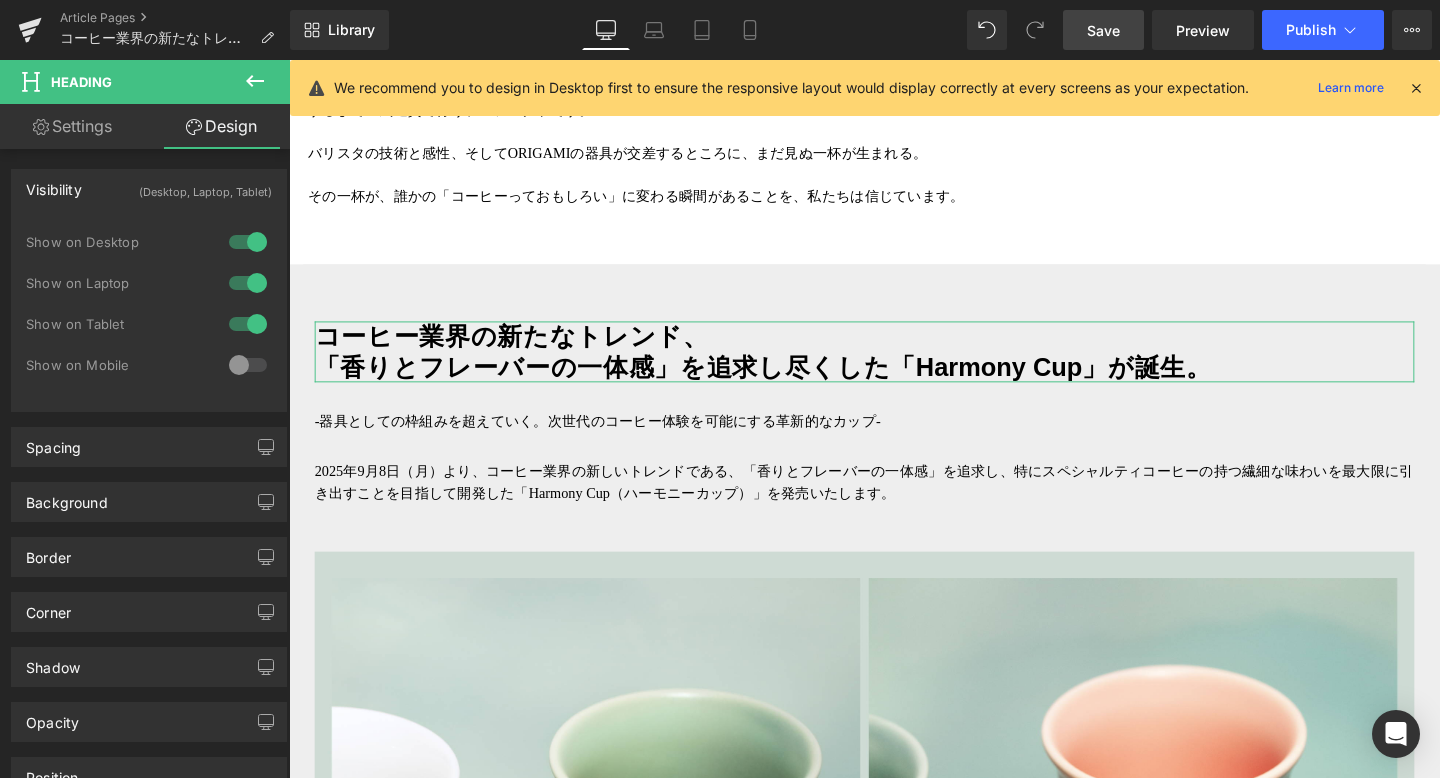 click at bounding box center [248, 283] 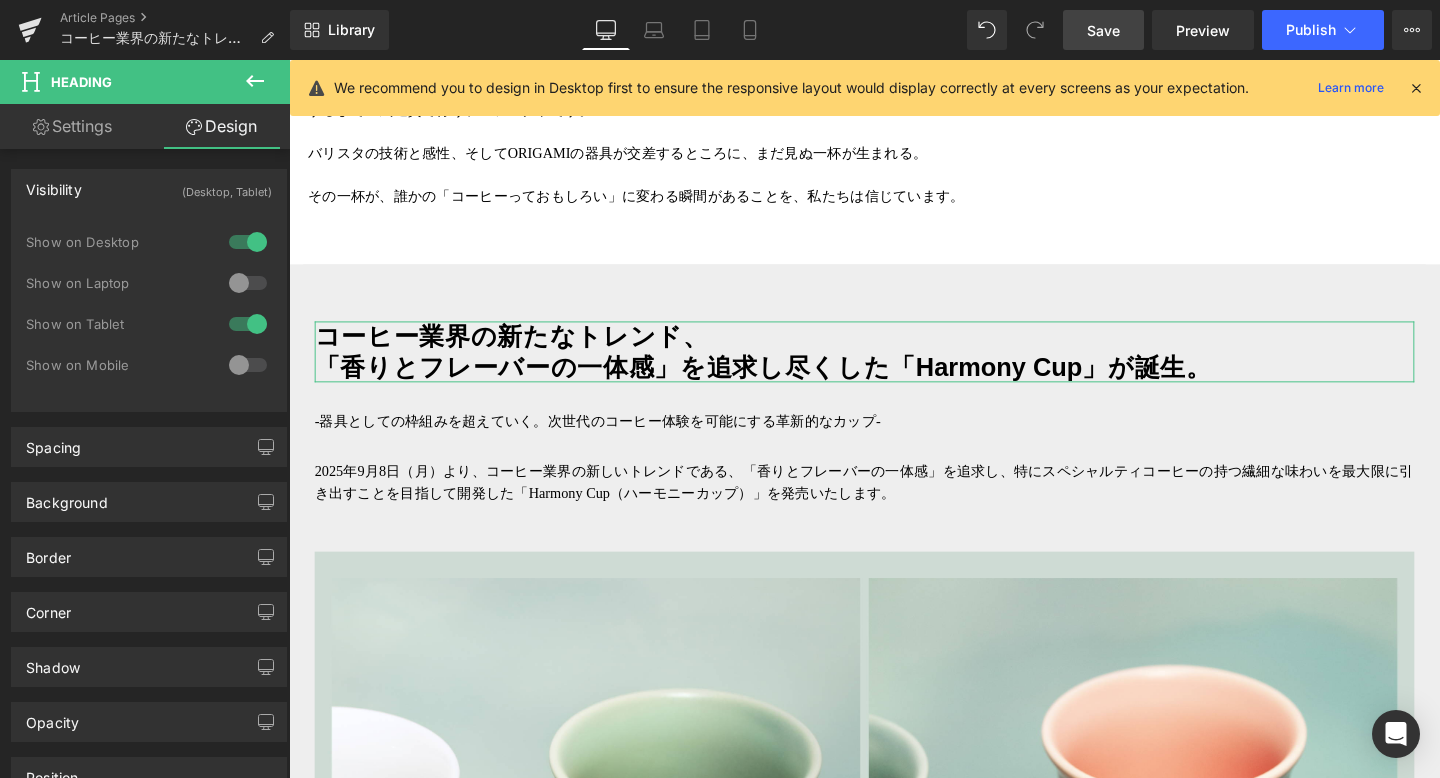 click at bounding box center (248, 324) 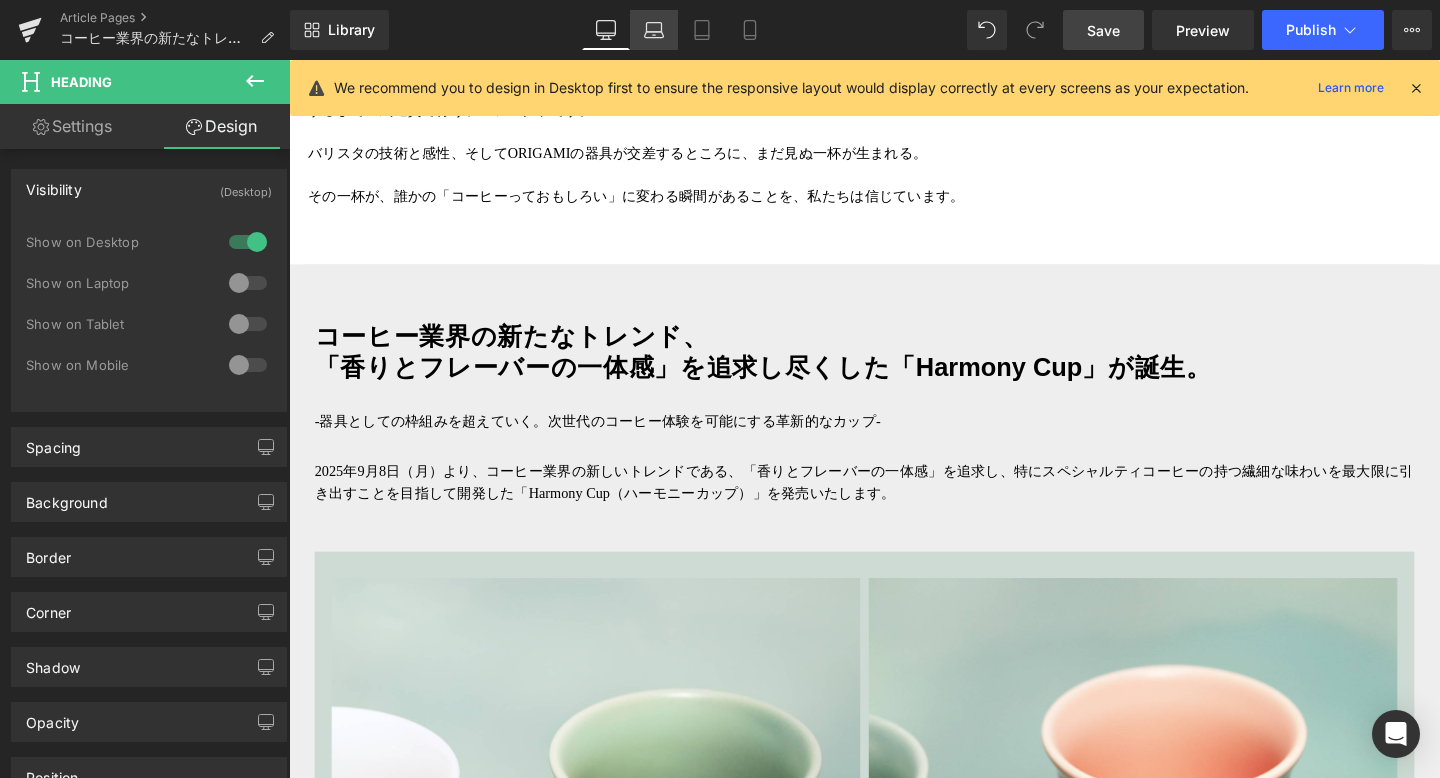 click on "Laptop" at bounding box center (654, 30) 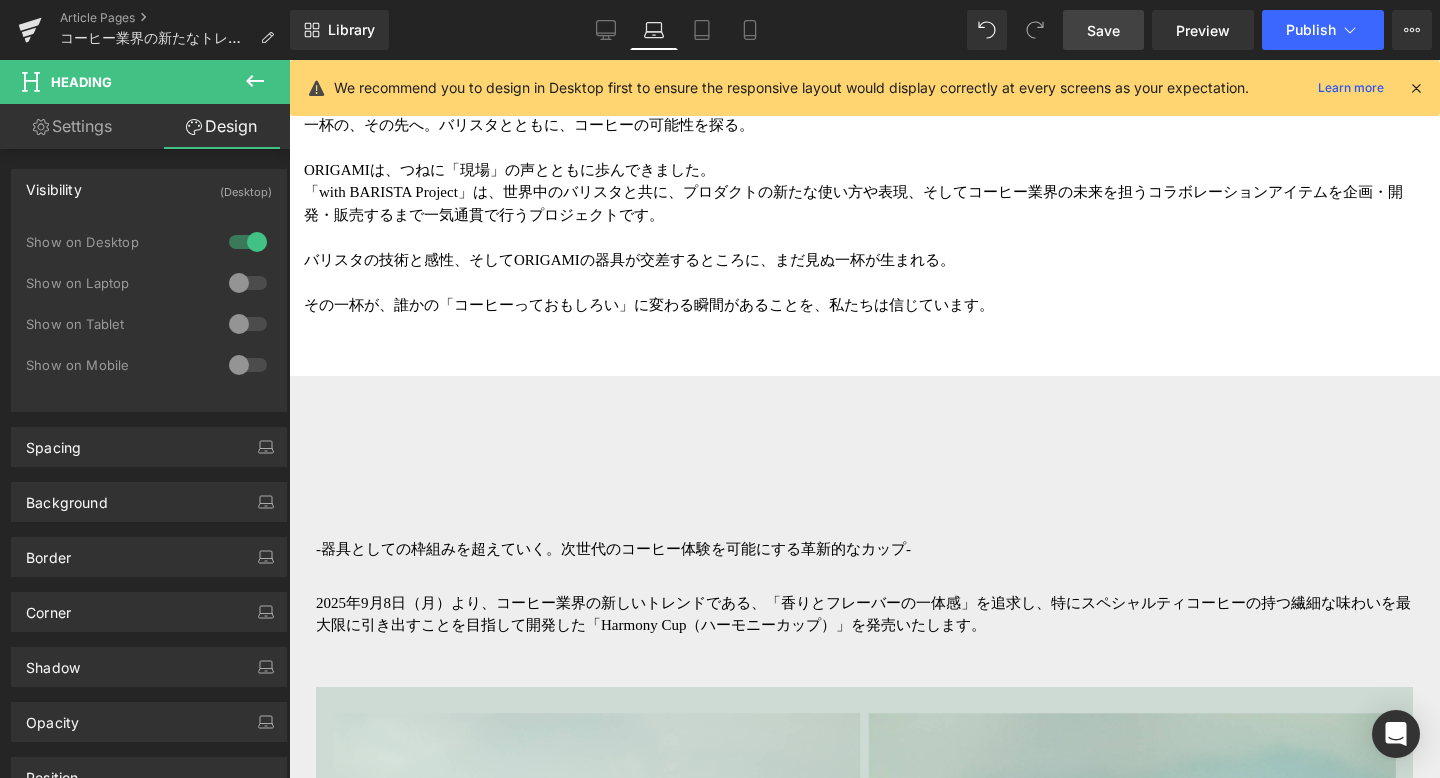 scroll, scrollTop: 1231, scrollLeft: 0, axis: vertical 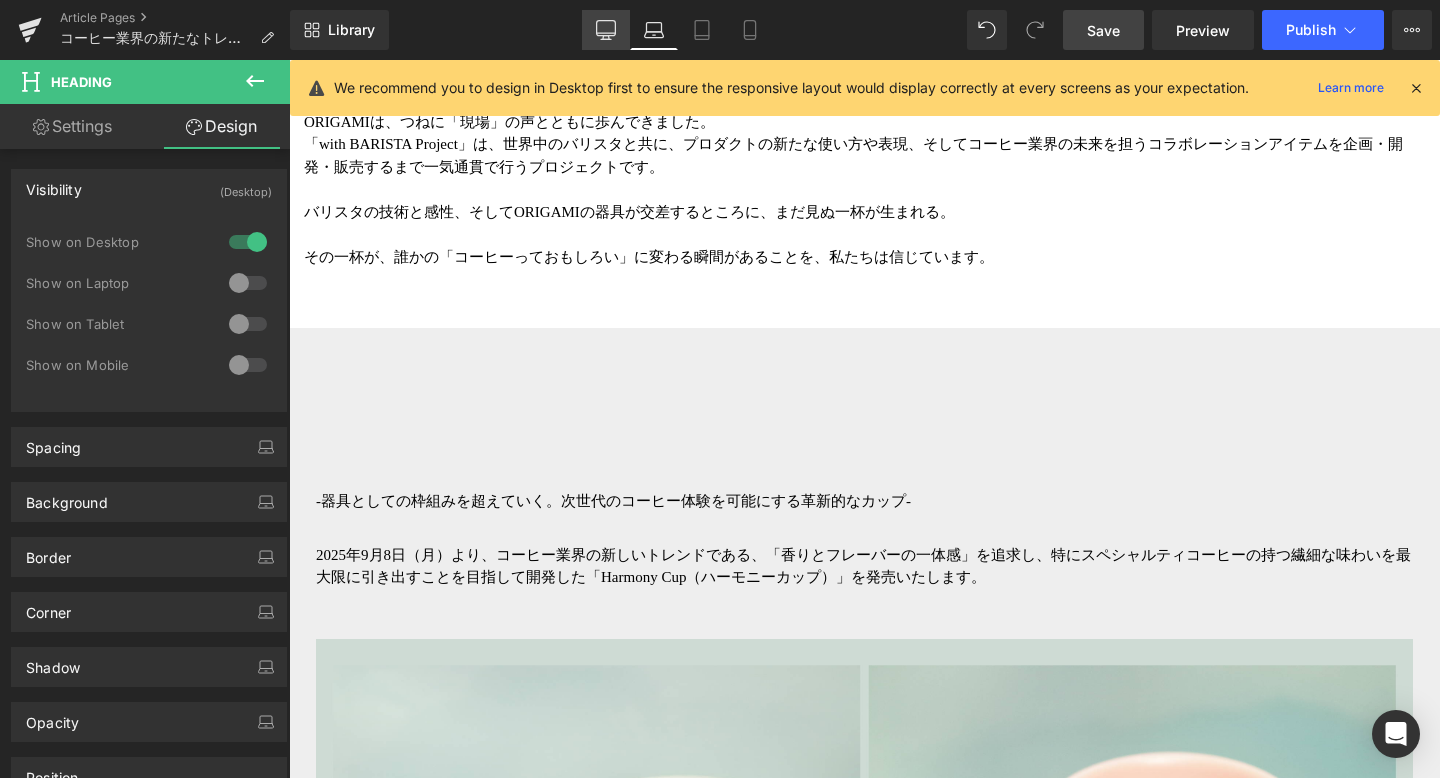 click on "Desktop" at bounding box center (606, 30) 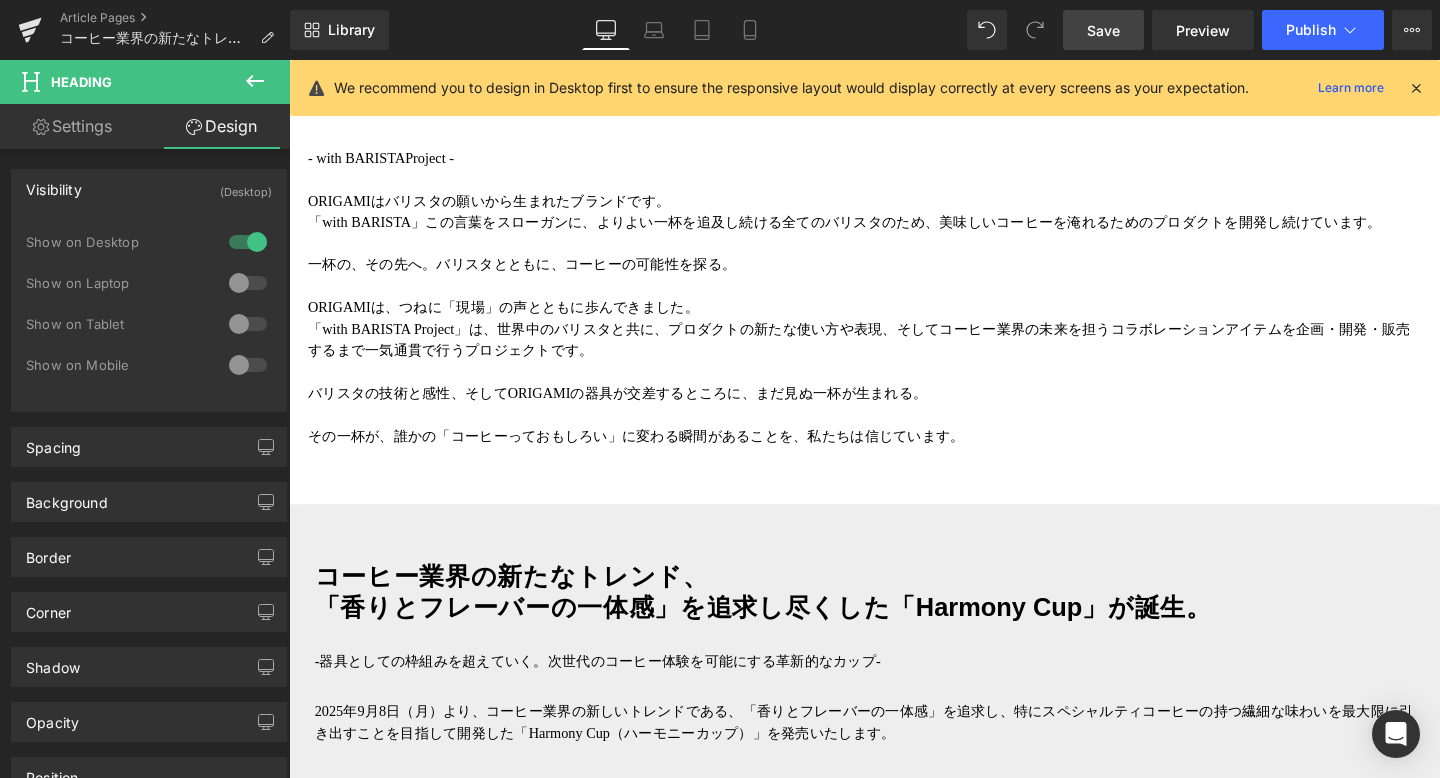 scroll, scrollTop: 1147, scrollLeft: 0, axis: vertical 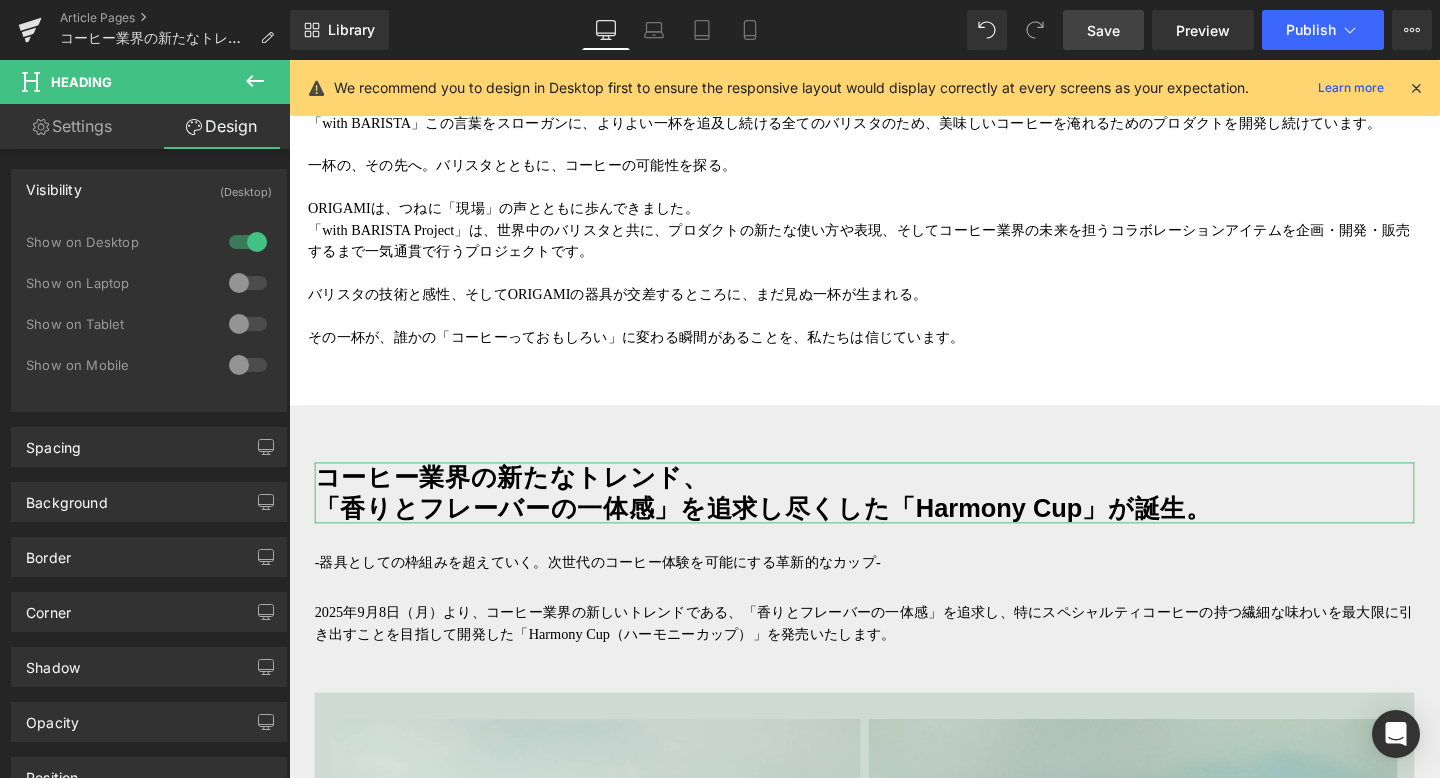 click at bounding box center (248, 283) 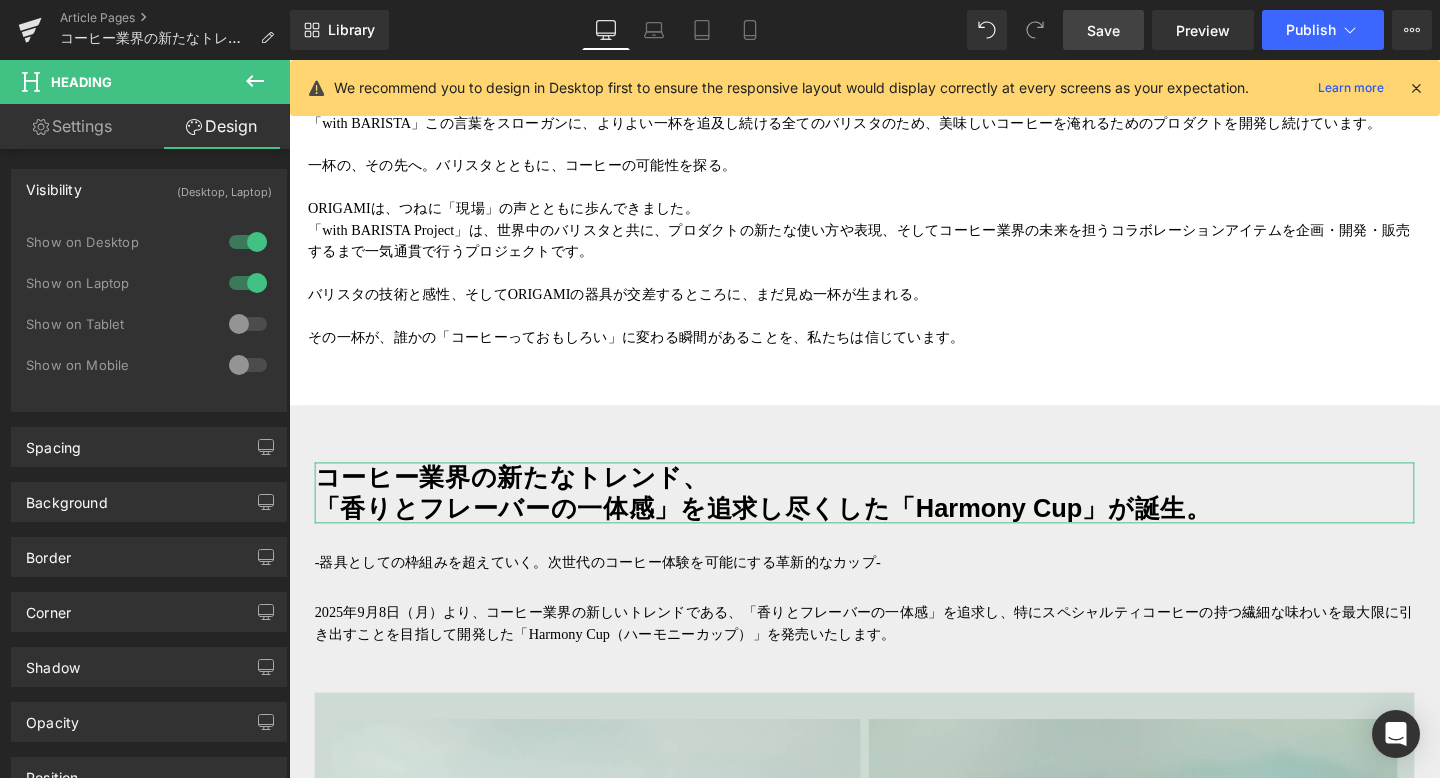 click at bounding box center (248, 324) 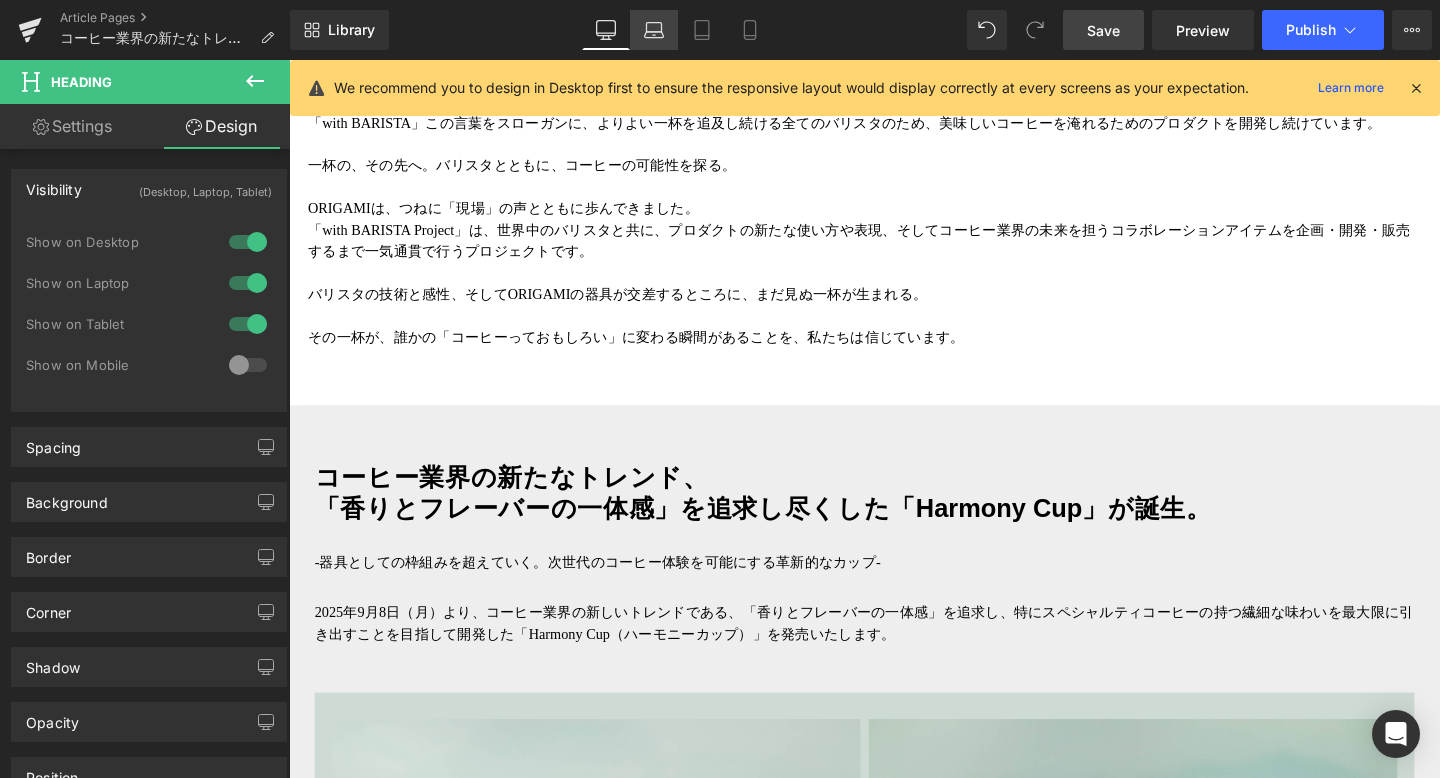 click on "Laptop" at bounding box center [654, 30] 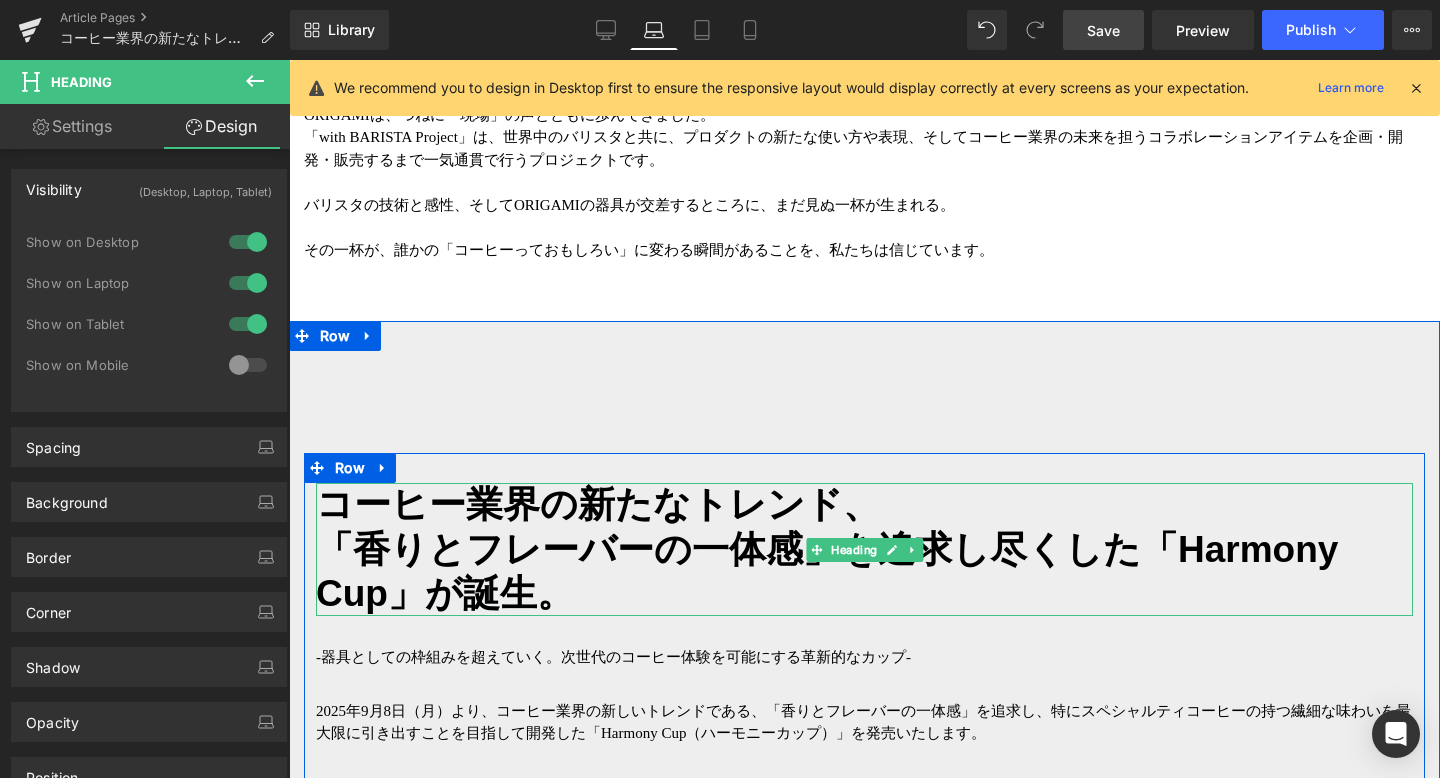 click on "「香りとフレーバーの一体感」を追求し尽くした「Harmony Cup」が誕生。" at bounding box center (827, 571) 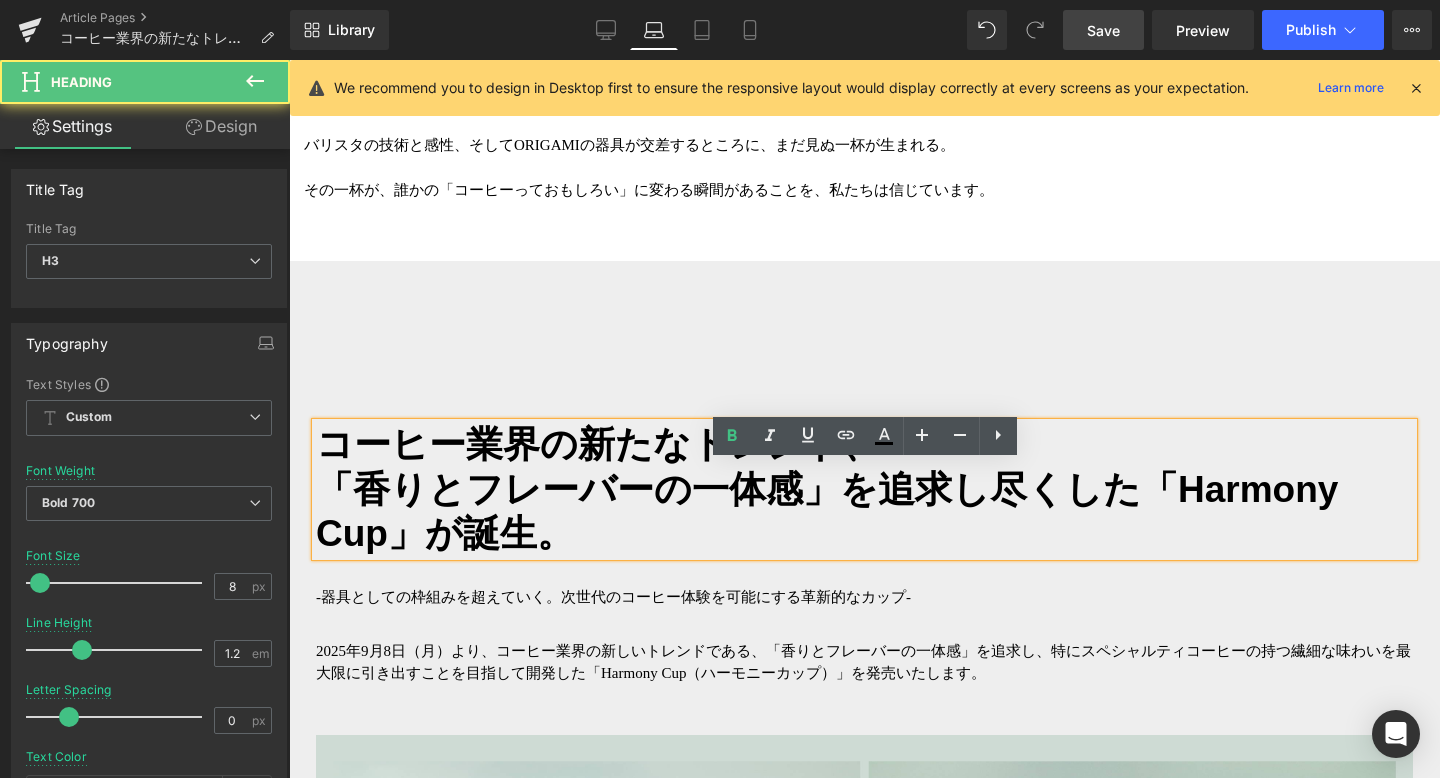 scroll, scrollTop: 1323, scrollLeft: 0, axis: vertical 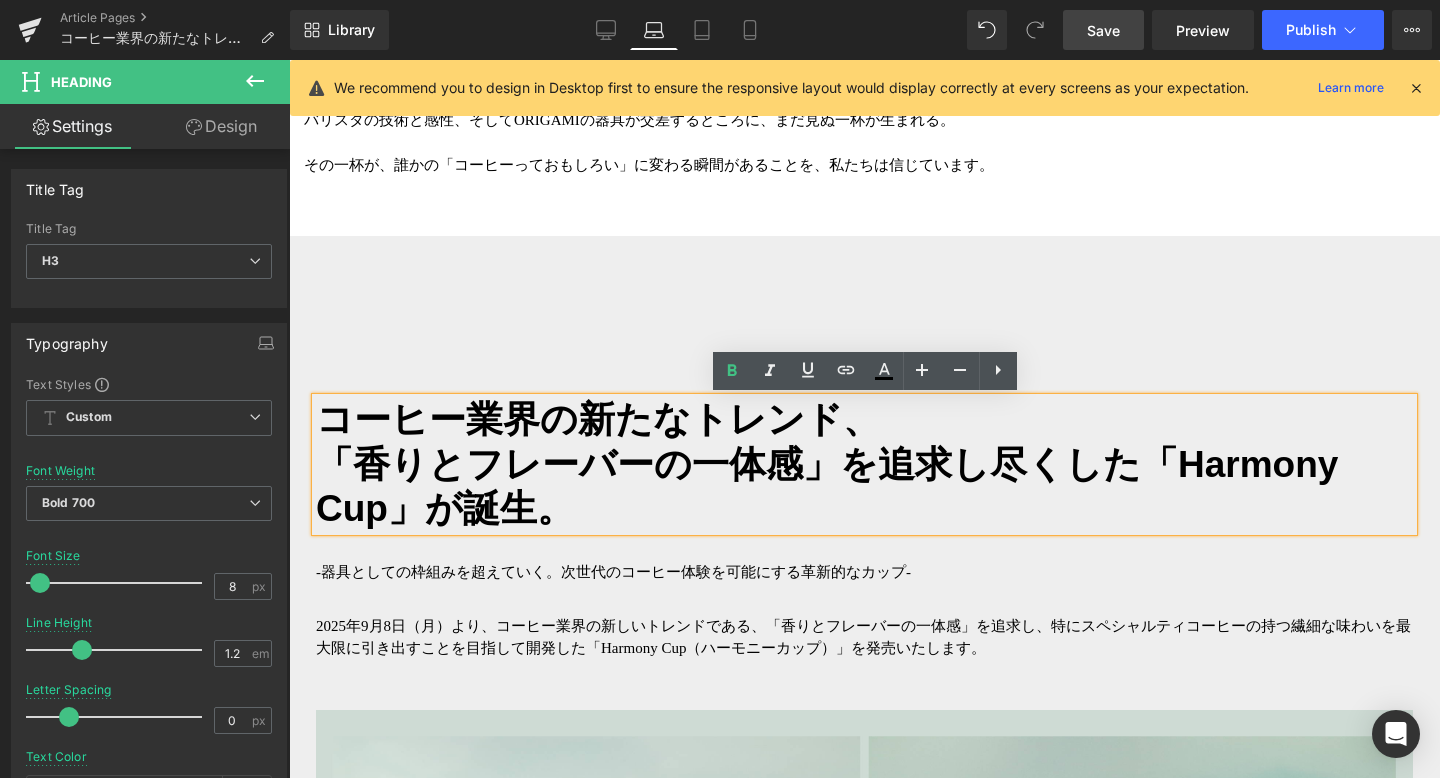 click on "2025年9月8日（月）より、コーヒー業界の新しいトレンドである、「香りとフレーバーの一体感」を追求し、特にスペシャルティコーヒーの持つ繊細な味わいを最大限に引き出すことを目指して開発した「Harmony Cup（ハーモニーカップ）」を発売いたします。 Text Block" at bounding box center [864, 637] 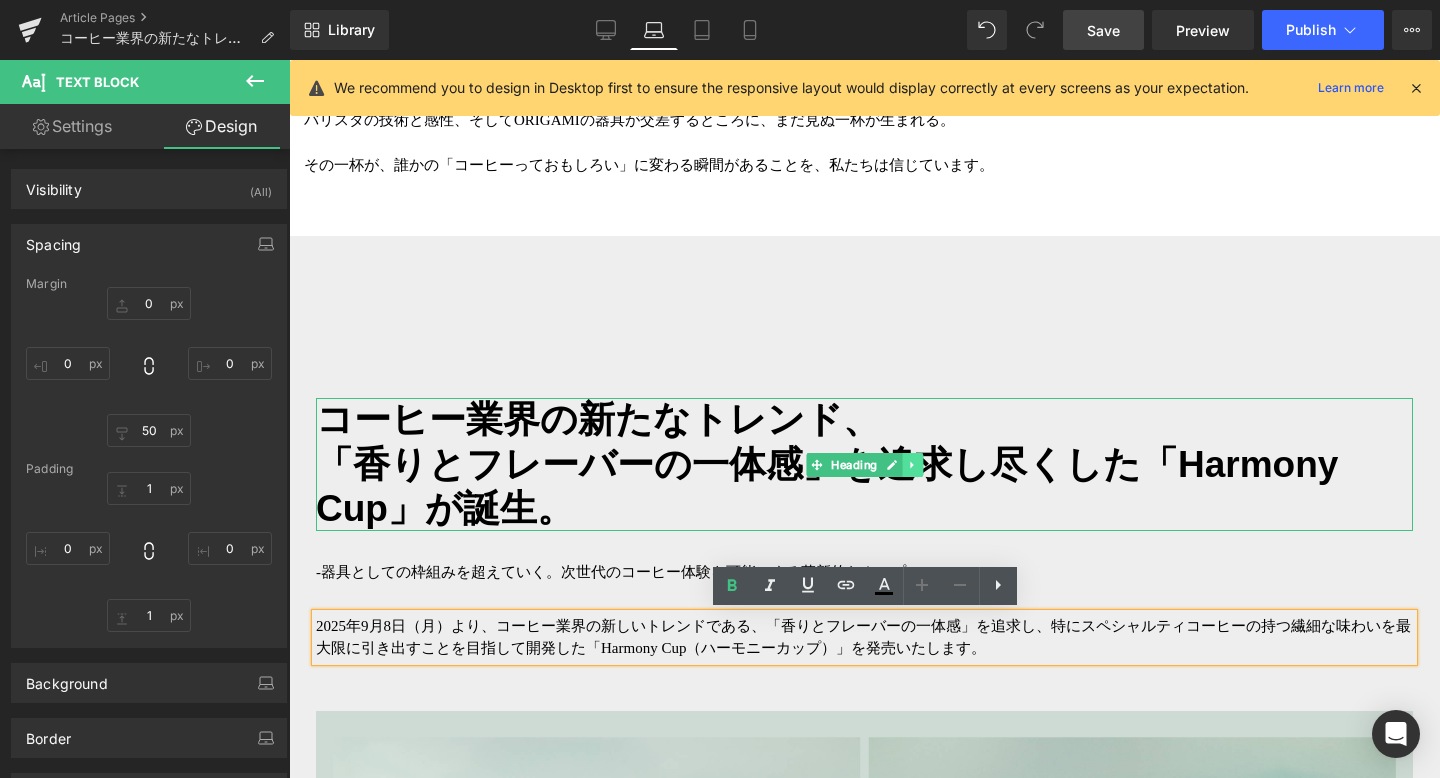 click 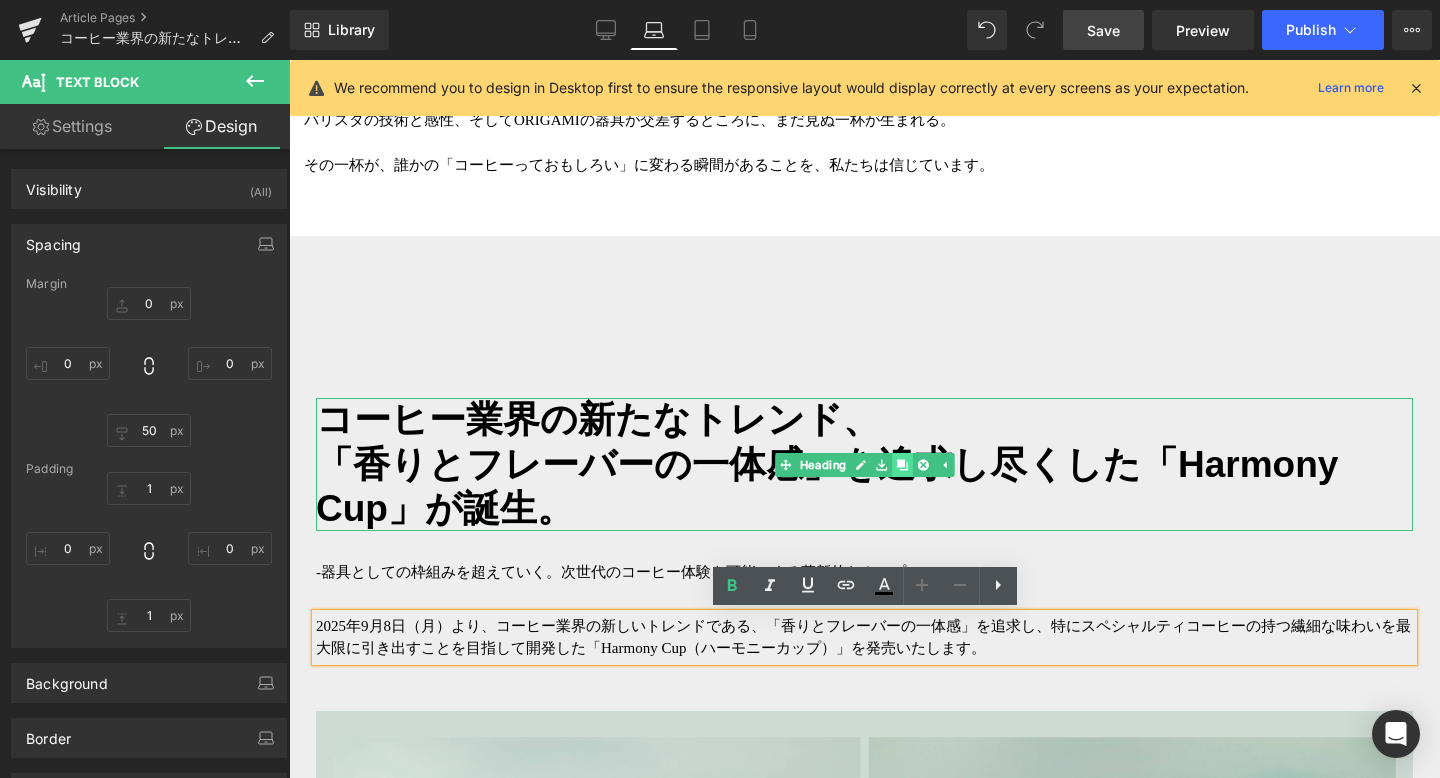 click 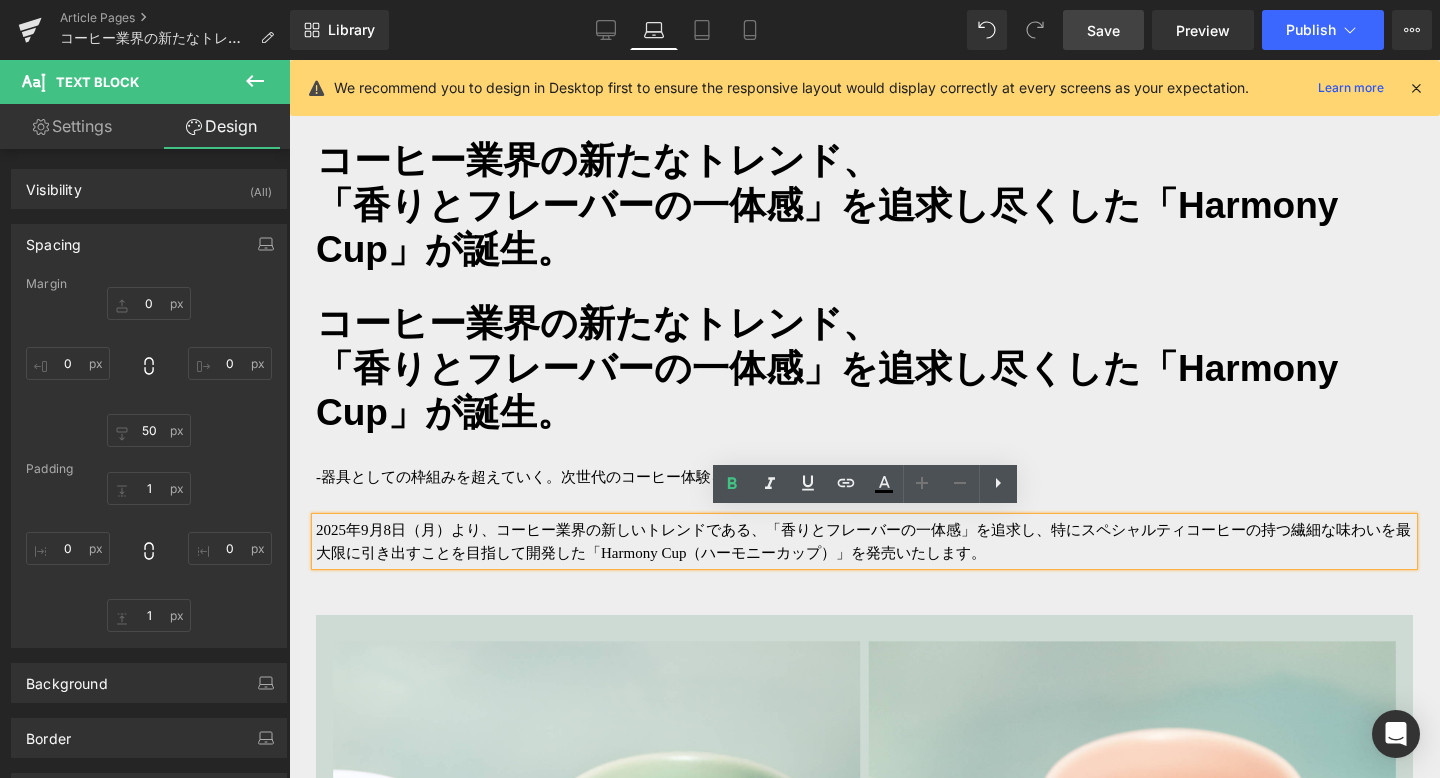 scroll, scrollTop: 1579, scrollLeft: 0, axis: vertical 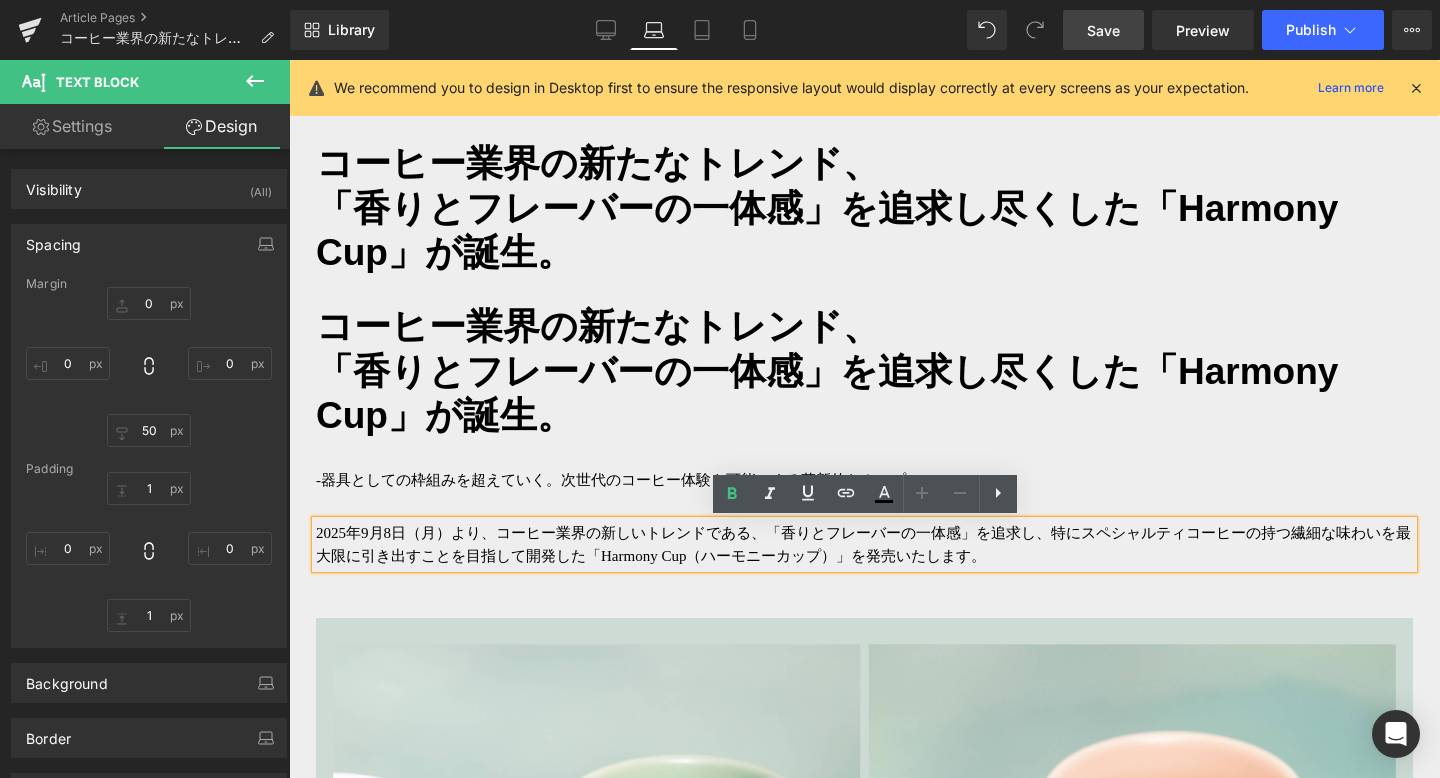 click on "2025年9月8日（月）より、コーヒー業界の新しいトレンドである、「香りとフレーバーの一体感」を追求し、特にスペシャルティコーヒーの持つ繊細な味わいを最大限に引き出すことを目指して開発した「Harmony Cup（ハーモニーカップ）」を発売いたします。" at bounding box center [864, 544] 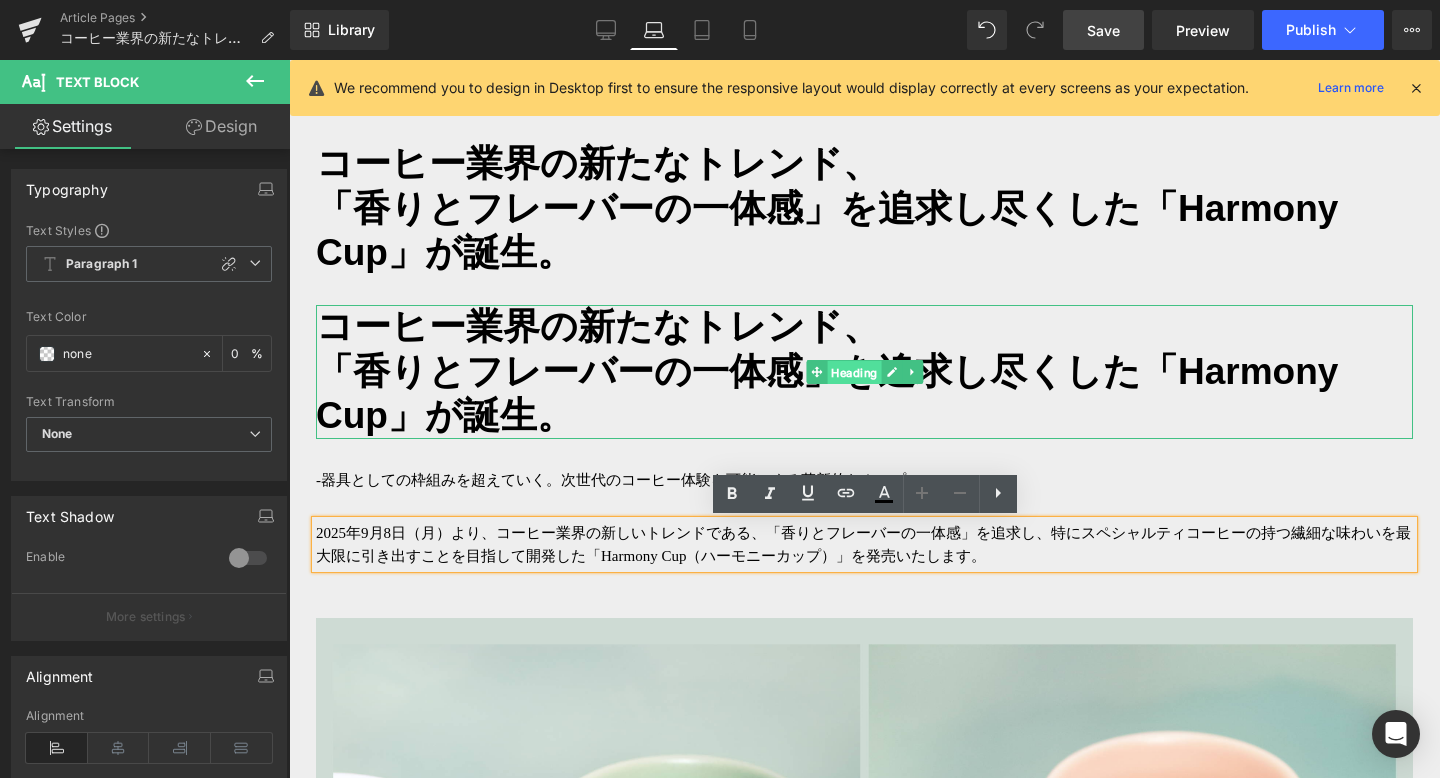 click on "Heading" at bounding box center [854, 373] 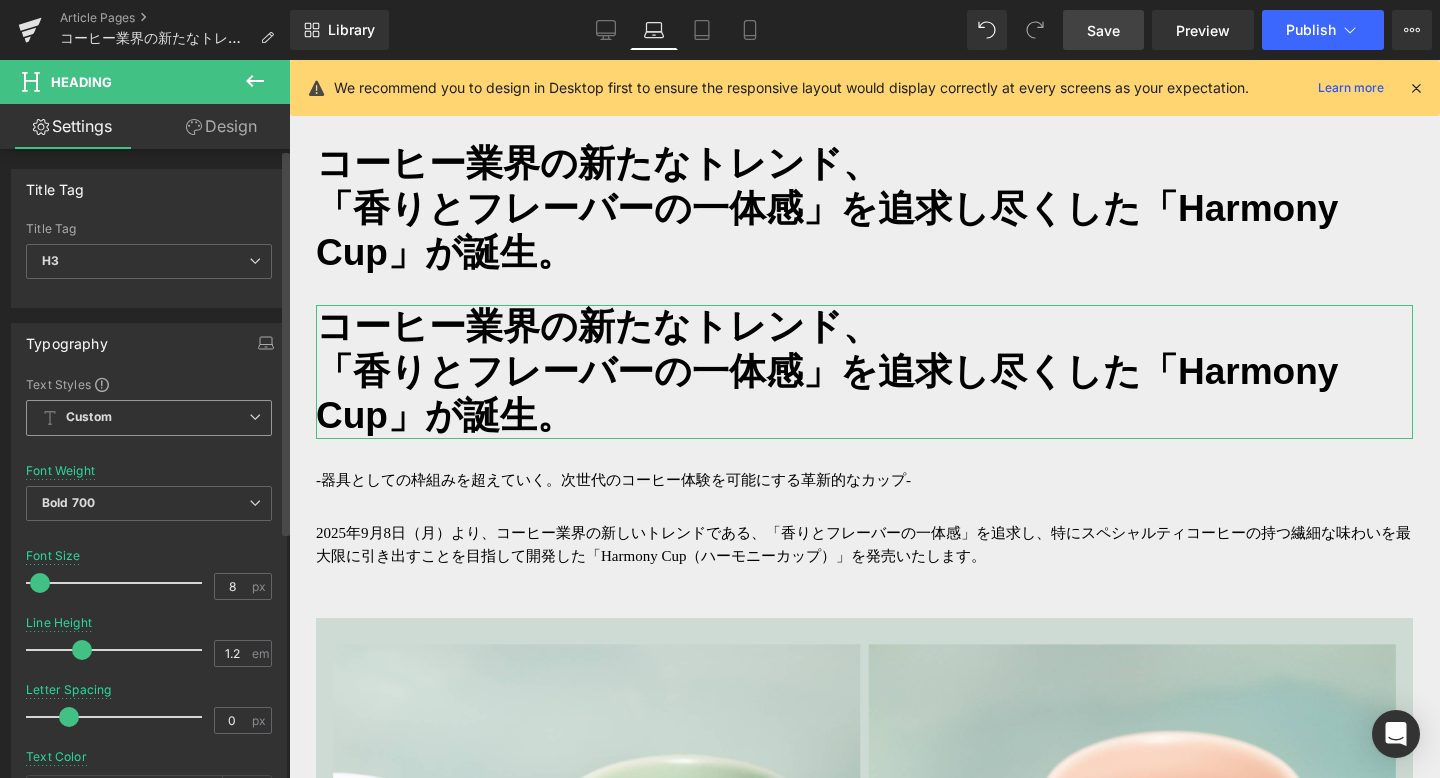 click on "Custom" at bounding box center (149, 418) 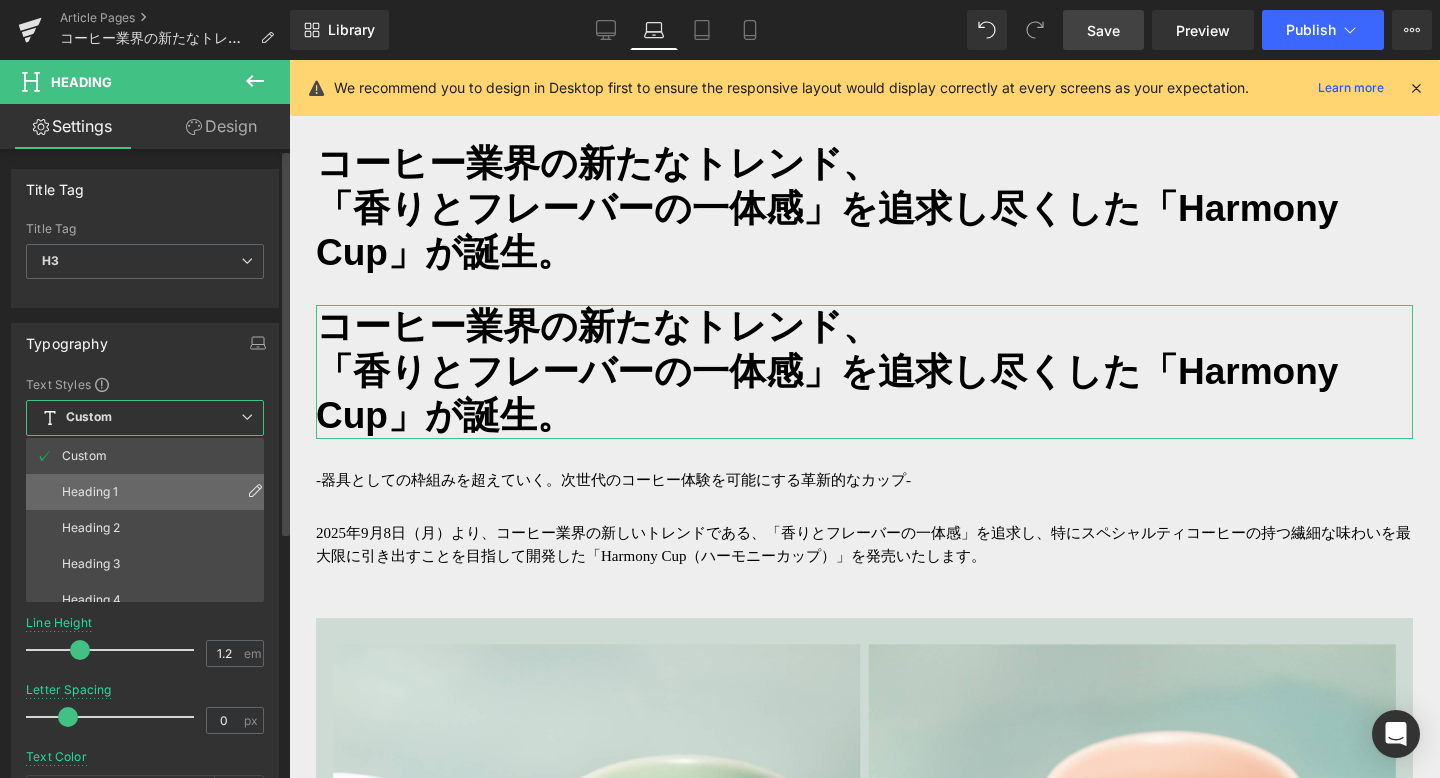 click on "Heading 1" at bounding box center (149, 492) 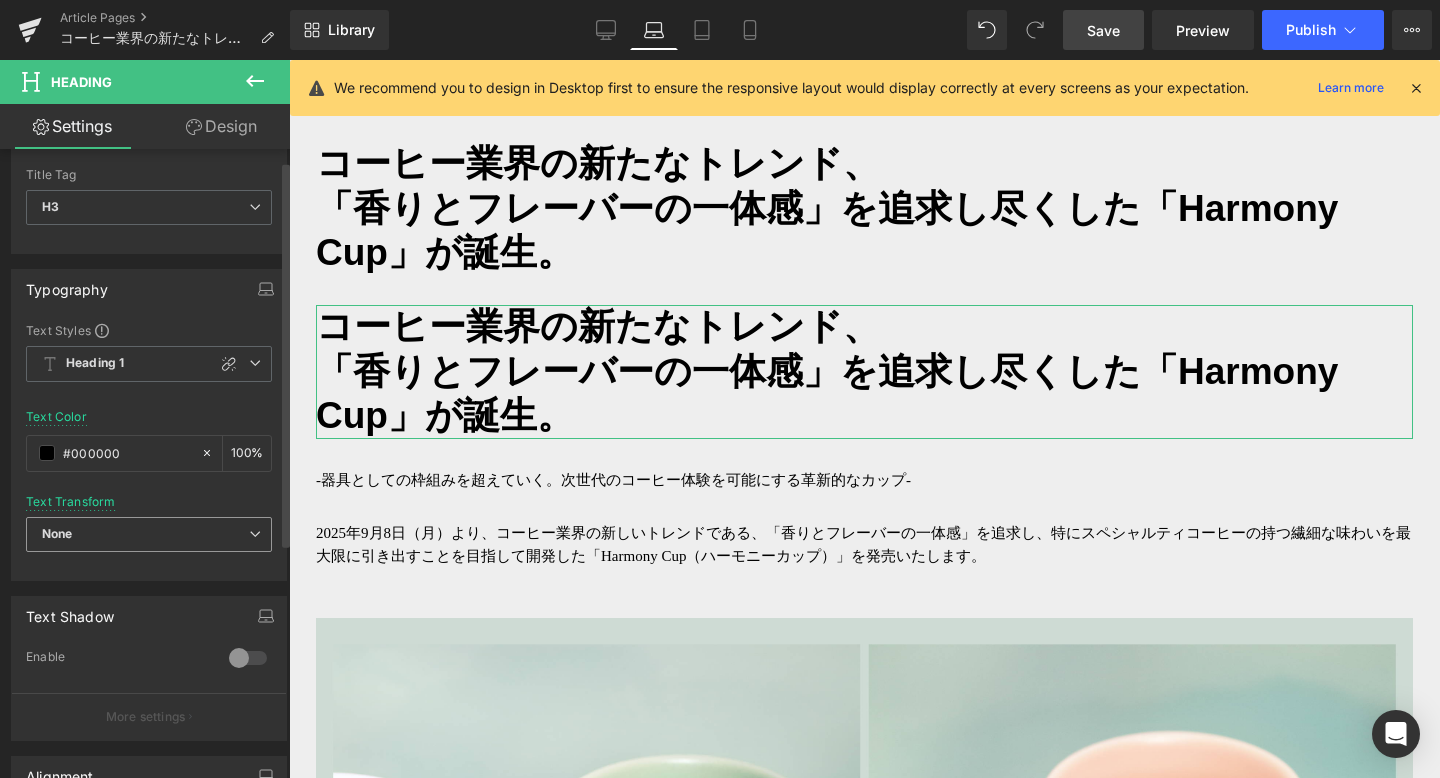 scroll, scrollTop: 0, scrollLeft: 0, axis: both 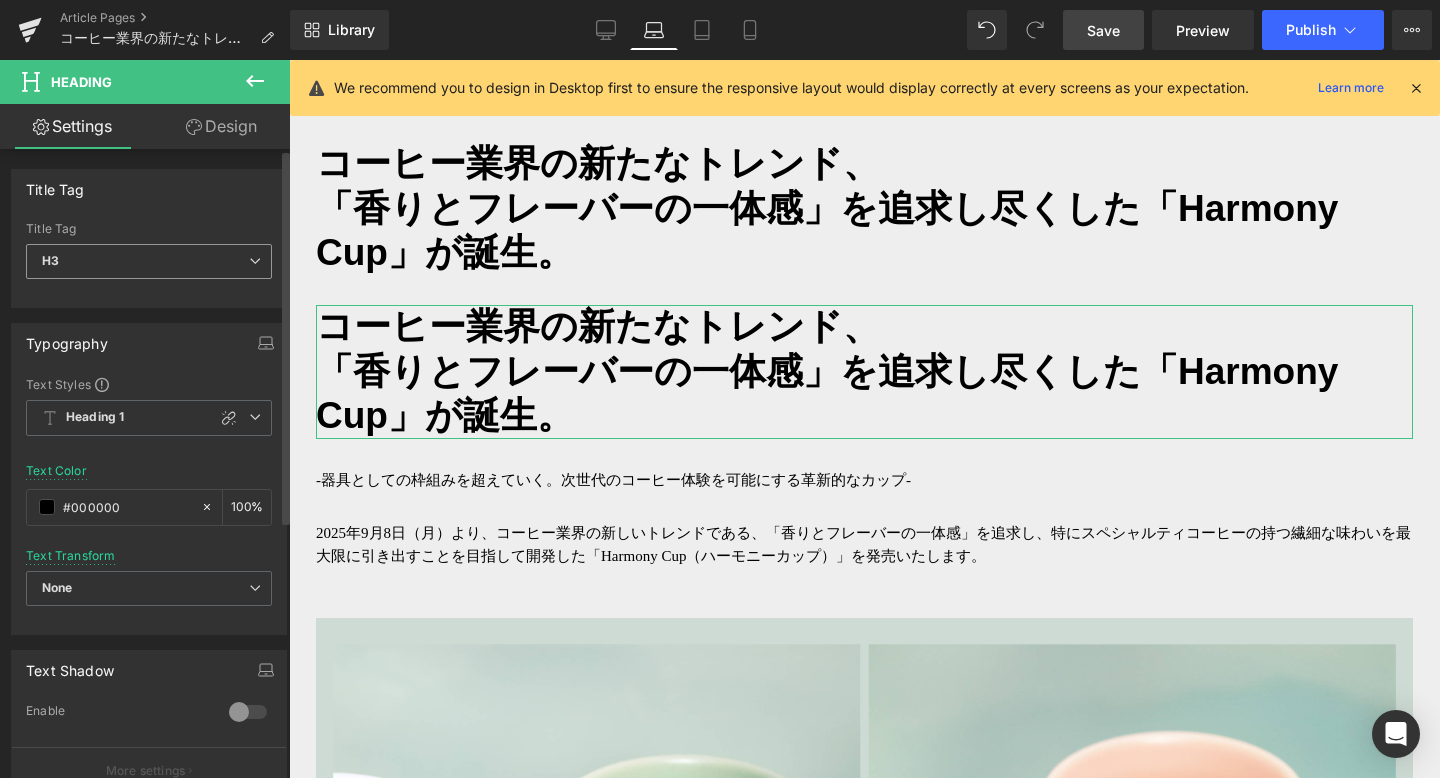 click on "H3" at bounding box center (149, 261) 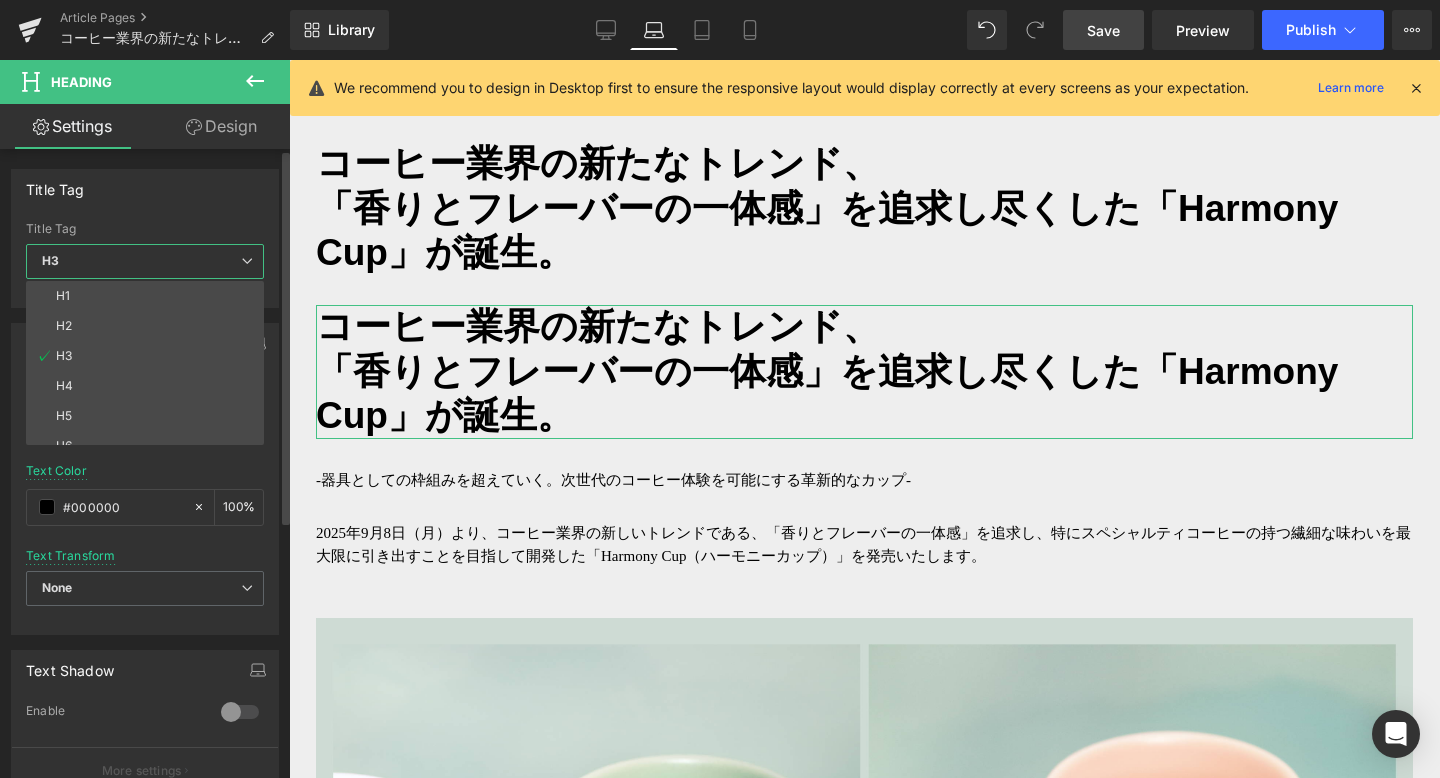 click on "H3" at bounding box center (145, 261) 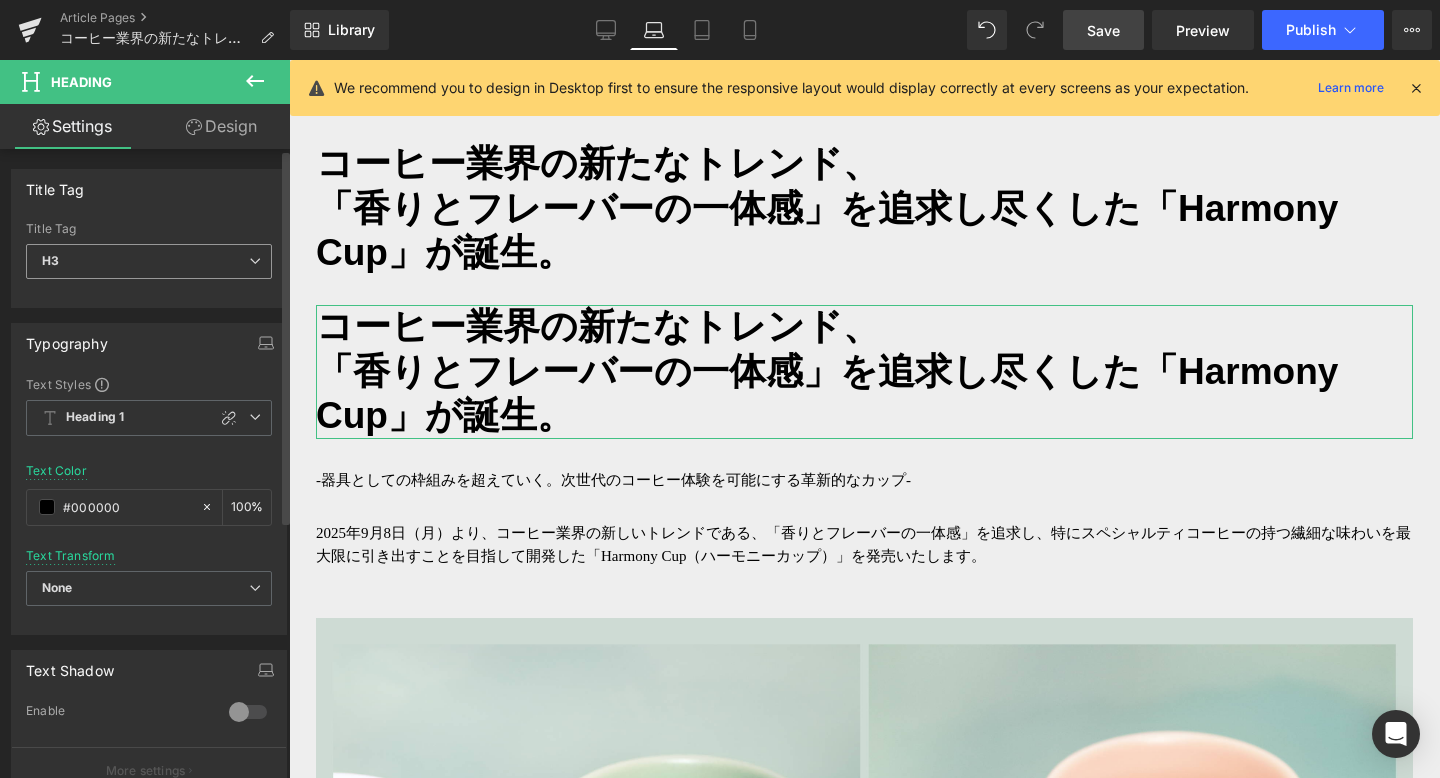click on "H3
H1 H2 H3 H4 H5 H6" at bounding box center (149, 266) 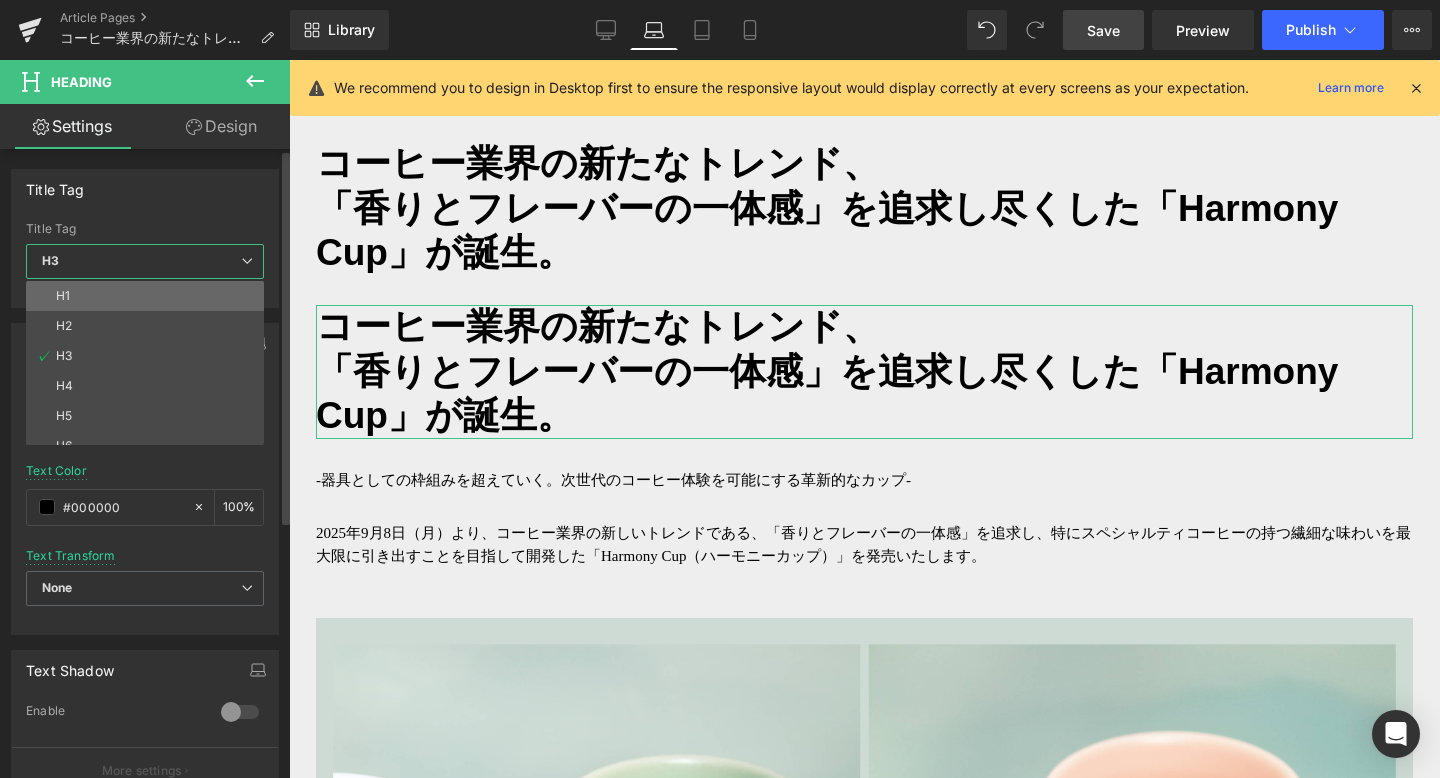 click on "H1" at bounding box center [149, 296] 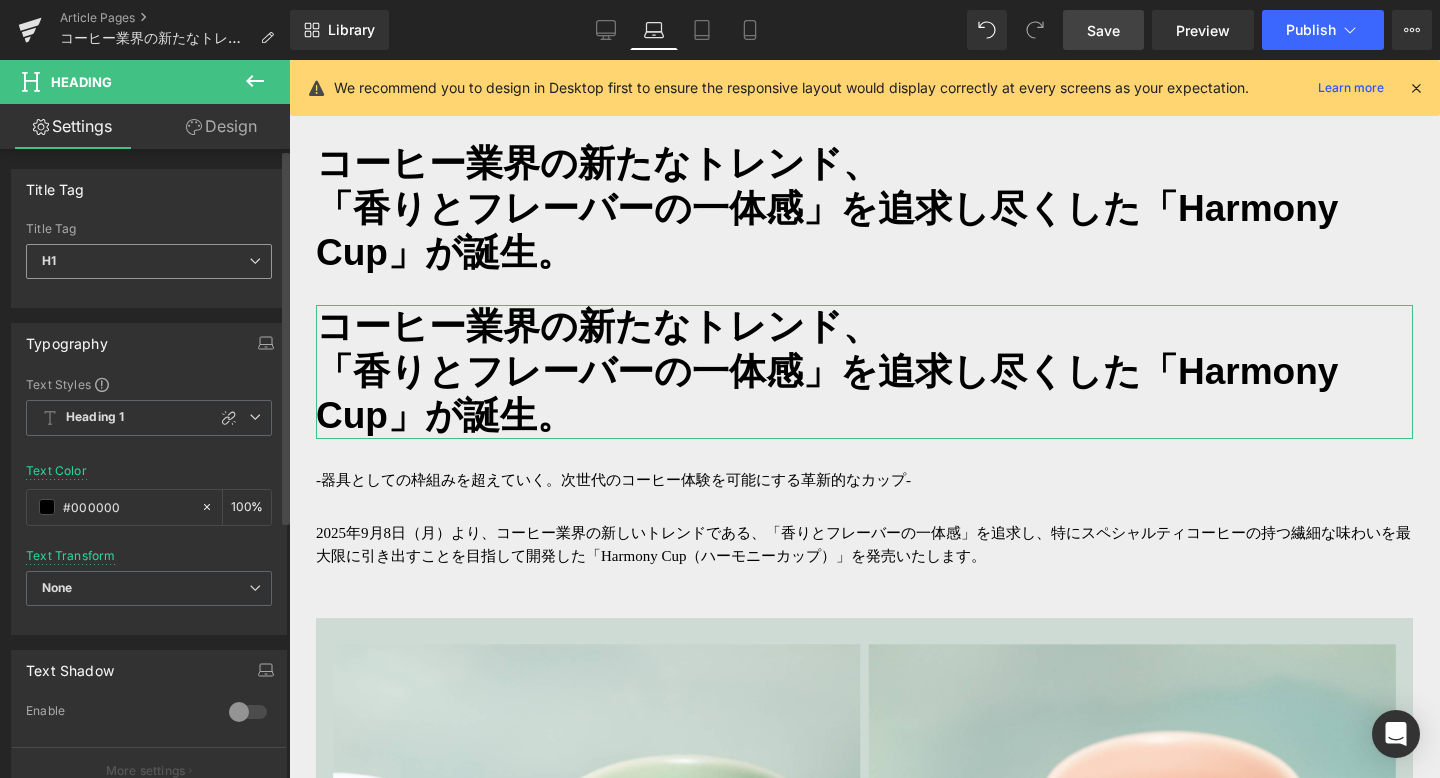 click at bounding box center (255, 261) 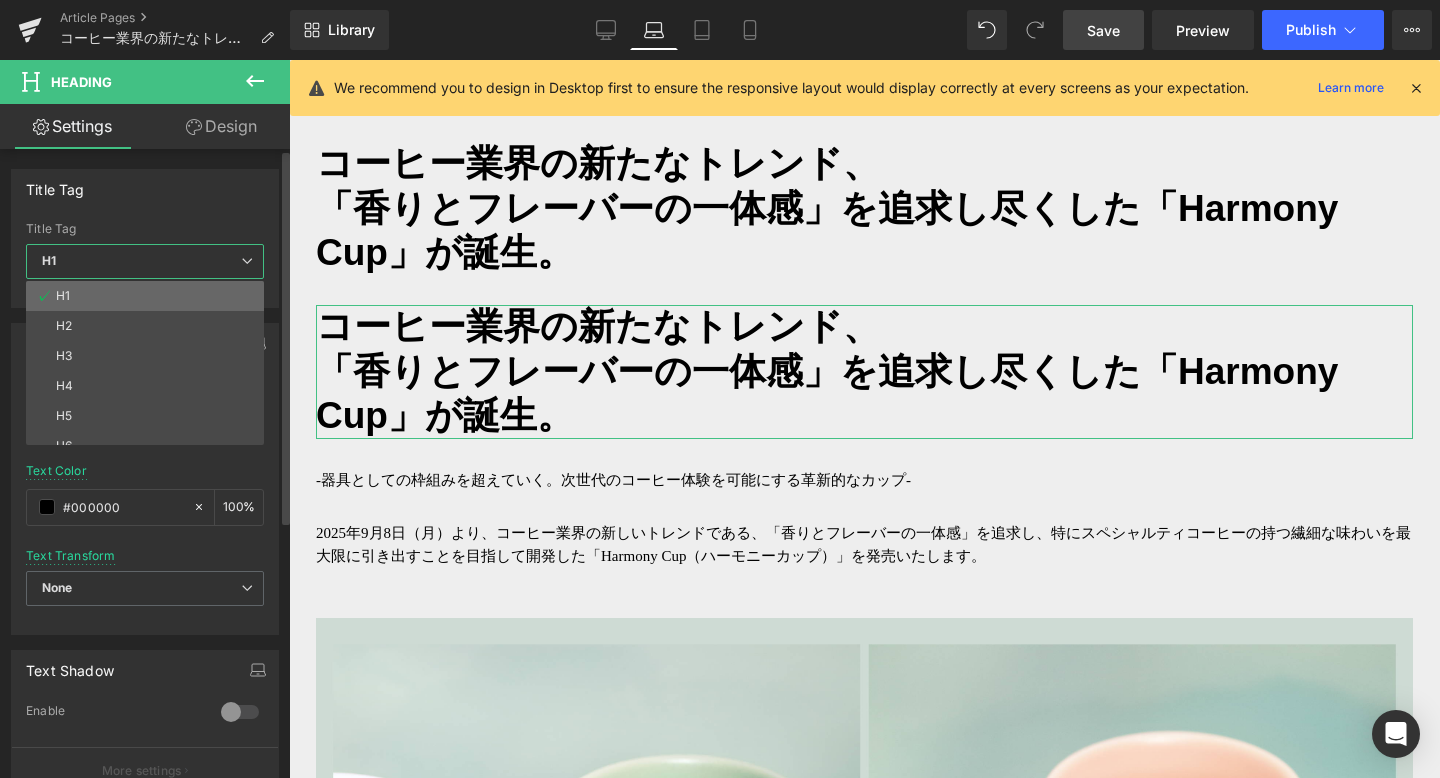 click on "H1" at bounding box center [149, 296] 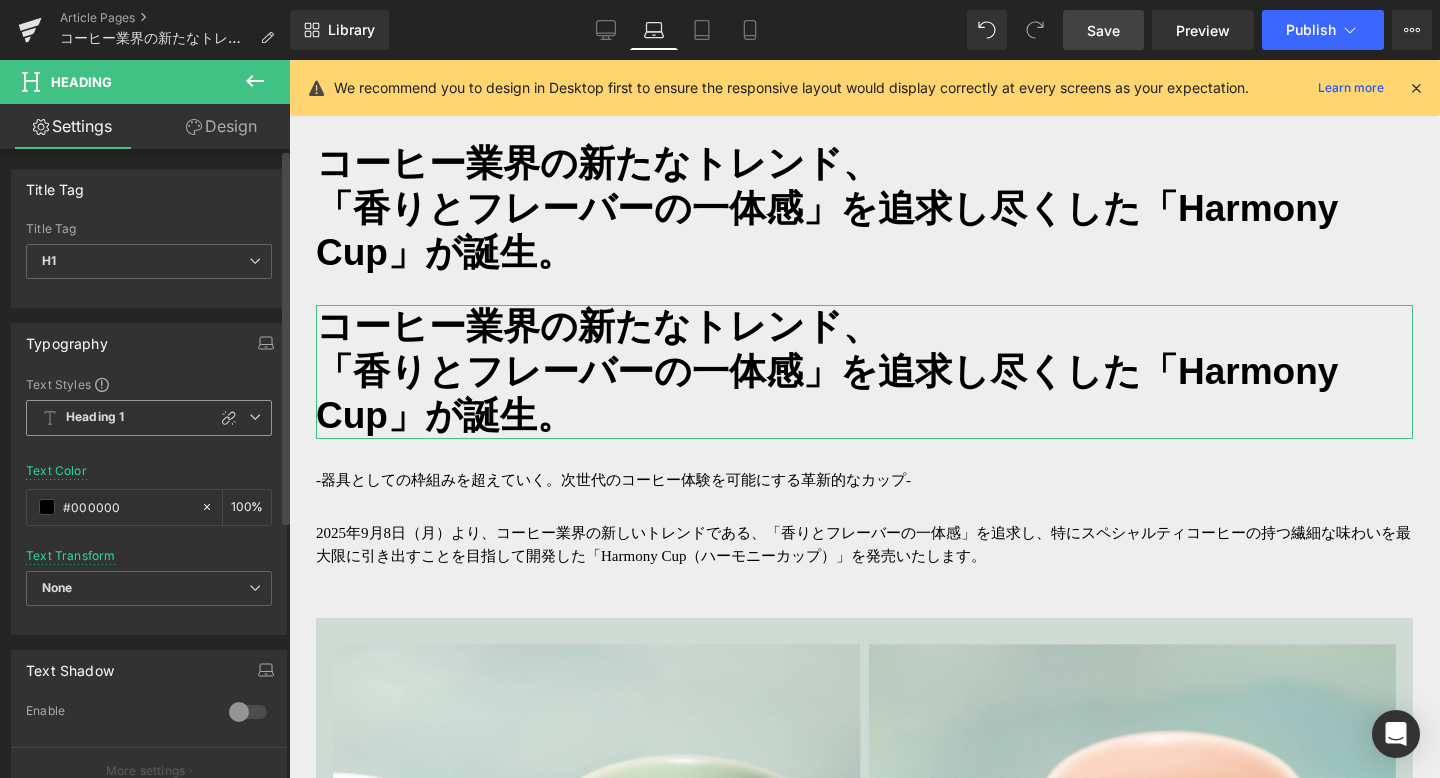 click at bounding box center (255, 417) 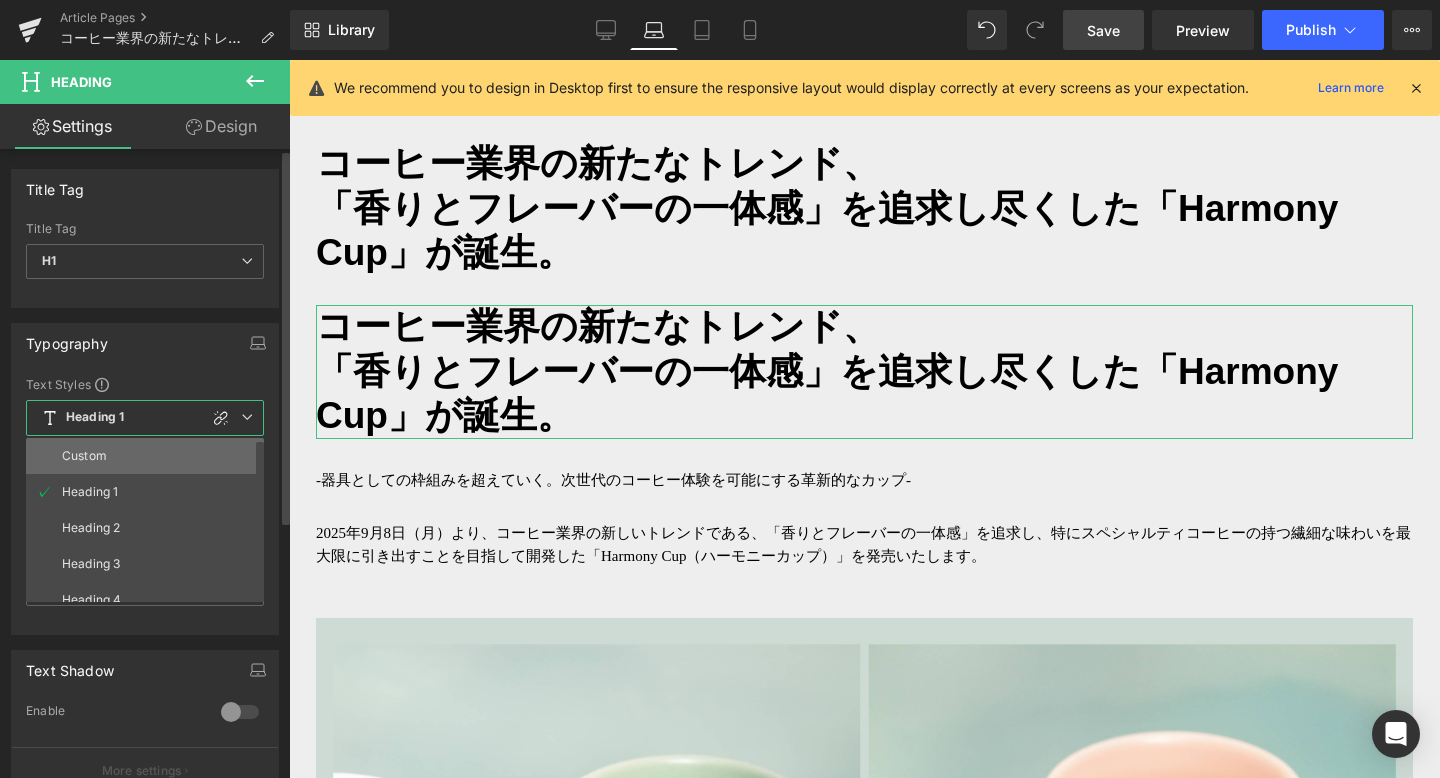 click on "Custom" at bounding box center [149, 456] 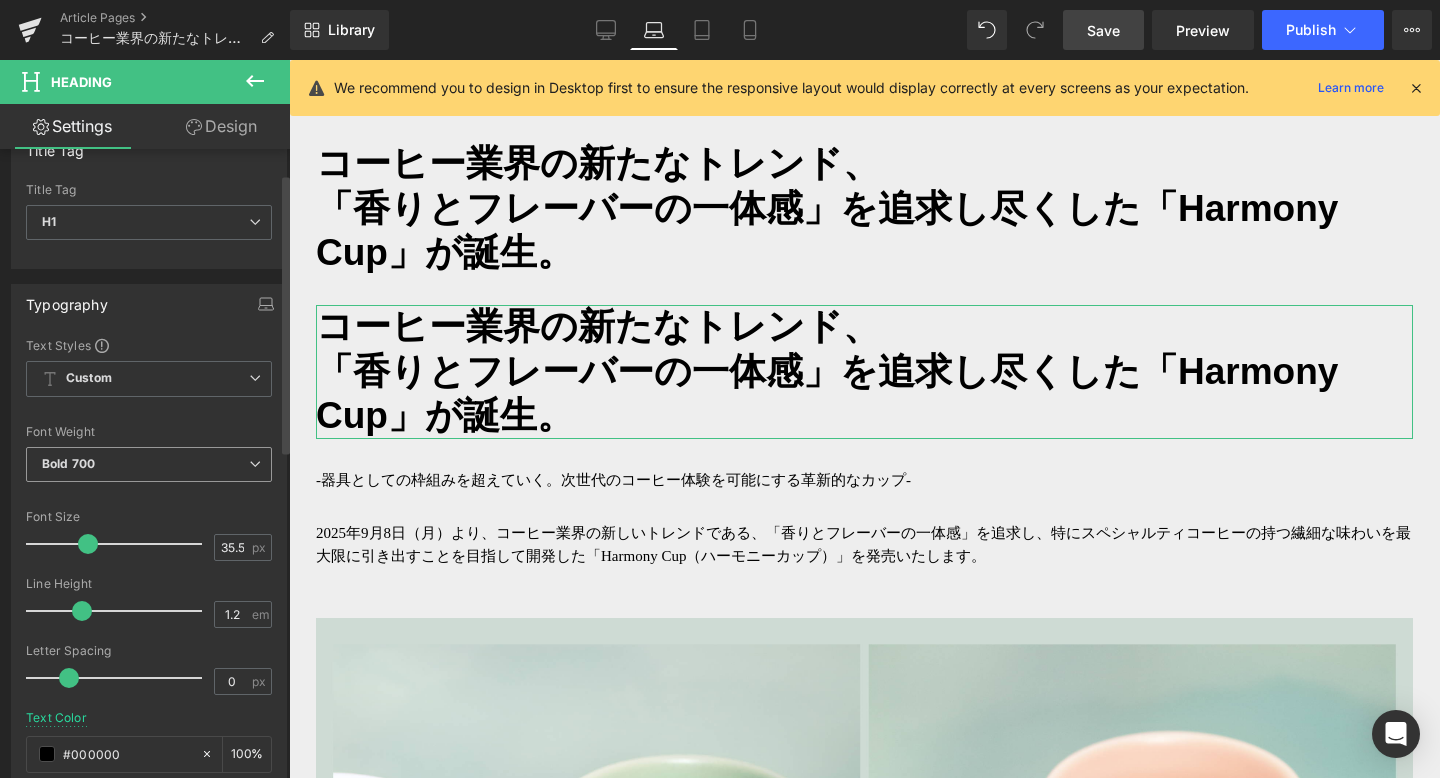 scroll, scrollTop: 55, scrollLeft: 0, axis: vertical 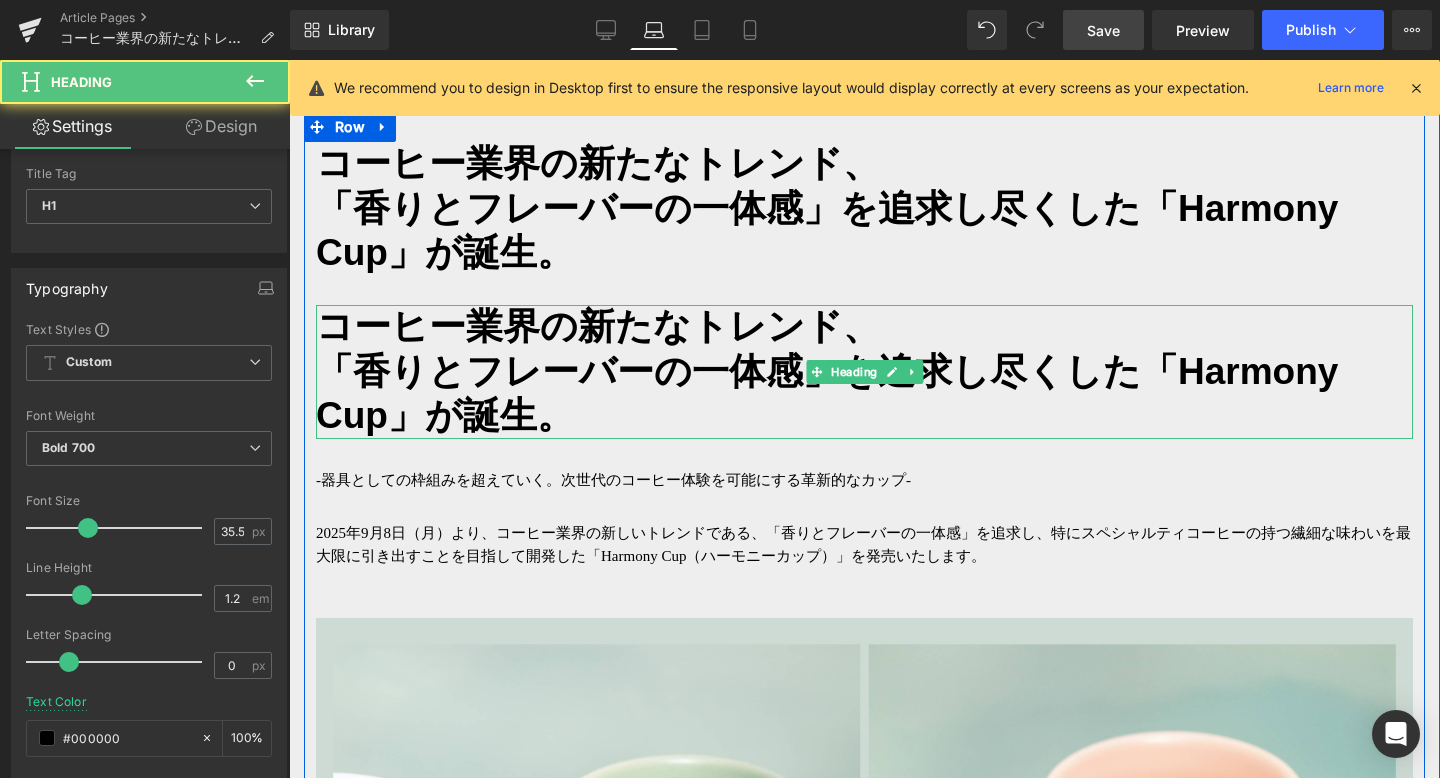 click on "「香りとフレーバーの一体感」を追求し尽くした「Harmony Cup」が誕生。" at bounding box center (827, 393) 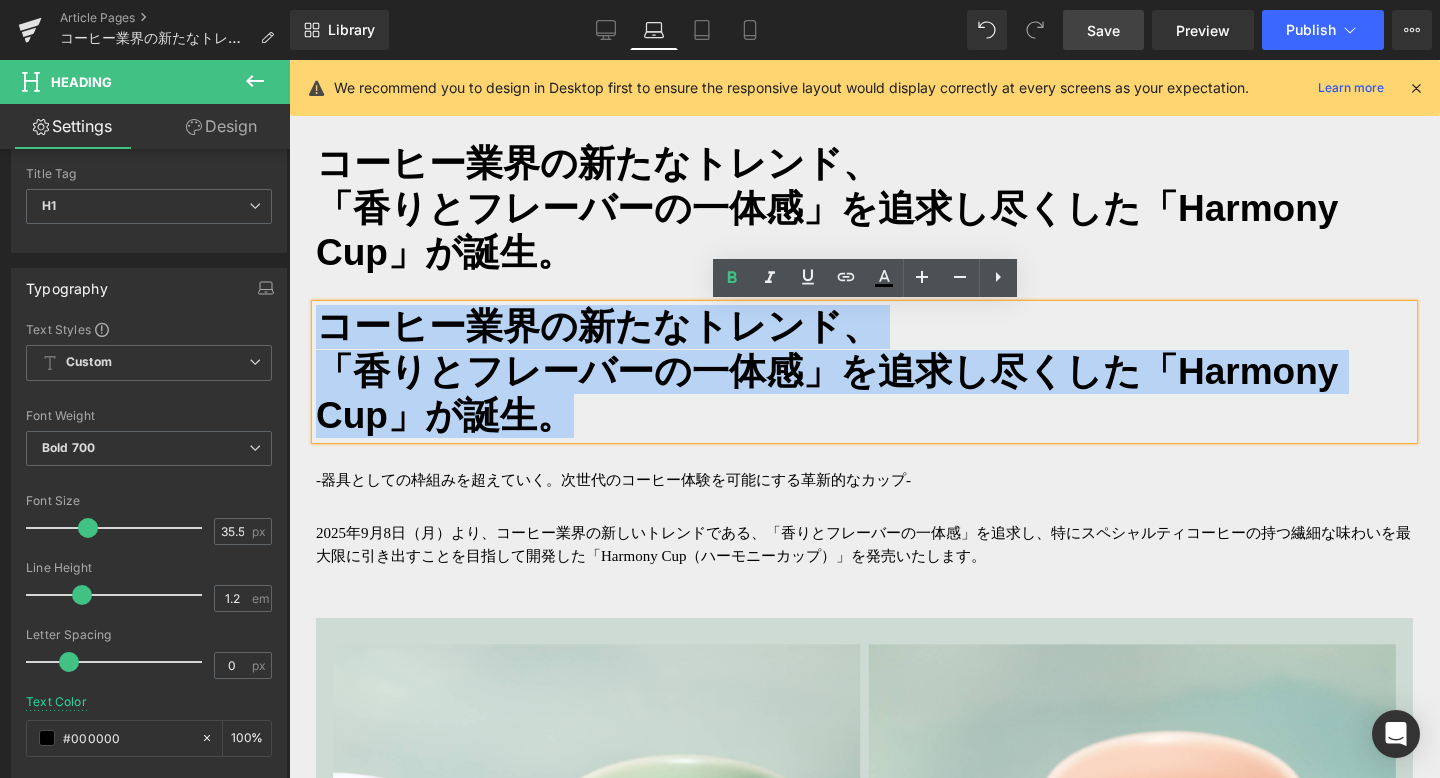 drag, startPoint x: 563, startPoint y: 418, endPoint x: 302, endPoint y: 323, distance: 277.75168 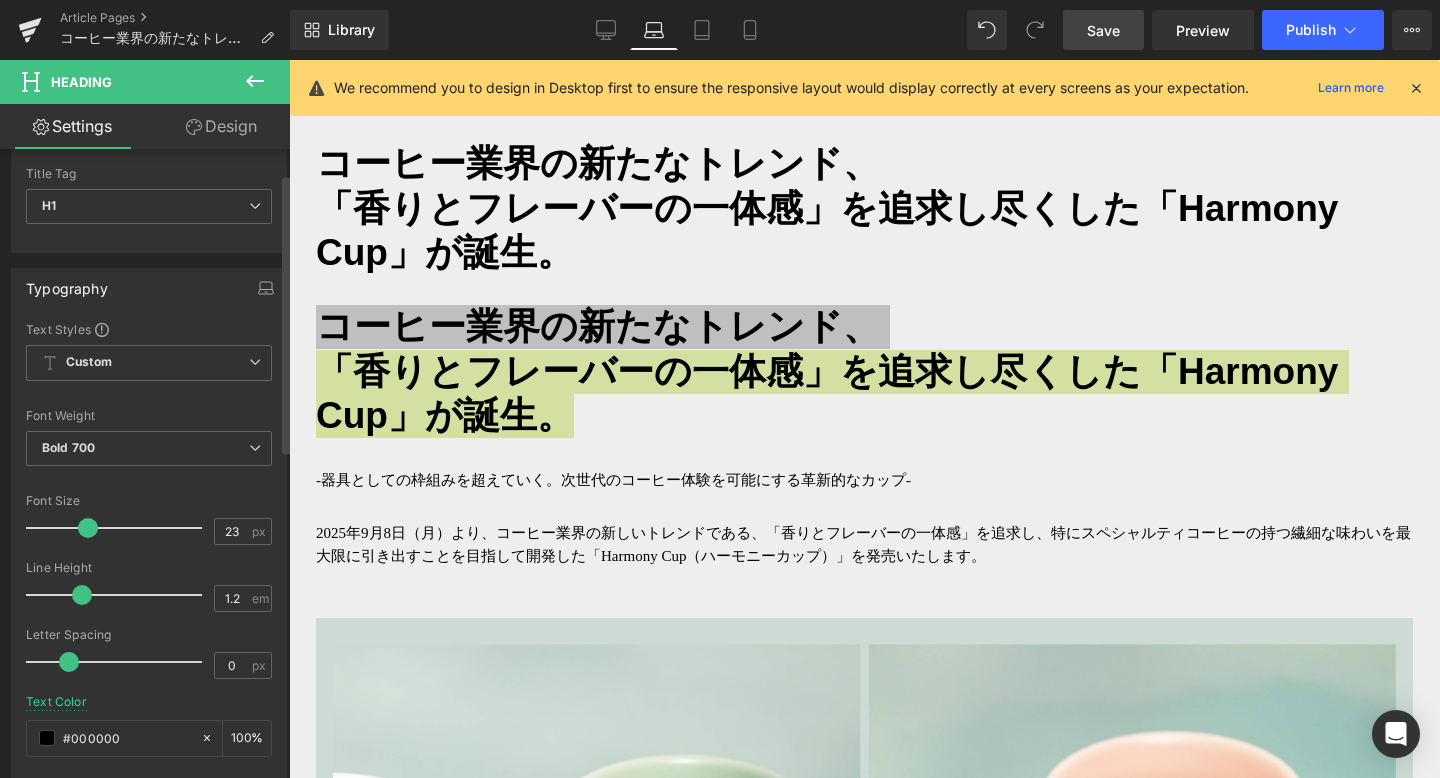 type on "12" 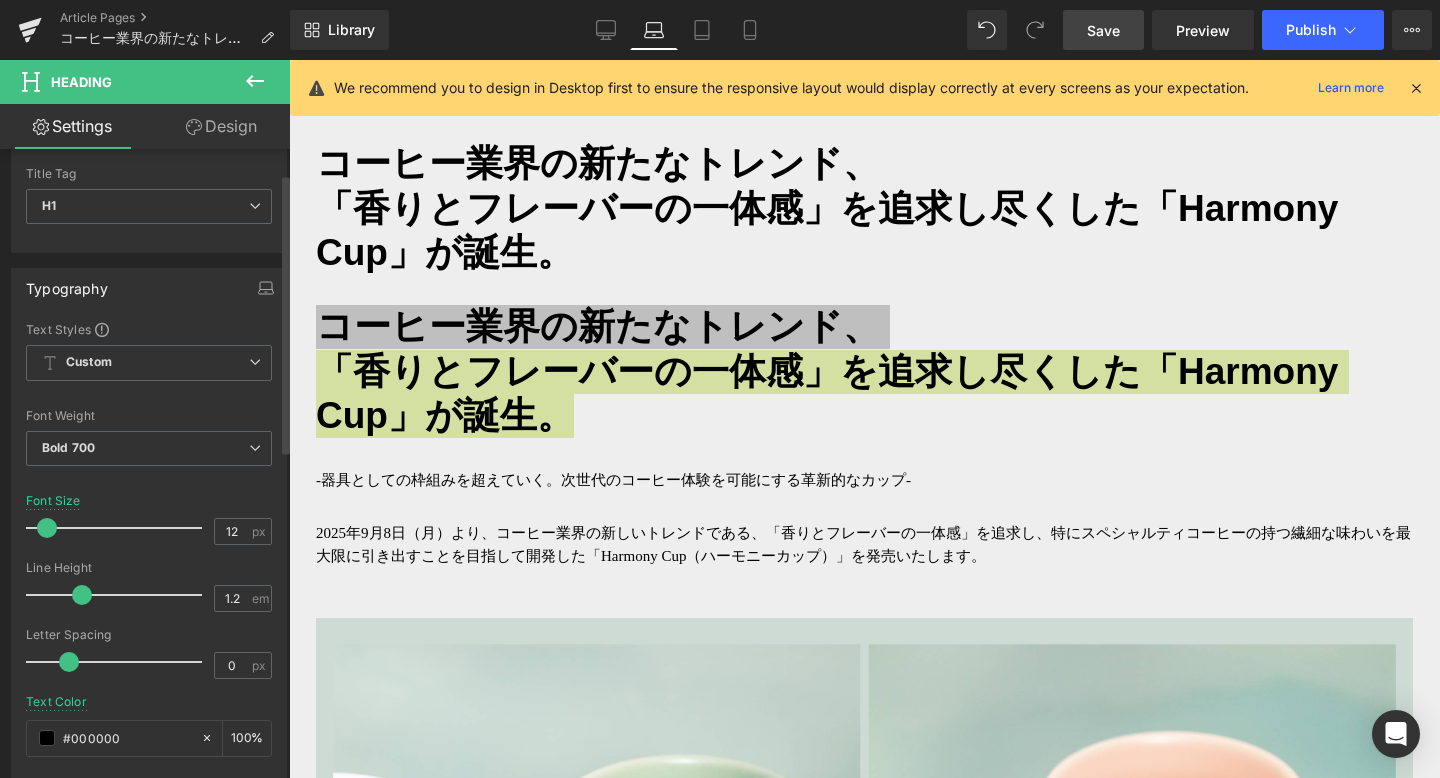 drag, startPoint x: 81, startPoint y: 530, endPoint x: 41, endPoint y: 530, distance: 40 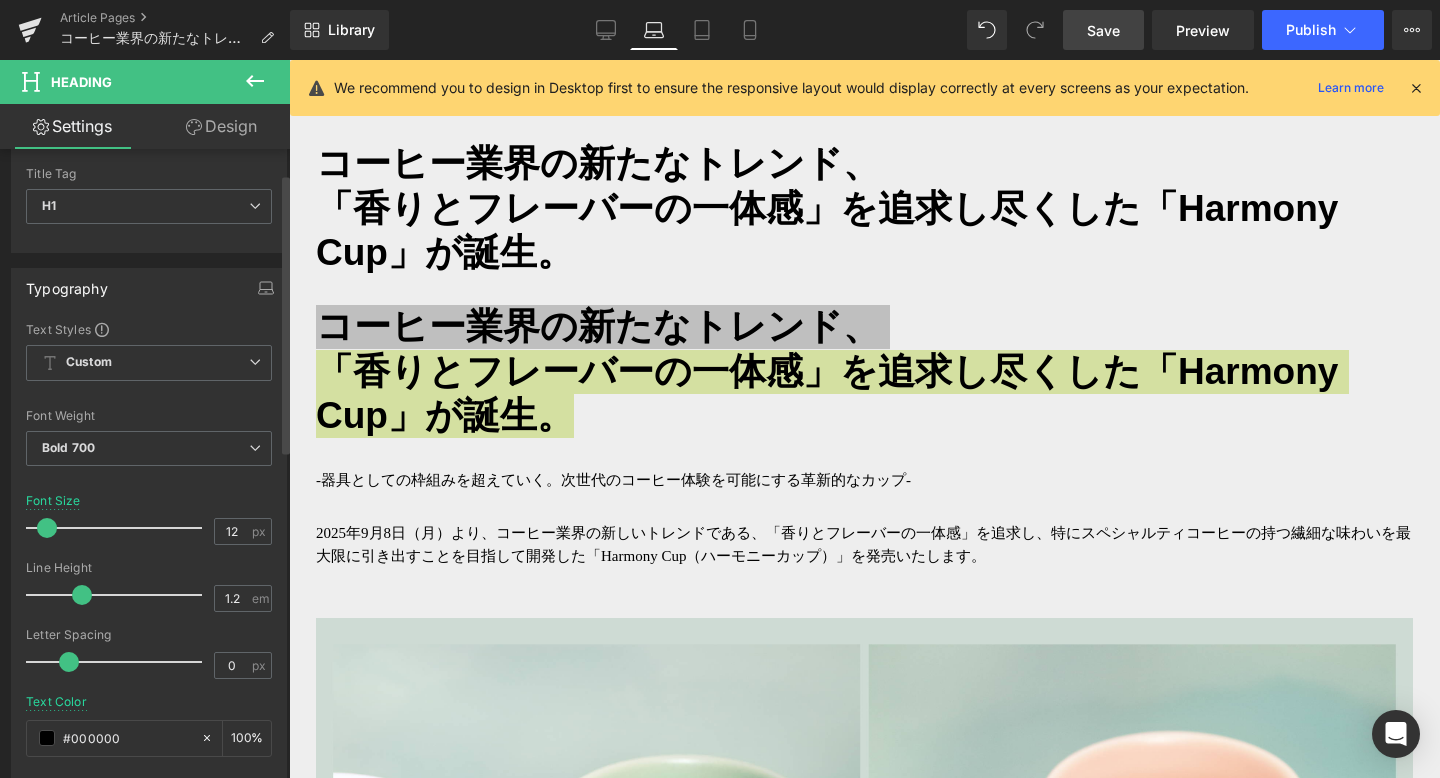click at bounding box center (47, 528) 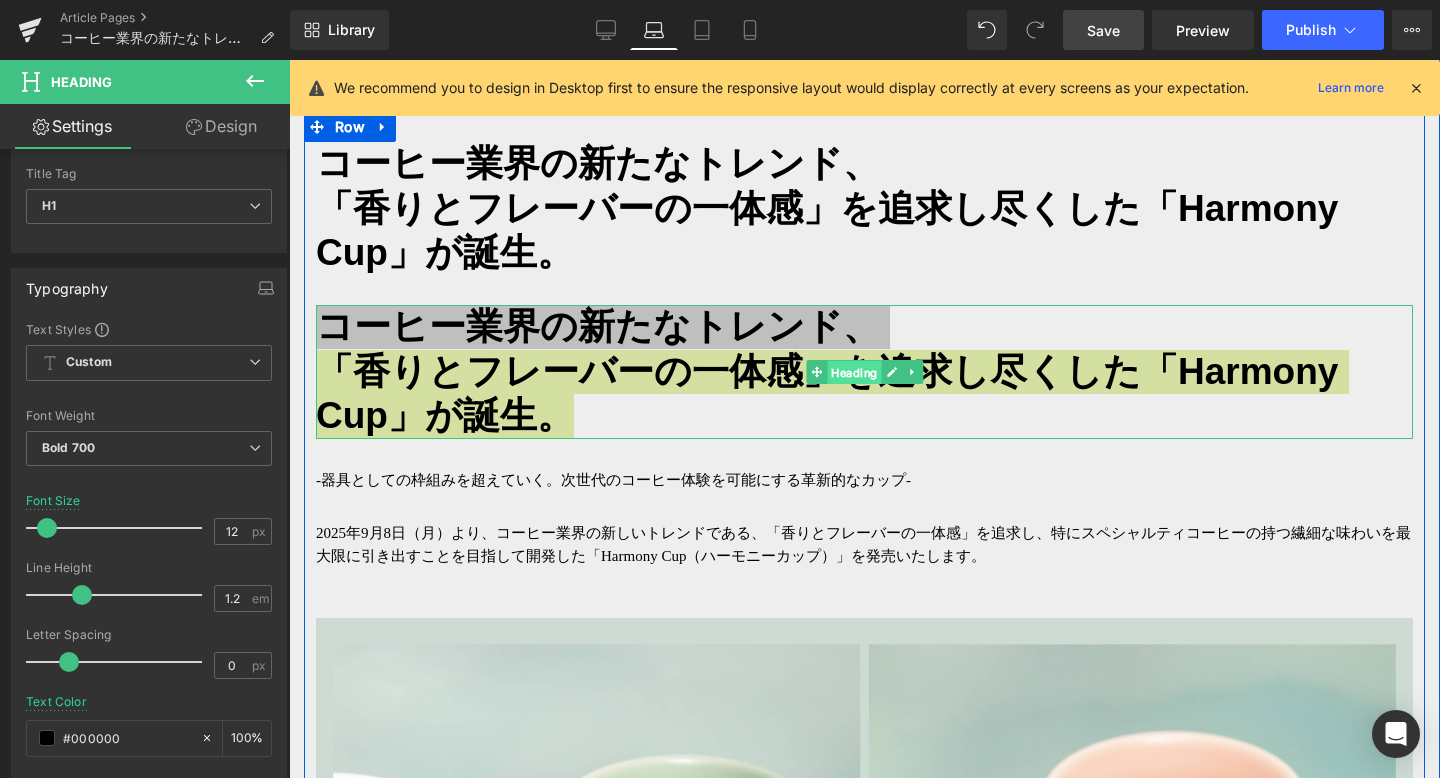 click on "Heading" at bounding box center (854, 373) 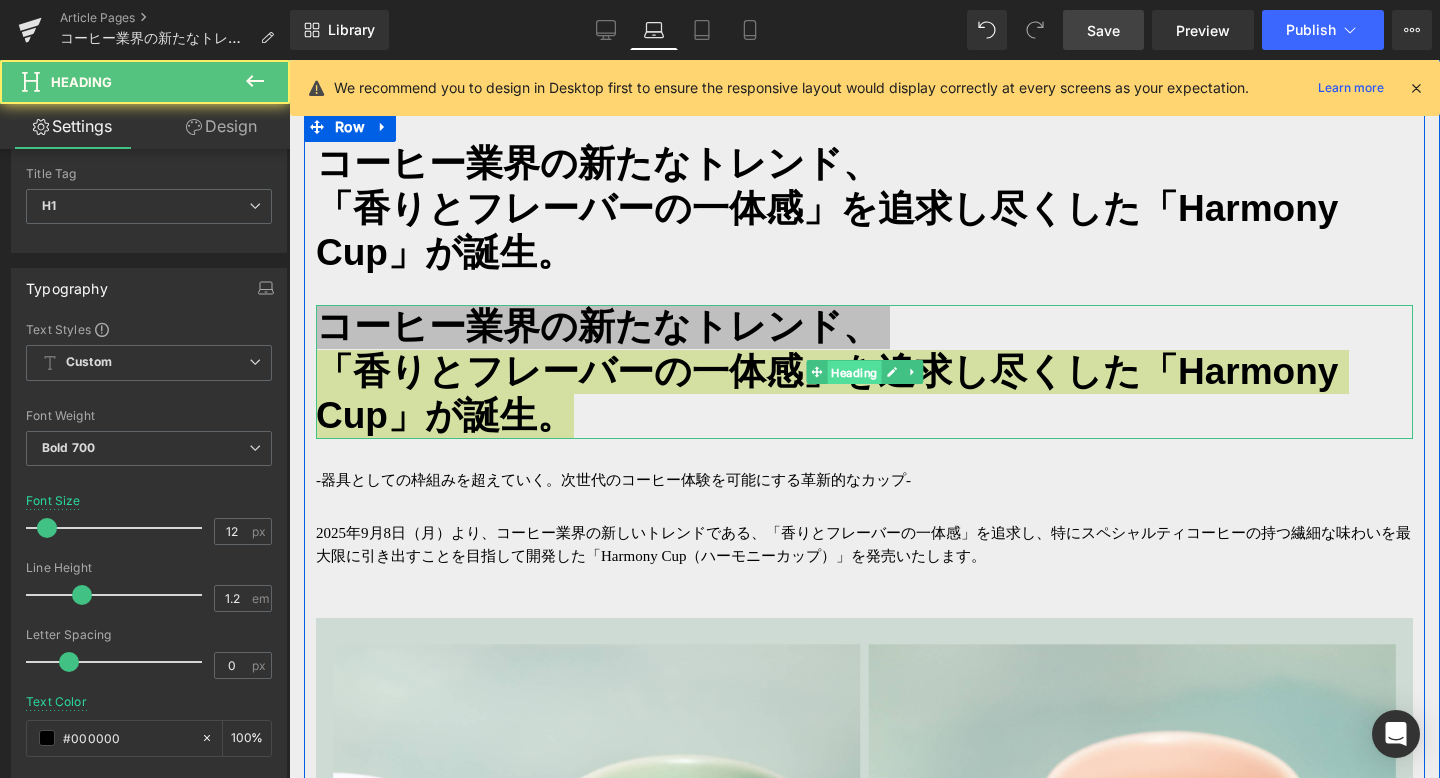 click on "Heading" at bounding box center (854, 373) 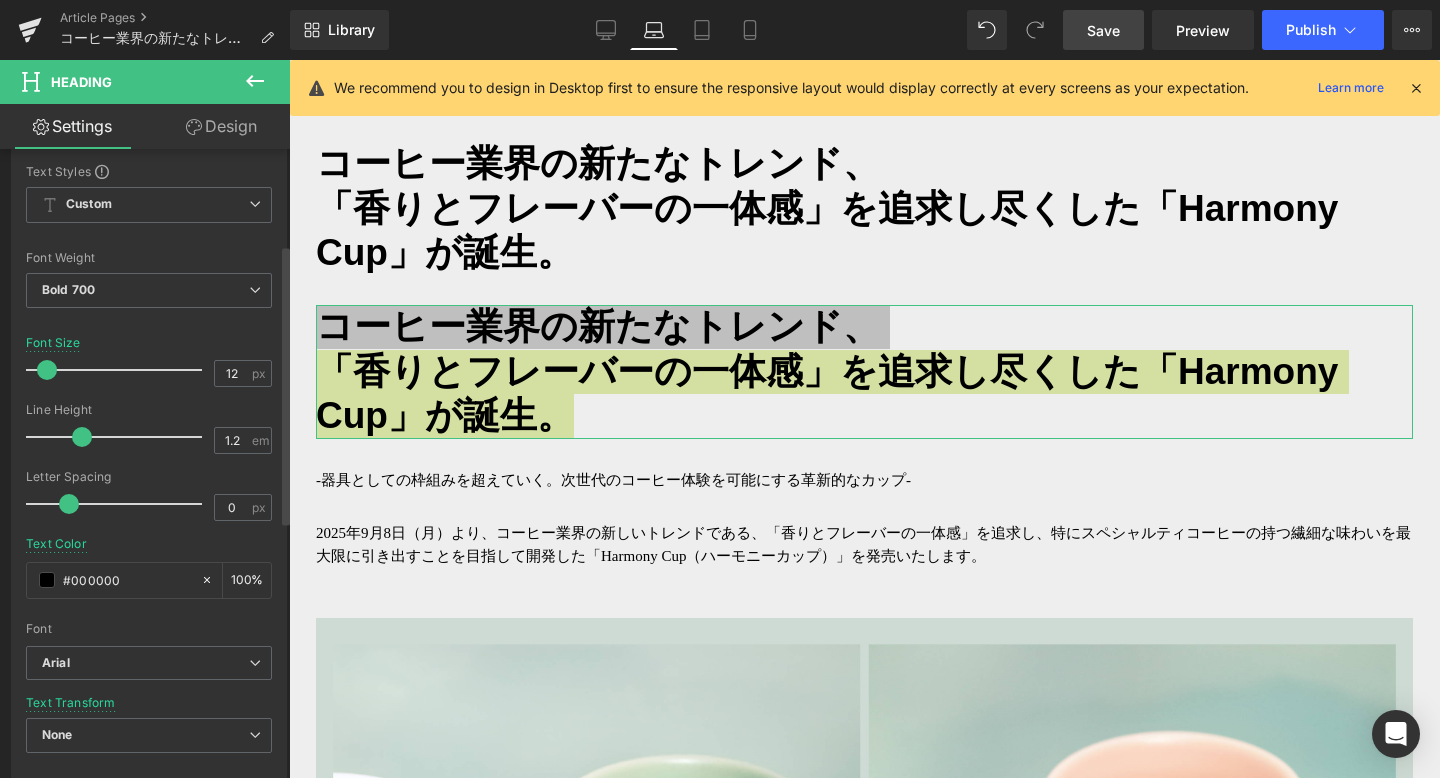 scroll, scrollTop: 227, scrollLeft: 0, axis: vertical 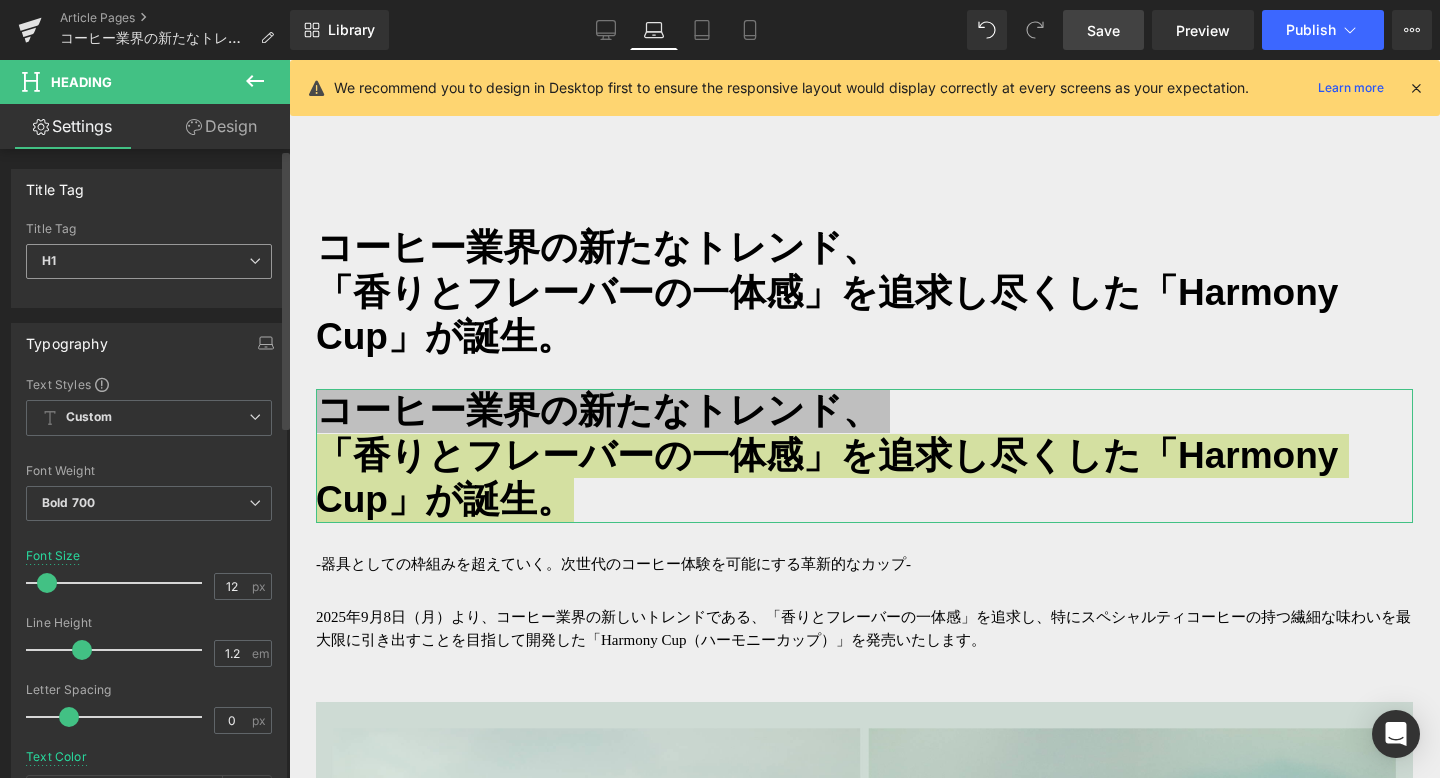 click at bounding box center (255, 261) 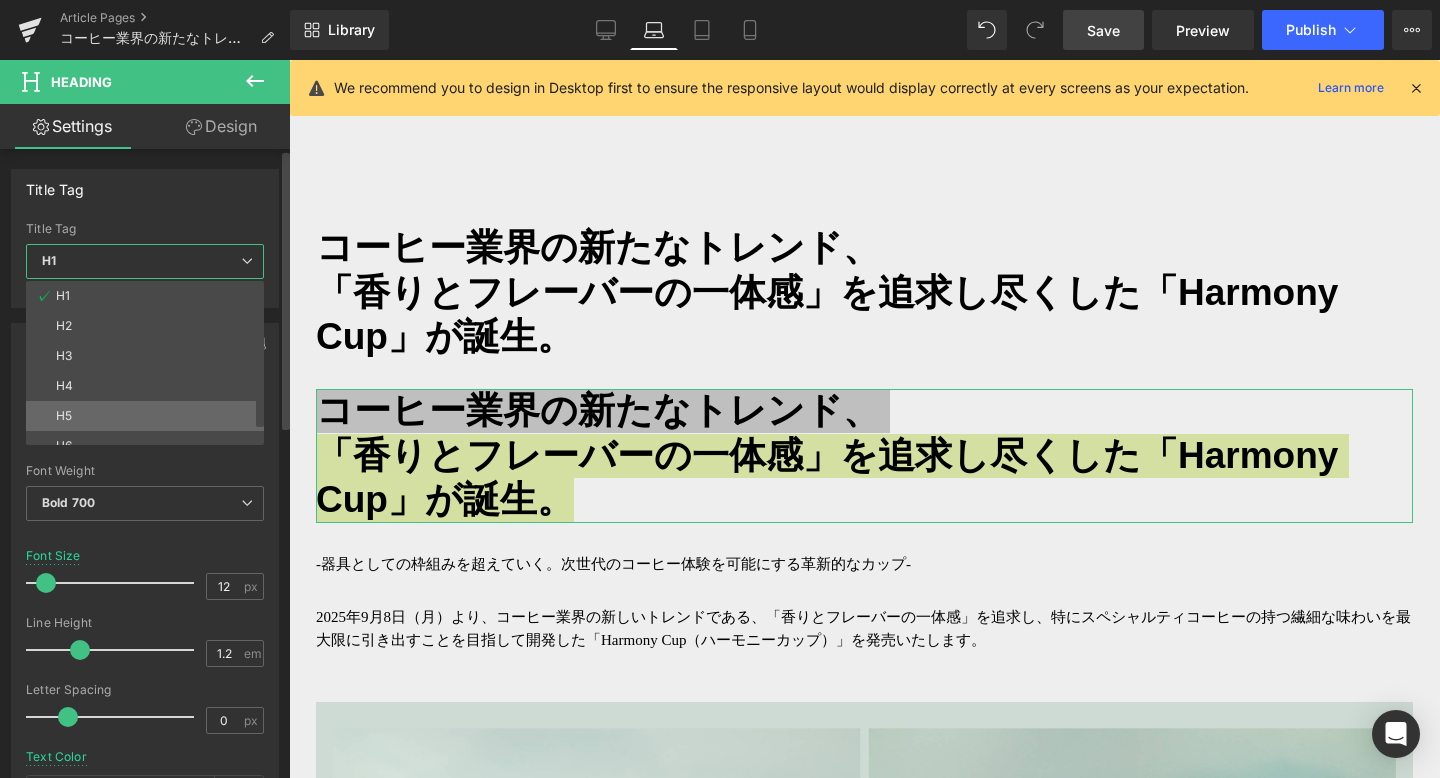 scroll, scrollTop: 16, scrollLeft: 0, axis: vertical 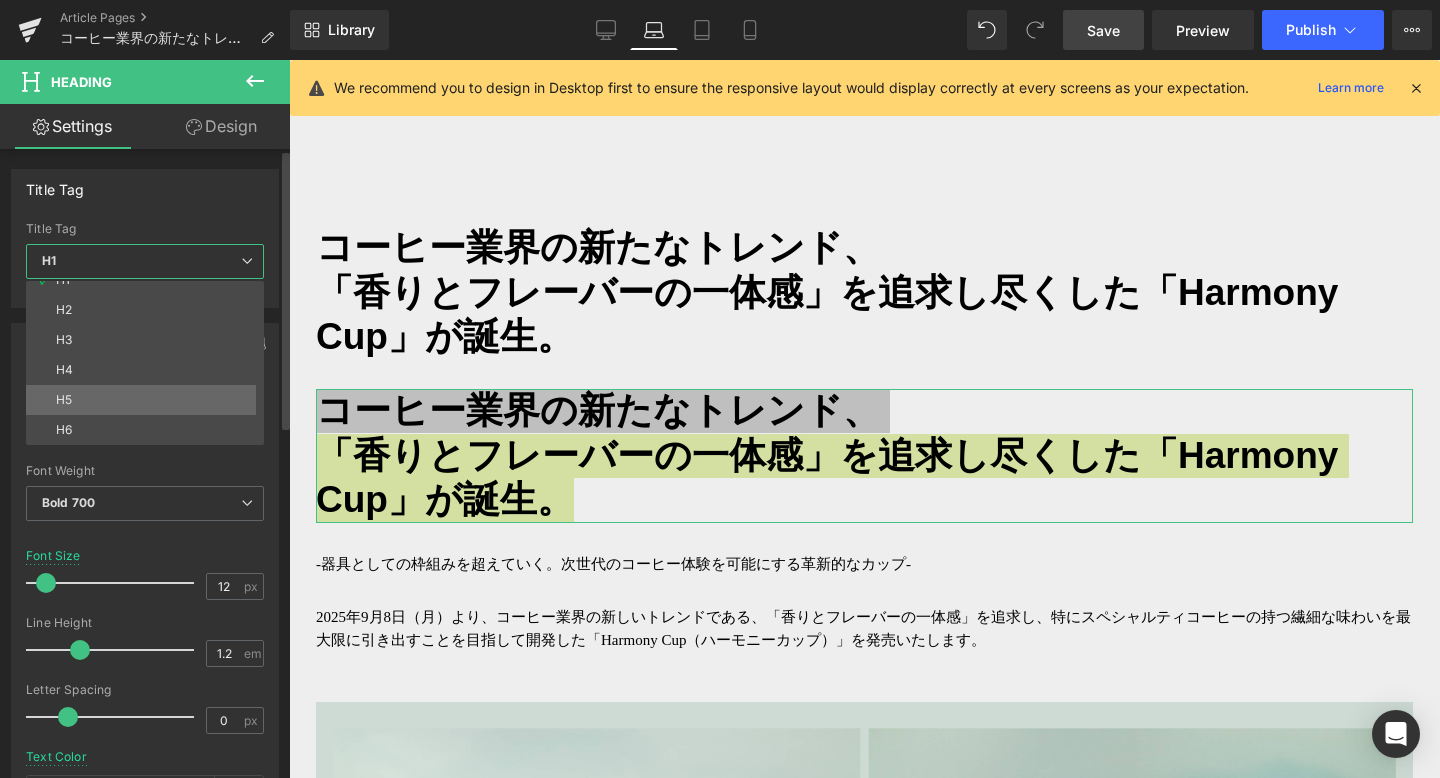 click on "H6" at bounding box center [149, 430] 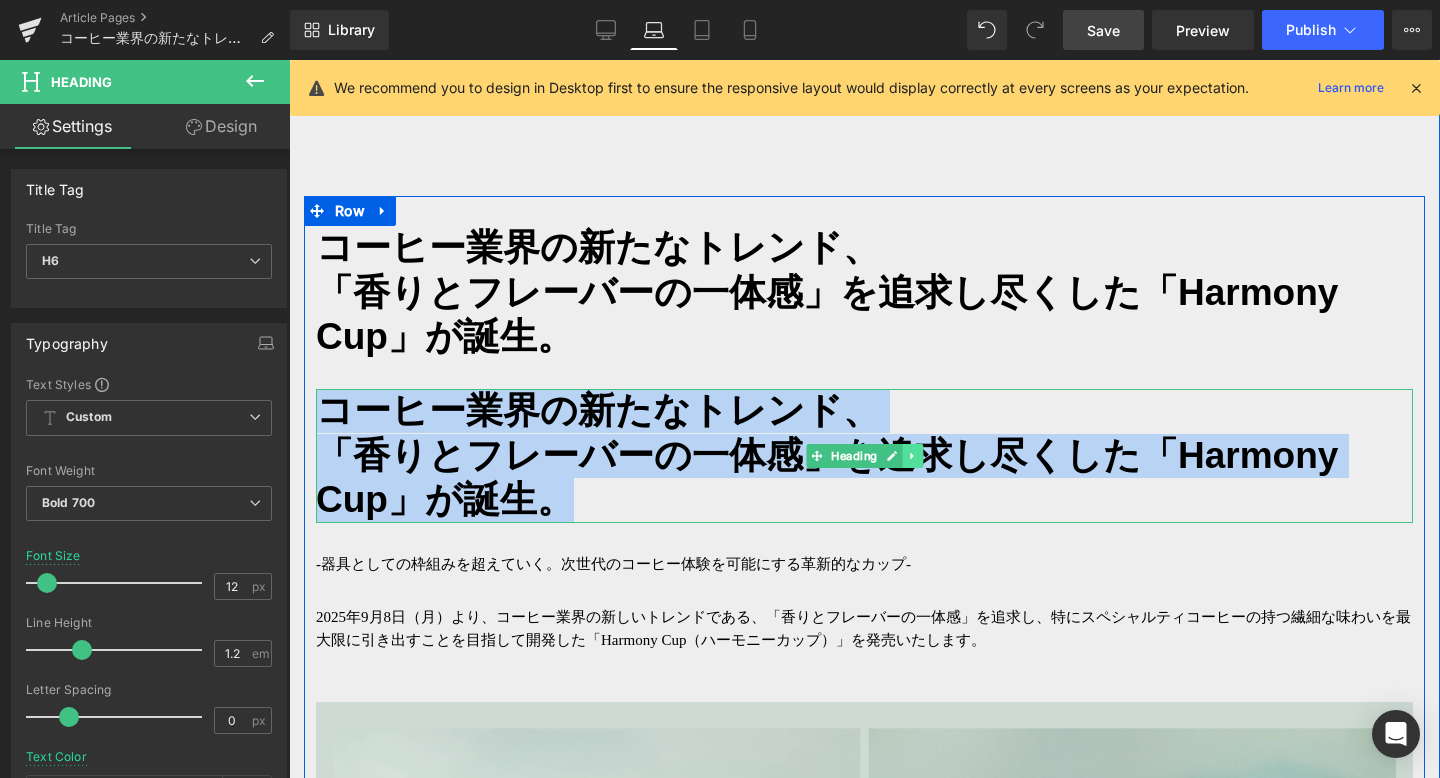 click 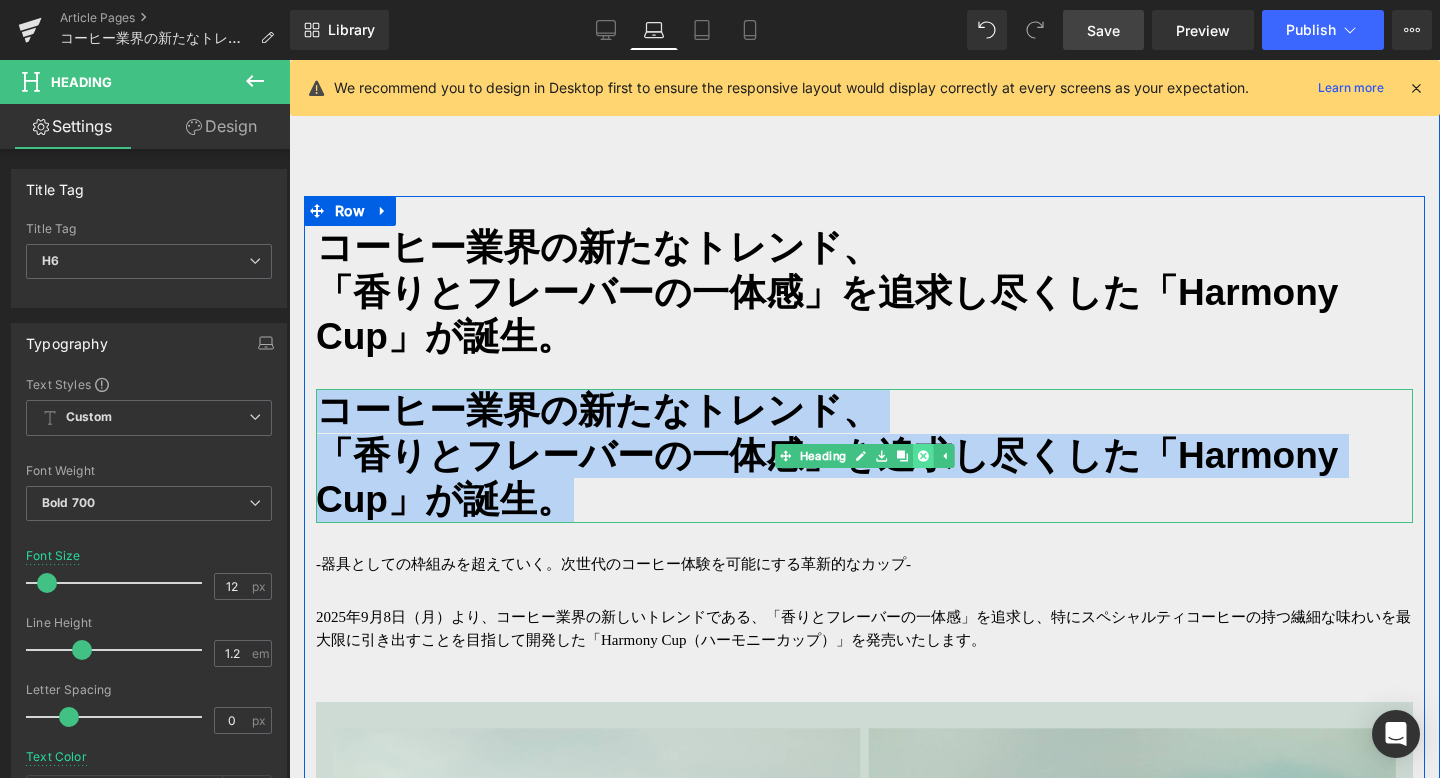 click 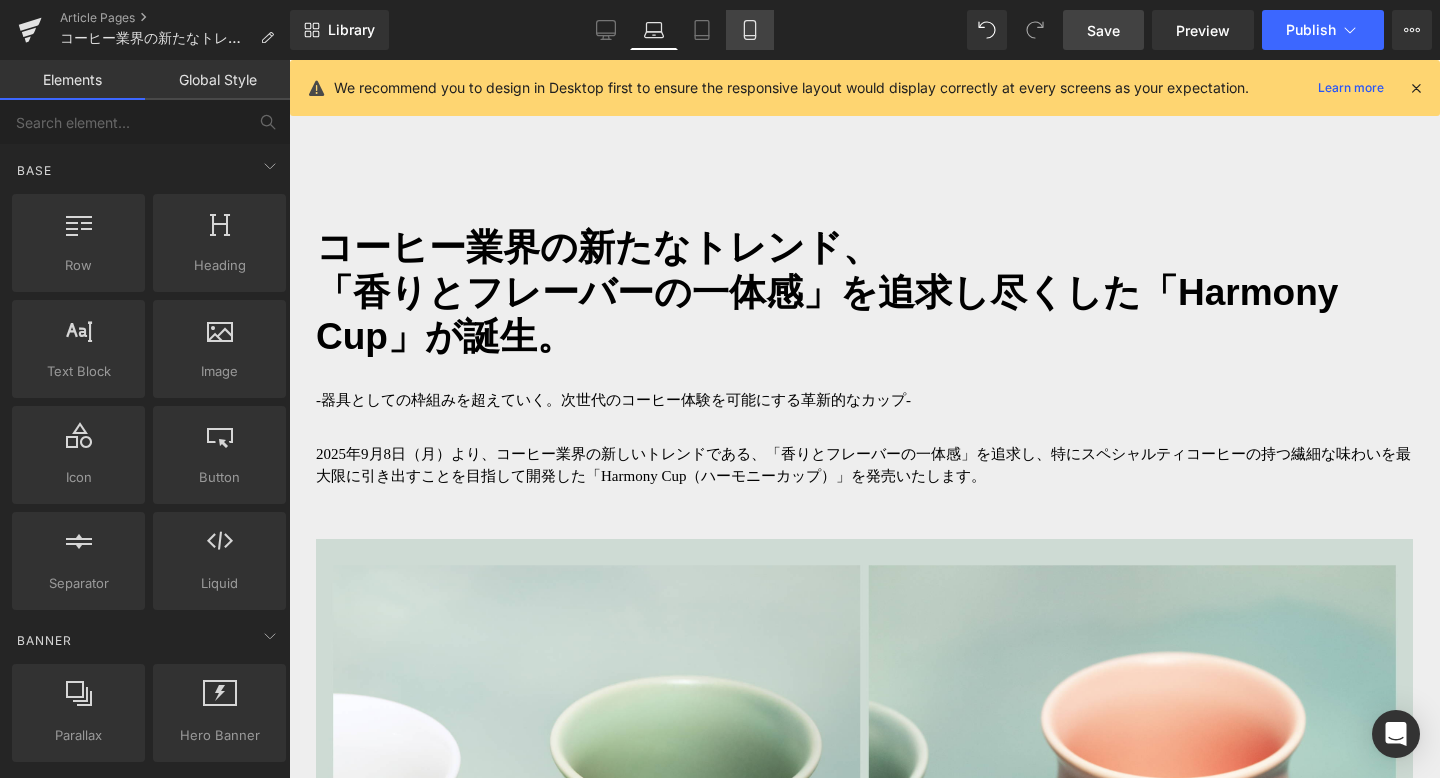 click 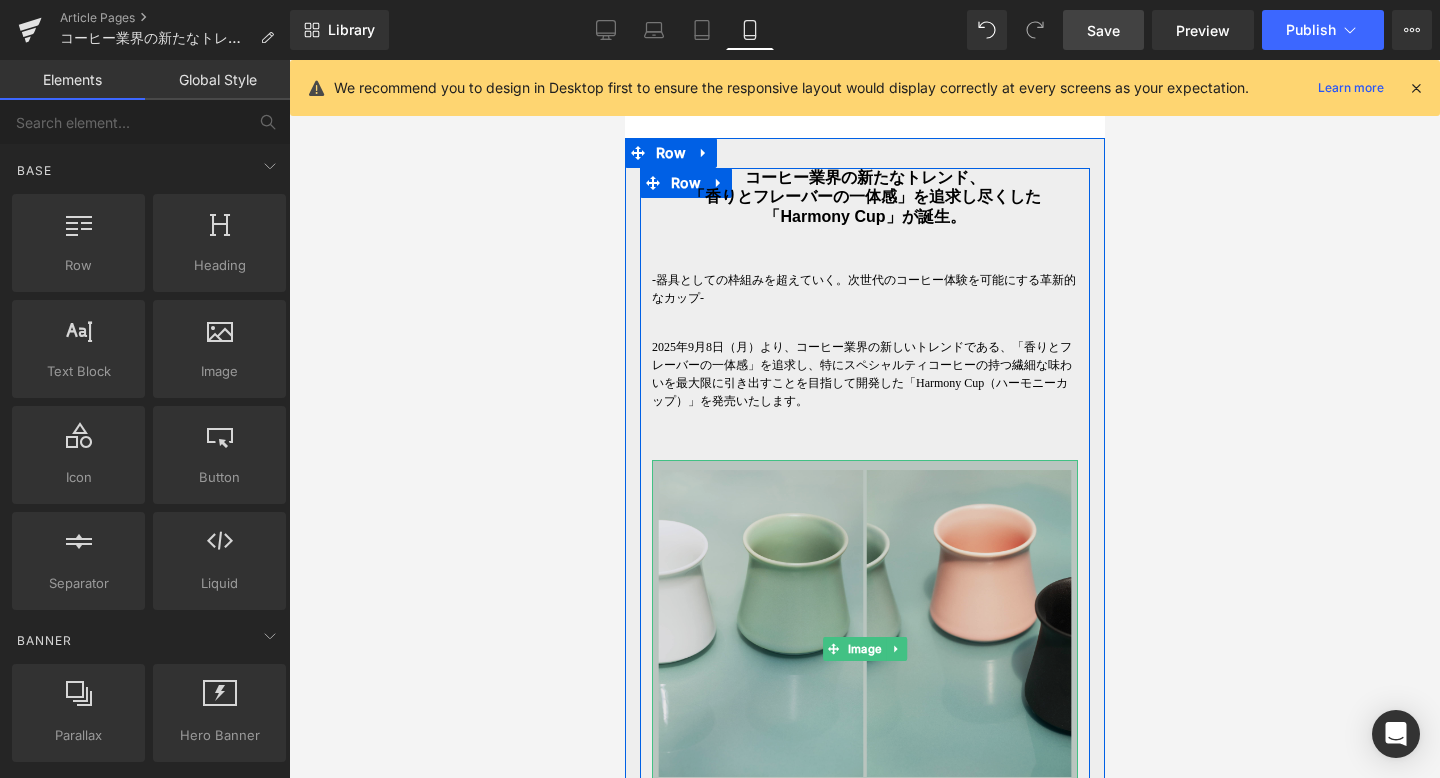 scroll, scrollTop: 925, scrollLeft: 0, axis: vertical 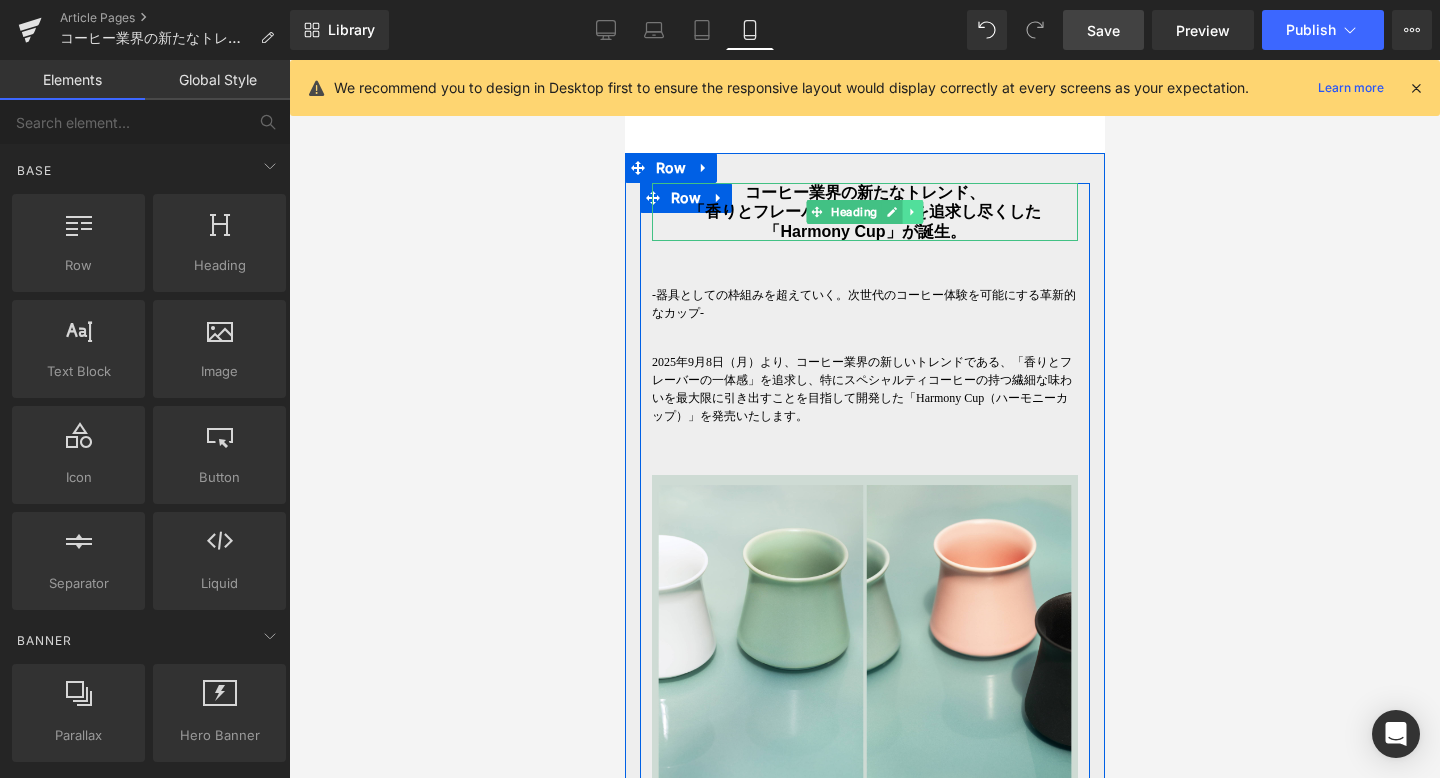 click 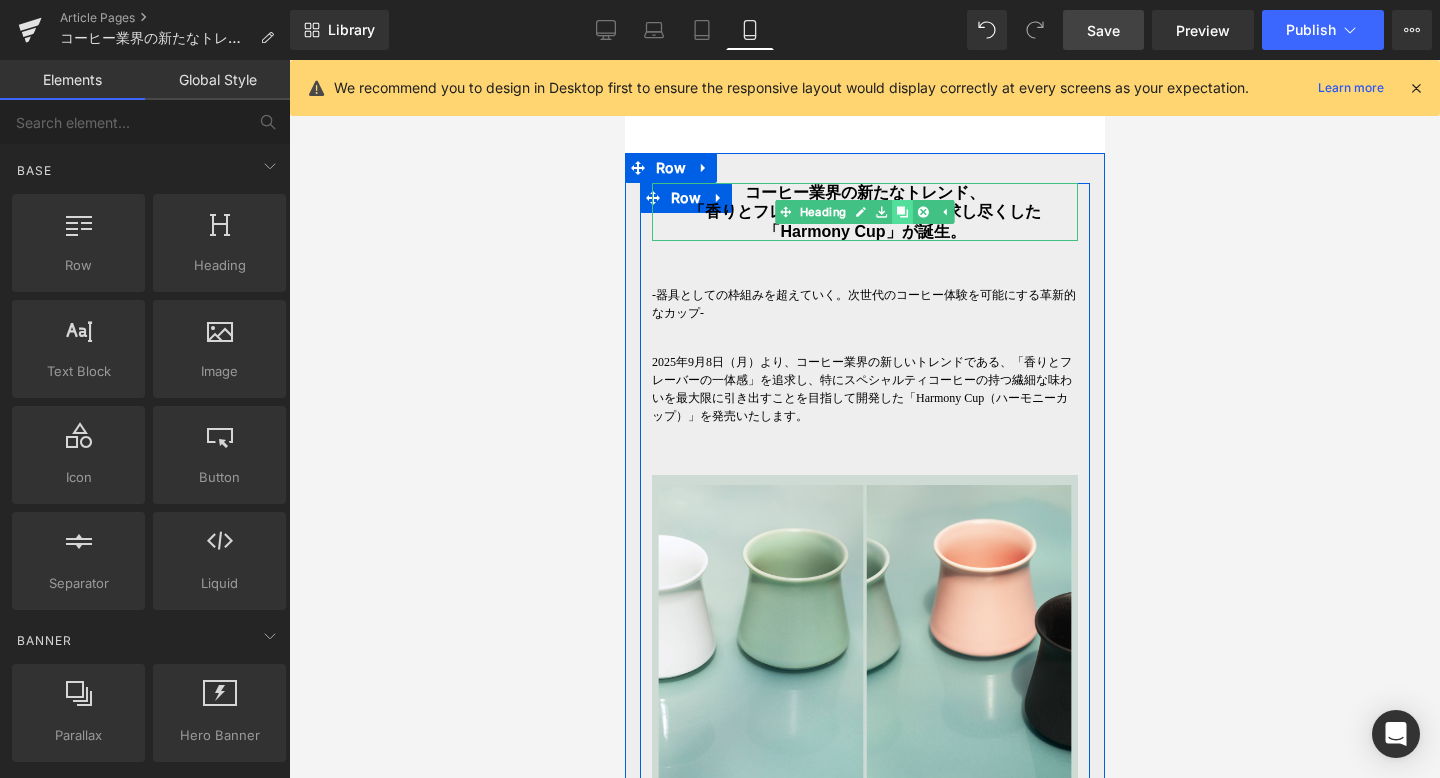 click 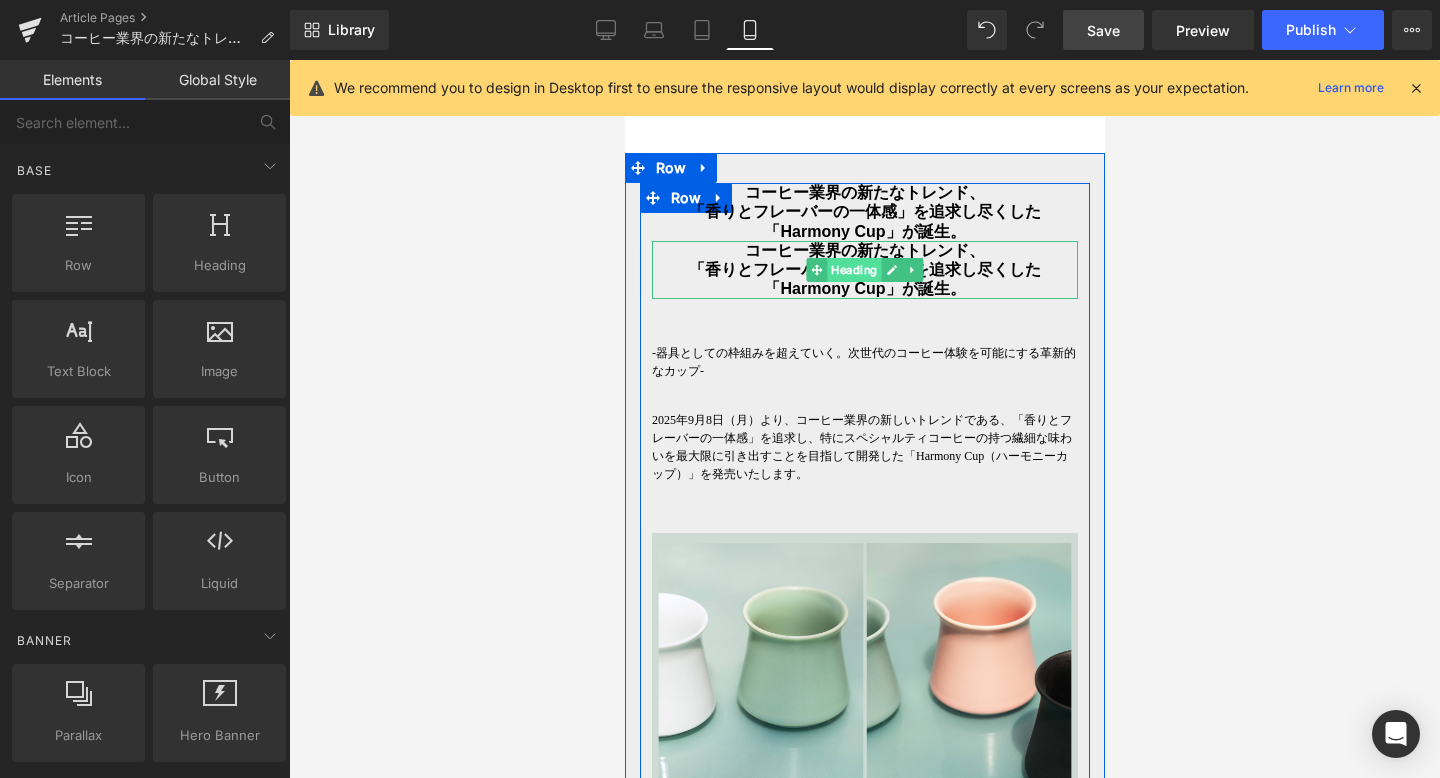 click on "Heading" at bounding box center (853, 270) 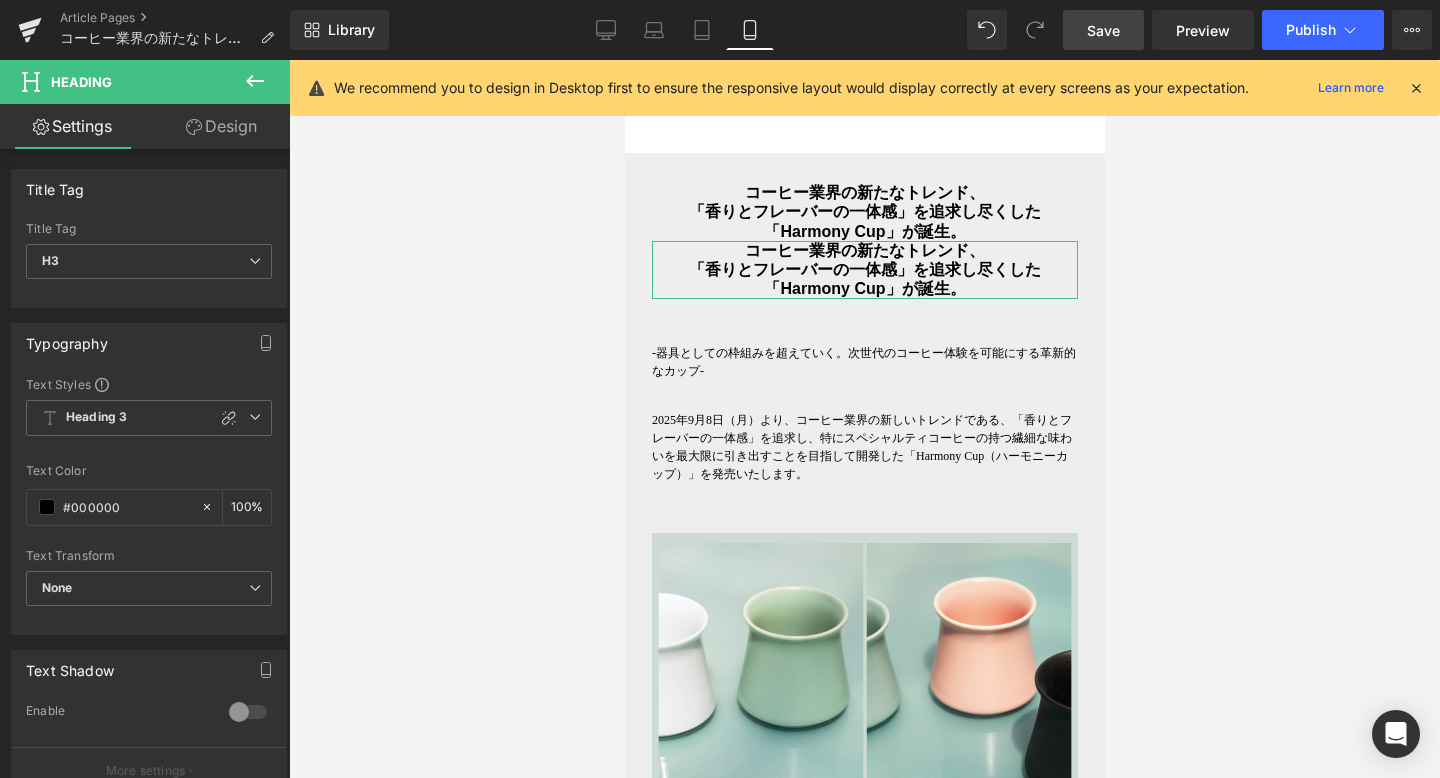 click on "Design" at bounding box center (221, 126) 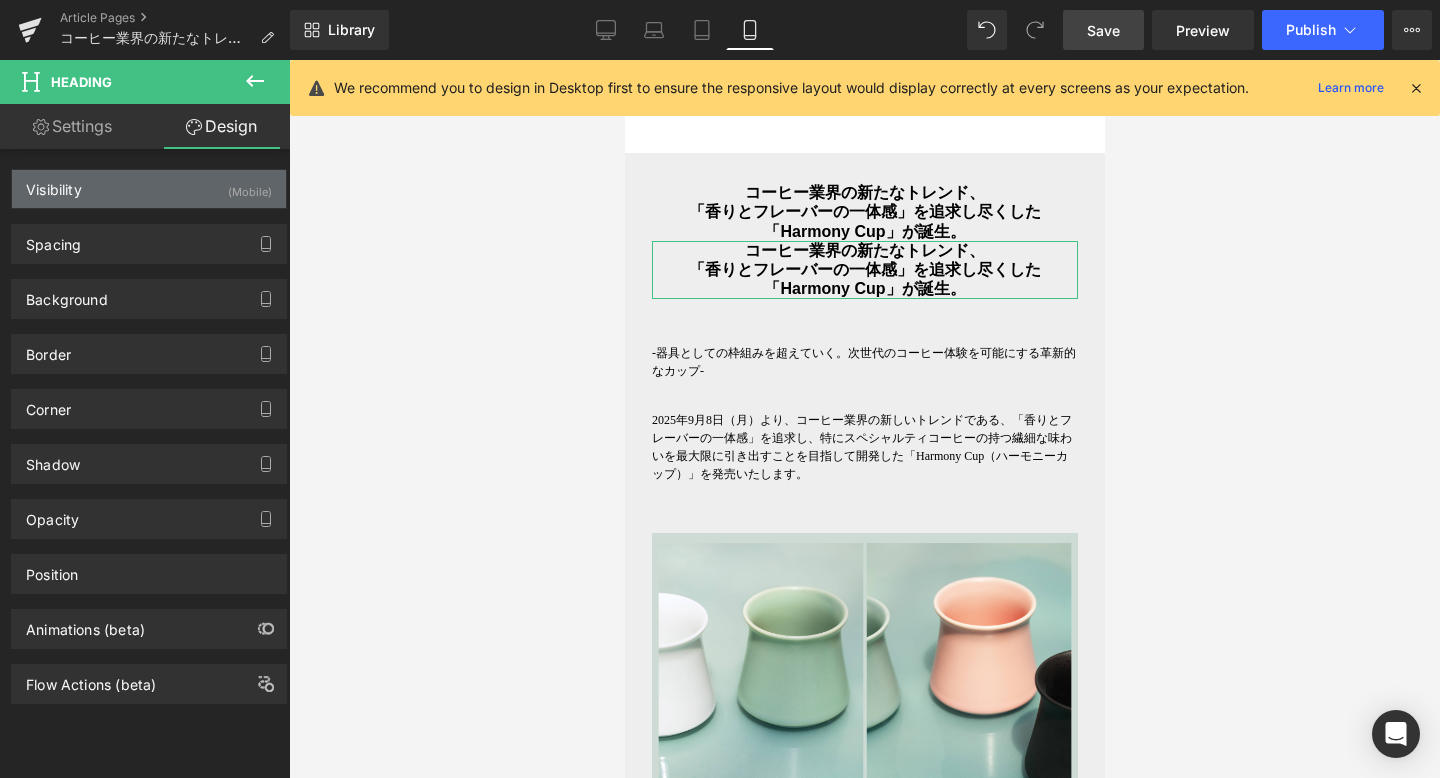 click on "Visibility
(Mobile)" at bounding box center (149, 189) 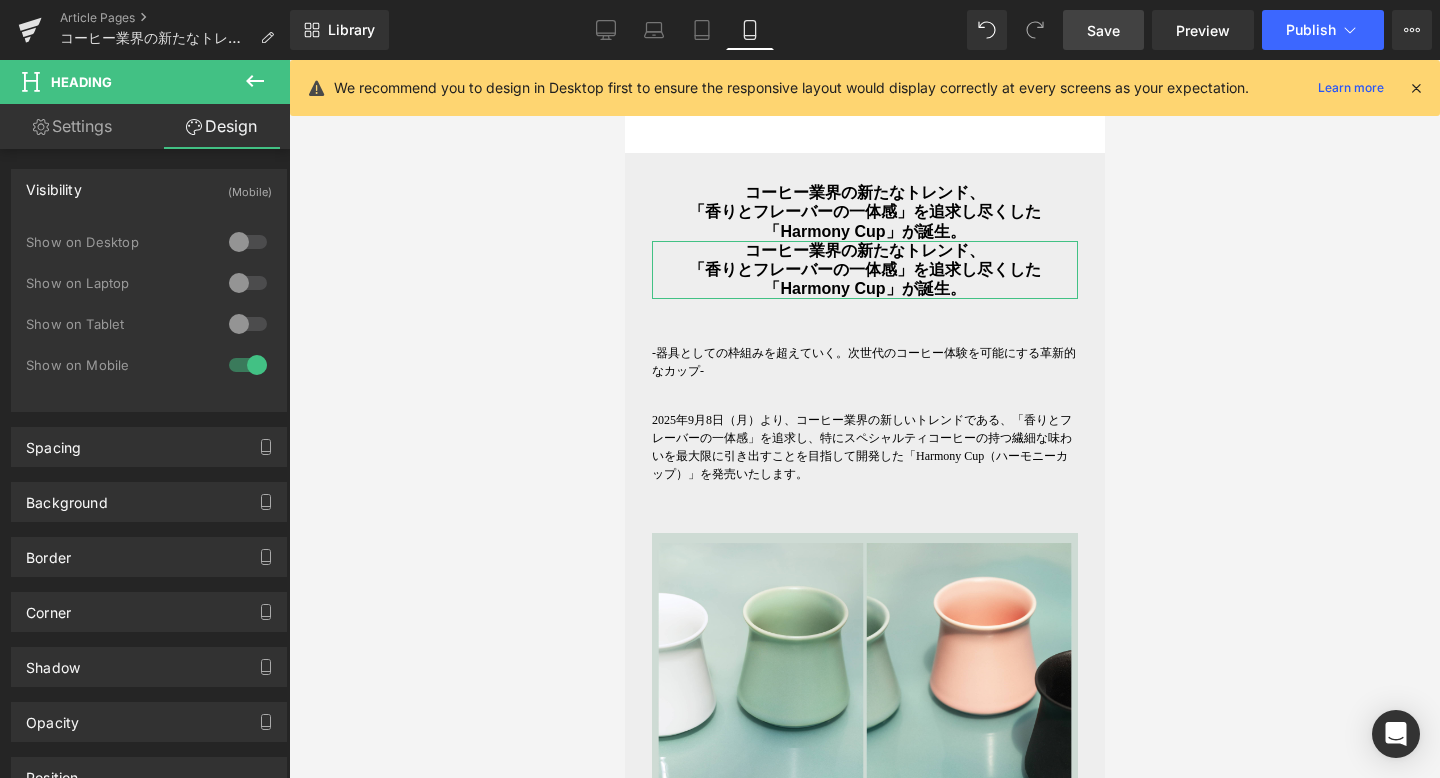 click at bounding box center [248, 365] 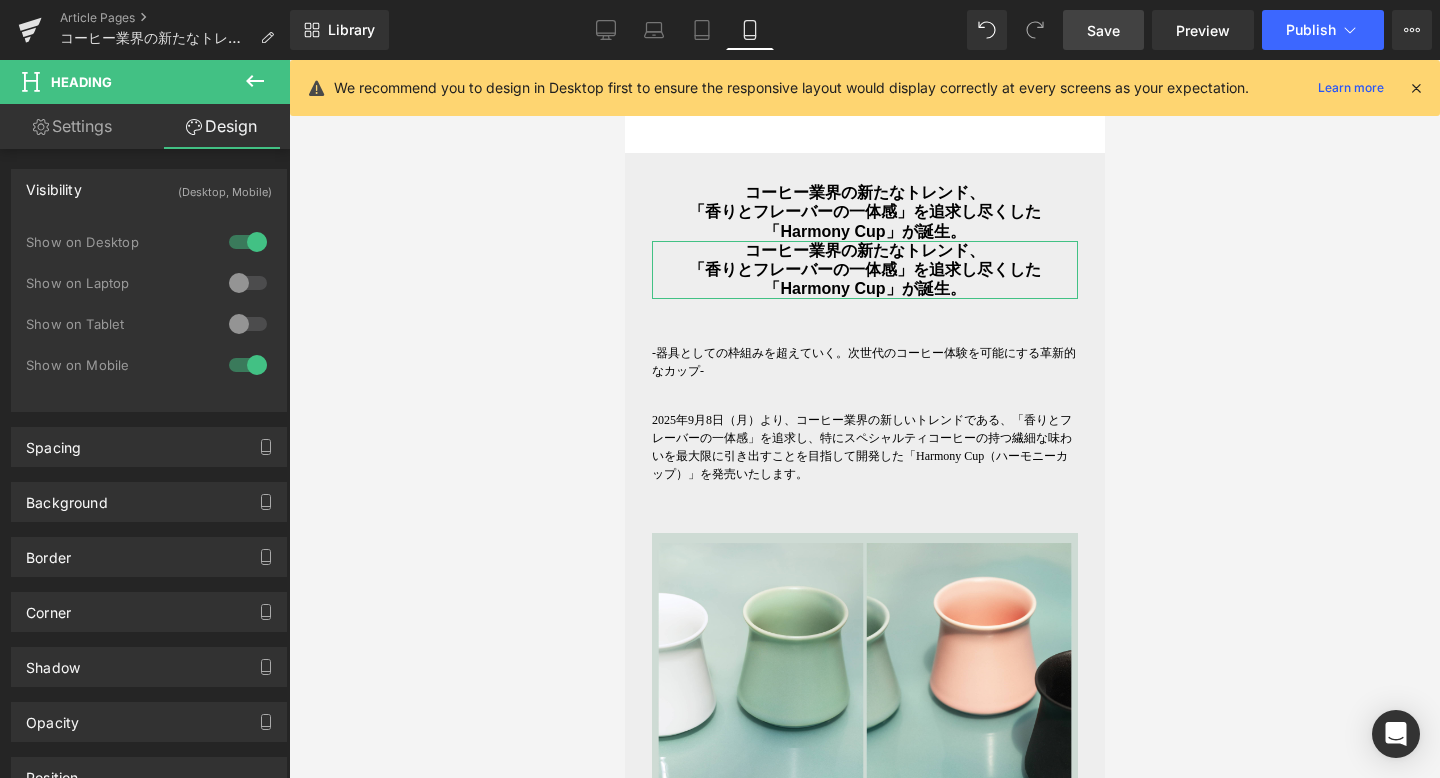 click at bounding box center (248, 283) 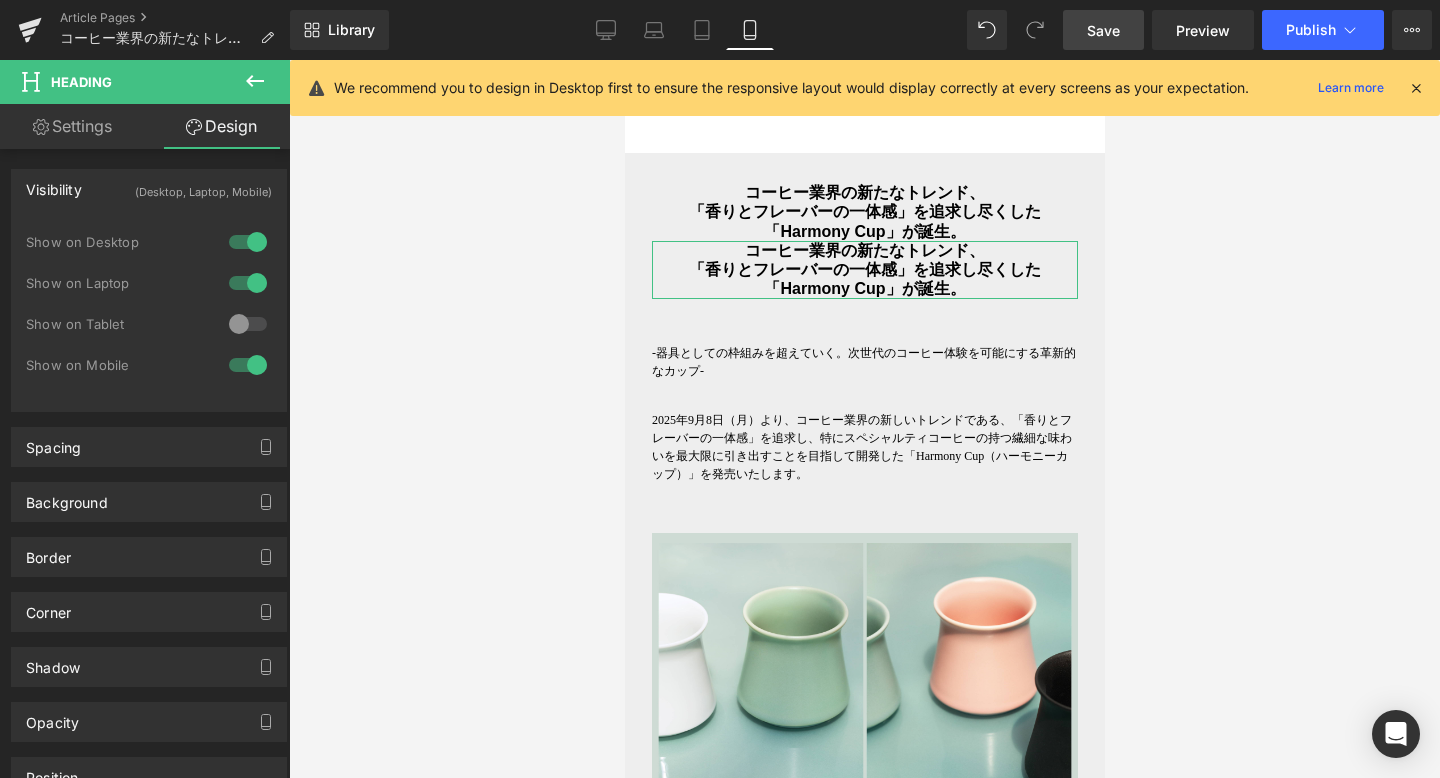 click at bounding box center [248, 324] 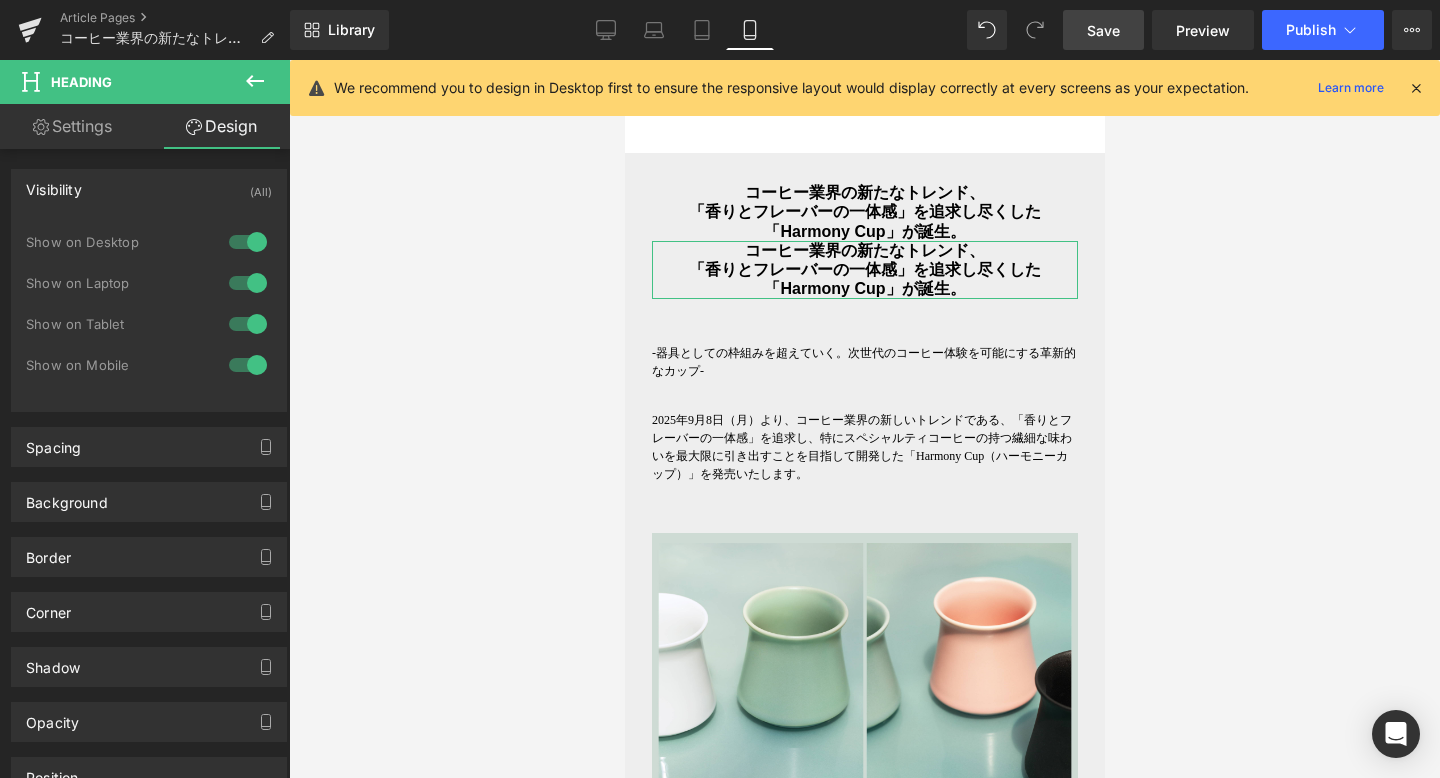 click at bounding box center [248, 365] 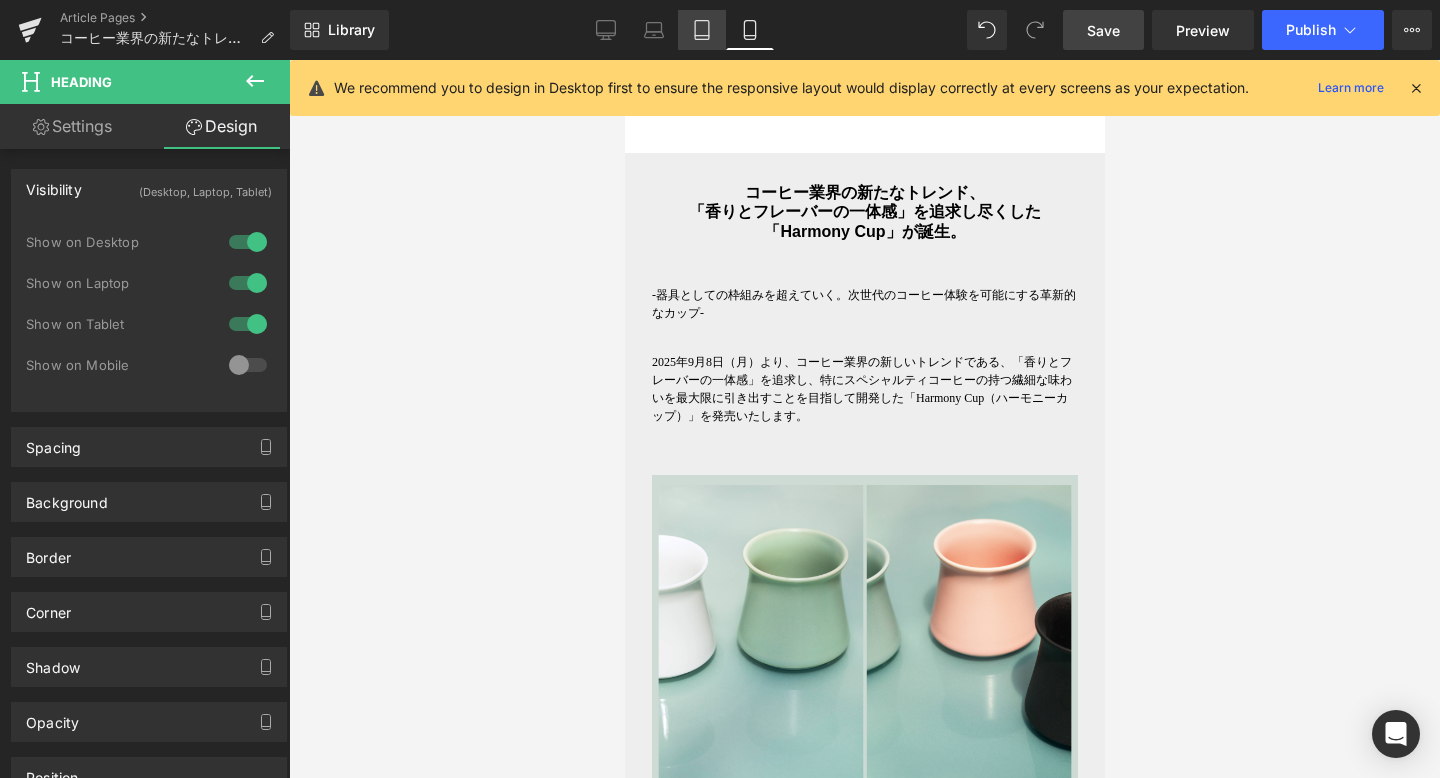 click 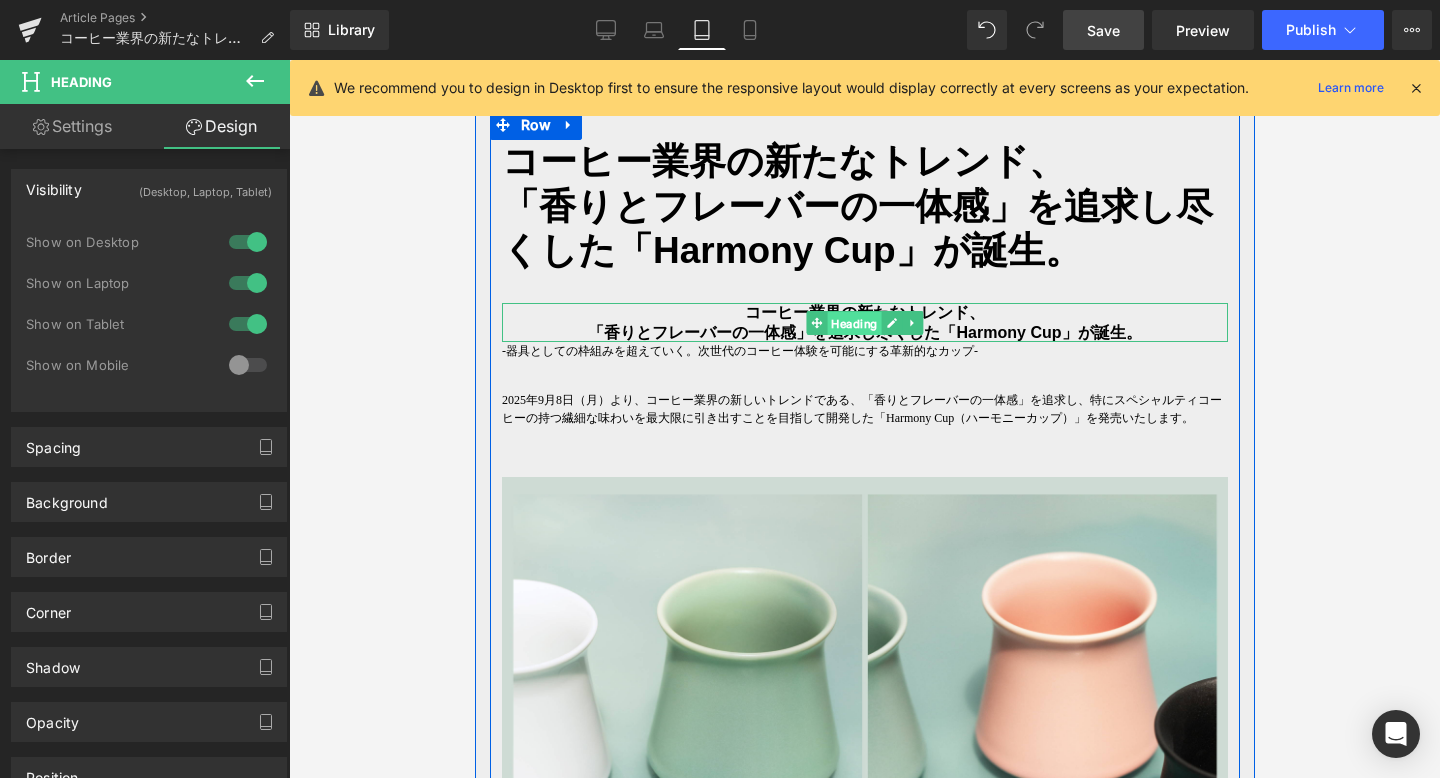 click on "Heading" at bounding box center (853, 324) 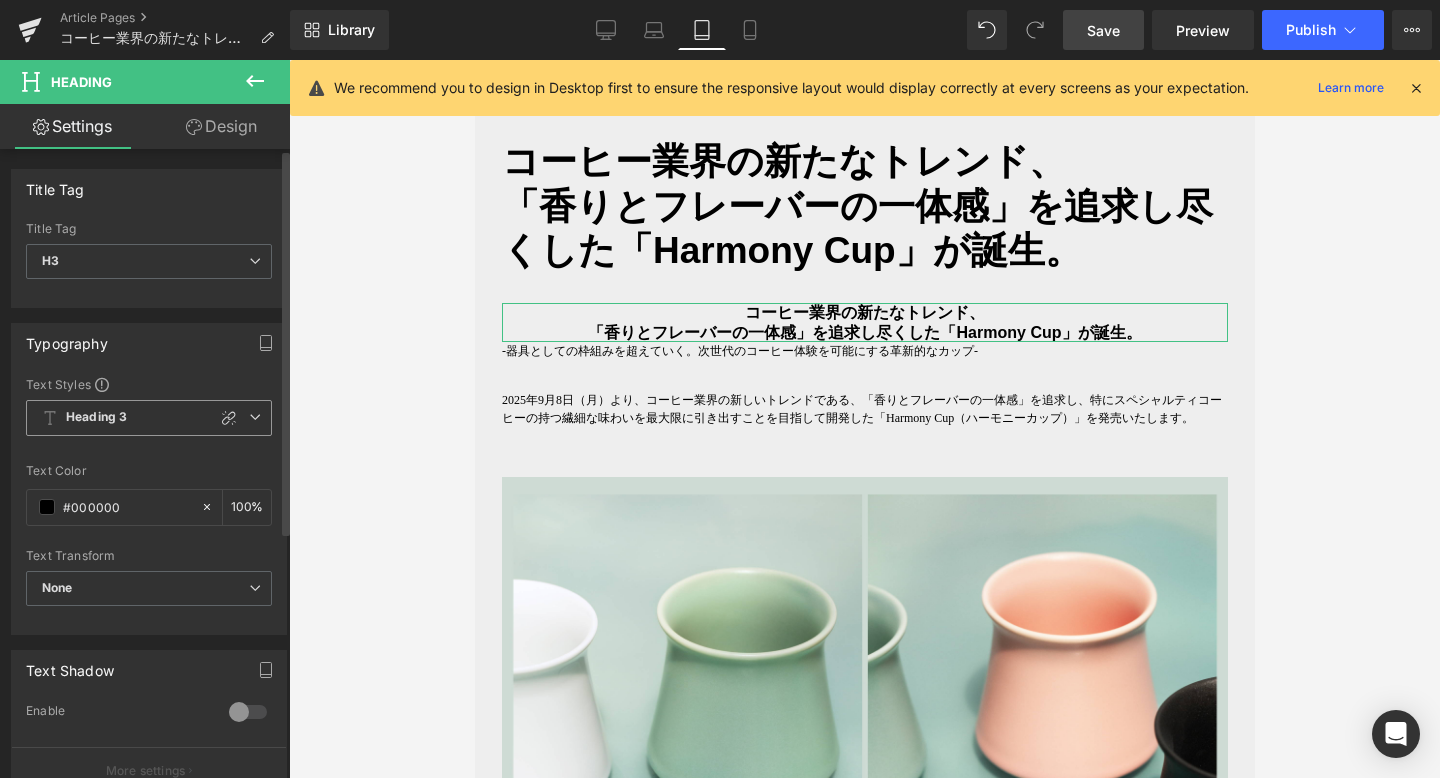 click on "Heading 3" at bounding box center (149, 418) 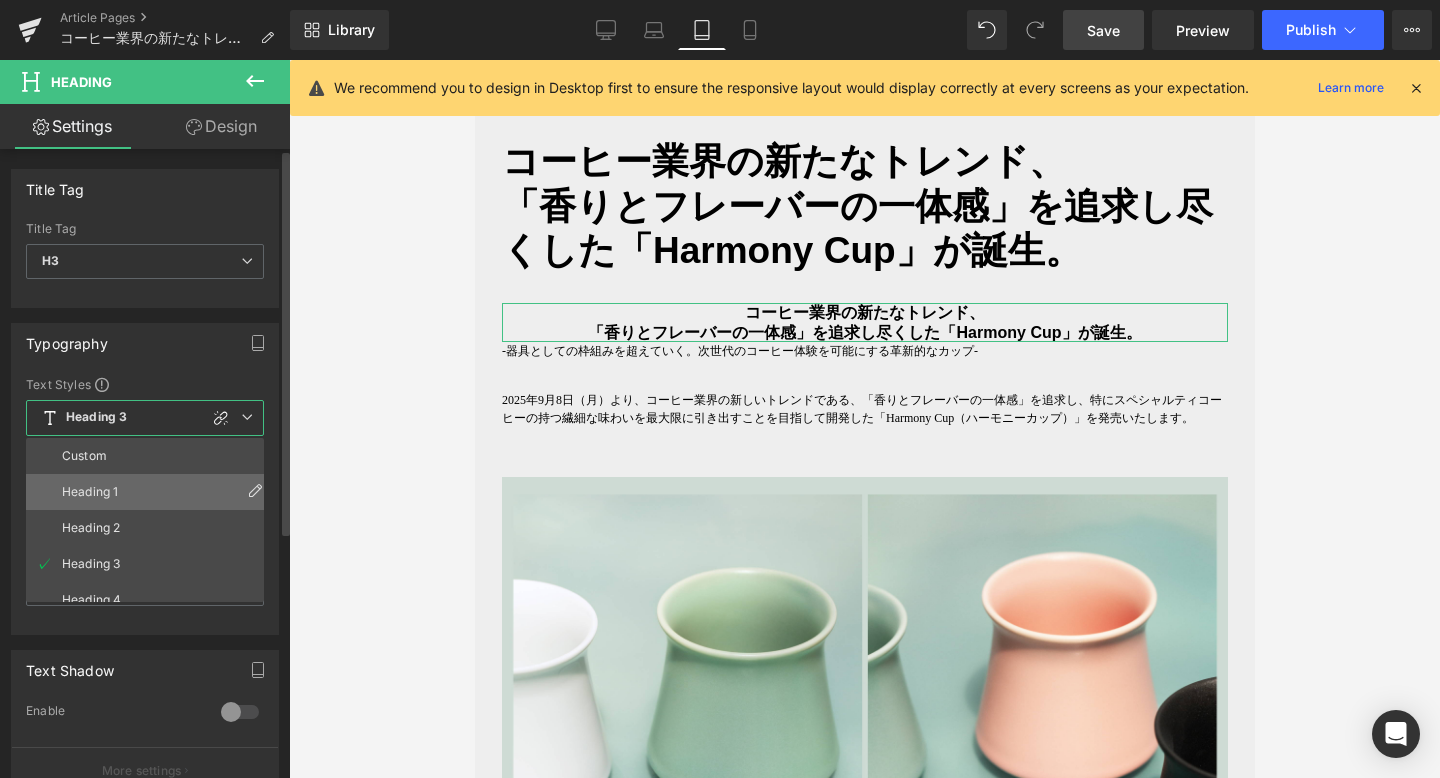 click on "Heading 1" at bounding box center (149, 492) 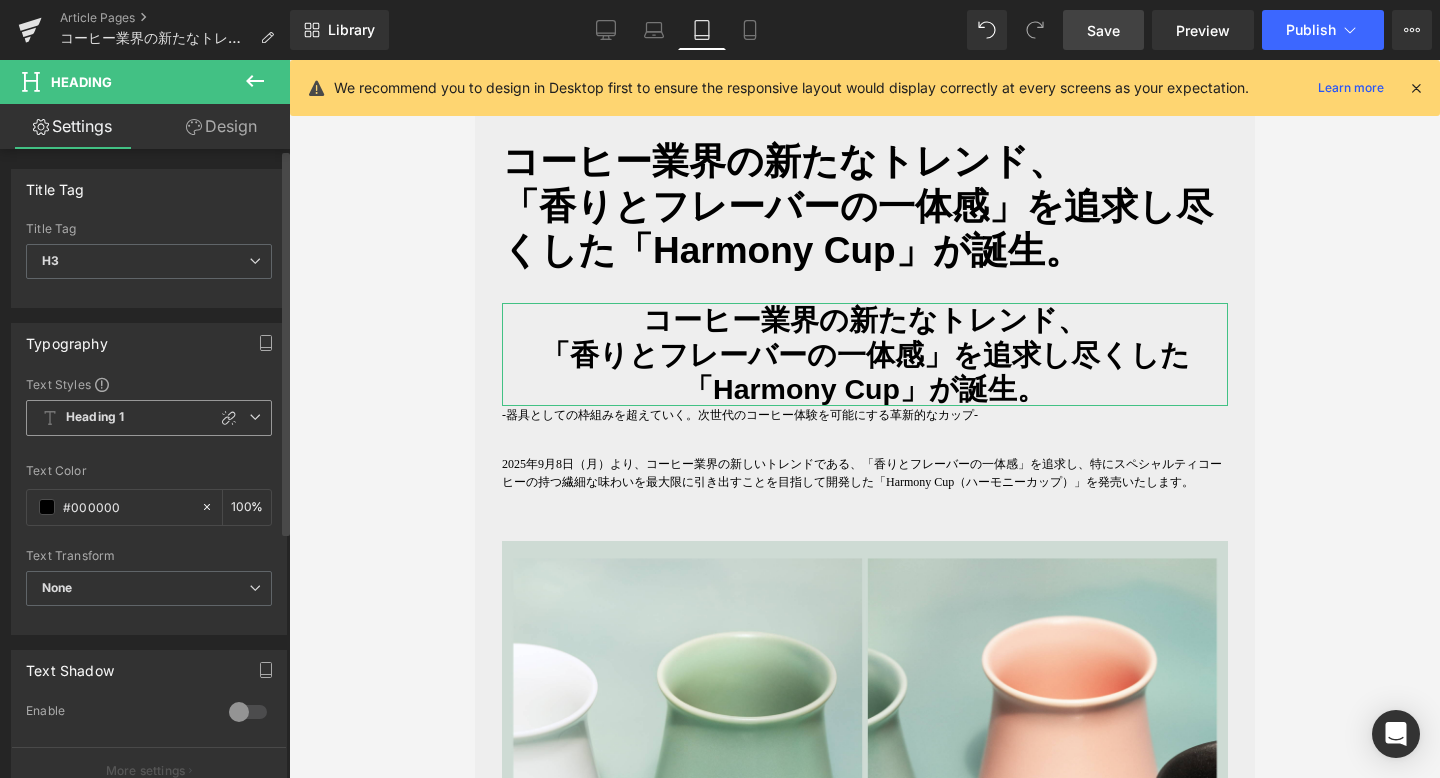 click at bounding box center (255, 417) 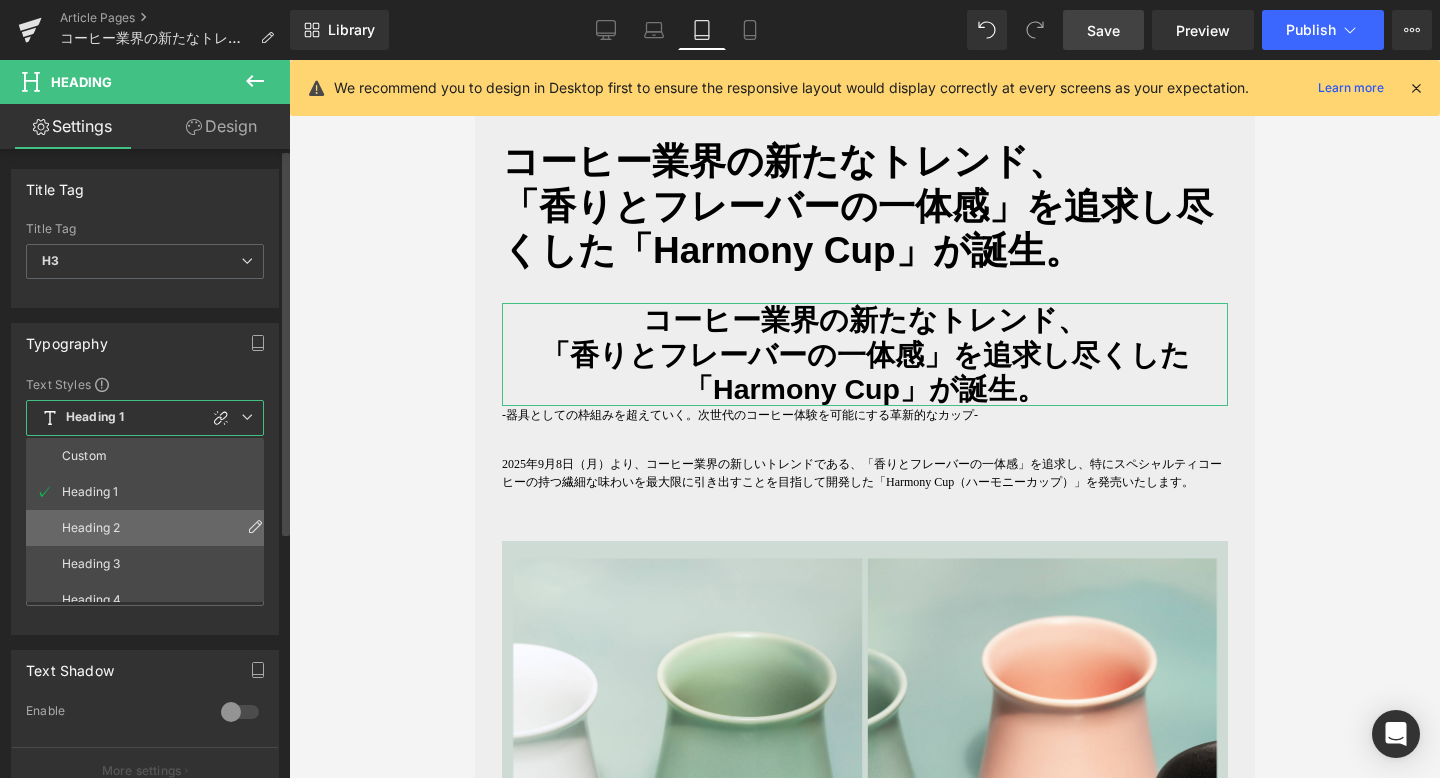 click on "Heading 2" at bounding box center [149, 528] 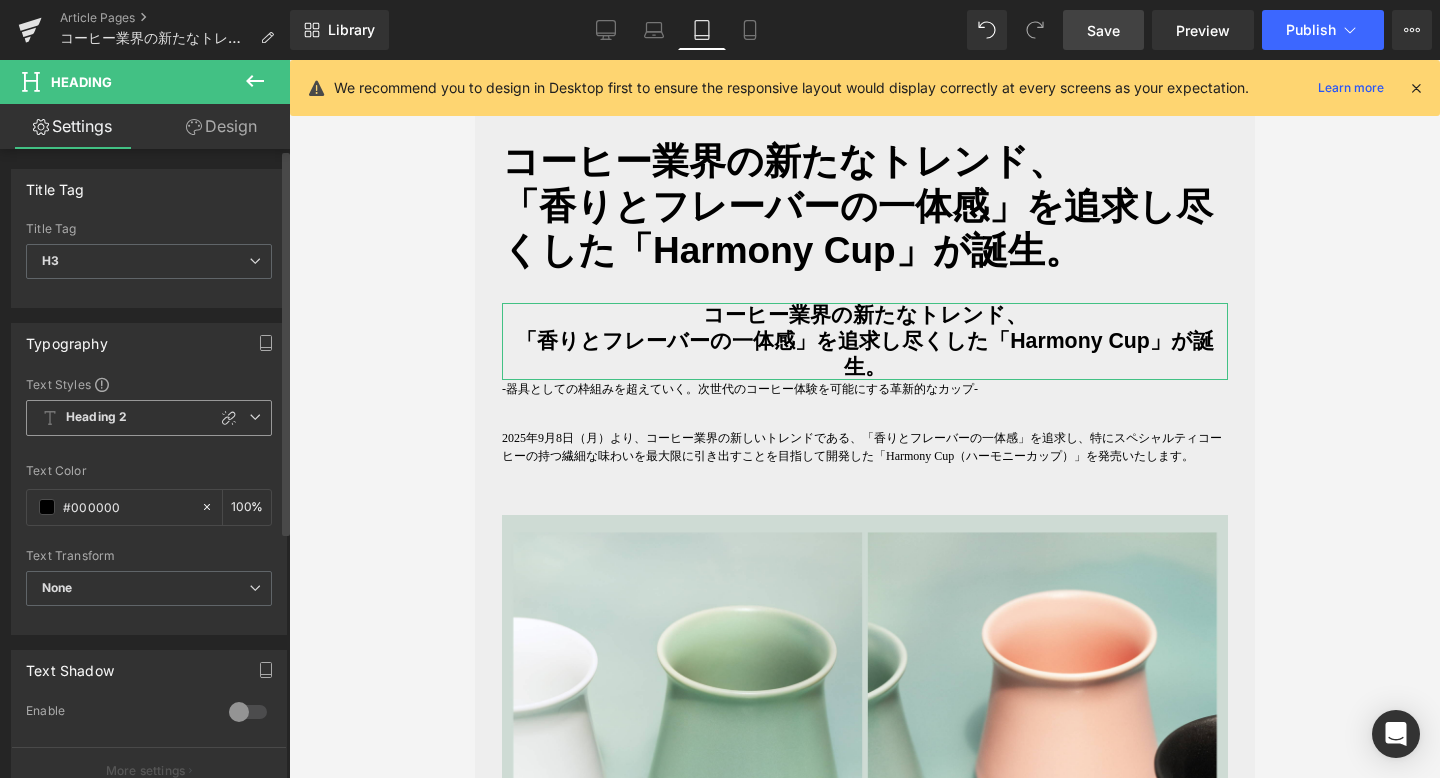 click at bounding box center (255, 417) 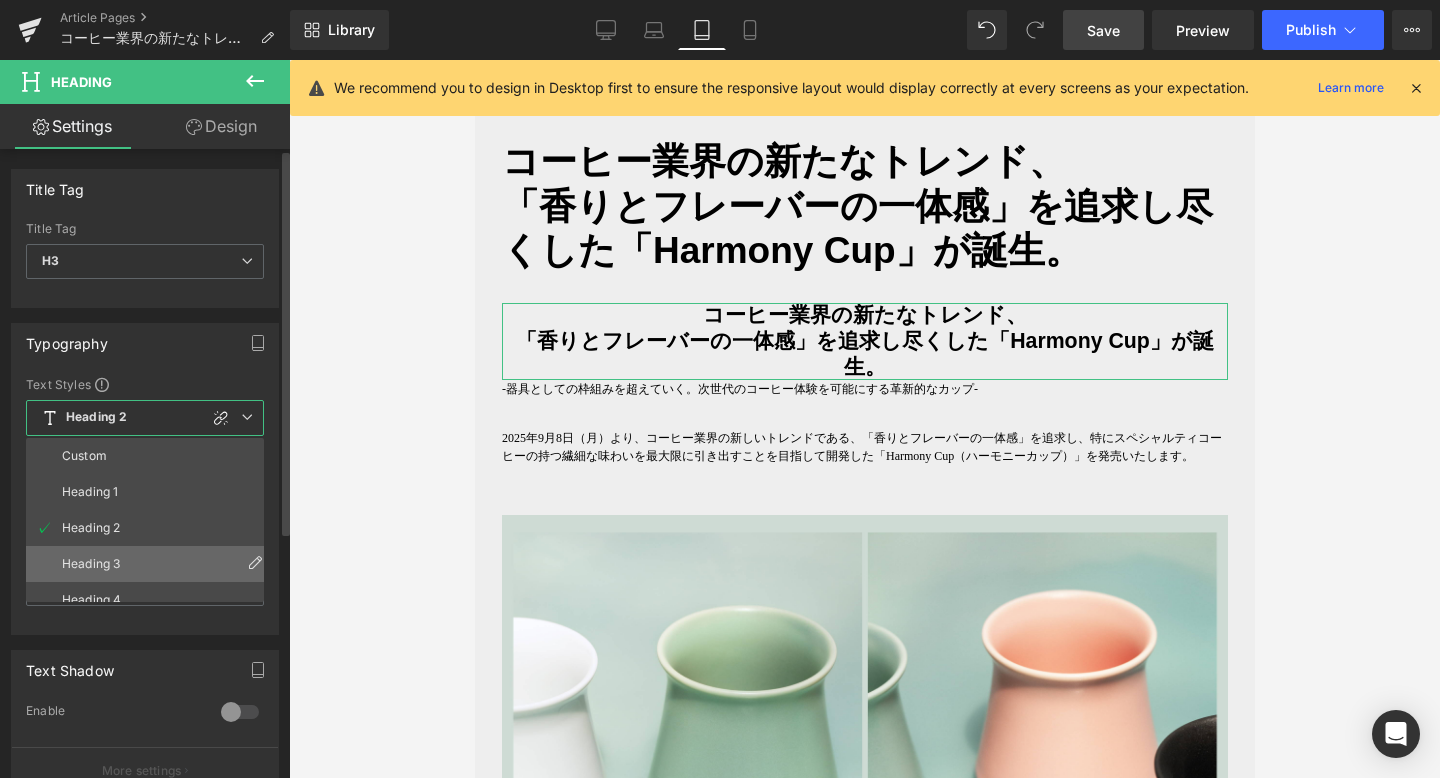 click on "Heading 3" at bounding box center (149, 564) 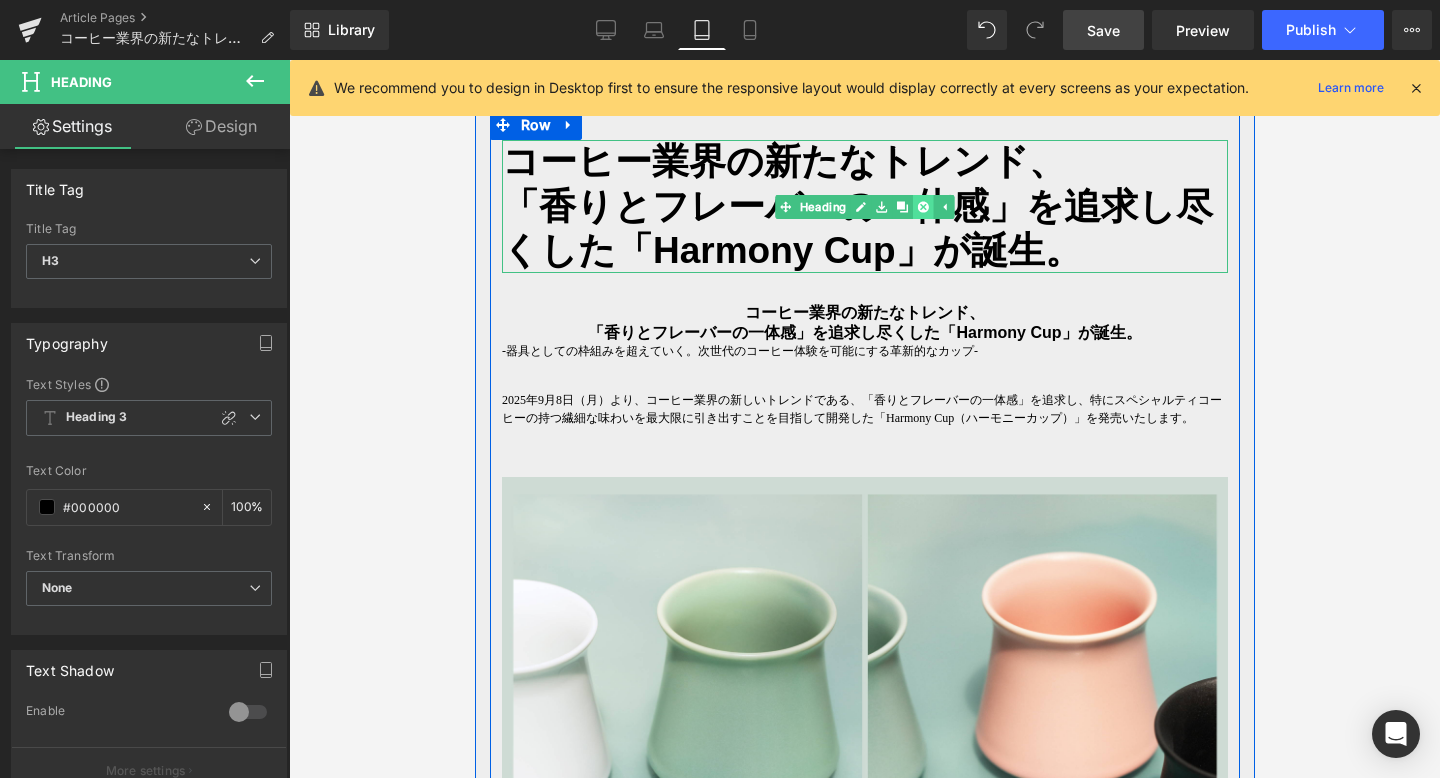 click 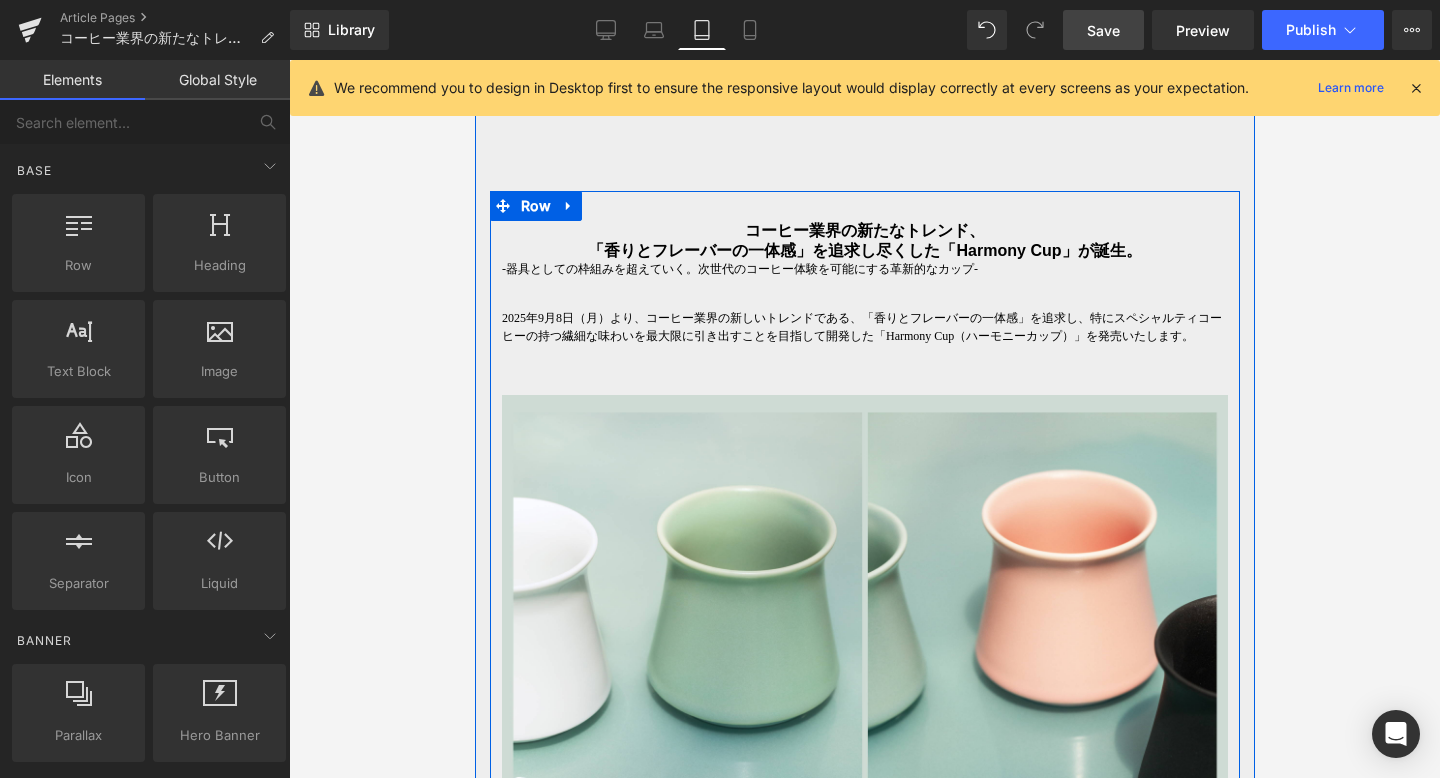 scroll, scrollTop: 1181, scrollLeft: 0, axis: vertical 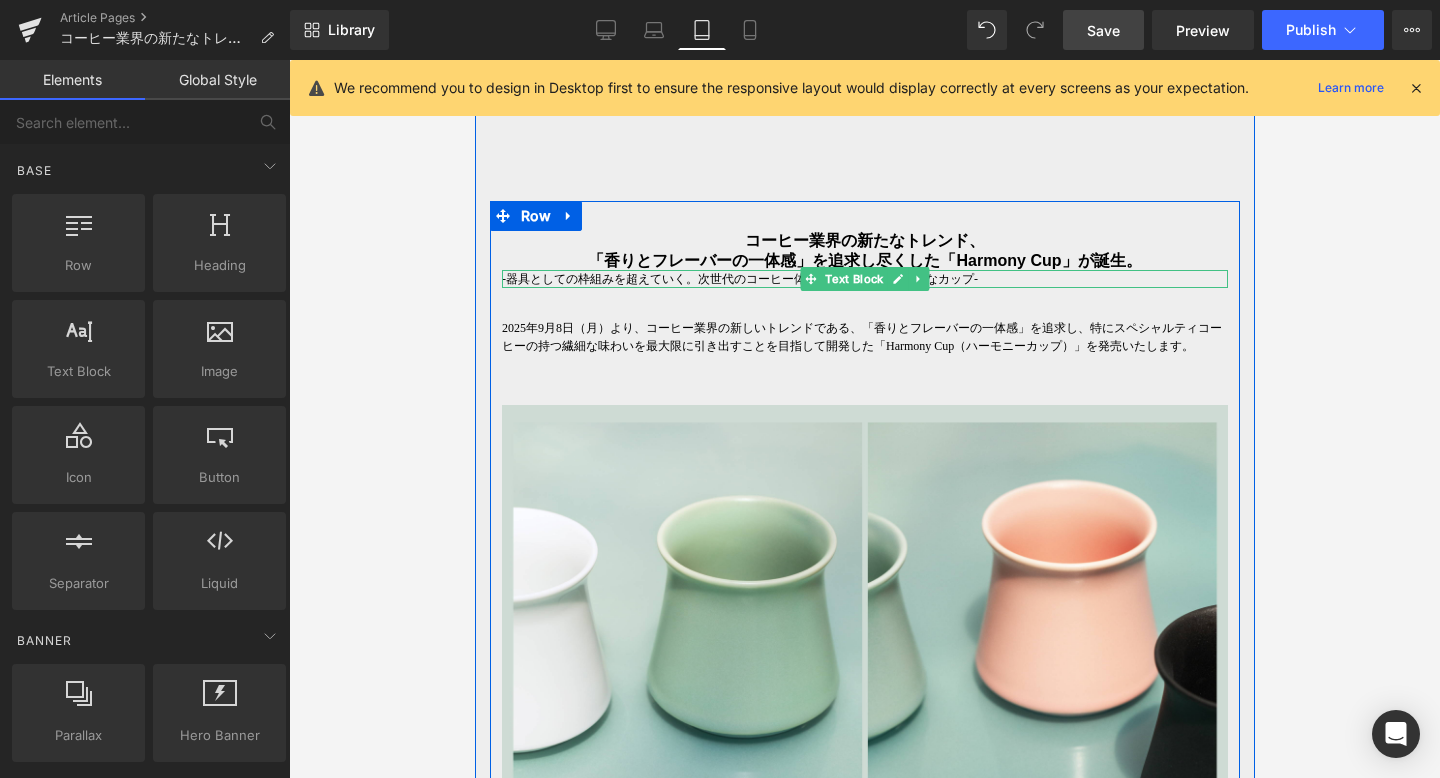 click on "-器具としての枠組みを超えていく。次世代のコーヒー体験を可能にする革新的なカップ-" at bounding box center [864, 279] 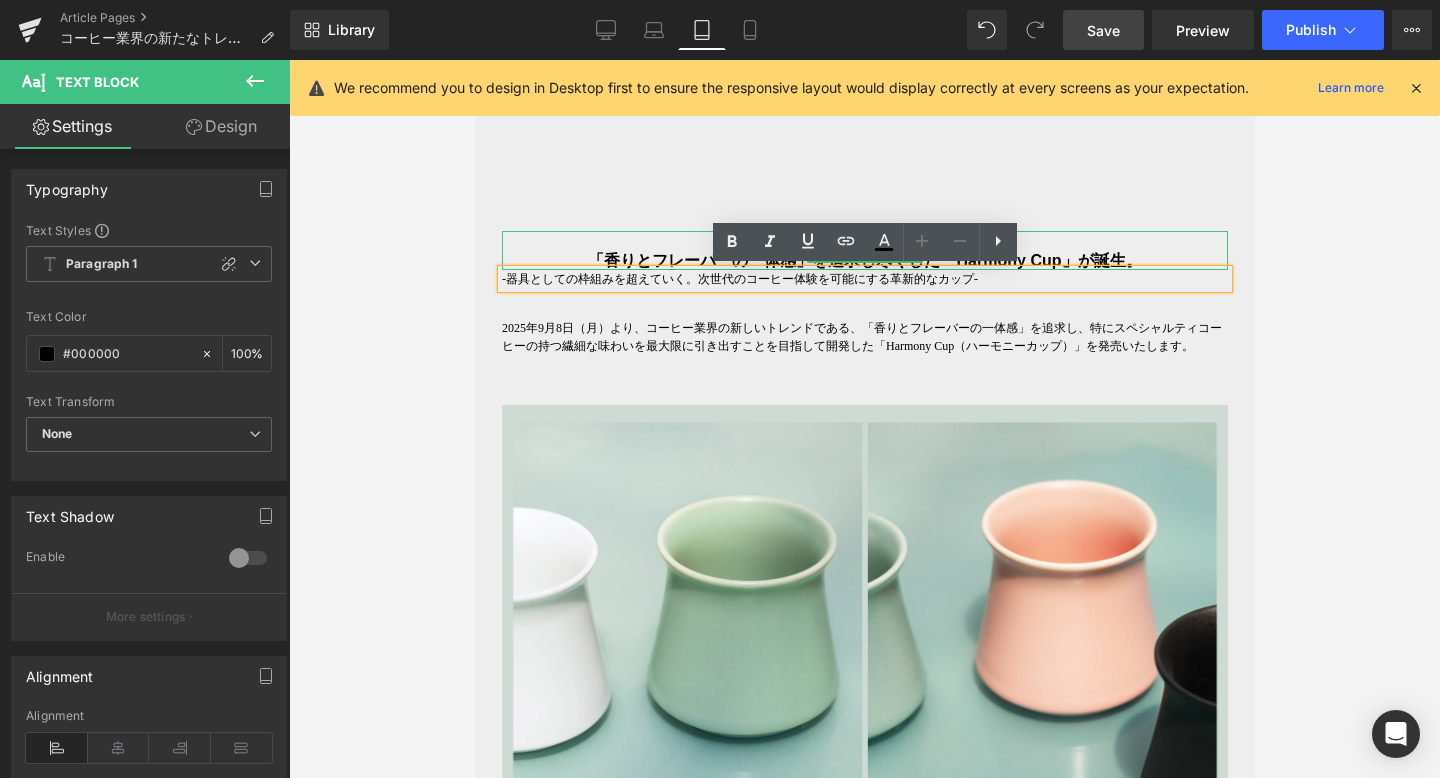 click on "コーヒー業界の新たなトレンド、" at bounding box center [864, 240] 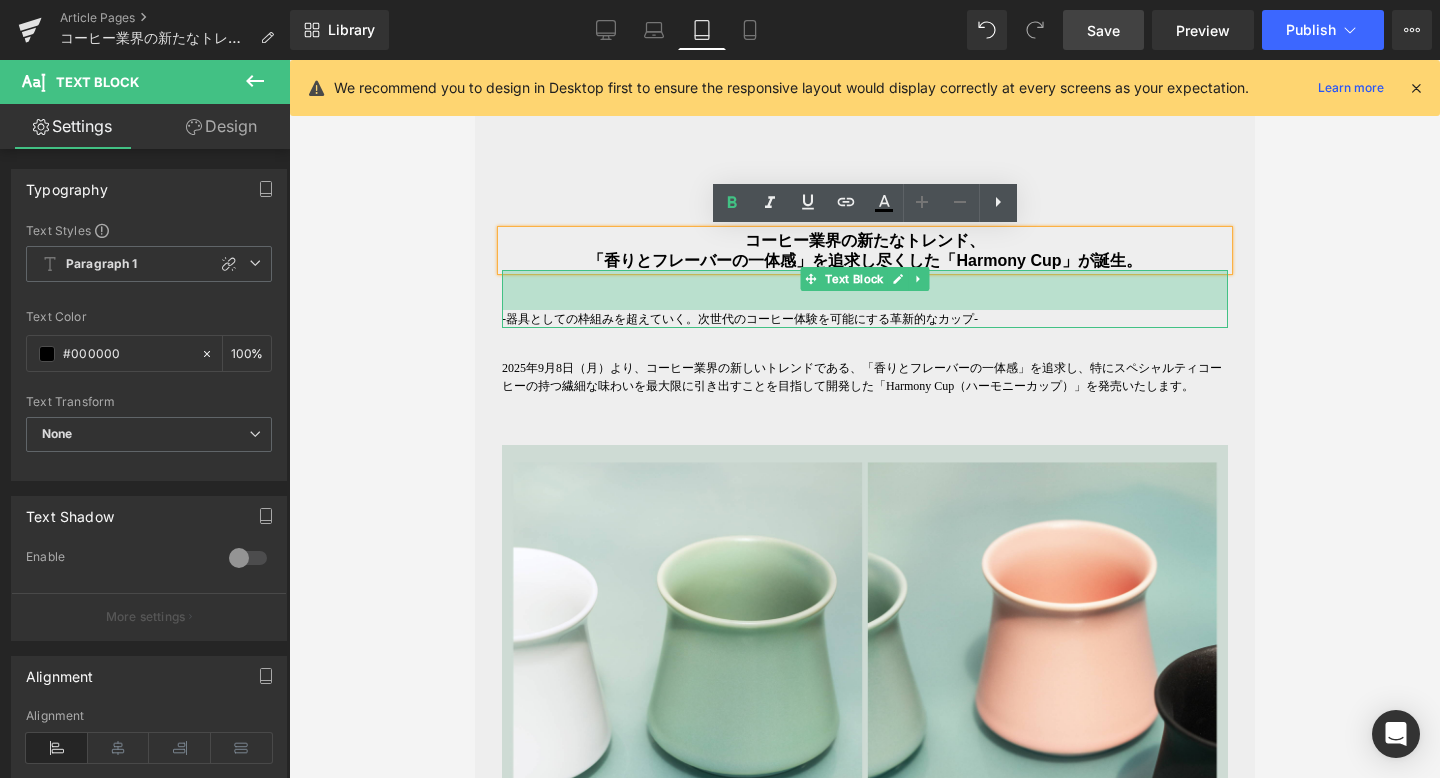 drag, startPoint x: 1011, startPoint y: 272, endPoint x: 1013, endPoint y: 312, distance: 40.04997 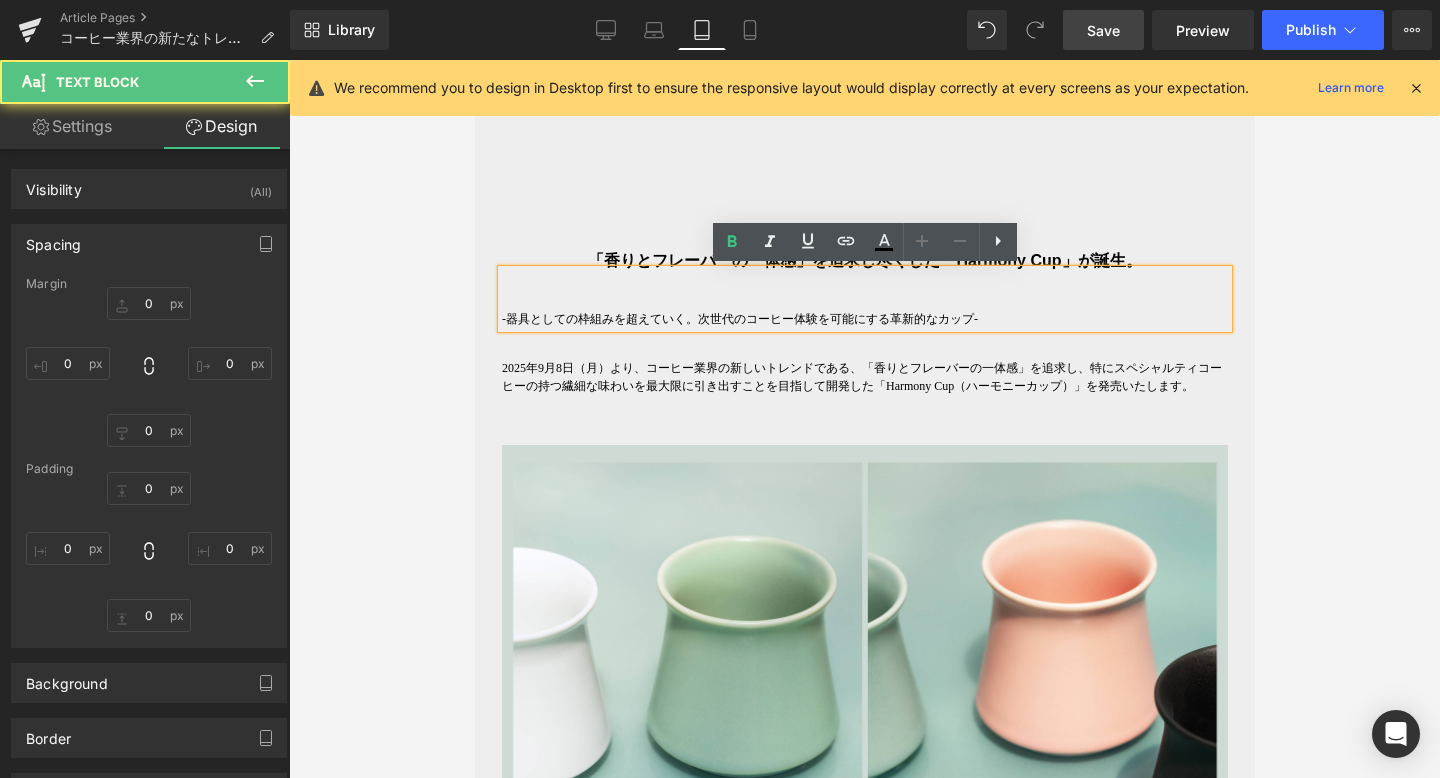 type on "0" 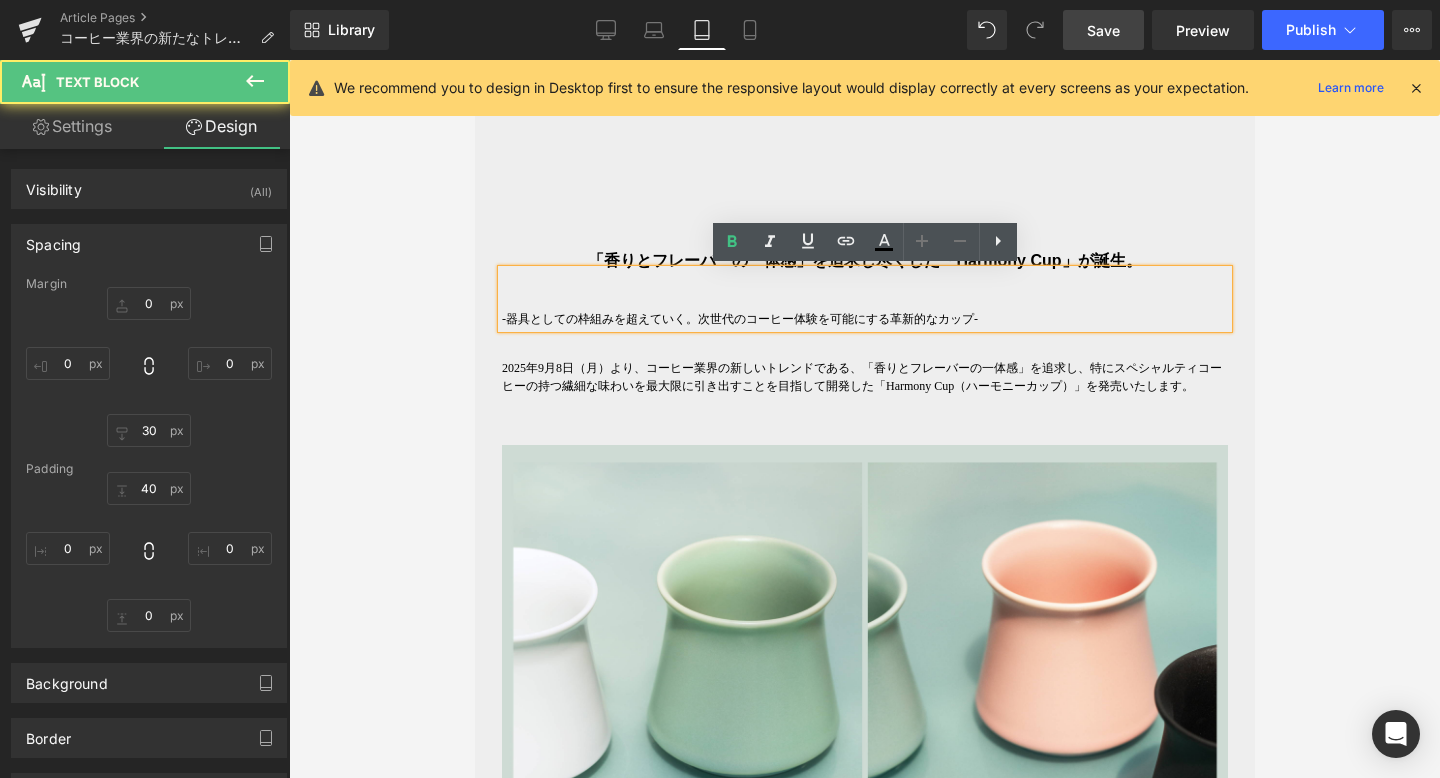 click at bounding box center [864, 419] 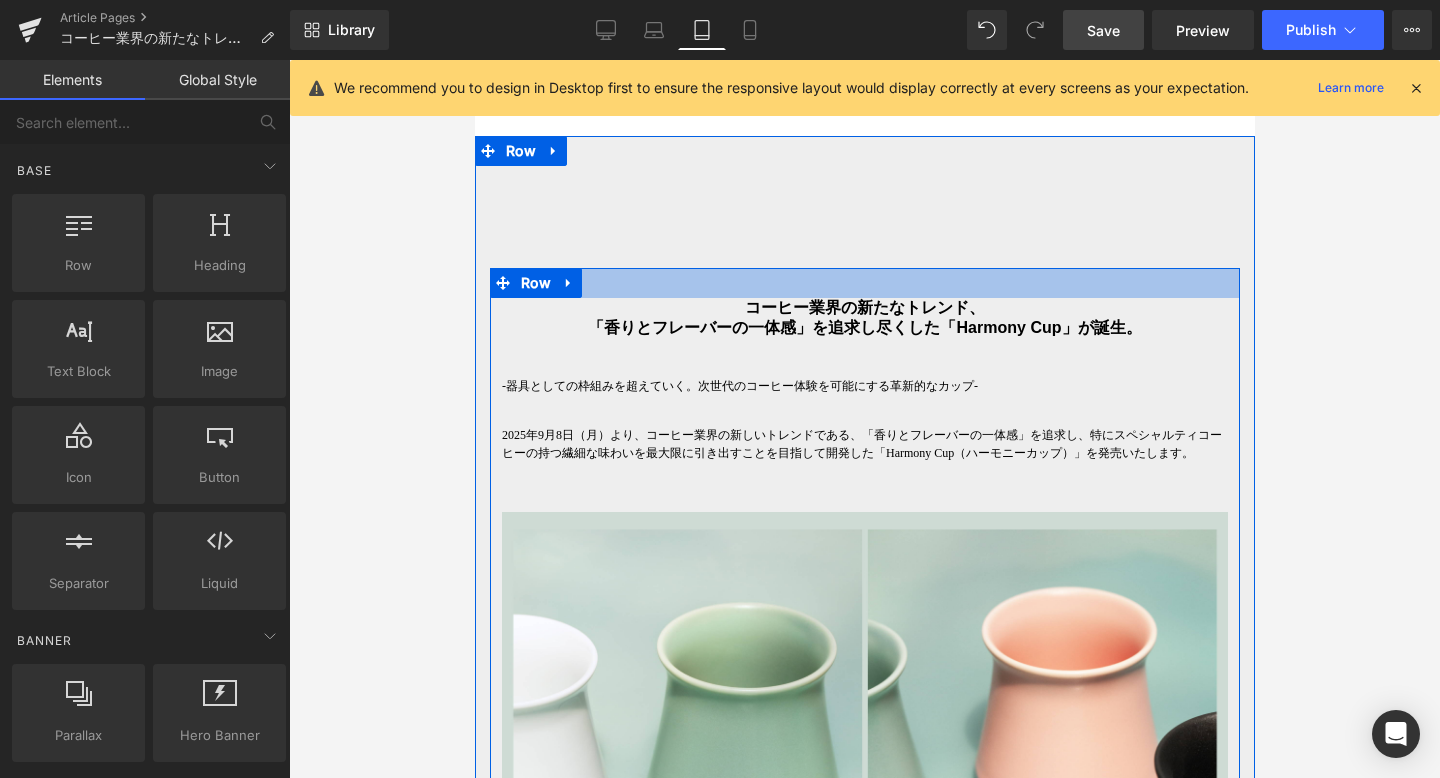 scroll, scrollTop: 1105, scrollLeft: 0, axis: vertical 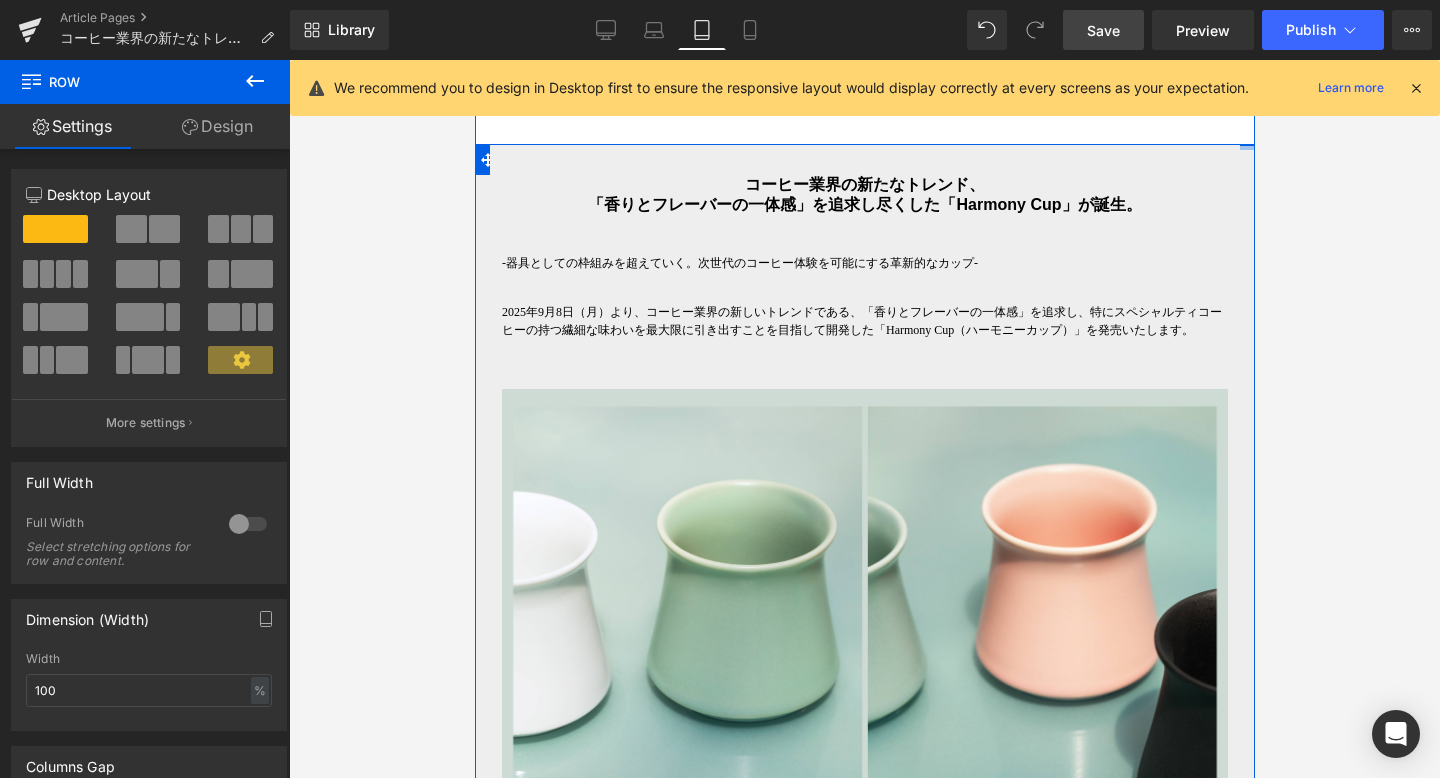 drag, startPoint x: 981, startPoint y: 221, endPoint x: 1004, endPoint y: 83, distance: 139.90353 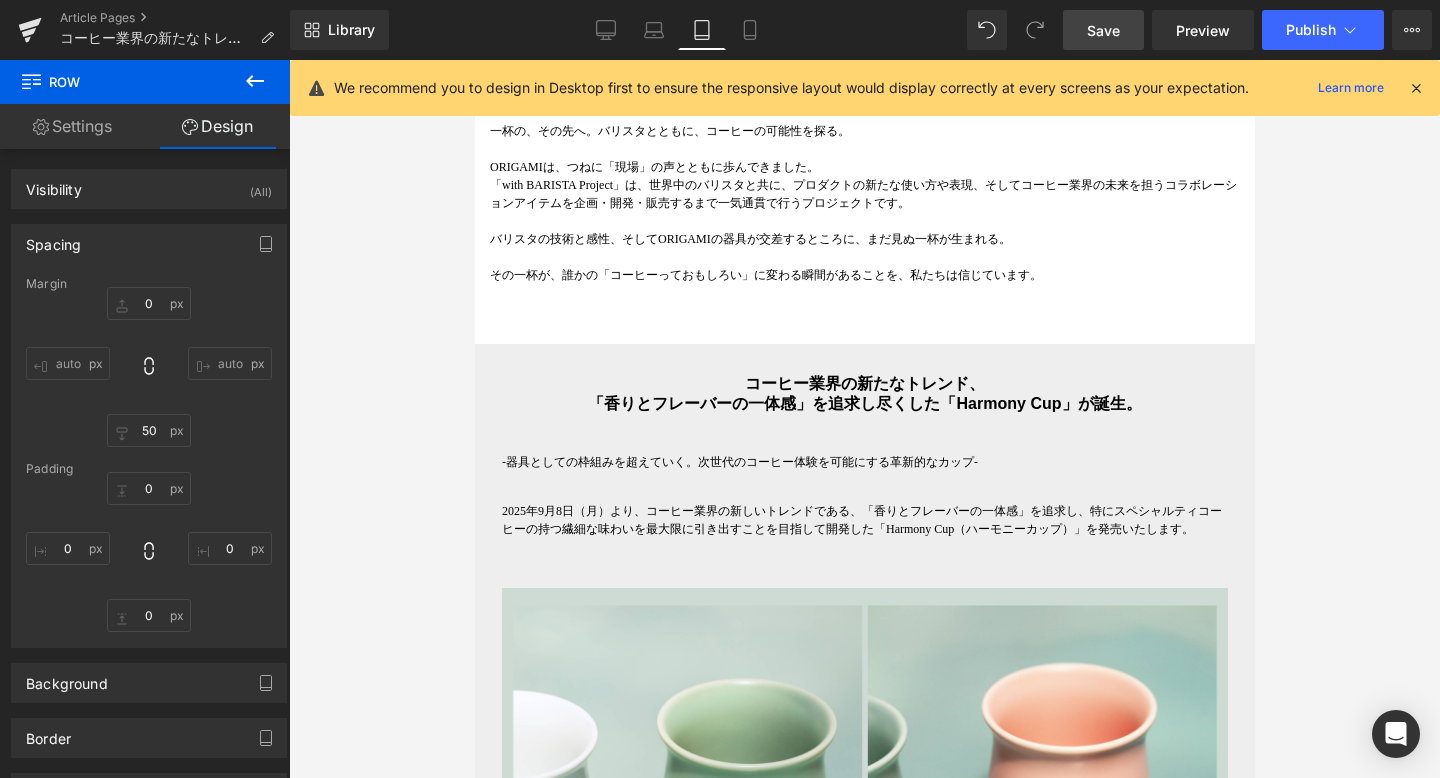 scroll, scrollTop: 905, scrollLeft: 0, axis: vertical 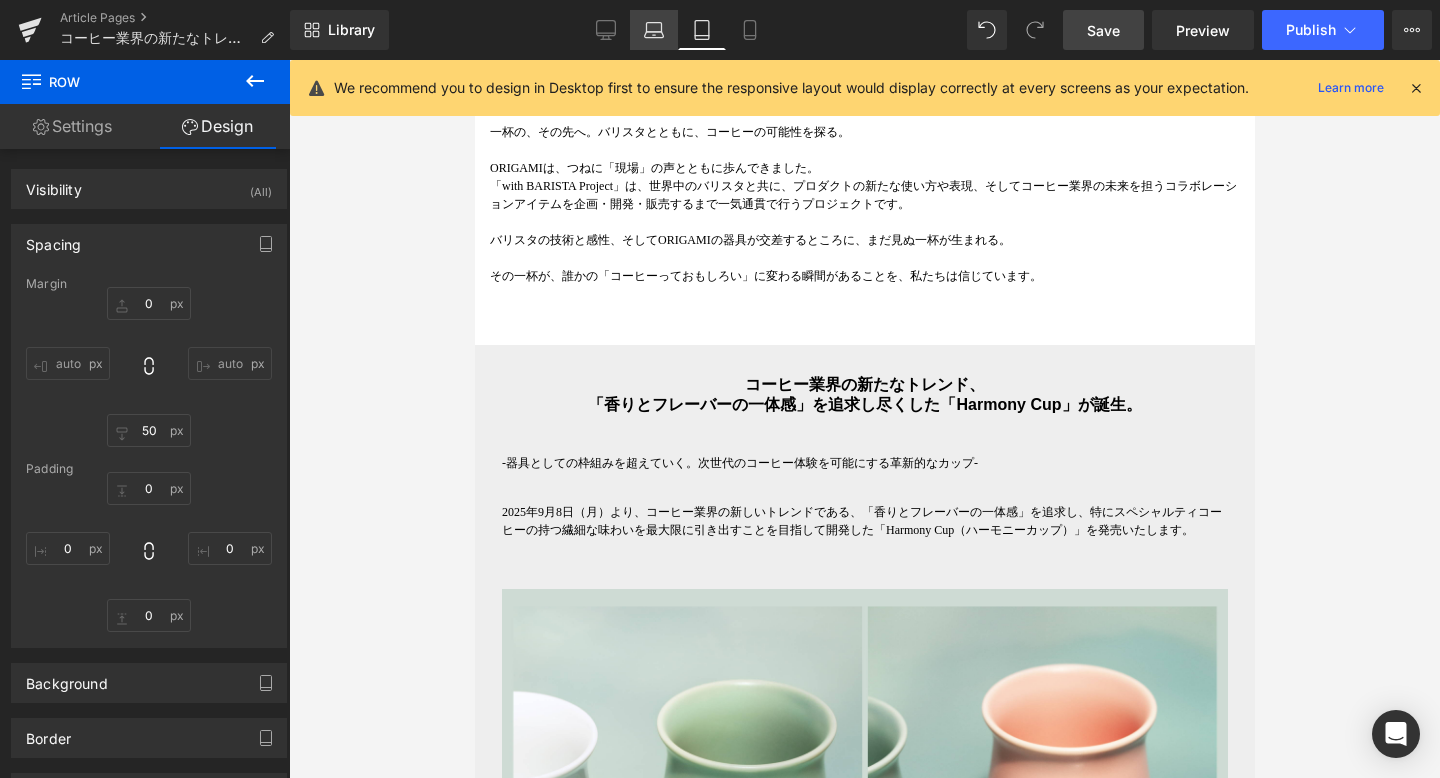 click 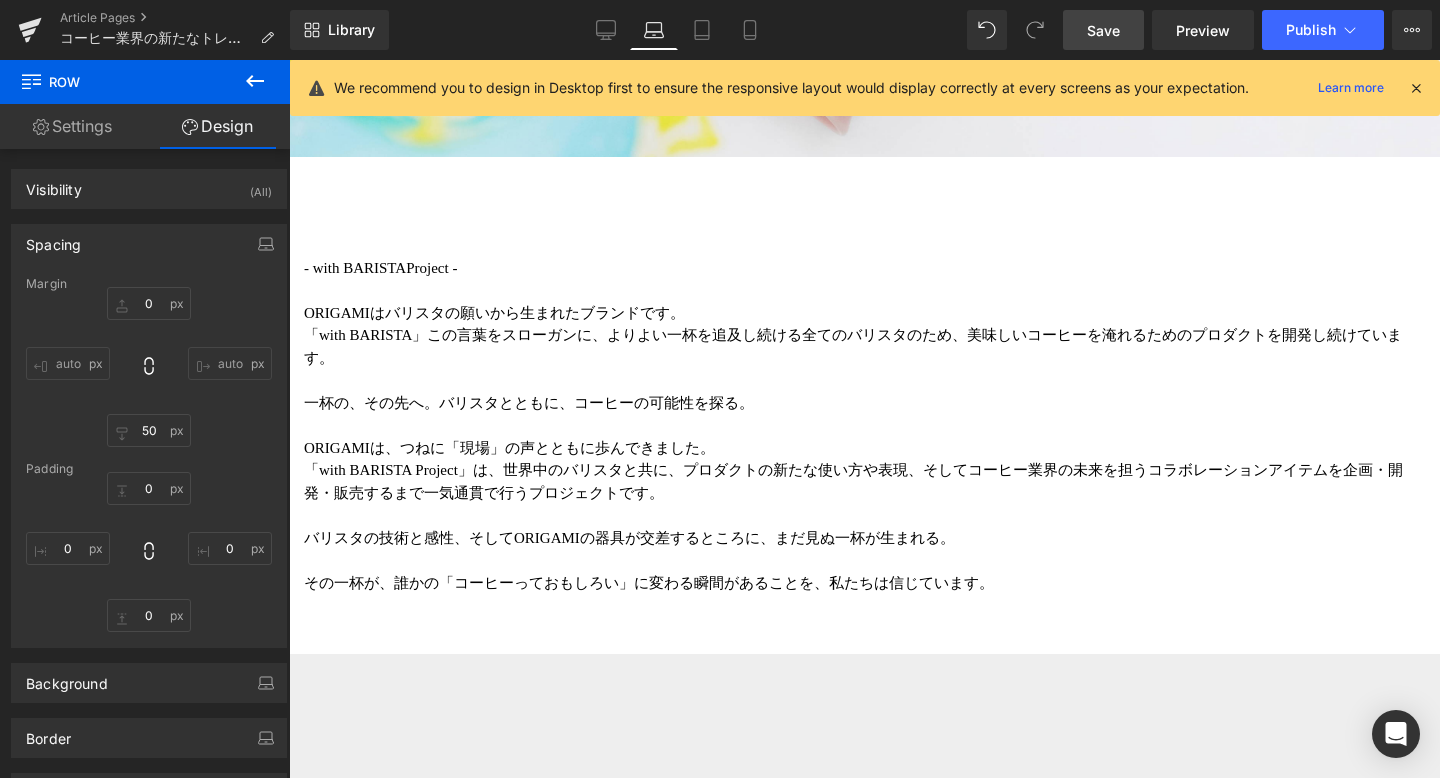 scroll, scrollTop: 1215, scrollLeft: 0, axis: vertical 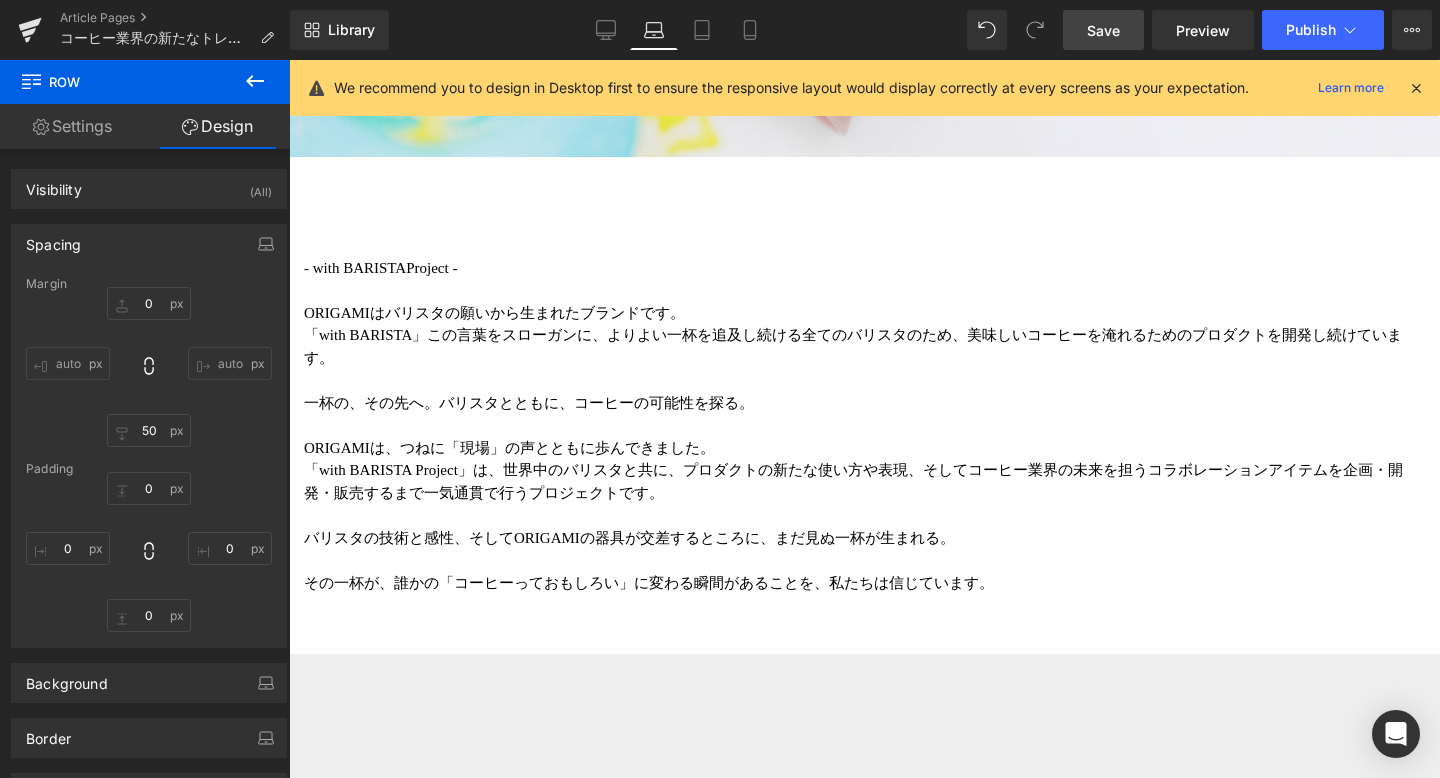 type on "0" 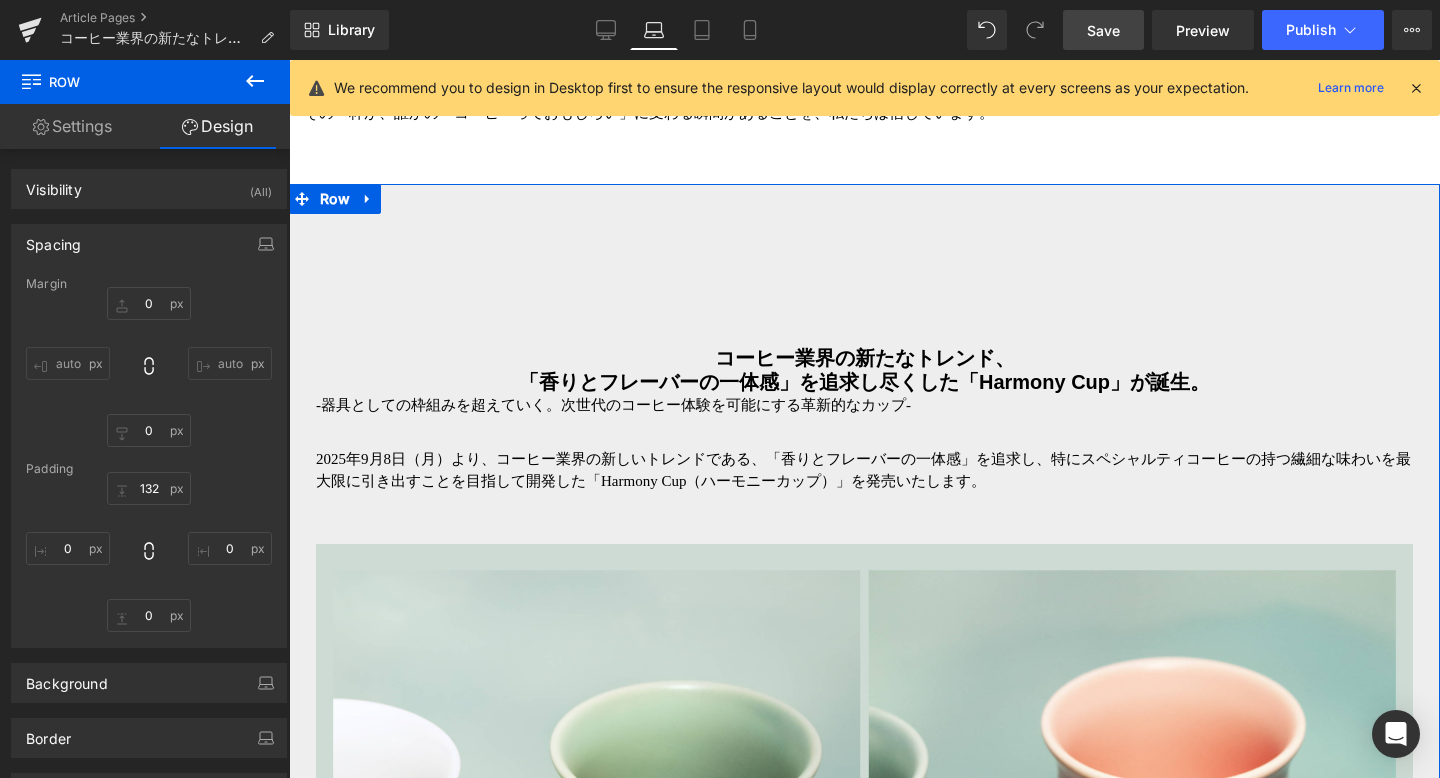 scroll, scrollTop: 1365, scrollLeft: 0, axis: vertical 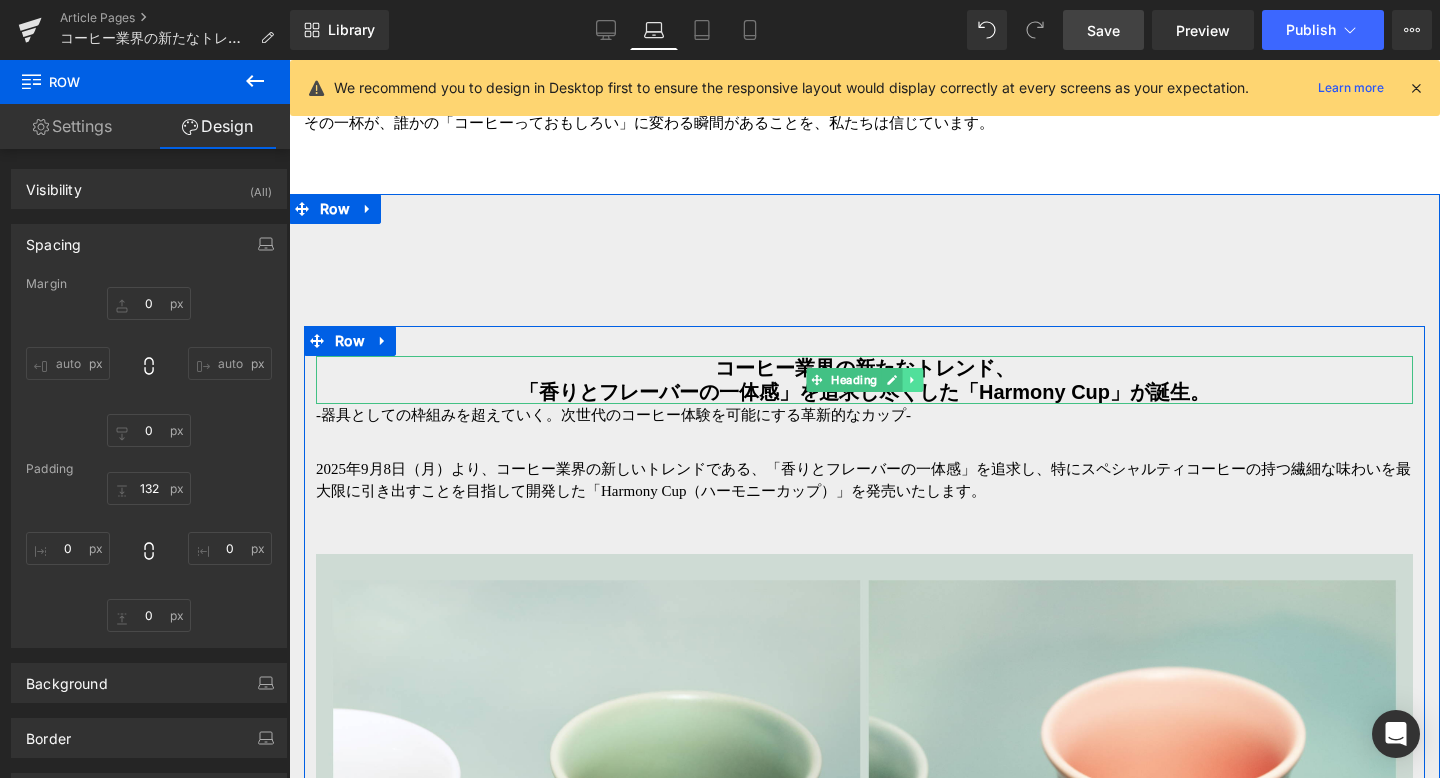 click at bounding box center [912, 380] 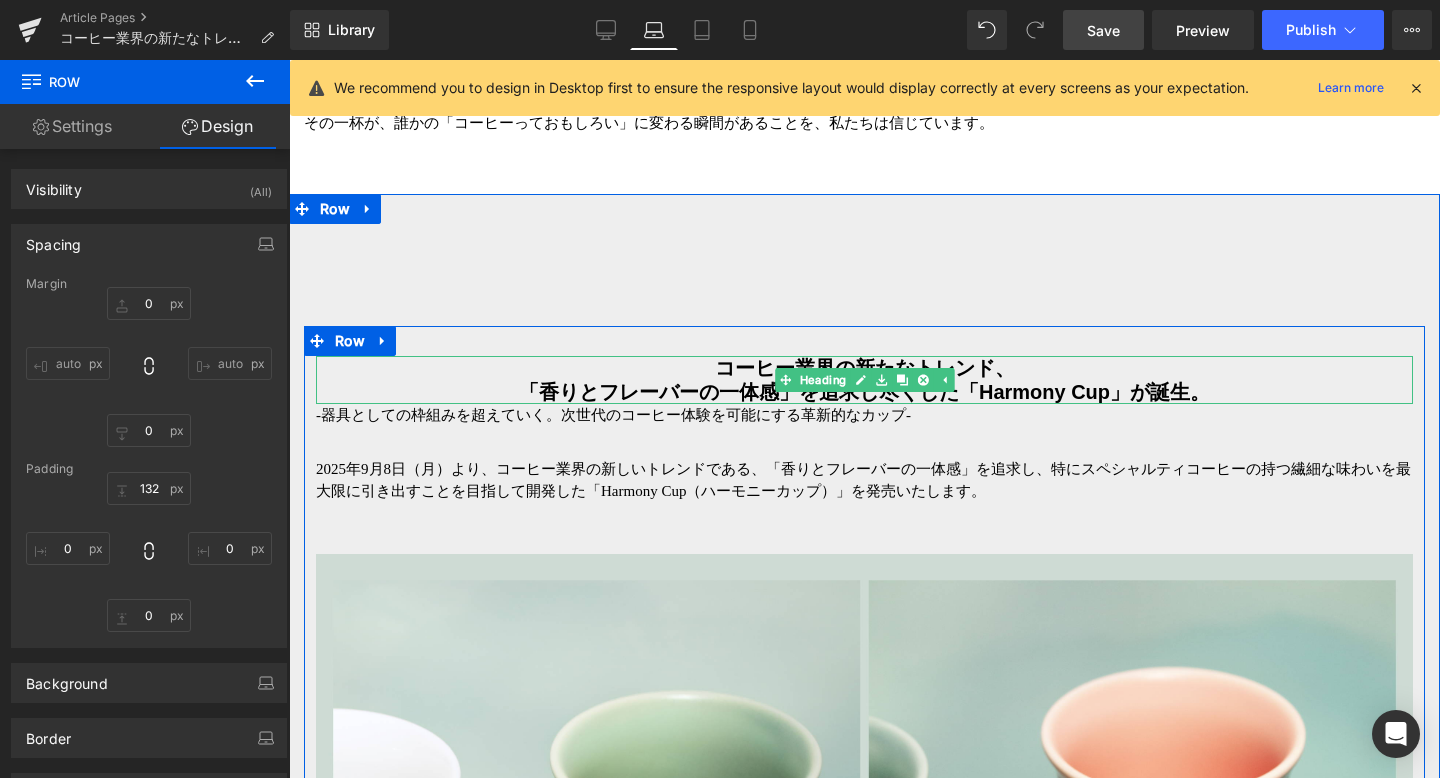 click on "」を追求し尽くした「Harmony Cup」が誕生。" at bounding box center [994, 392] 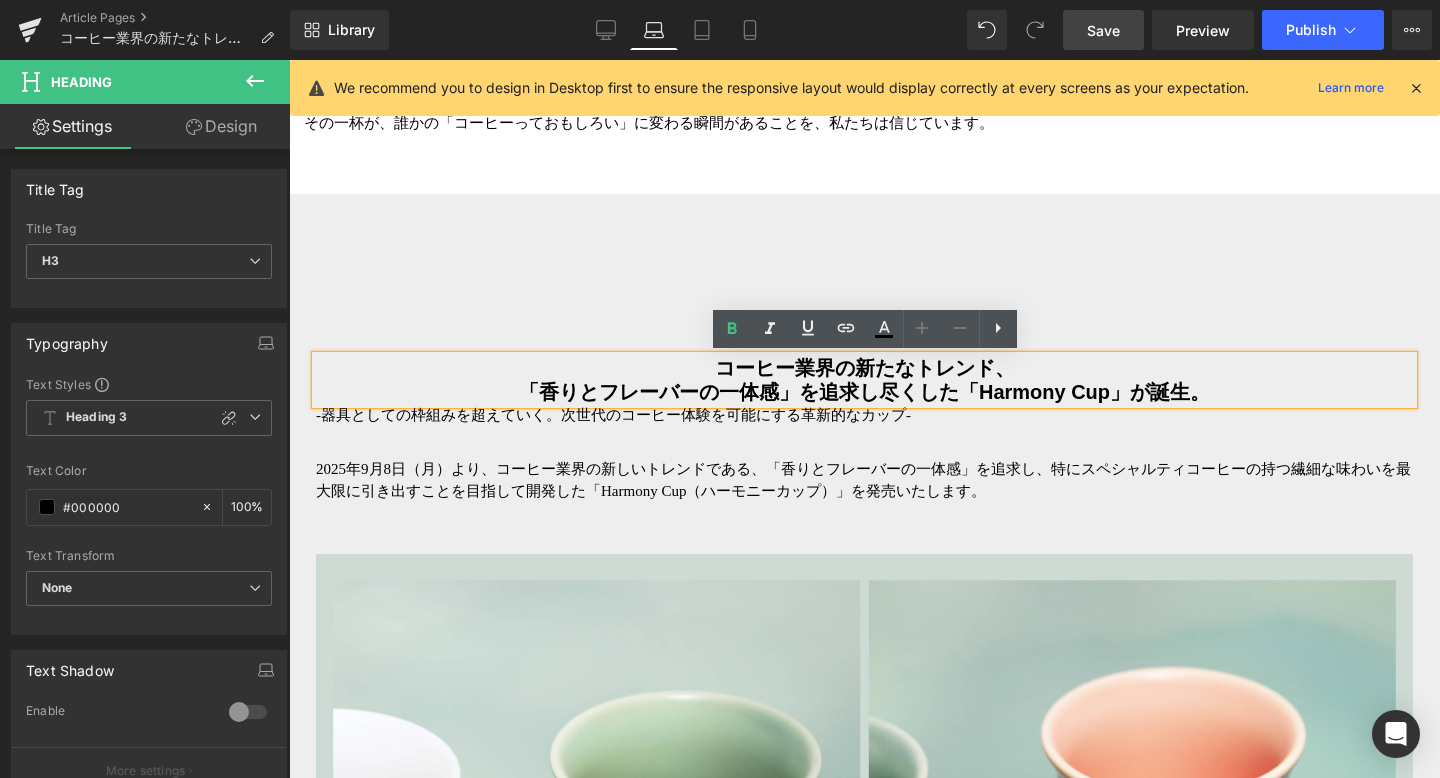 click on "コーヒー業界の新たなトレンド、 「香りとフレーバーの一体感 」を追求し尽くした「Harmony Cup」が誕生。 Heading         コーヒー業界の新たなトレンド、 「香りとフレーバーの一体感 」を追求し尽くした「Harmony Cup」が誕生。 Heading         -器具としての枠組みを超えていく。次世代のコーヒー体験を可能にする革新的なカップ- Text Block   40px       2025年9月8日（月）より、コーヒー業界の新しいトレンドである、「香りとフレーバーの一体感」を追求し、特にスペシャルティコーヒーの持つ繊細な味わいを最大限に引き出すことを目指して開発した「Harmony Cup（ハーモニーカップ）」を発売いたします。 Text Block         Image         Text Block         Image         写真：共同開発者のRyan Wibawa氏　撮影：Ryohei Tomita - About Ryan Wibawa - https://youtu.be/vCC4kiFDFL0 Text Block" at bounding box center [864, 2988] 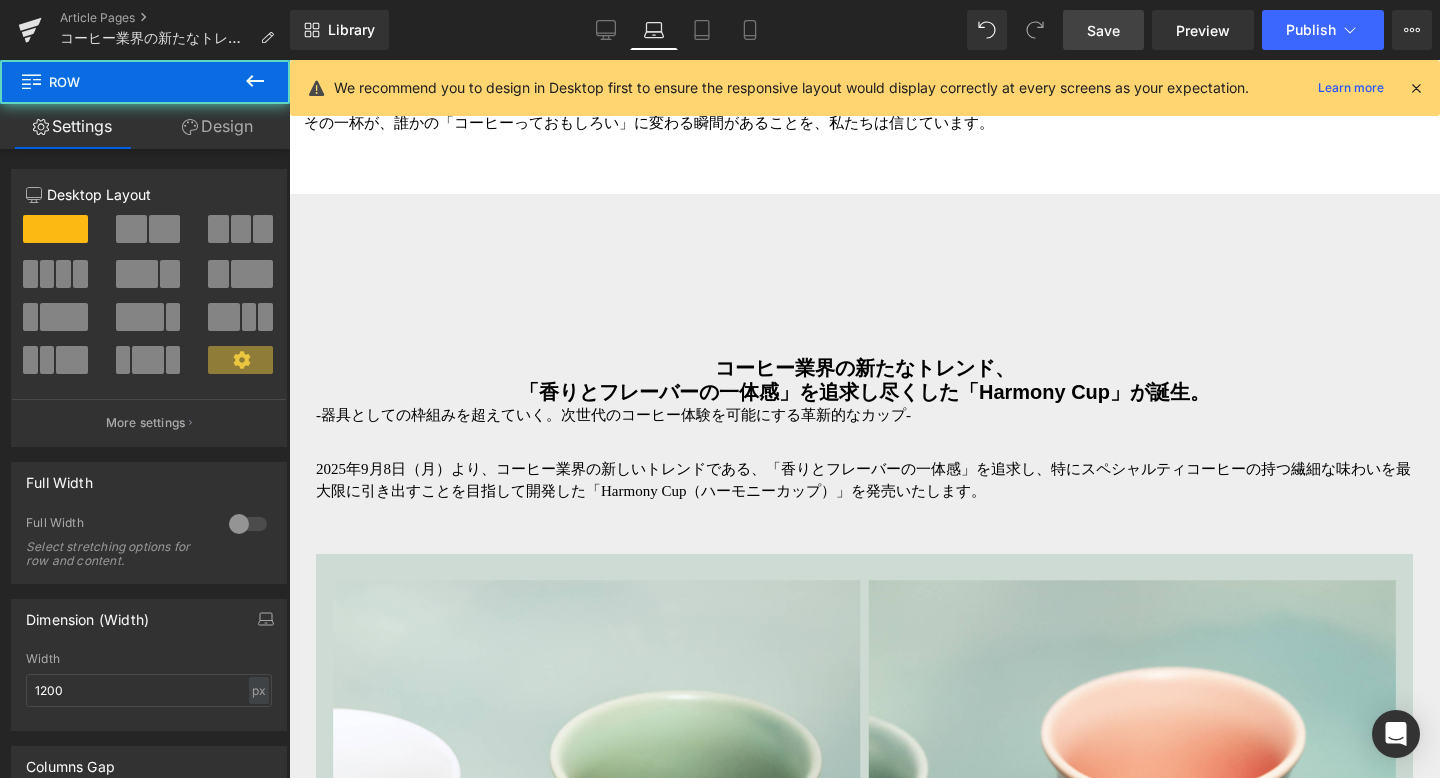 click on "コーヒー業界の新たなトレンド、 「香りとフレーバーの一体感 」を追求し尽くした「Harmony Cup」が誕生。 Heading         コーヒー業界の新たなトレンド、 「香りとフレーバーの一体感 」を追求し尽くした「Harmony Cup」が誕生。 Heading         -器具としての枠組みを超えていく。次世代のコーヒー体験を可能にする革新的なカップ- Text Block   40px       2025年9月8日（月）より、コーヒー業界の新しいトレンドである、「香りとフレーバーの一体感」を追求し、特にスペシャルティコーヒーの持つ繊細な味わいを最大限に引き出すことを目指して開発した「Harmony Cup（ハーモニーカップ）」を発売いたします。 Text Block         Image         Text Block         Image         写真：共同開発者のRyan Wibawa氏　撮影：Ryohei Tomita - About Ryan Wibawa - https://youtu.be/vCC4kiFDFL0 Text Block" at bounding box center [864, 2988] 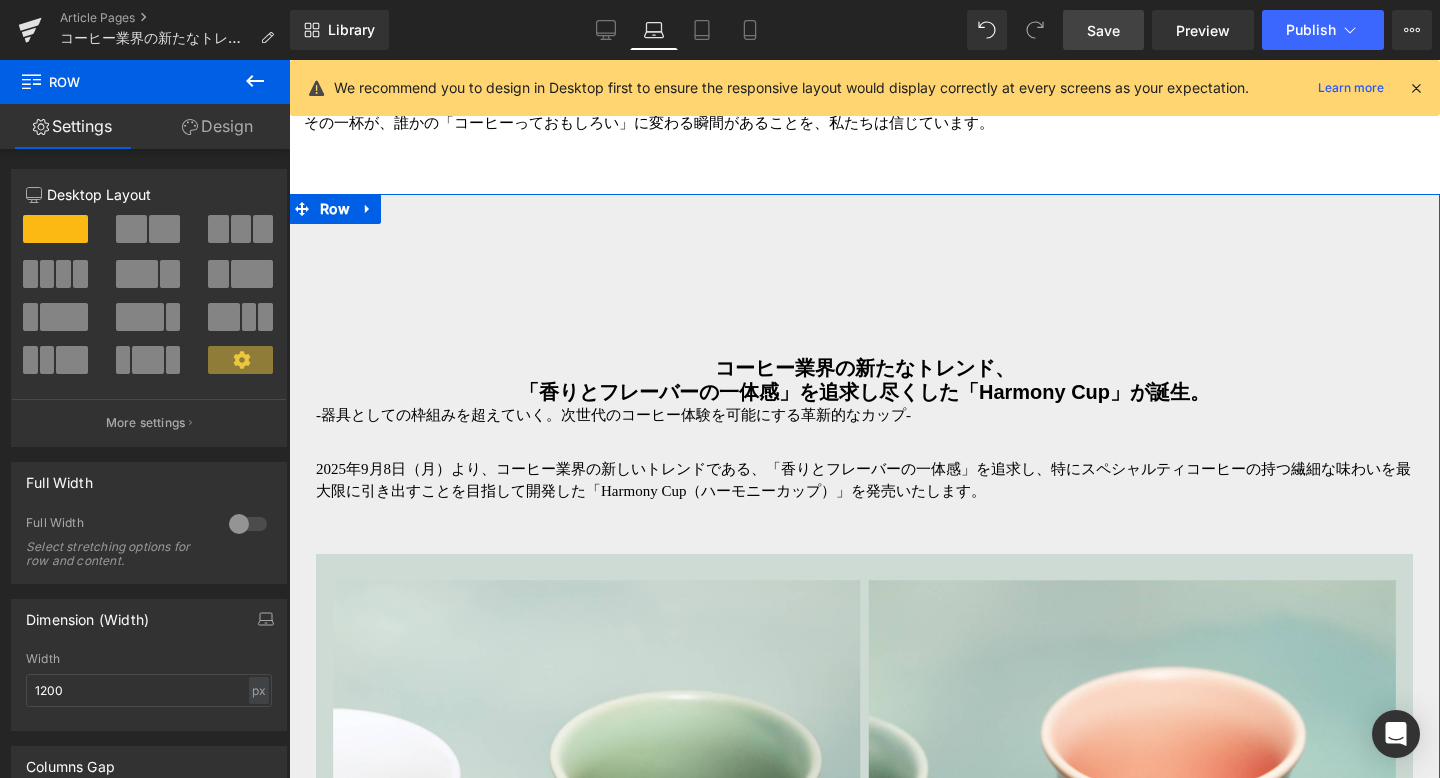 click on "コーヒー業界の新たなトレンド、 「香りとフレーバーの一体感 」を追求し尽くした「Harmony Cup」が誕生。 Heading         コーヒー業界の新たなトレンド、 「香りとフレーバーの一体感 」を追求し尽くした「Harmony Cup」が誕生。 Heading         -器具としての枠組みを超えていく。次世代のコーヒー体験を可能にする革新的なカップ- Text Block   40px       2025年9月8日（月）より、コーヒー業界の新しいトレンドである、「香りとフレーバーの一体感」を追求し、特にスペシャルティコーヒーの持つ繊細な味わいを最大限に引き出すことを目指して開発した「Harmony Cup（ハーモニーカップ）」を発売いたします。 Text Block         Image         Text Block         Image         写真：共同開発者のRyan Wibawa氏　撮影：Ryohei Tomita - About Ryan Wibawa - https://youtu.be/vCC4kiFDFL0 Text Block" at bounding box center [864, 4069] 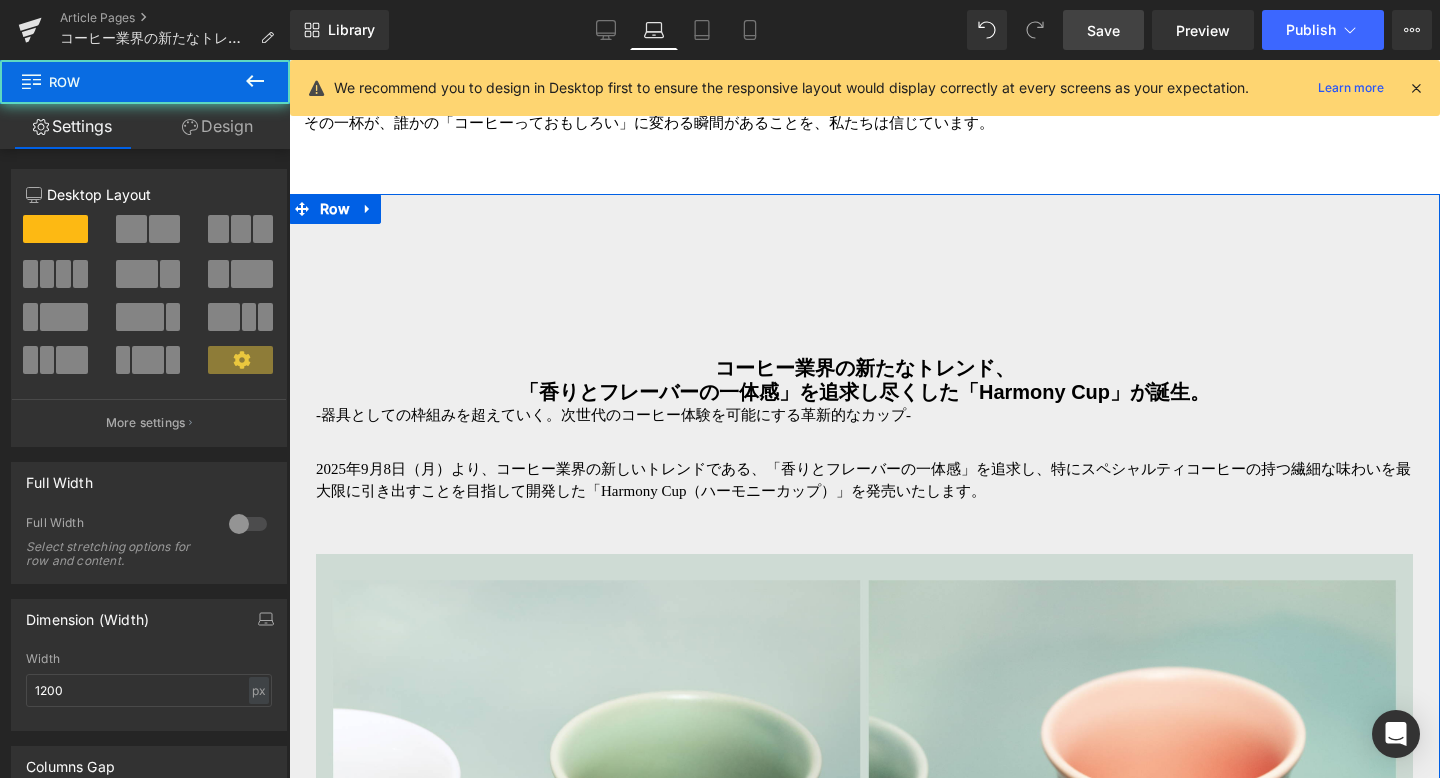 click on "コーヒー業界の新たなトレンド、 「香りとフレーバーの一体感 」を追求し尽くした「Harmony Cup」が誕生。 Heading         コーヒー業界の新たなトレンド、 「香りとフレーバーの一体感 」を追求し尽くした「Harmony Cup」が誕生。 Heading         -器具としての枠組みを超えていく。次世代のコーヒー体験を可能にする革新的なカップ- Text Block   40px       2025年9月8日（月）より、コーヒー業界の新しいトレンドである、「香りとフレーバーの一体感」を追求し、特にスペシャルティコーヒーの持つ繊細な味わいを最大限に引き出すことを目指して開発した「Harmony Cup（ハーモニーカップ）」を発売いたします。 Text Block         Image         Text Block         Image         写真：共同開発者のRyan Wibawa氏　撮影：Ryohei Tomita - About Ryan Wibawa - https://youtu.be/vCC4kiFDFL0 Text Block" at bounding box center (864, 4069) 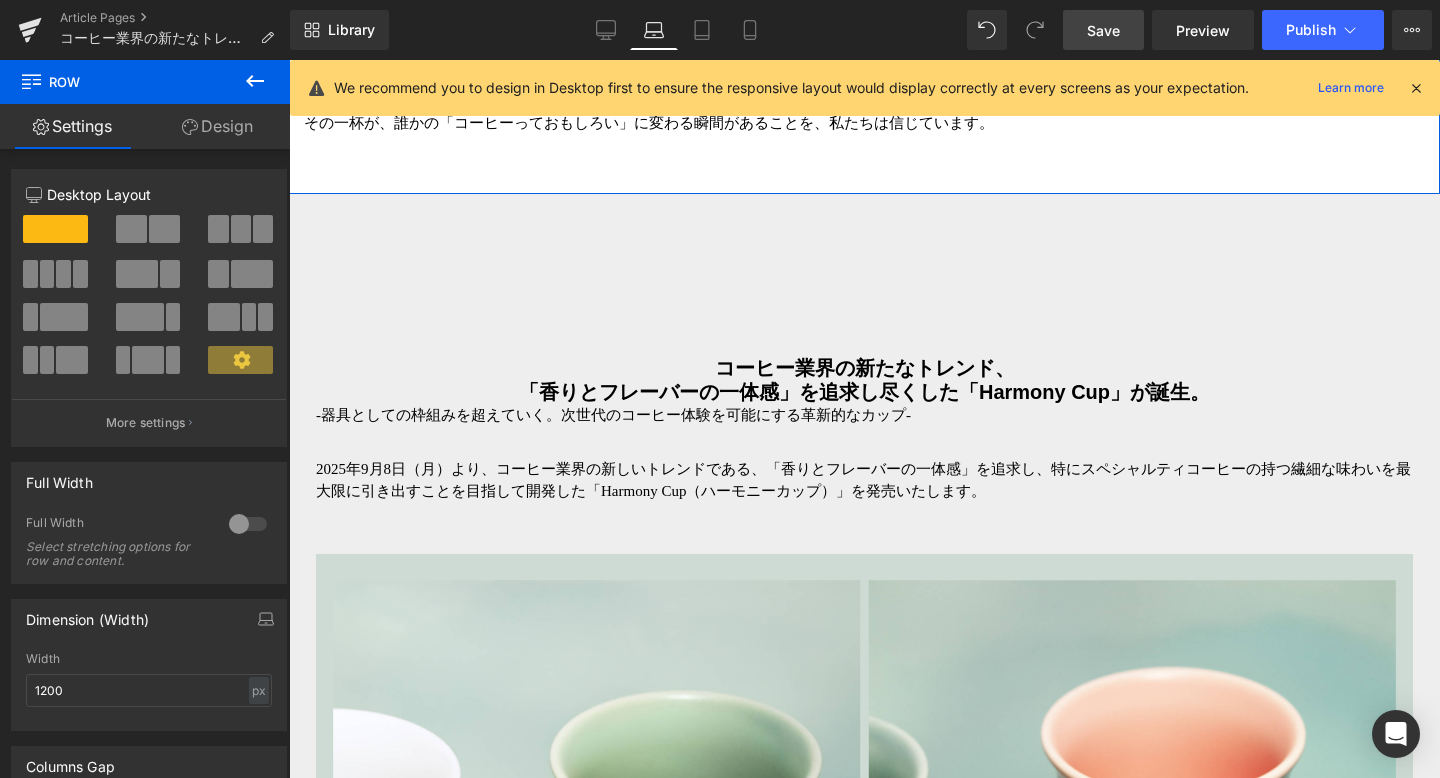 click on "- with BARISTA  Project - ORIGAMIはバリスタの願いから生まれたブランドです。 「with BARISTA」この言葉をスローガンに、よりよい一杯を追及し続ける全てのバリスタのため、美味しいコーヒーを淹れるためのプロダクトを開発し続けています。 一杯の、その先へ 。バリスタとともに、コーヒーの可能性を探る。 ORIGAMIは、つねに「現場」の声とともに歩んできました。 「with BARISTA Project」は、世界中のバリスタと共に、プロダクトの新たな使い方や表現、そしてコーヒー業界の未来を担うコラボレーションアイテムを企画・開発・販売するまで一気通貫で行うプロジェクトです。 バリスタの技術と感性、そしてORIGAMIの器具が交差するところに、まだ見ぬ一杯が生まれる。 Text Block" at bounding box center [864, -9] 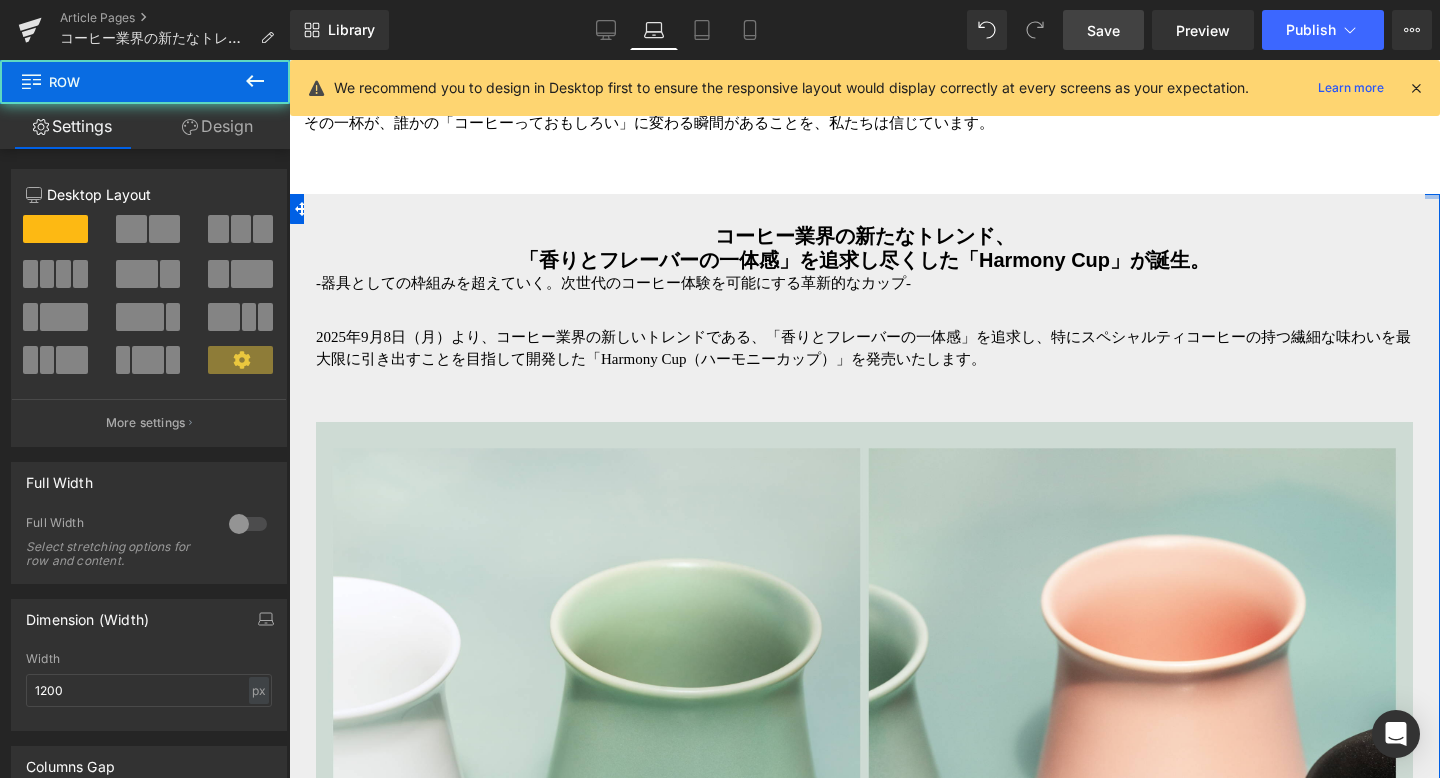 drag, startPoint x: 876, startPoint y: 319, endPoint x: 883, endPoint y: 148, distance: 171.14322 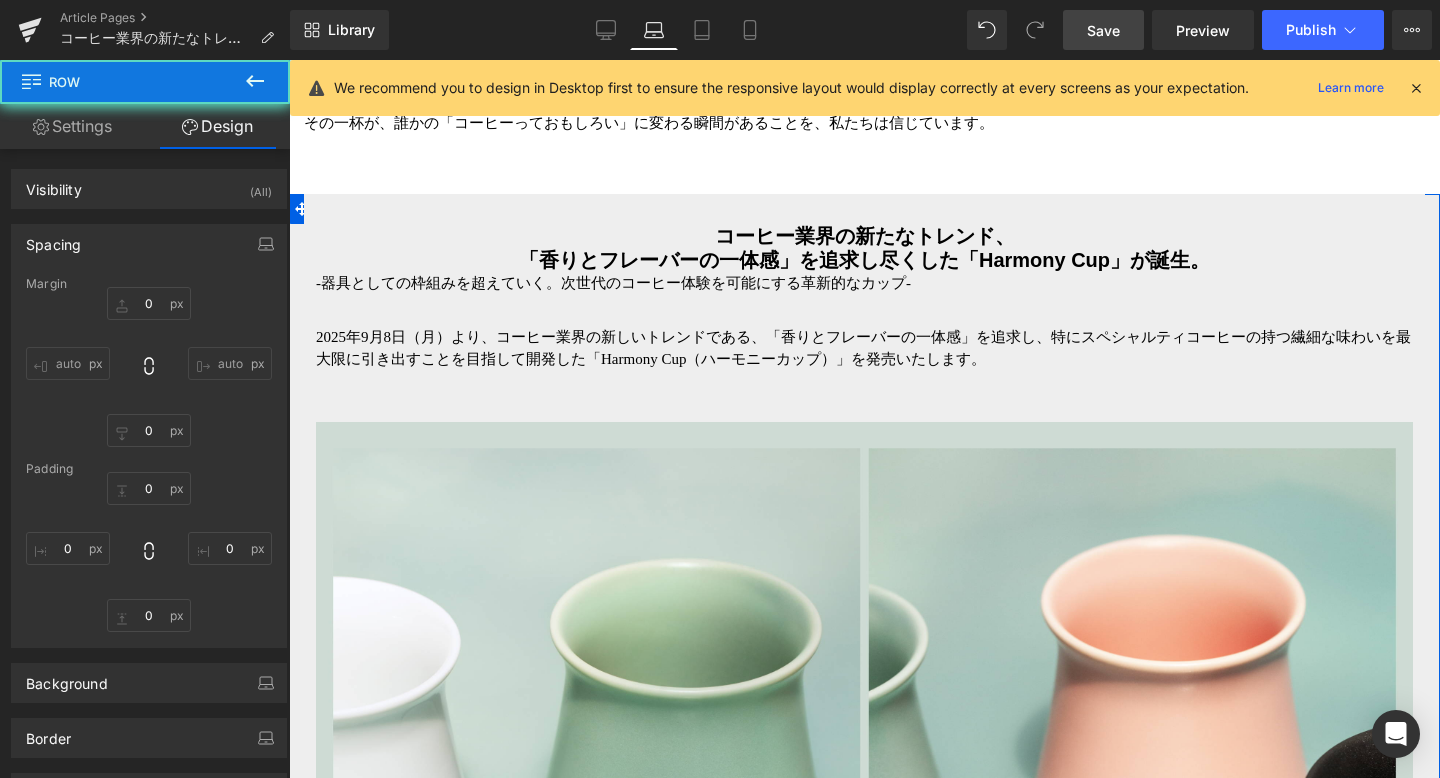 type on "0" 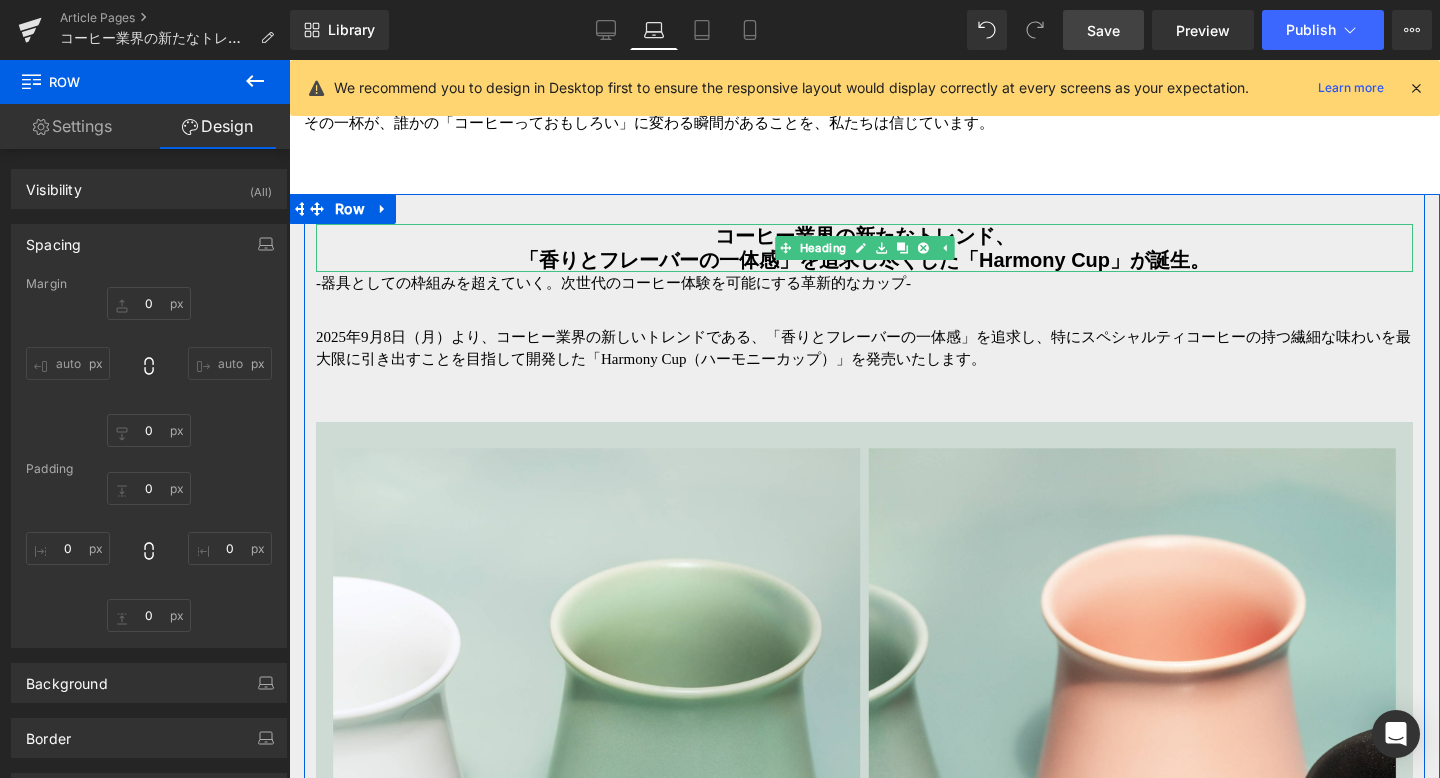 click on "コーヒー業界の新たなトレンド、" at bounding box center [864, 236] 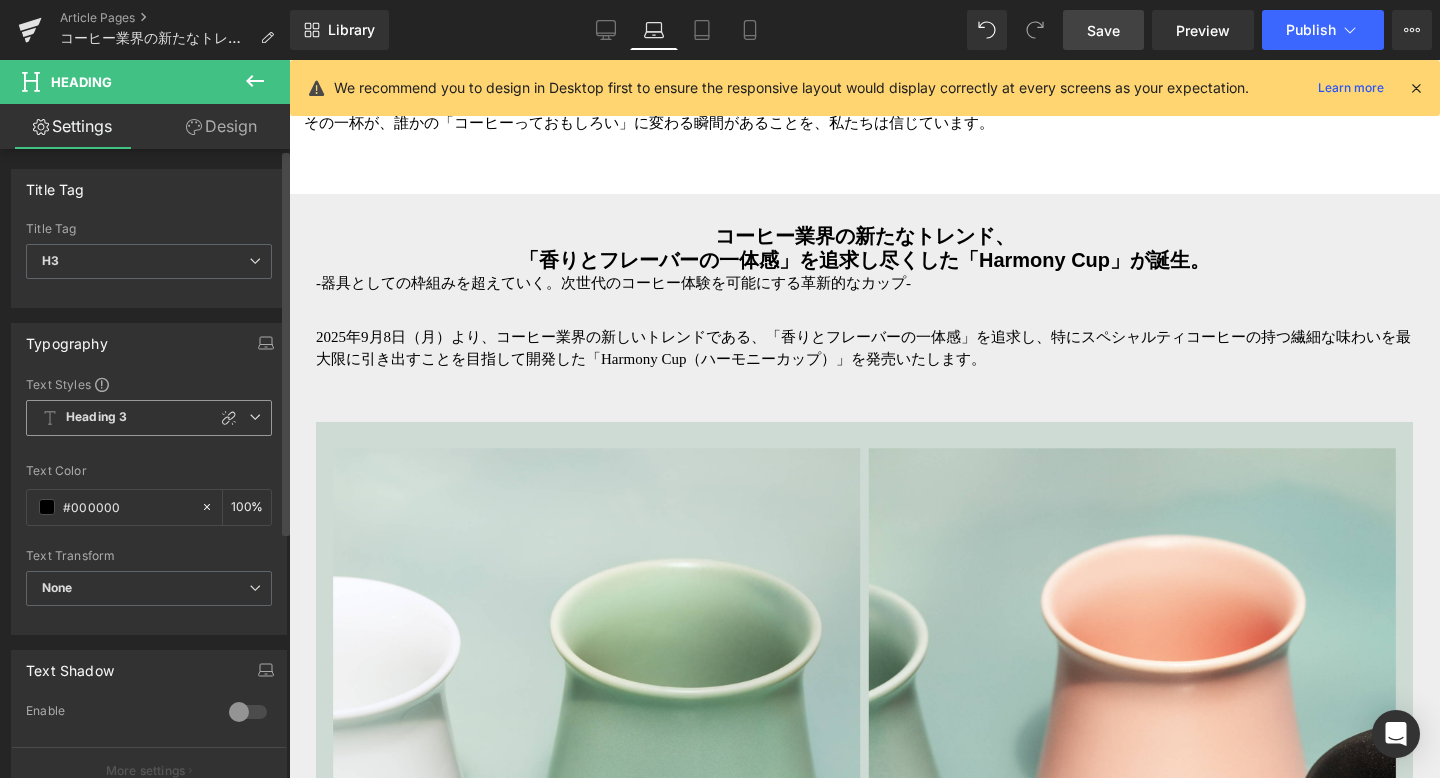 click on "Heading 3" at bounding box center [149, 418] 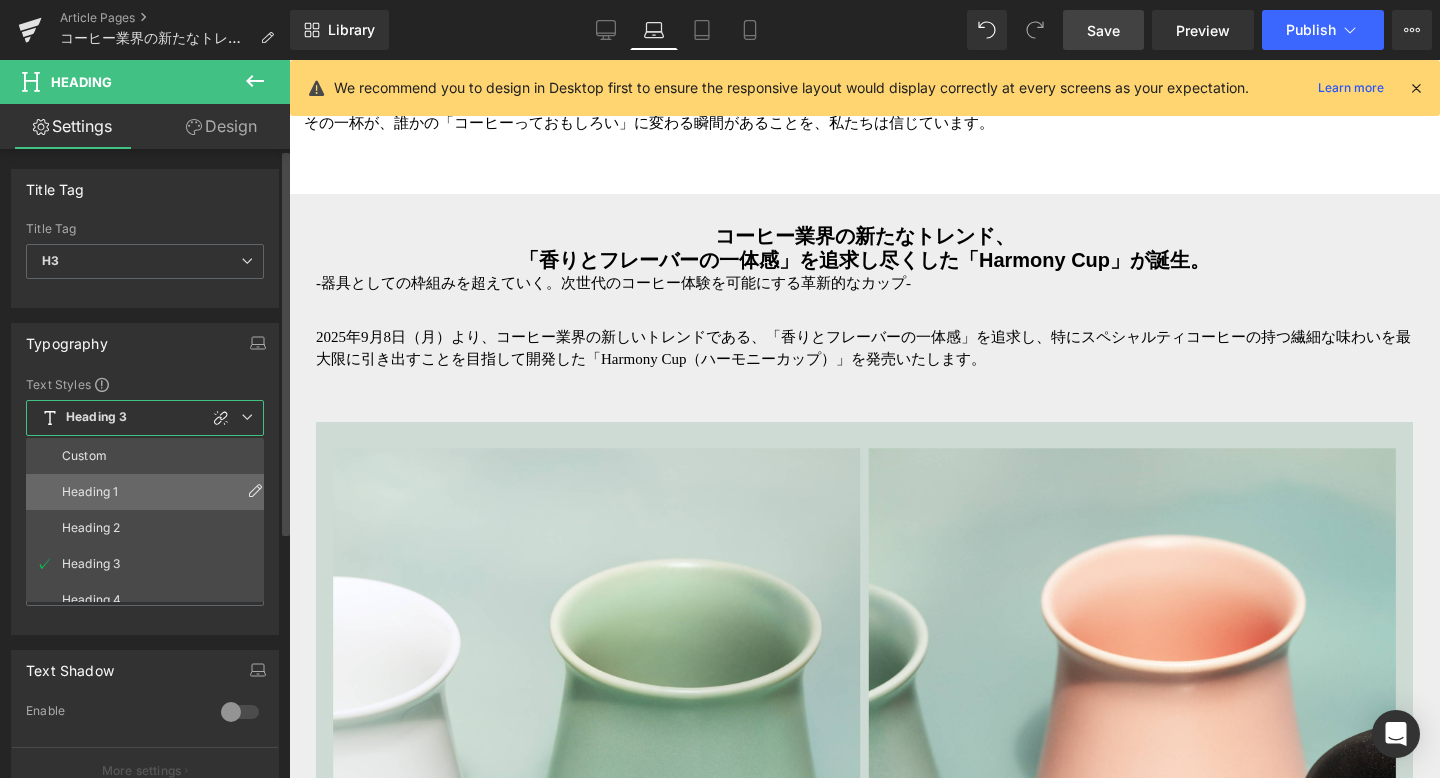 click on "Heading 1" at bounding box center [149, 492] 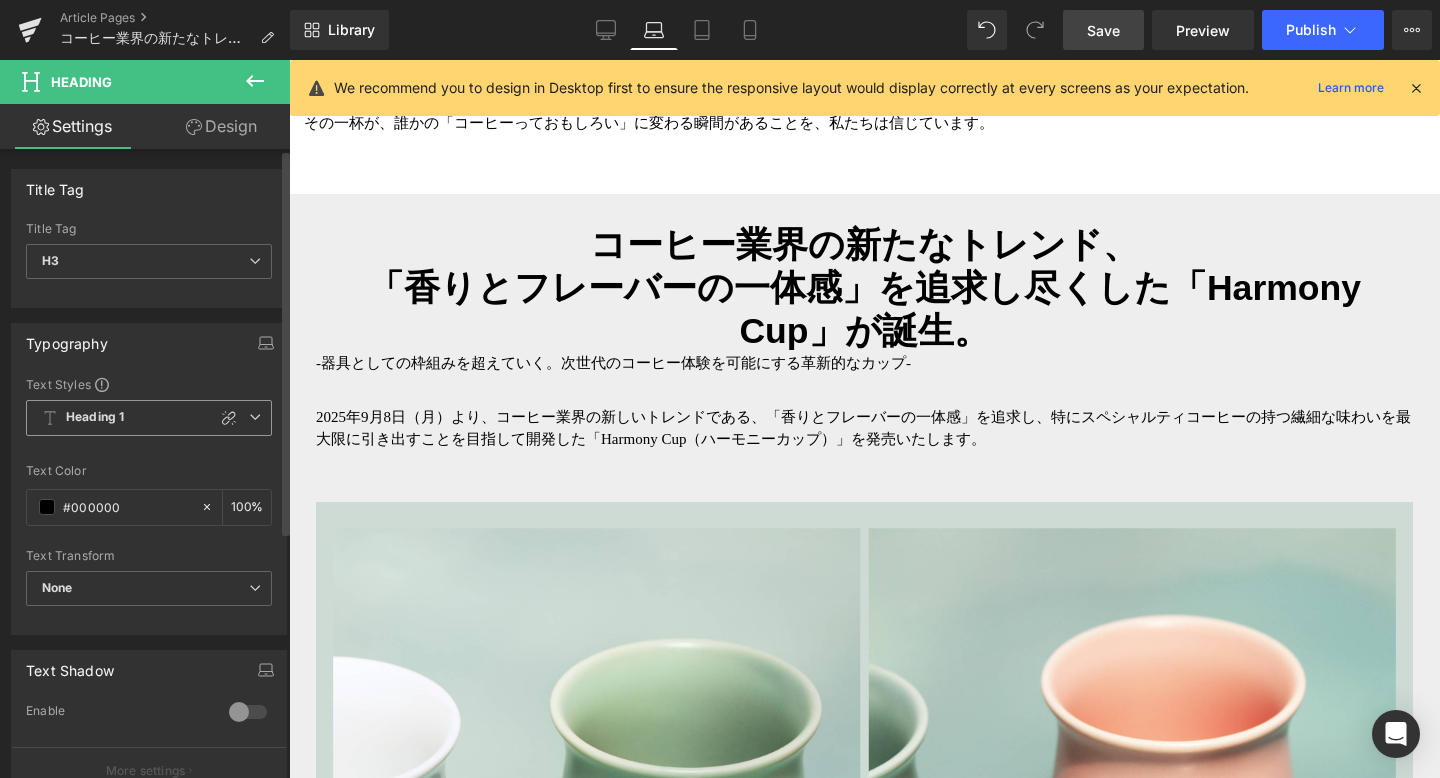 click at bounding box center (255, 417) 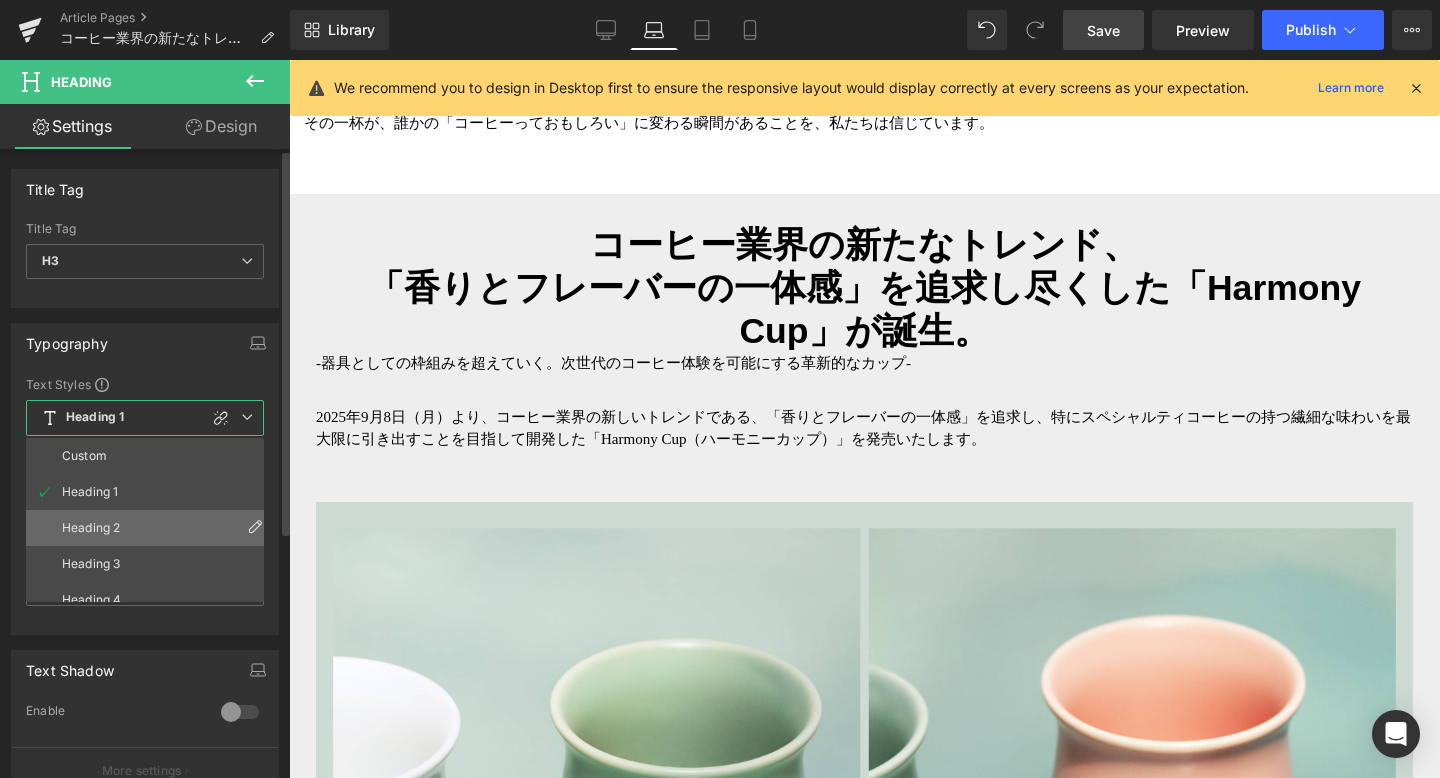 click on "Heading 2" at bounding box center [149, 528] 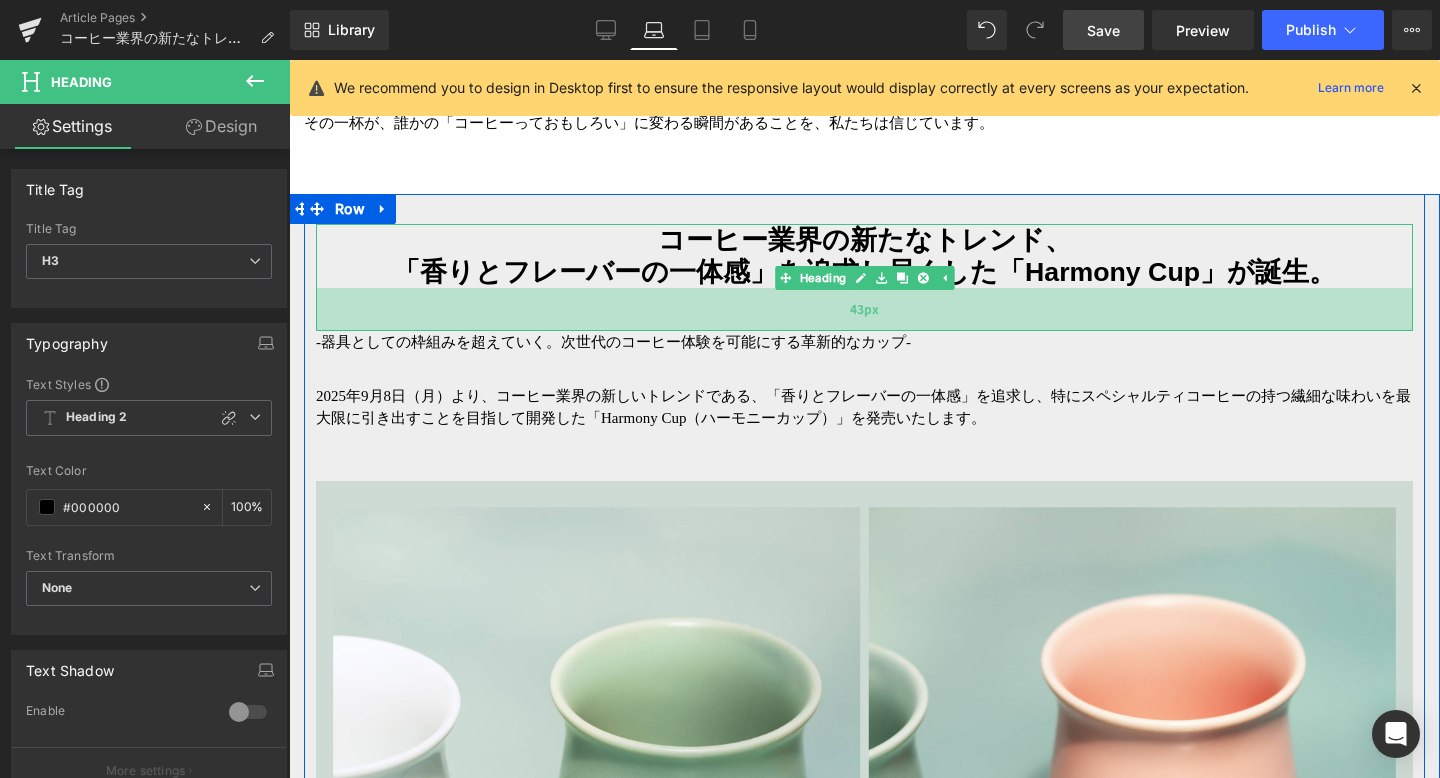 drag, startPoint x: 942, startPoint y: 283, endPoint x: 942, endPoint y: 326, distance: 43 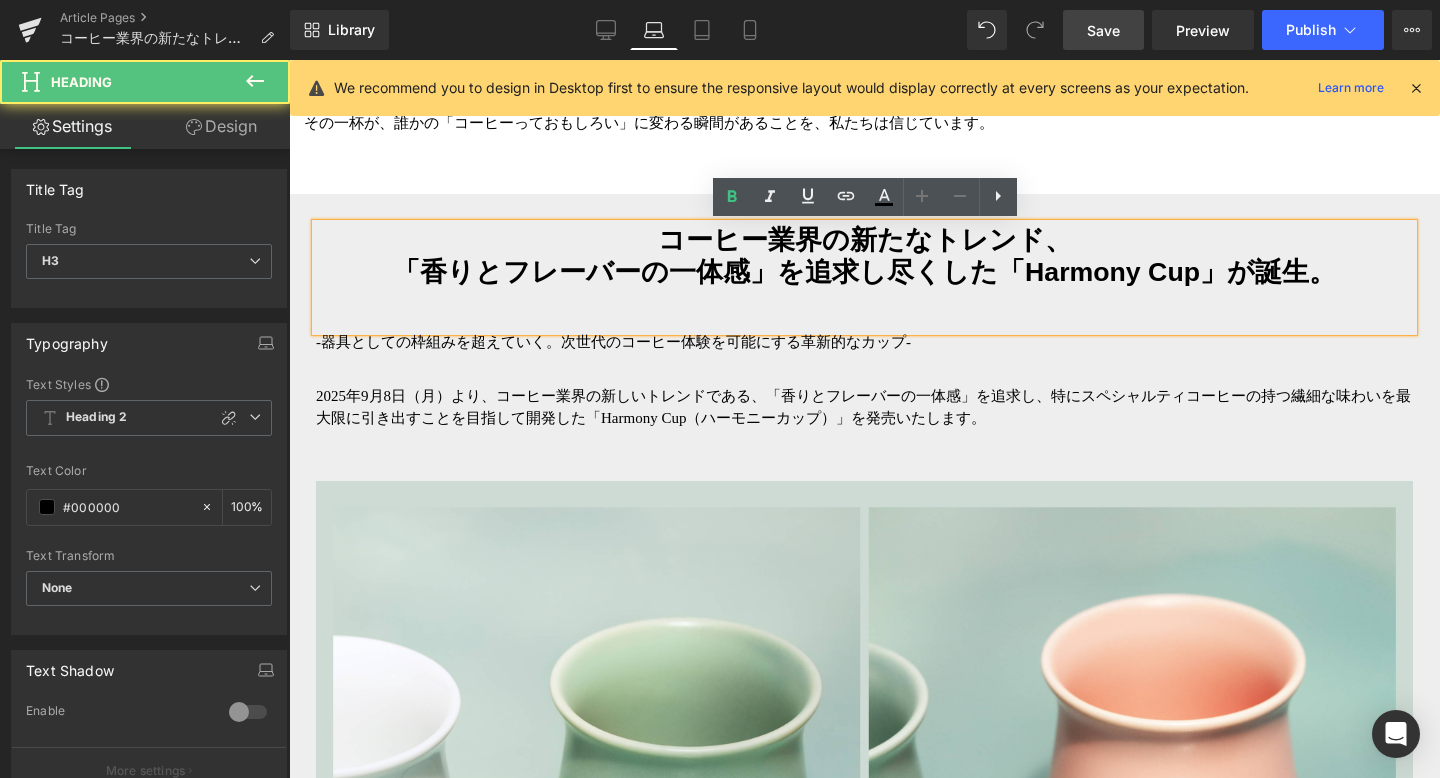click on "コーヒー業界の新たなトレンド、 「香りとフレーバーの一体感 」を追求し尽くした「Harmony Cup」が誕生。 Heading         コーヒー業界の新たなトレンド、 「香りとフレーバーの一体感 」を追求し尽くした「Harmony Cup」が誕生。 Heading     43px     -器具としての枠組みを超えていく。次世代のコーヒー体験を可能にする革新的なカップ- Text Block         2025年9月8日（月）より、コーヒー業界の新しいトレンドである、「香りとフレーバーの一体感」を追求し、特にスペシャルティコーヒーの持つ繊細な味わいを最大限に引き出すことを目指して開発した「Harmony Cup（ハーモニーカップ）」を発売いたします。 Text Block         Image         Text Block         Image         写真：共同開発者のRyan Wibawa氏　撮影：Ryohei Tomita - About Ryan Wibawa - https://youtu.be/vCC4kiFDFL0 Text Block" at bounding box center (864, 2896) 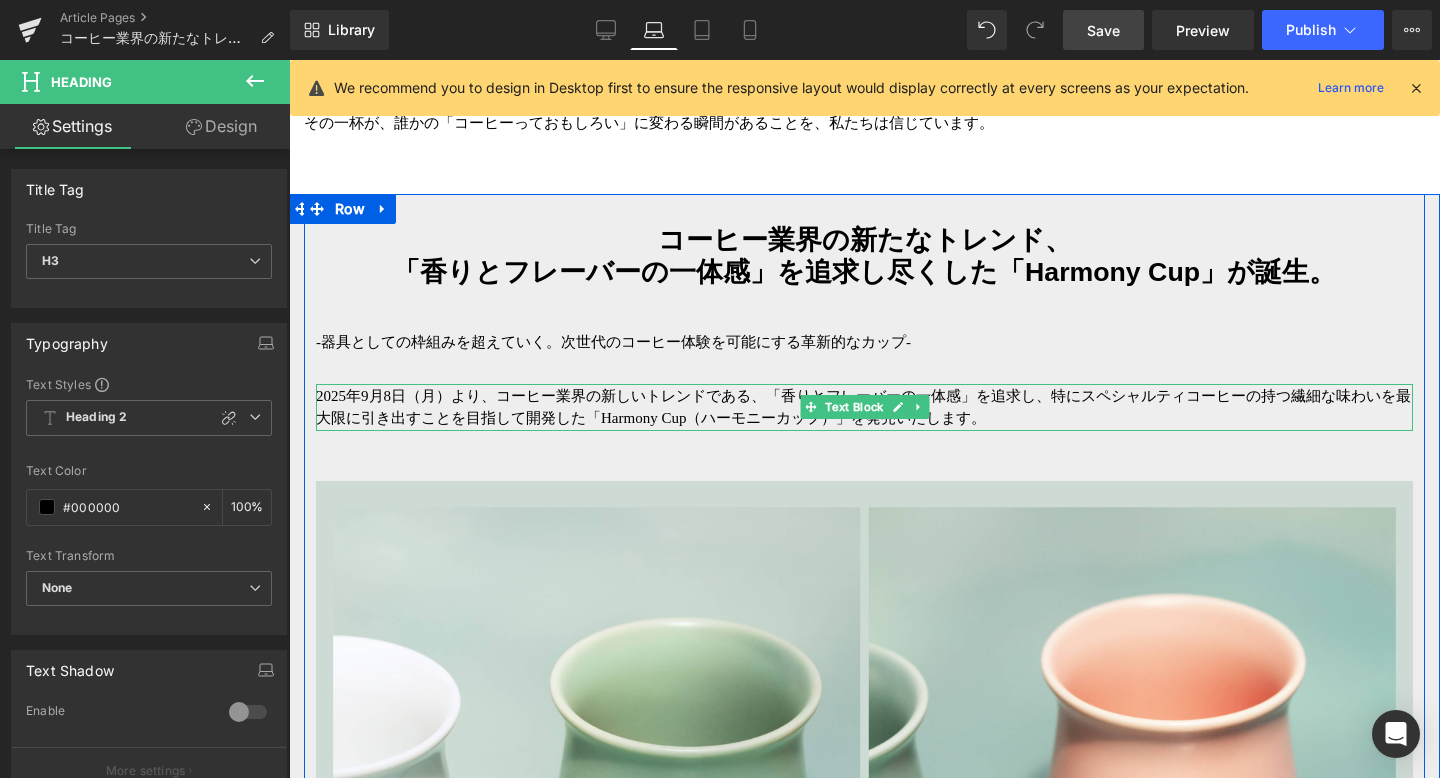 click on "2025年9月8日（月）より、コーヒー業界の新しいトレンドである、「香りとフレーバーの一体感」を追求し、特にスペシャルティコーヒーの持つ繊細な味わいを最大限に引き出すことを目指して開発した「Harmony Cup（ハーモニーカップ）」を発売いたします。" at bounding box center (864, 407) 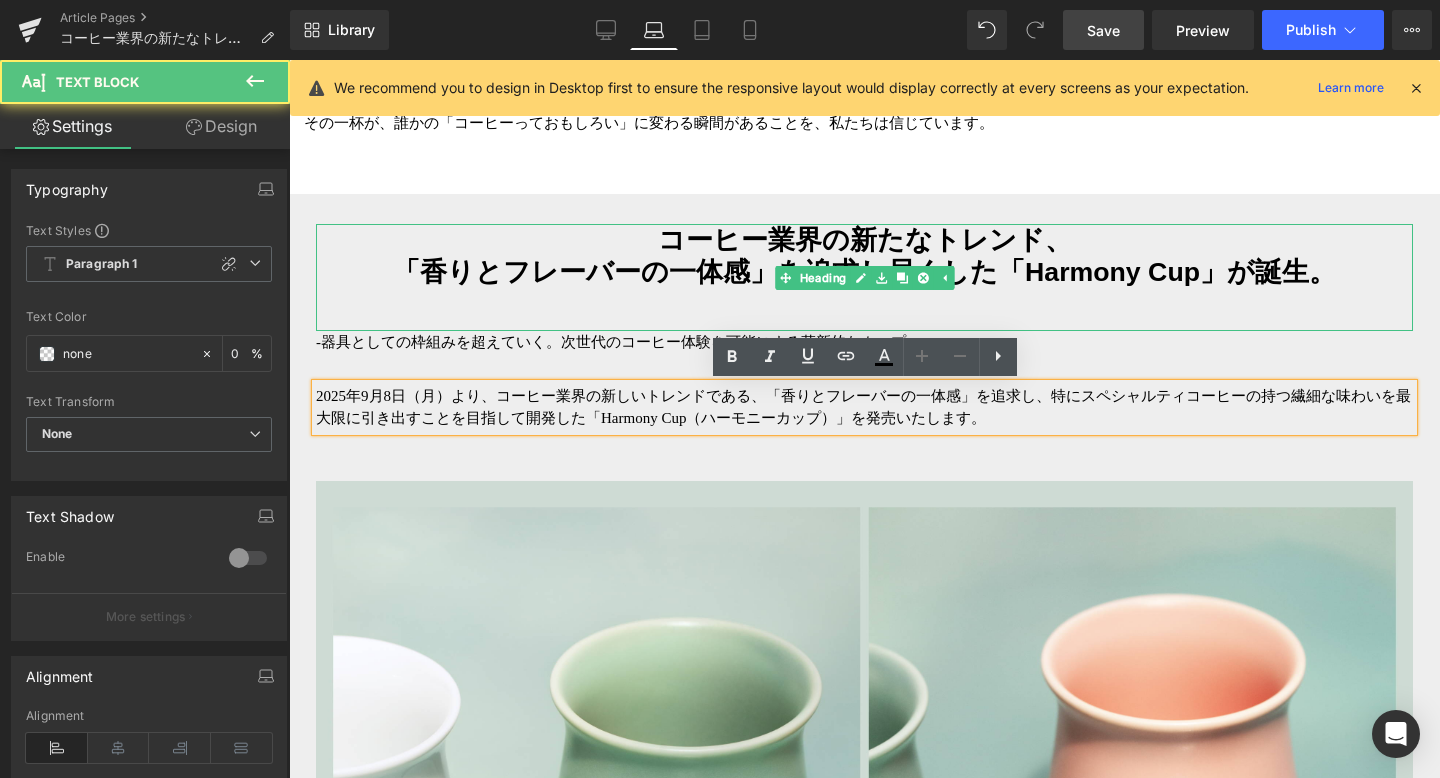 click on "」を追求し尽くした「Harmony Cup」が誕生。" at bounding box center [1043, 272] 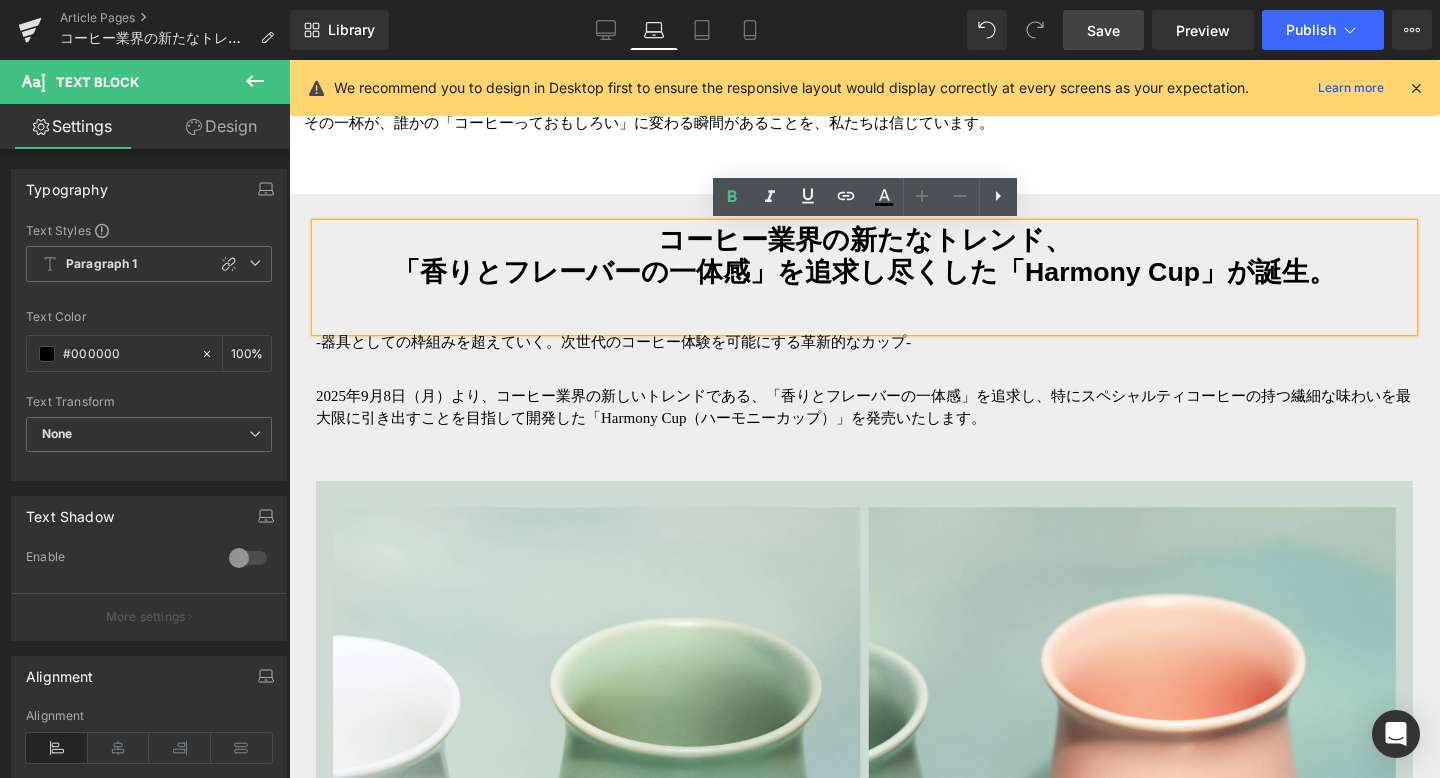 drag, startPoint x: 1013, startPoint y: 336, endPoint x: 1016, endPoint y: 316, distance: 20.22375 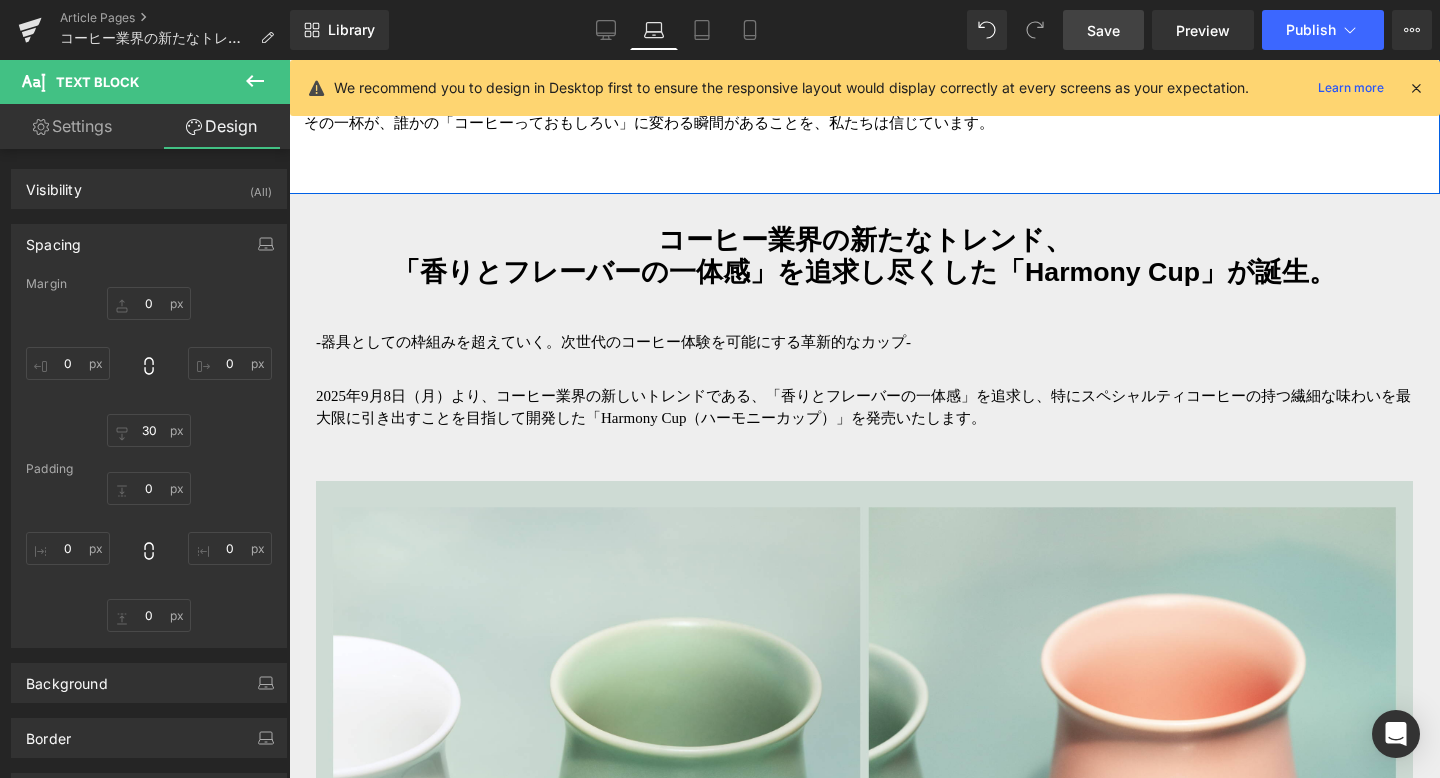 click on "- with BARISTA  Project - ORIGAMIはバリスタの願いから生まれたブランドです。 「with BARISTA」この言葉をスローガンに、よりよい一杯を追及し続ける全てのバリスタのため、美味しいコーヒーを淹れるためのプロダクトを開発し続けています。 一杯の、その先へ 。バリスタとともに、コーヒーの可能性を探る。 ORIGAMIは、つねに「現場」の声とともに歩んできました。 「with BARISTA Project」は、世界中のバリスタと共に、プロダクトの新たな使い方や表現、そしてコーヒー業界の未来を担うコラボレーションアイテムを企画・開発・販売するまで一気通貫で行うプロジェクトです。 バリスタの技術と感性、そしてORIGAMIの器具が交差するところに、まだ見ぬ一杯が生まれる。 Text Block" at bounding box center (864, -9) 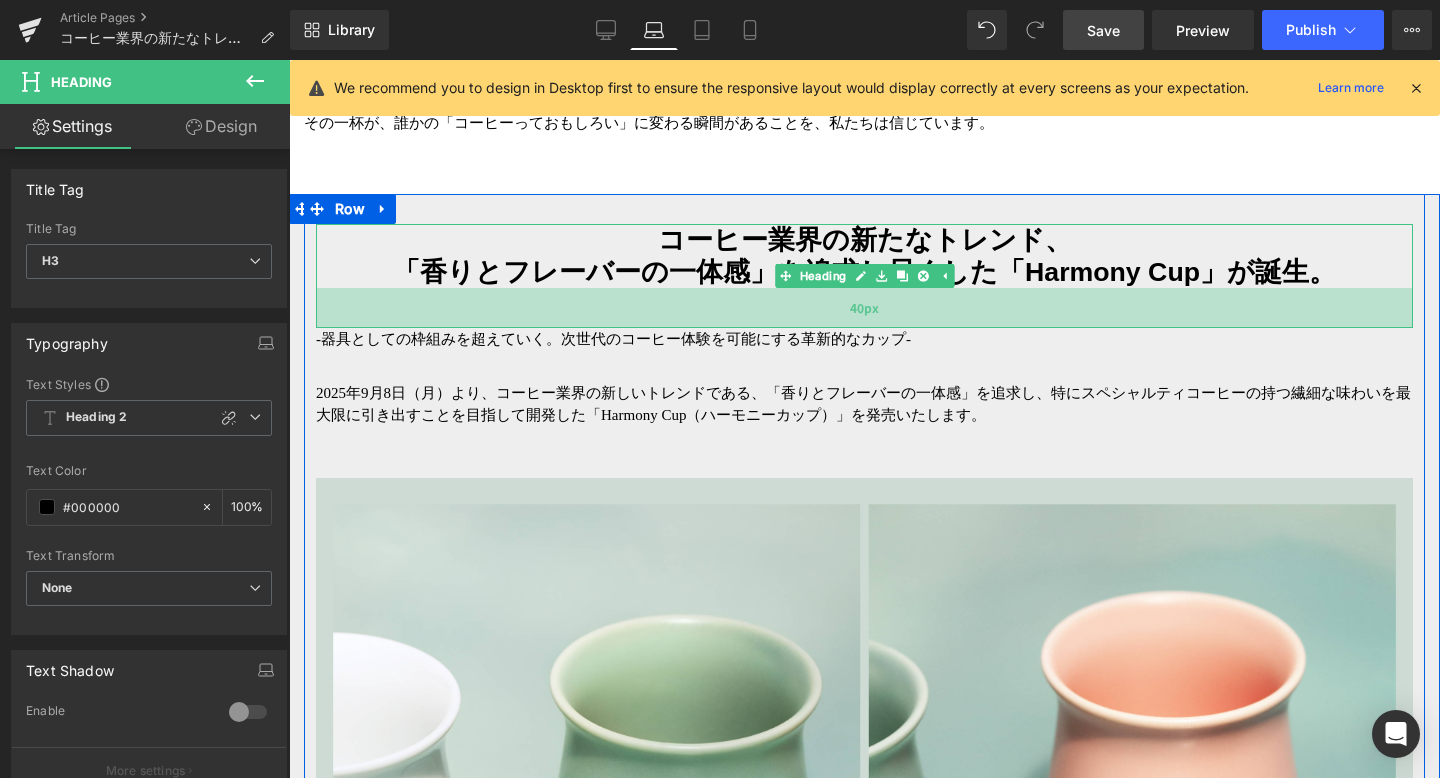 click on "40px" at bounding box center (864, 308) 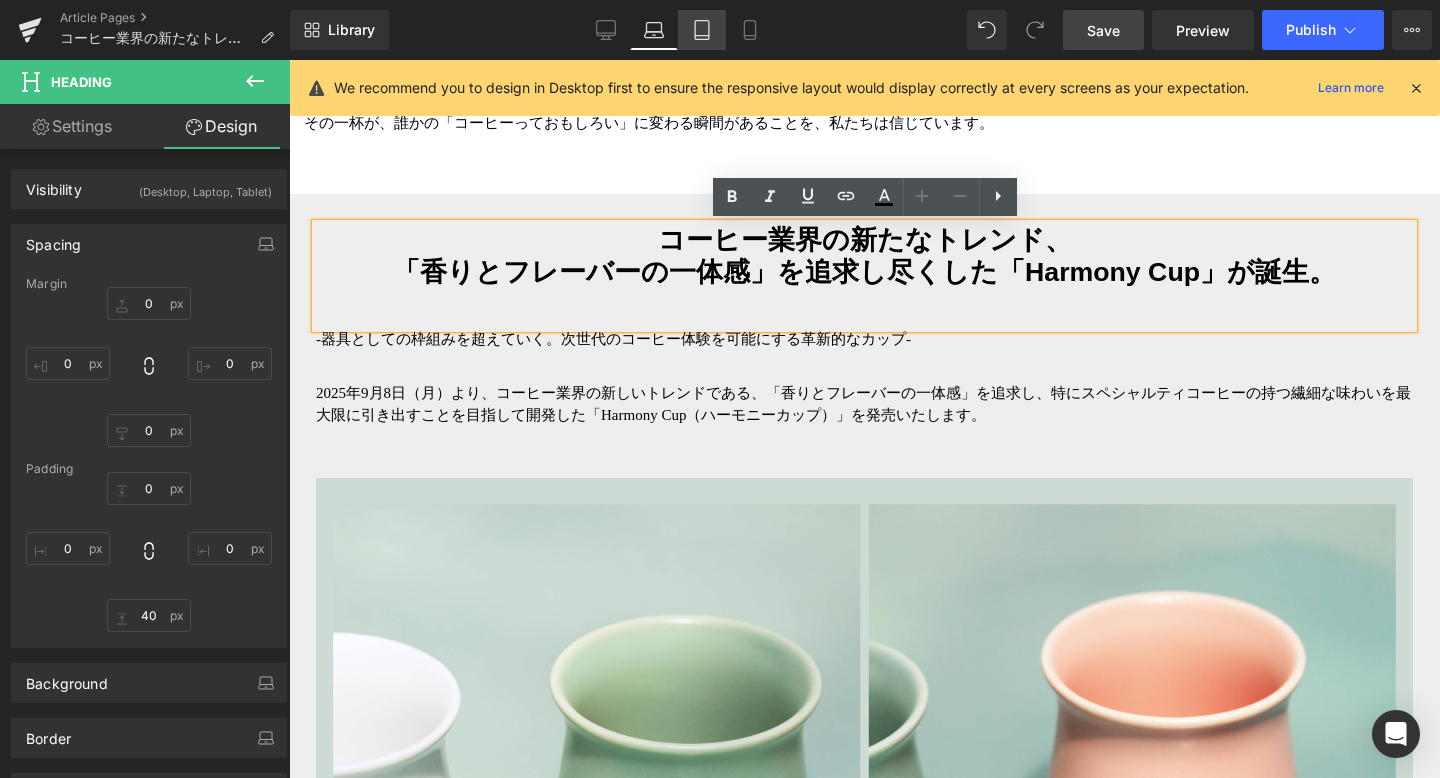 click 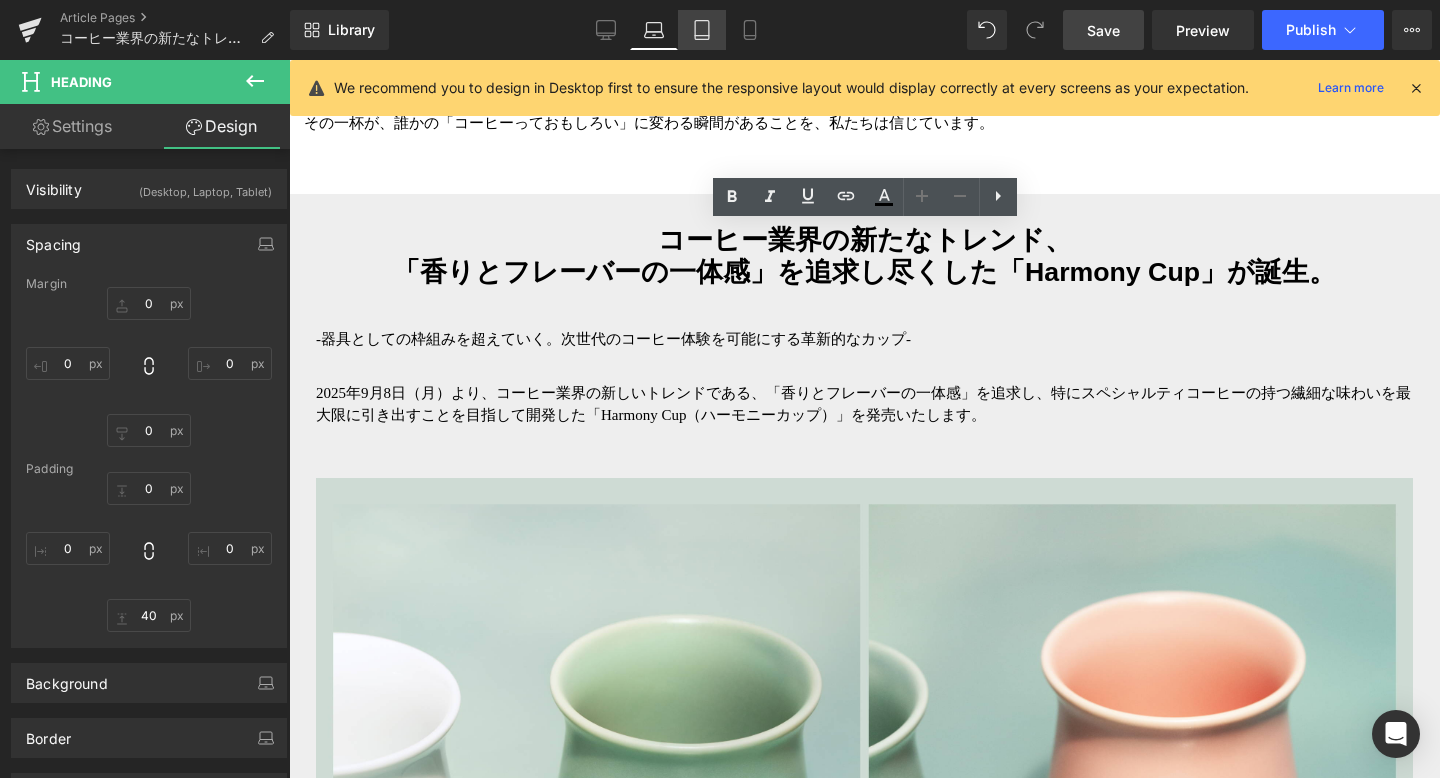 type on "0" 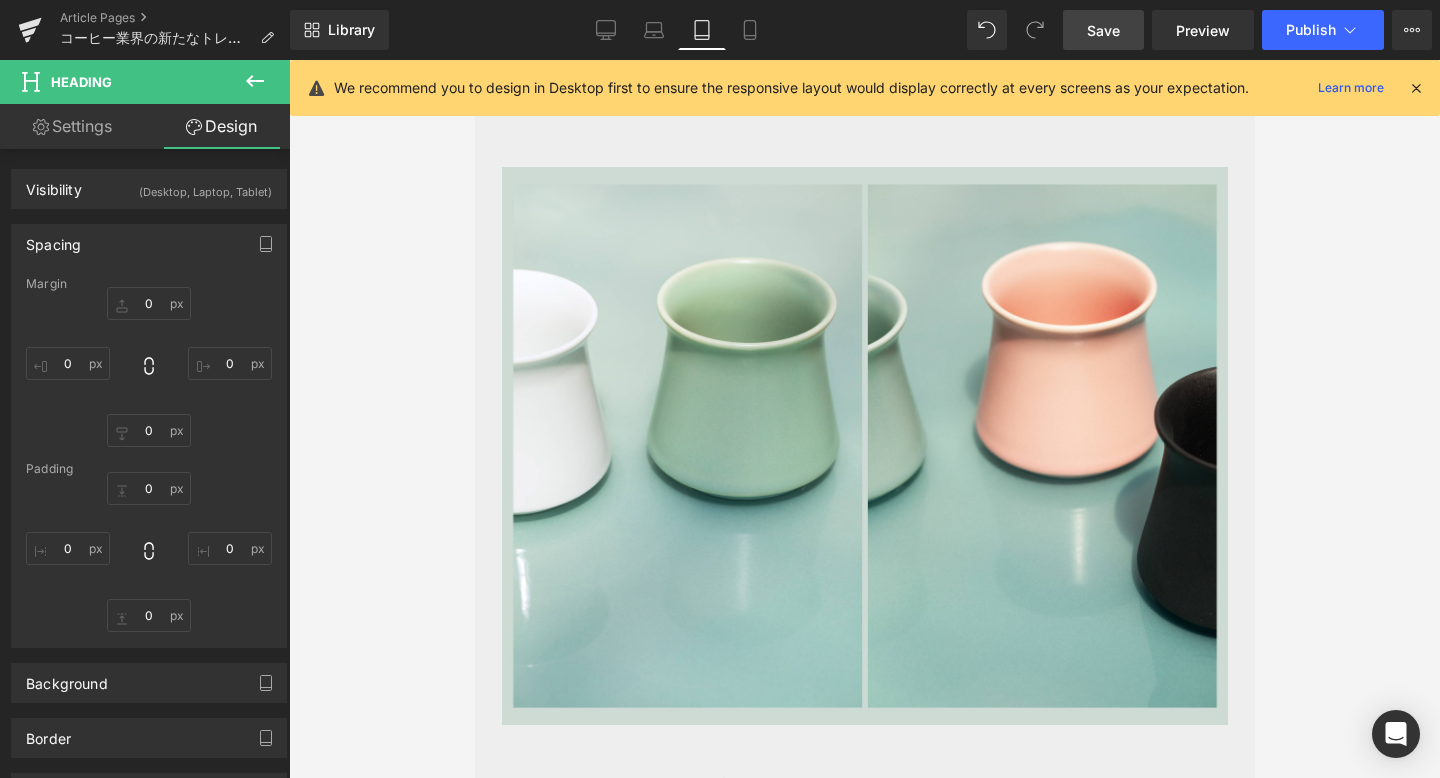 scroll, scrollTop: 1055, scrollLeft: 0, axis: vertical 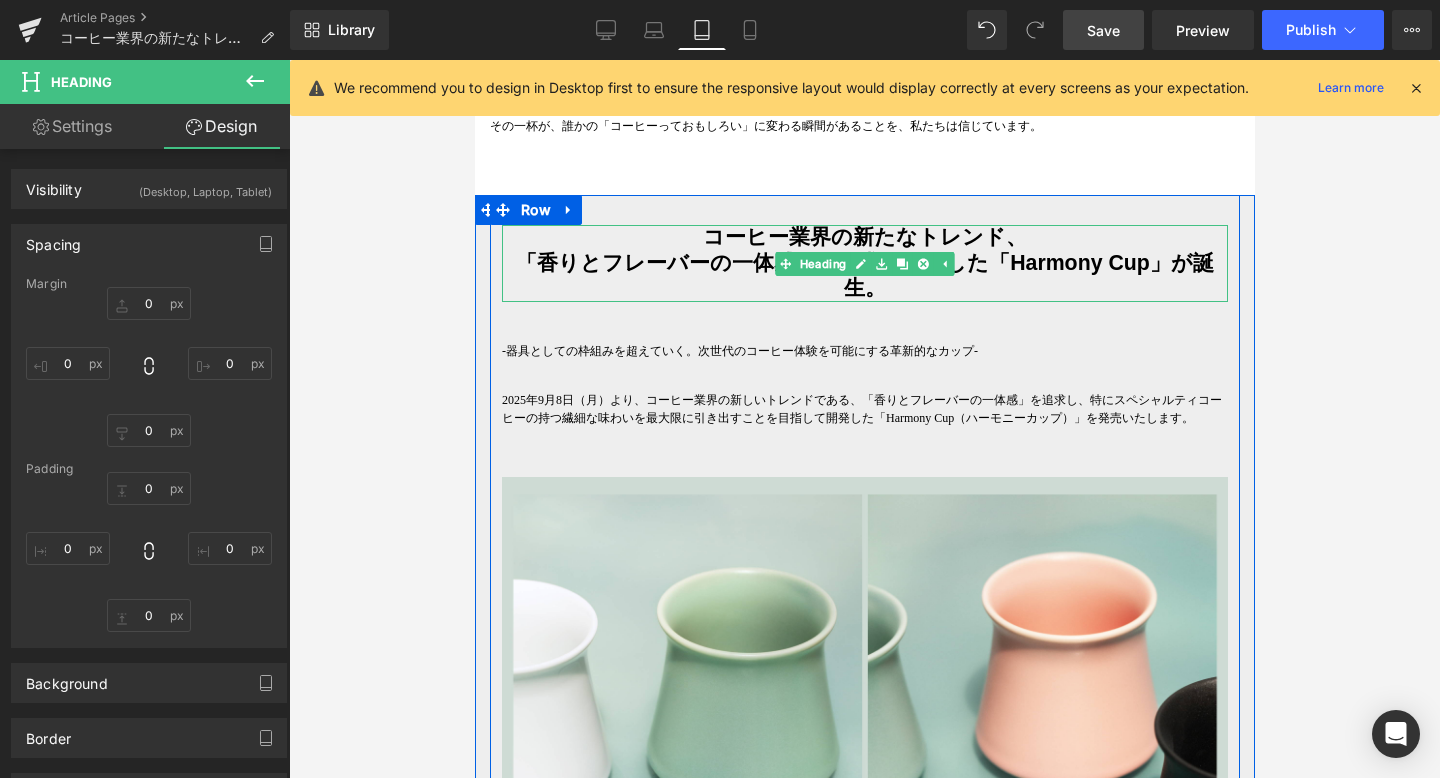 click on "「香りとフレーバーの一体感 」を追求し尽くした「Harmony Cup」が誕生。" at bounding box center [864, 276] 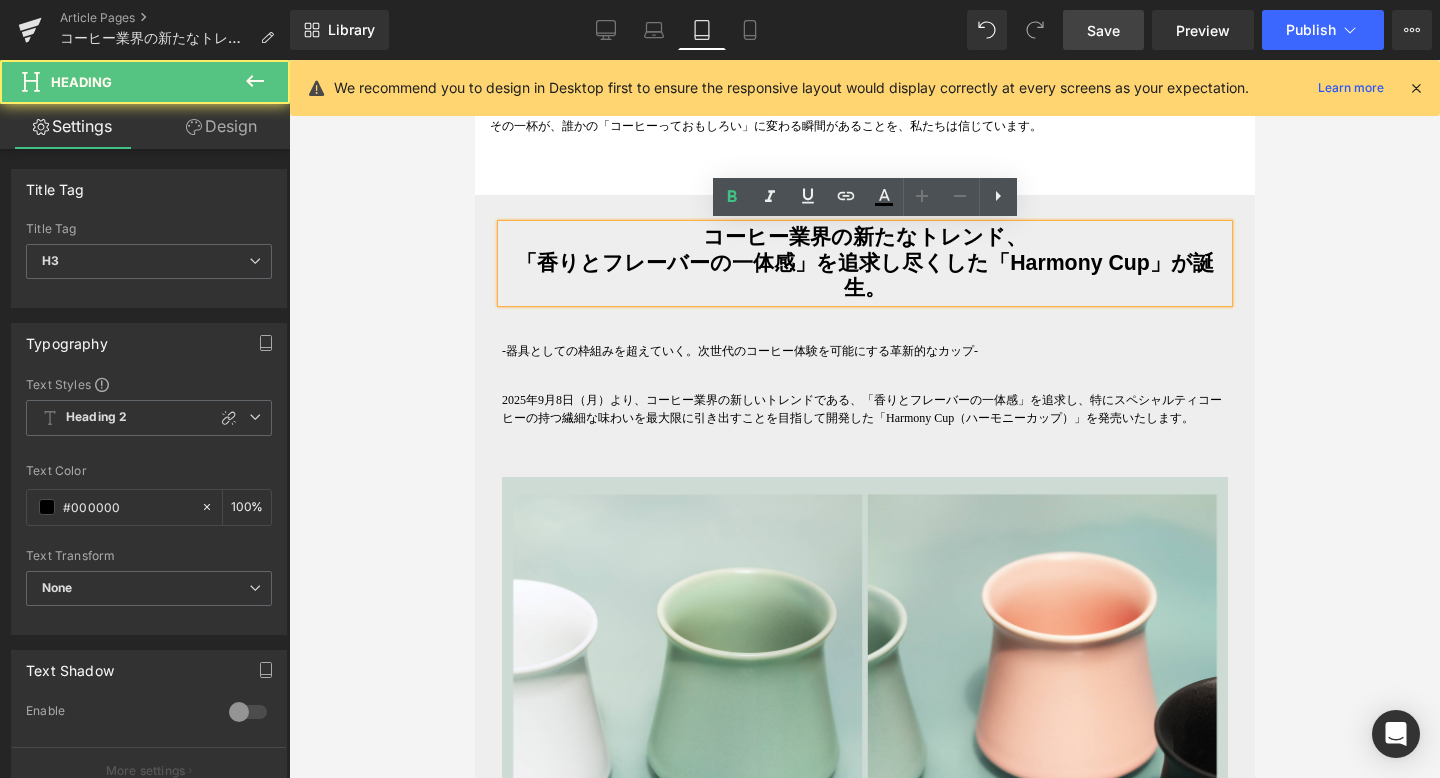 click on "」を追求し尽くした「Harmony Cup」が誕生。" at bounding box center [1003, 276] 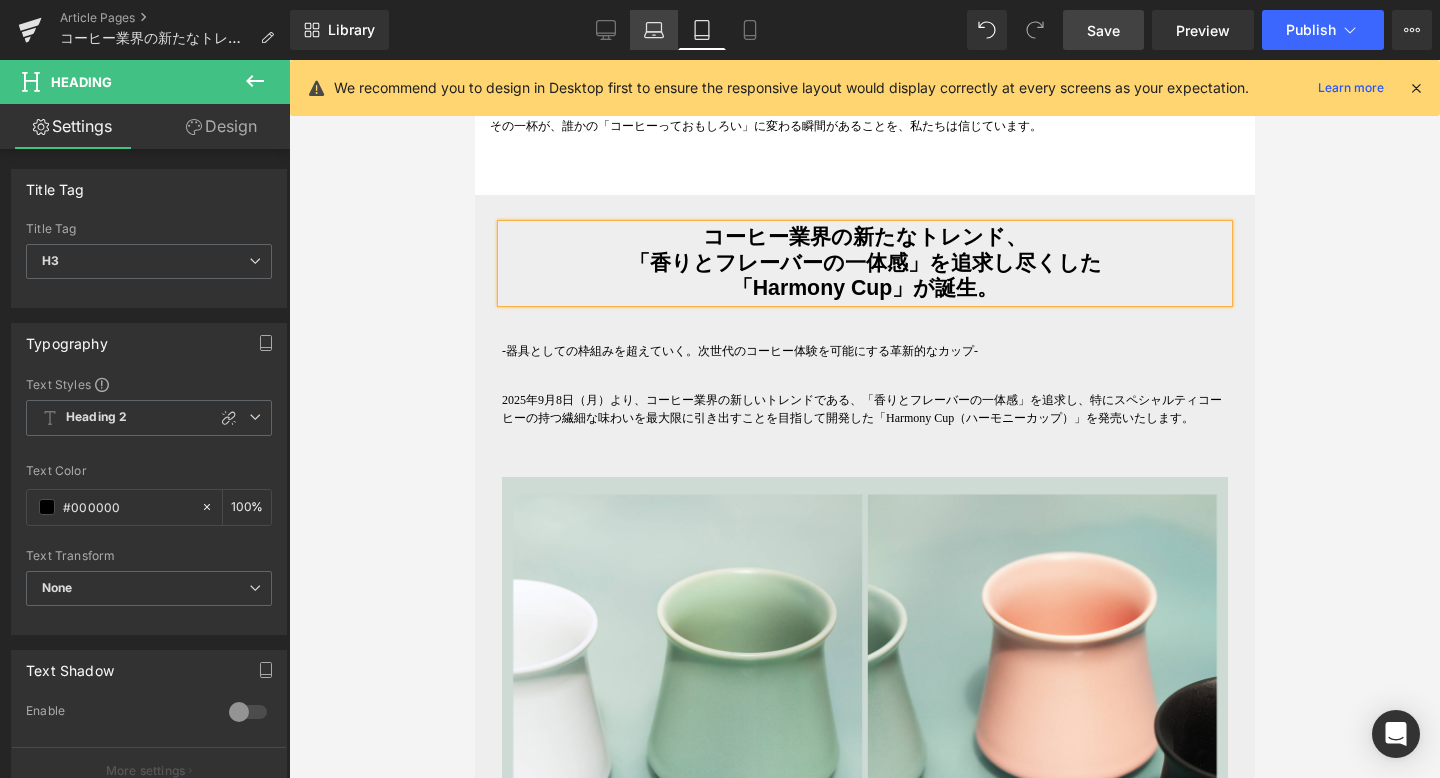 click on "Laptop" at bounding box center [654, 30] 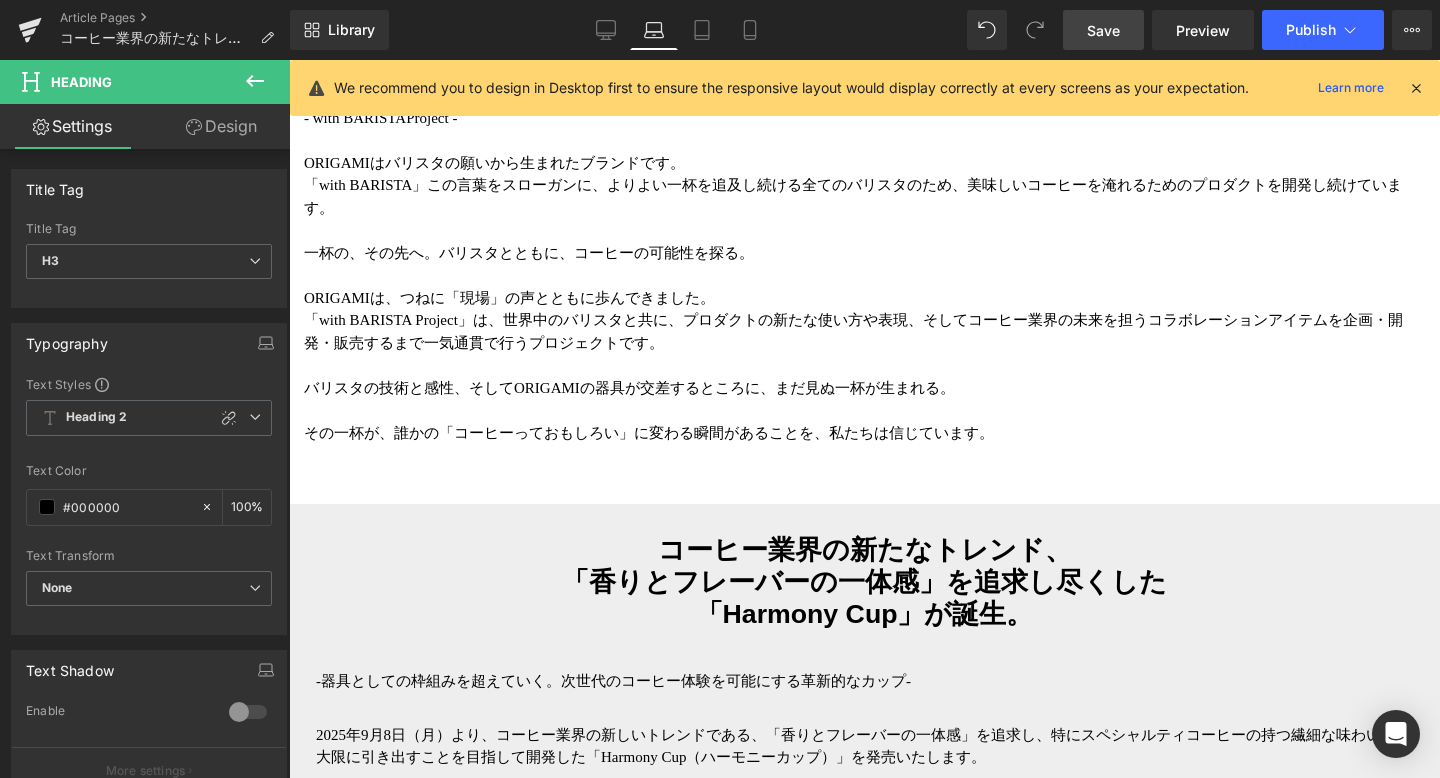 scroll, scrollTop: 1365, scrollLeft: 0, axis: vertical 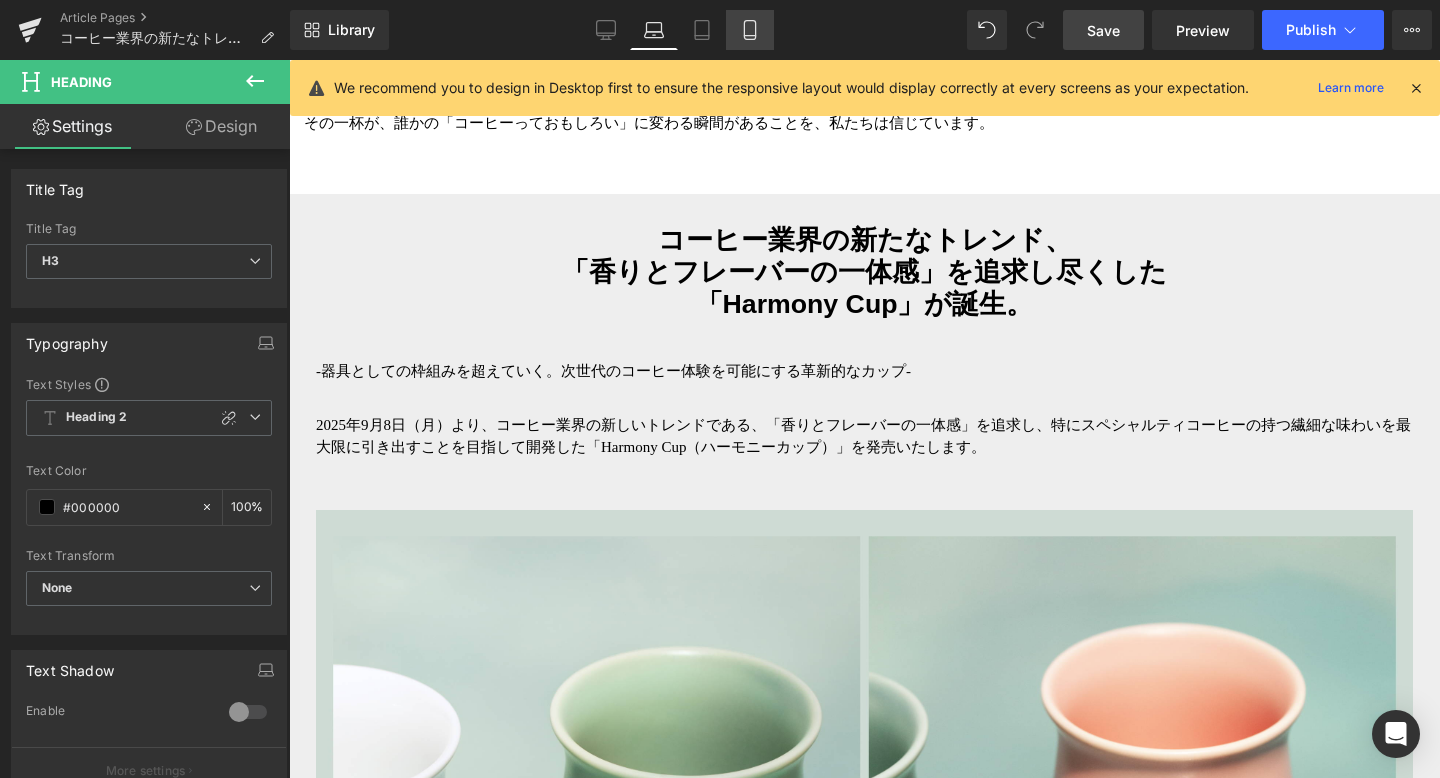 click 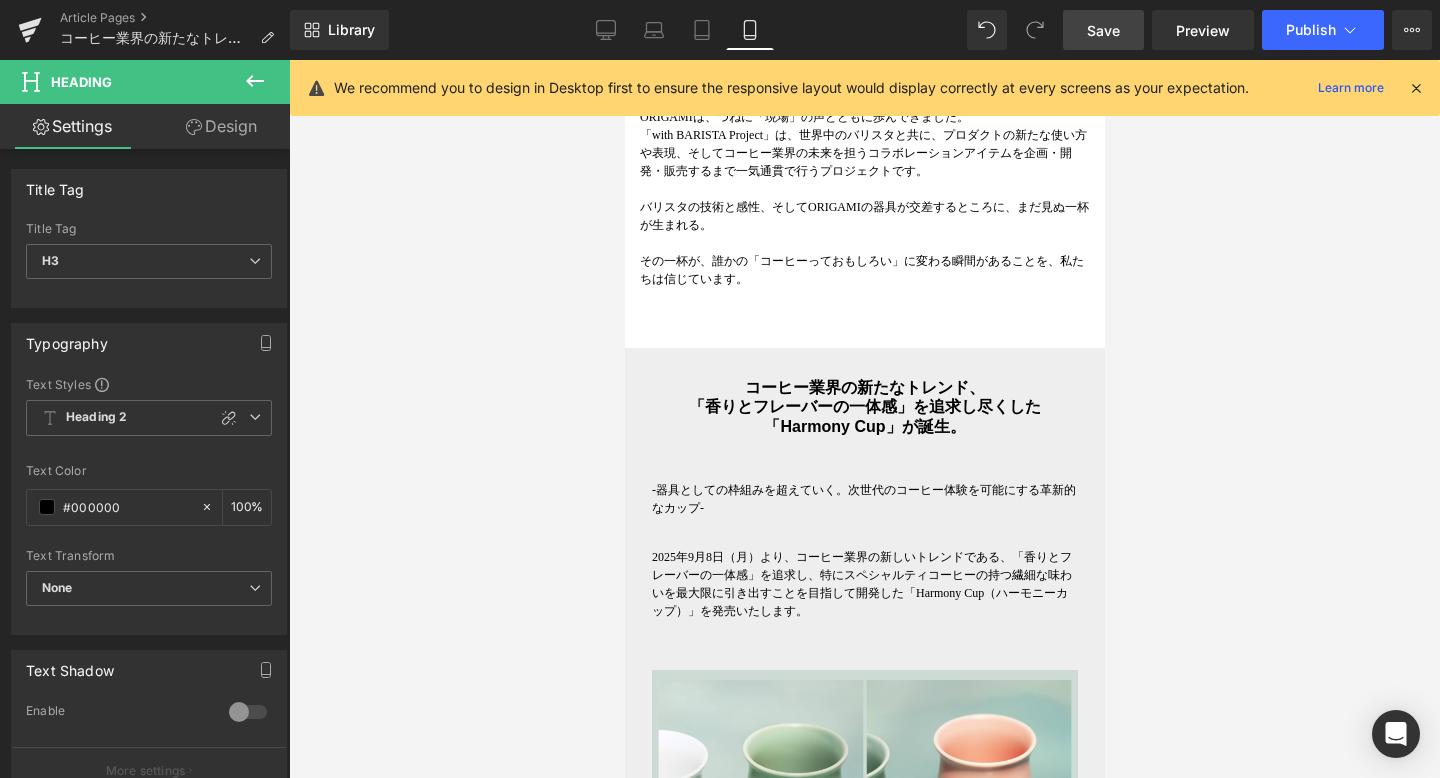 scroll, scrollTop: 926, scrollLeft: 0, axis: vertical 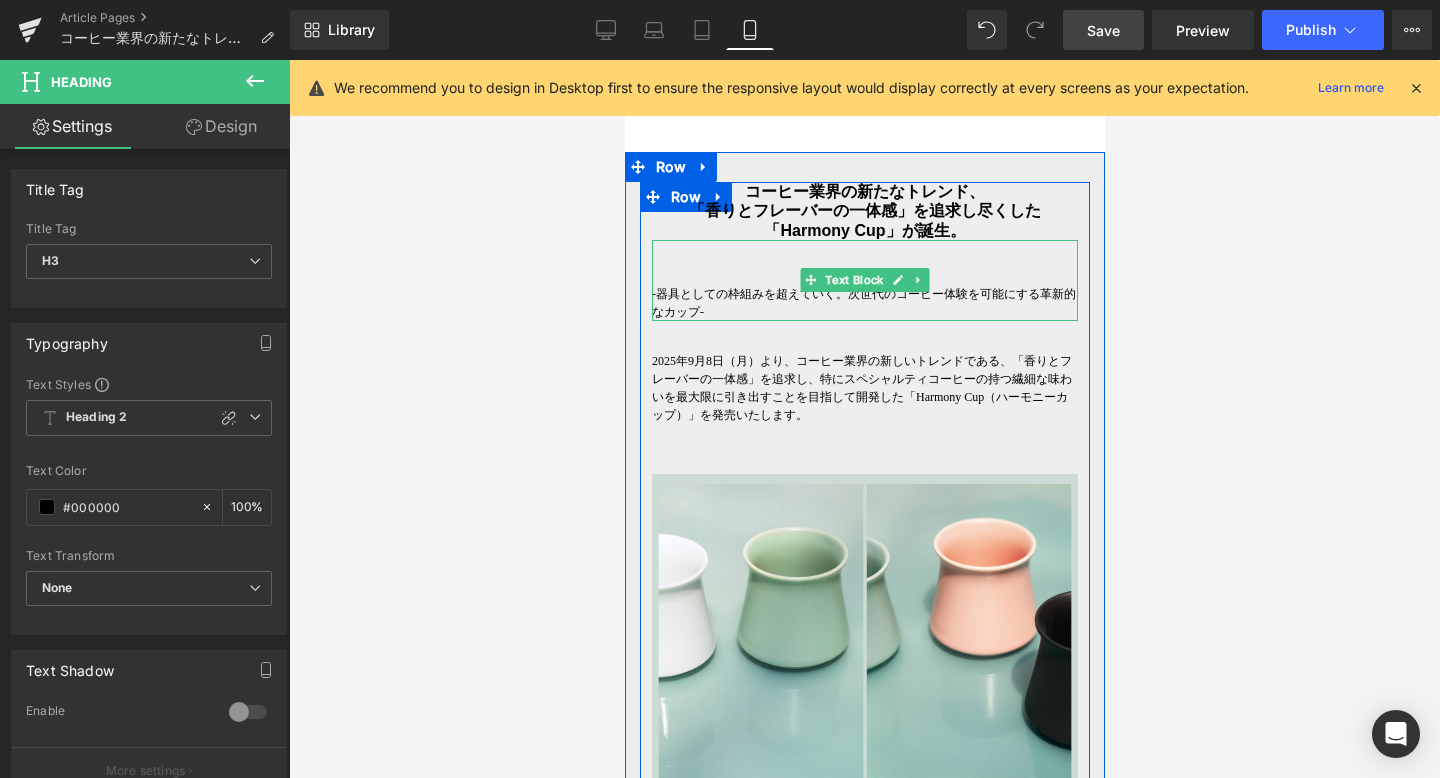click on "-器具としての枠組みを超えていく。次世代のコーヒー体験を可能にする革新的なカップ-" at bounding box center (864, 280) 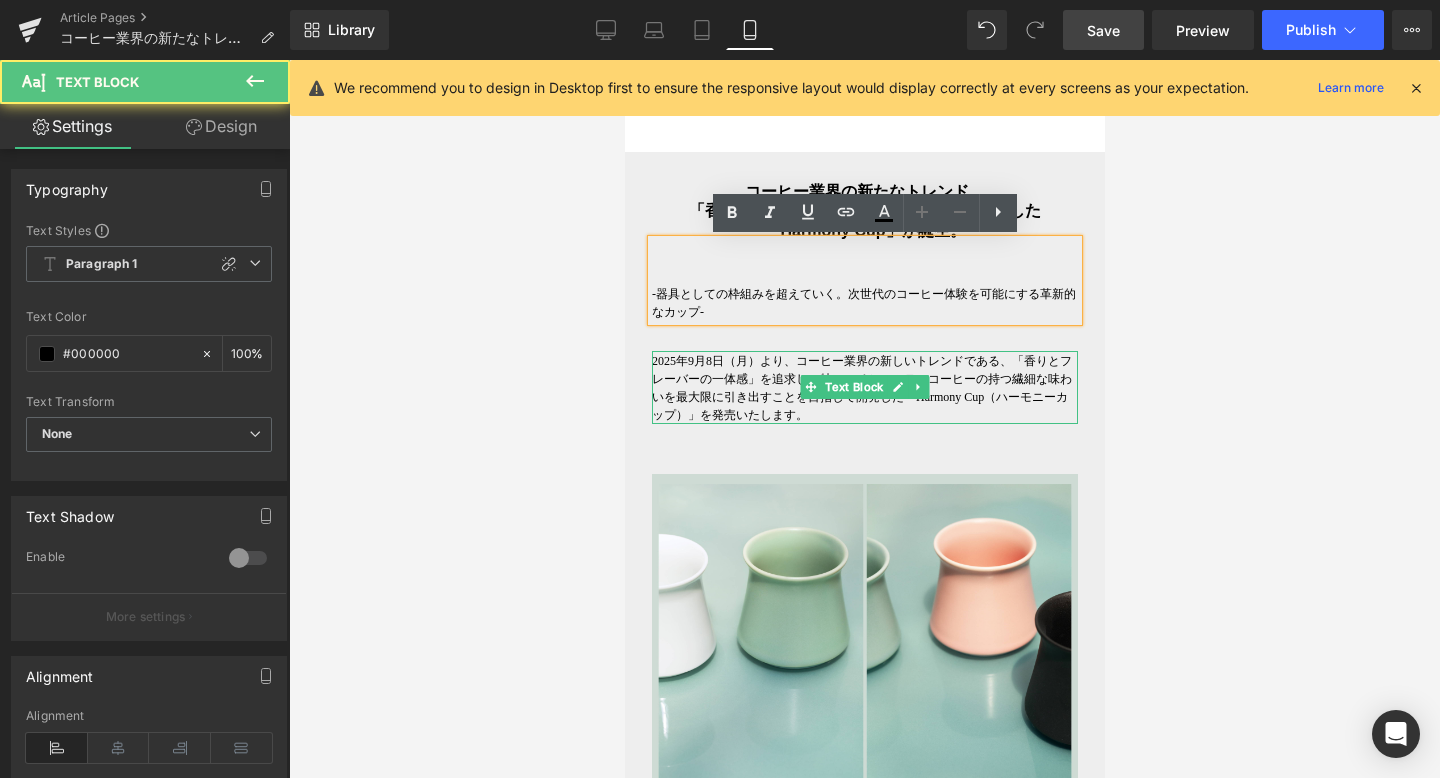 click on "2025年9月8日（月）より、コーヒー業界の新しいトレンドである、「香りとフレーバーの一体感」を追求し、特にスペシャルティコーヒーの持つ繊細な味わいを最大限に引き出すことを目指して開発した「Harmony Cup（ハーモニーカップ）」を発売いたします。" at bounding box center (864, 387) 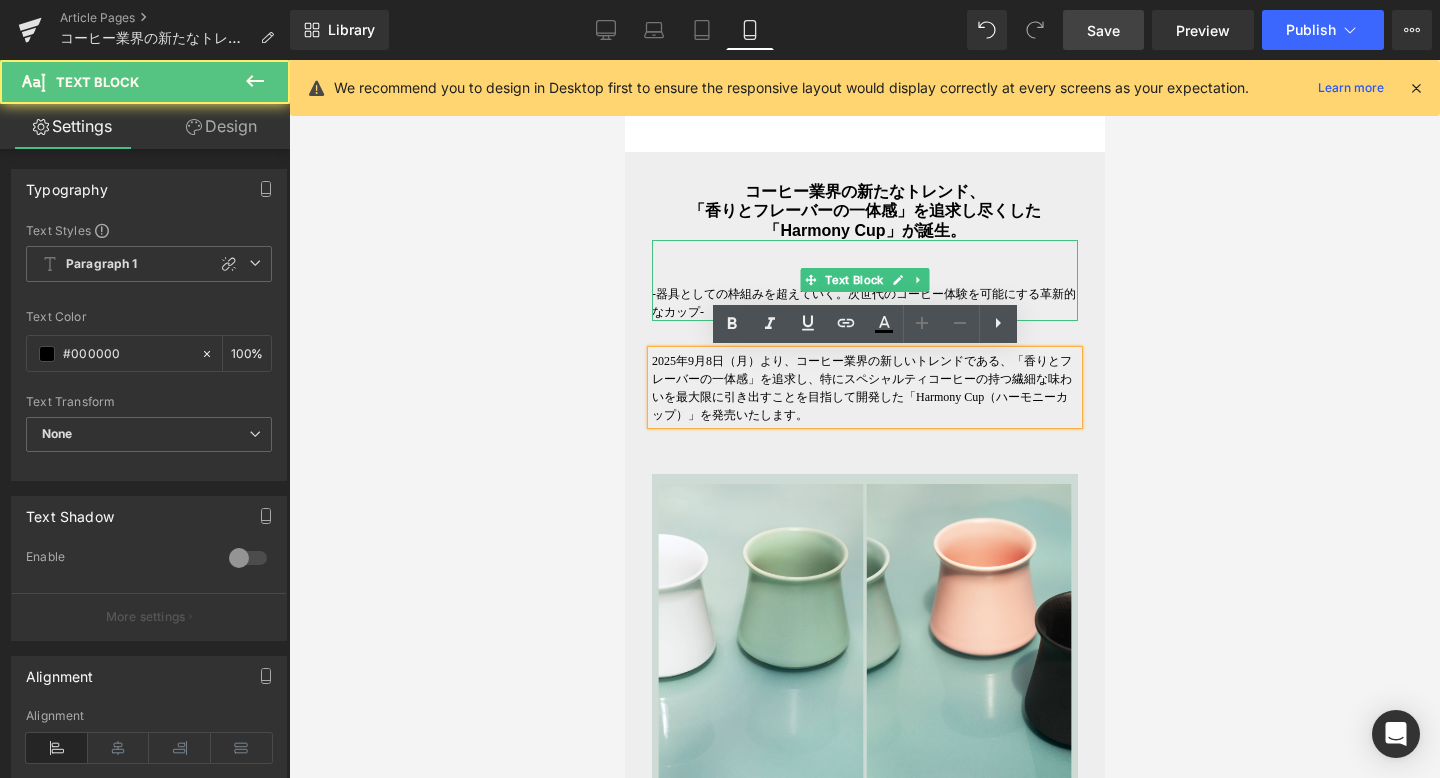 click on "-器具としての枠組みを超えていく。次世代のコーヒー体験を可能にする革新的なカップ-" at bounding box center (864, 303) 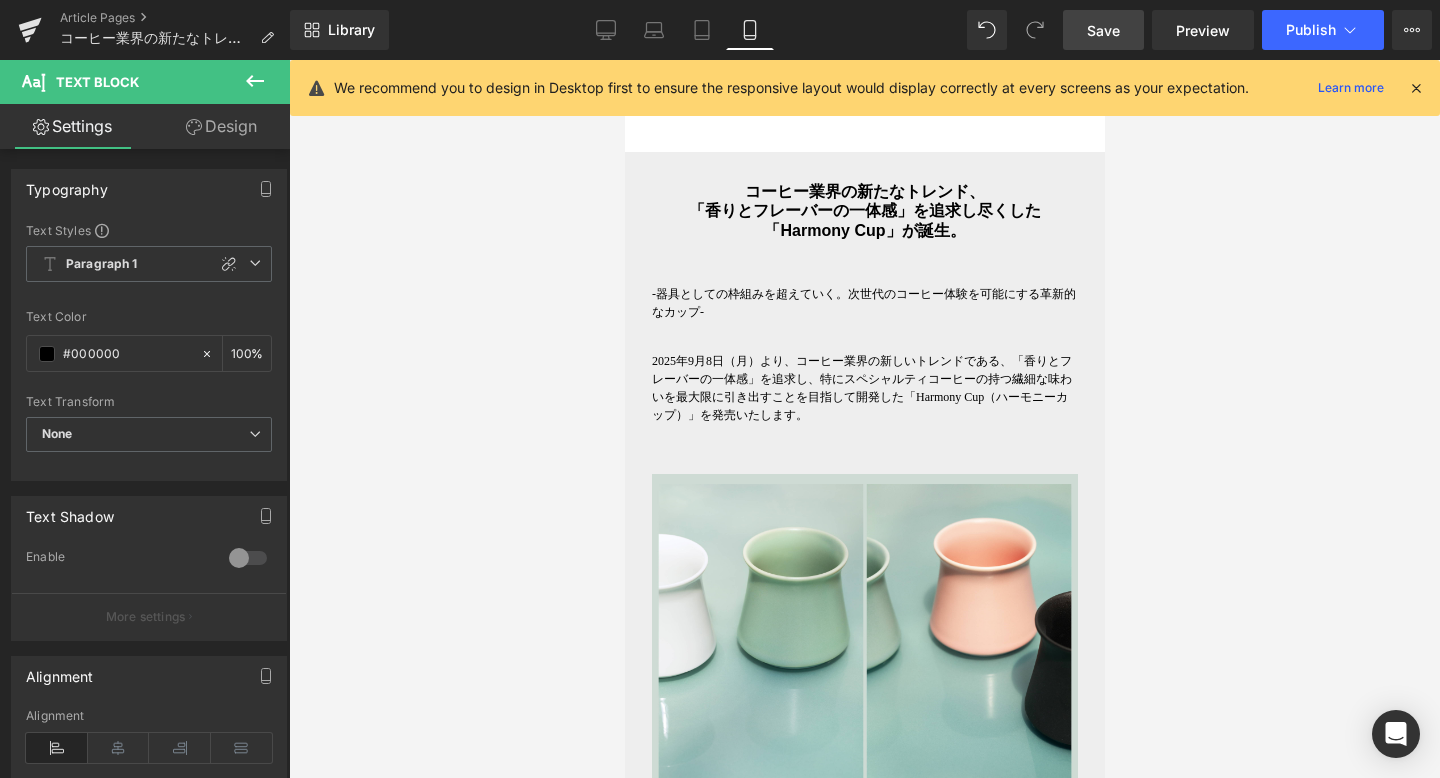 click at bounding box center [864, 419] 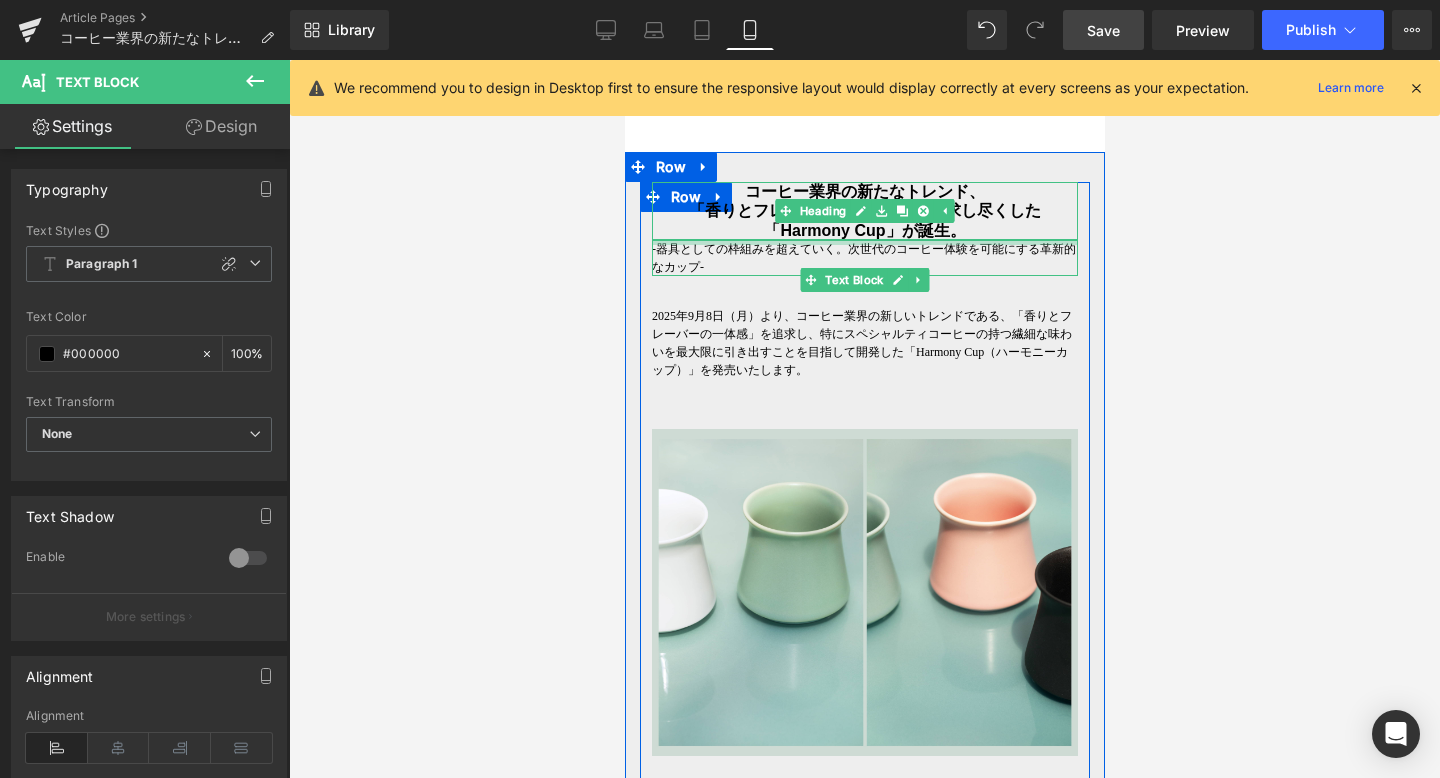 click on "コーヒー業界の新たなトレンド、 「香りとフレーバーの一体感 」を追求し尽くした「Harmony Cup」が誕生。 Heading         コーヒー業界の新たなトレンド、 「香りとフレーバーの一体感 」を追求し尽くした 「Harmony Cup」が誕生。 Heading         -器具としての枠組みを超えていく。次世代のコーヒー体験を可能にする革新的なカップ- Text Block         2025年9月8日（月）より、コーヒー業界の新しいトレンドである、「香りとフレーバーの一体感」を追求し、特にスペシャルティコーヒーの持つ繊細な味わいを最大限に引き出すことを目指して開発した「Harmony Cup（ハーモニーカップ）」を発売いたします。 Text Block         Image         Text Block         Image         写真：共同開発者のRyan Wibawa氏　撮影：Ryohei Tomita - About Ryan Wibawa - https://youtu.be/vCC4kiFDFL0 Text Block" at bounding box center [864, 1883] 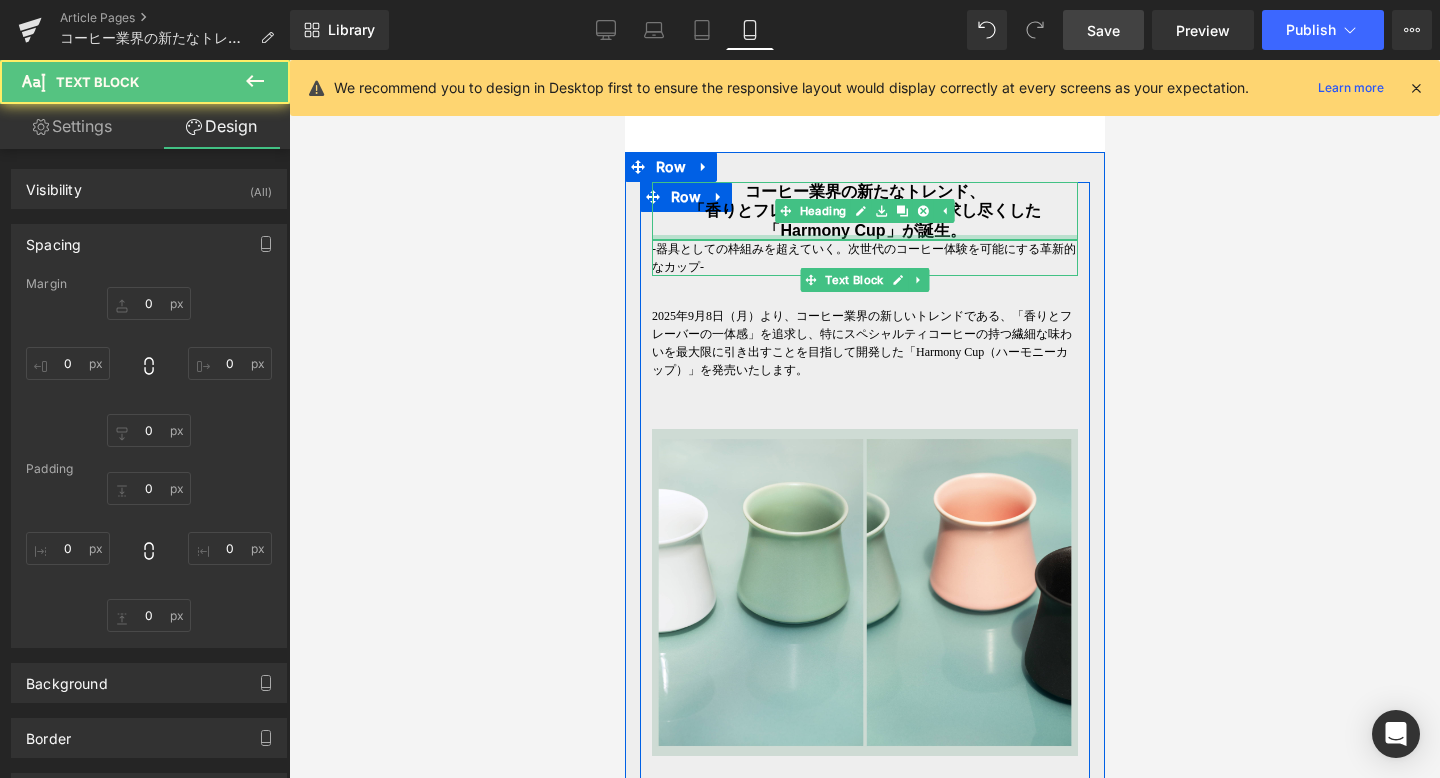 type on "0" 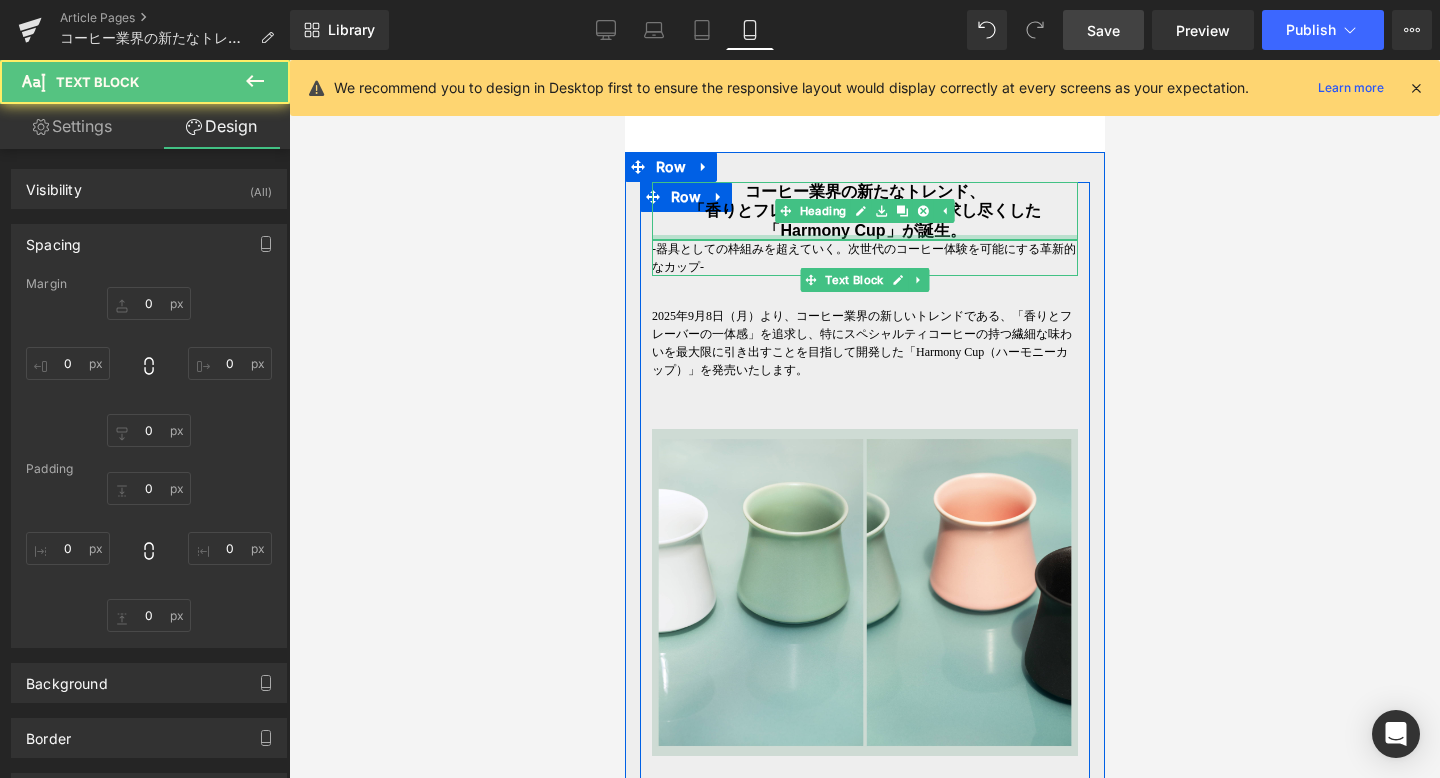 type on "30" 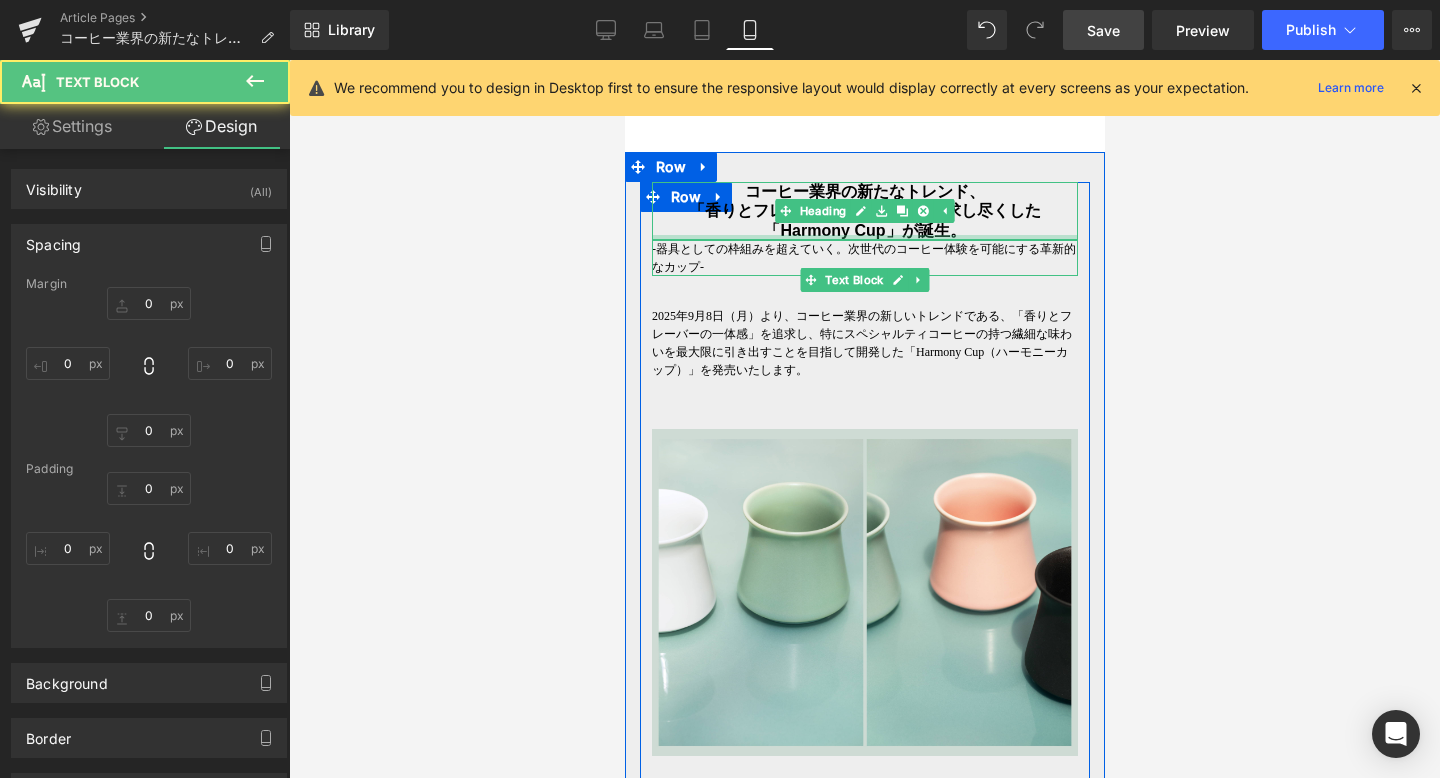 type on "0" 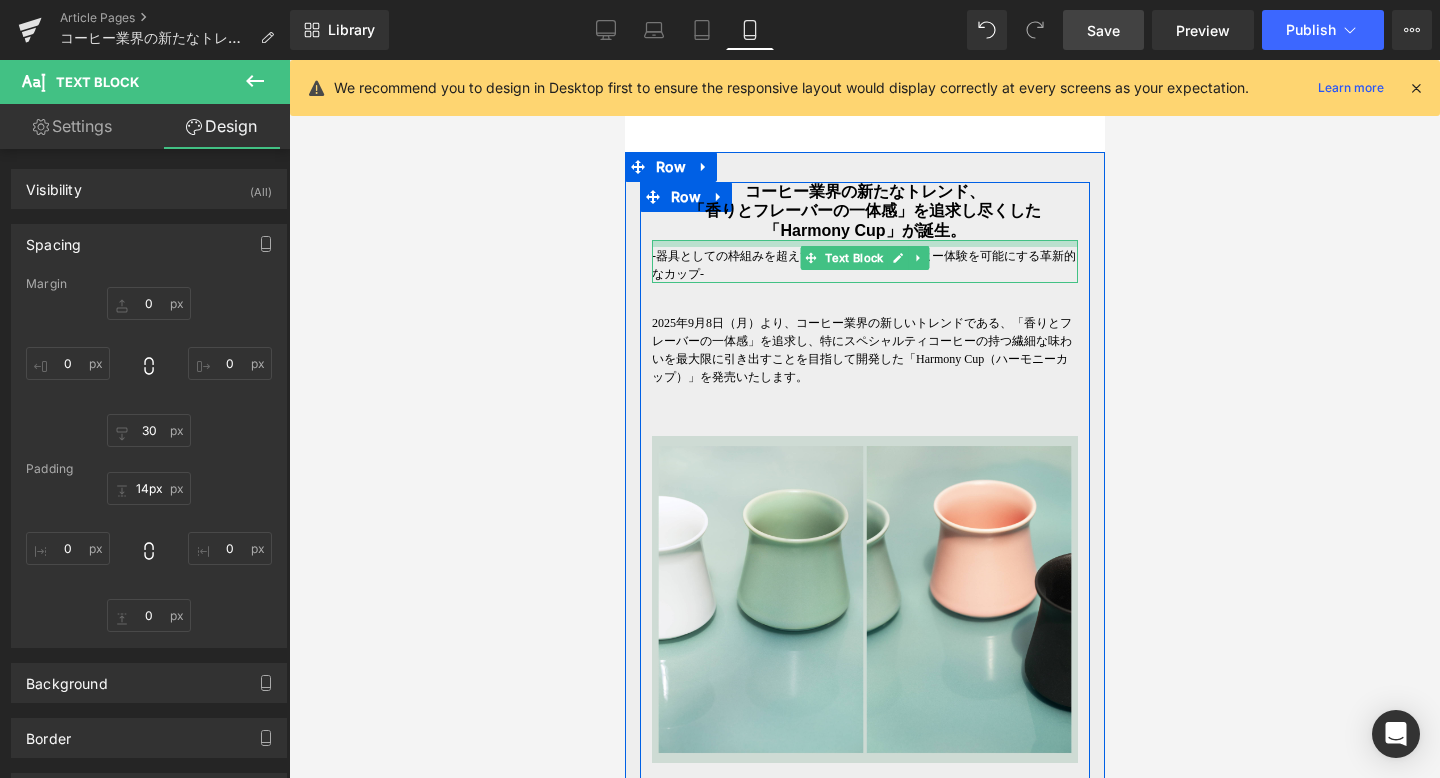 type on "15px" 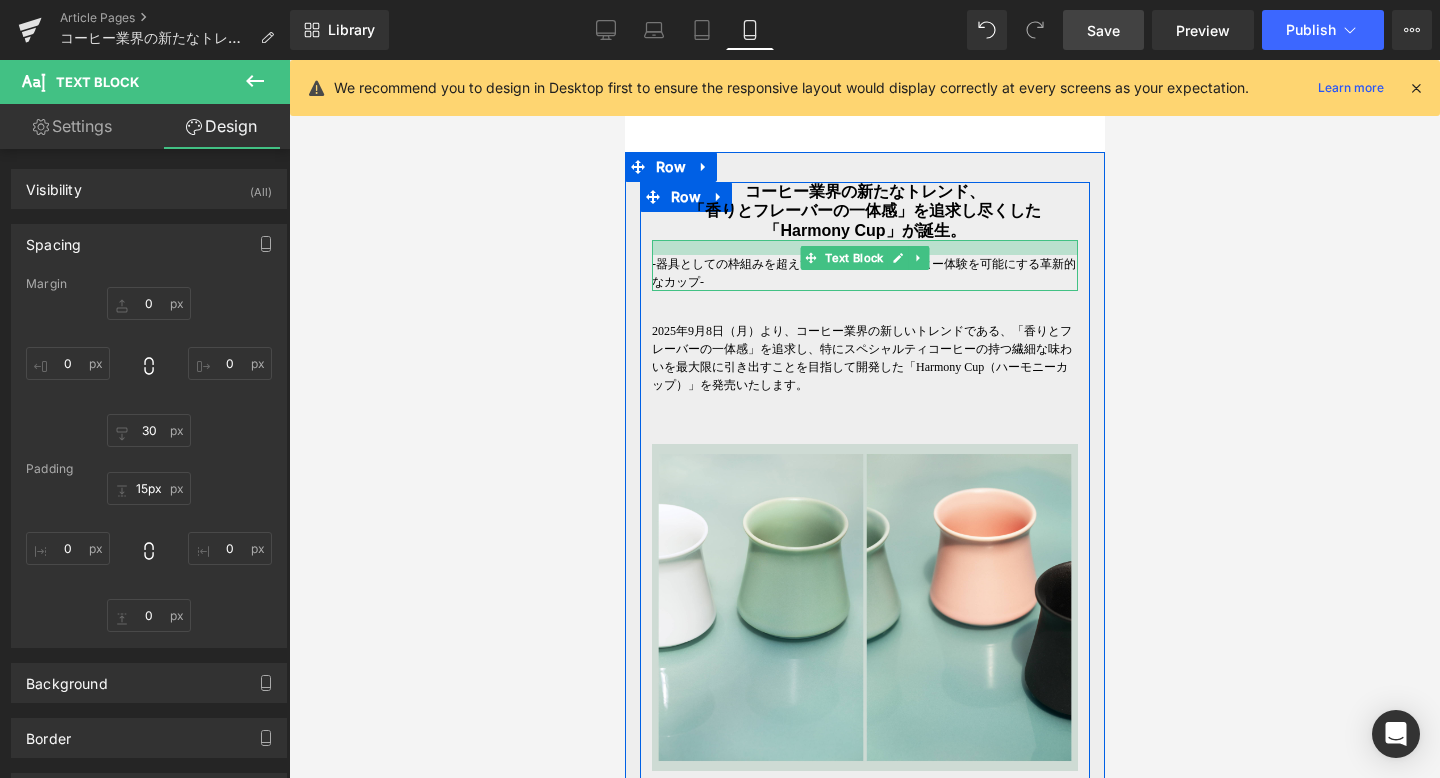 drag, startPoint x: 1023, startPoint y: 240, endPoint x: 1023, endPoint y: 255, distance: 15 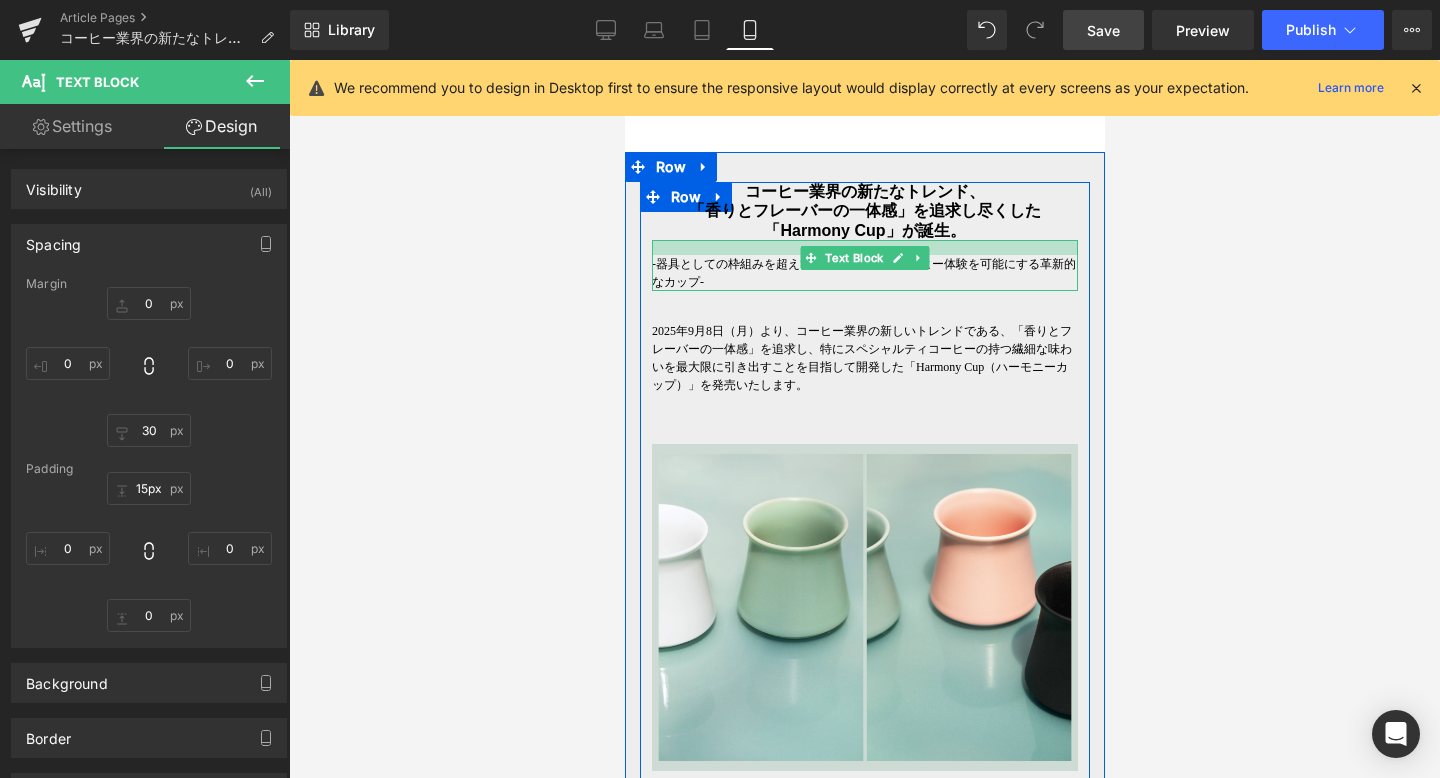 click on "-器具としての枠組みを超えていく。次世代のコーヒー体験を可能にする革新的なカップ- Text Block" at bounding box center [864, 265] 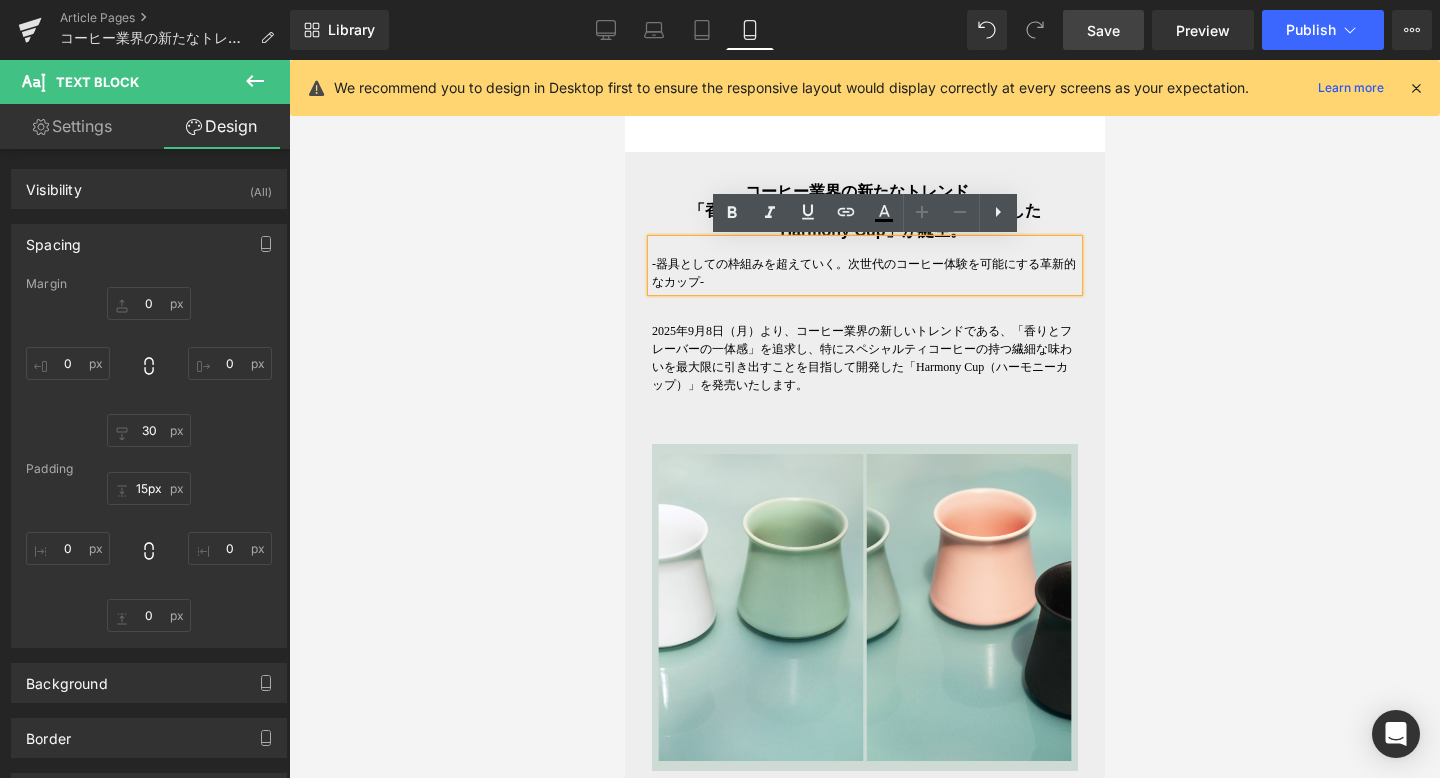 click at bounding box center (864, 419) 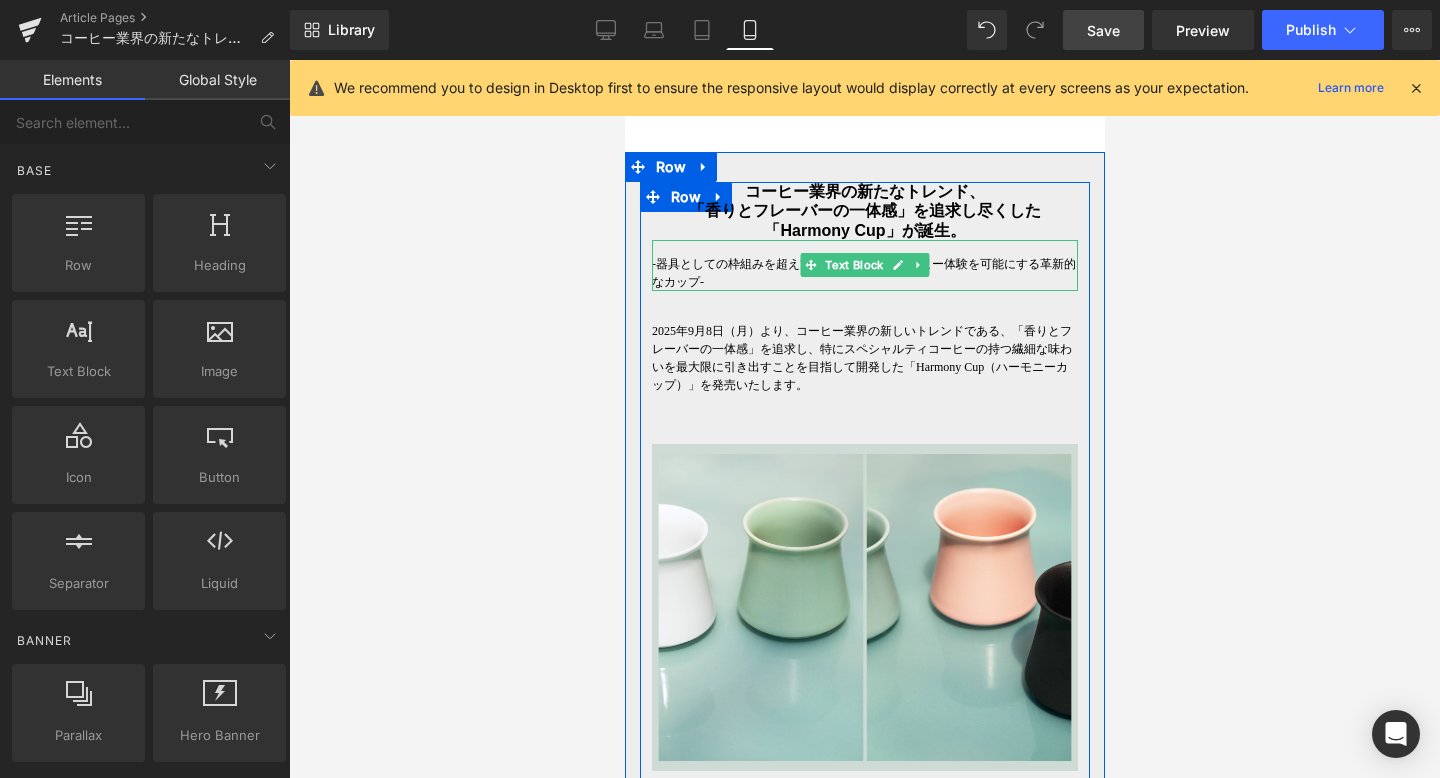 click on "-器具としての枠組みを超えていく。次世代のコーヒー体験を可能にする革新的なカップ-" at bounding box center (864, 273) 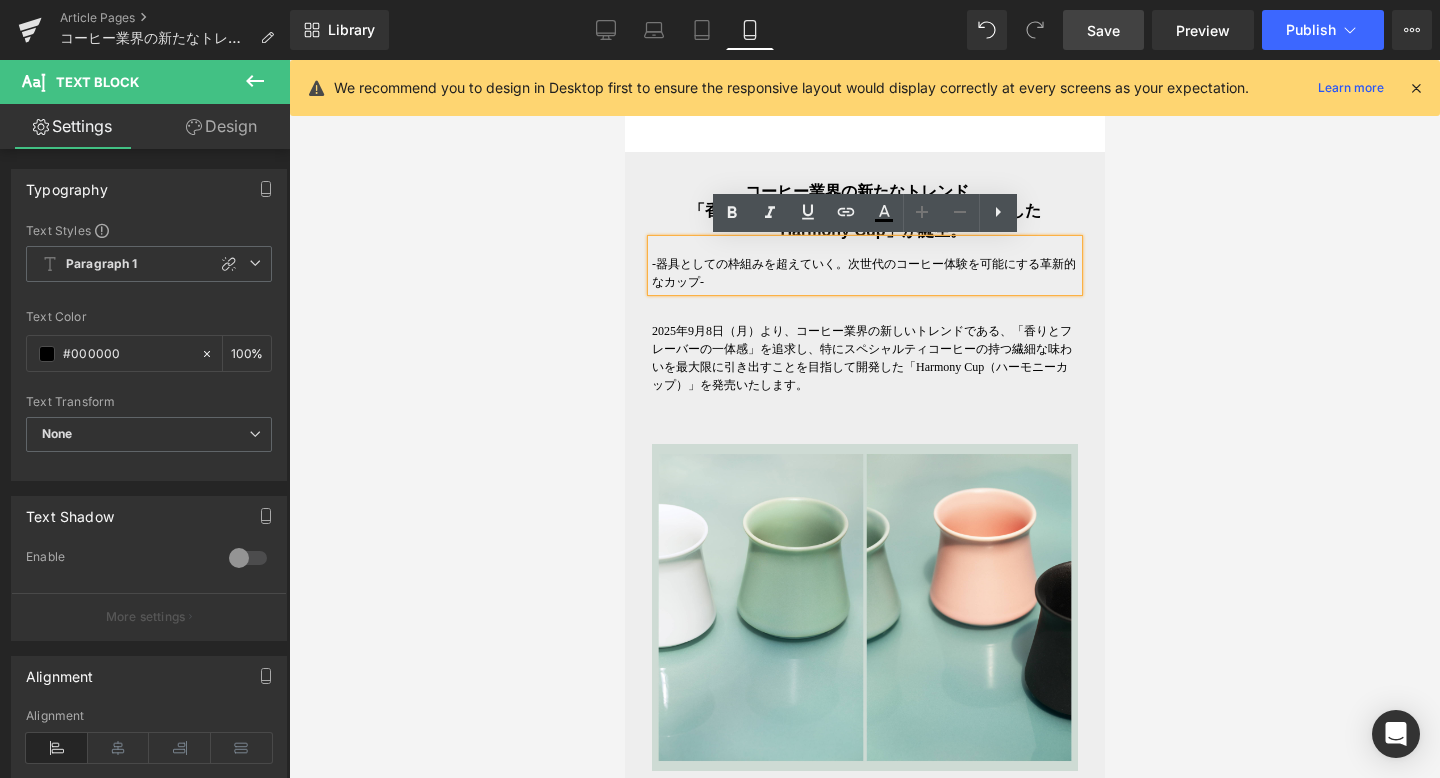 click on "-器具としての枠組みを超えていく。次世代のコーヒー体験を可能にする革新的なカップ-" at bounding box center (864, 273) 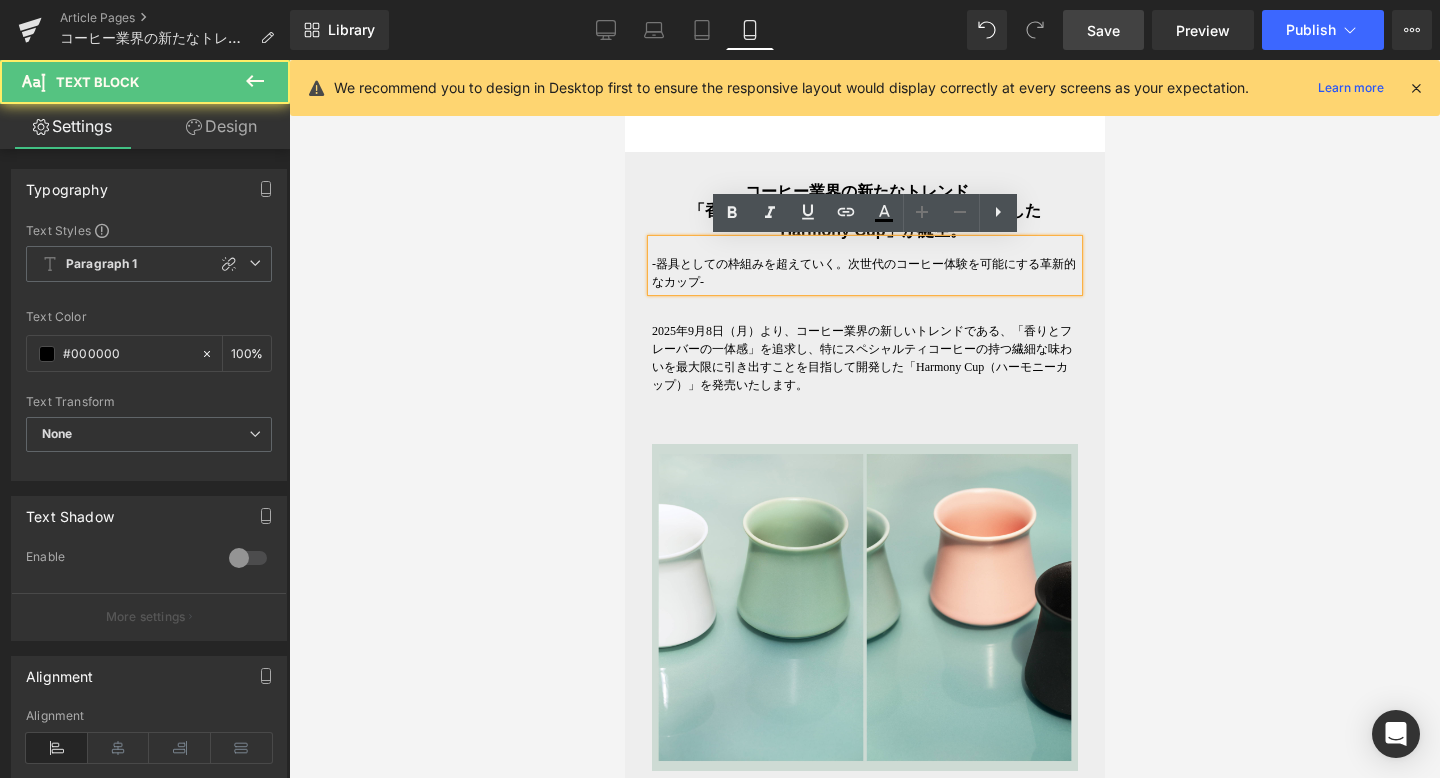 type 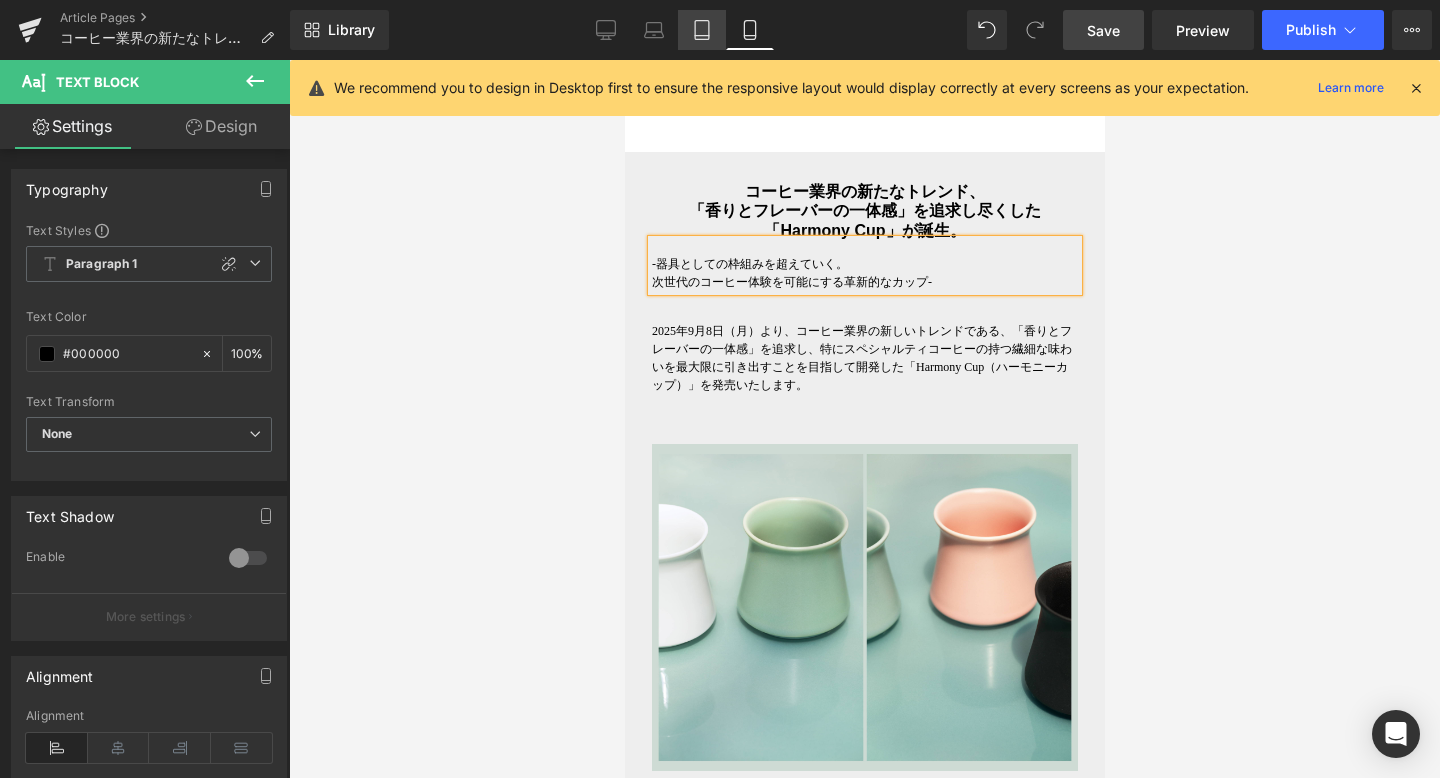 click on "Tablet" at bounding box center [702, 30] 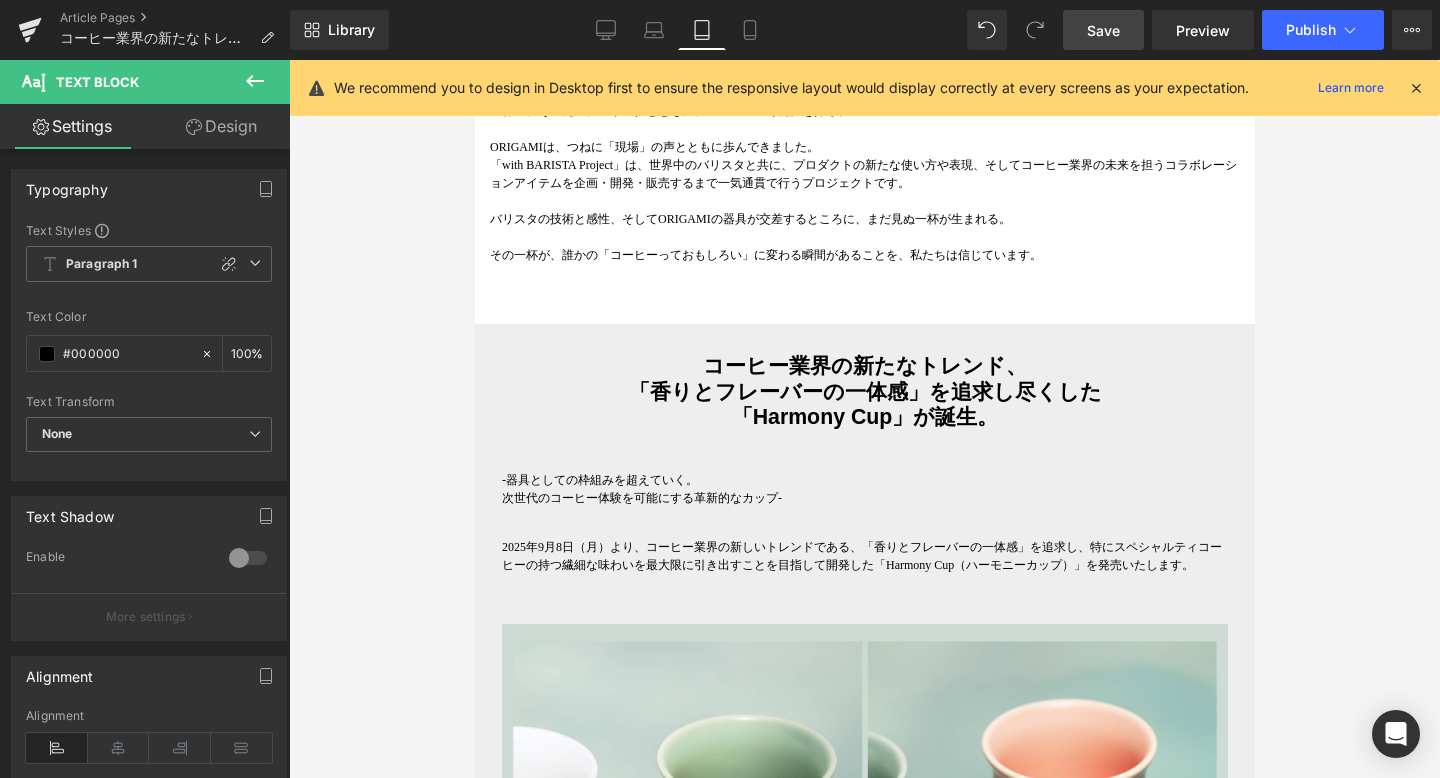 scroll, scrollTop: 1117, scrollLeft: 0, axis: vertical 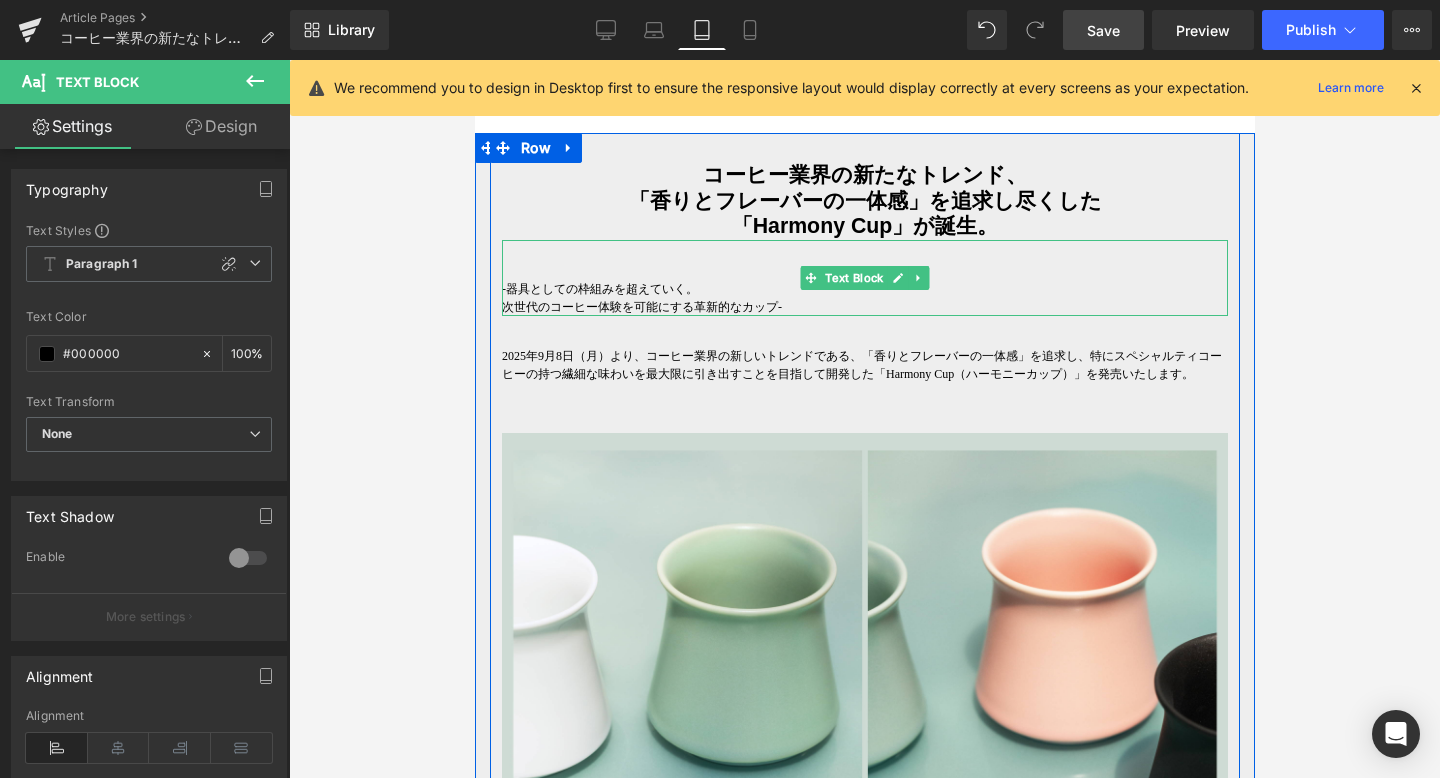 click on "次世代のコーヒー体験を可能にする革新的なカップ-" at bounding box center (864, 307) 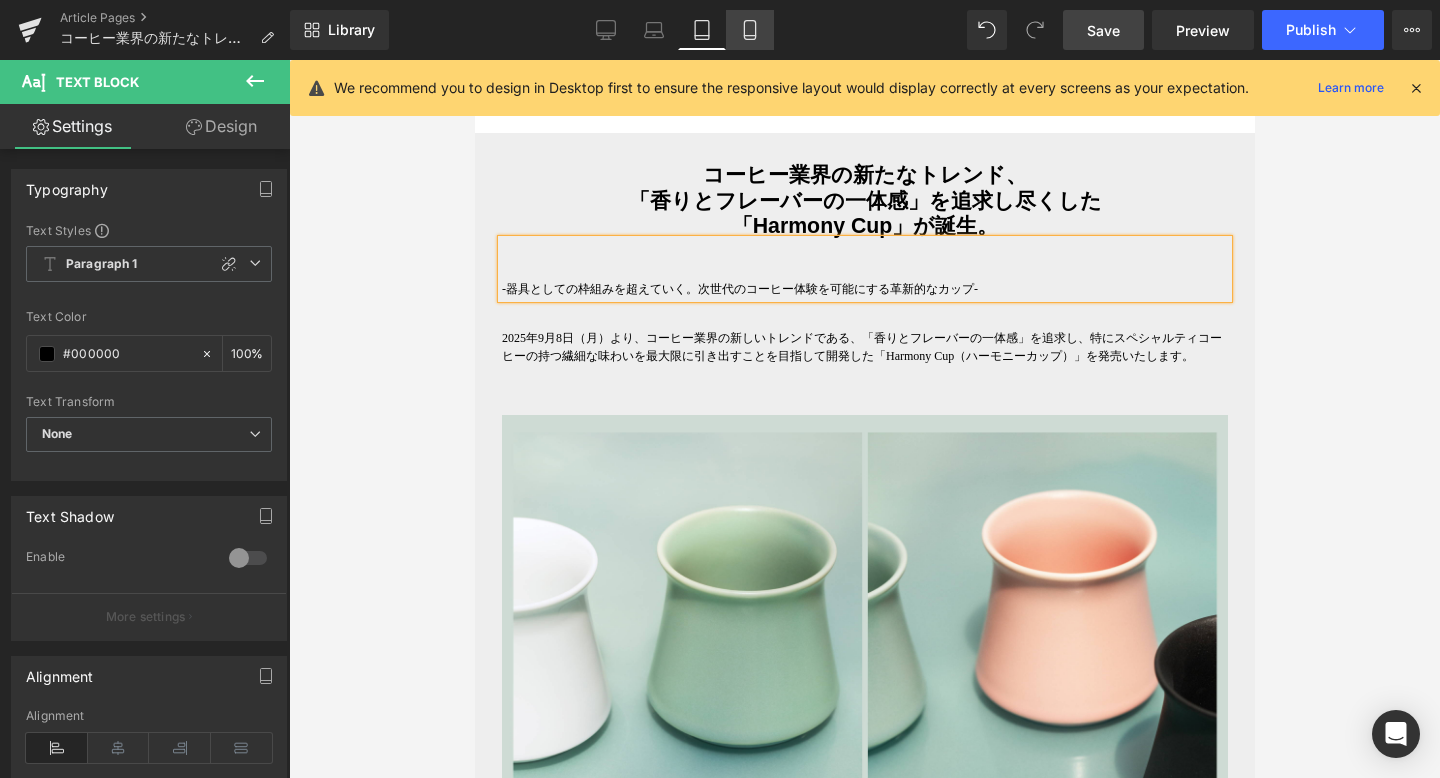 click 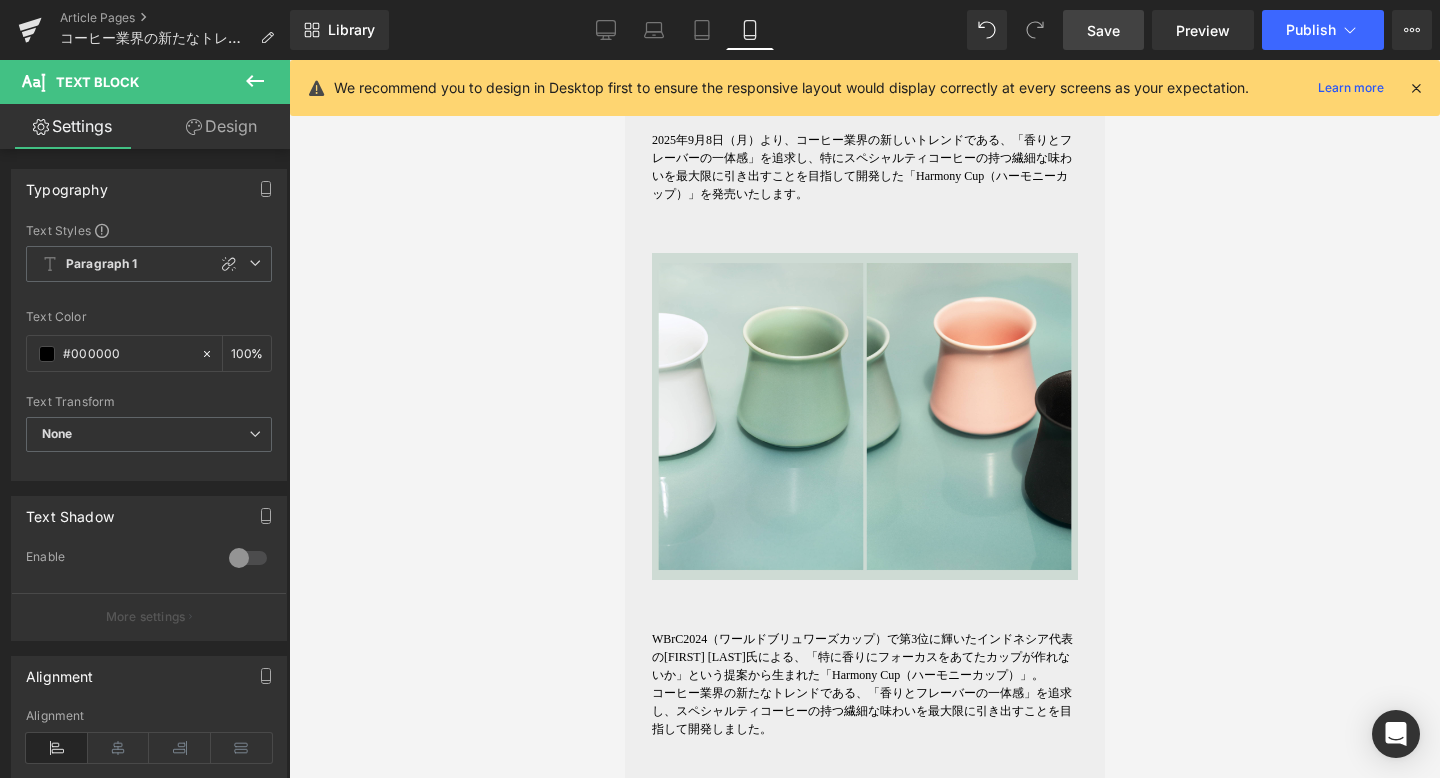 scroll, scrollTop: 926, scrollLeft: 0, axis: vertical 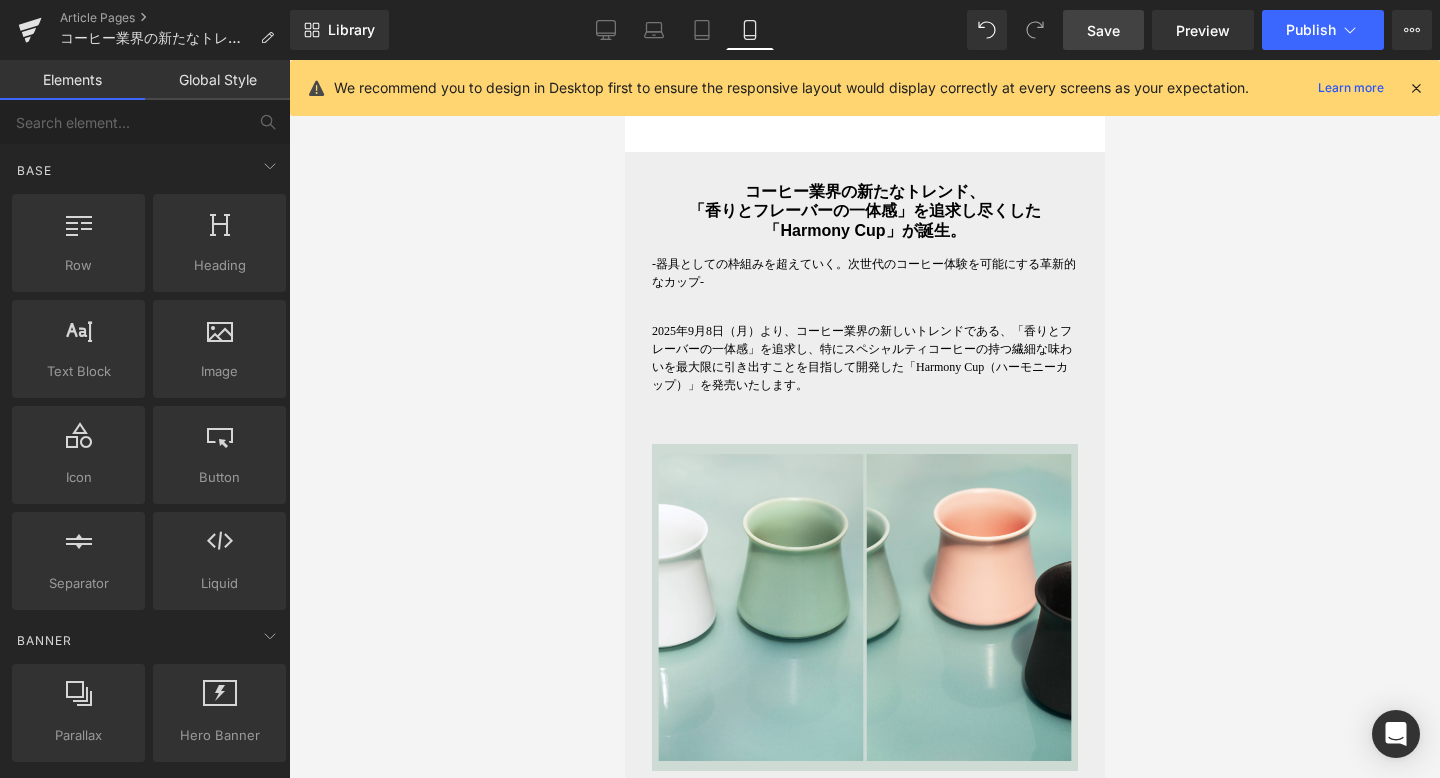 click at bounding box center [864, 419] 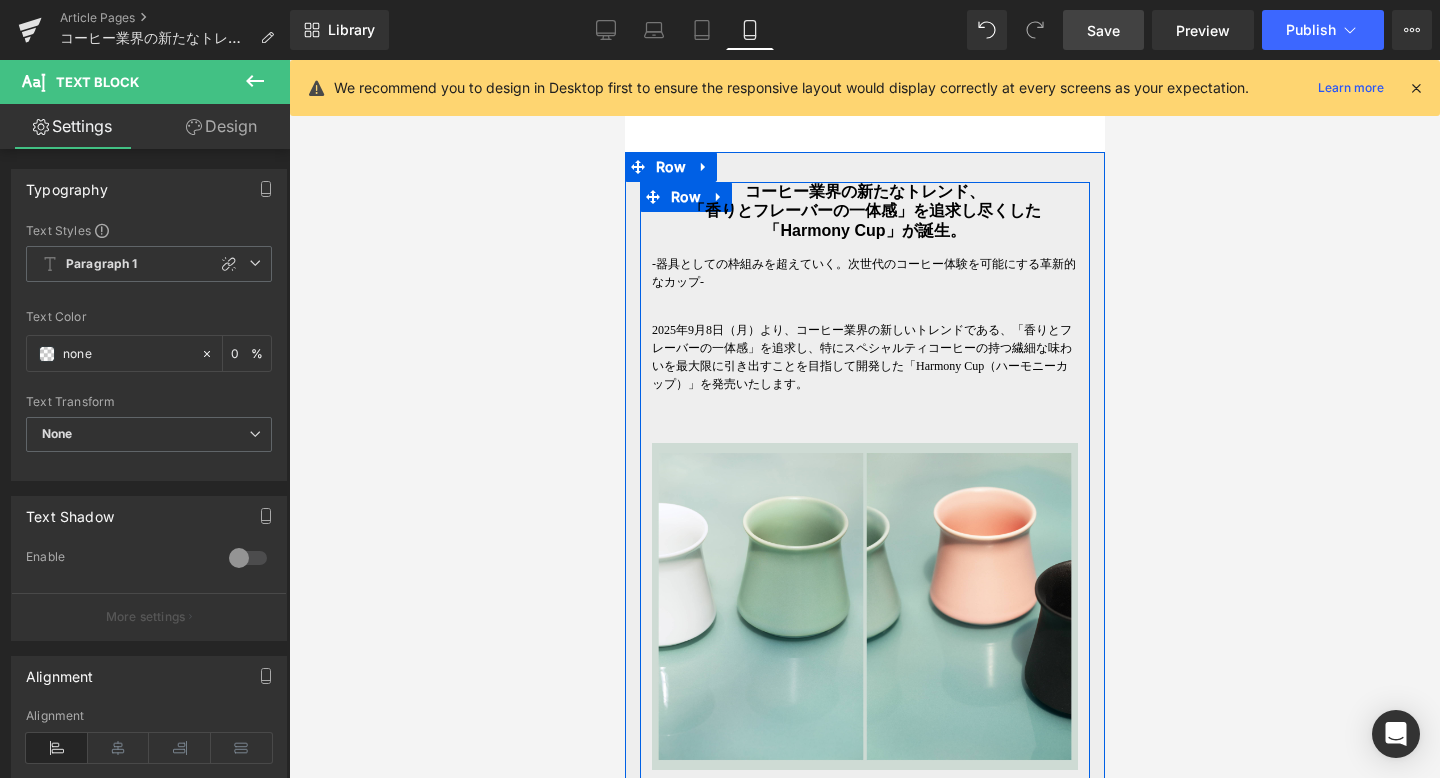 drag, startPoint x: 952, startPoint y: 323, endPoint x: 956, endPoint y: 306, distance: 17.464249 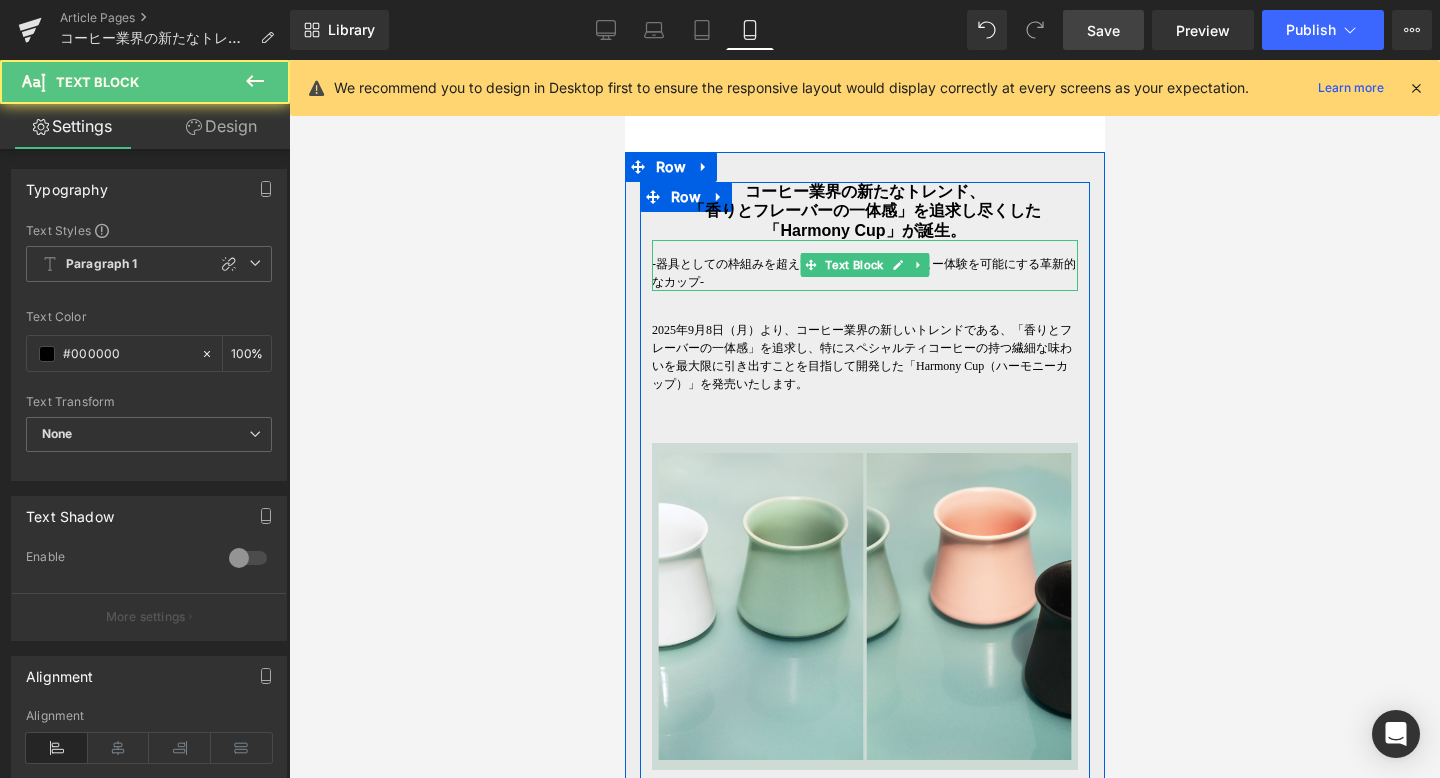 drag, startPoint x: 952, startPoint y: 286, endPoint x: 954, endPoint y: 271, distance: 15.132746 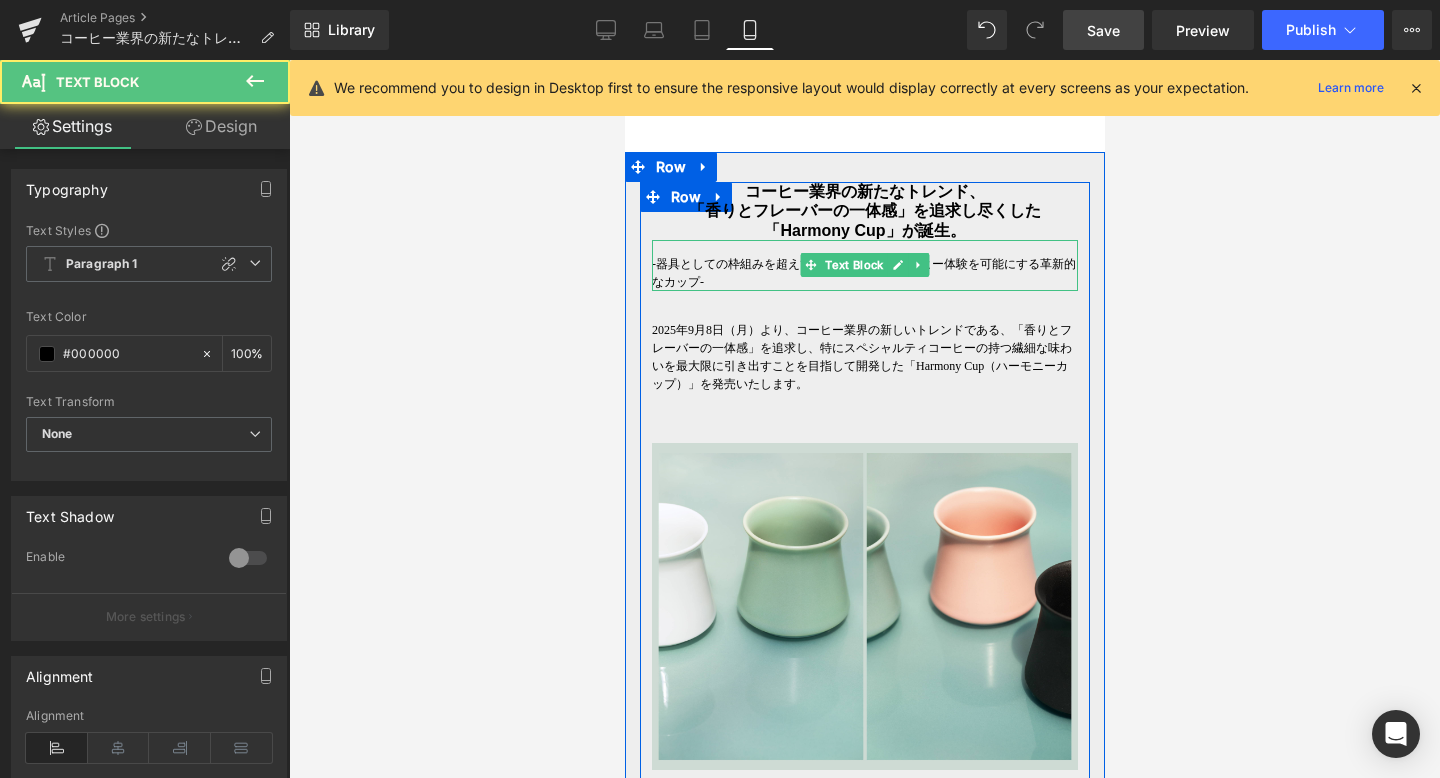 click on "-器具としての枠組みを超えていく。 次世代のコーヒー体験を可能にする革新的なカップ- Text Block" at bounding box center (864, 265) 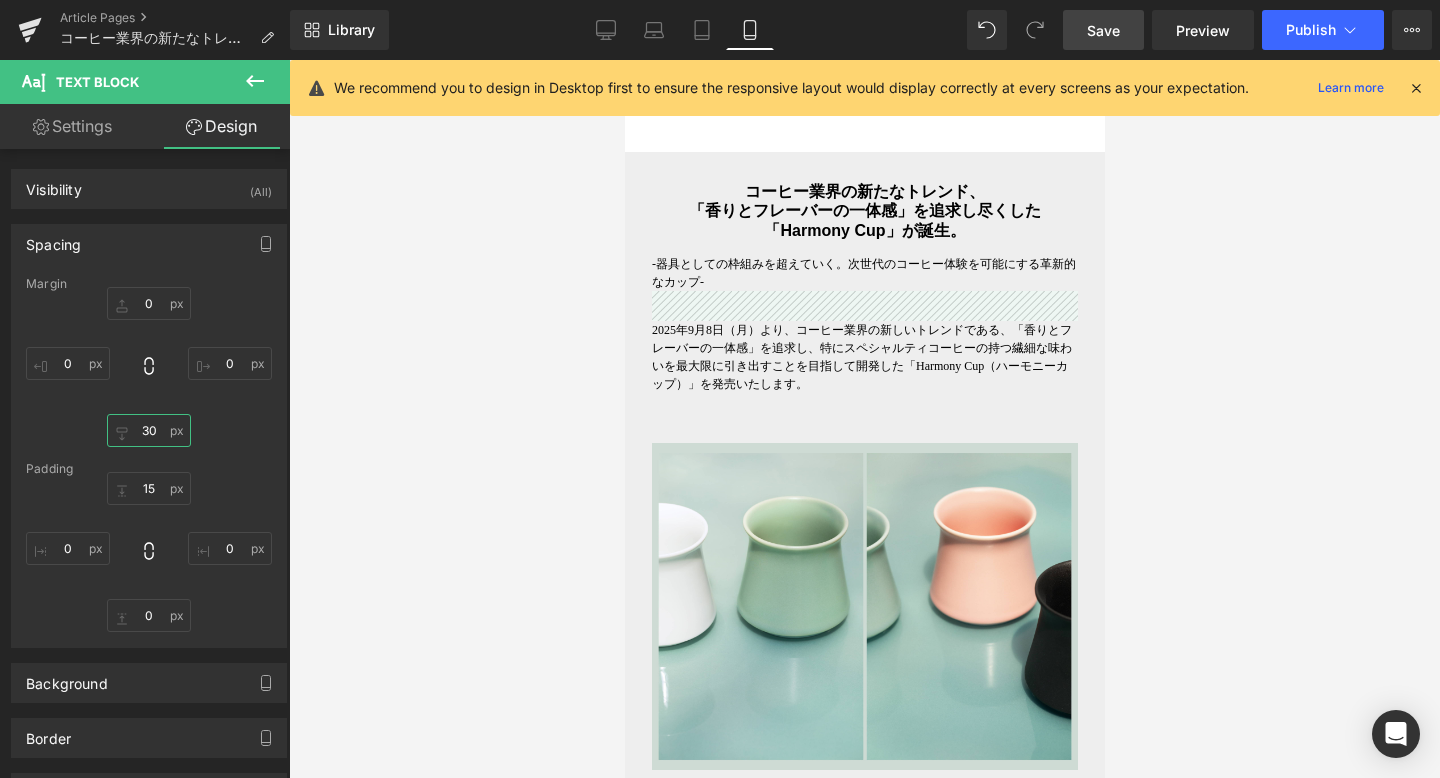 click on "30" at bounding box center [149, 430] 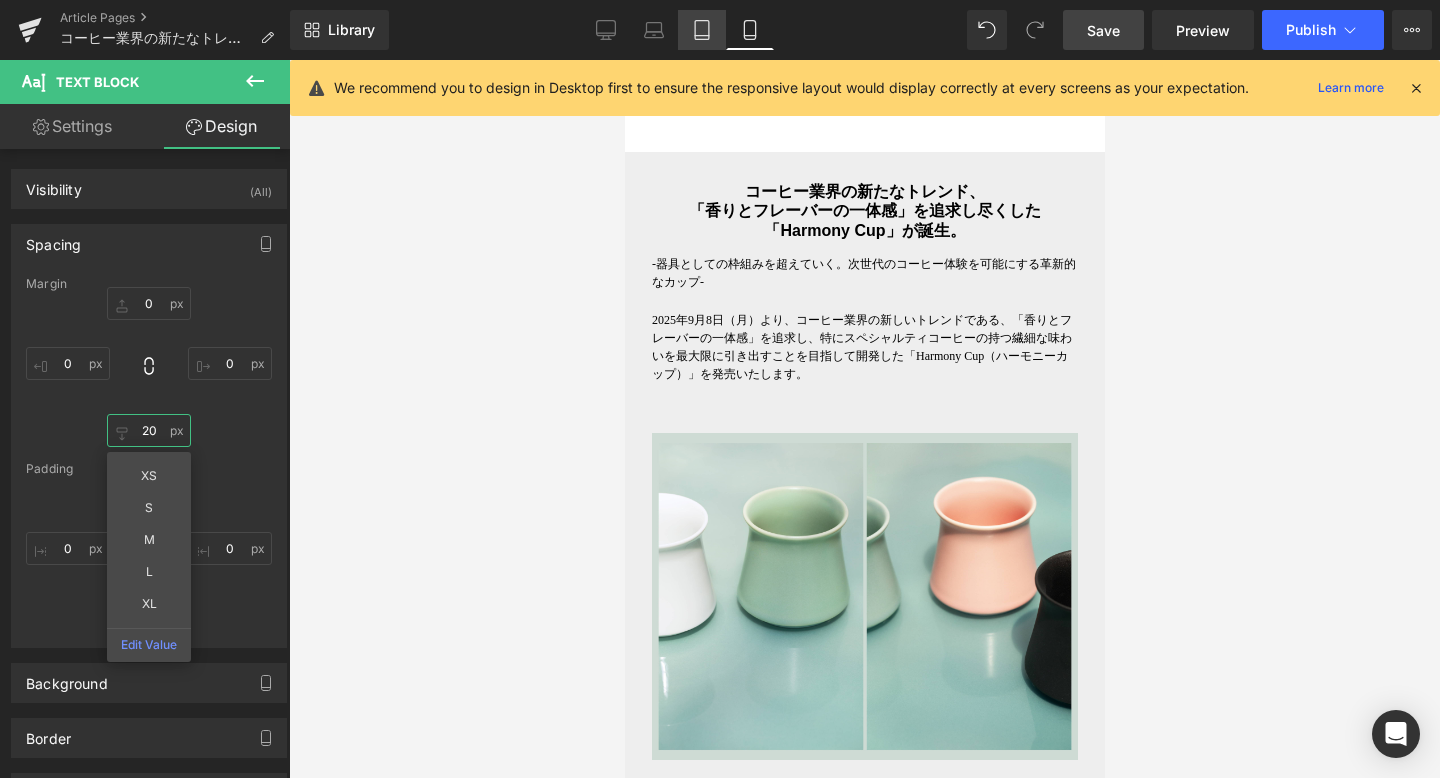 type on "20" 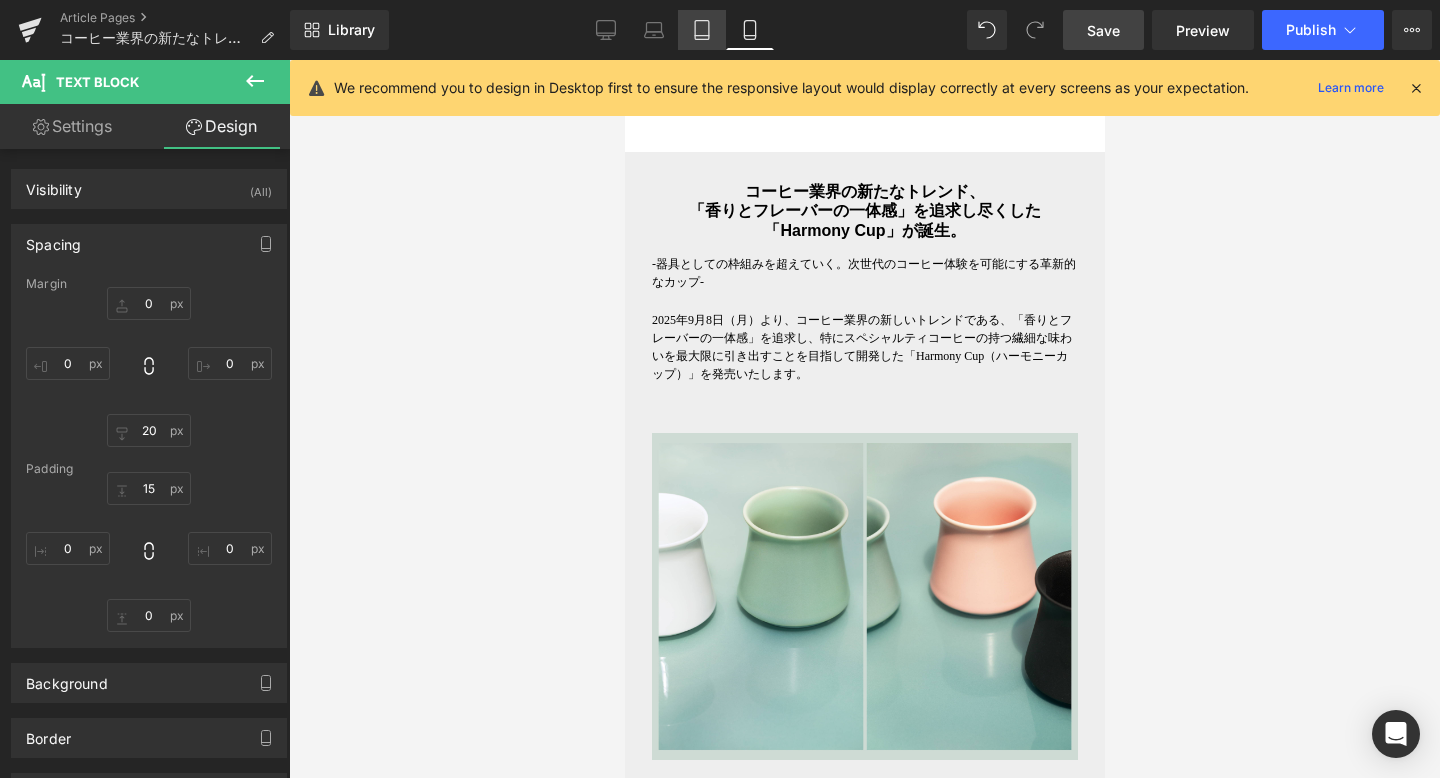 click on "Tablet" at bounding box center (702, 30) 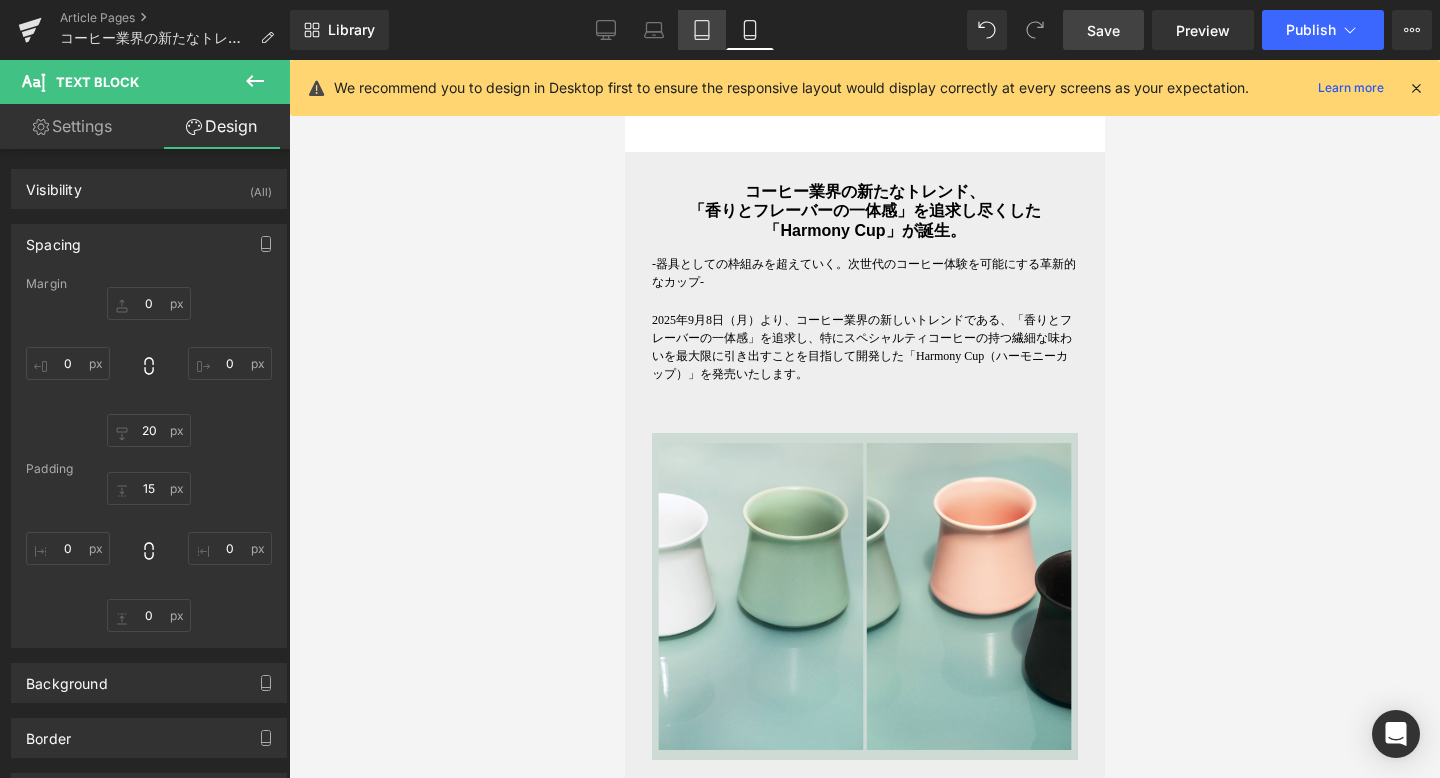 type on "30" 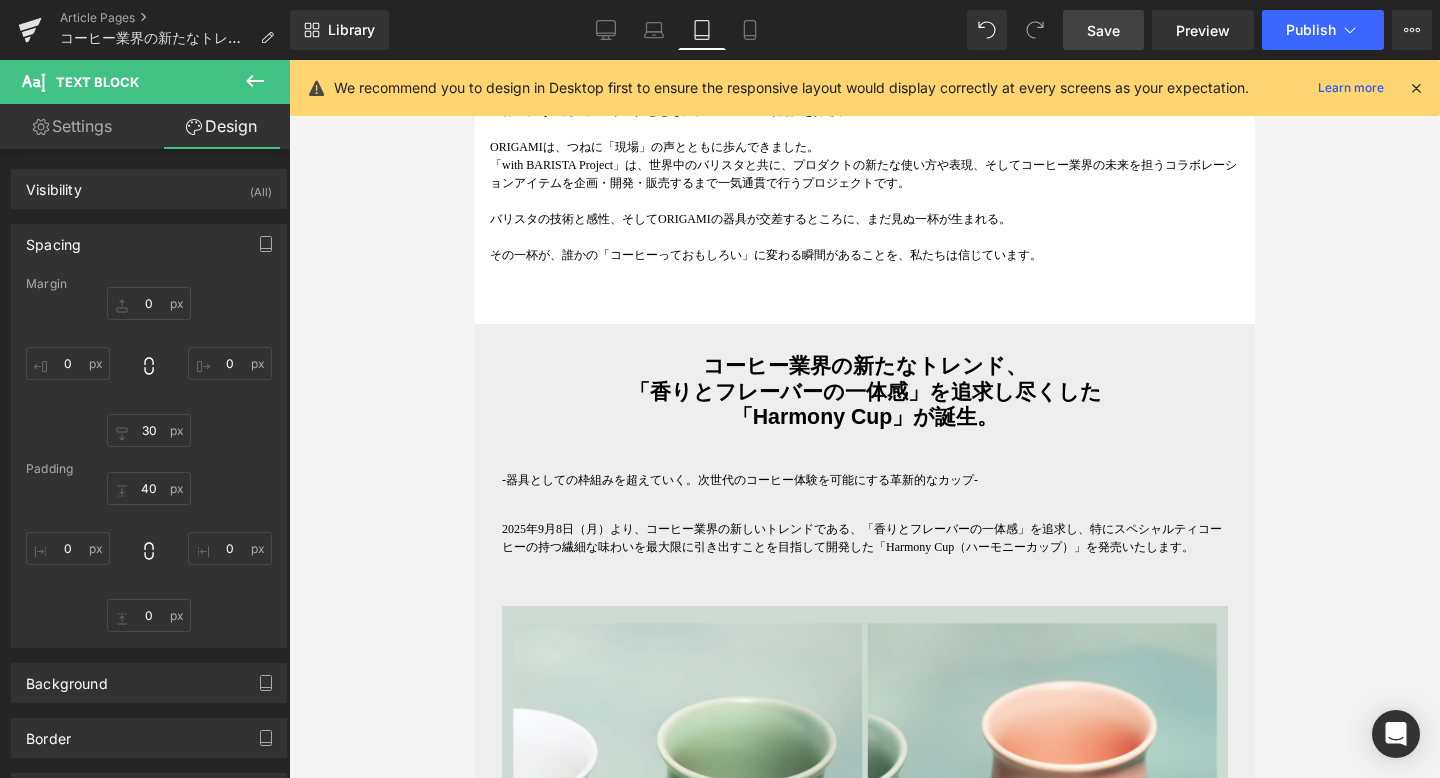 scroll, scrollTop: 1117, scrollLeft: 0, axis: vertical 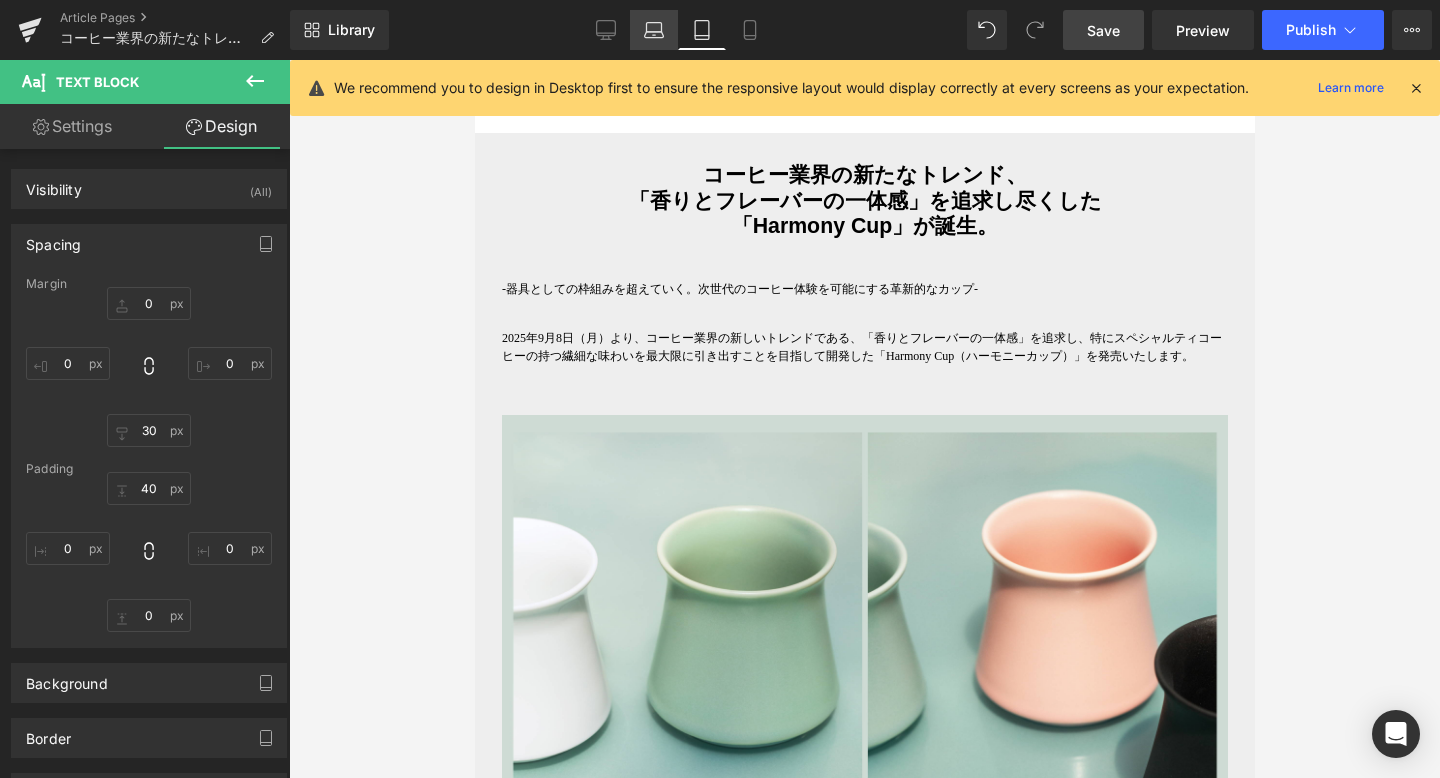 click 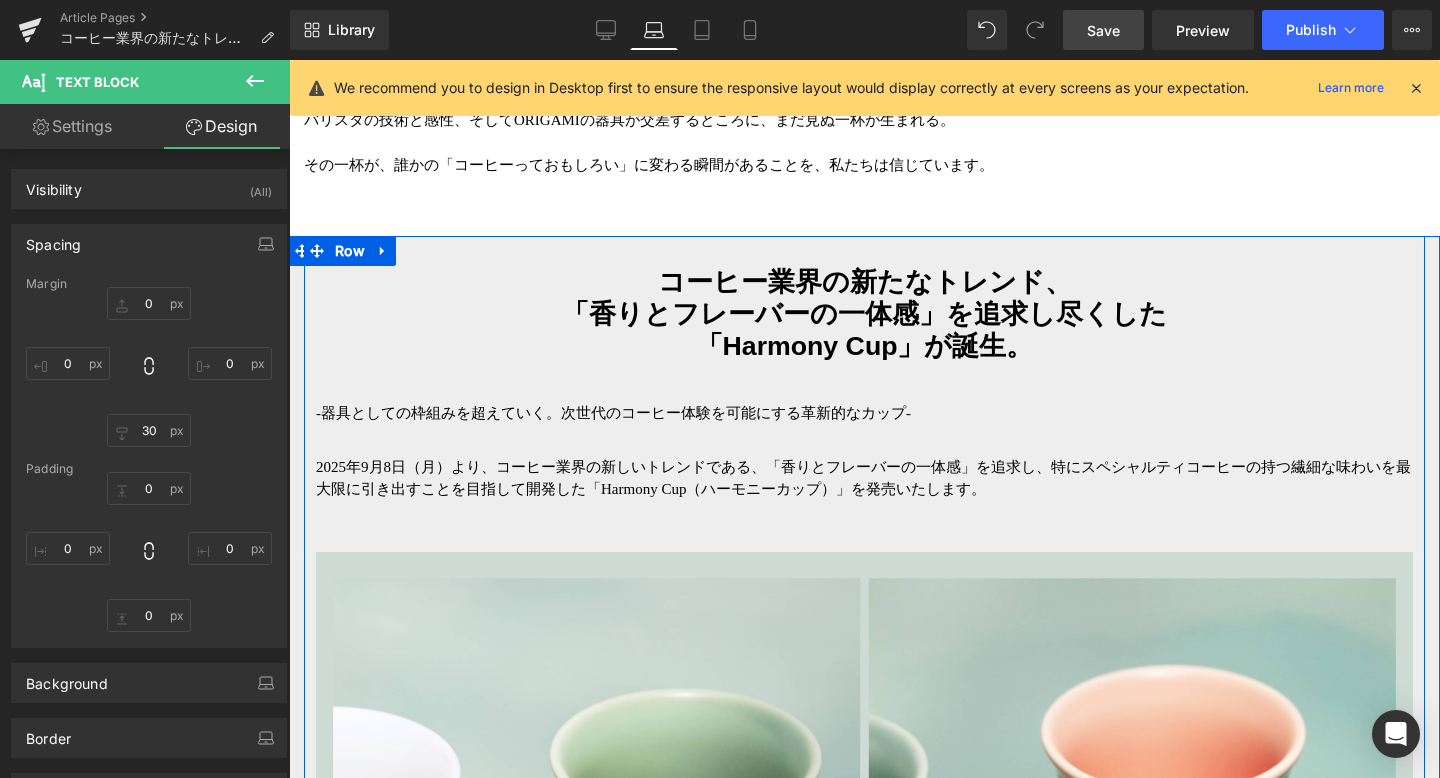 scroll, scrollTop: 1320, scrollLeft: 0, axis: vertical 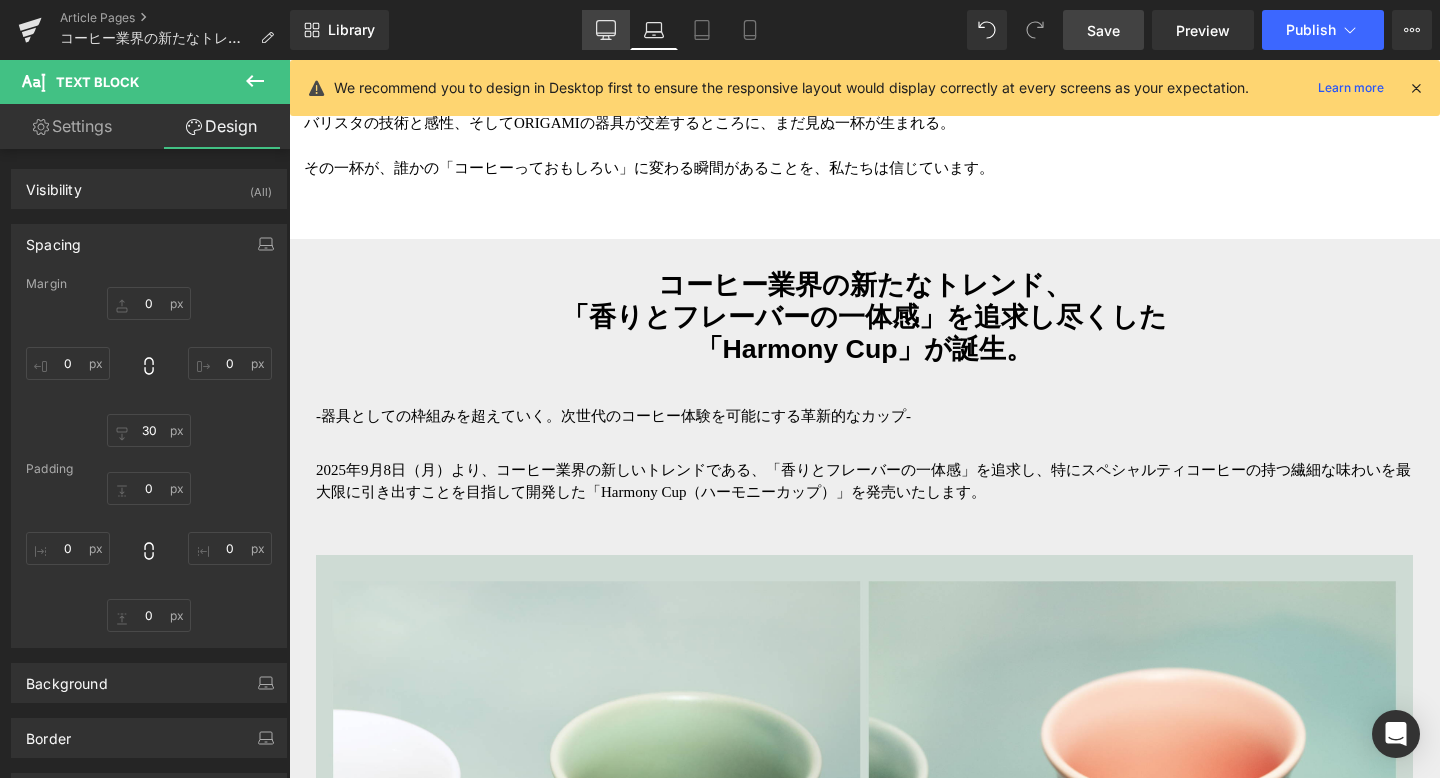 click on "Desktop" at bounding box center [606, 30] 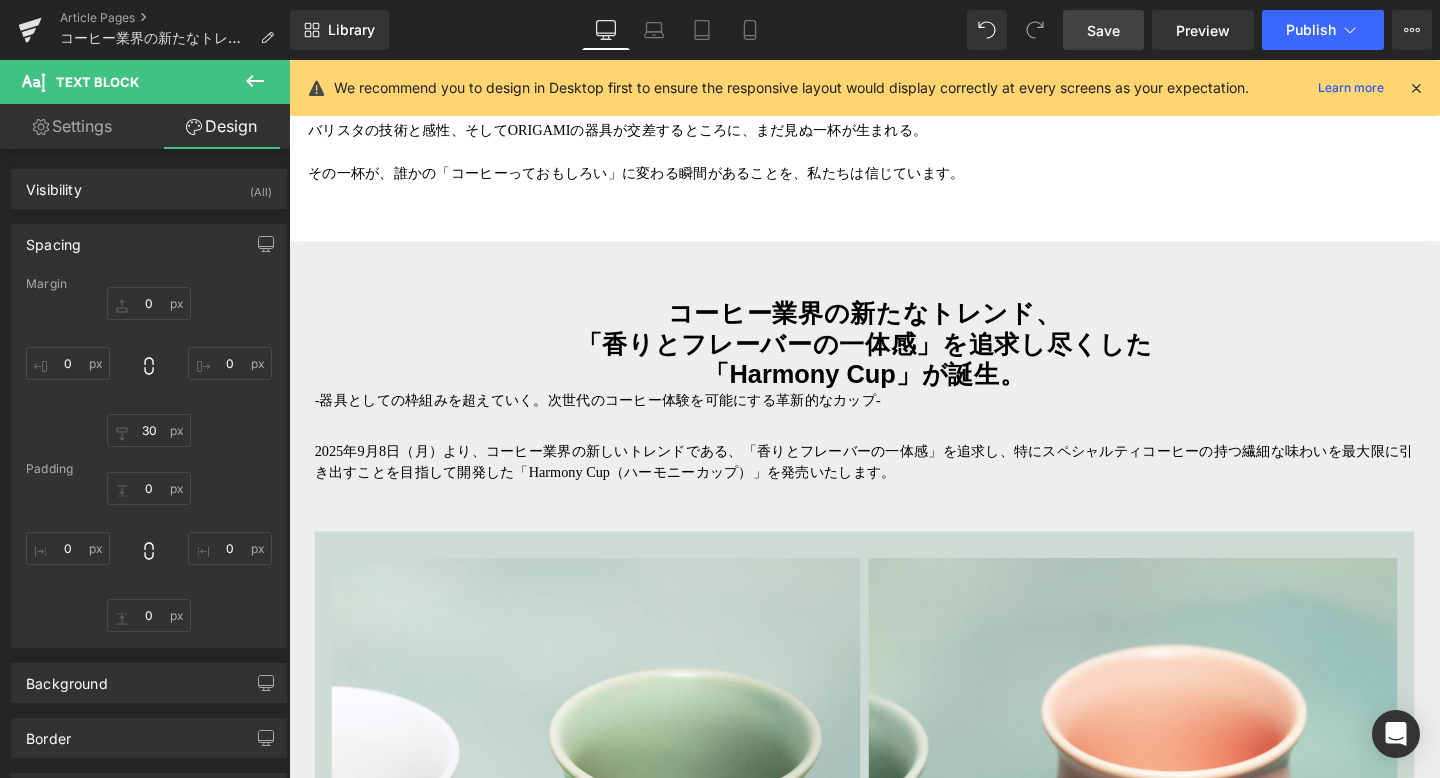 scroll, scrollTop: 1321, scrollLeft: 0, axis: vertical 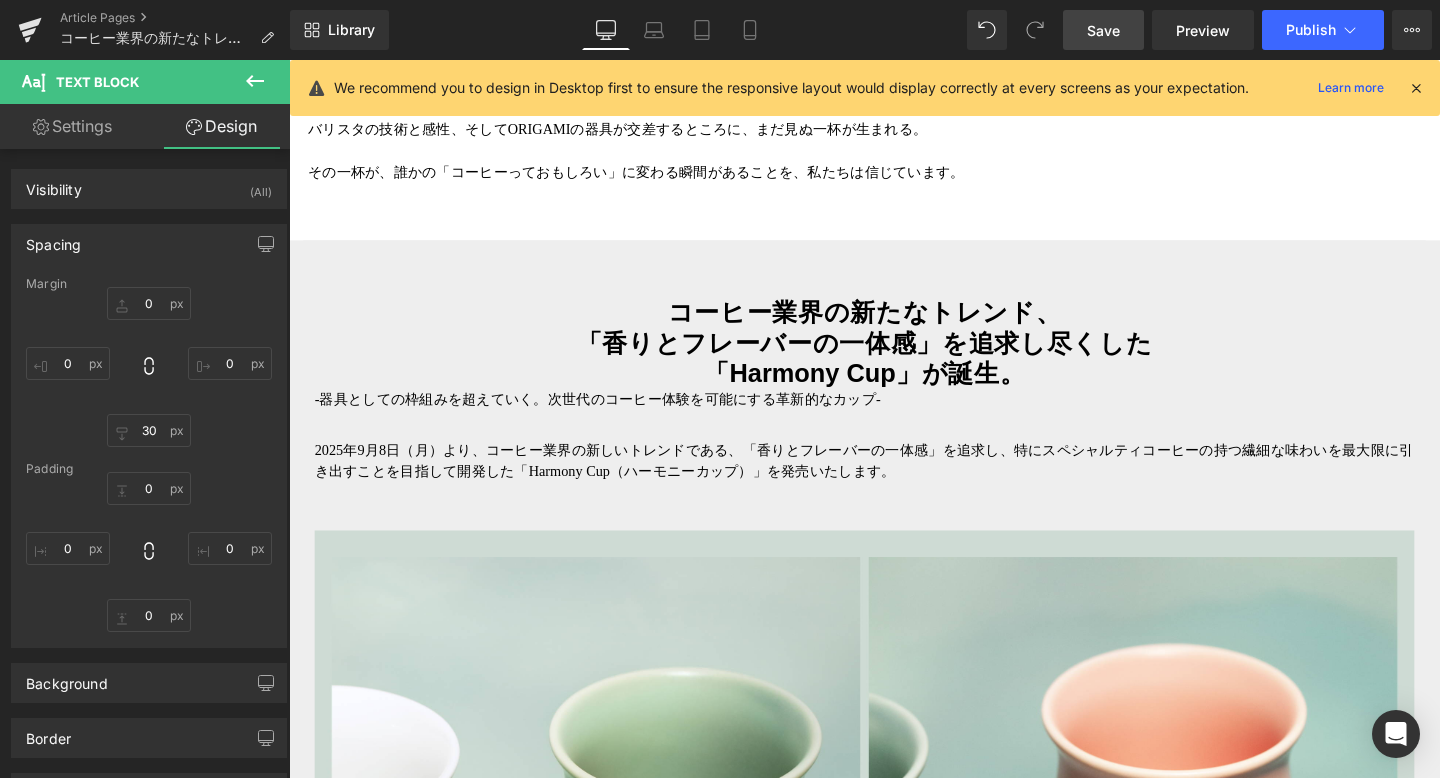 type on "0" 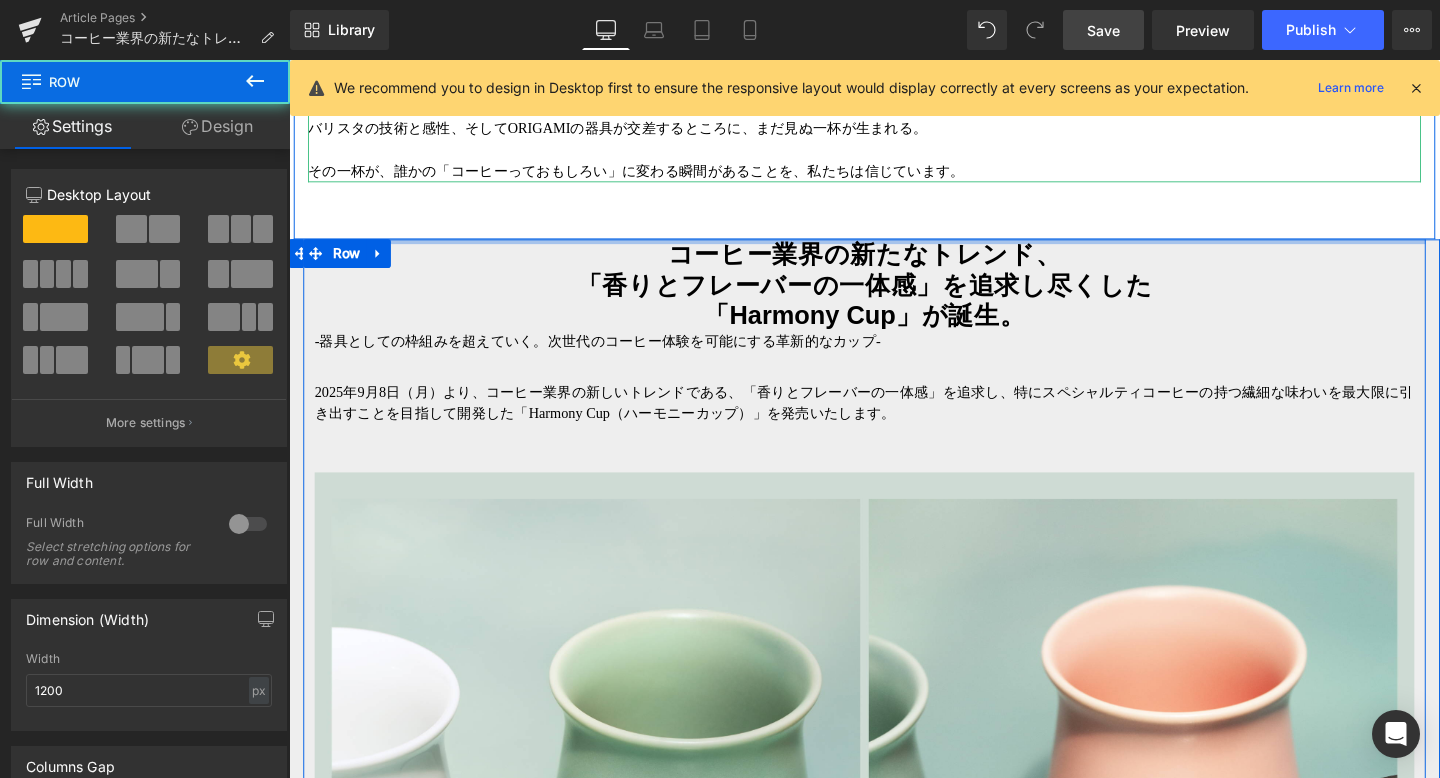 drag, startPoint x: 909, startPoint y: 256, endPoint x: 921, endPoint y: 177, distance: 79.9062 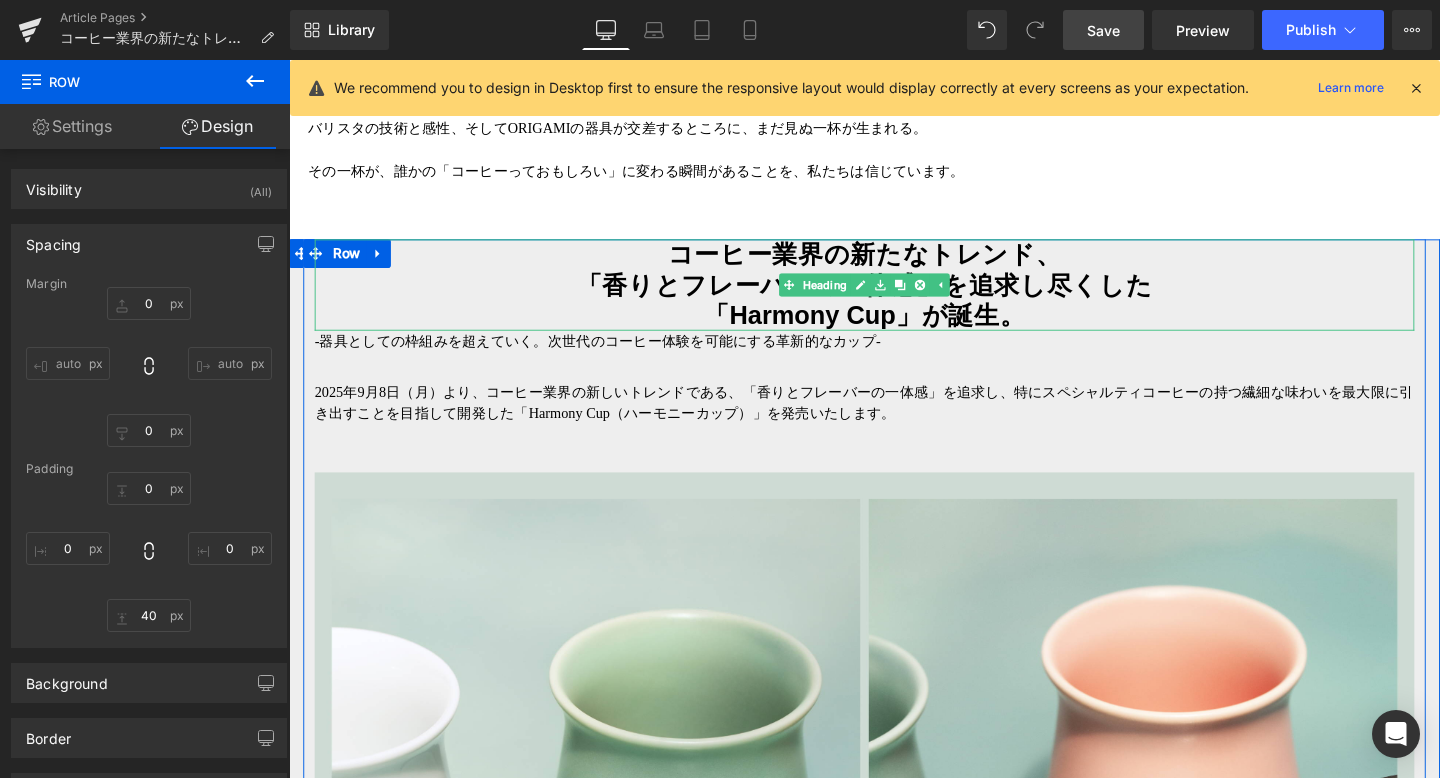 click on "」を追求し尽くした" at bounding box center (1073, 297) 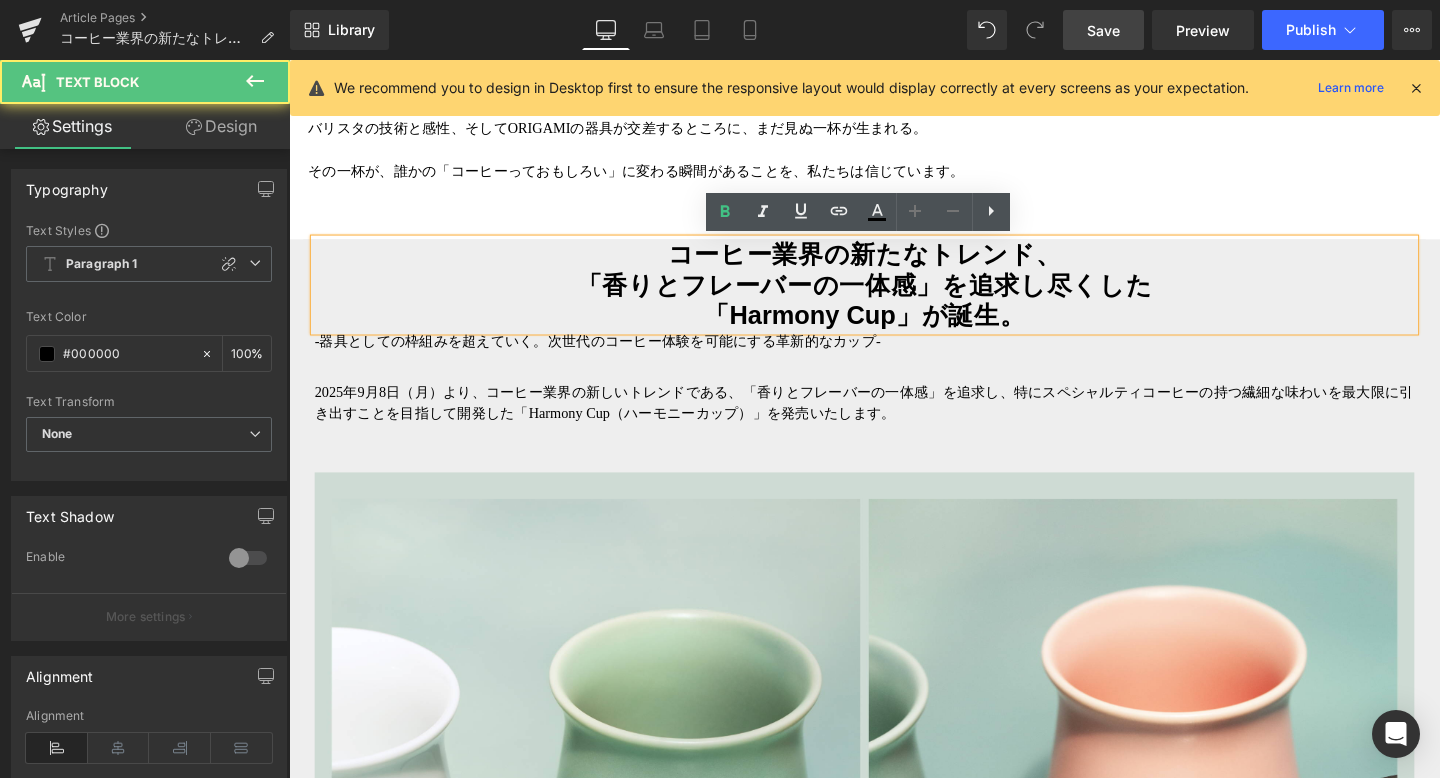 drag, startPoint x: 1064, startPoint y: 350, endPoint x: 1058, endPoint y: 406, distance: 56.32051 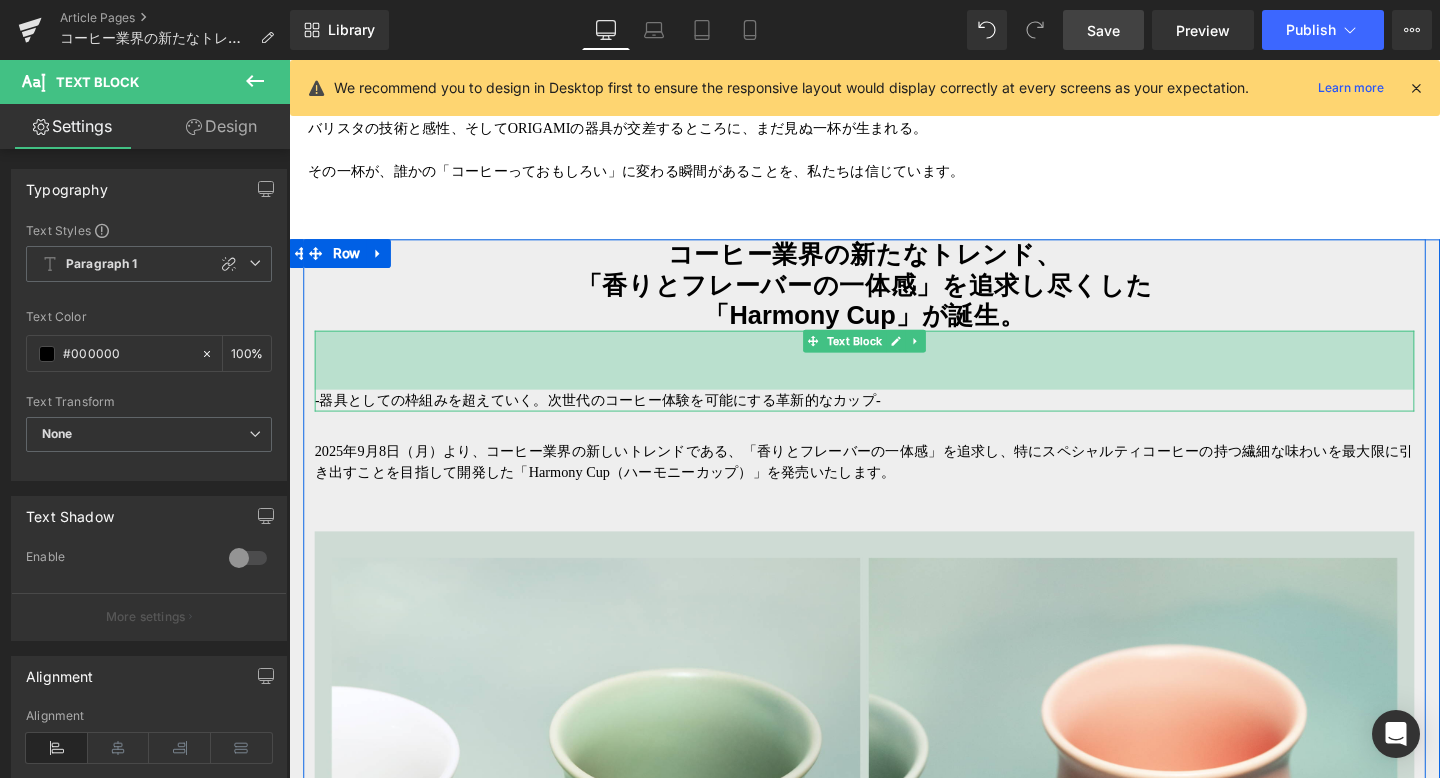 drag, startPoint x: 1076, startPoint y: 347, endPoint x: 1071, endPoint y: 416, distance: 69.18092 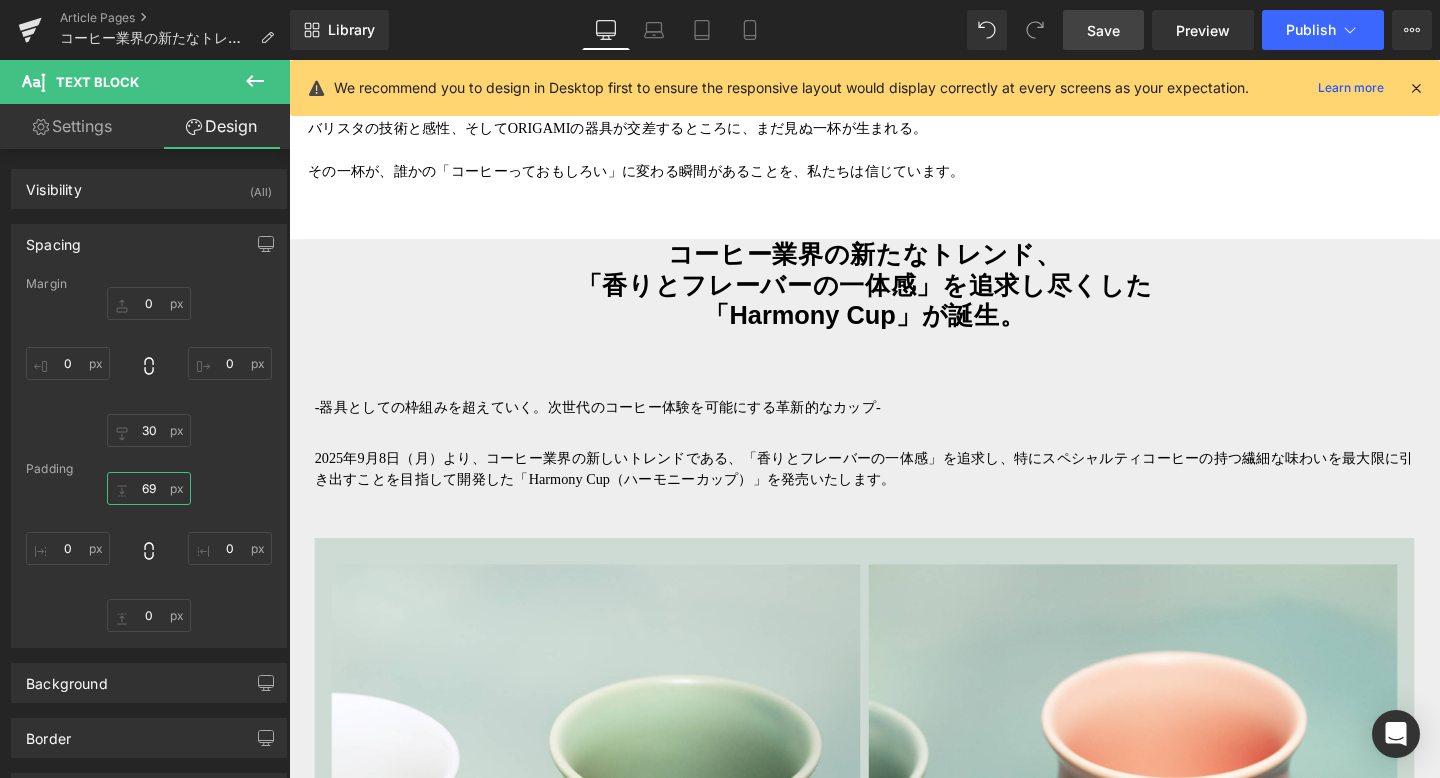 click on "69" at bounding box center (149, 488) 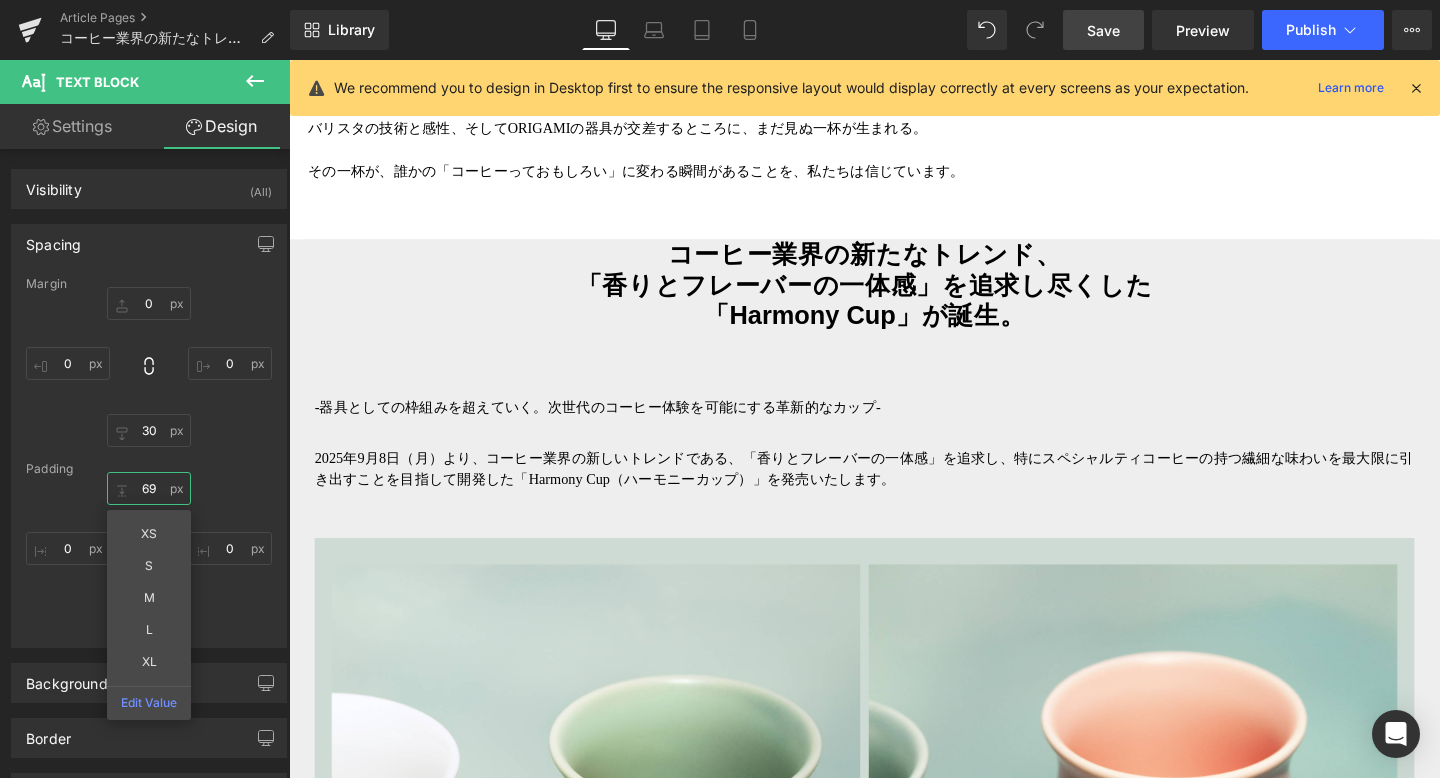 type on "0" 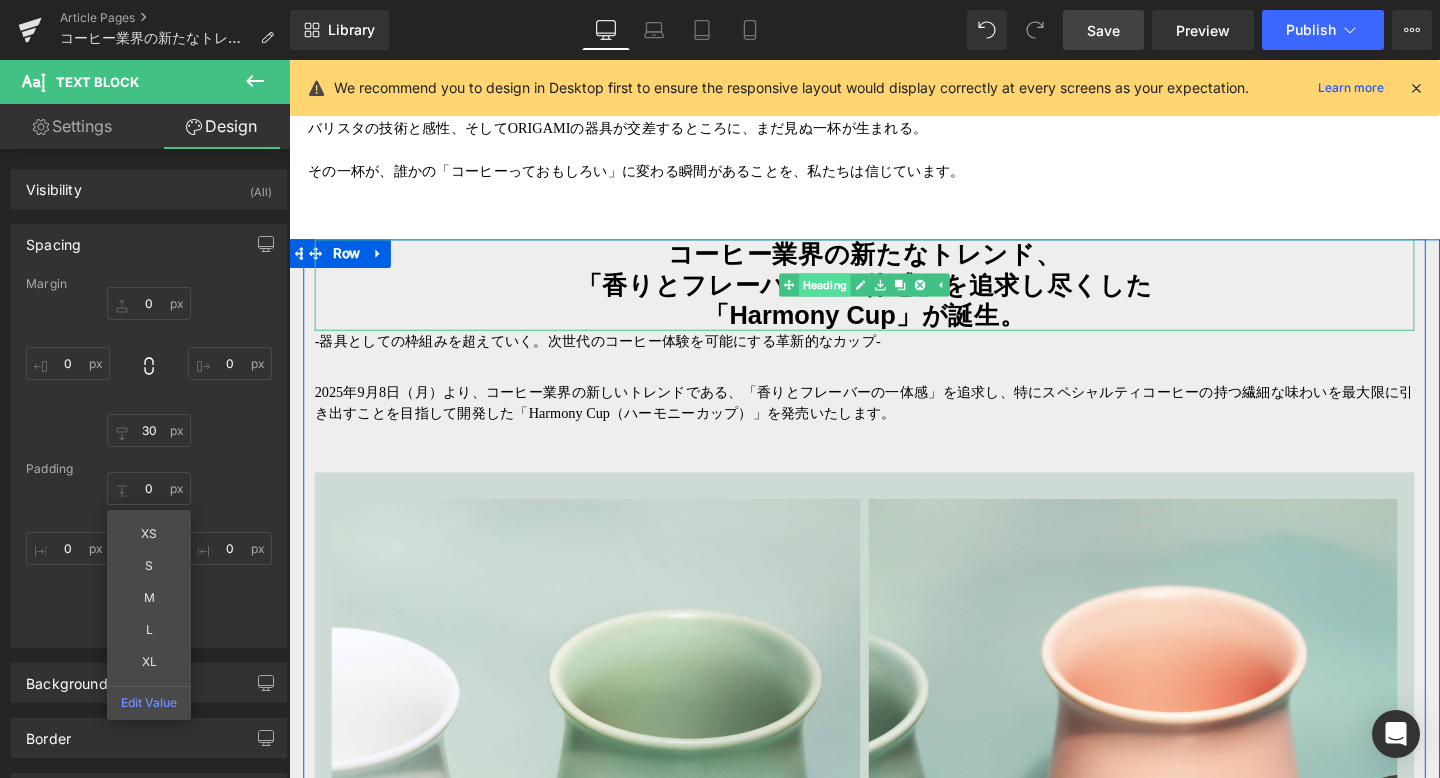click on "Heading" at bounding box center (852, 297) 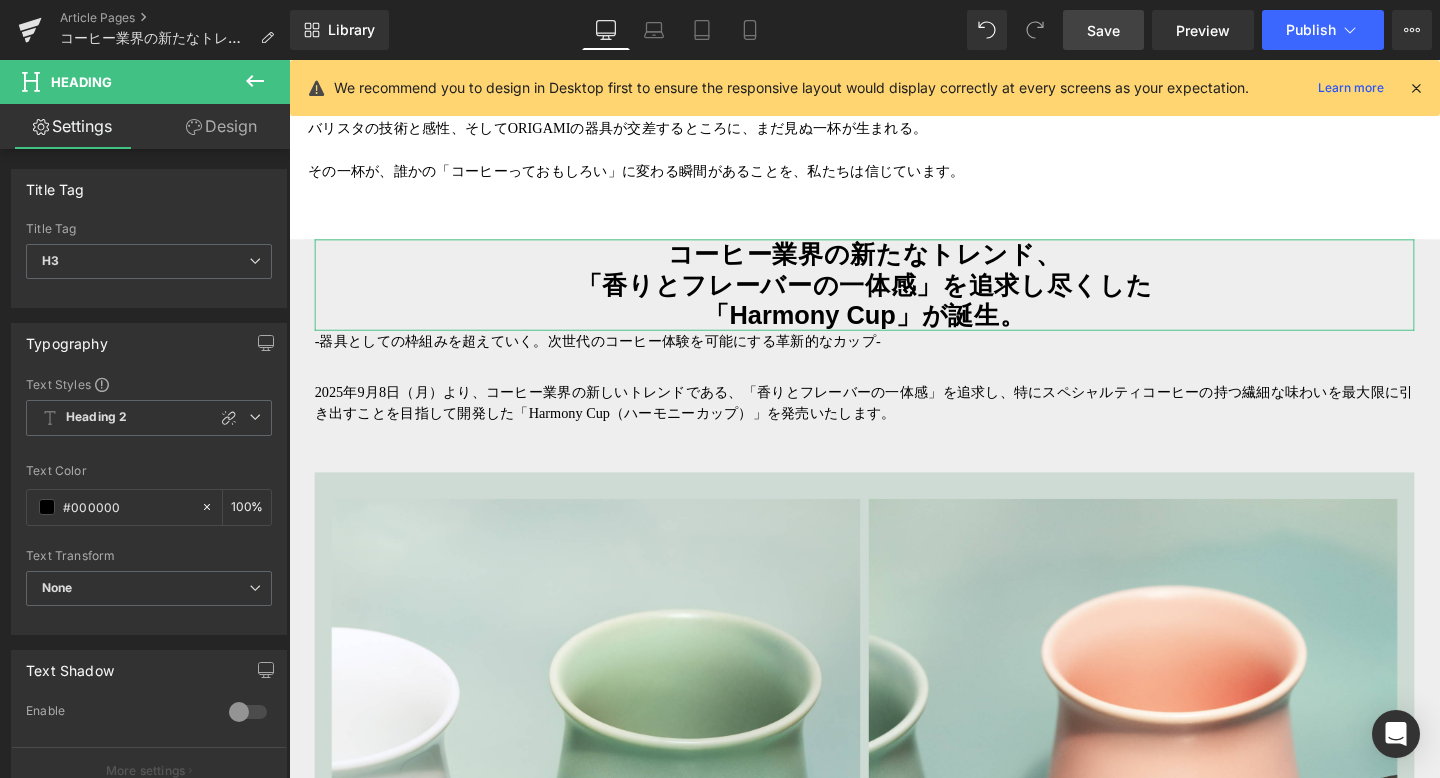 click on "Design" at bounding box center [221, 126] 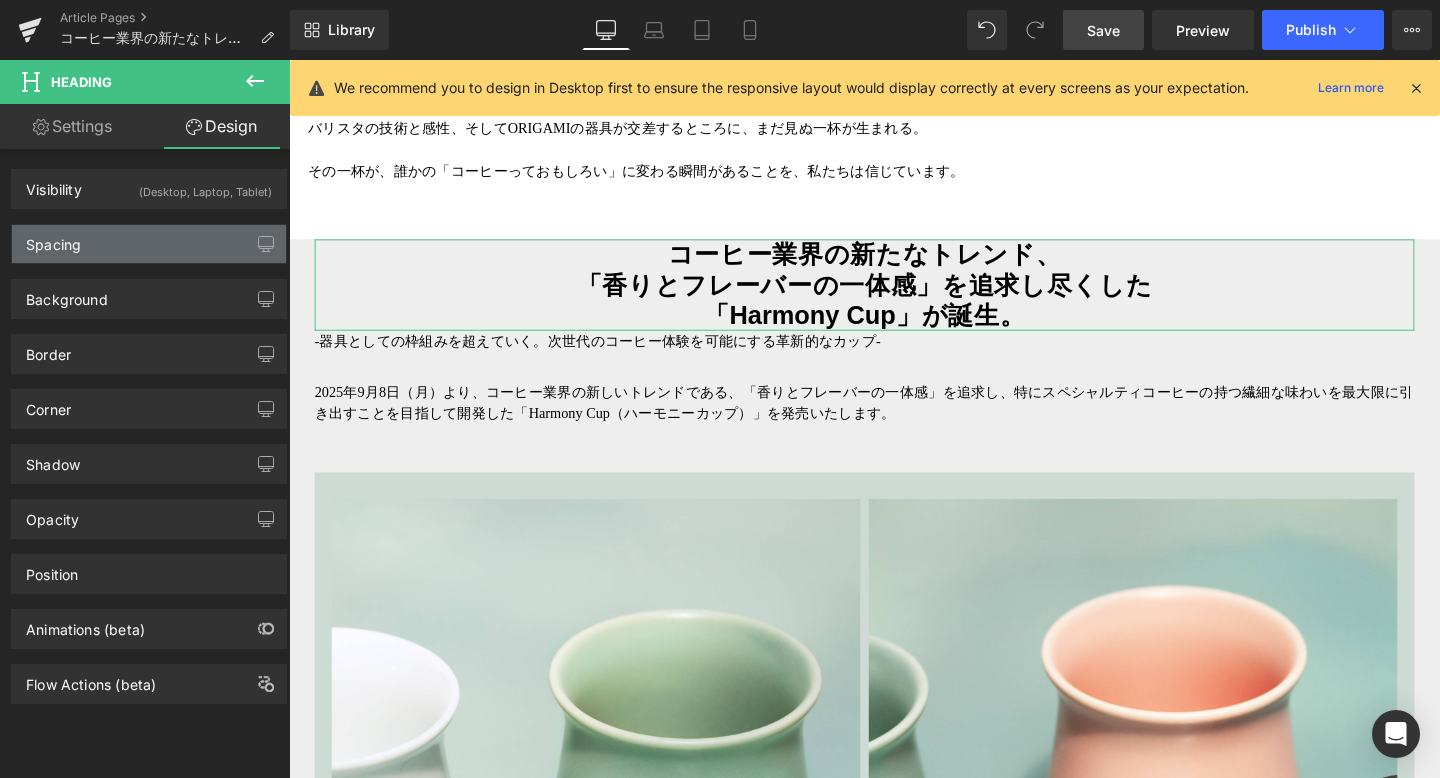 click on "Spacing" at bounding box center (149, 244) 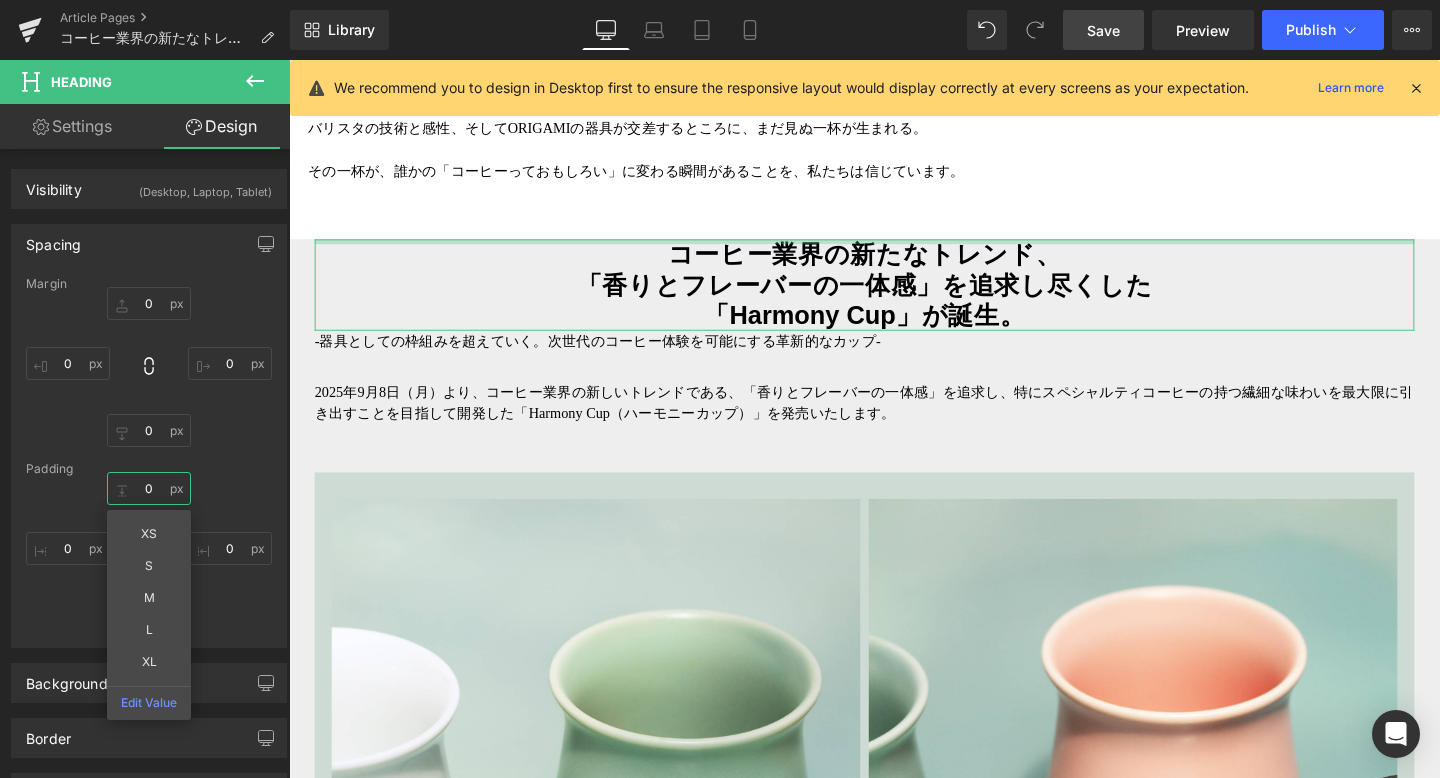 click on "0" at bounding box center (149, 488) 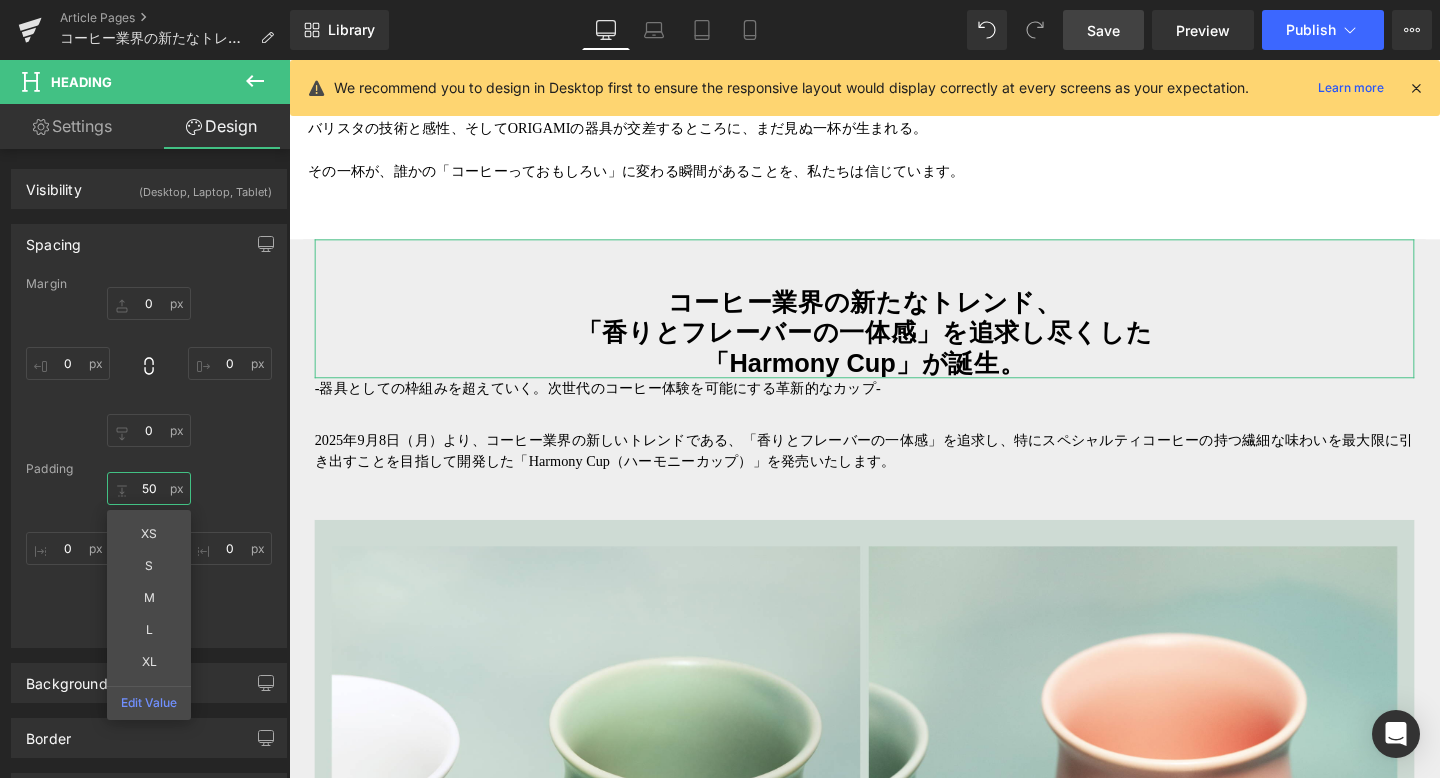 type on "5" 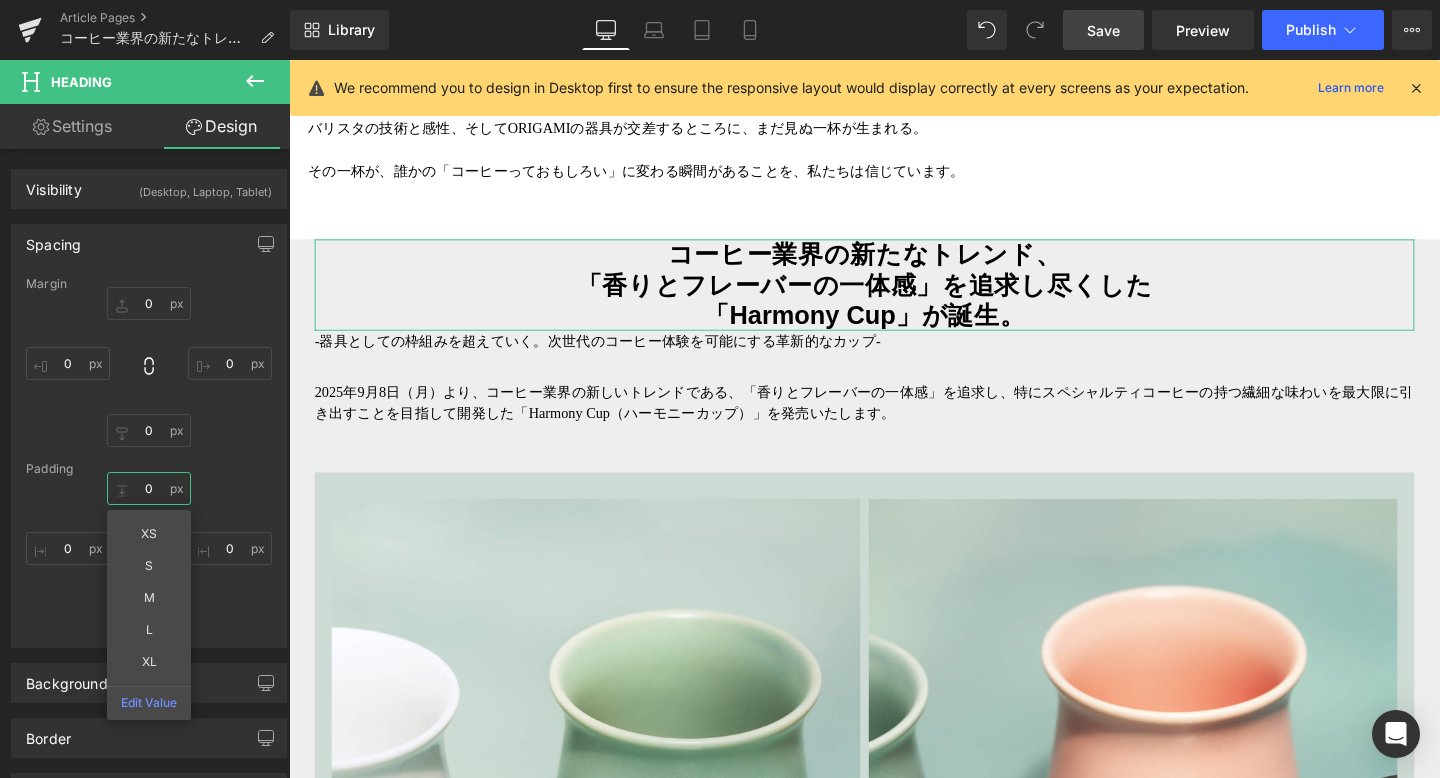 type 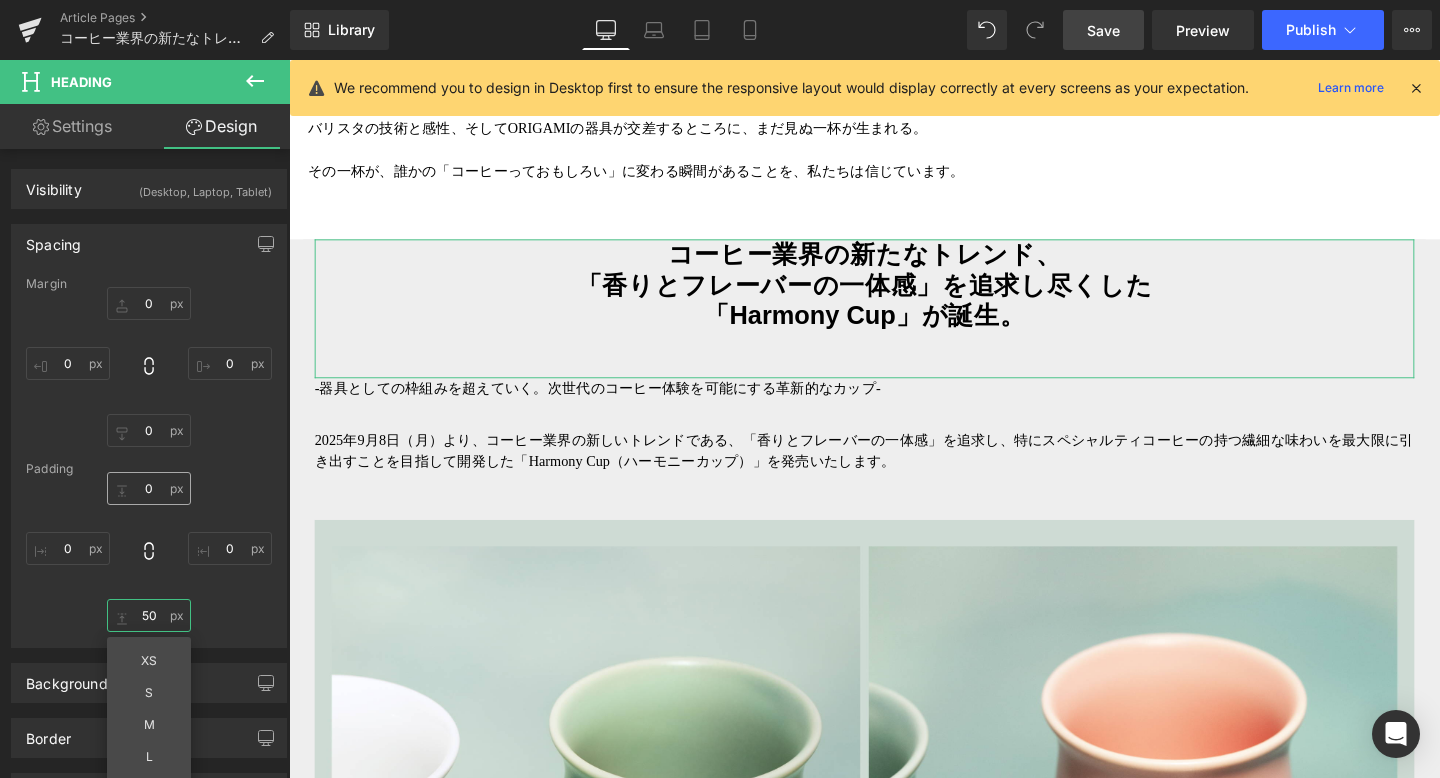 type on "5" 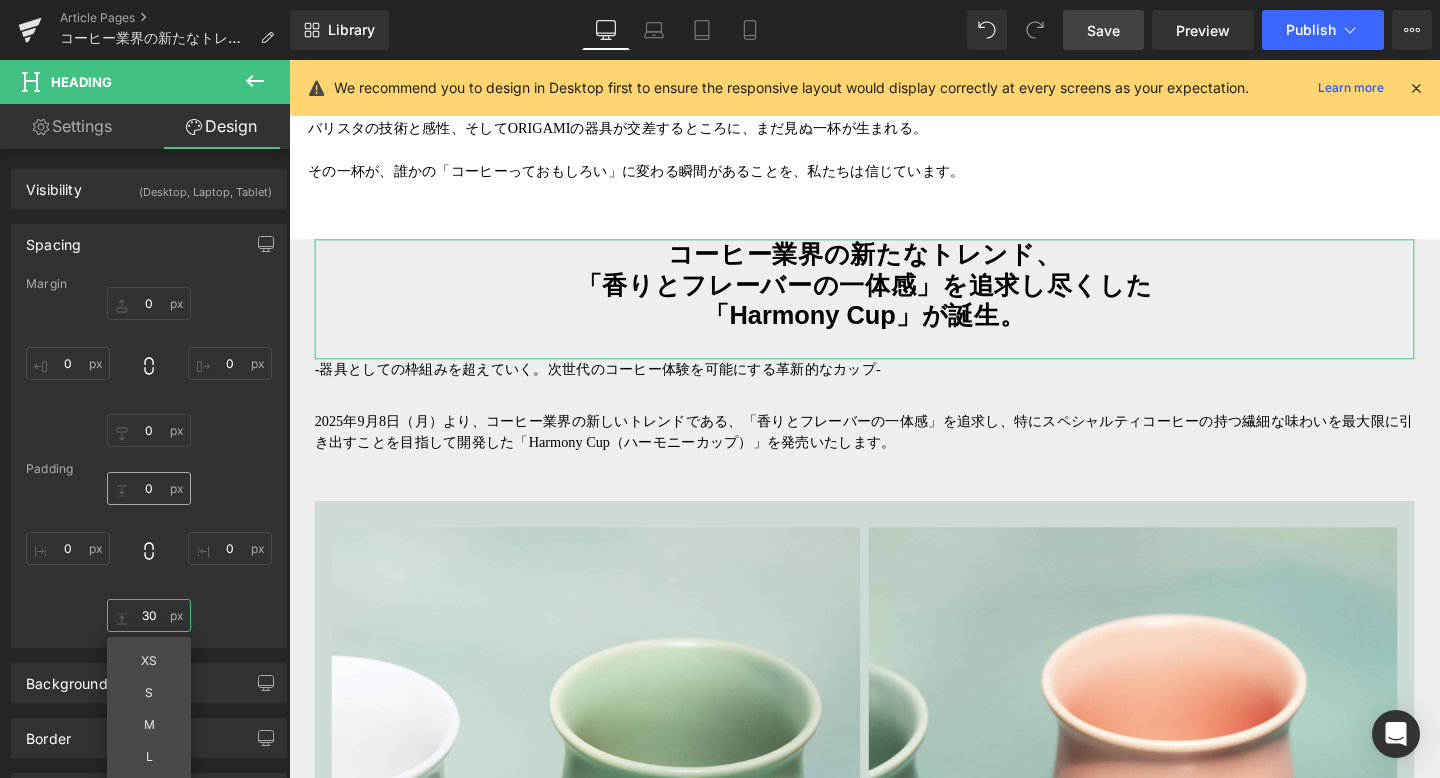 type on "30" 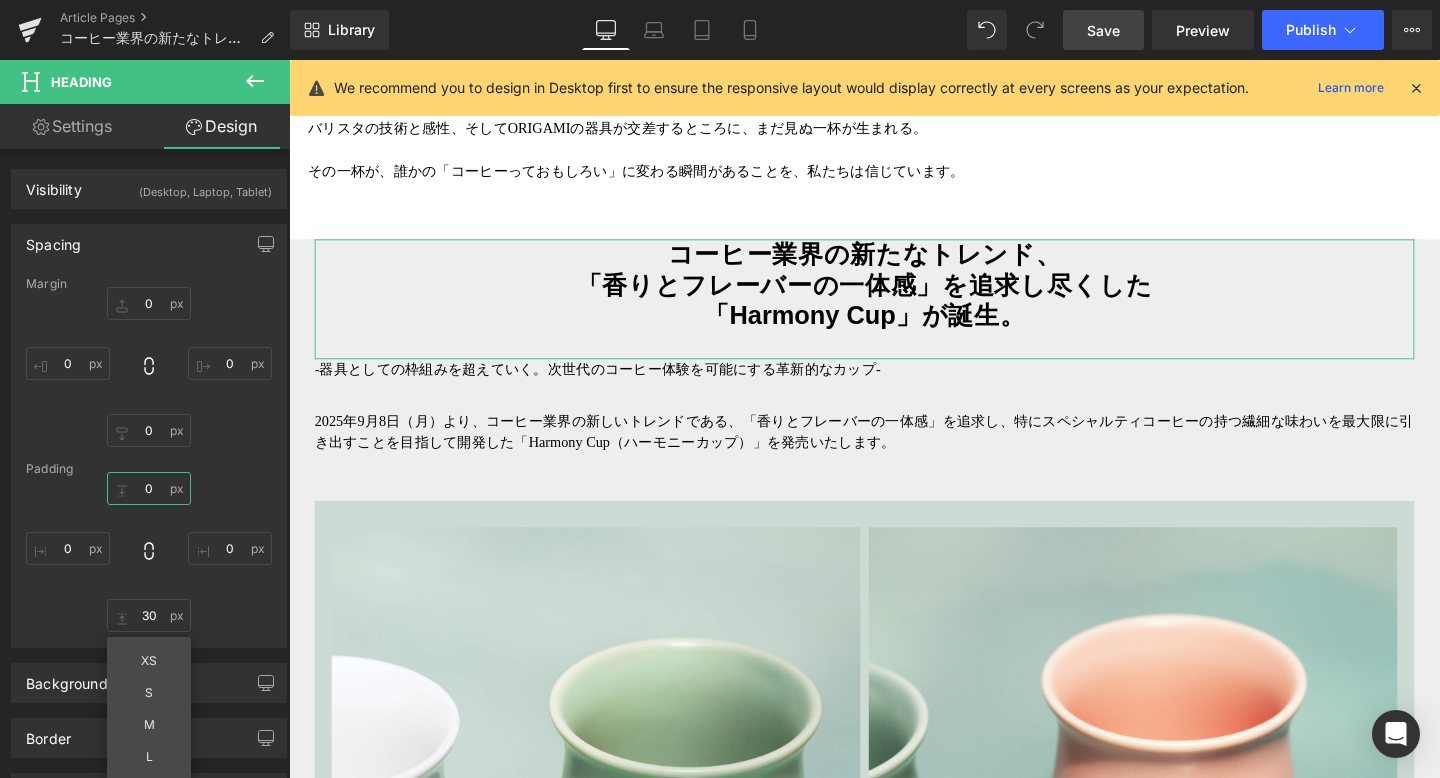 click at bounding box center (149, 488) 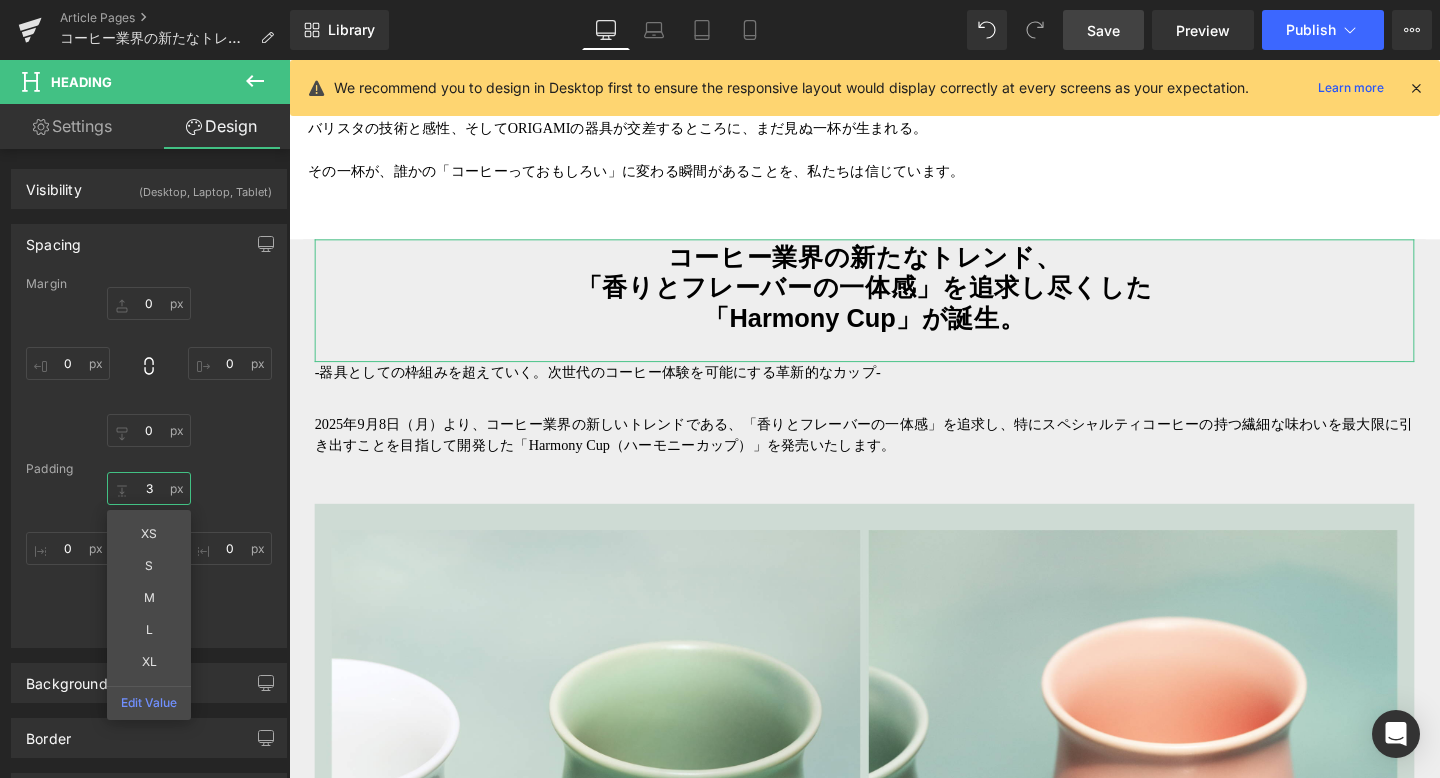 type on "30" 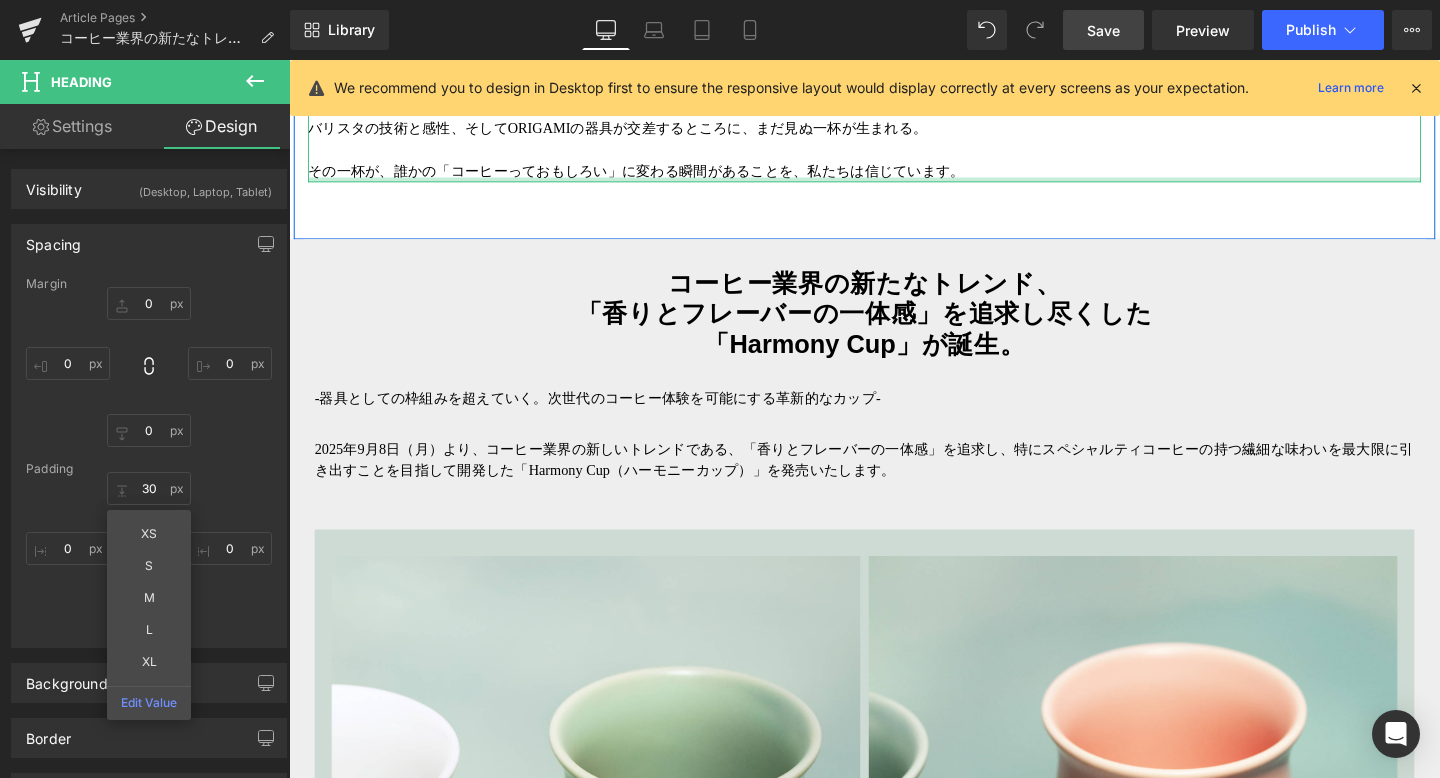 click on "- with BARISTA  Project - ORIGAMIはバリスタの願いから生まれたブランドです。 「with BARISTA」この言葉をスローガンに、よりよい一杯を追及し続ける全てのバリスタのため、美味しいコーヒーを淹れるためのプロダクトを開発し続けています。 一杯の、その先へ 。バリスタとともに、コーヒーの可能性を探る。 ORIGAMIは、つねに「現場」の声とともに歩んできました。 「with BARISTA Project」は、世界中のバリスタと共に、プロダクトの新たな使い方や表現、そしてコーヒー業界の未来を担うコラボレーションアイテムを企画・開発・販売するまで一気通貫で行うプロジェクトです。 バリスタの技術と感性、そしてORIGAMIの器具が交差するところに、まだ見ぬ一杯が生まれる。 Text Block" at bounding box center [894, 31] 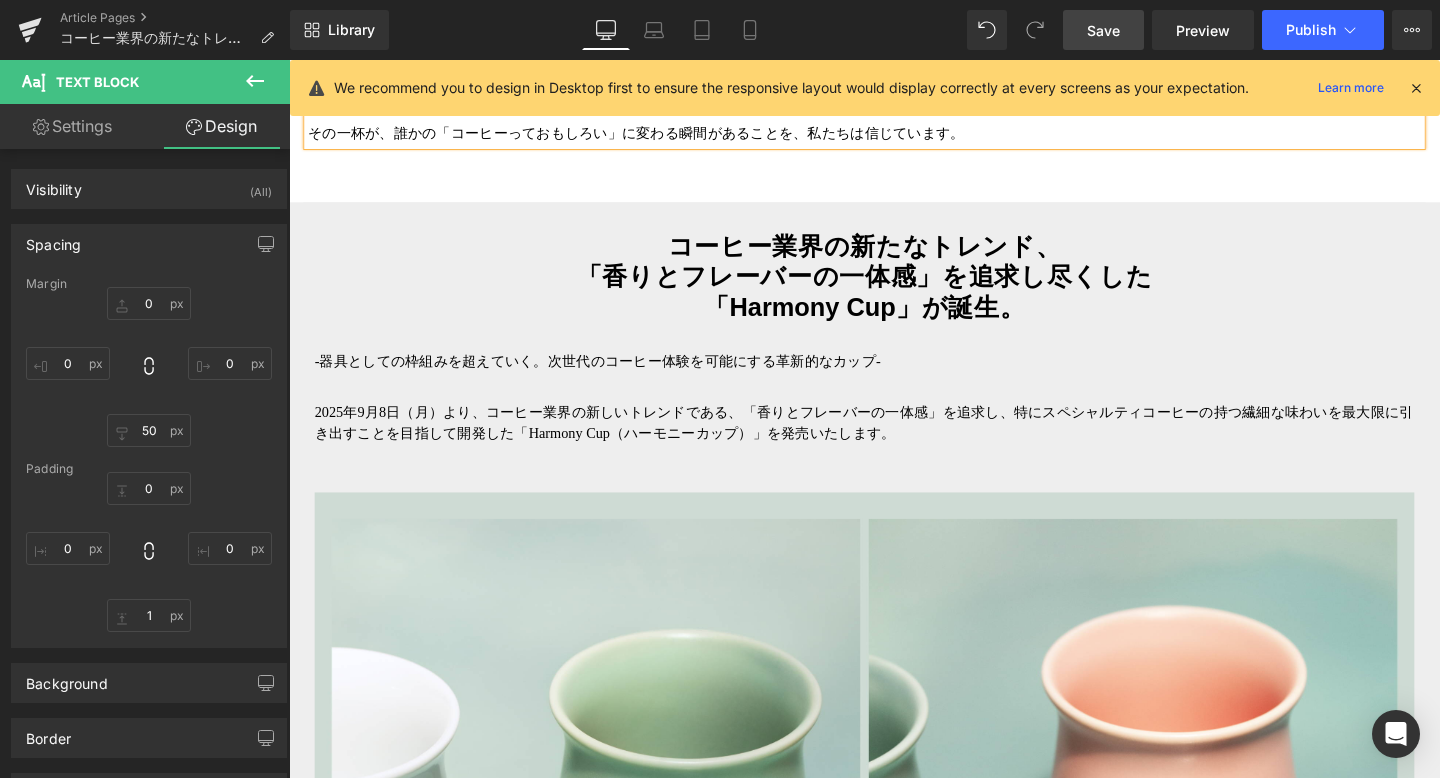 scroll, scrollTop: 1389, scrollLeft: 0, axis: vertical 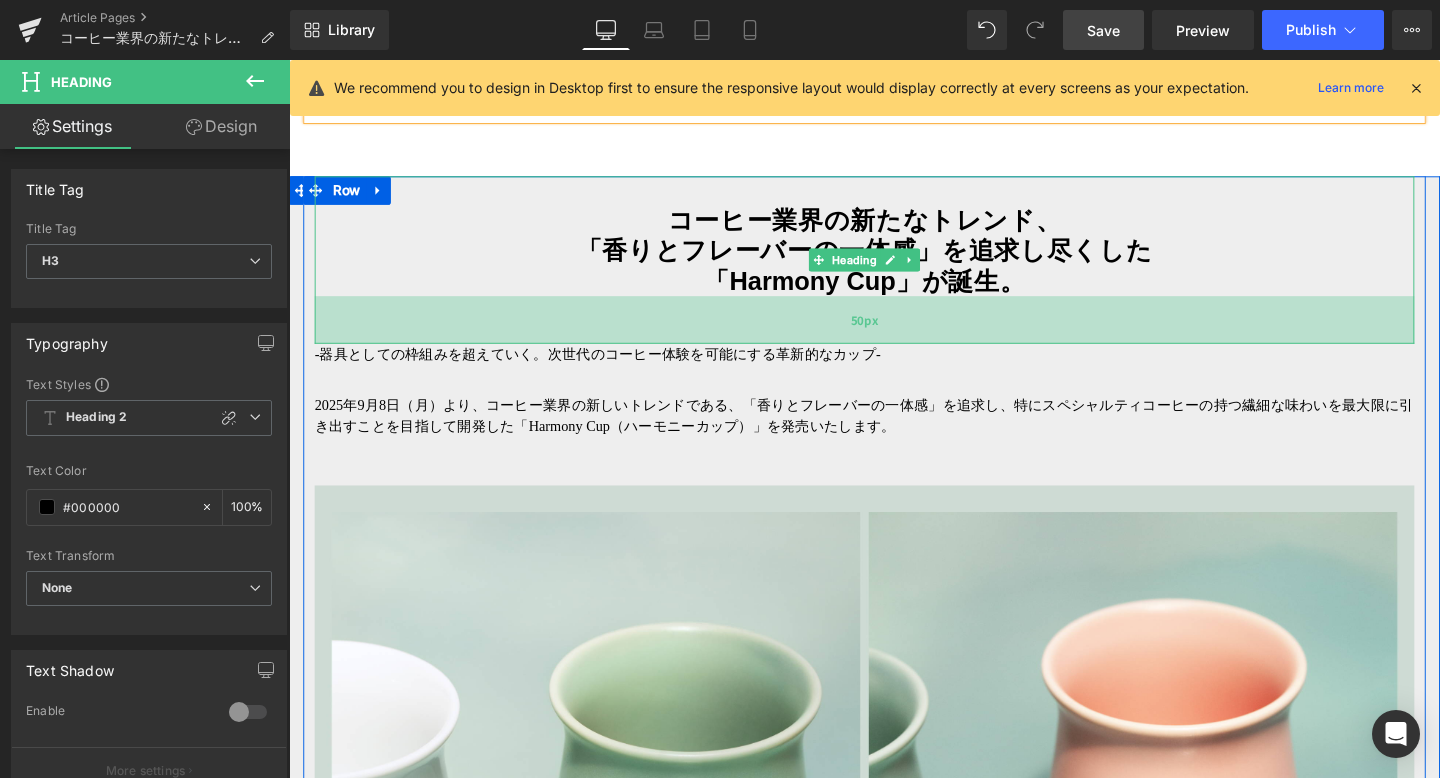 drag, startPoint x: 941, startPoint y: 319, endPoint x: 941, endPoint y: 339, distance: 20 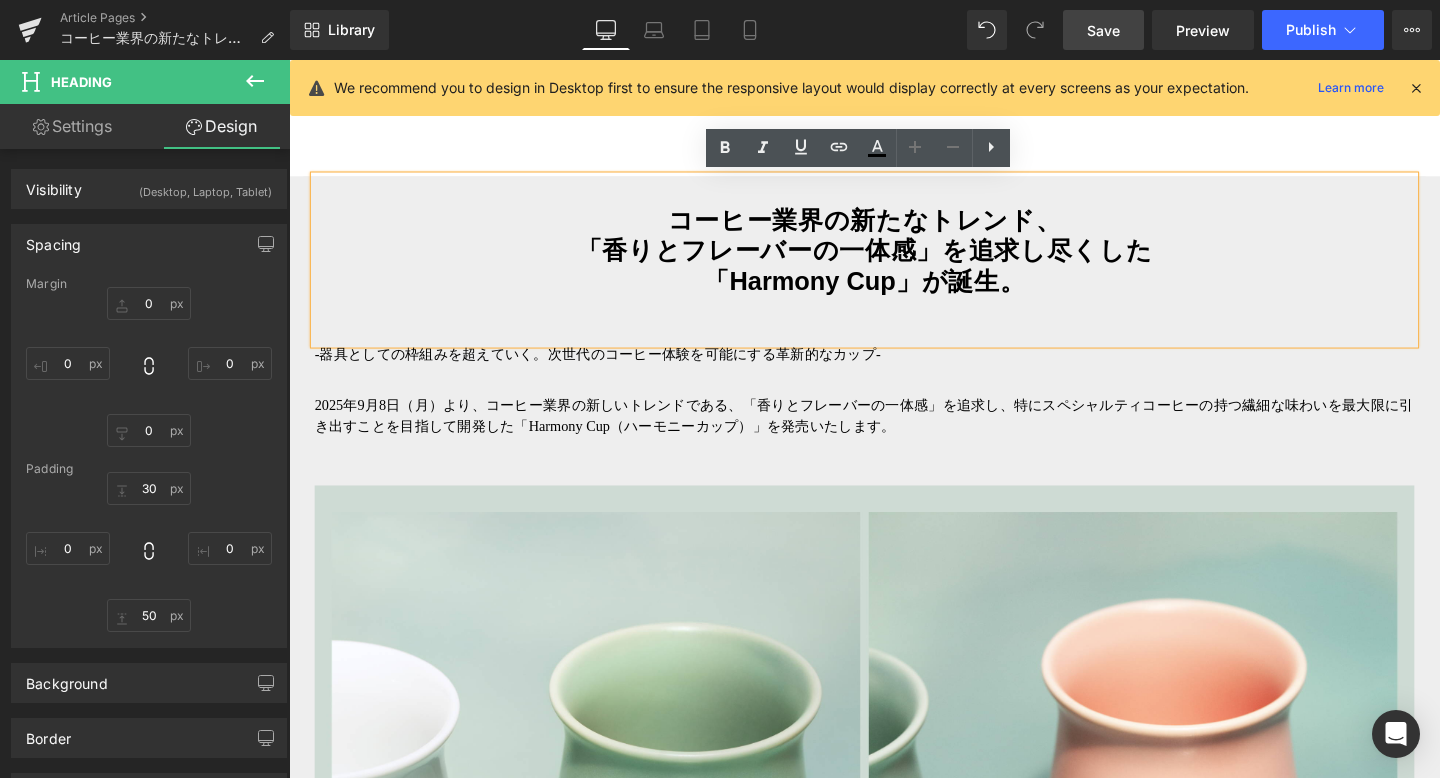 click on "コーヒー業界の新たなトレンド、 「香りとフレーバーの一体感 」を追求し尽くした 「Harmony Cup」が誕生。" at bounding box center [894, 270] 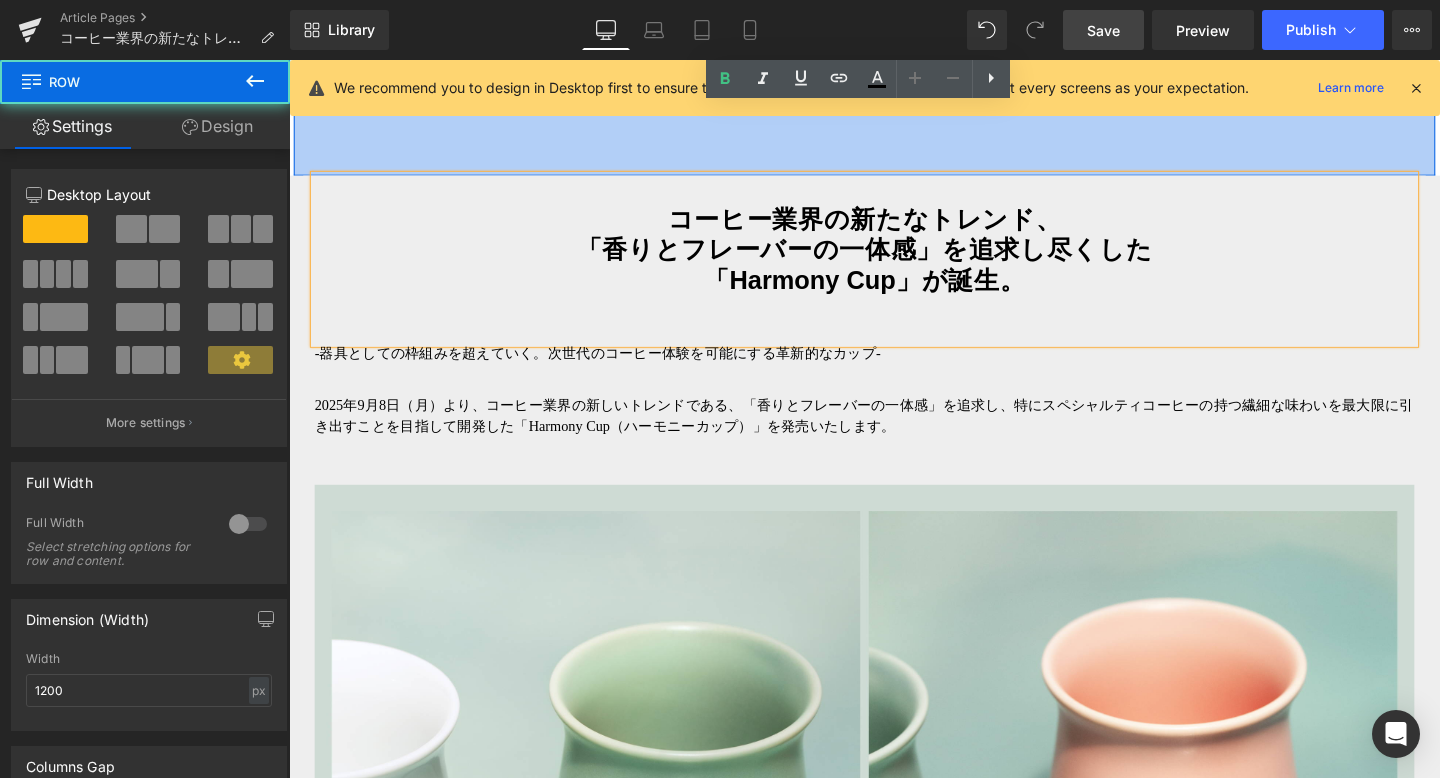 drag, startPoint x: 1104, startPoint y: 176, endPoint x: 1104, endPoint y: 190, distance: 14 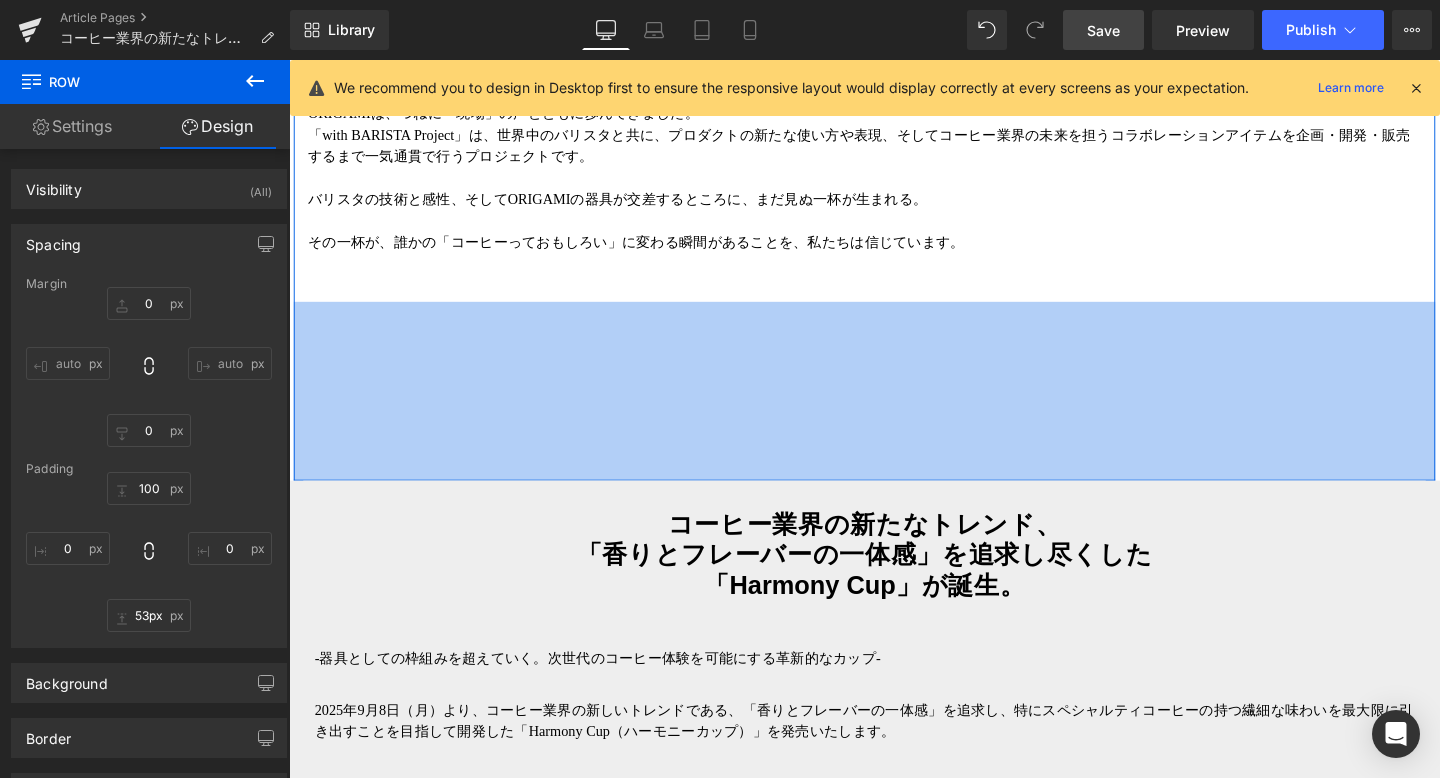 scroll, scrollTop: 1059, scrollLeft: 0, axis: vertical 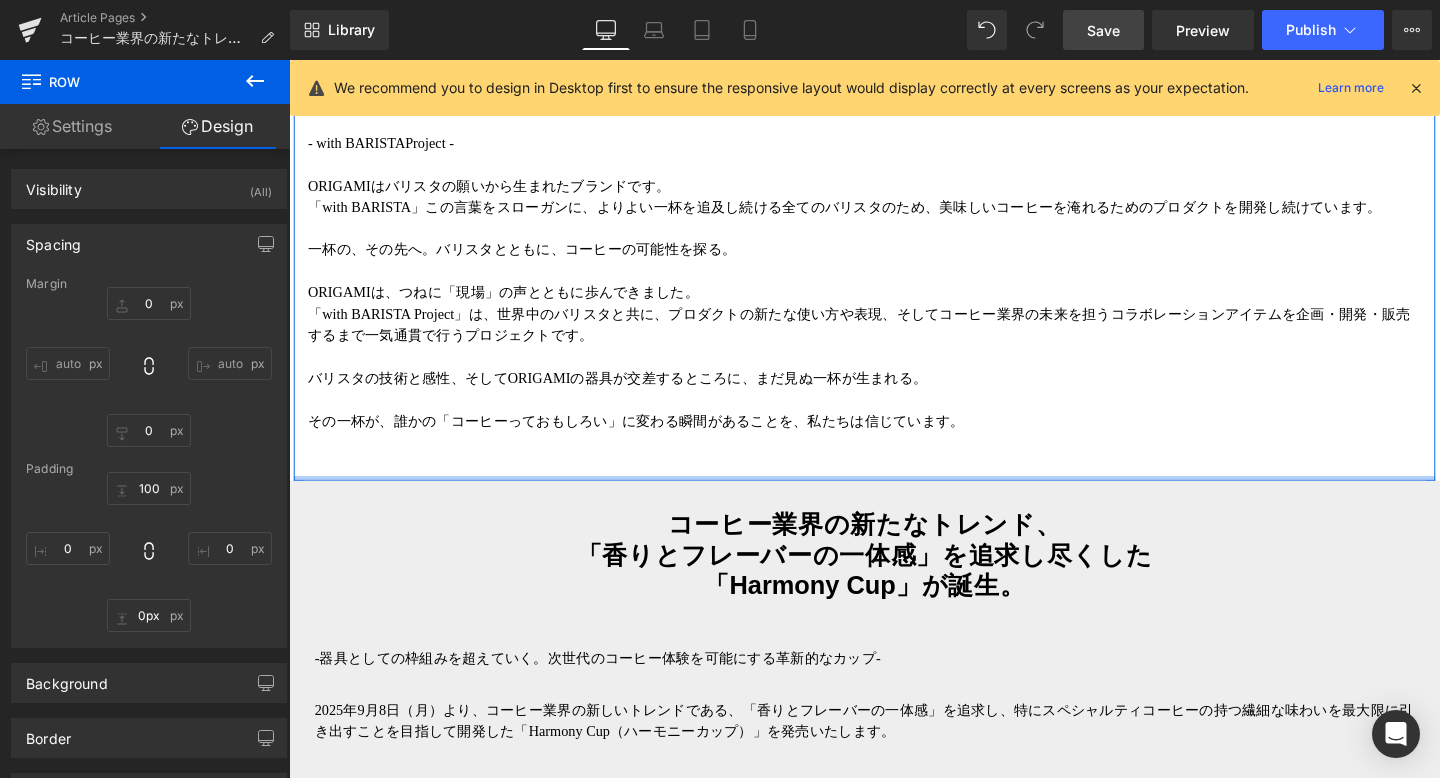 drag, startPoint x: 1062, startPoint y: 450, endPoint x: 1078, endPoint y: 365, distance: 86.492775 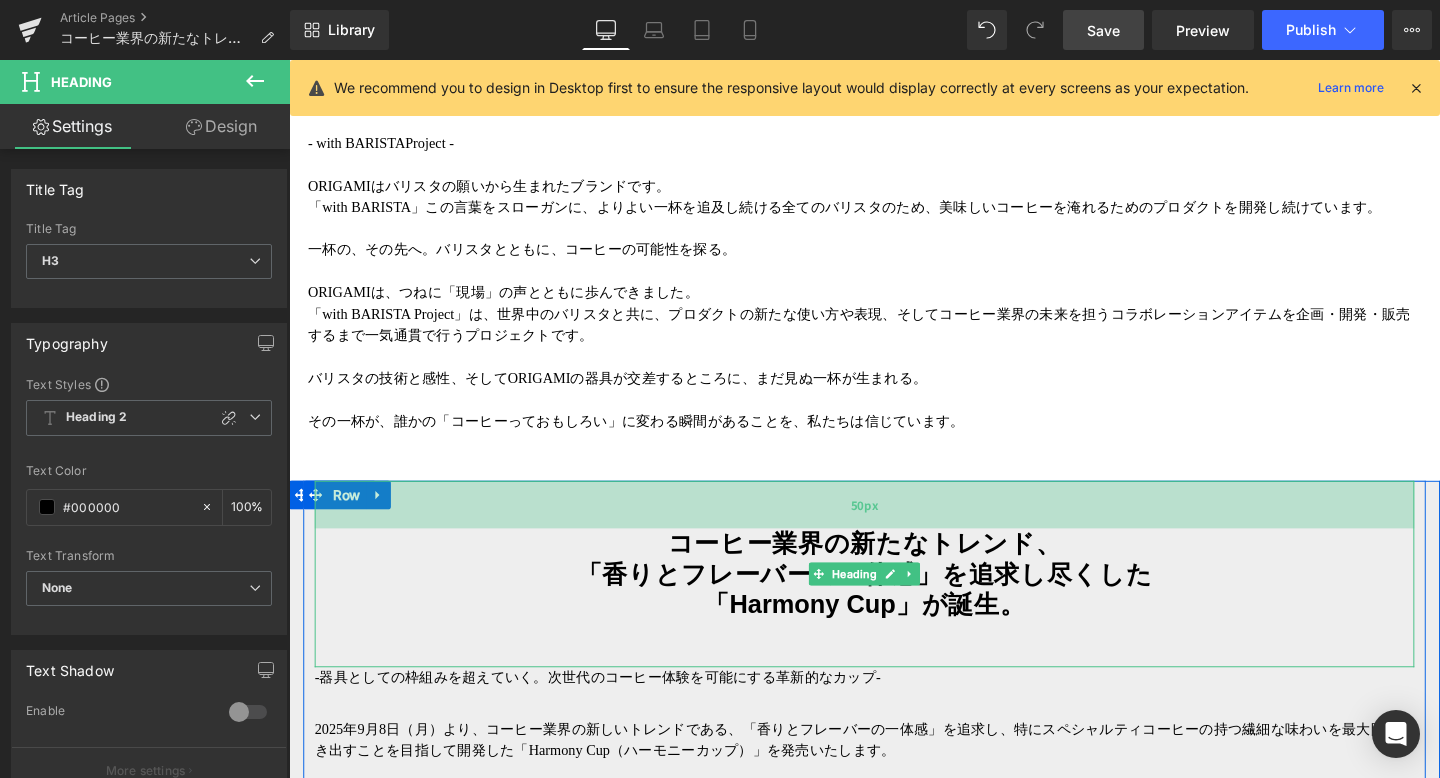 drag, startPoint x: 1132, startPoint y: 505, endPoint x: 1132, endPoint y: 525, distance: 20 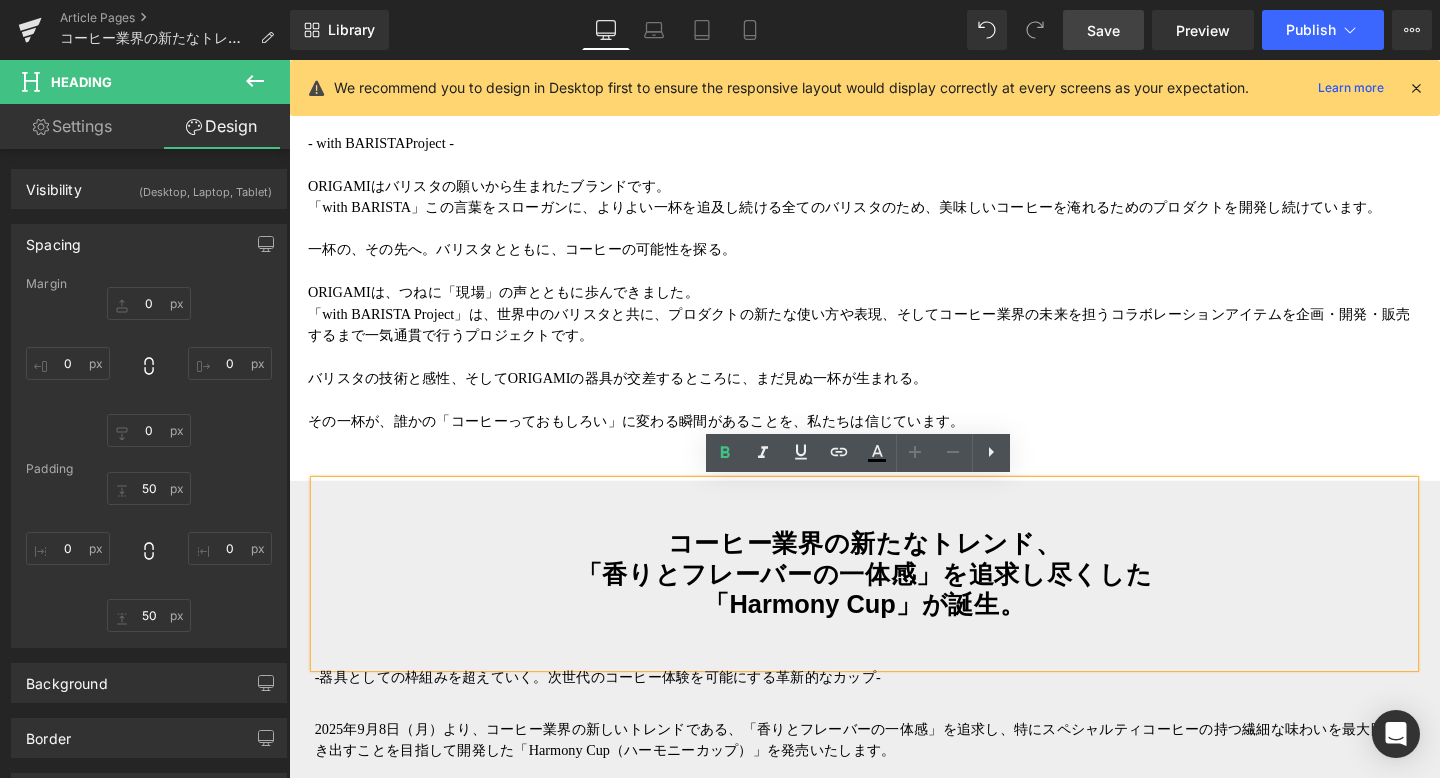 click at bounding box center (894, 417) 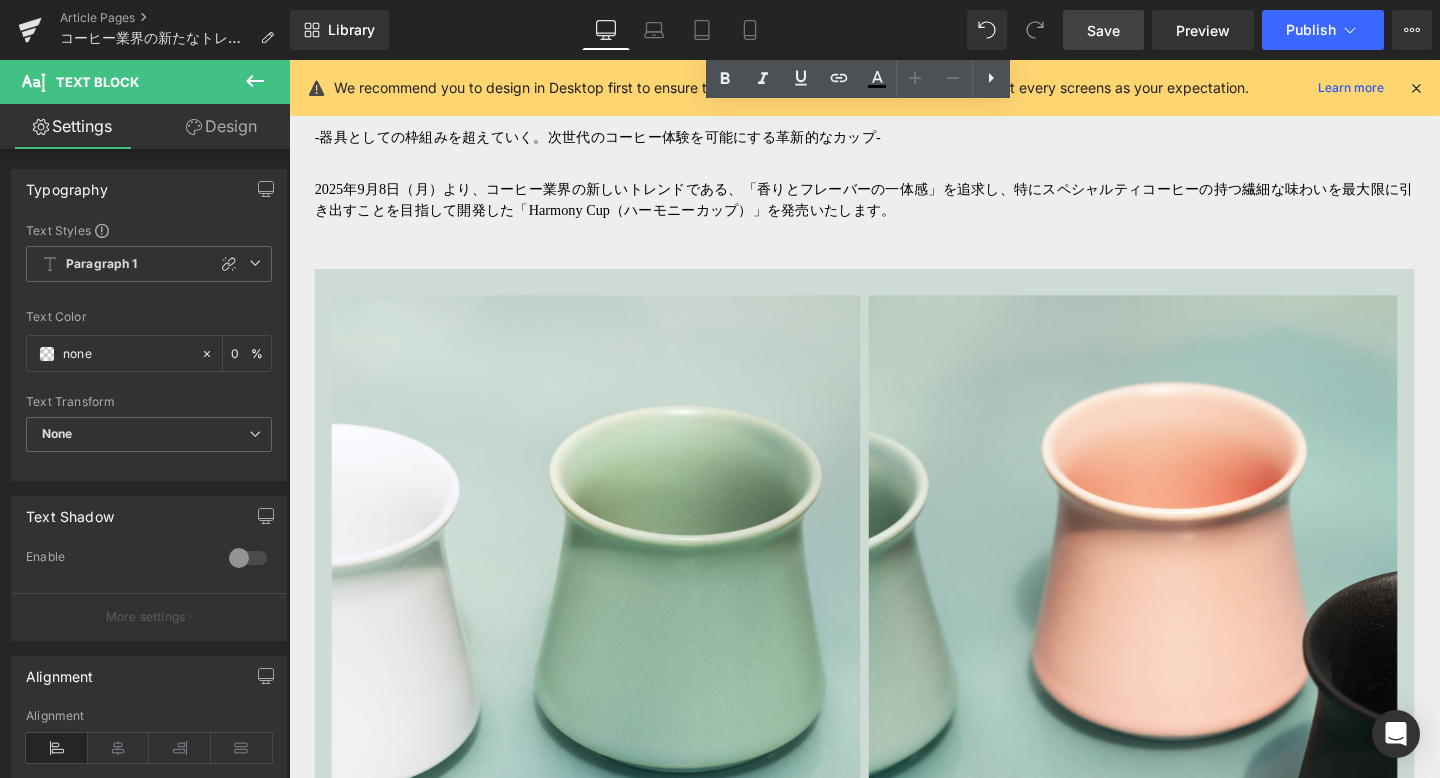 scroll, scrollTop: 1662, scrollLeft: 0, axis: vertical 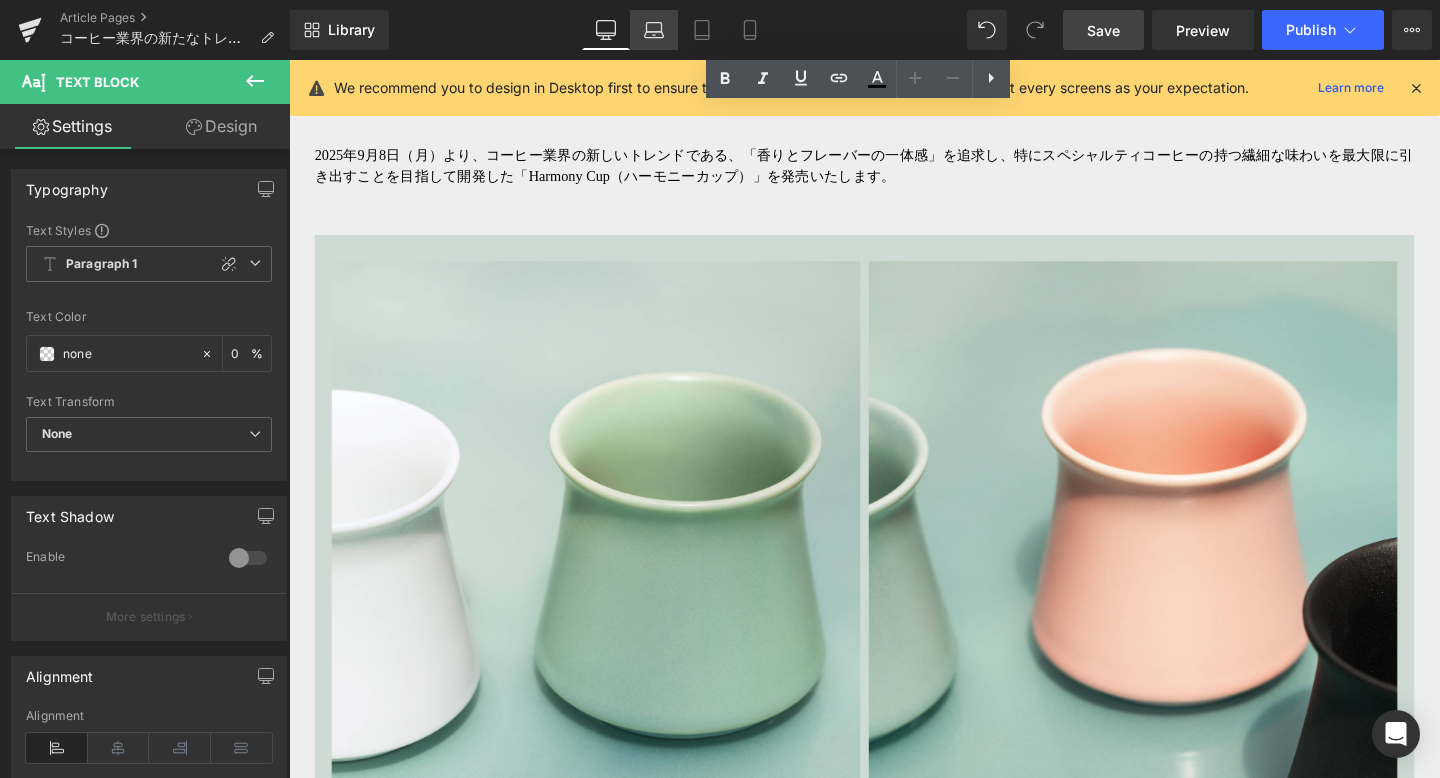 click 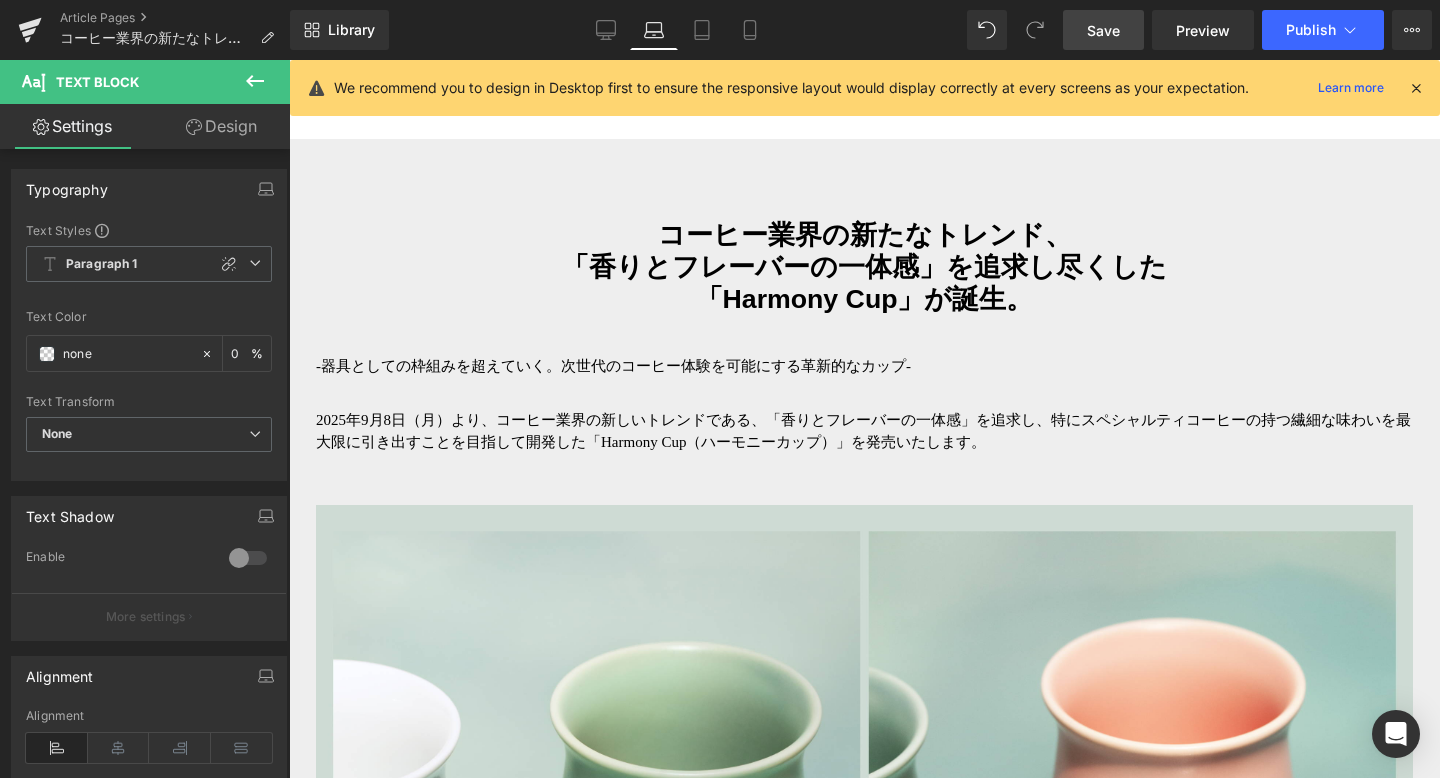 scroll, scrollTop: 1396, scrollLeft: 0, axis: vertical 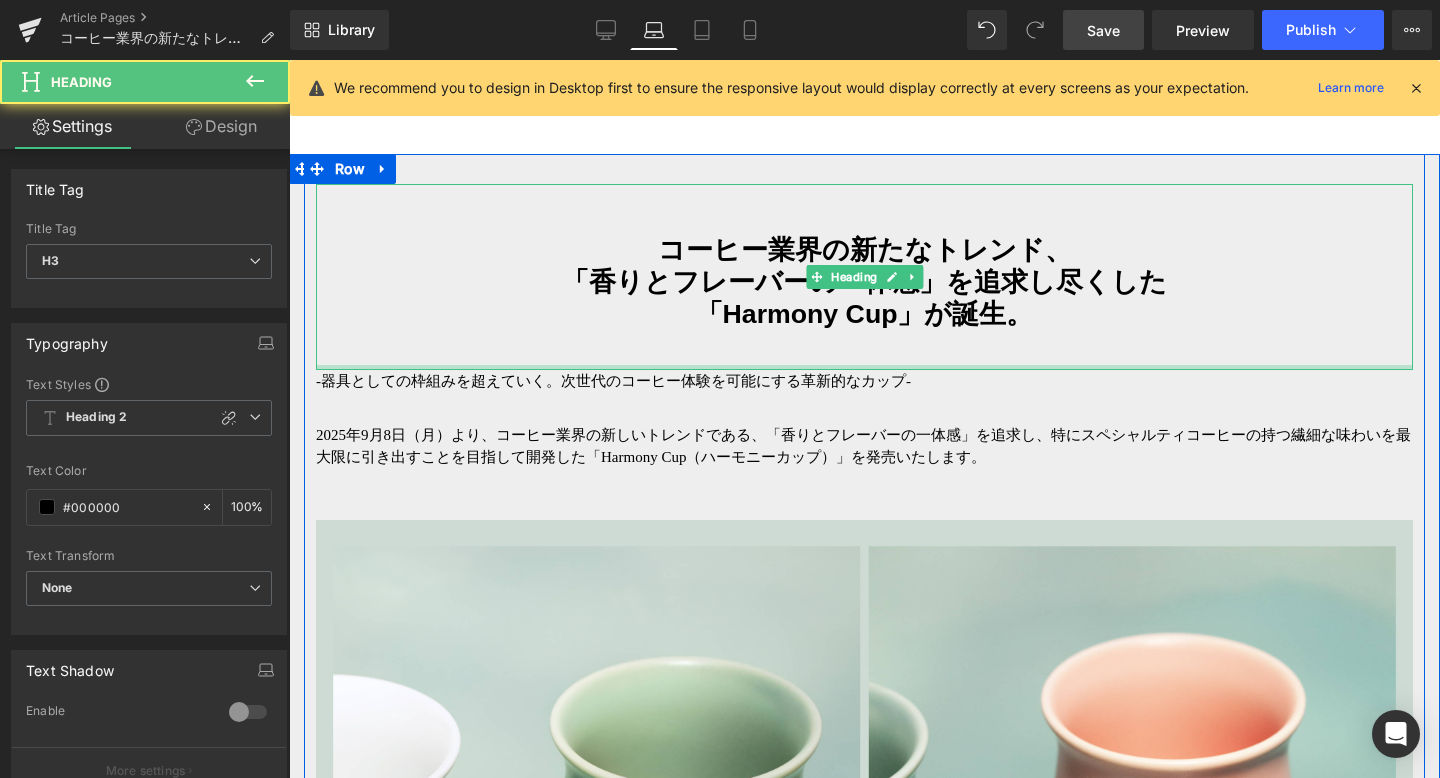 click at bounding box center [864, 367] 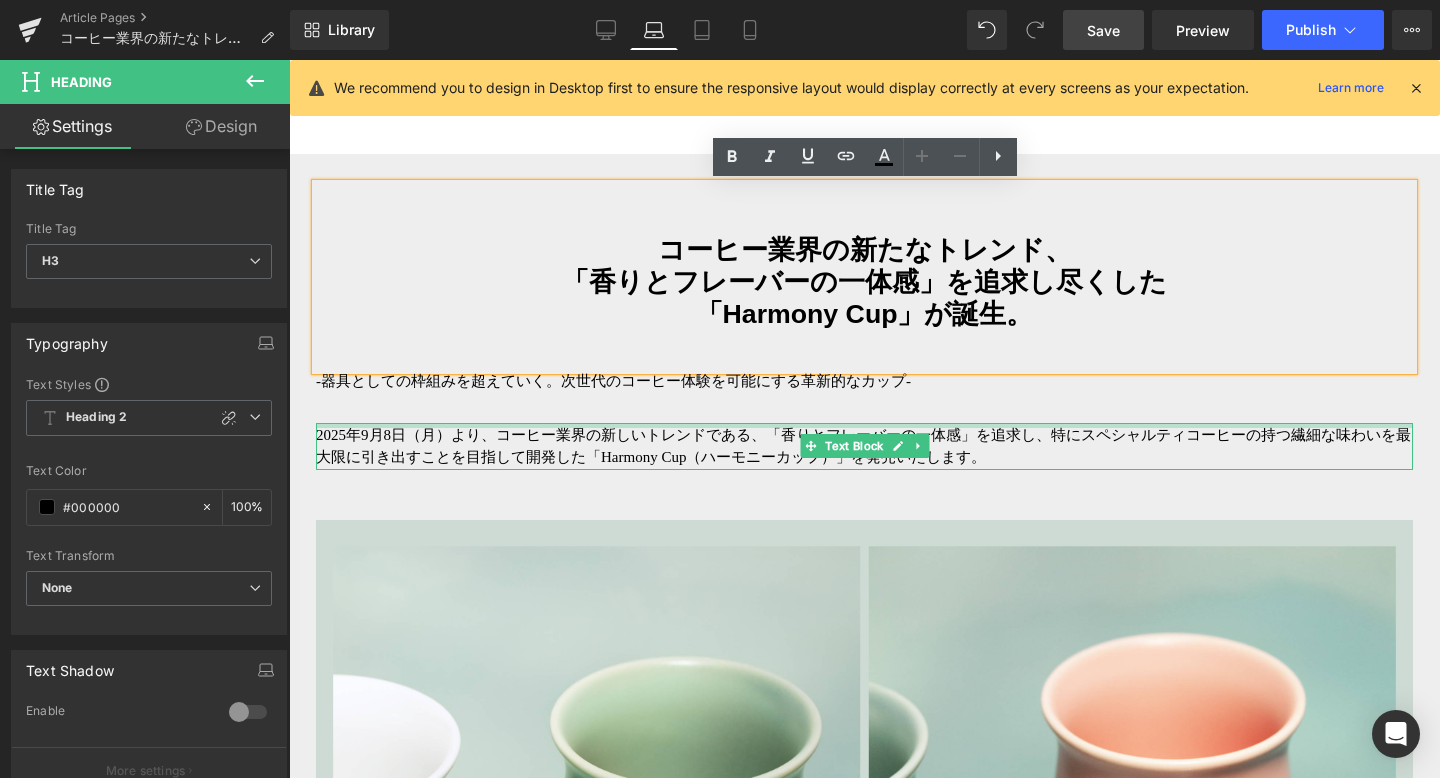 click at bounding box center (864, 425) 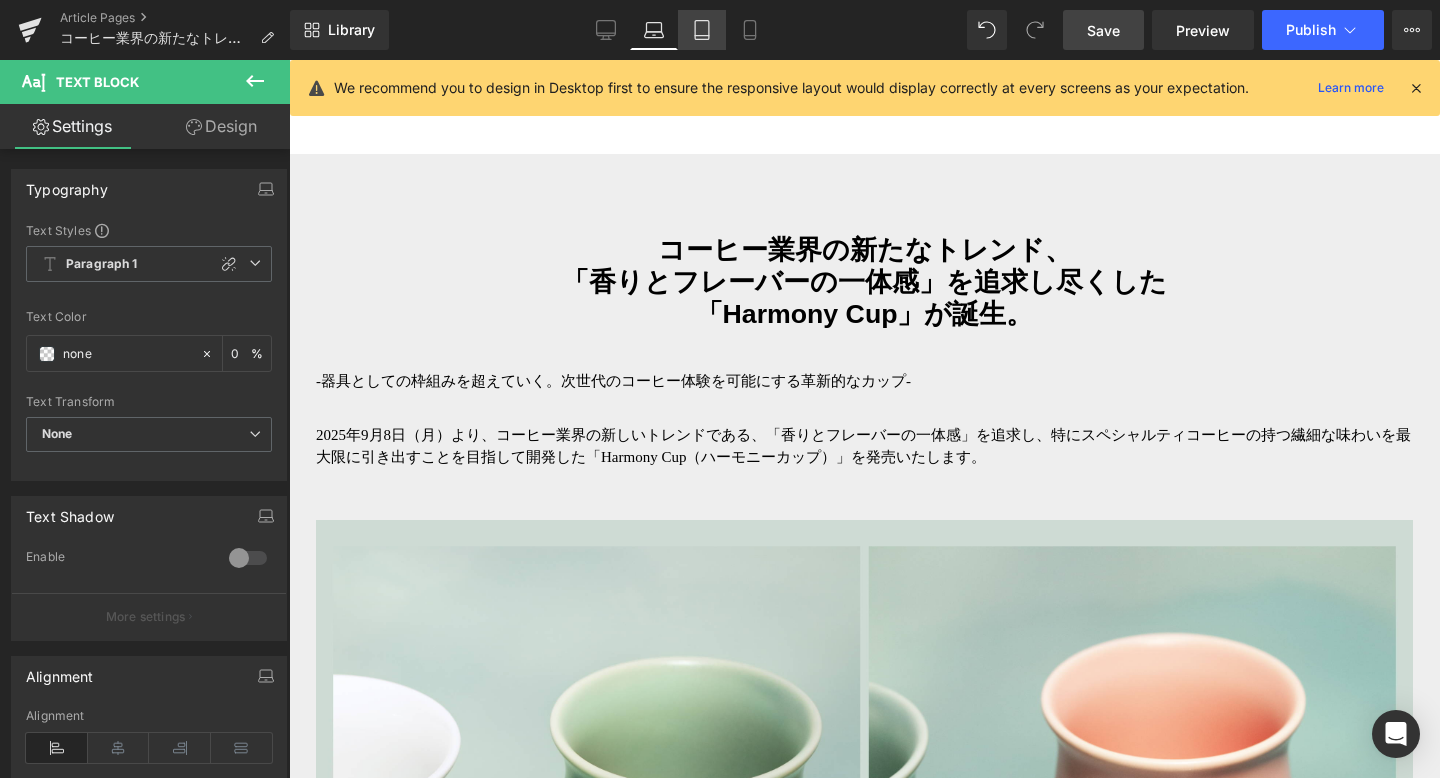 click 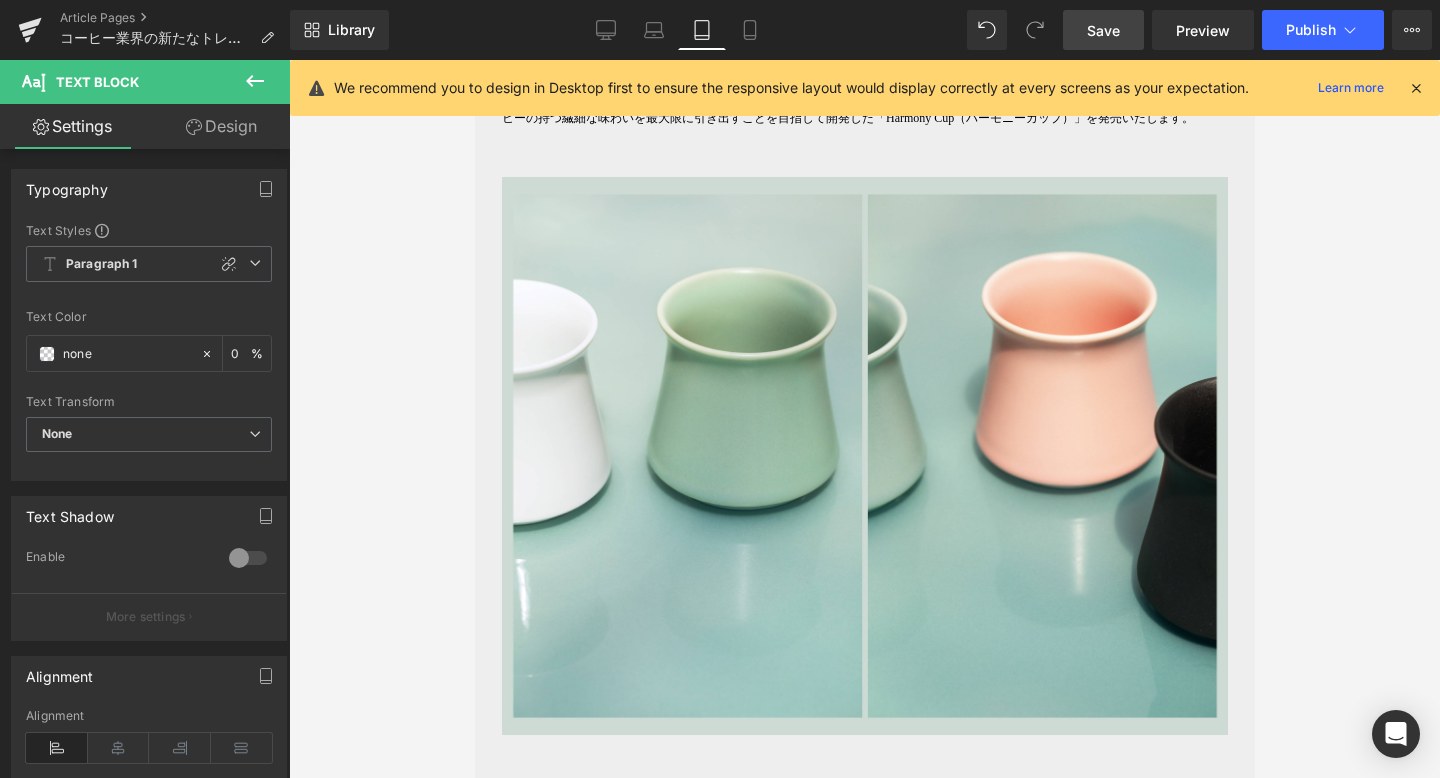 scroll, scrollTop: 1063, scrollLeft: 0, axis: vertical 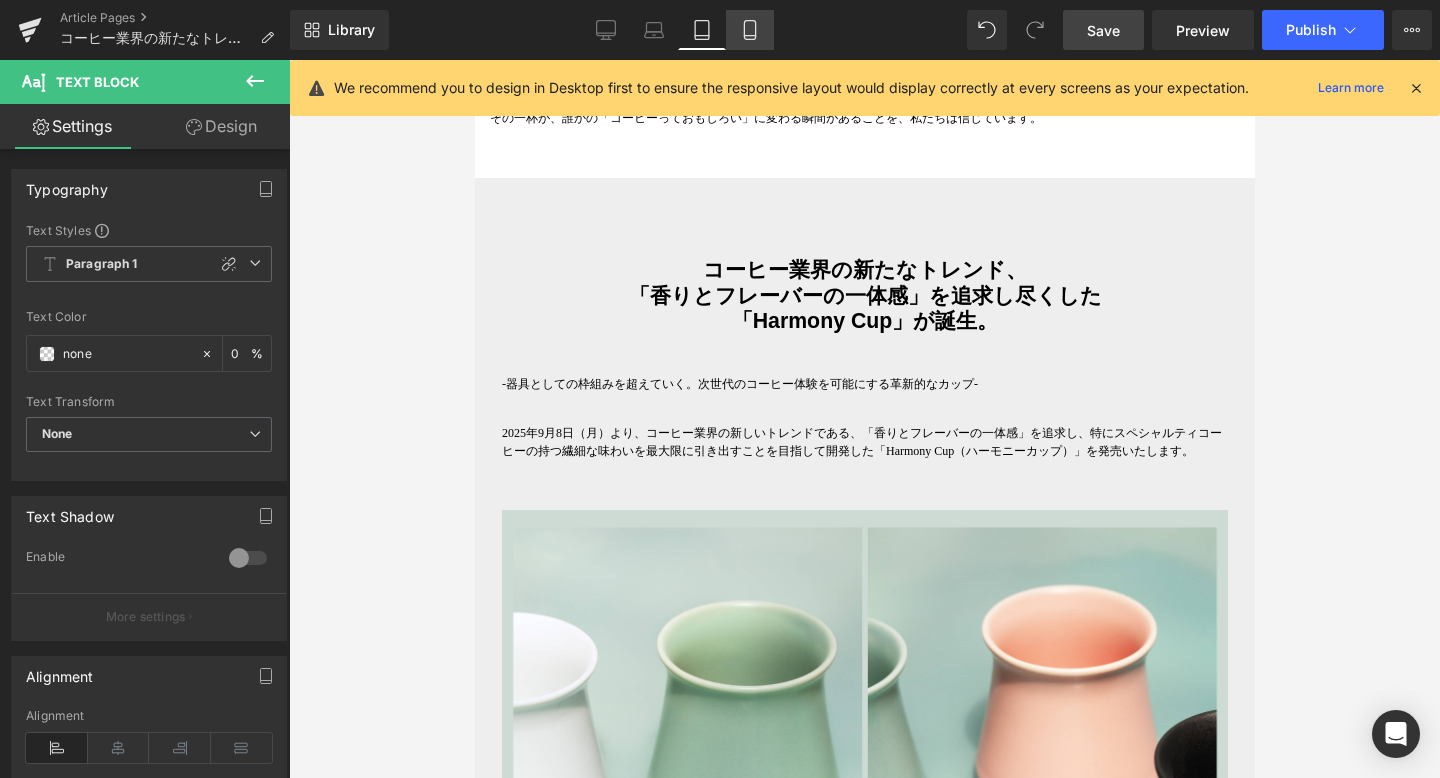 click on "Mobile" at bounding box center (750, 30) 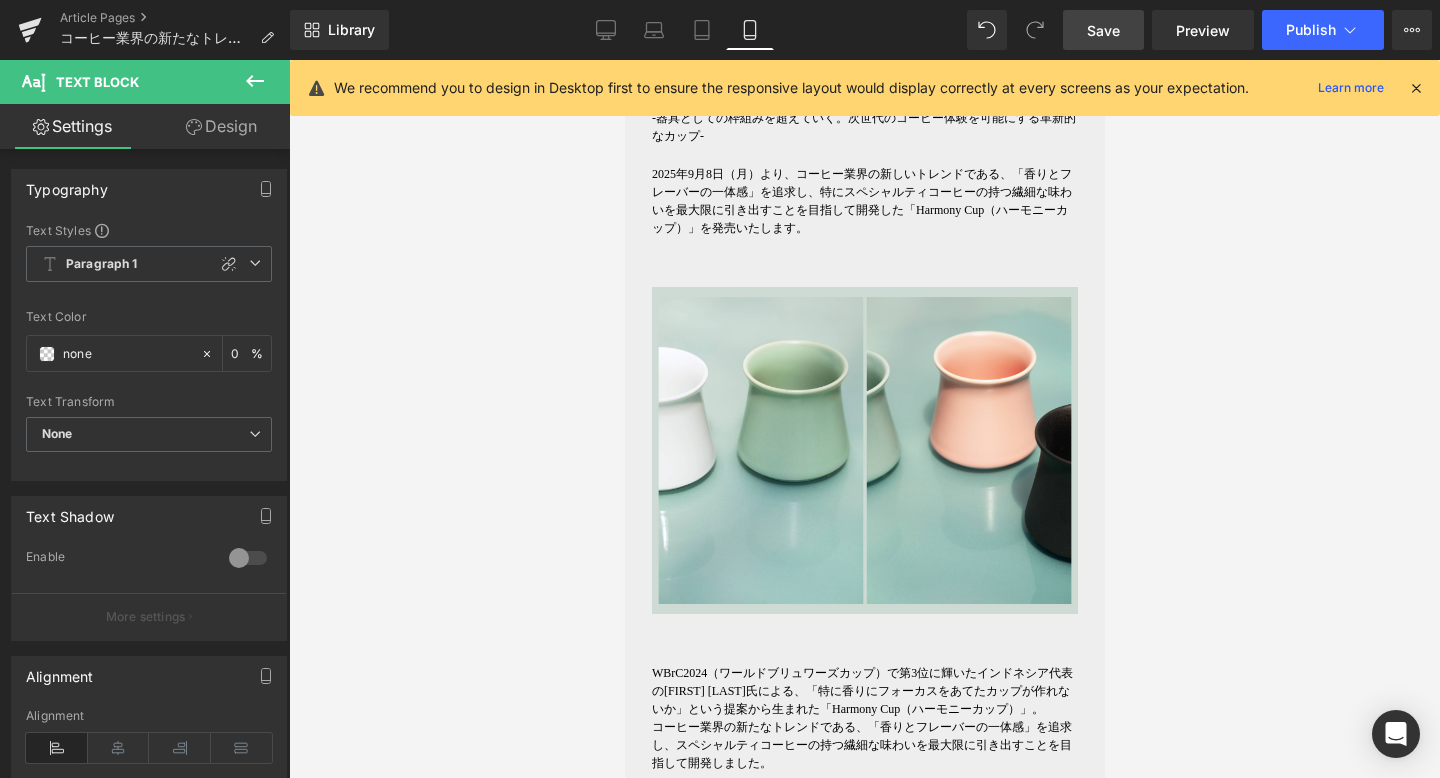 scroll, scrollTop: 805, scrollLeft: 0, axis: vertical 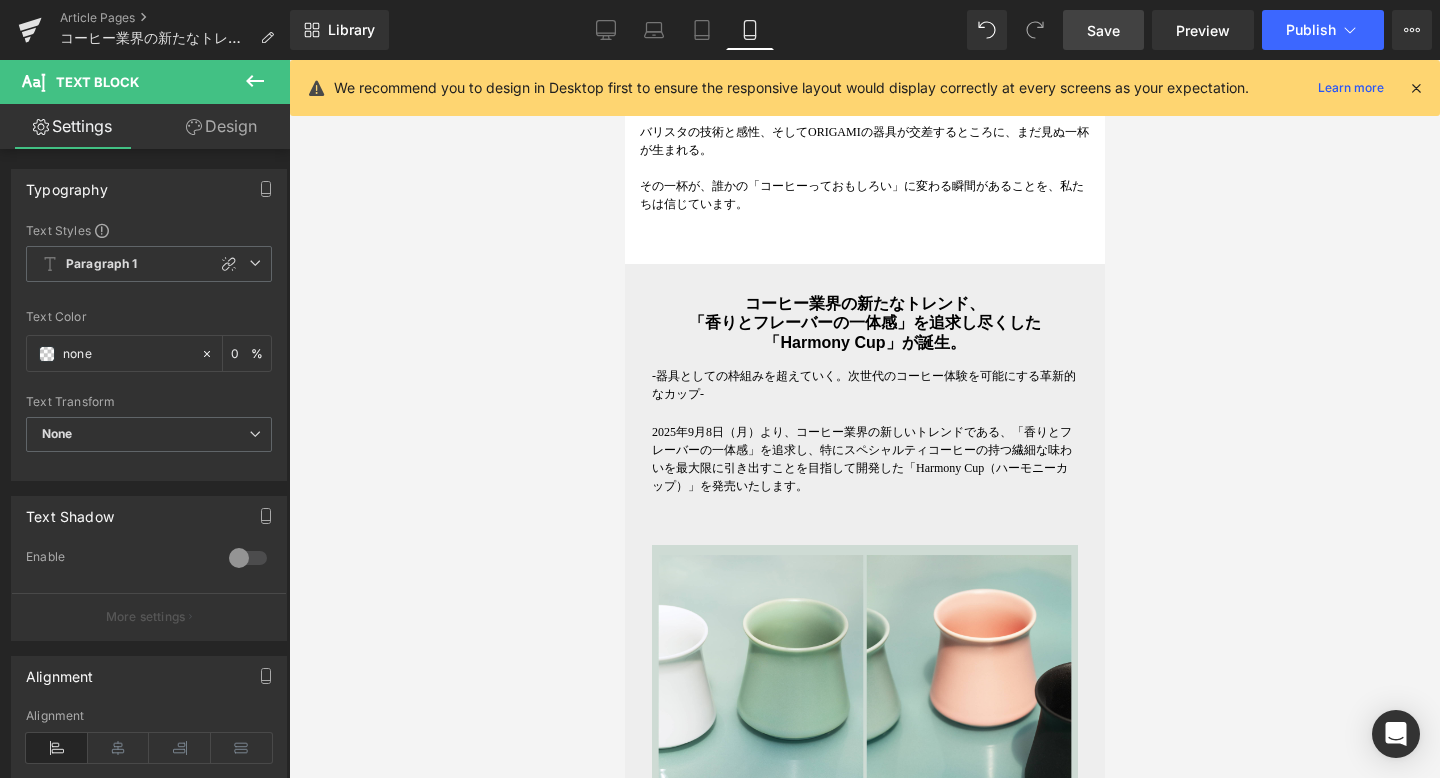 click on "Save" at bounding box center [1103, 30] 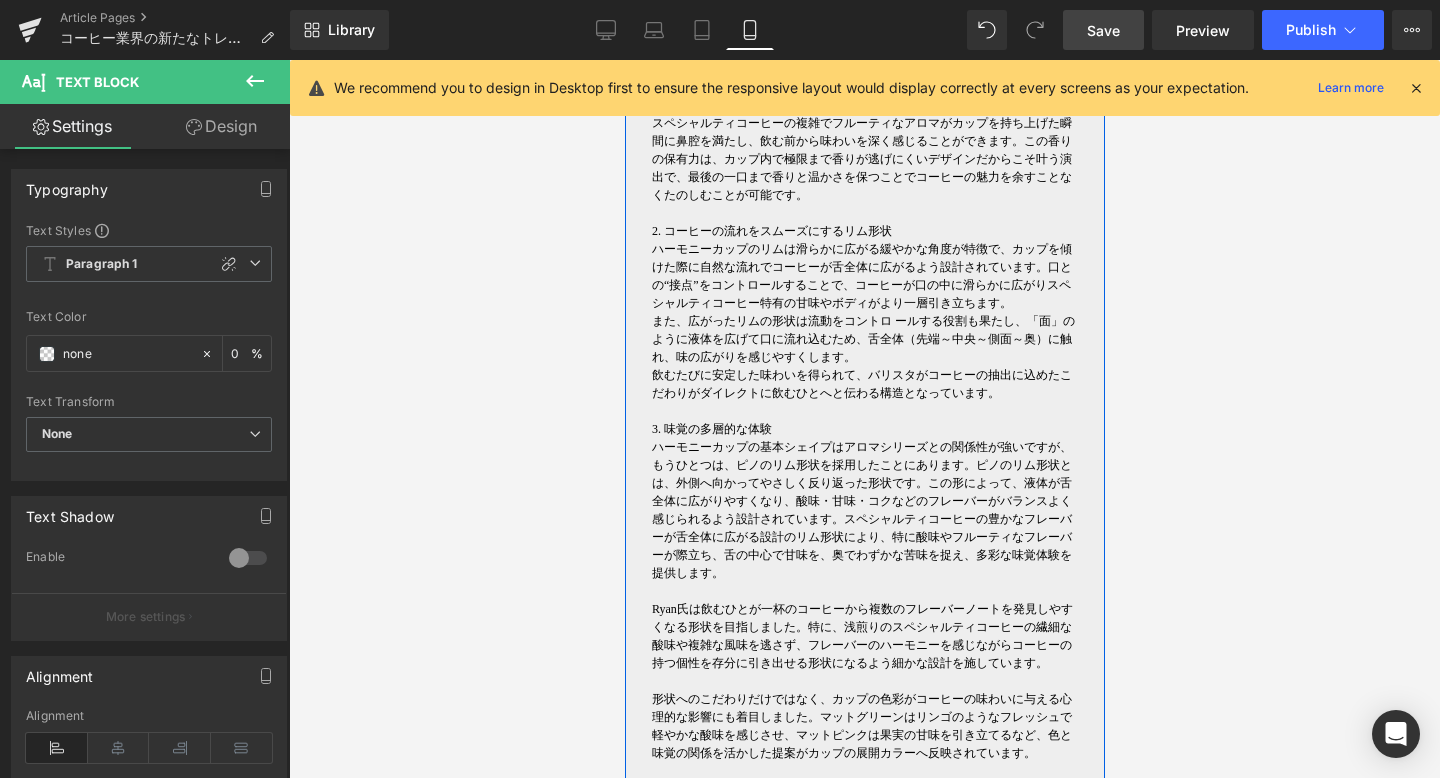 scroll, scrollTop: 4109, scrollLeft: 0, axis: vertical 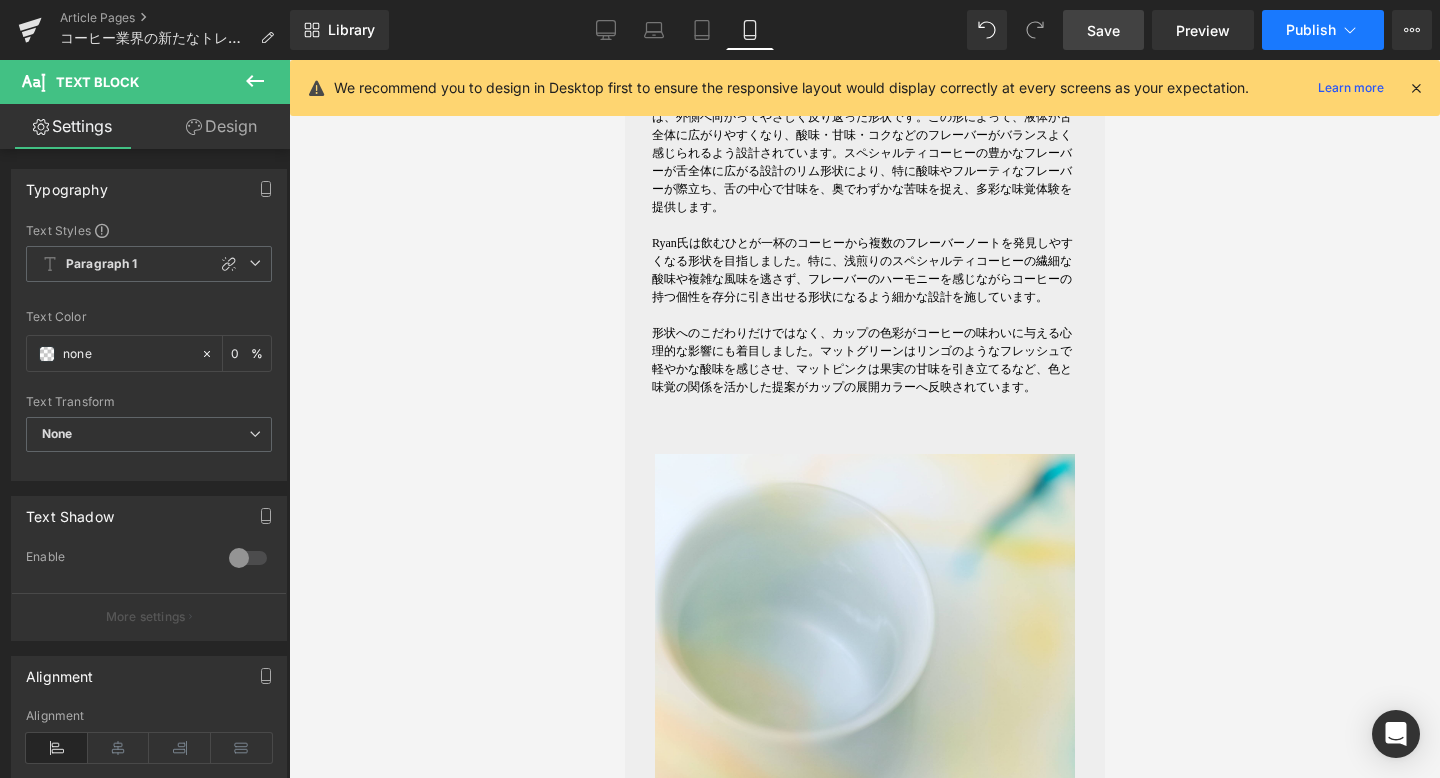 click on "Publish" at bounding box center [1311, 30] 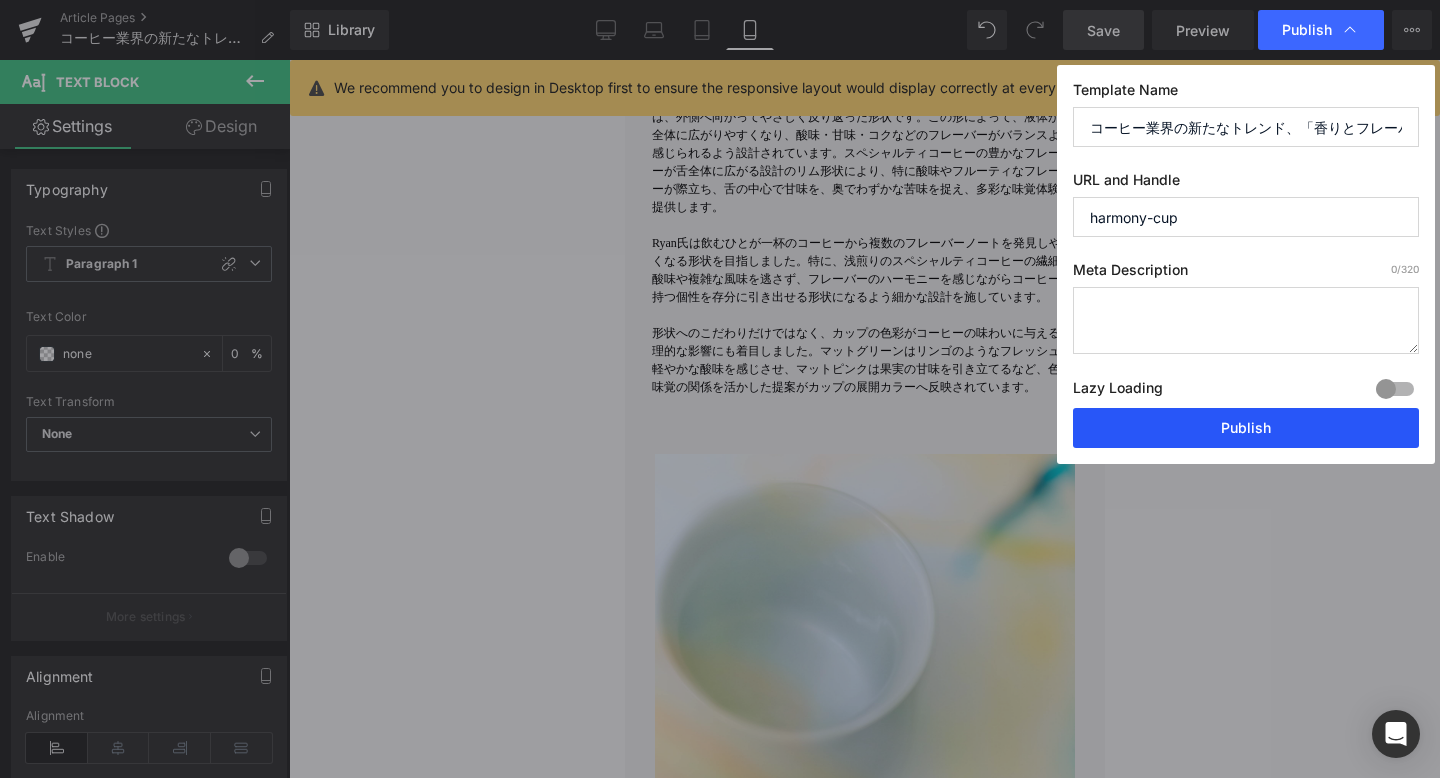 click on "Publish" at bounding box center [1246, 428] 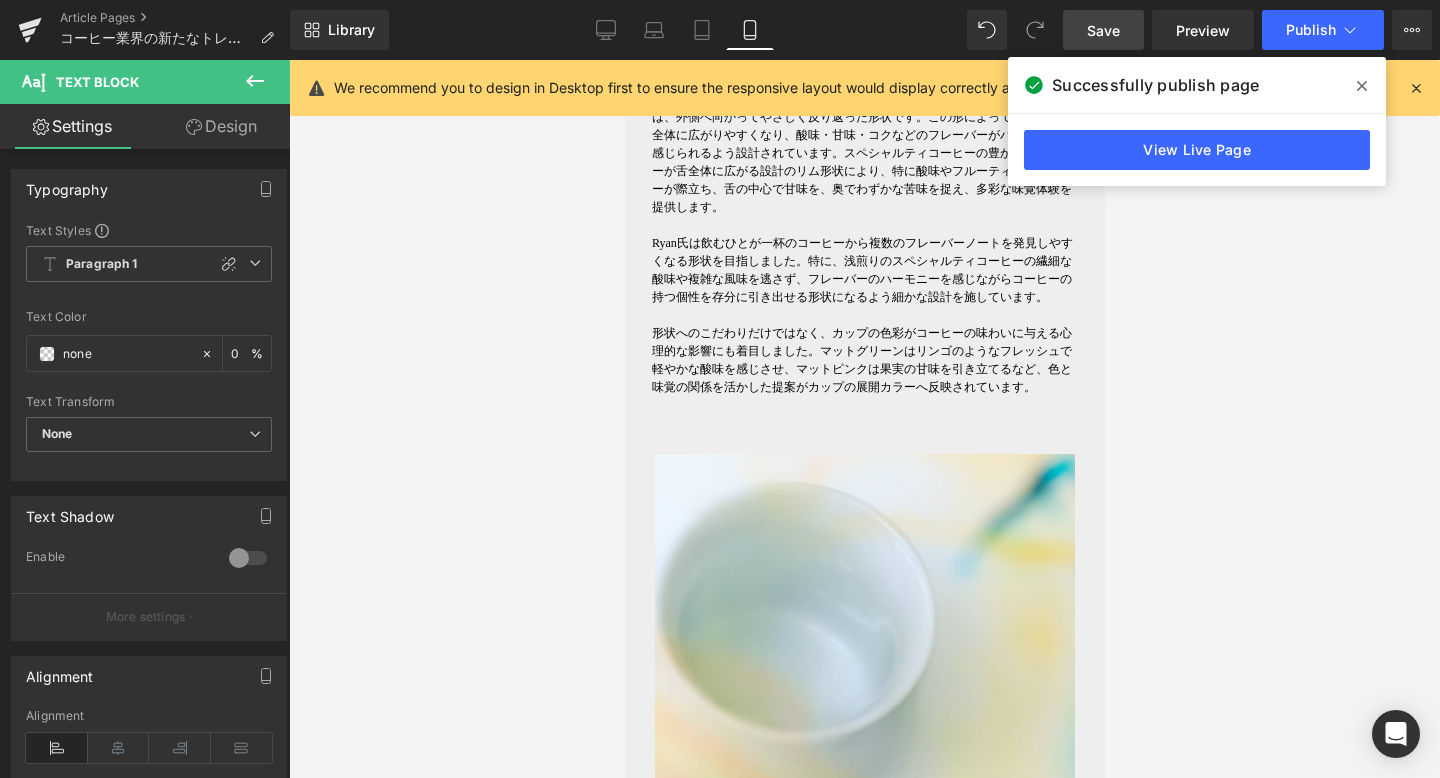 click at bounding box center (864, 419) 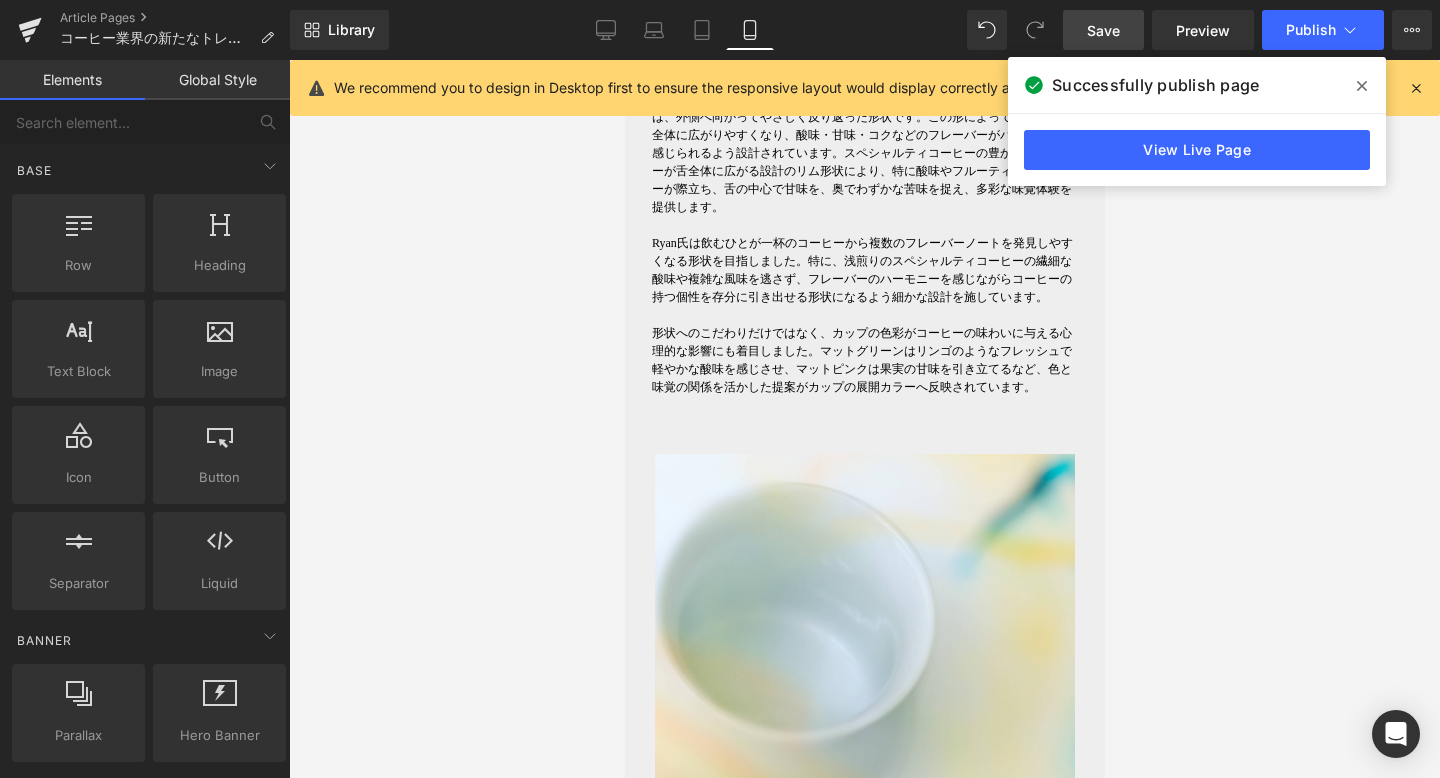 click at bounding box center (1362, 86) 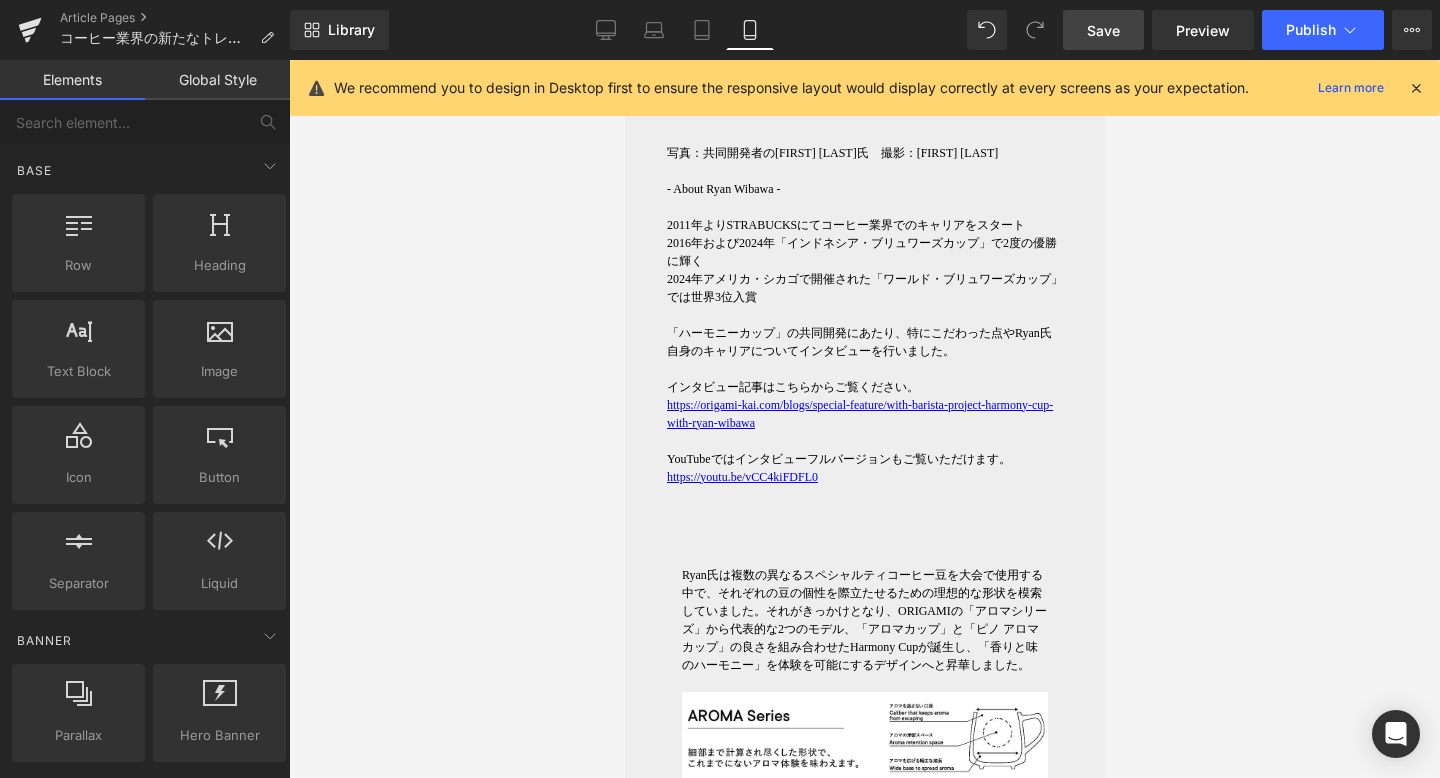 scroll, scrollTop: 2036, scrollLeft: 0, axis: vertical 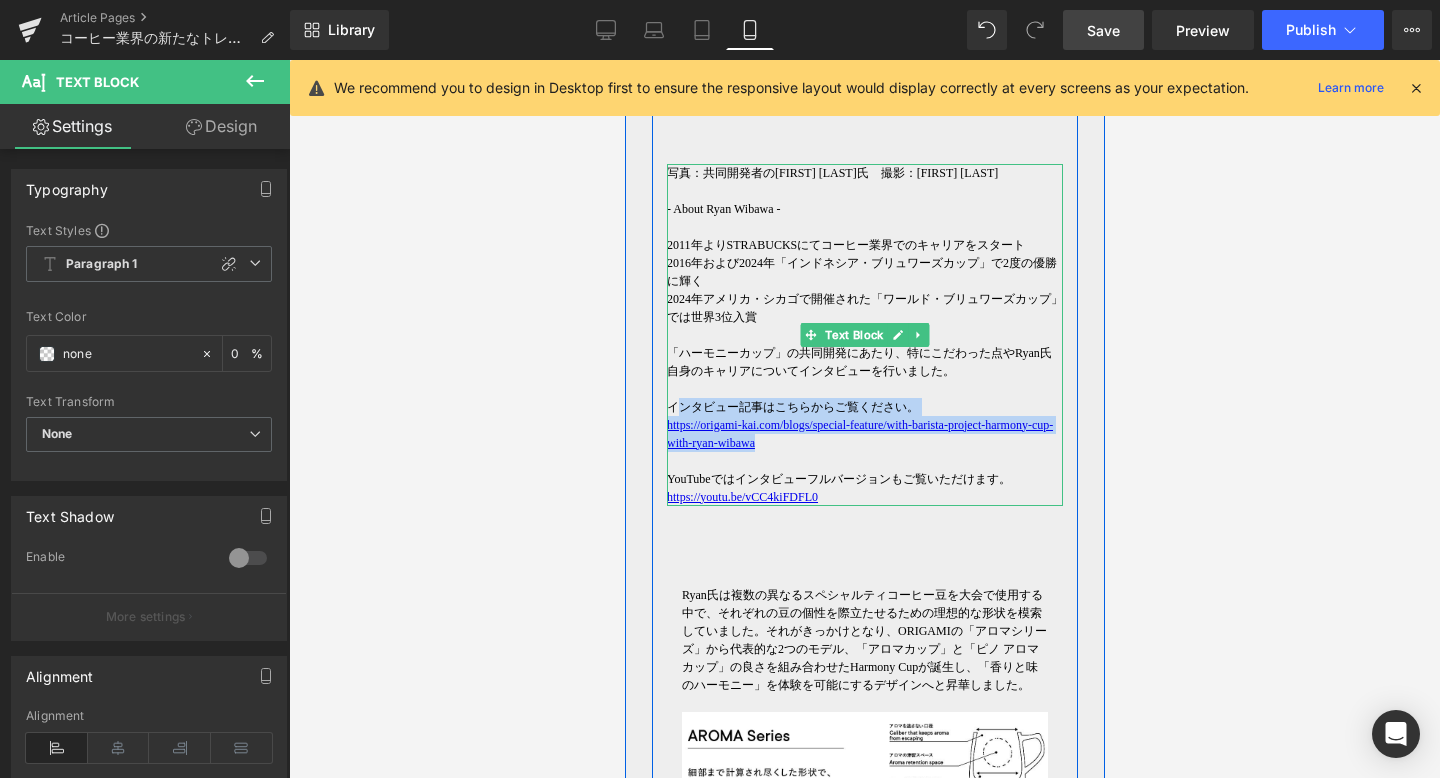 drag, startPoint x: 908, startPoint y: 441, endPoint x: 678, endPoint y: 415, distance: 231.4649 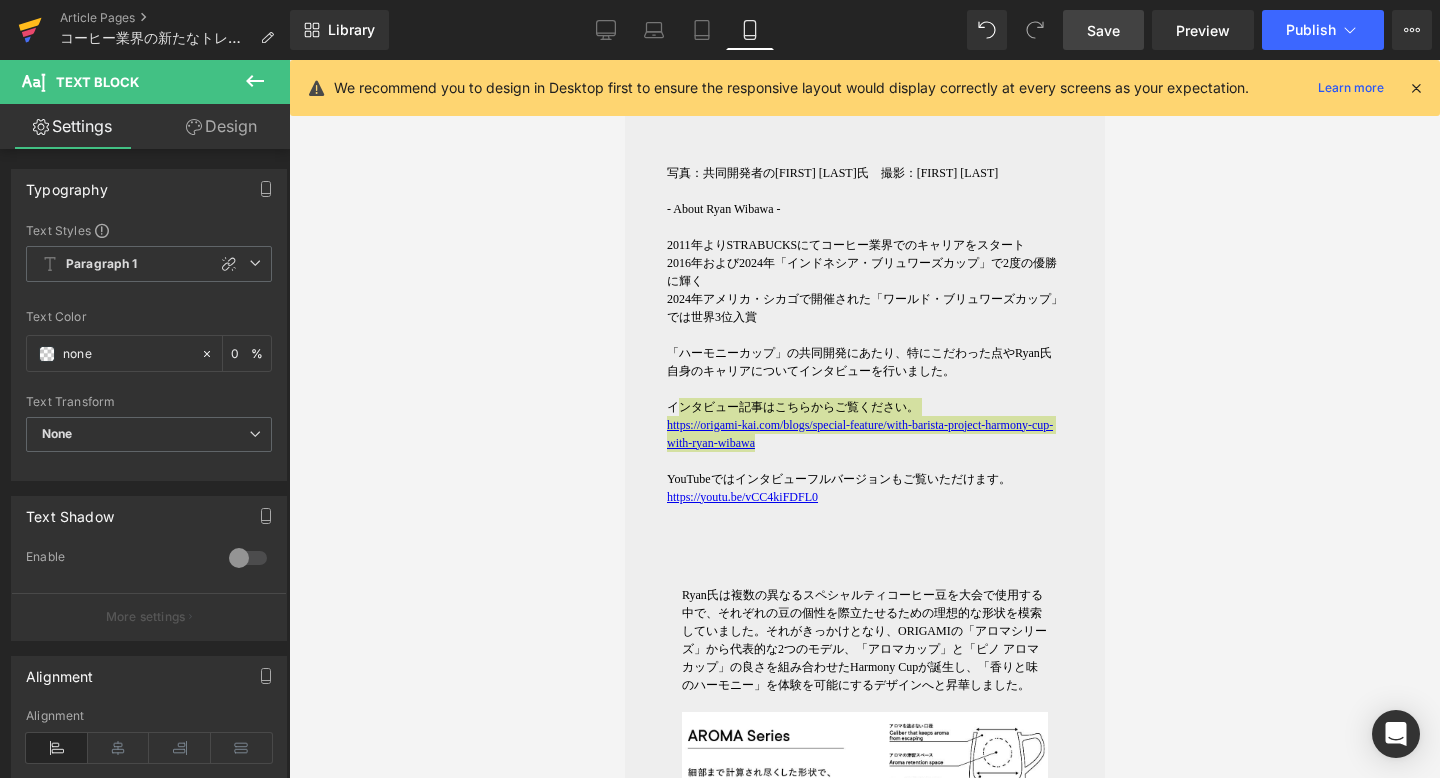 click 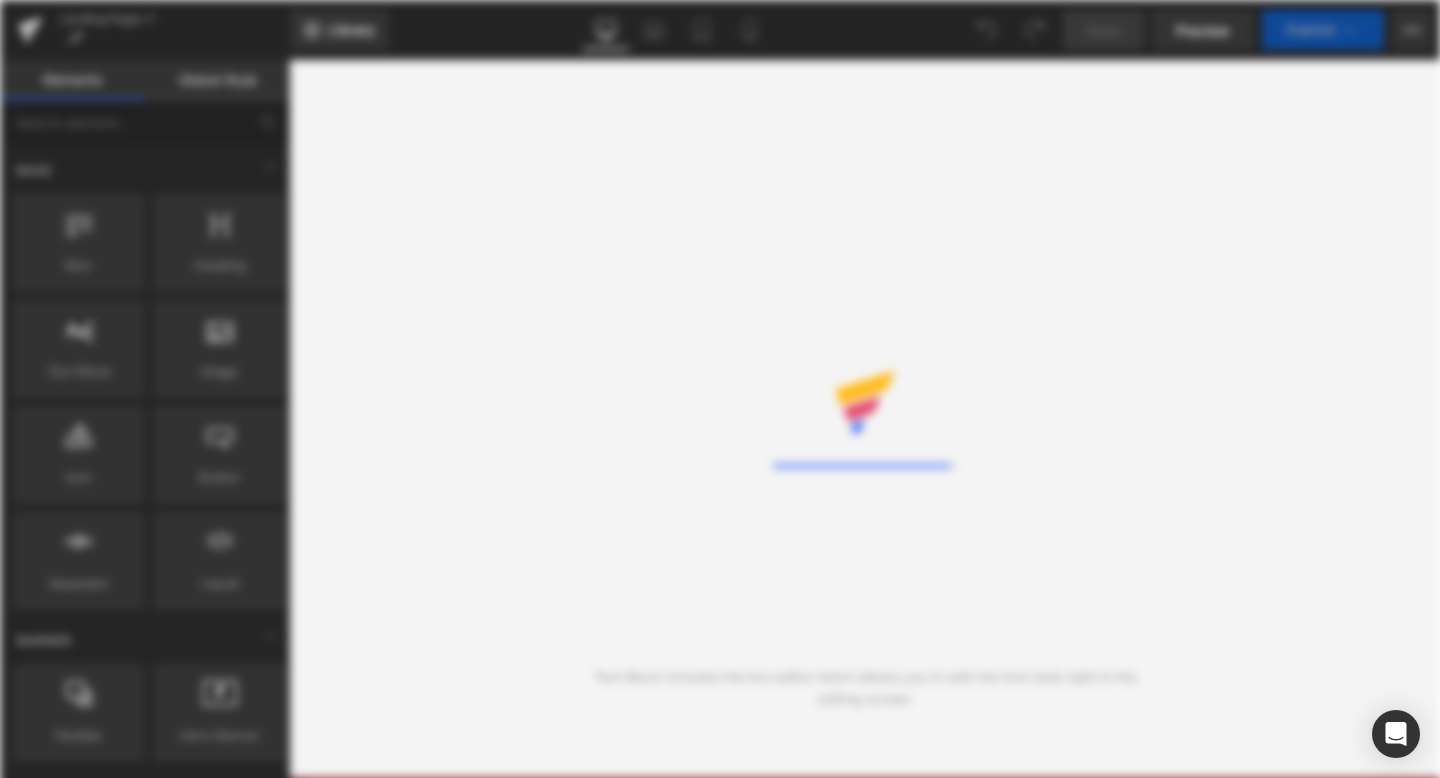 scroll, scrollTop: 0, scrollLeft: 0, axis: both 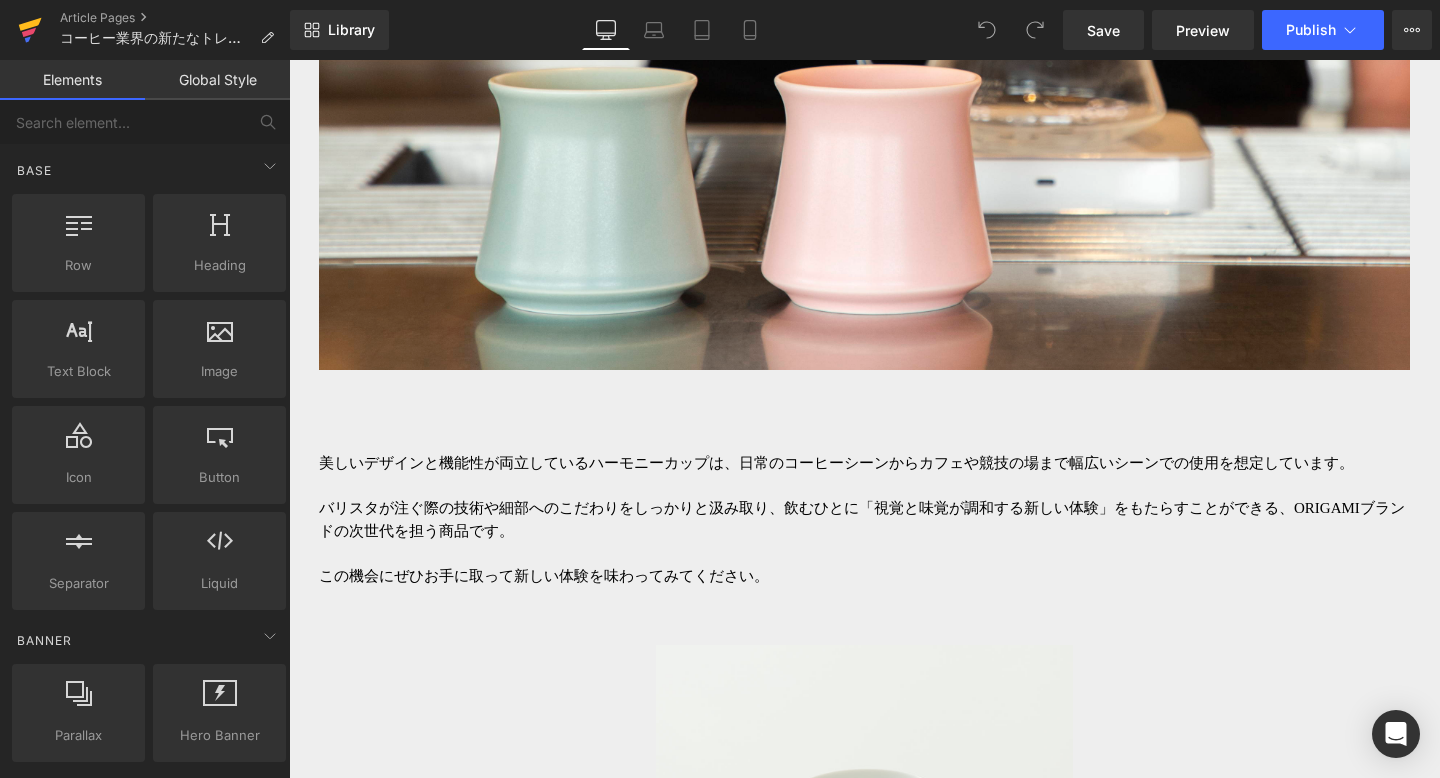 click 